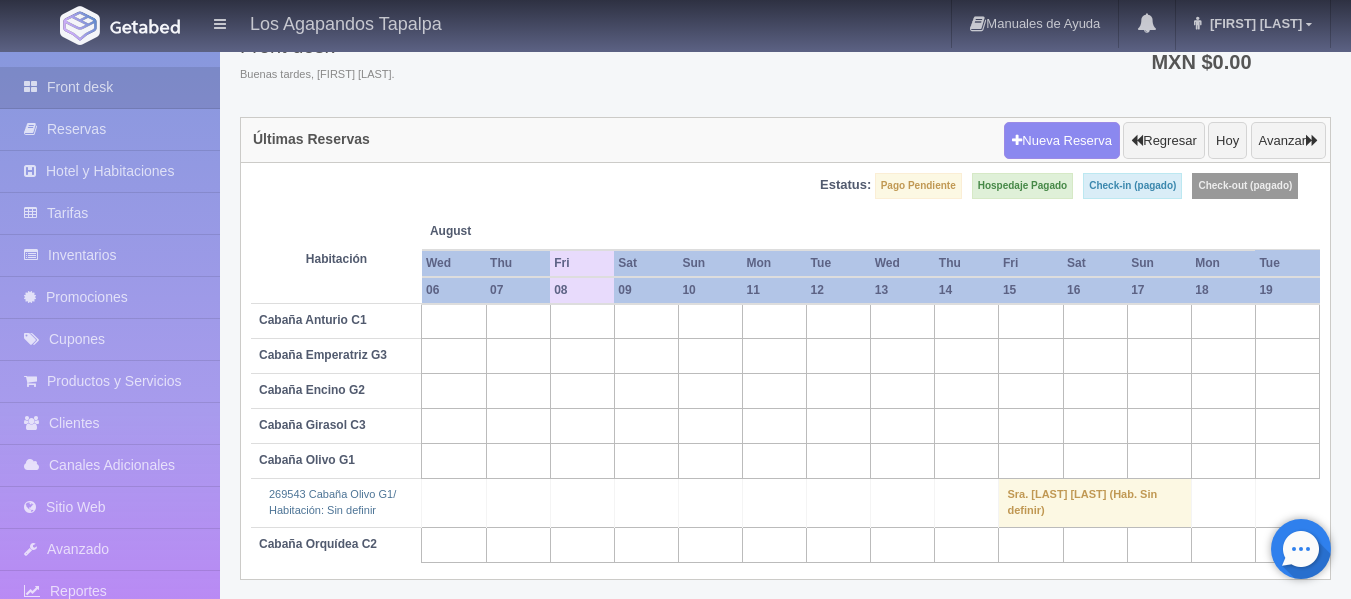 scroll, scrollTop: 106, scrollLeft: 0, axis: vertical 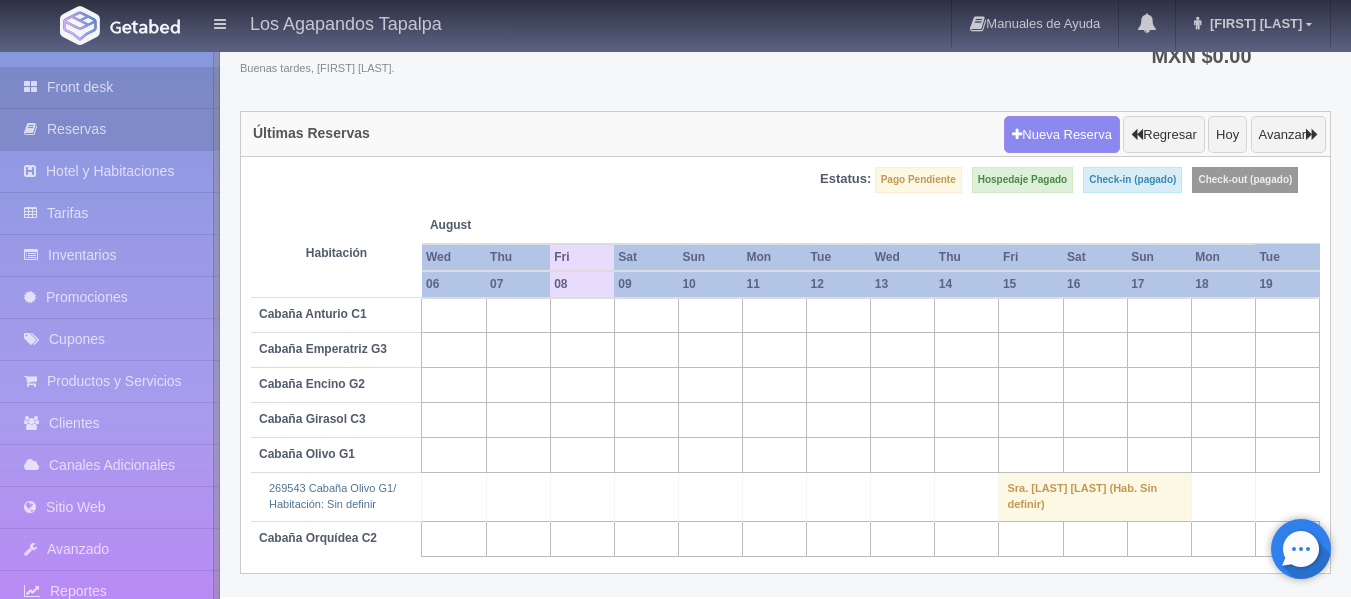 click on "Reservas" at bounding box center [110, 129] 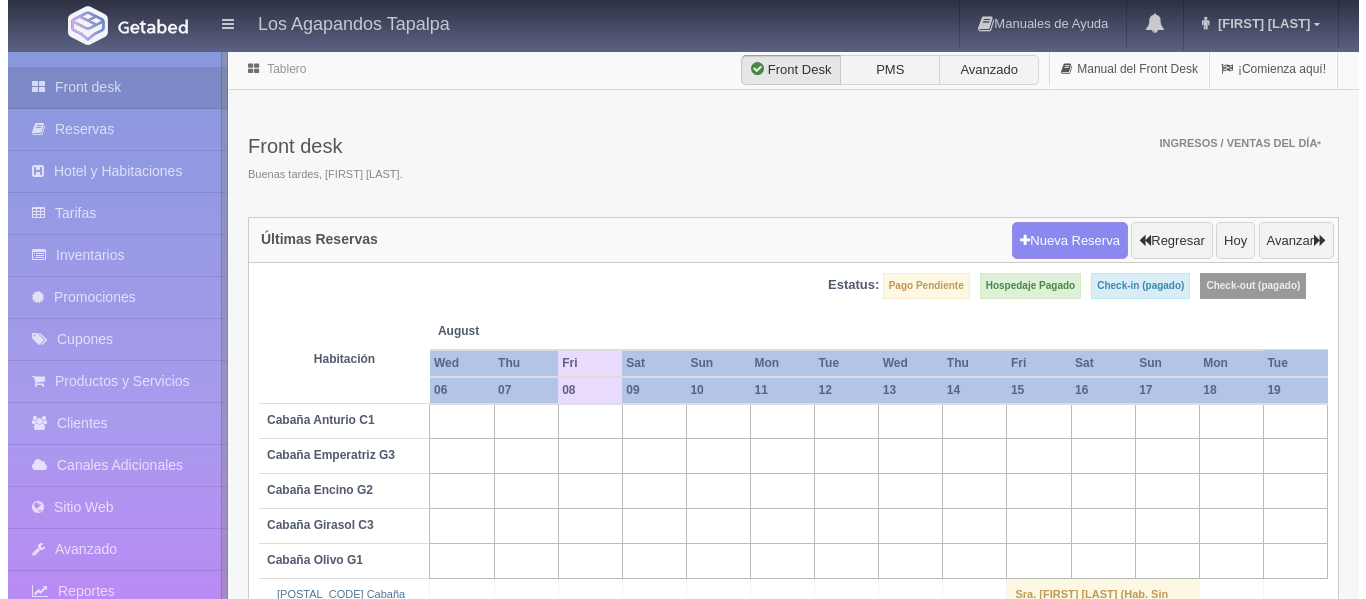 scroll, scrollTop: 0, scrollLeft: 0, axis: both 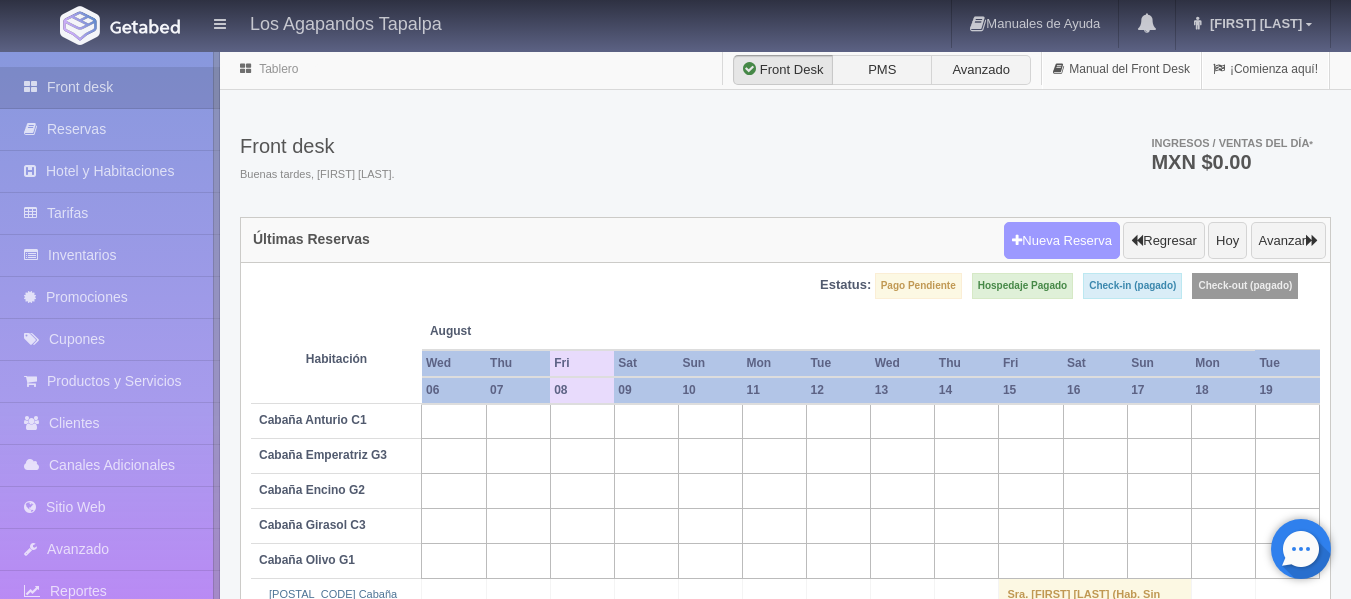 click on "Nueva Reserva" at bounding box center [1062, 241] 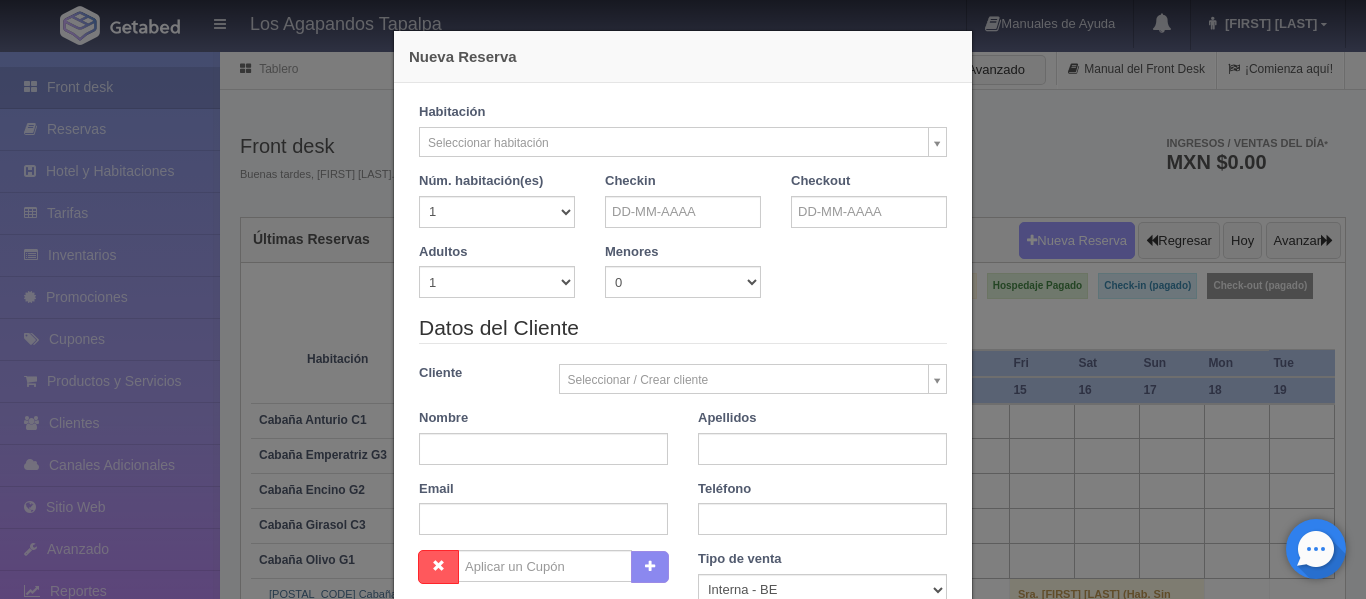 checkbox on "false" 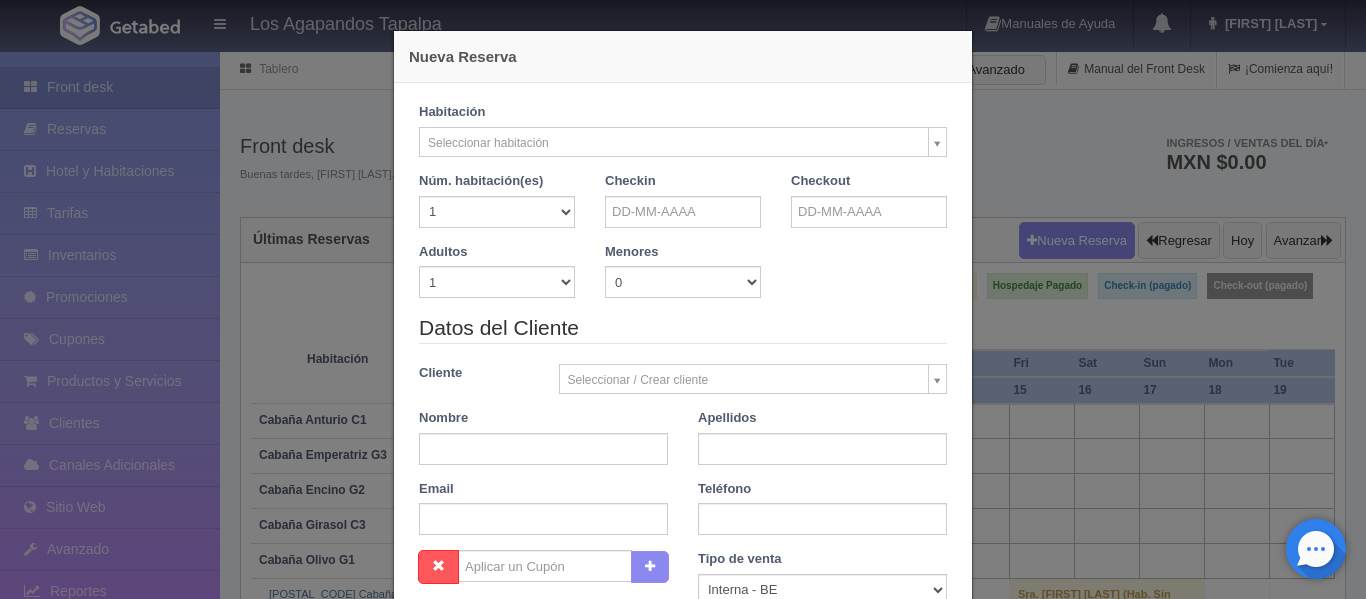 click on "Los Agapandos Tapalpa
Manuales de Ayuda
Actualizaciones recientes
Ana Pau
Mi Perfil
Salir / Log Out
Procesando...
Front desk
Reservas
Hotel y Habitaciones
Tarifas
Inventarios
Promociones
Cupones
Productos y Servicios
Clientes
Canales Adicionales
Facebook Fan Page" at bounding box center (683, 376) 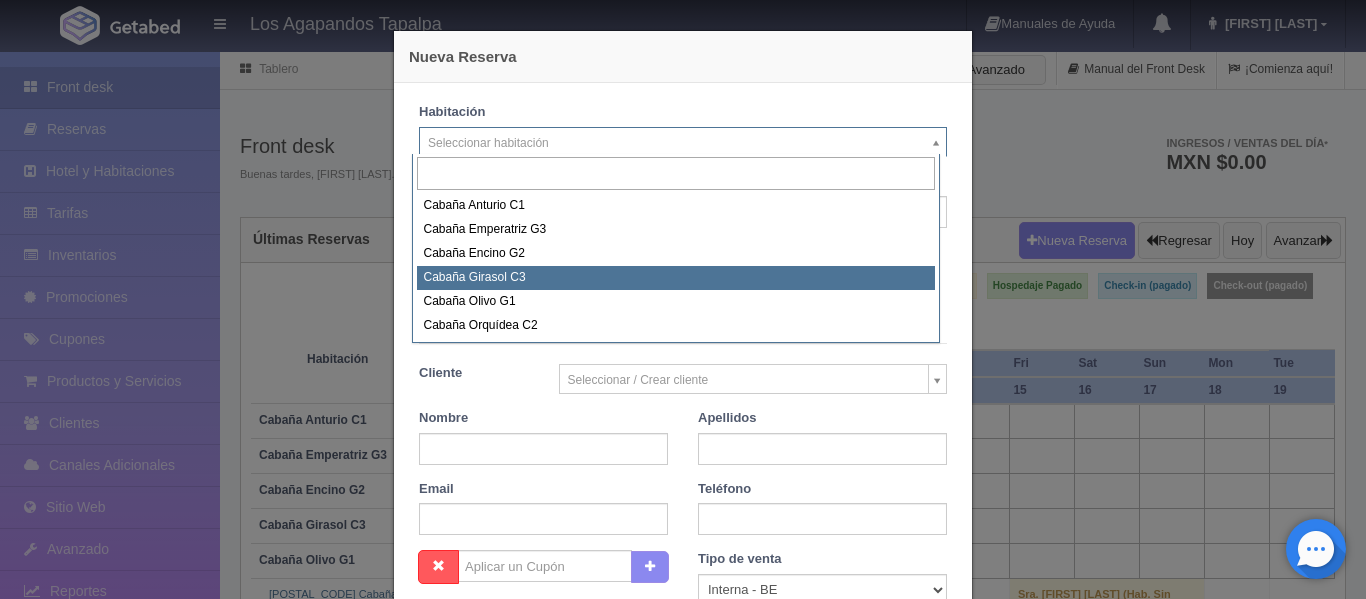 select on "2275" 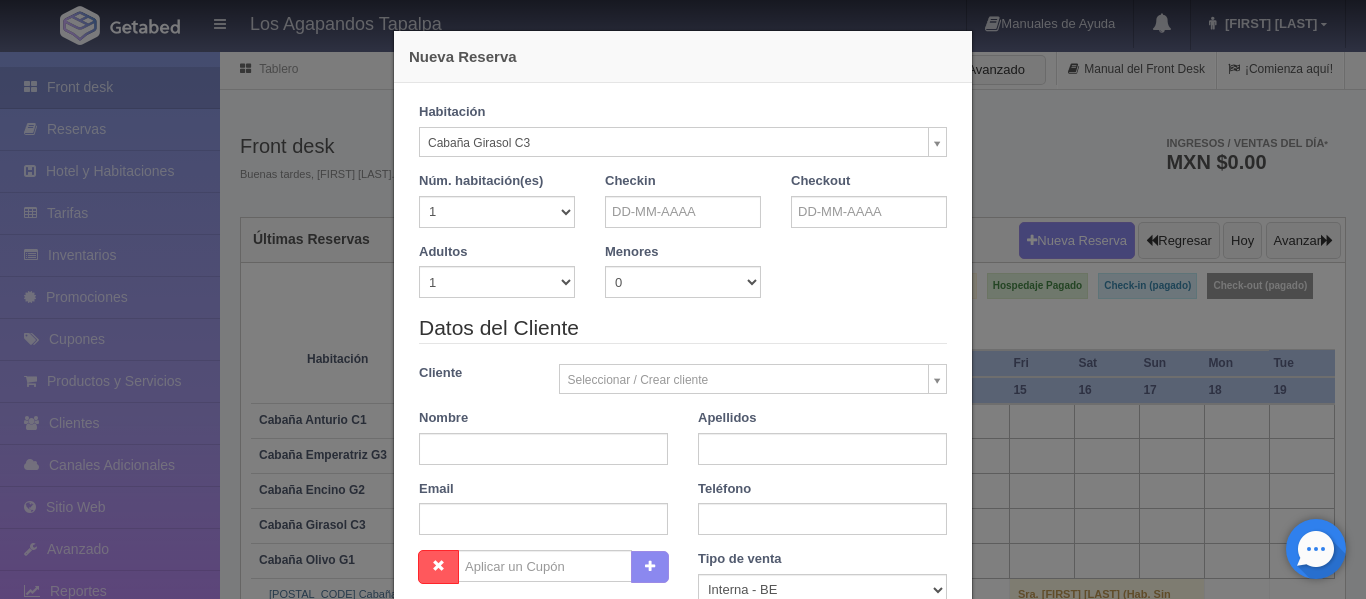 checkbox on "false" 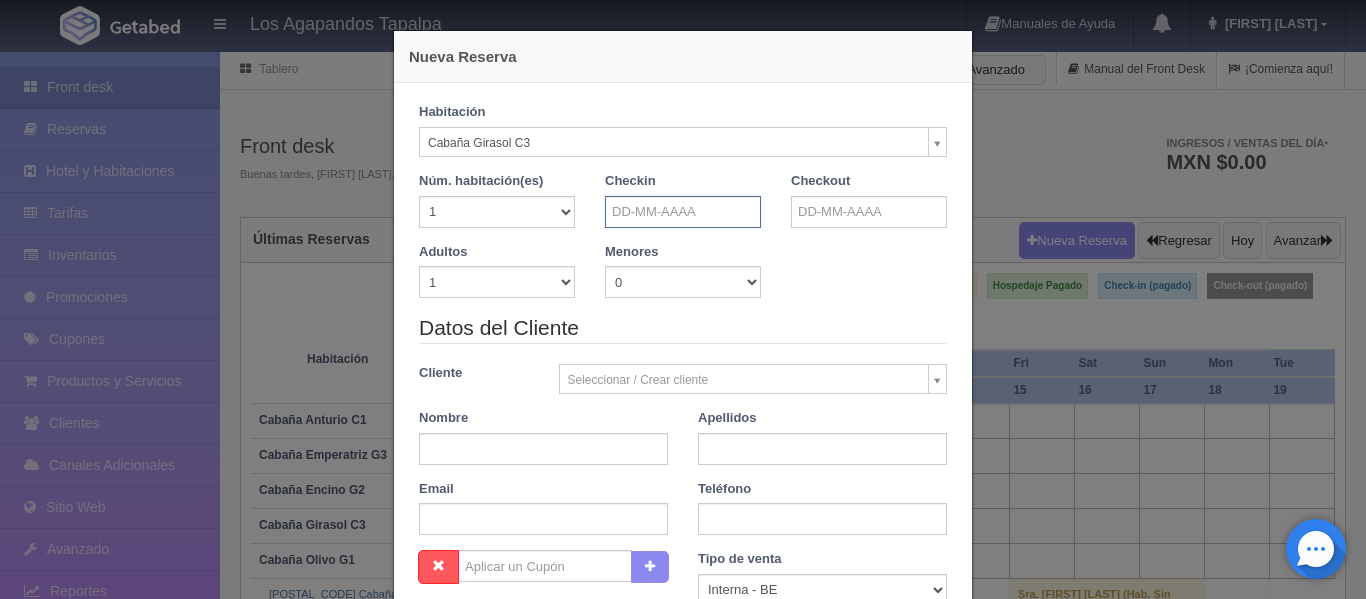 click at bounding box center (683, 212) 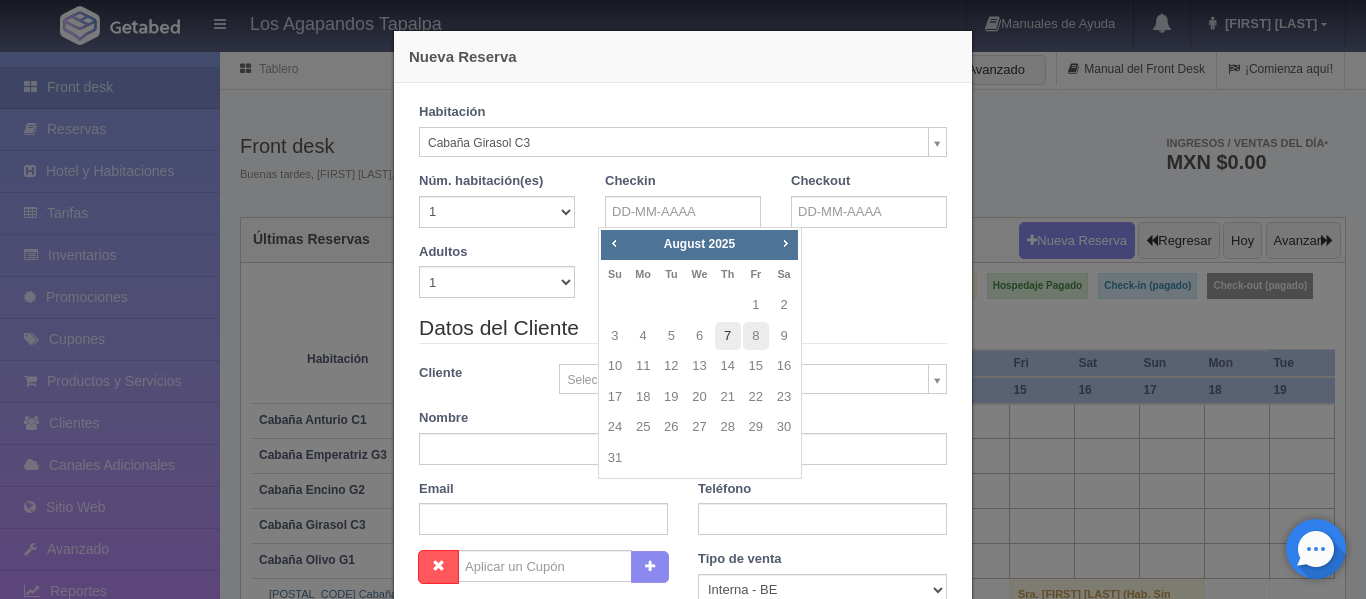 click on "7" at bounding box center (728, 336) 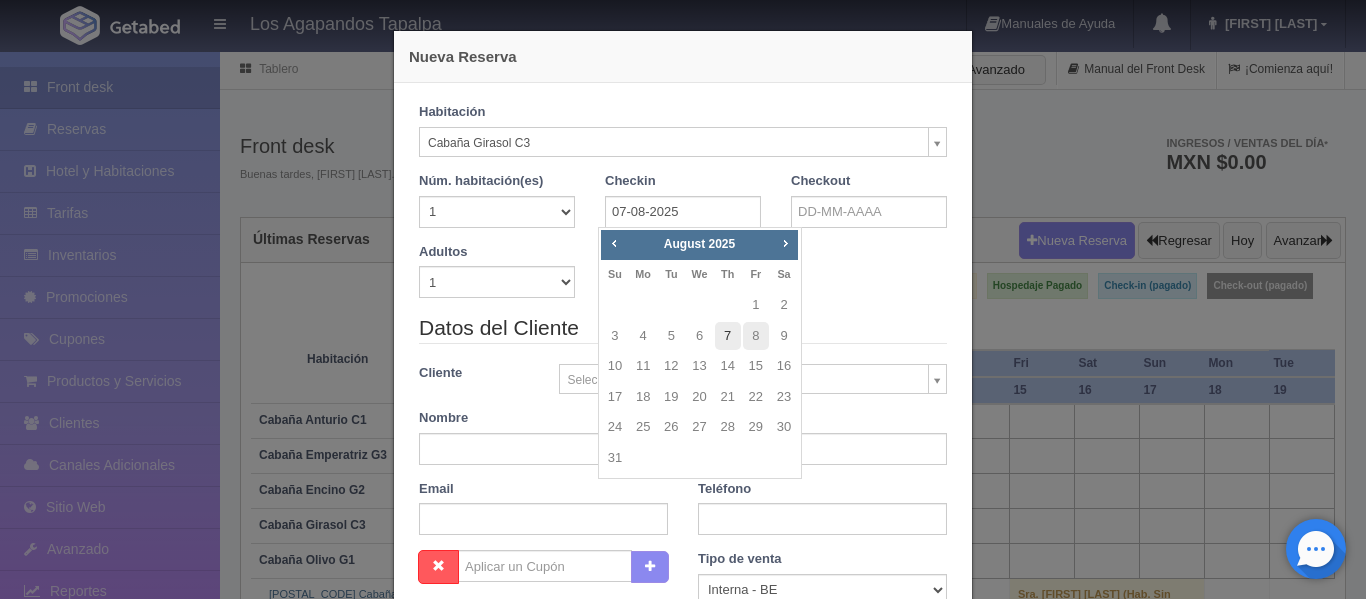checkbox on "false" 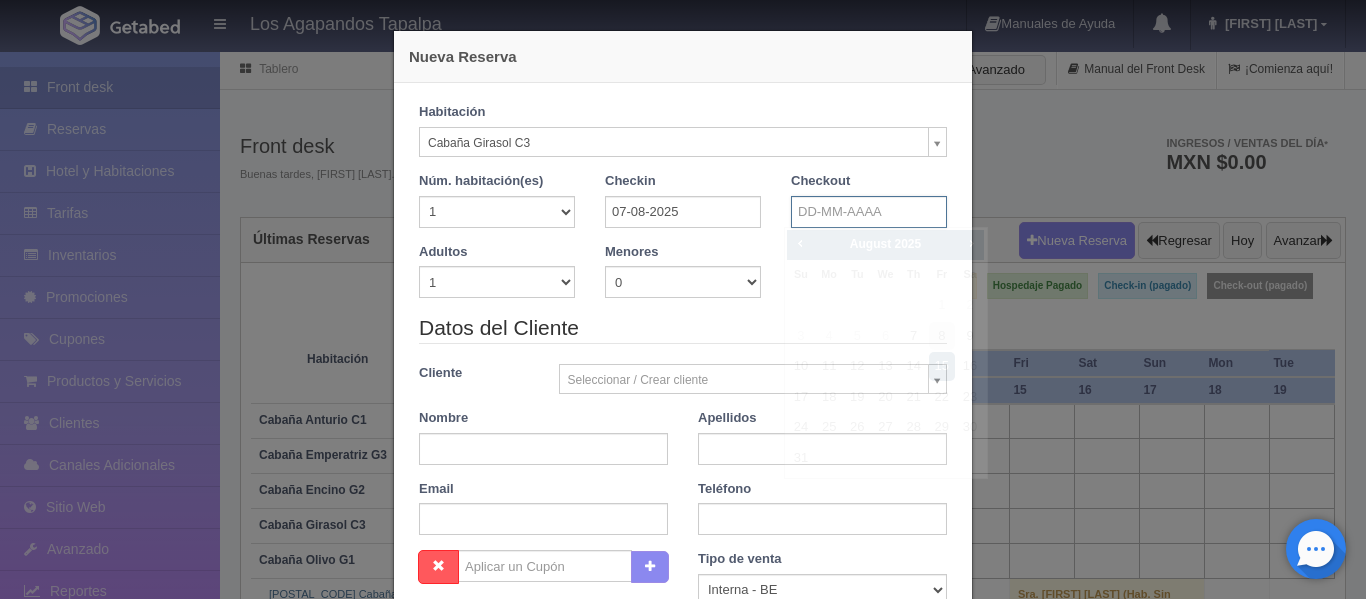 click at bounding box center (869, 212) 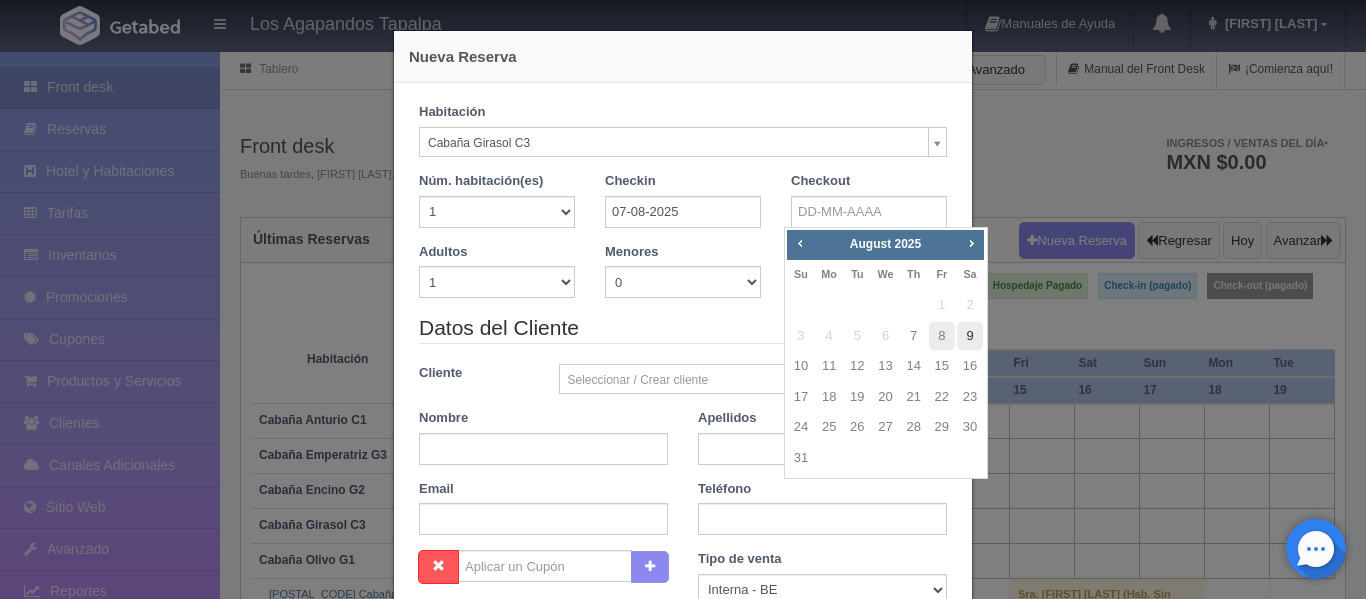 click on "9" at bounding box center [970, 336] 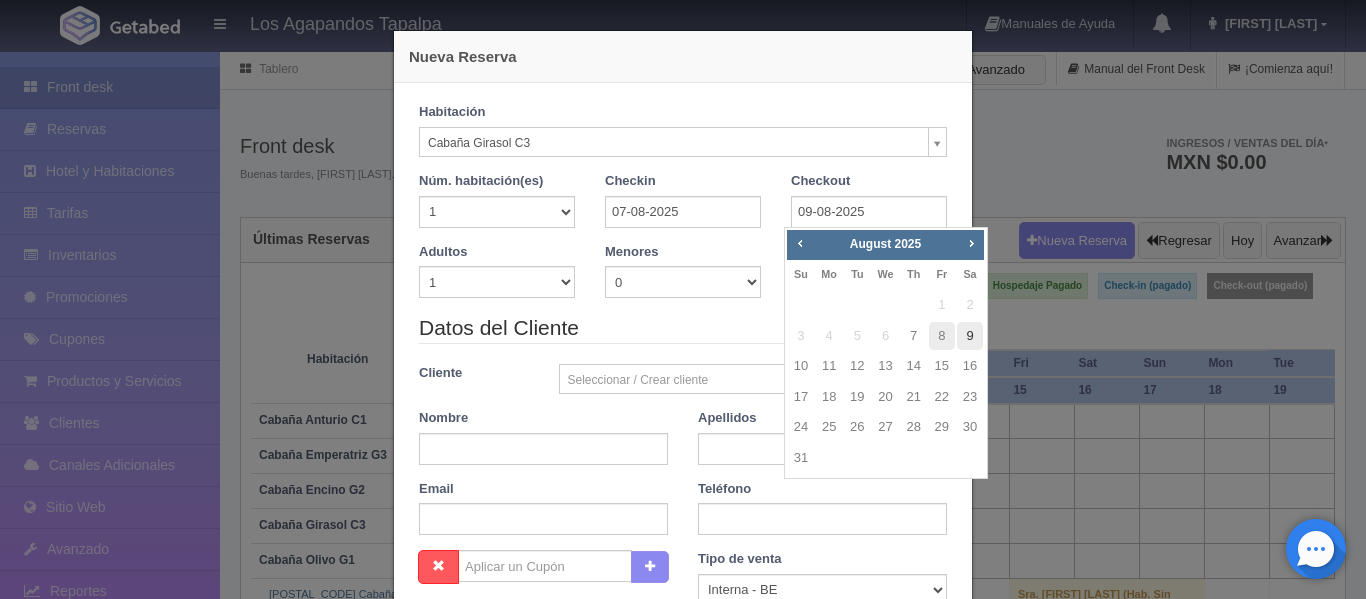 checkbox on "false" 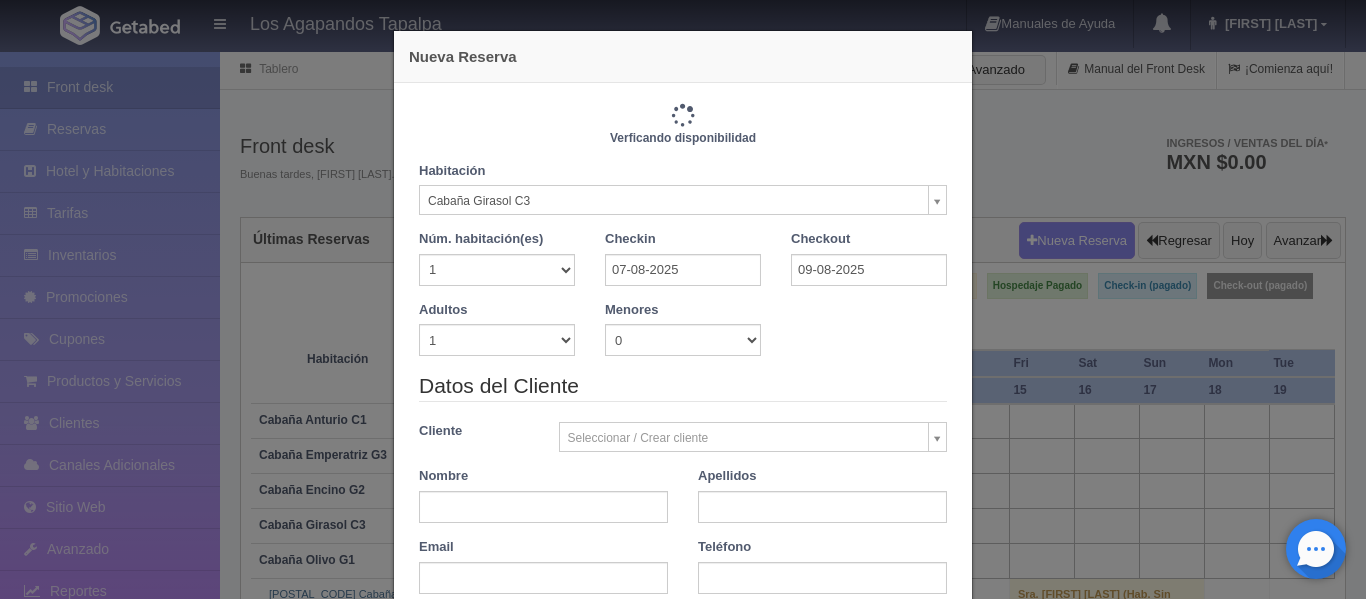 type on "6600.00" 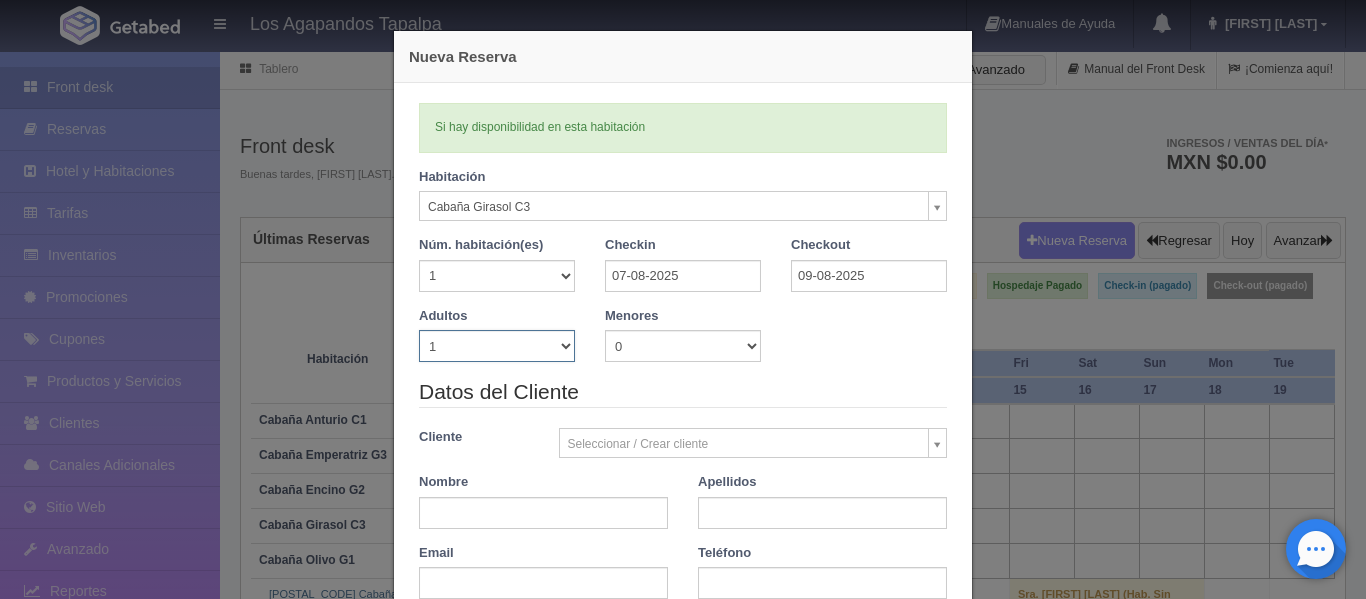 click on "1
2
3
4
5
6
7
8
9
10" at bounding box center (497, 346) 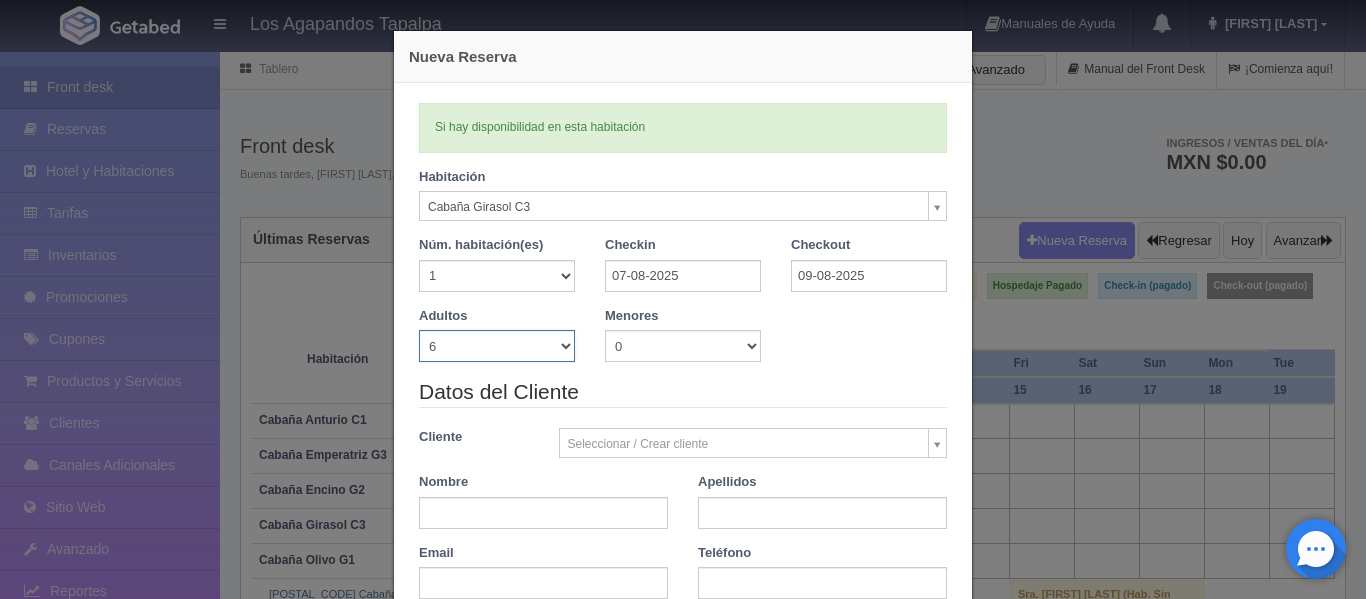 click on "1
2
3
4
5
6
7
8
9
10" at bounding box center [497, 346] 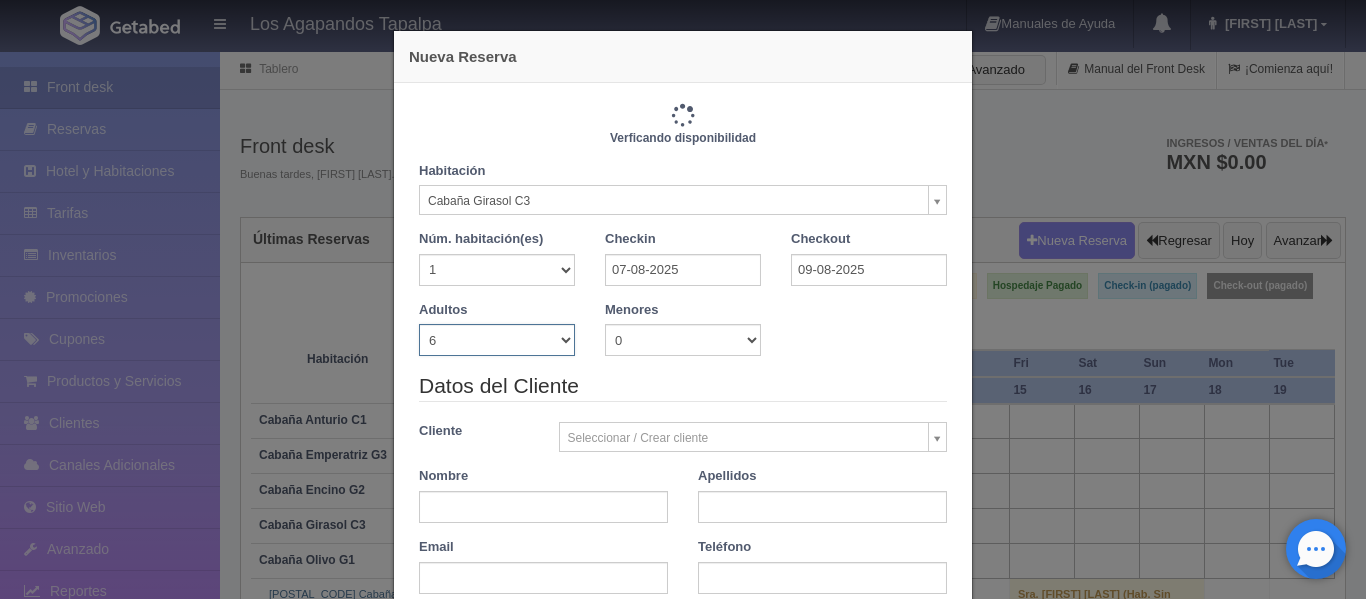 type on "6600.00" 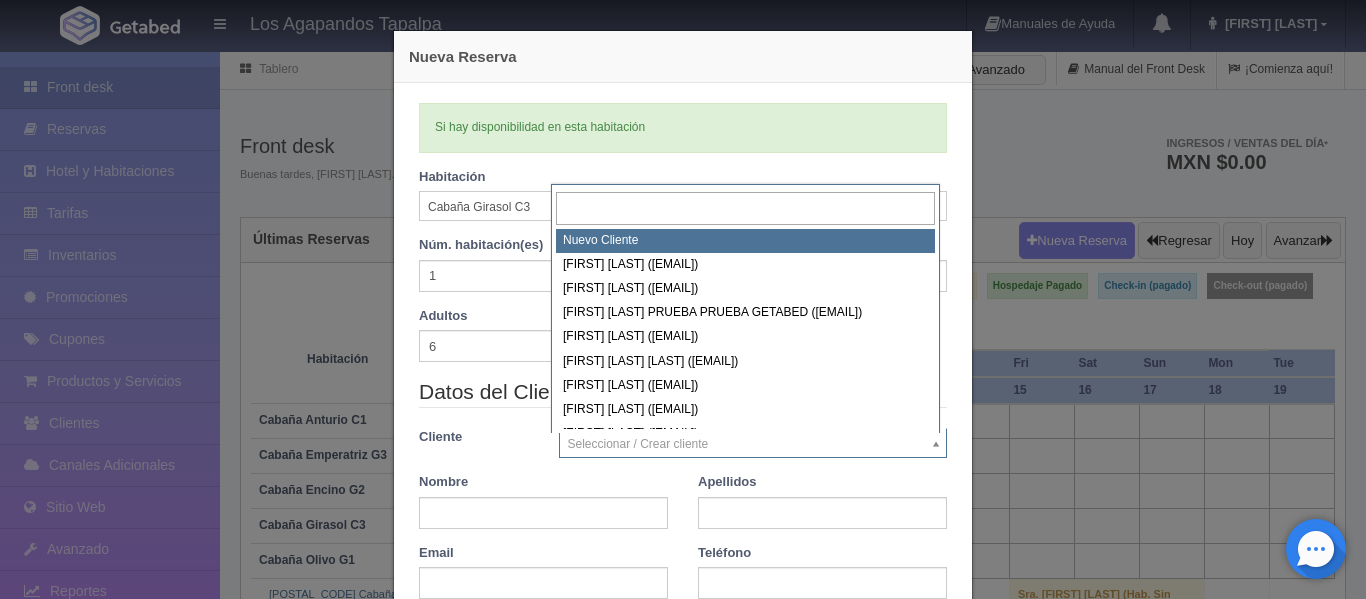 click on "Los Agapandos Tapalpa
Manuales de Ayuda
Actualizaciones recientes
Ana Pau
Mi Perfil
Salir / Log Out
Procesando...
Front desk
Reservas
Hotel y Habitaciones
Tarifas
Inventarios
Promociones
Cupones
Productos y Servicios
Clientes
Canales Adicionales
Facebook Fan Page" at bounding box center [683, 376] 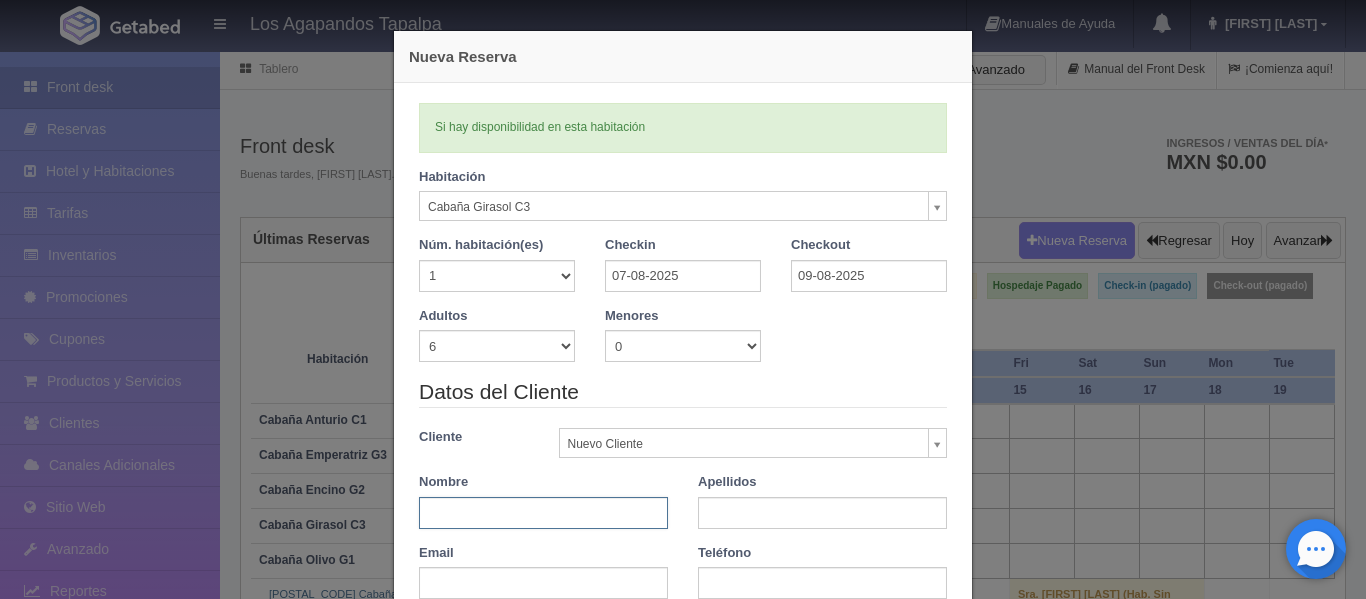 click at bounding box center (543, 513) 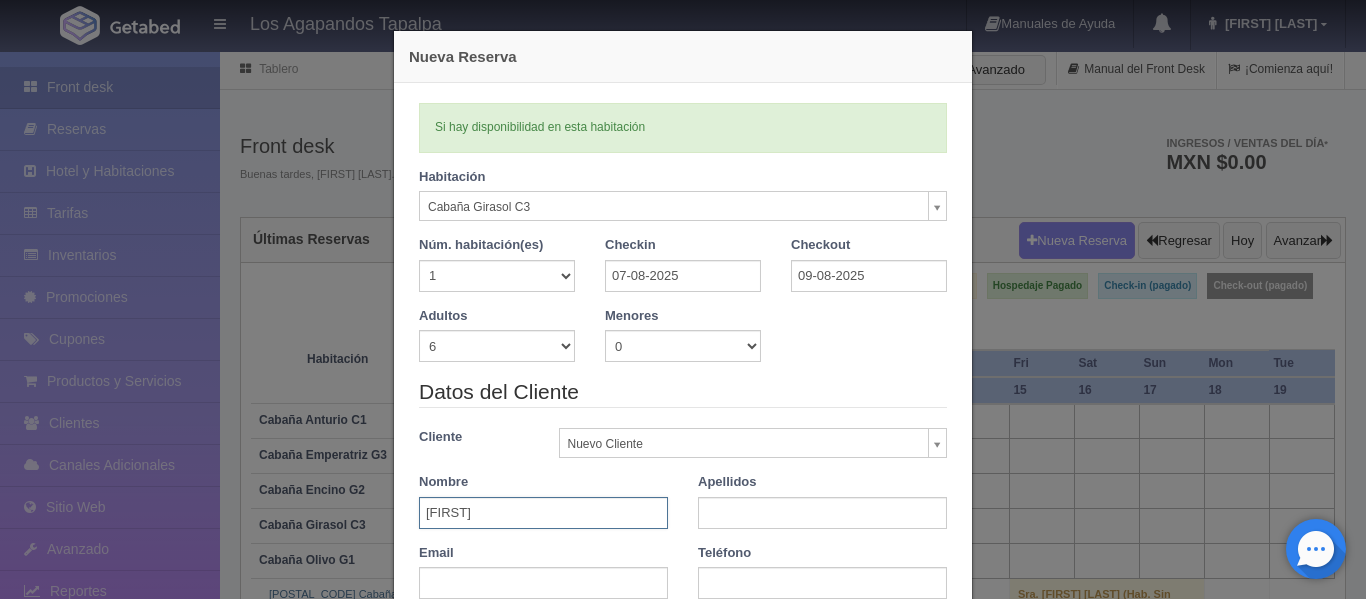 type on "Daniel" 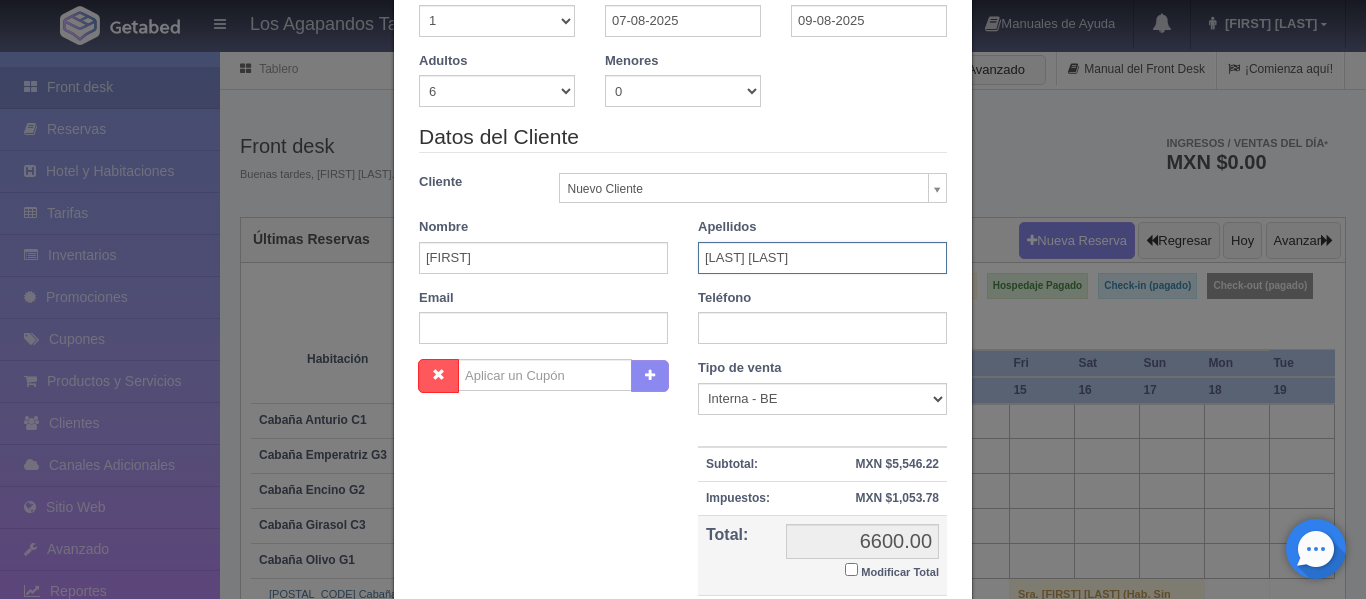 scroll, scrollTop: 300, scrollLeft: 0, axis: vertical 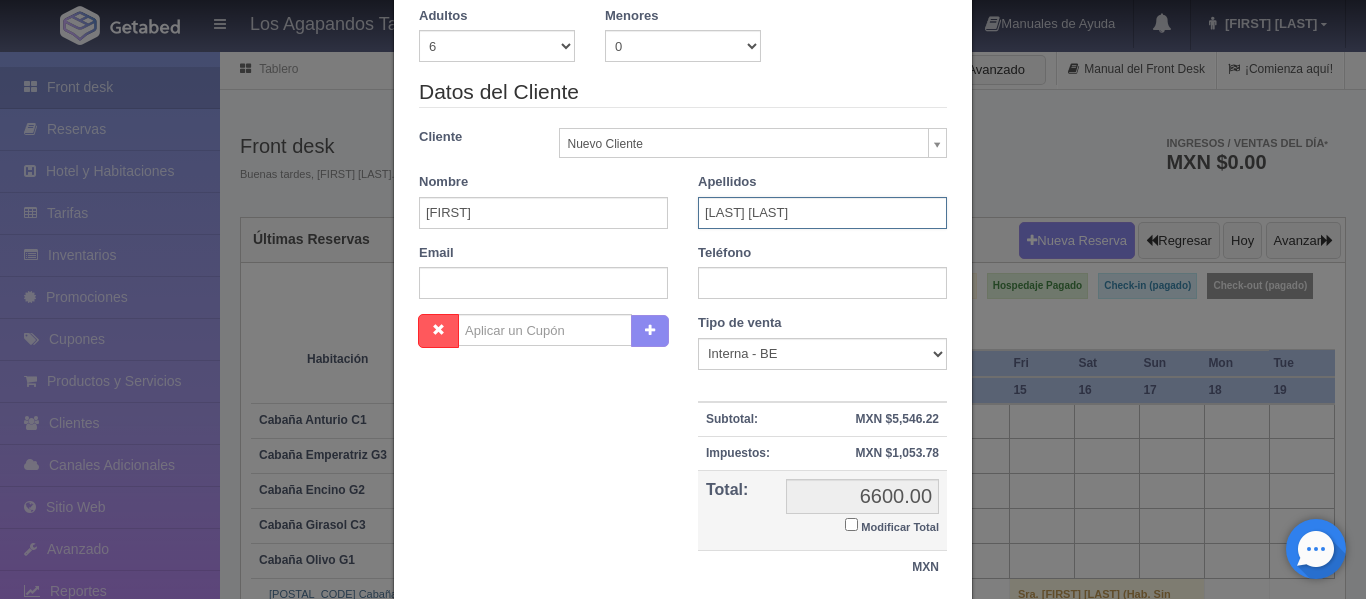 type on "Castro Roqueñi" 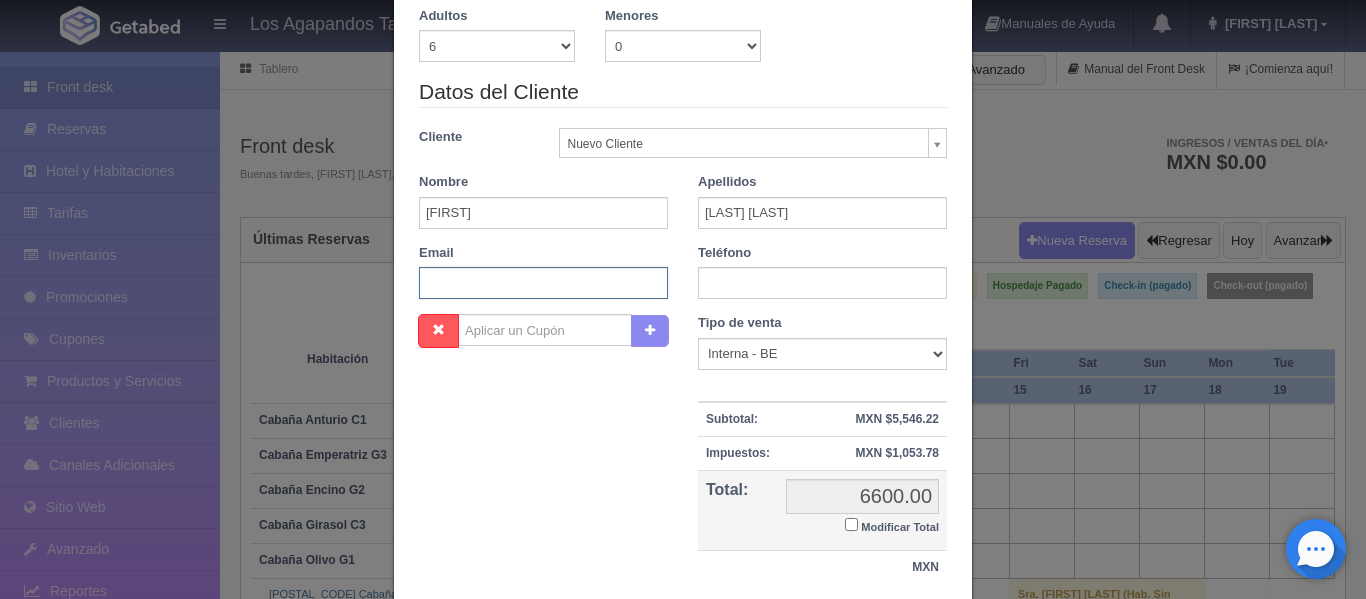 click at bounding box center (543, 283) 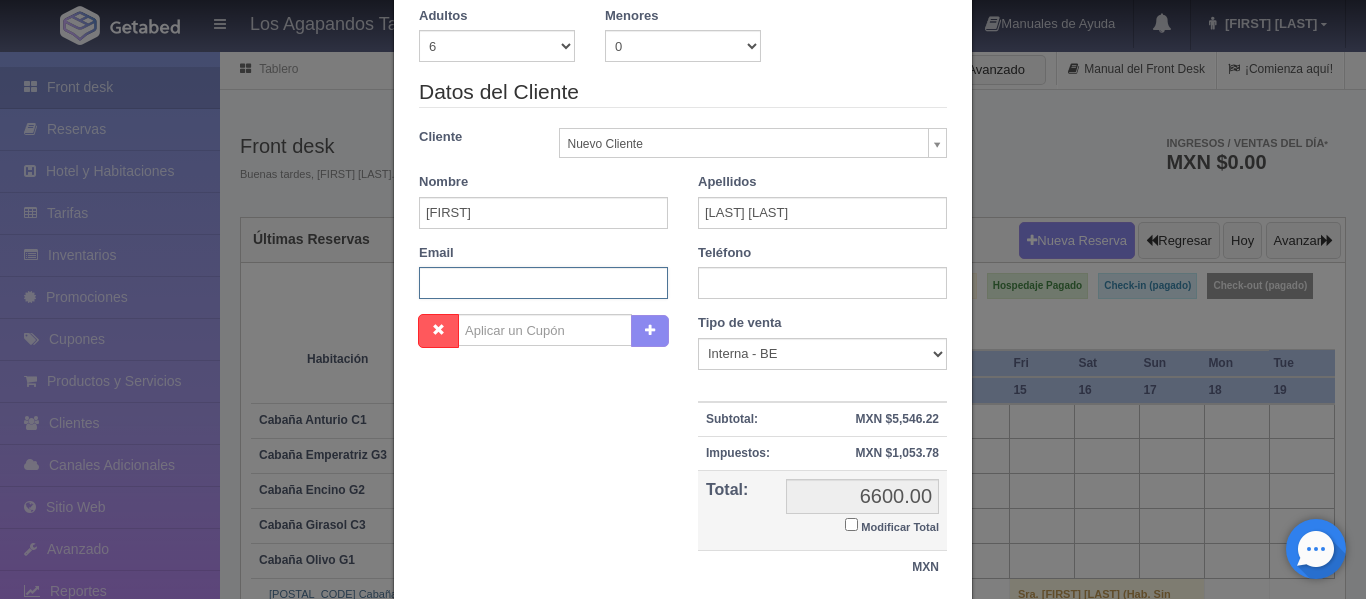paste on "dacasro67@gmail.com" 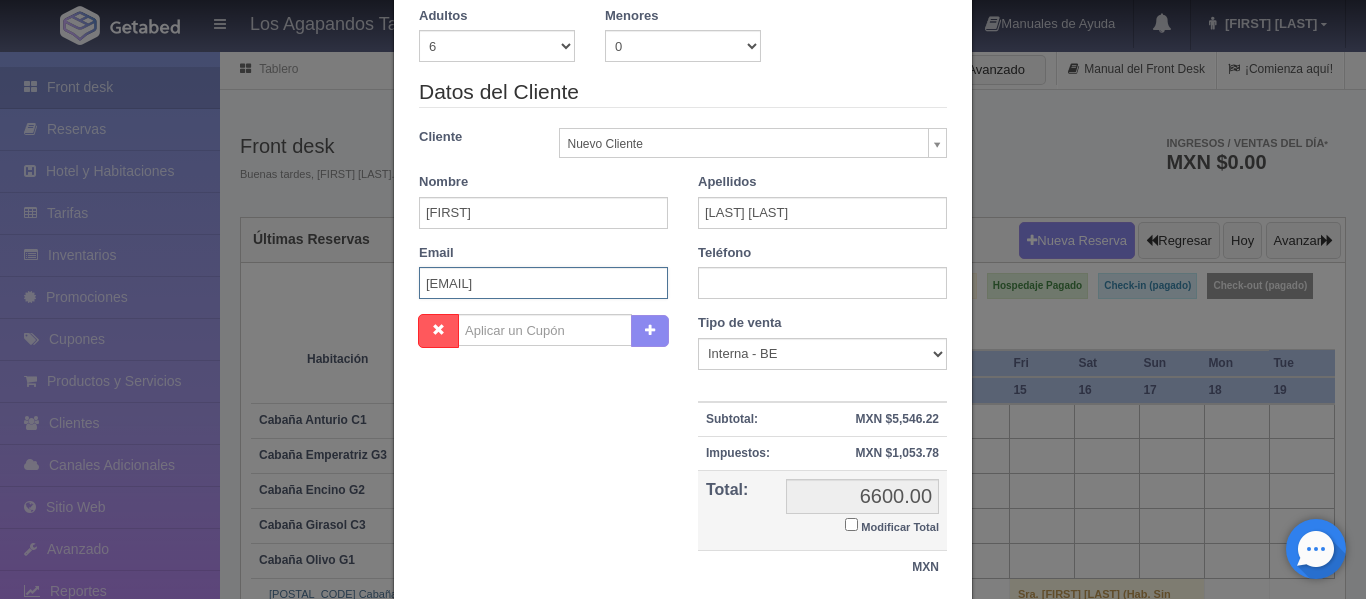 type on "dacasro67@gmail.com" 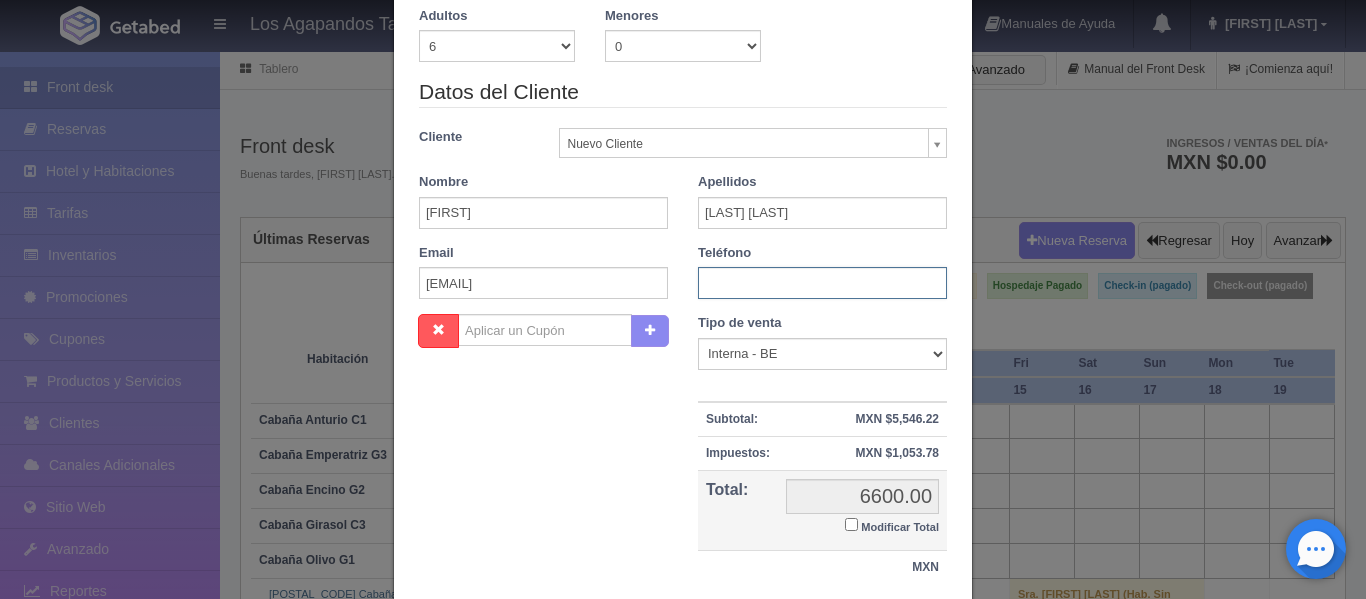 click at bounding box center (822, 283) 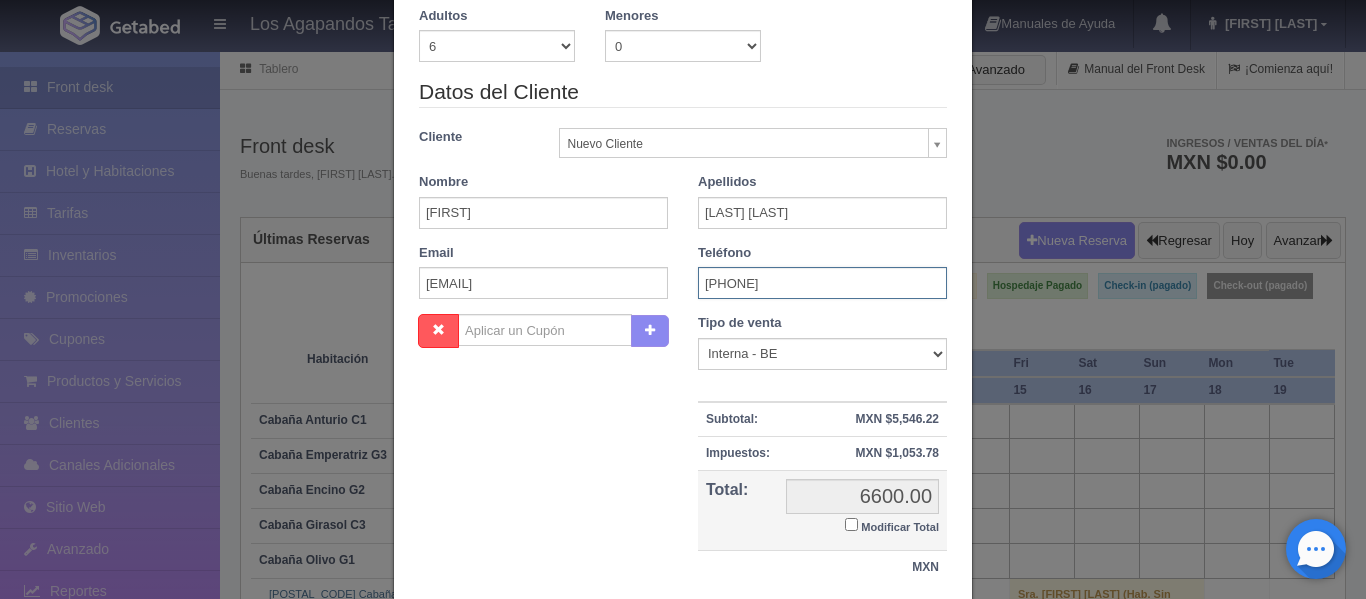 type on "3338309767" 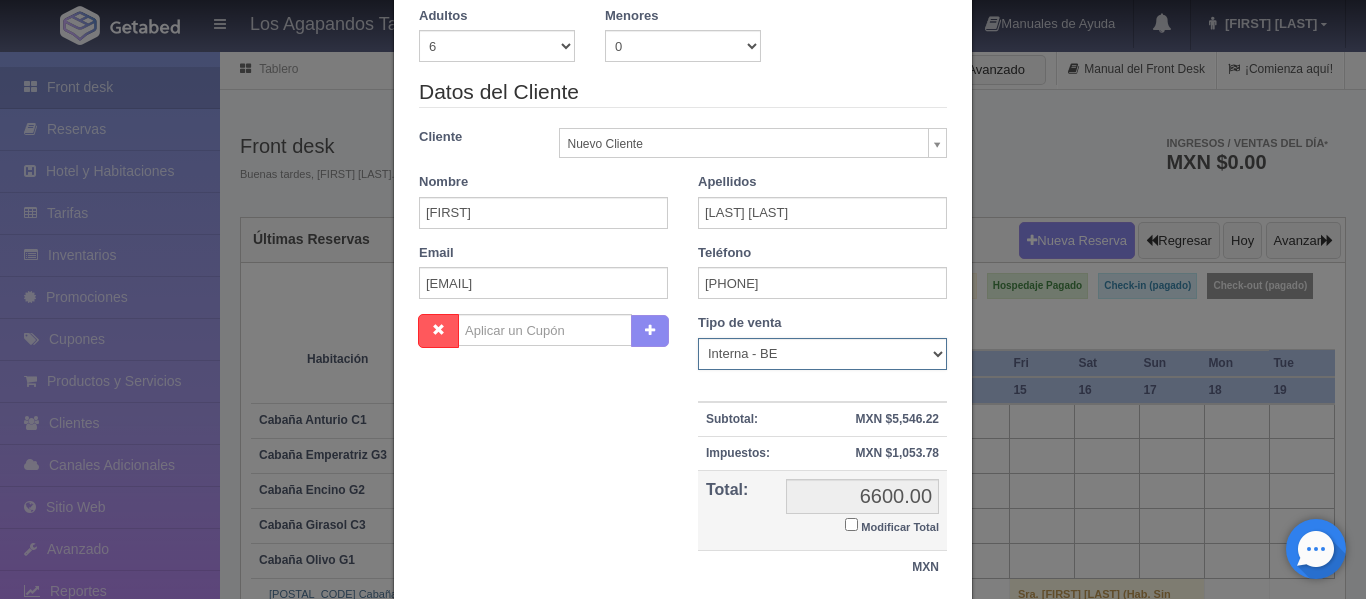 click on "Correo Electronico
Interna - BE
Llamada
OTA Externa
Otro
WALK IN" at bounding box center [822, 354] 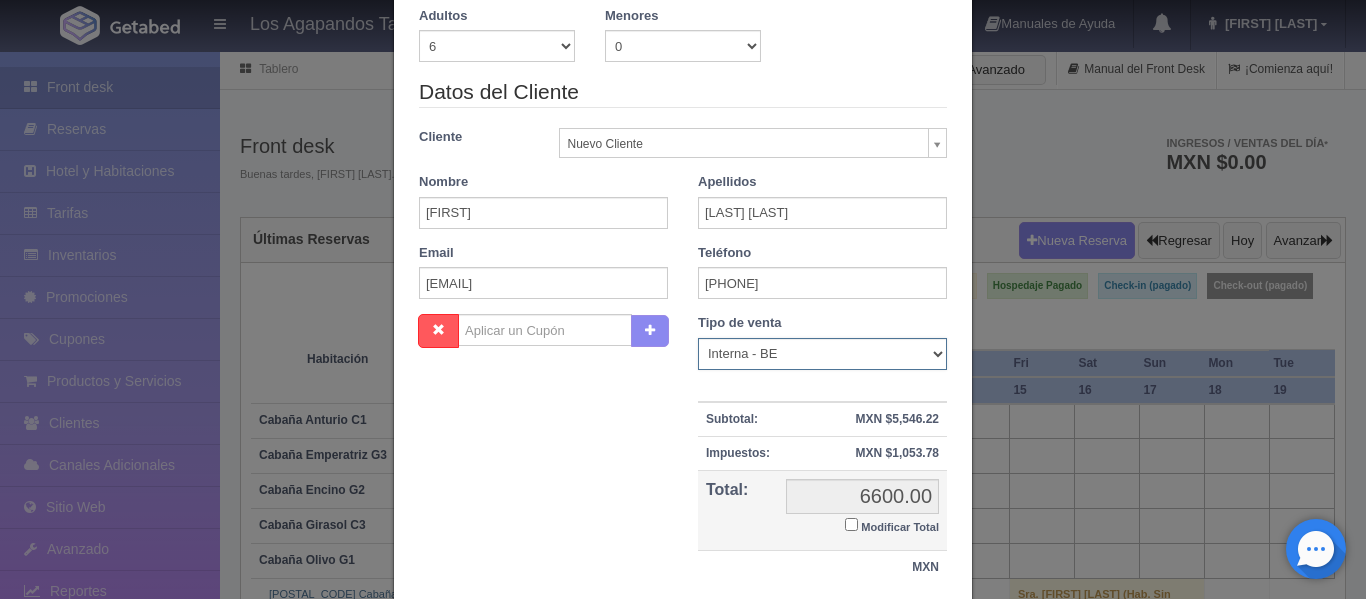 select on "walkin" 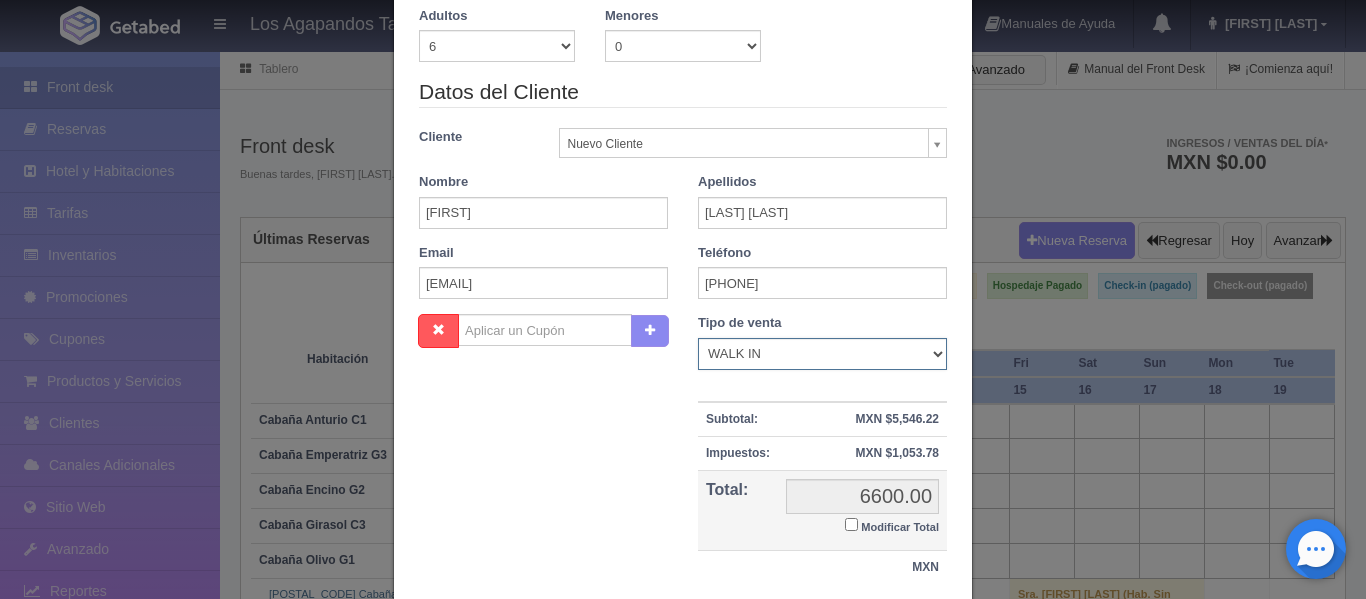 click on "Correo Electronico
Interna - BE
Llamada
OTA Externa
Otro
WALK IN" at bounding box center [822, 354] 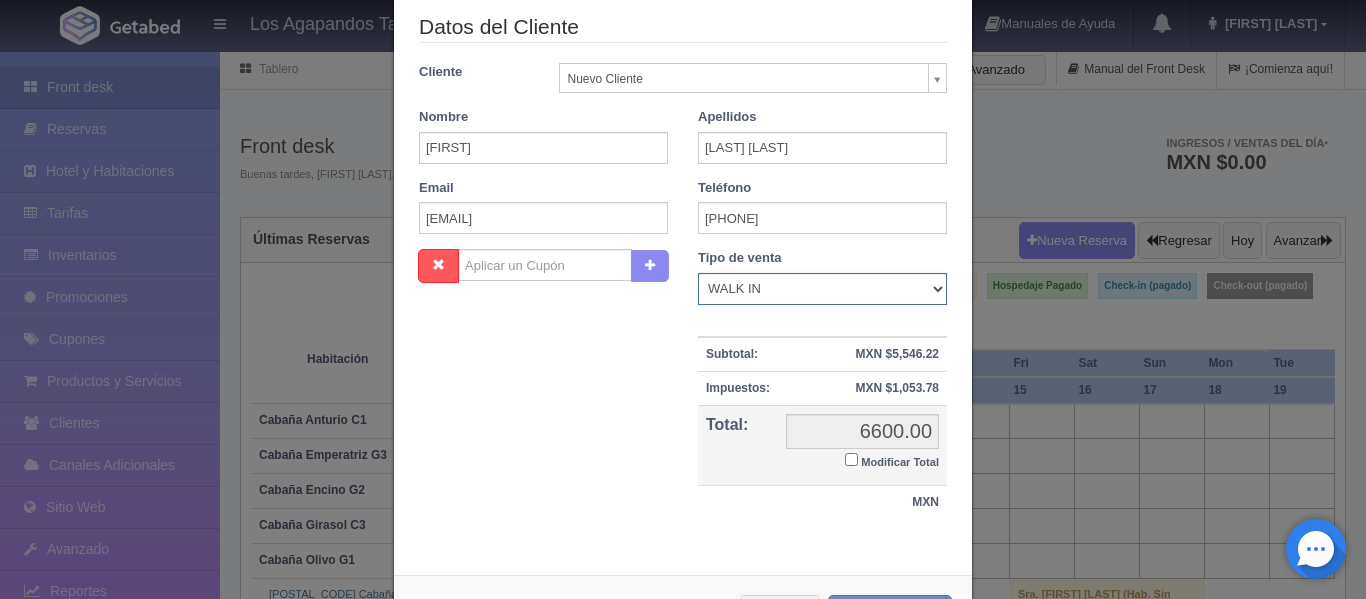 scroll, scrollTop: 400, scrollLeft: 0, axis: vertical 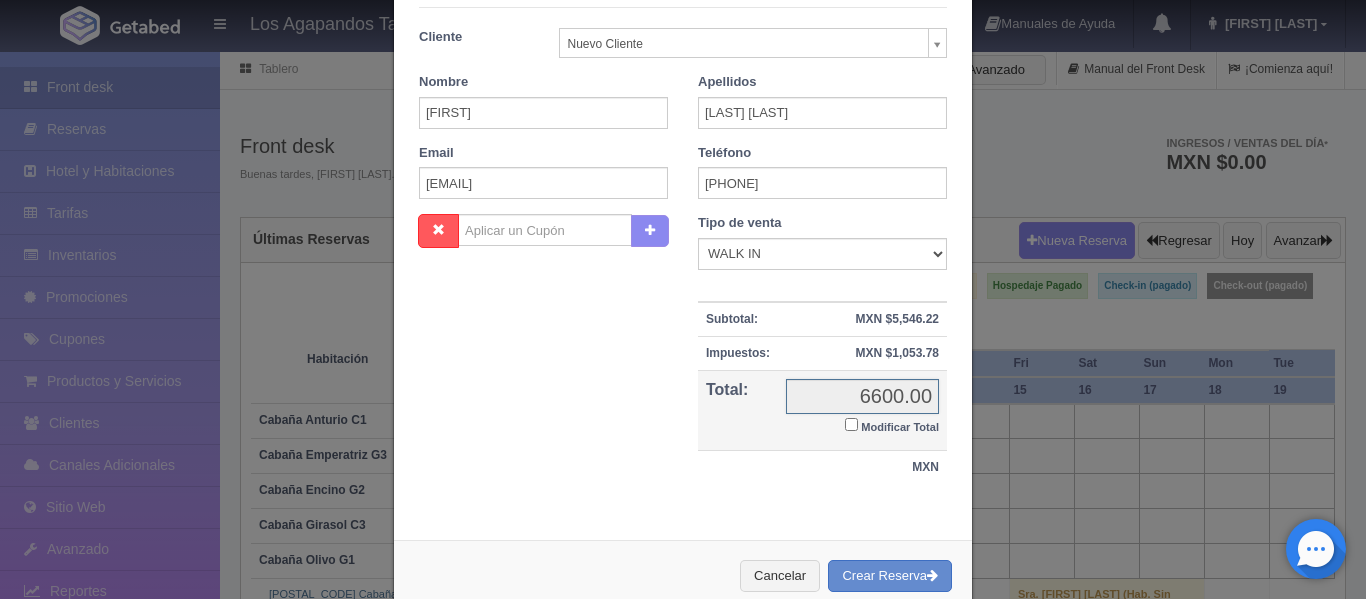 click on "6600.00" at bounding box center (862, 396) 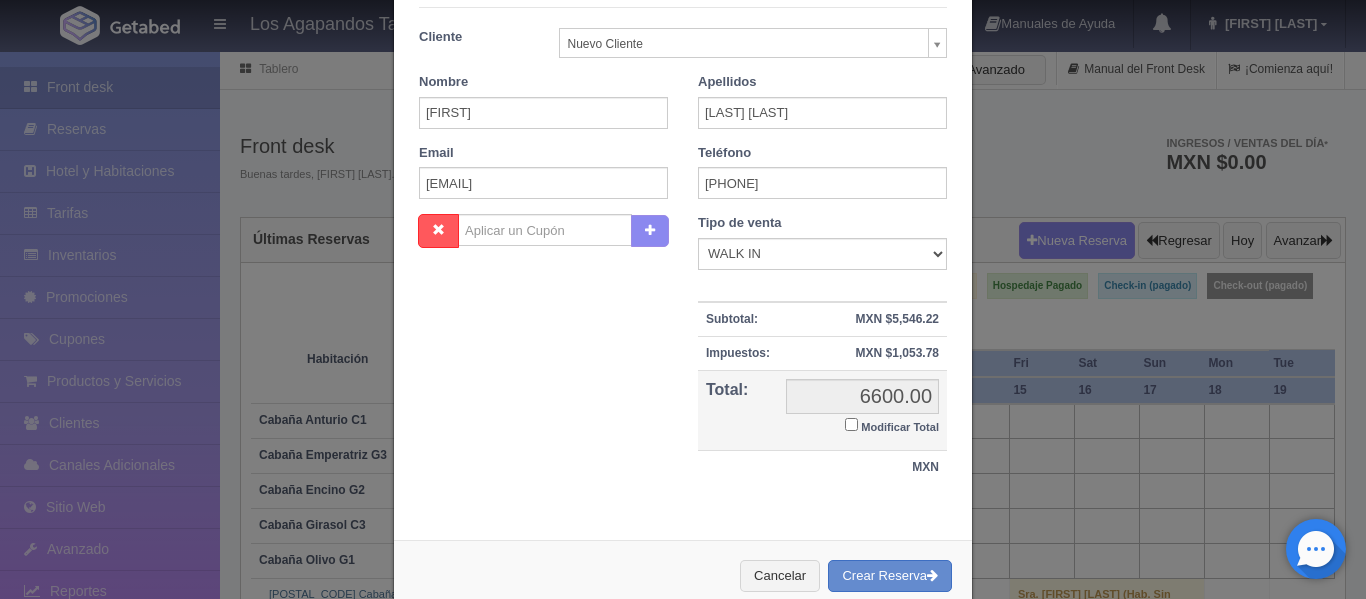 click on "Modificar Total" at bounding box center (892, 425) 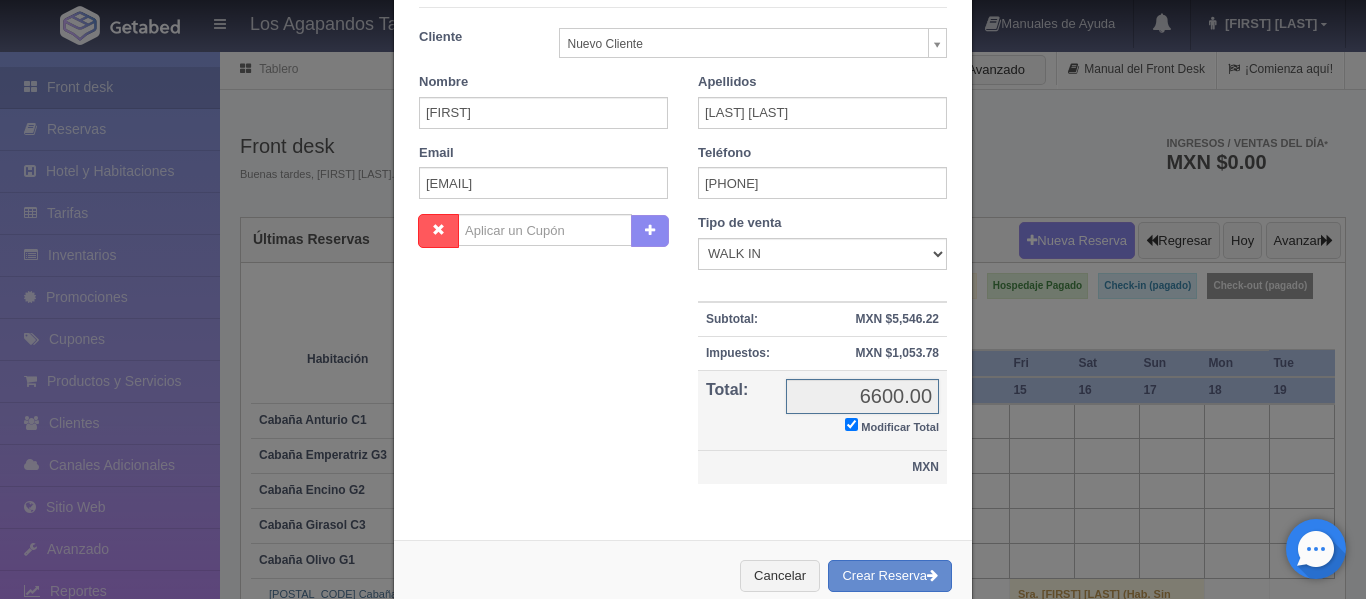 checkbox on "true" 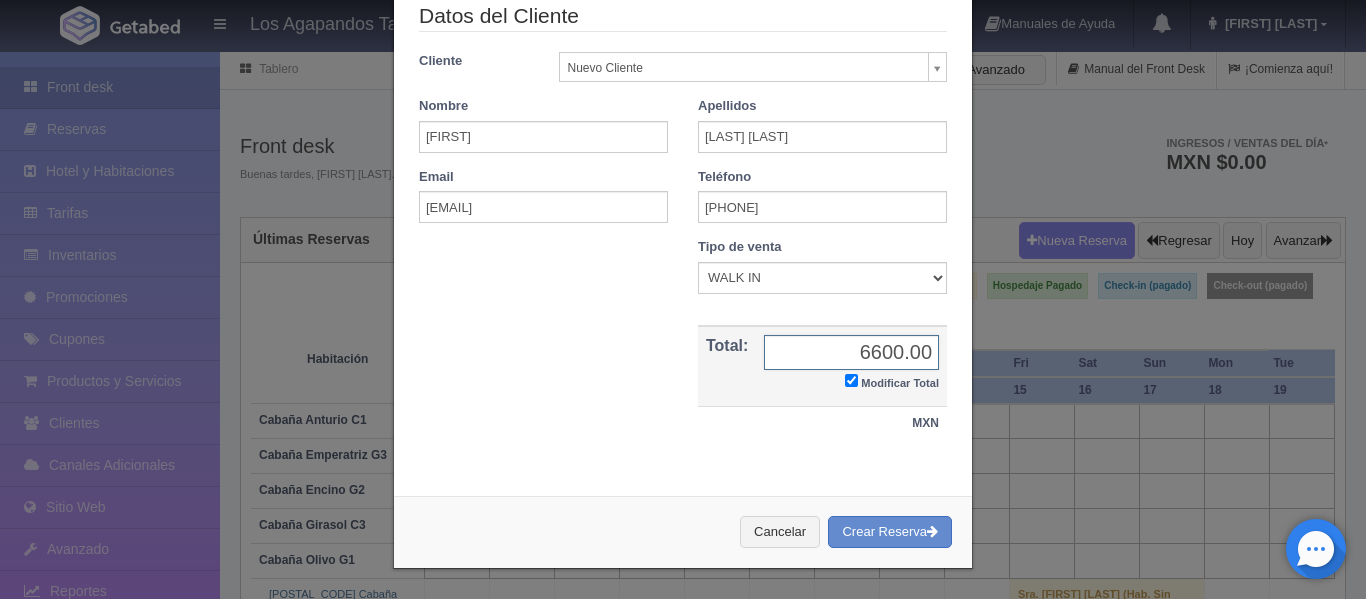 click on "6600.00" at bounding box center [851, 352] 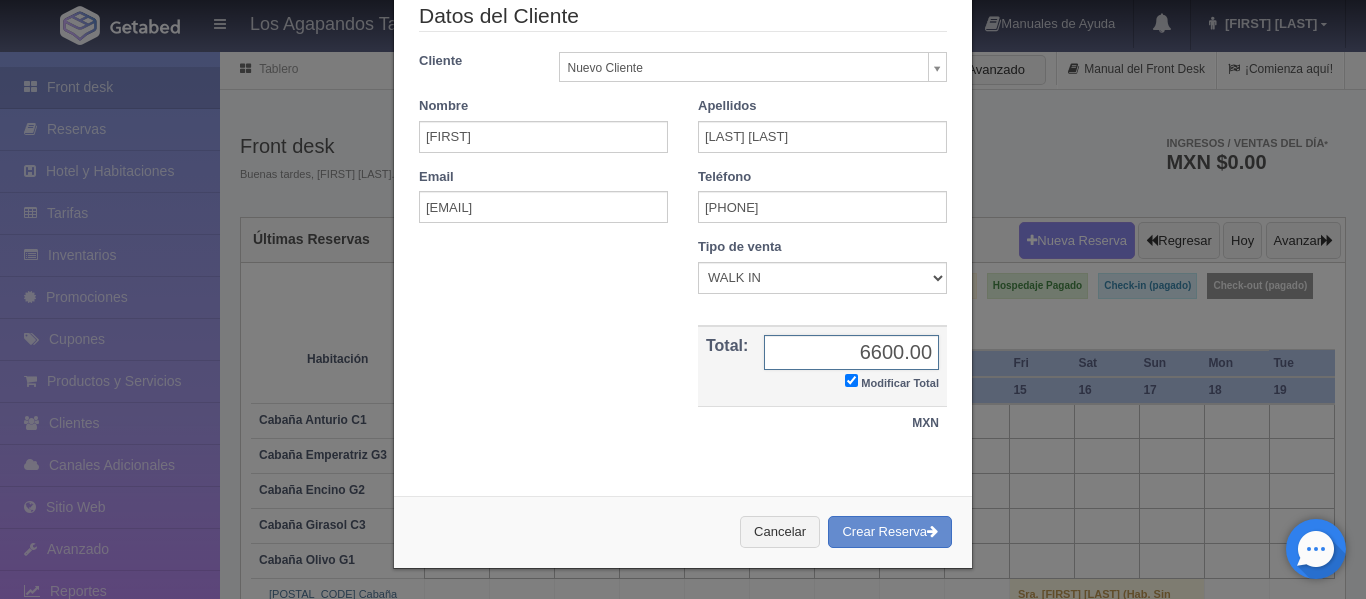 drag, startPoint x: 873, startPoint y: 350, endPoint x: 828, endPoint y: 349, distance: 45.01111 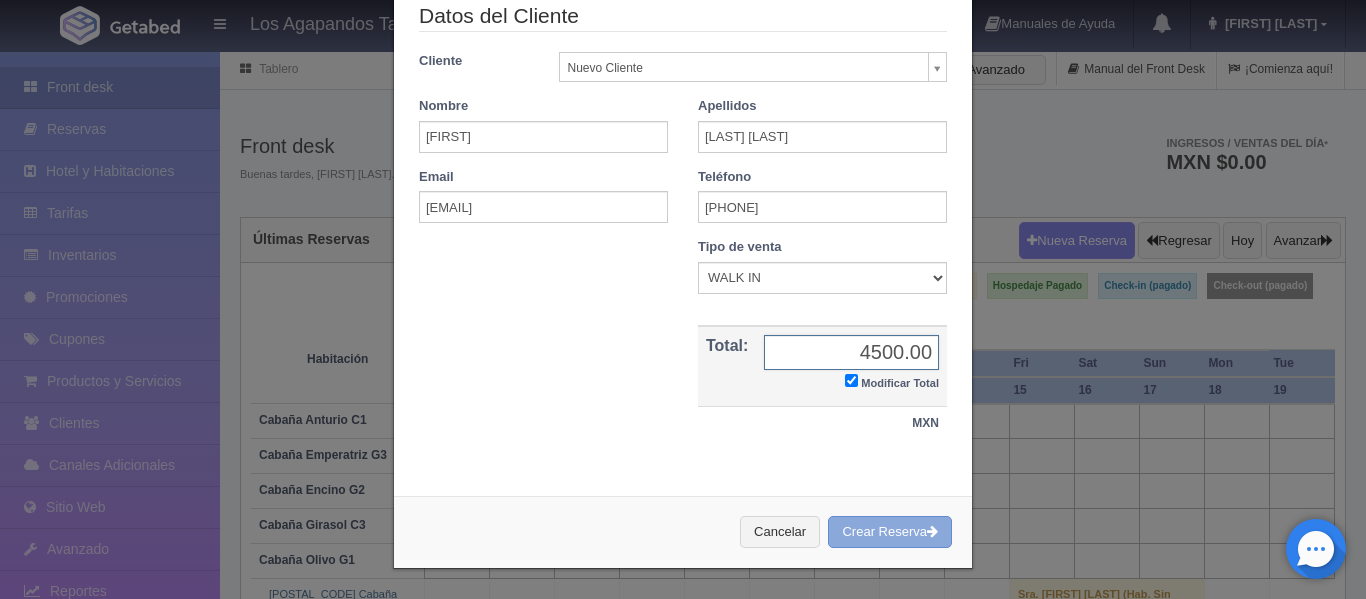 type on "4500.00" 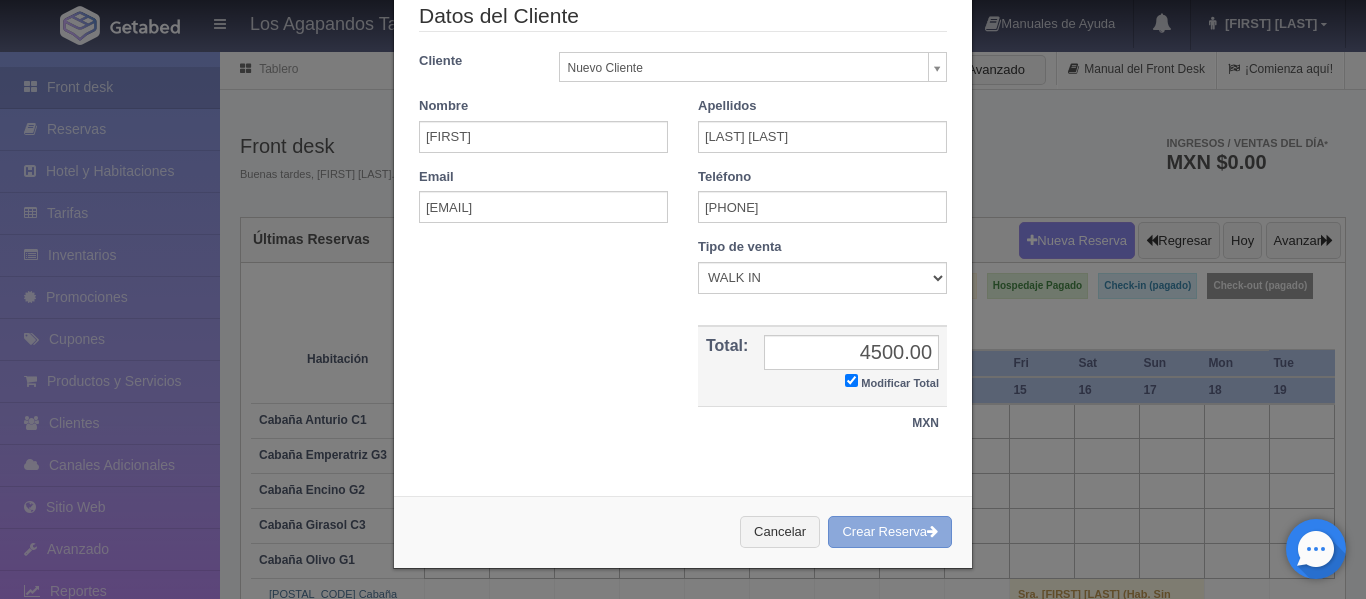 click on "Crear Reserva" at bounding box center (890, 532) 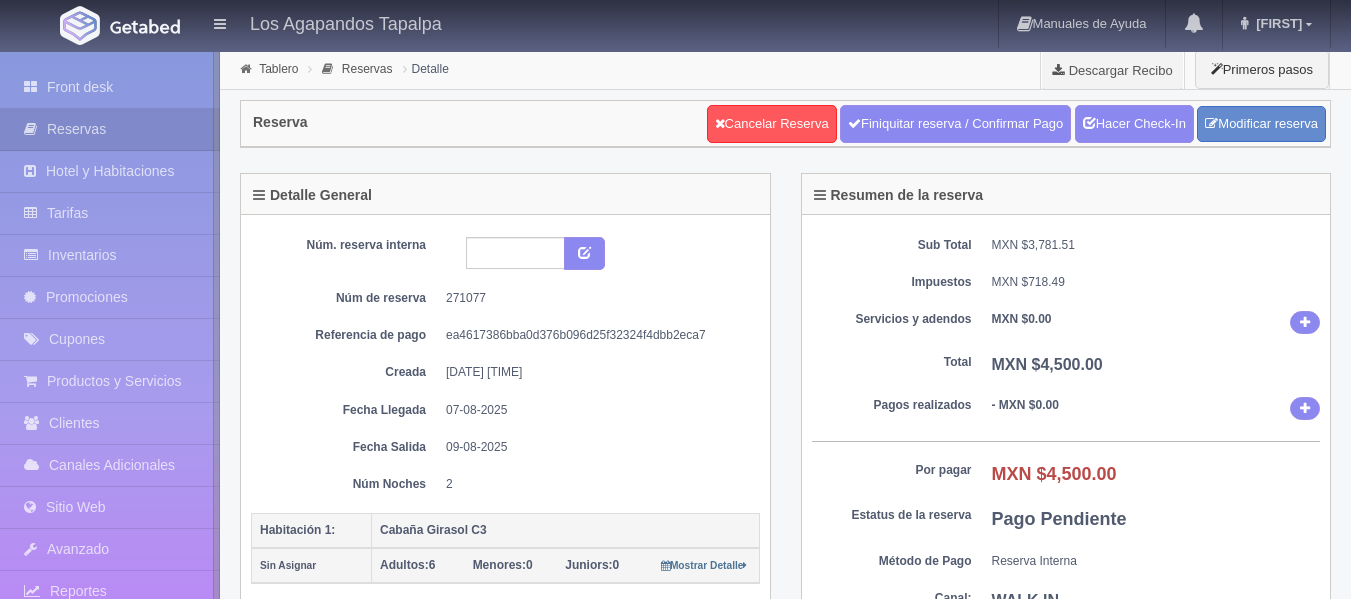 scroll, scrollTop: 0, scrollLeft: 0, axis: both 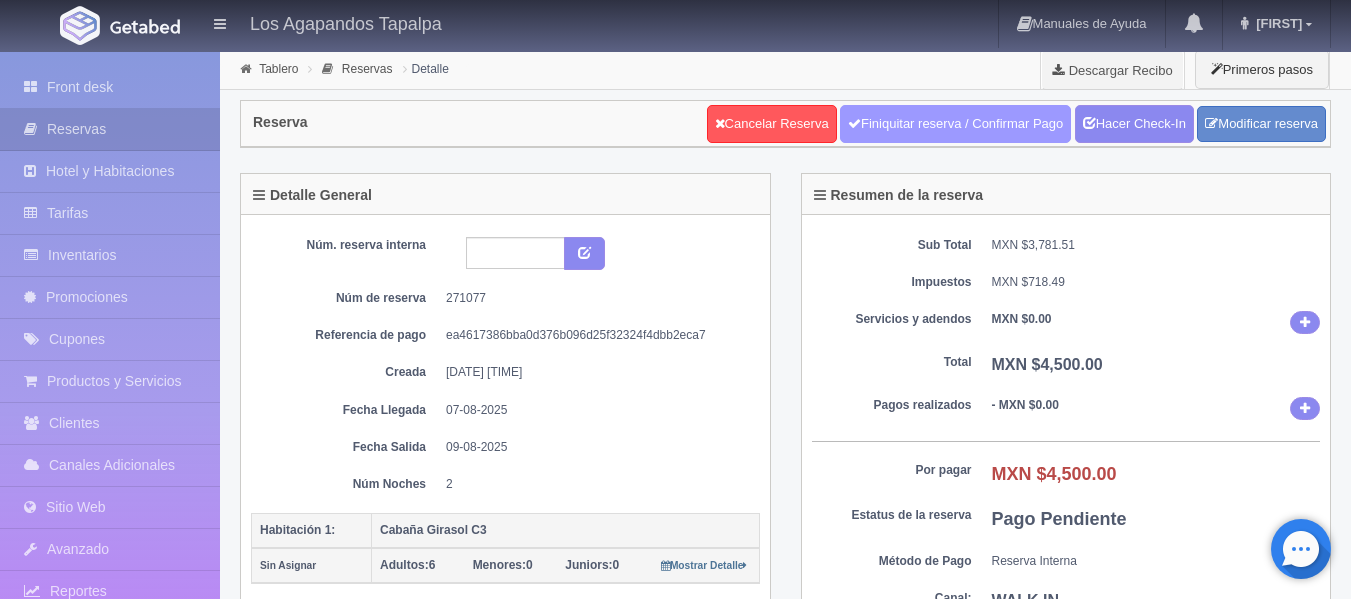 click on "Finiquitar reserva / Confirmar Pago" at bounding box center [955, 124] 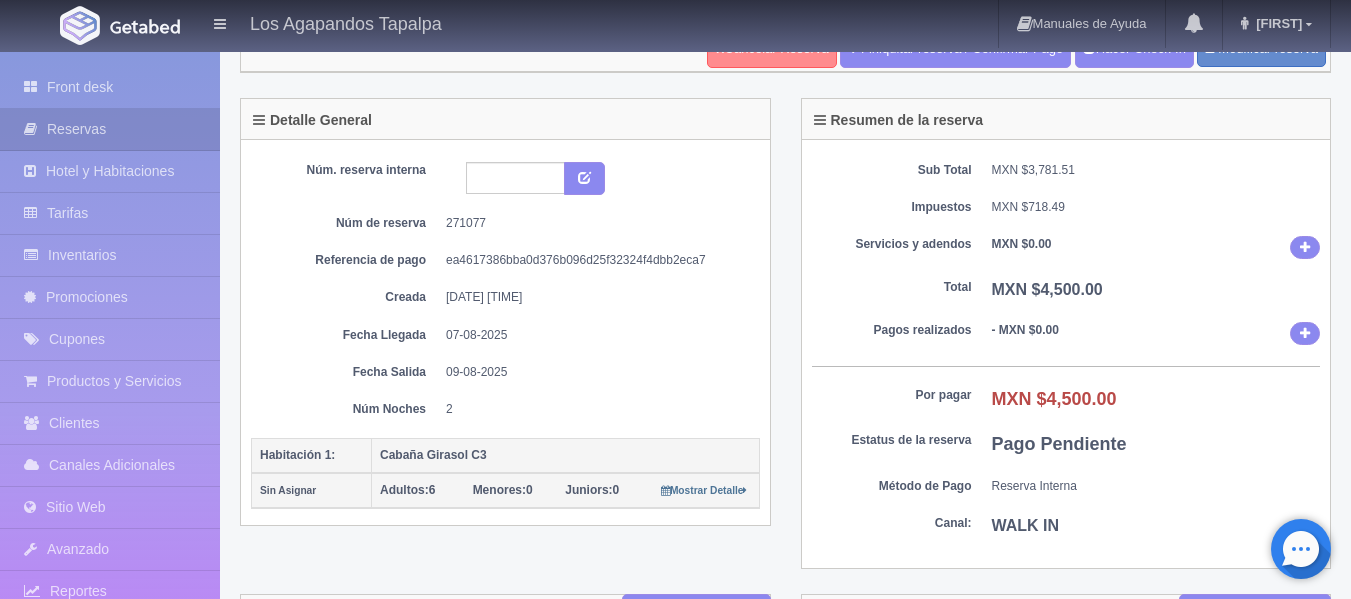 scroll, scrollTop: 194, scrollLeft: 0, axis: vertical 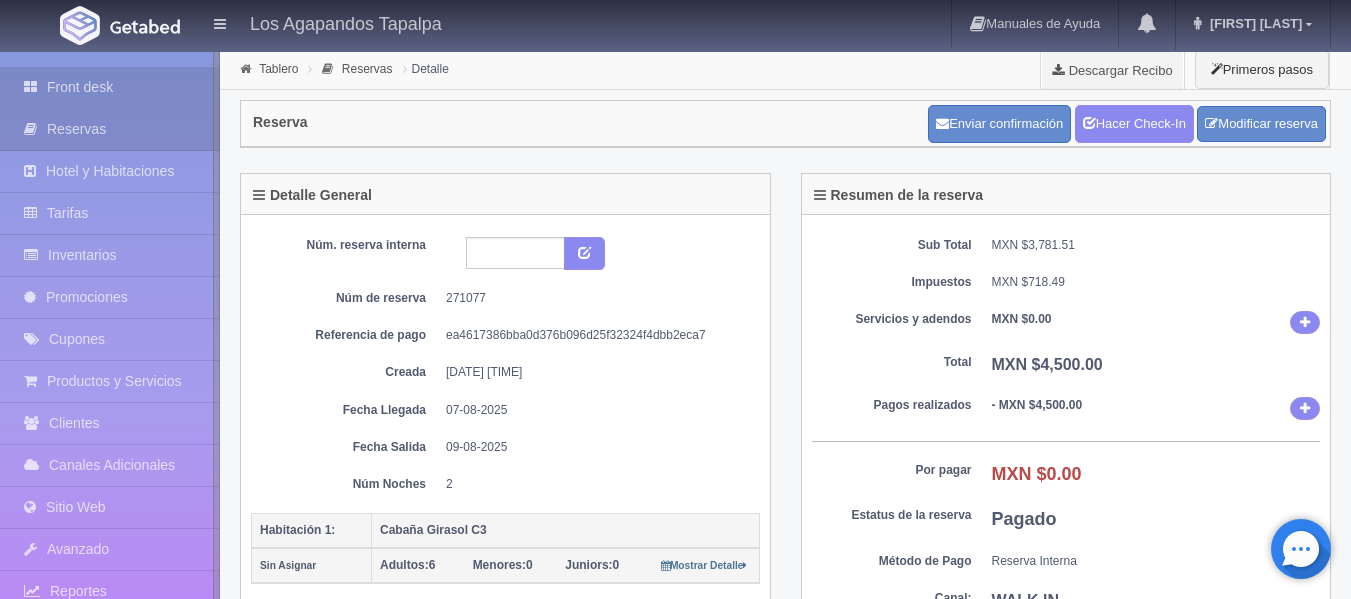 click on "Front desk" at bounding box center (110, 87) 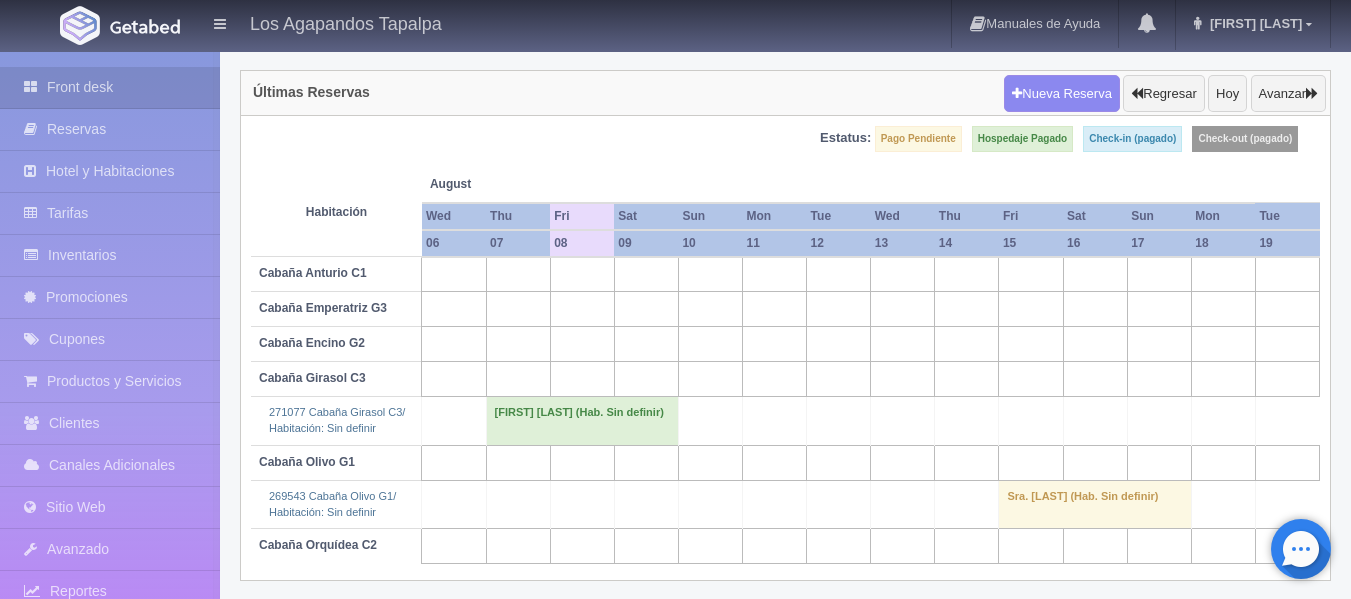 scroll, scrollTop: 154, scrollLeft: 0, axis: vertical 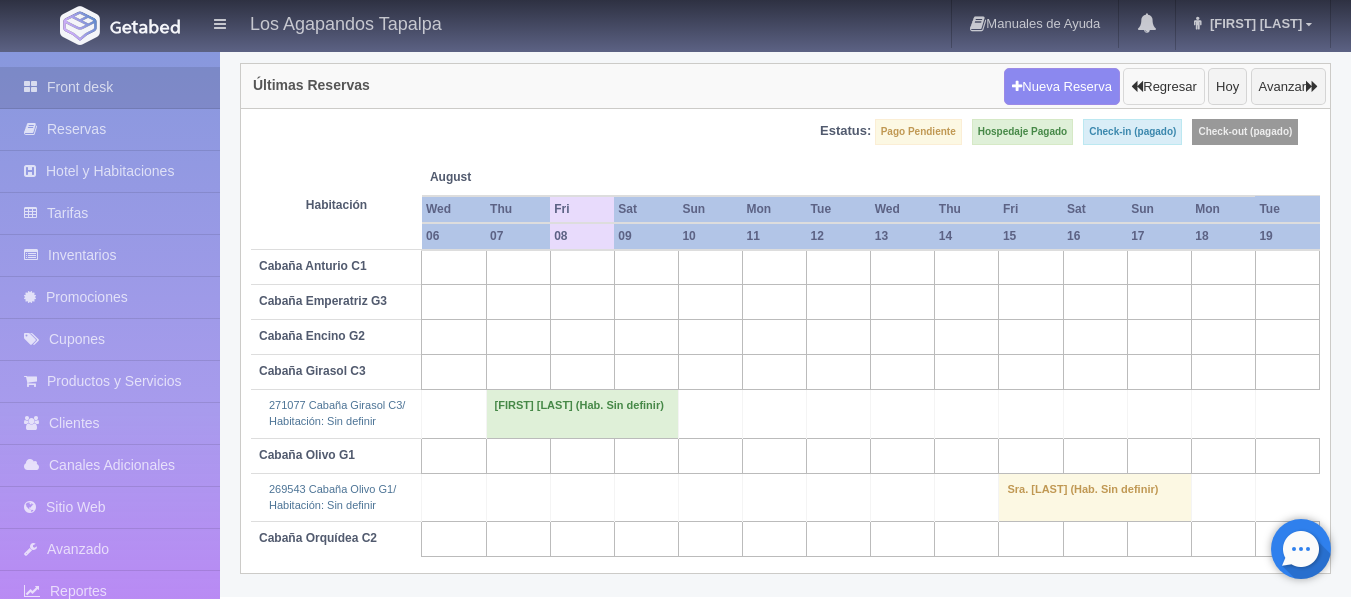 click on "Regresar" at bounding box center (1163, 87) 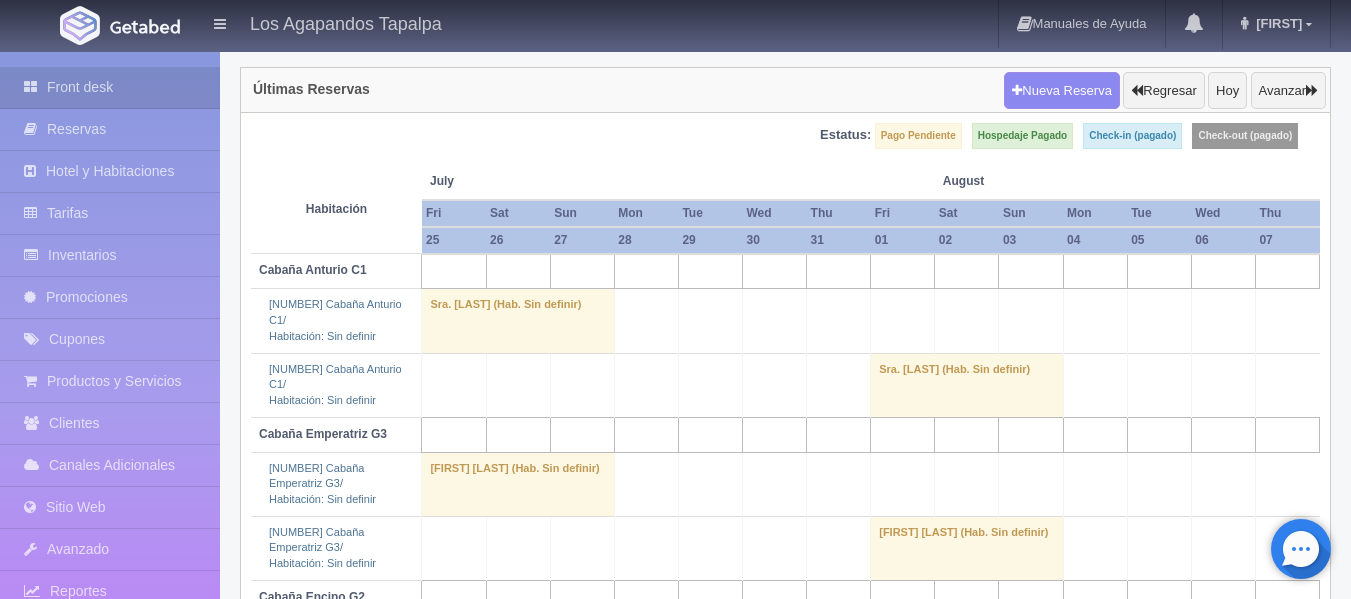 scroll, scrollTop: 0, scrollLeft: 0, axis: both 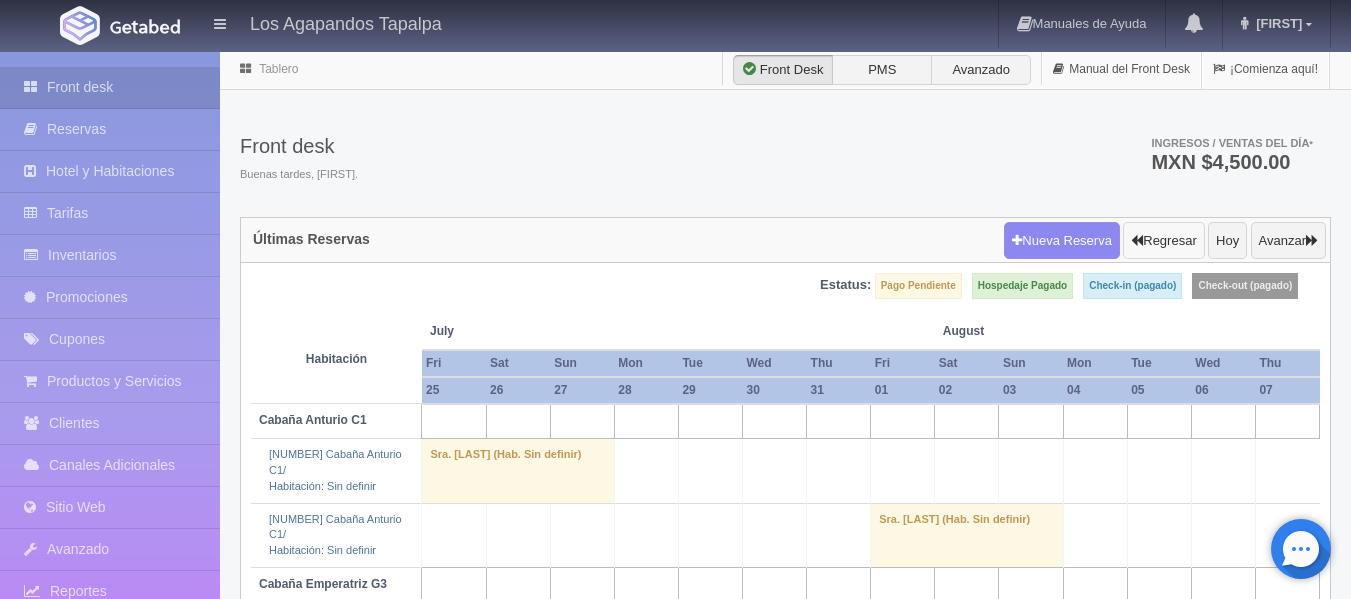 click on "Regresar" at bounding box center (1163, 241) 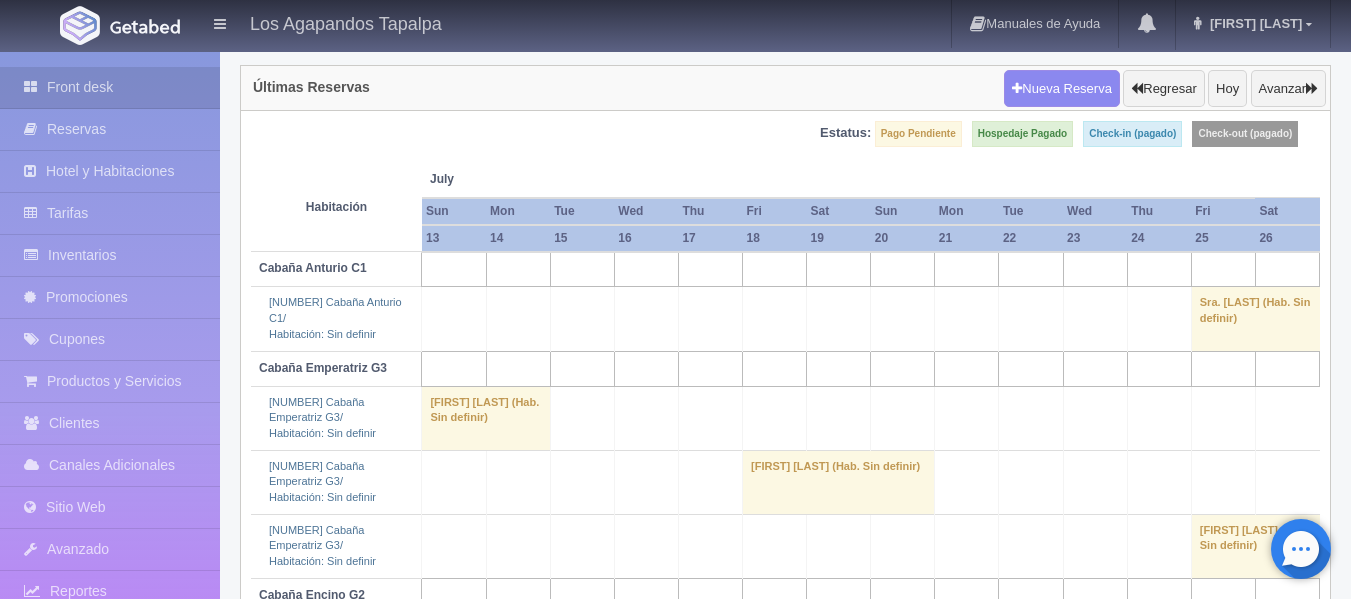 scroll, scrollTop: 100, scrollLeft: 0, axis: vertical 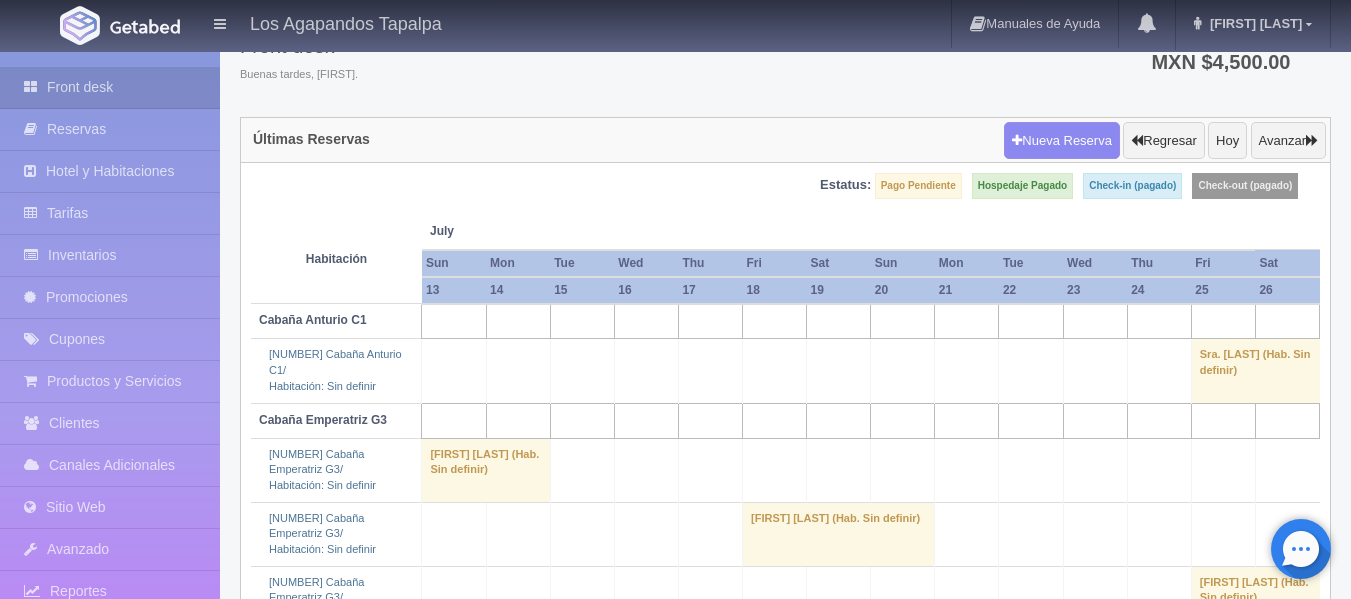 click on "Eréndira Ruíz 												(Hab. Sin definir)" at bounding box center [486, 470] 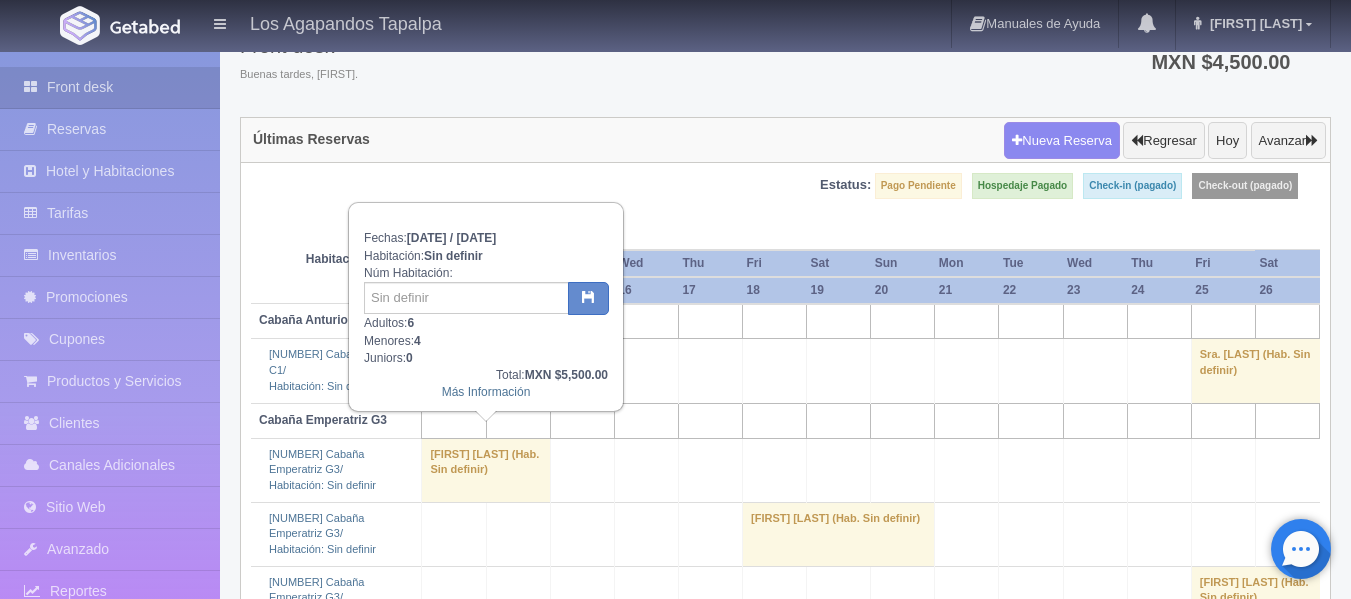 click on "Eréndira Ruíz 												(Hab. Sin definir)" at bounding box center (486, 470) 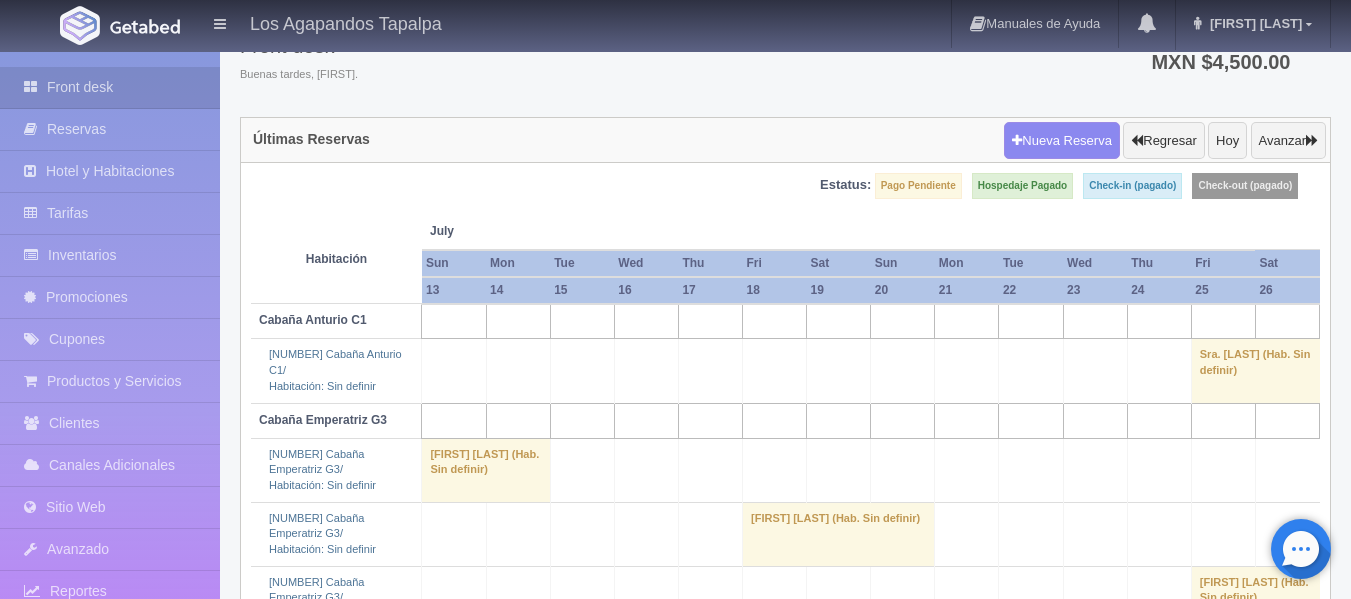 click on "Eréndira Ruíz 												(Hab. Sin definir)" at bounding box center (486, 470) 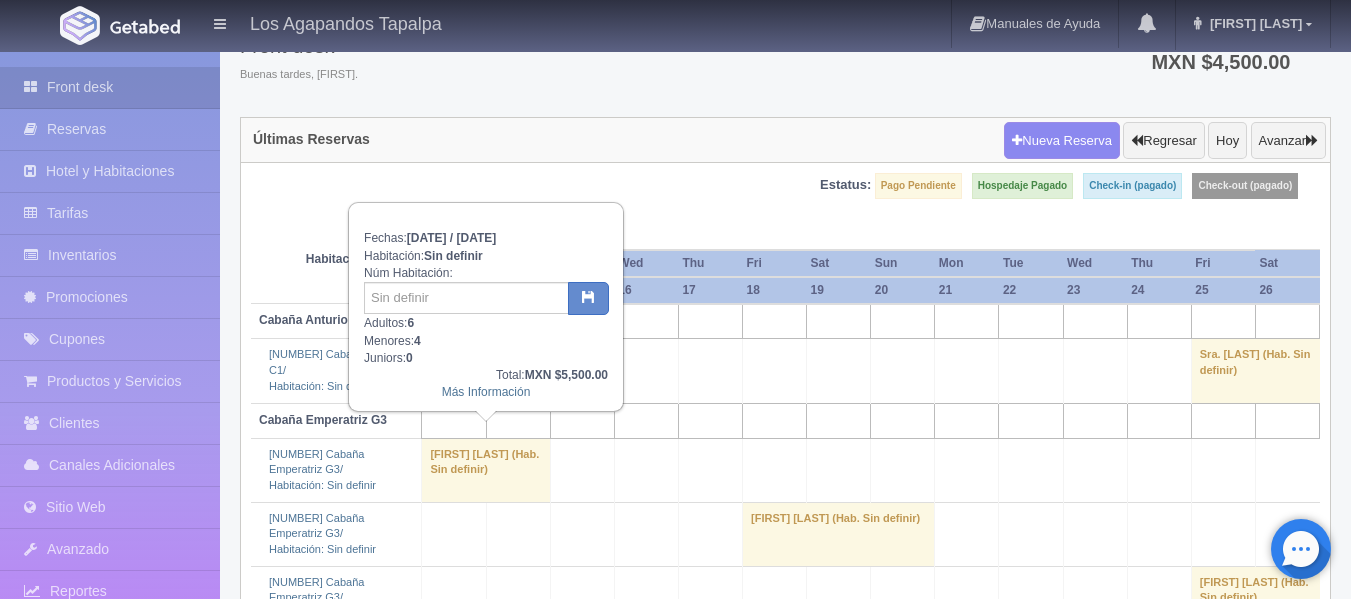 click on "Hospedaje Pagado" at bounding box center [1022, 186] 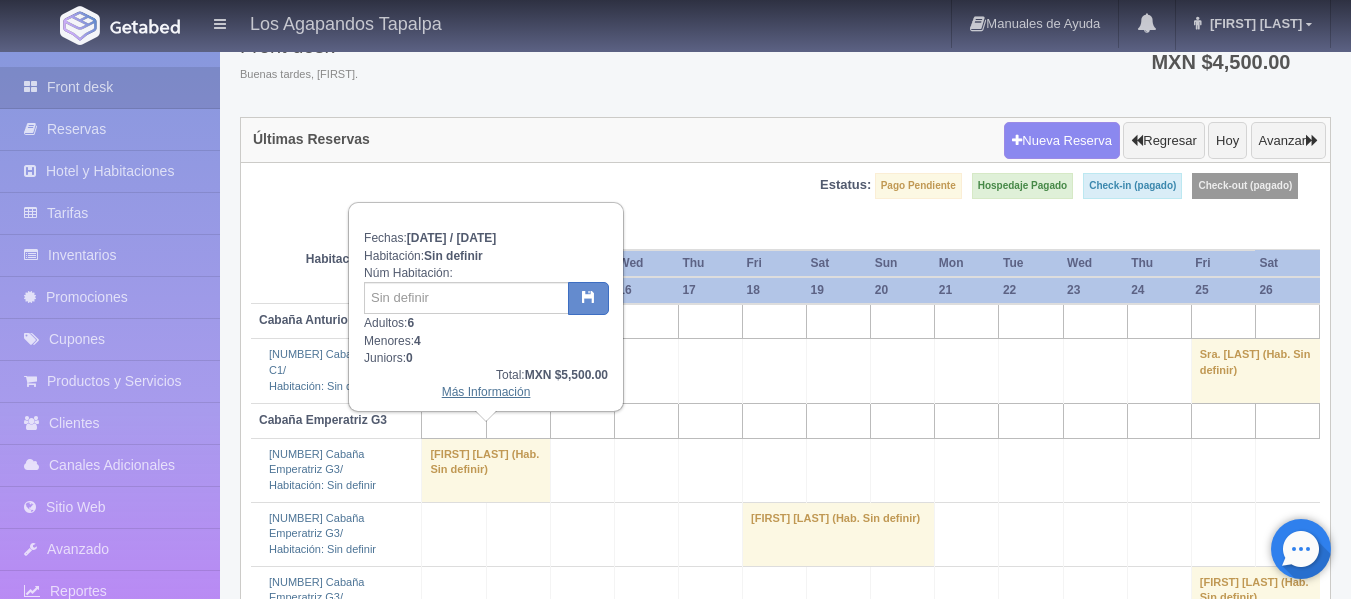 click on "Más Información" at bounding box center (486, 392) 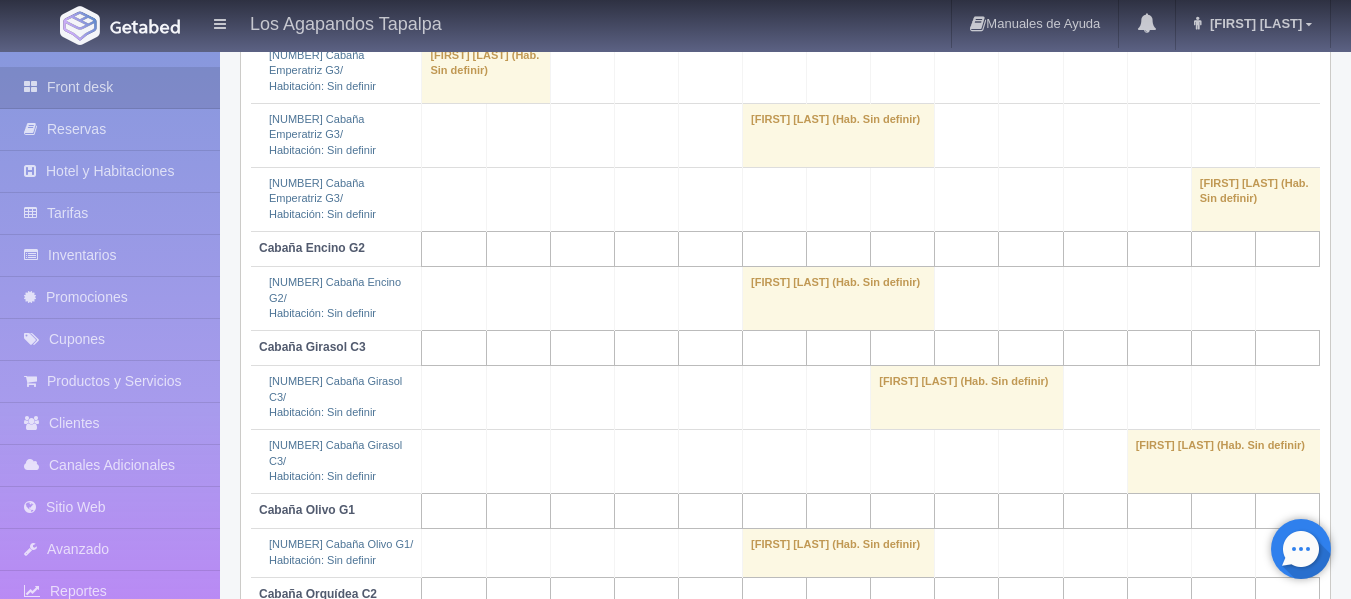 scroll, scrollTop: 500, scrollLeft: 0, axis: vertical 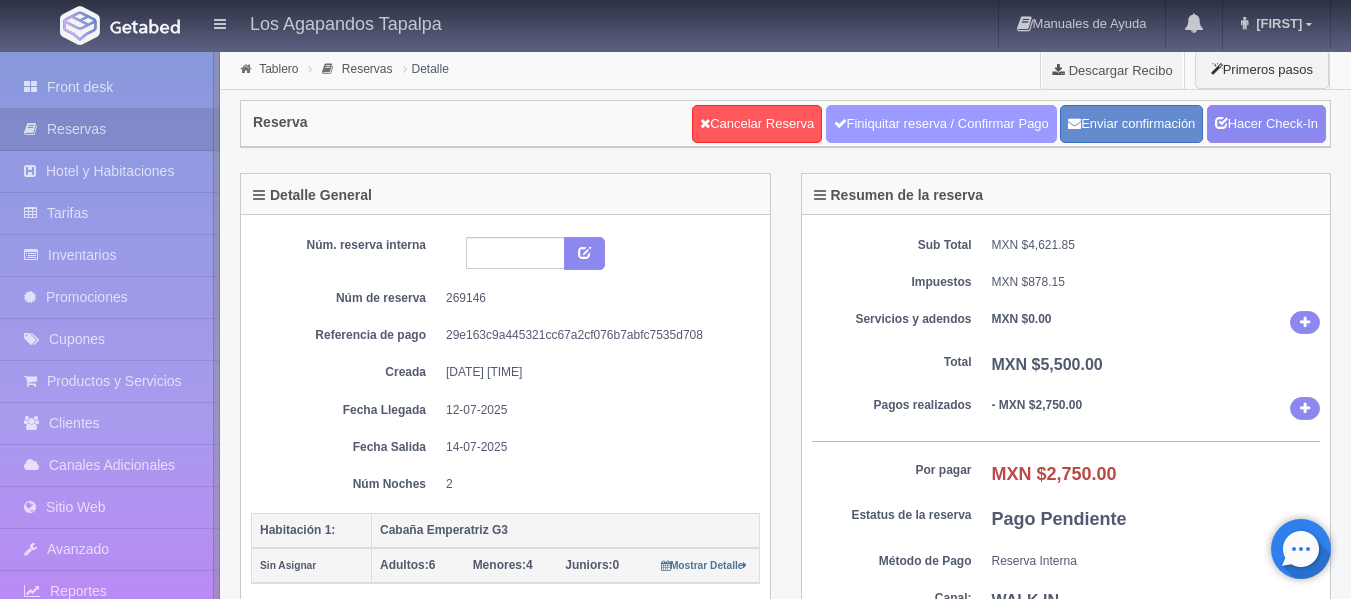 click on "Finiquitar reserva / Confirmar Pago" at bounding box center (941, 124) 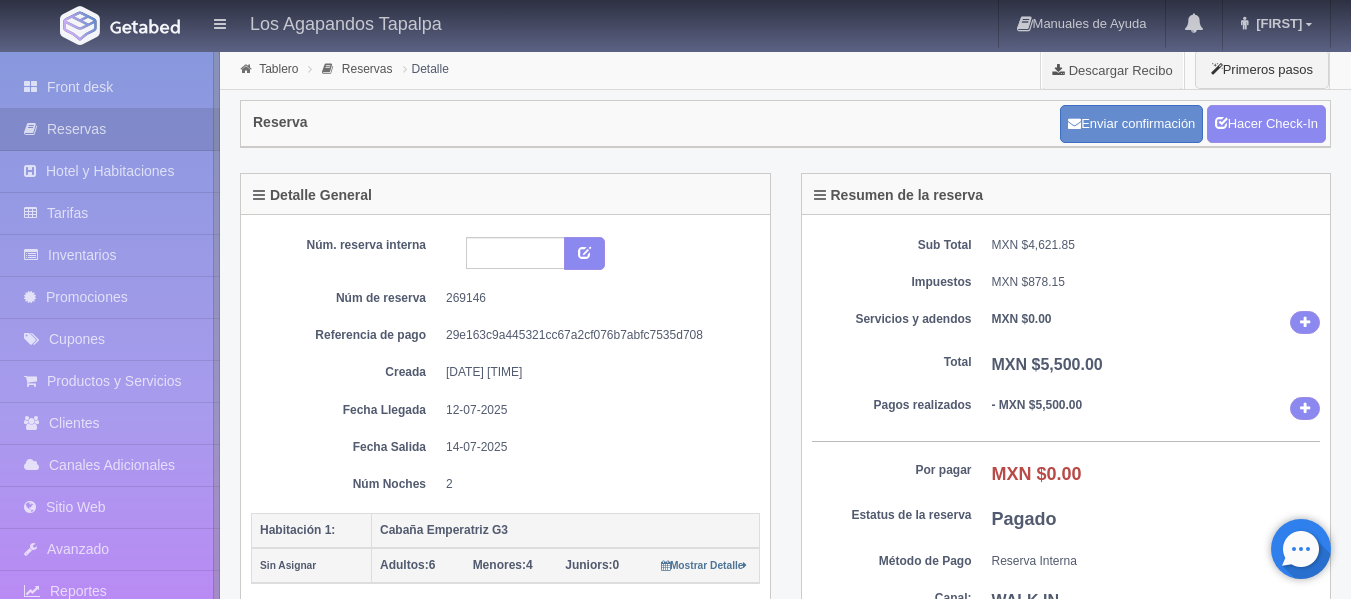 scroll, scrollTop: 0, scrollLeft: 0, axis: both 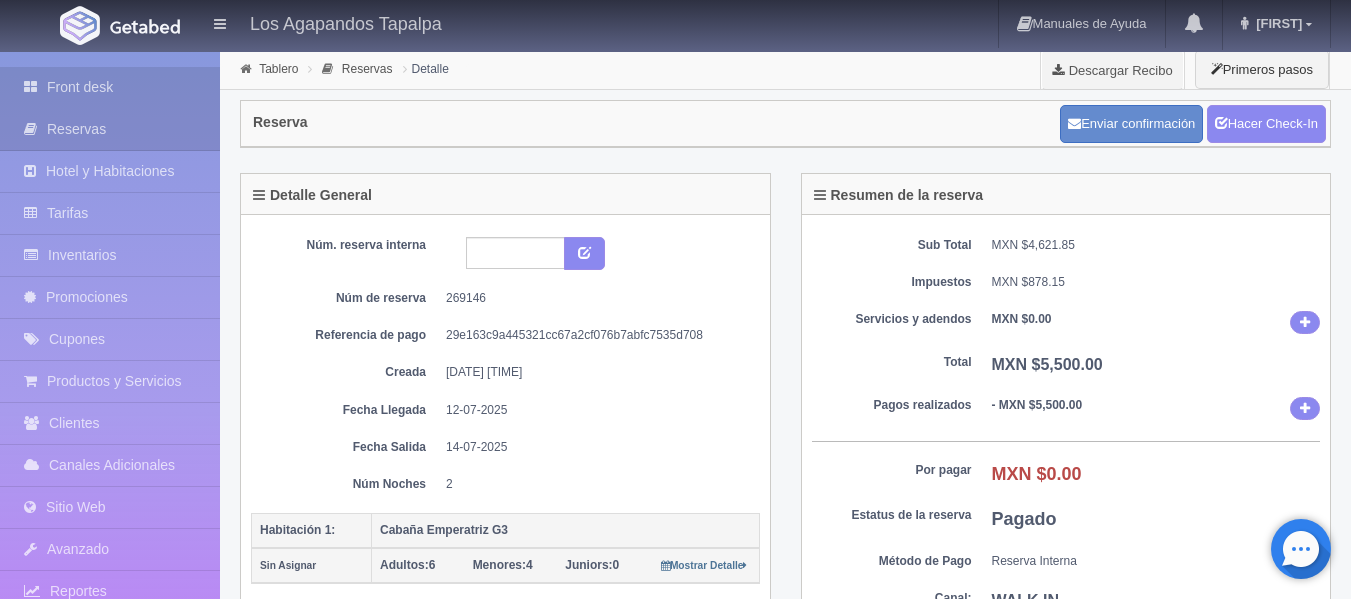 click on "Front desk" at bounding box center (110, 87) 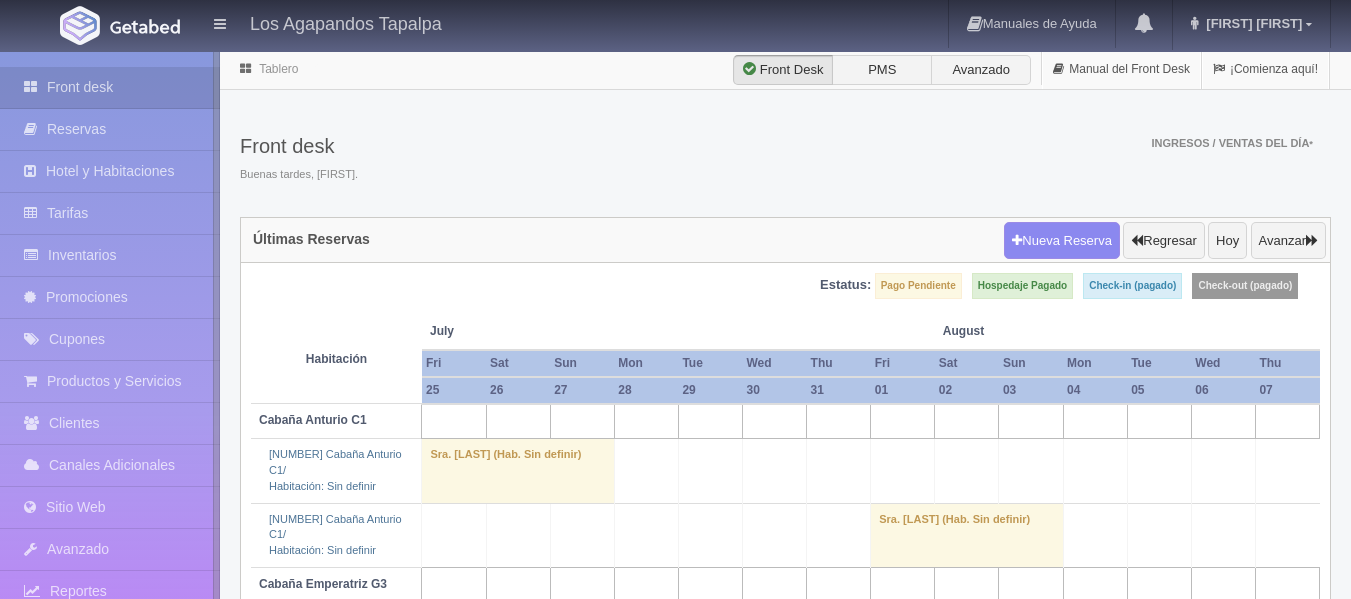 scroll, scrollTop: 0, scrollLeft: 0, axis: both 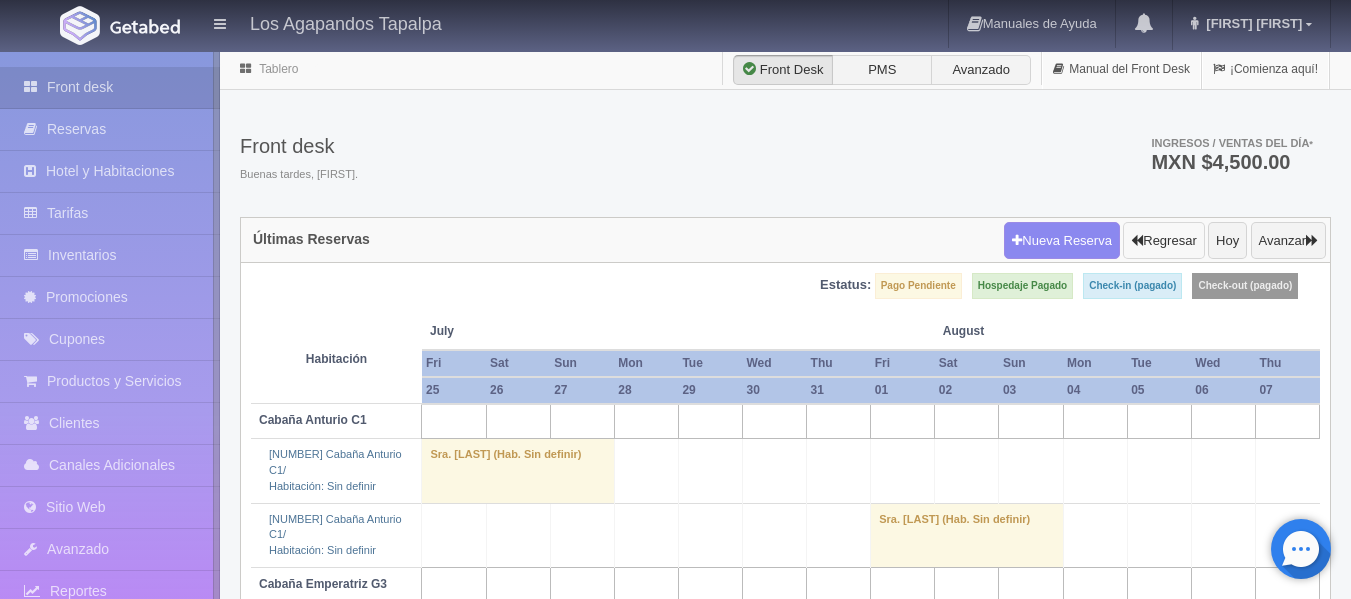 click on "Regresar" at bounding box center (1163, 241) 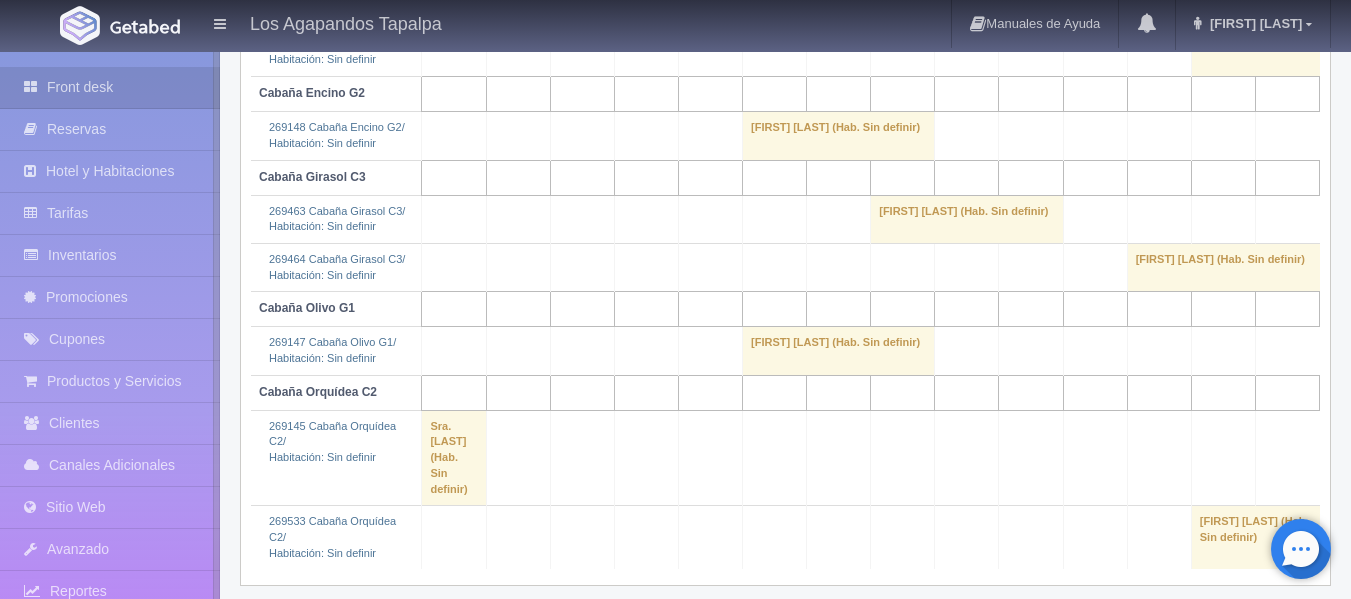 scroll, scrollTop: 666, scrollLeft: 0, axis: vertical 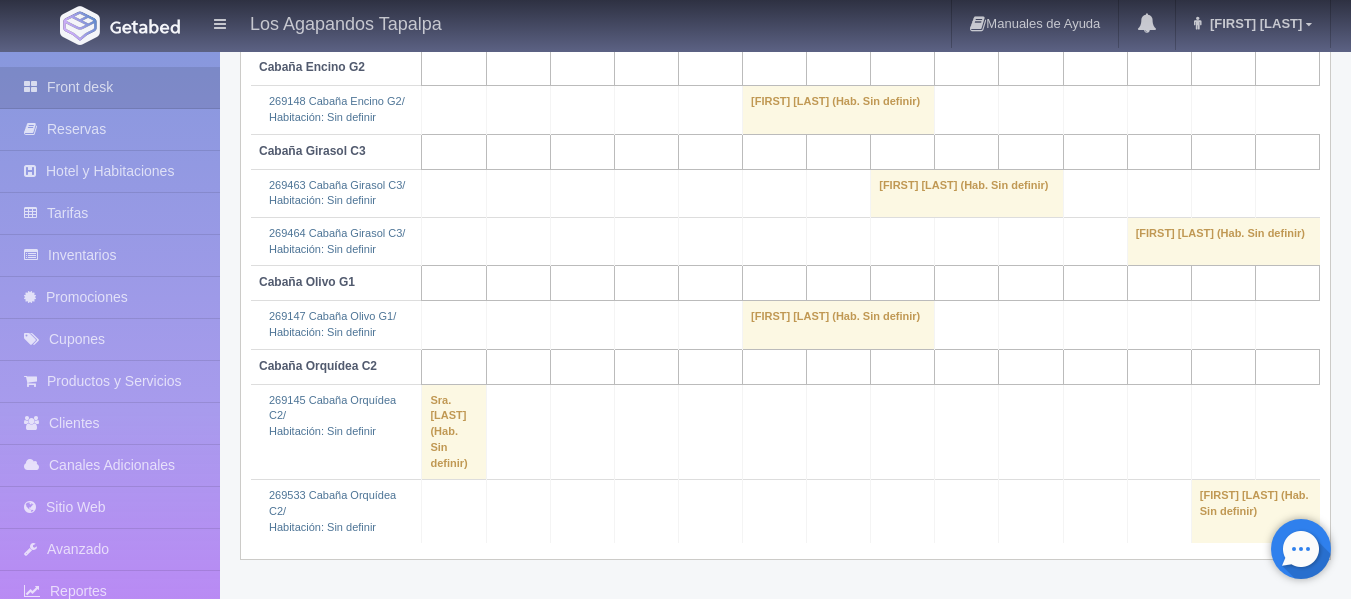 click on "Sra. [LAST] [LAST]" at bounding box center (454, 432) 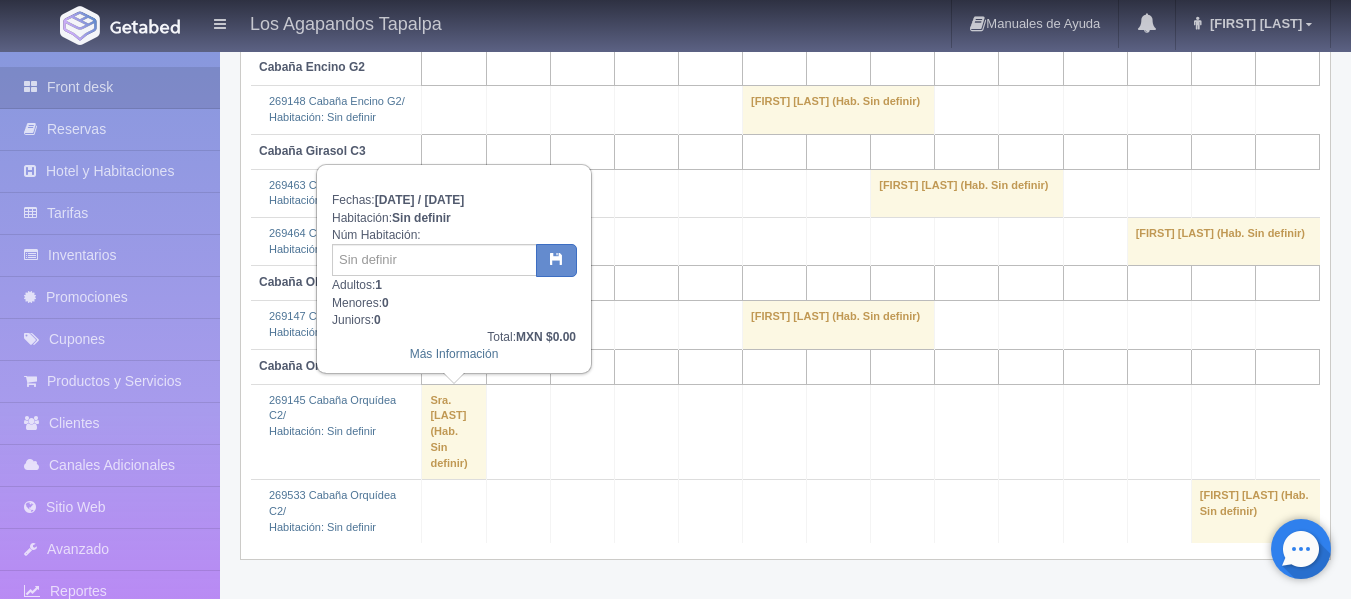click on "Sergio Alberto Arroyo 												(Hab. Sin definir)" at bounding box center (839, 325) 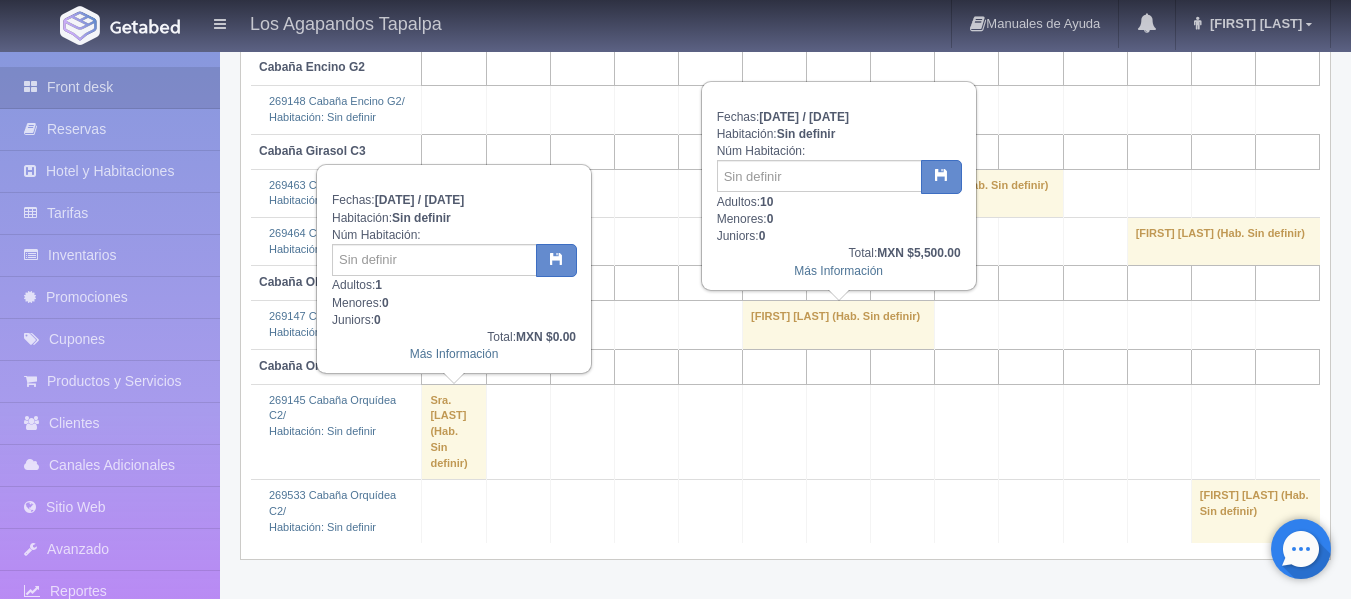click on "Sergio Alberto Arroyo 												(Hab. Sin definir)" at bounding box center [839, 325] 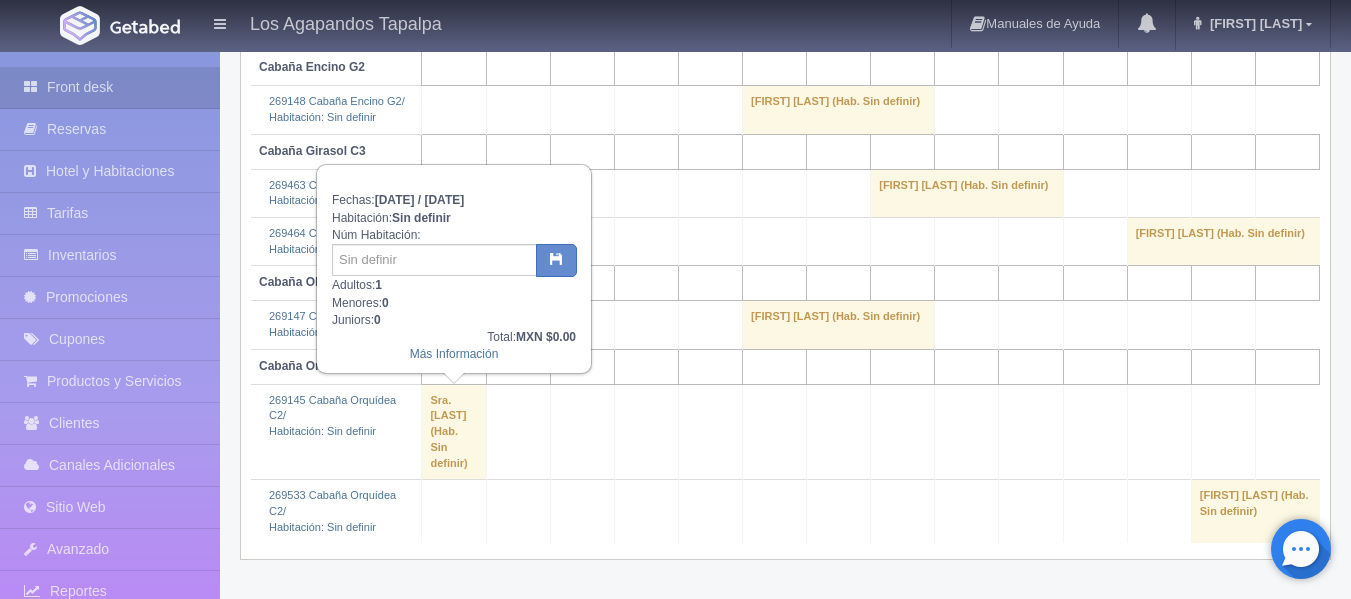 click on "Sergio Alberto Arroyo 												(Hab. Sin definir)" at bounding box center (839, 325) 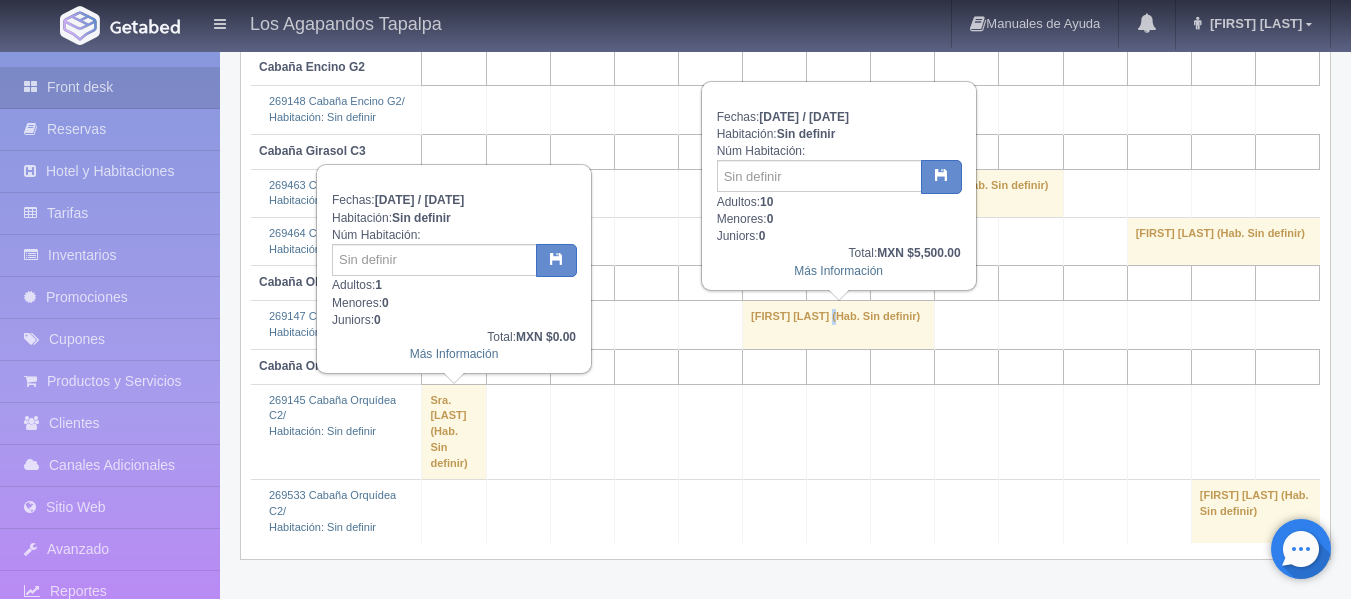click on "Sergio Alberto Arroyo 												(Hab. Sin definir)" at bounding box center (839, 325) 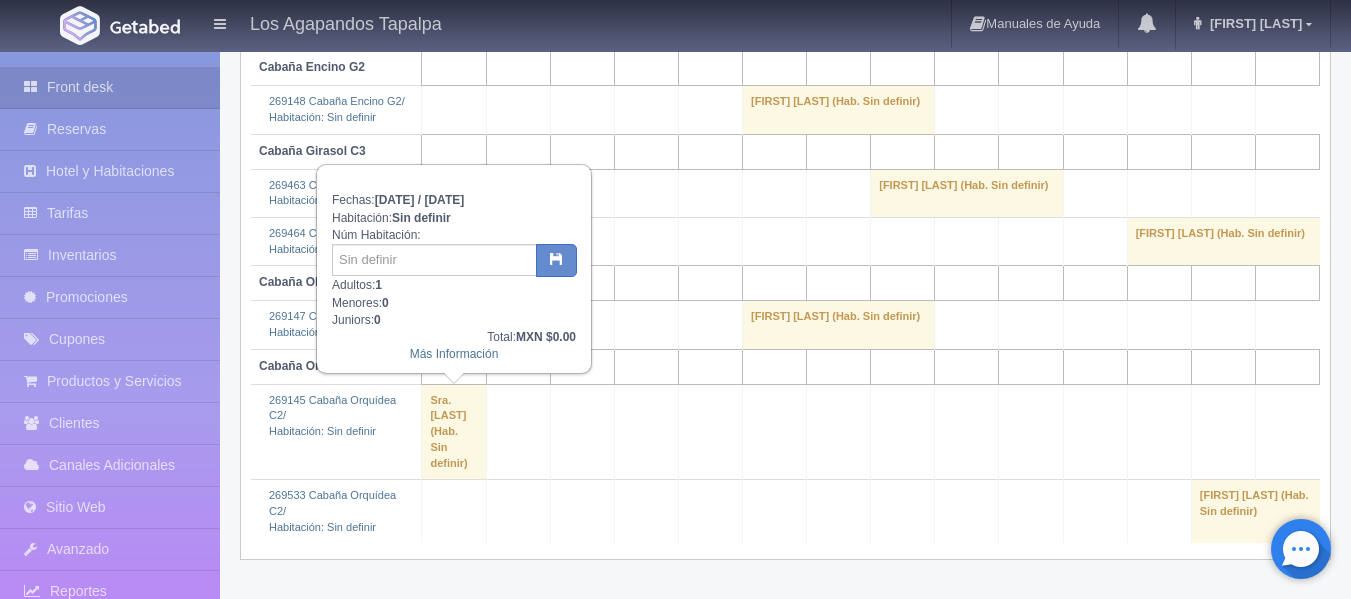 click at bounding box center (710, 432) 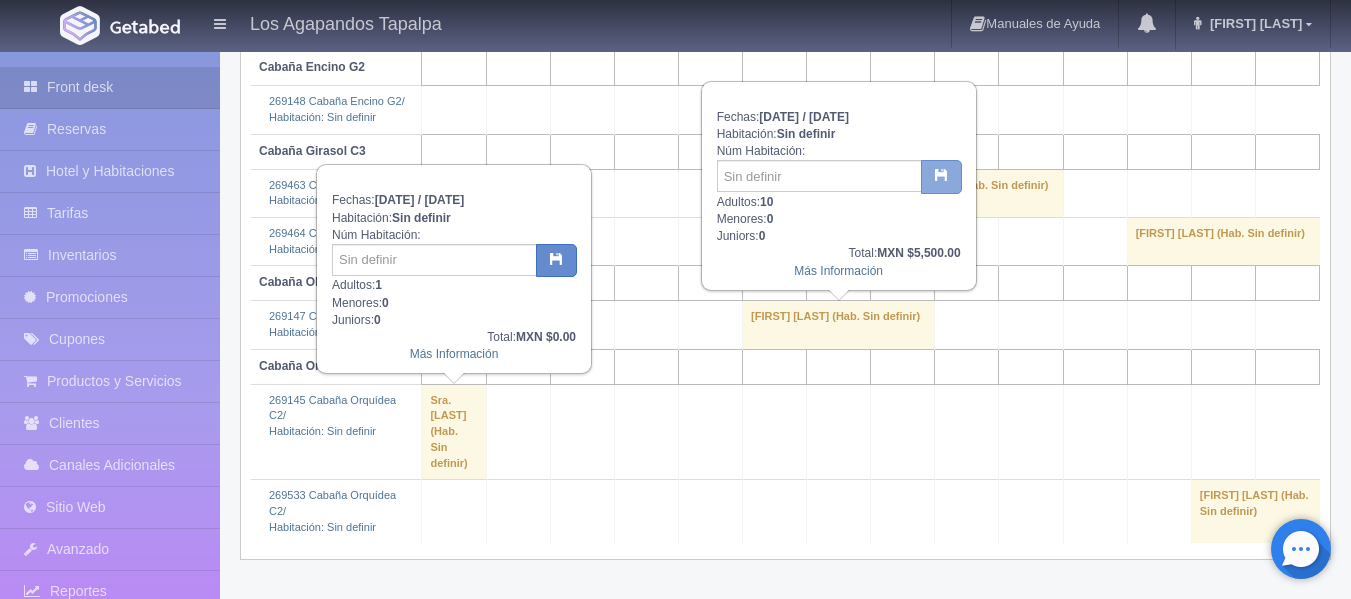 click at bounding box center (941, 177) 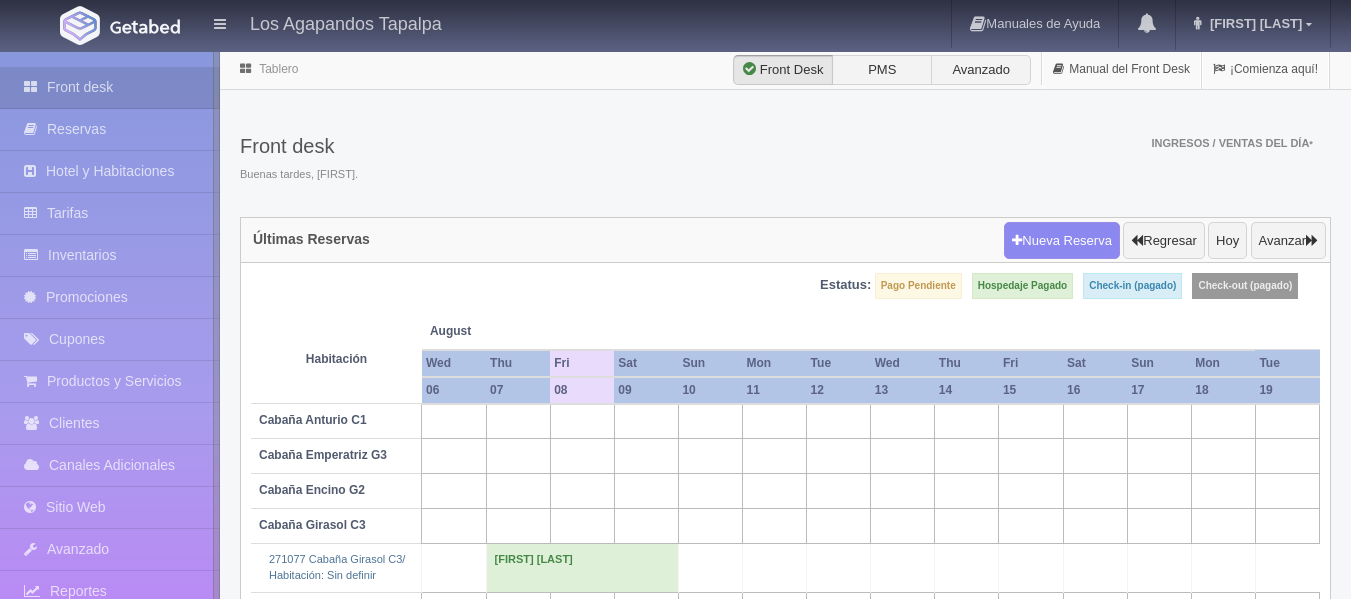 click on "Estatus:
Pago Pendiente
Hospedaje Pagado
Check-in (pagado)
Check-out (pagado)
Habitación
[MONTH]
[MONTH_ABBR]
[DAY_ABBR]
[DAY_ABBR]
[DAY_ABBR]
[DAY_ABBR]
[DAY_ABBR]
[DAY_ABBR]
[DAY_ABBR]
[DAY_ABBR]
[DAY_ABBR]
[DAY_ABBR] [DAY_ABBR] [DAY_ABBR] [DAY_ABBR]" at bounding box center [785, 495] 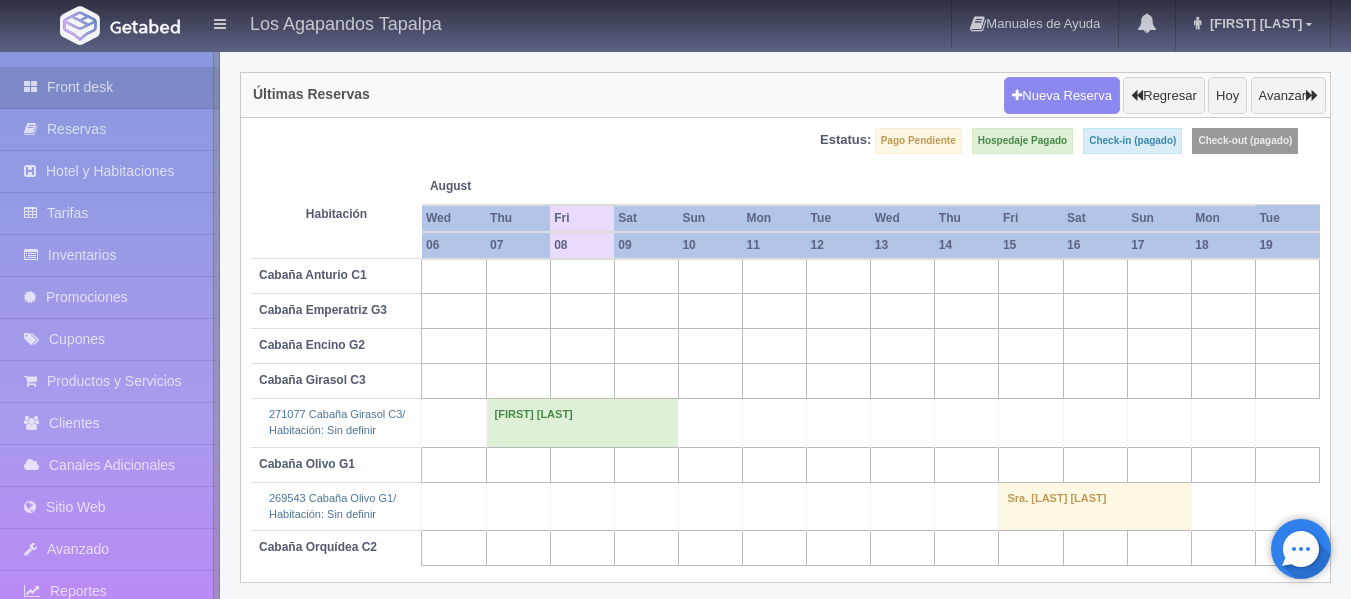 scroll, scrollTop: 154, scrollLeft: 0, axis: vertical 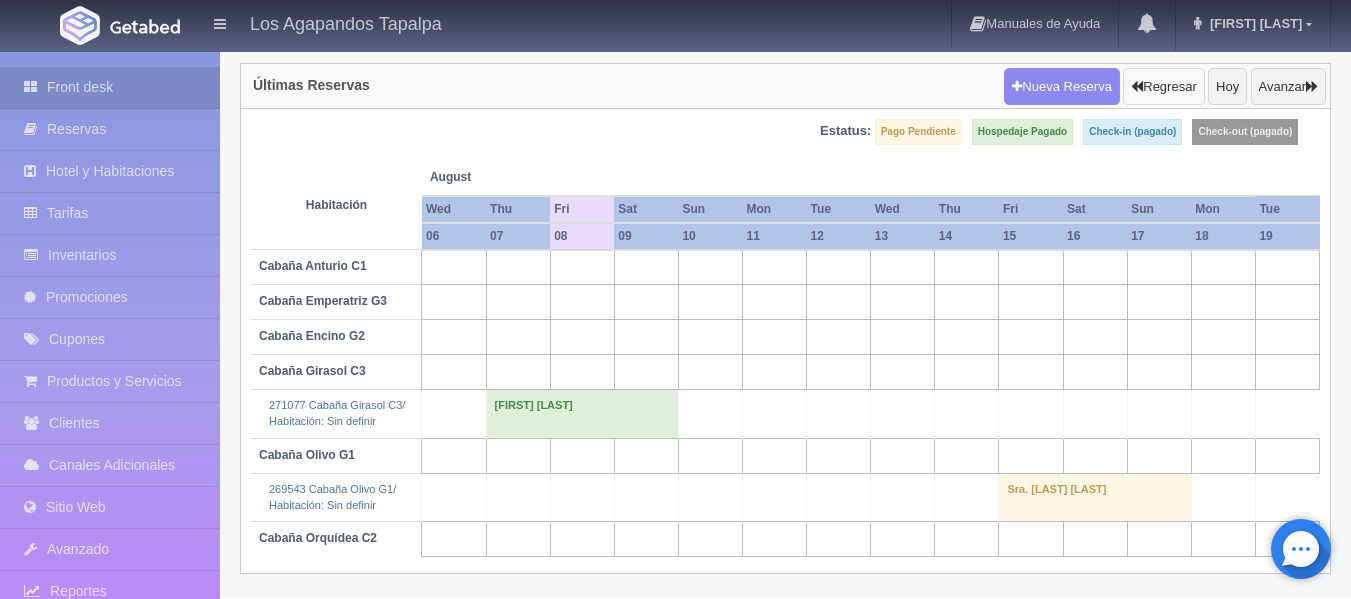 click on "Regresar" at bounding box center [1163, 87] 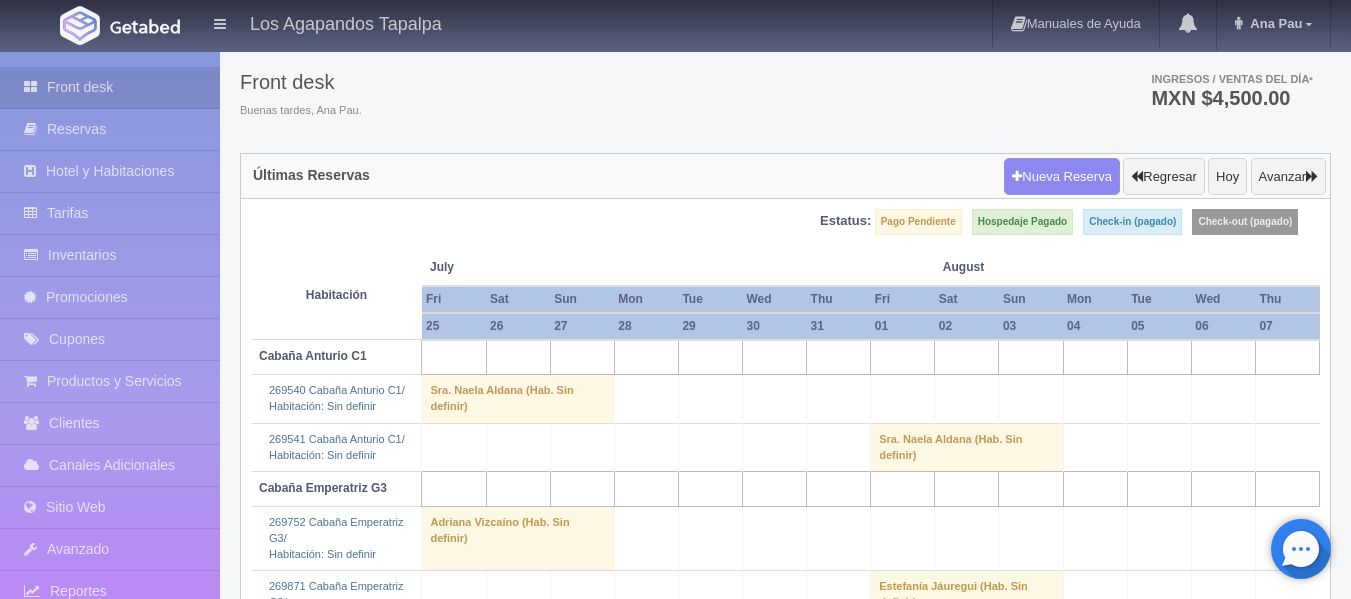 scroll, scrollTop: 100, scrollLeft: 0, axis: vertical 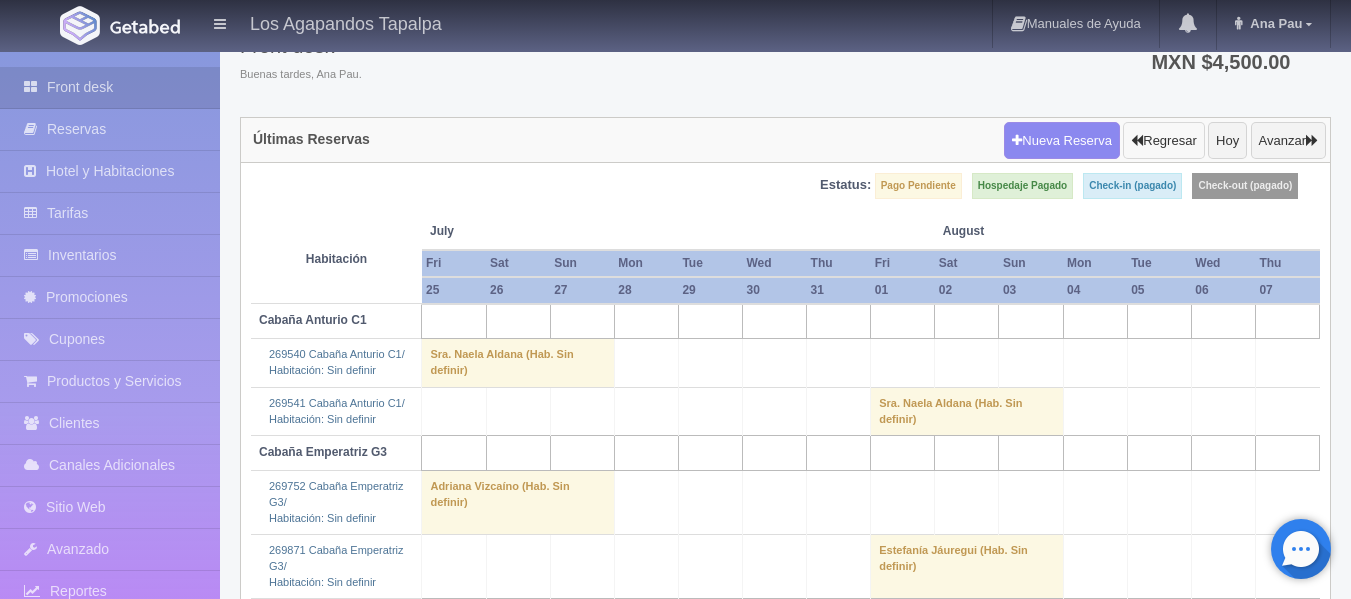 click on "Regresar" at bounding box center (1163, 141) 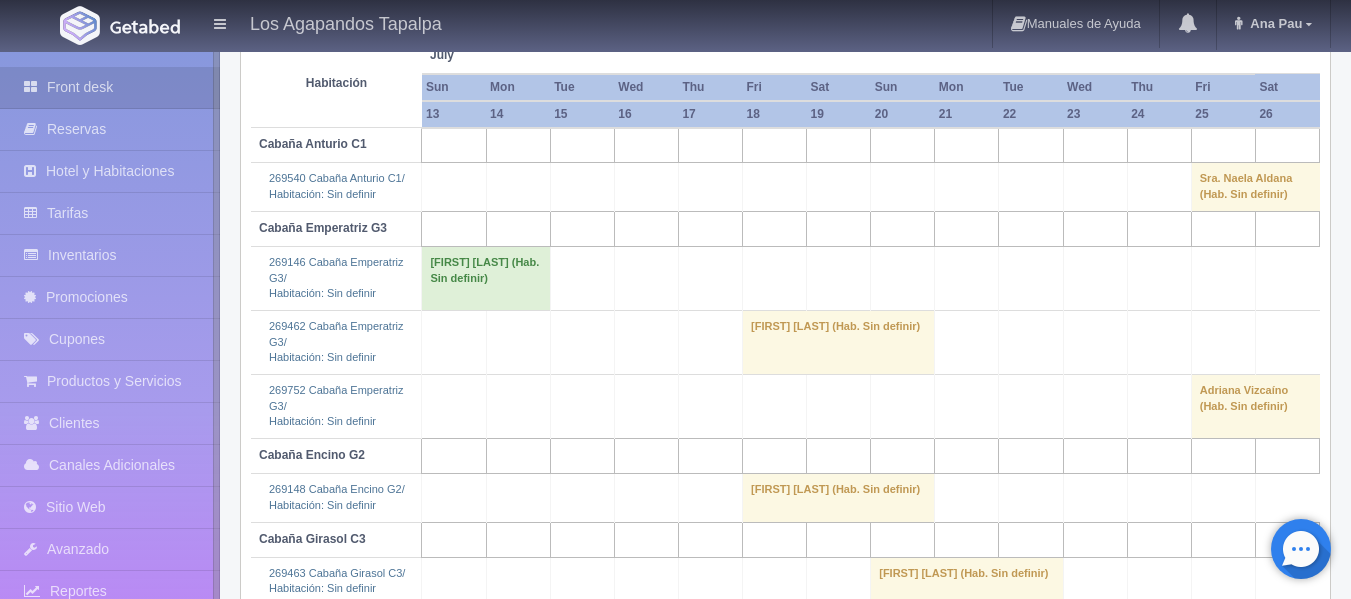 scroll, scrollTop: 400, scrollLeft: 0, axis: vertical 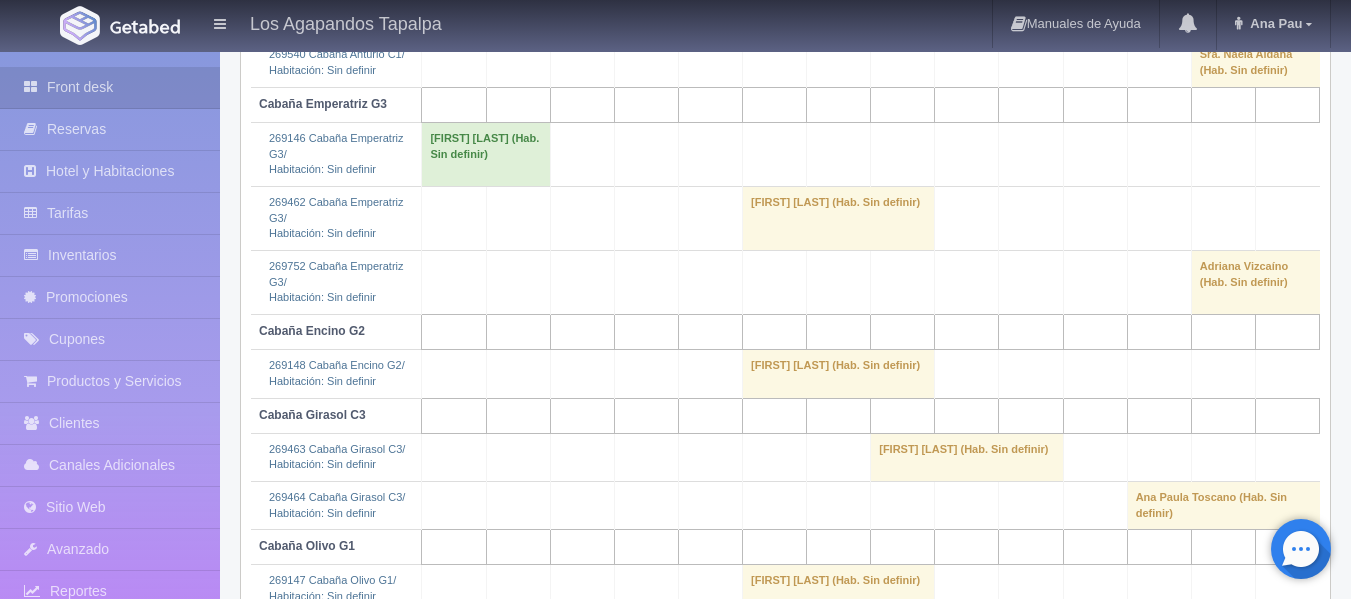 click on "René Hernández 												(Hab. Sin definir)" at bounding box center (839, 218) 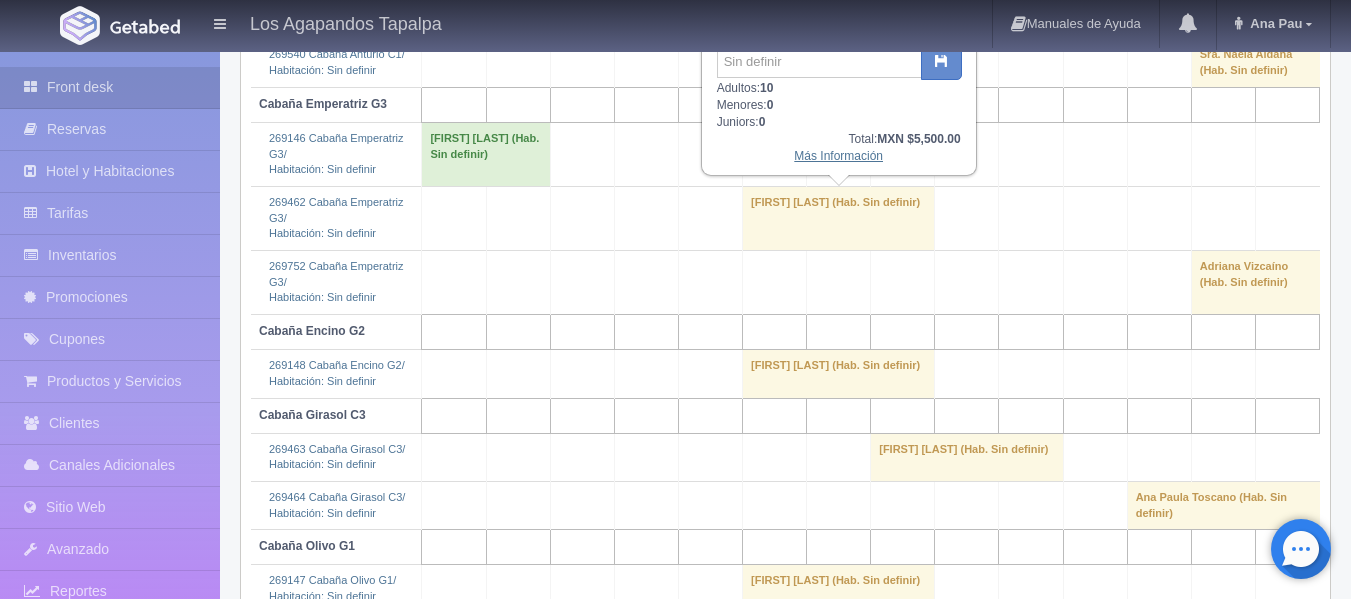 click on "Más Información" at bounding box center (838, 156) 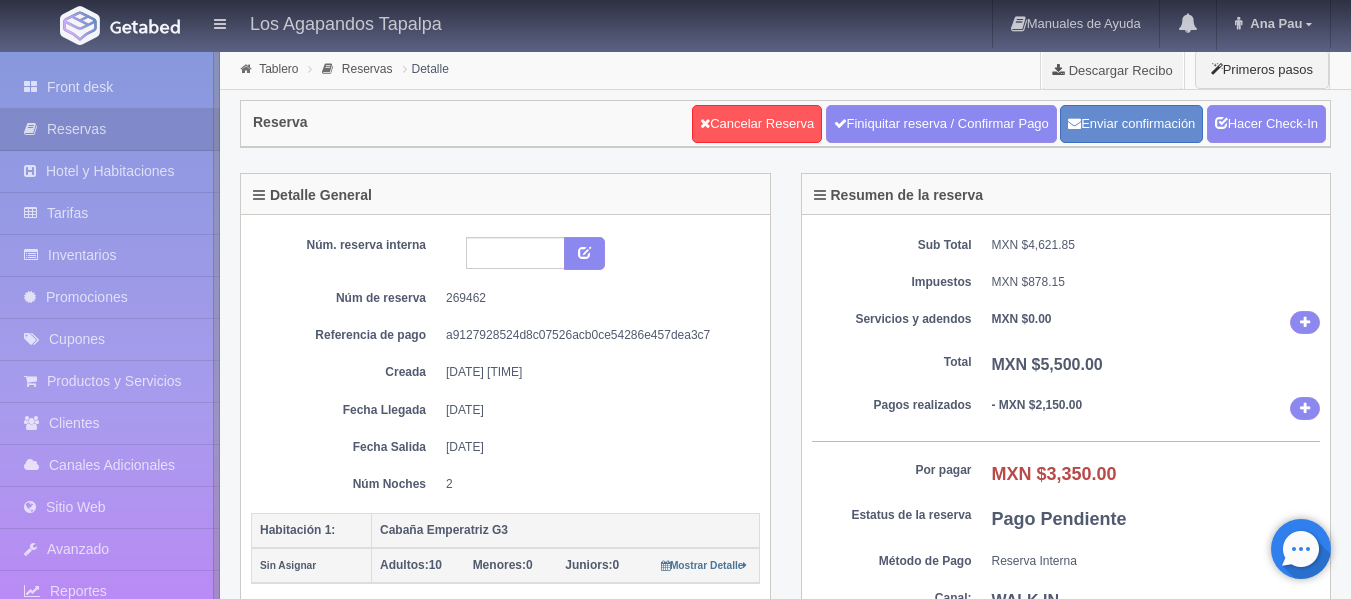 scroll, scrollTop: 0, scrollLeft: 0, axis: both 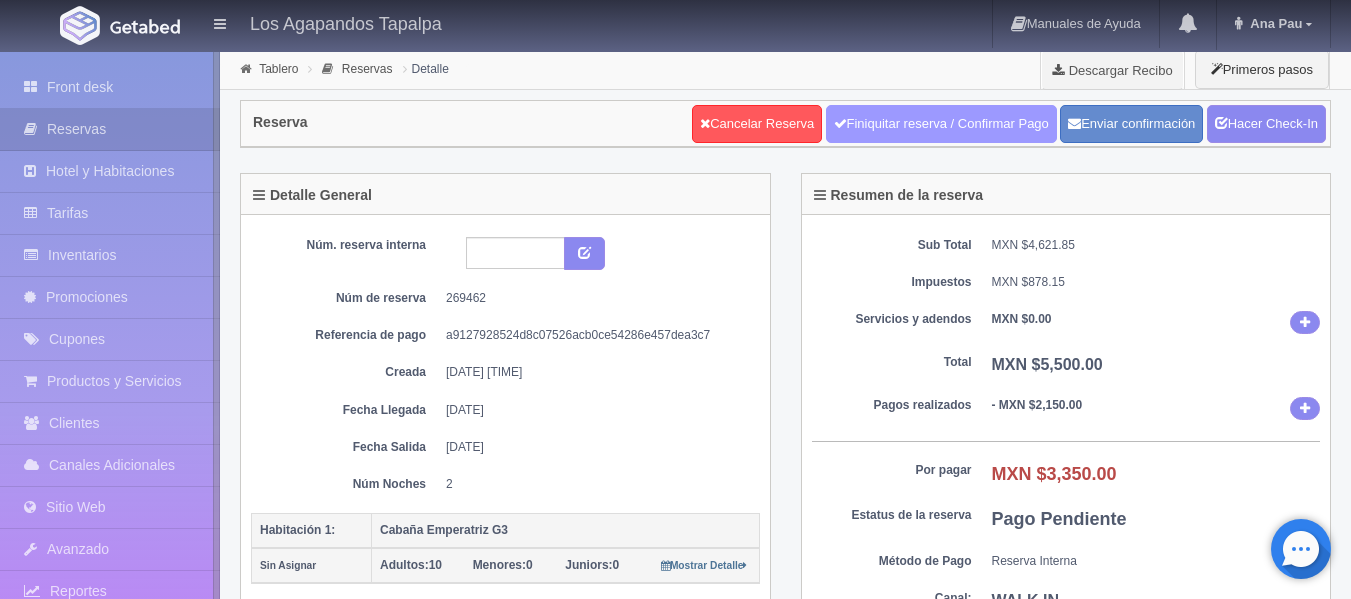 click on "Finiquitar reserva / Confirmar Pago" at bounding box center (941, 124) 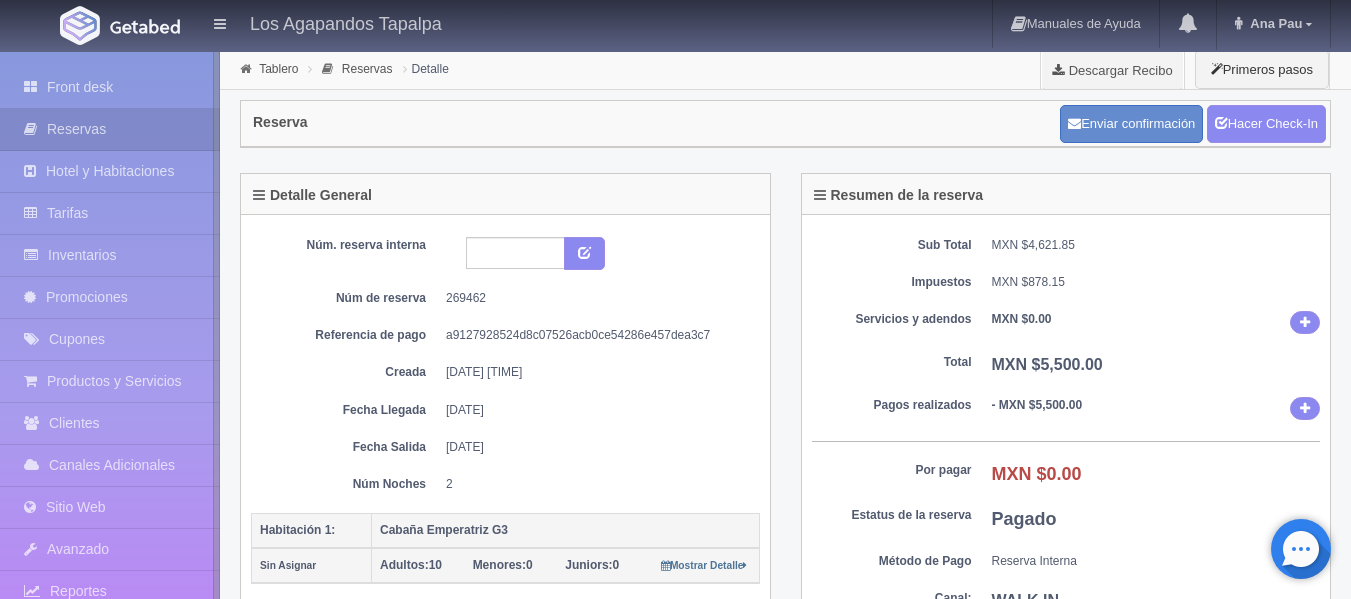 scroll, scrollTop: 0, scrollLeft: 0, axis: both 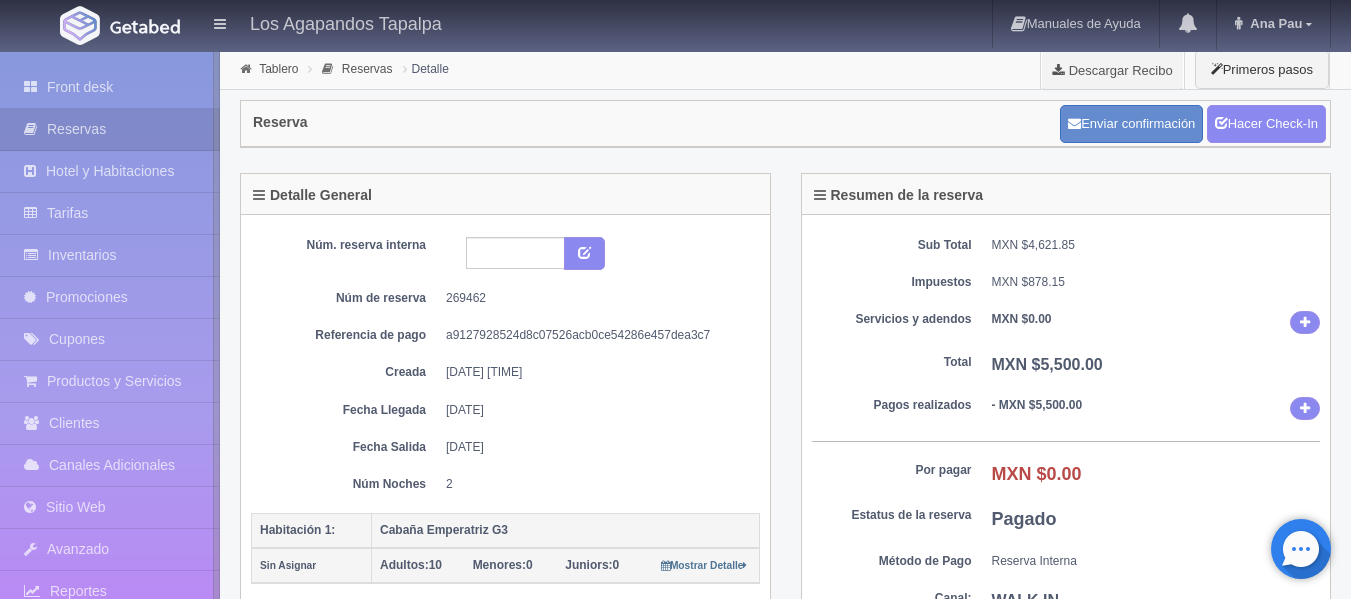 click on "Front desk" at bounding box center [110, 87] 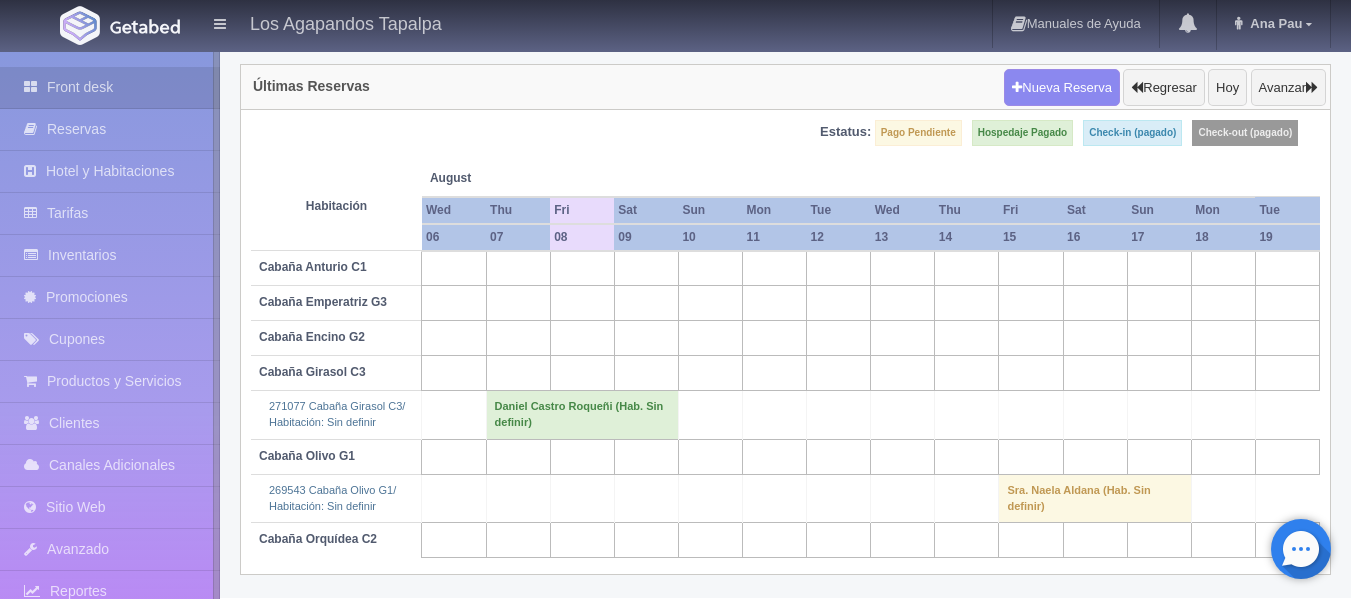 scroll, scrollTop: 154, scrollLeft: 0, axis: vertical 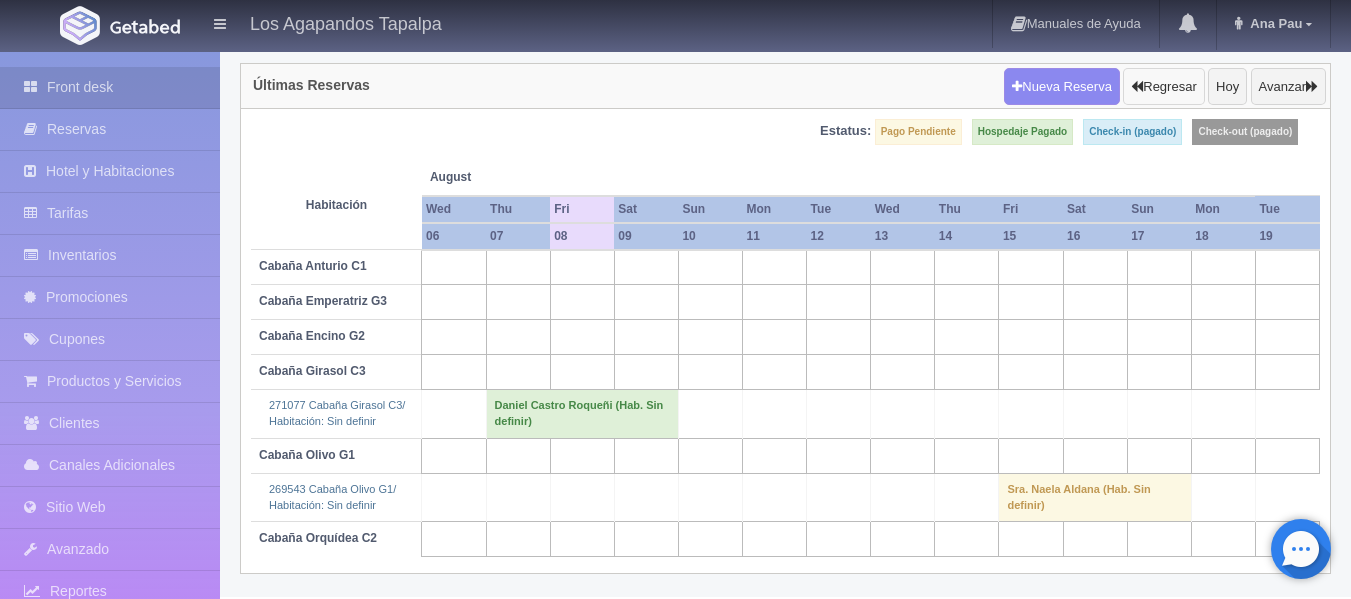 click on "Regresar" at bounding box center [1163, 87] 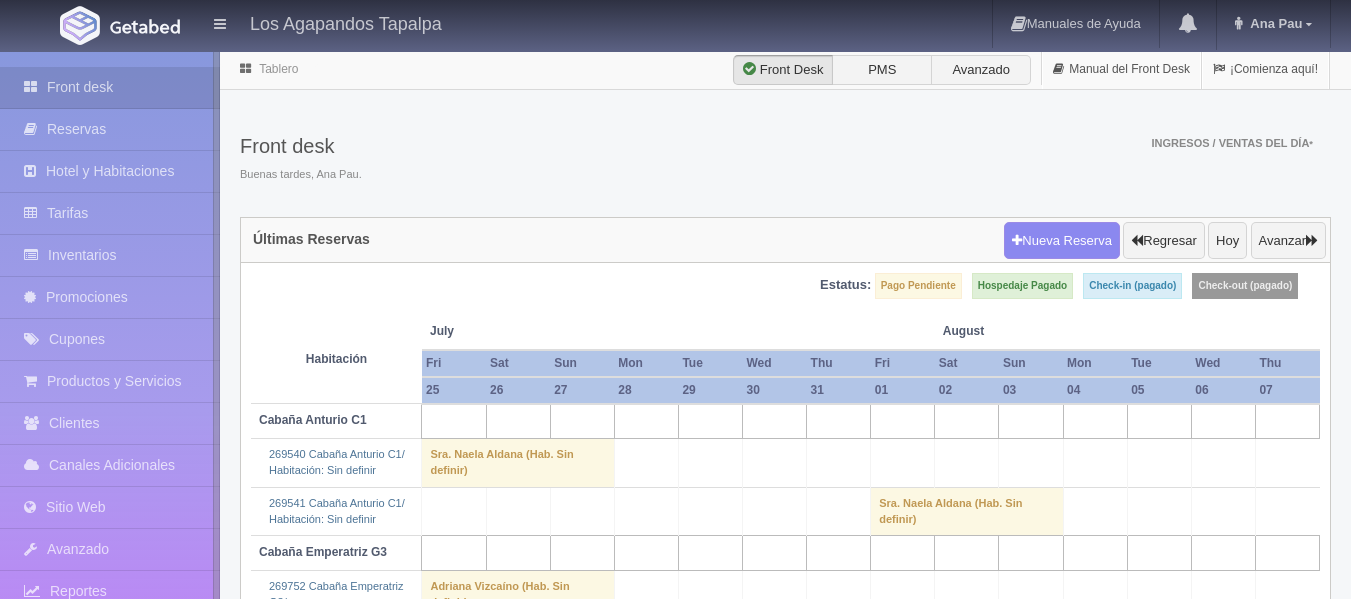 scroll, scrollTop: 0, scrollLeft: 0, axis: both 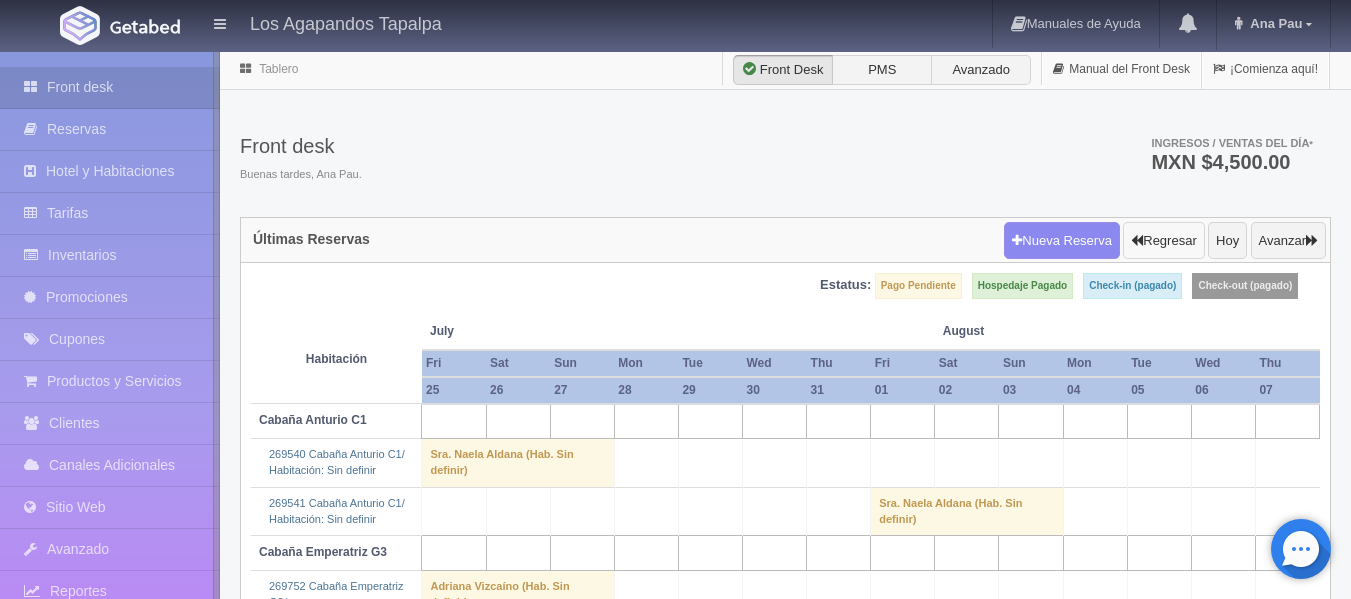 click on "Regresar" at bounding box center [1163, 241] 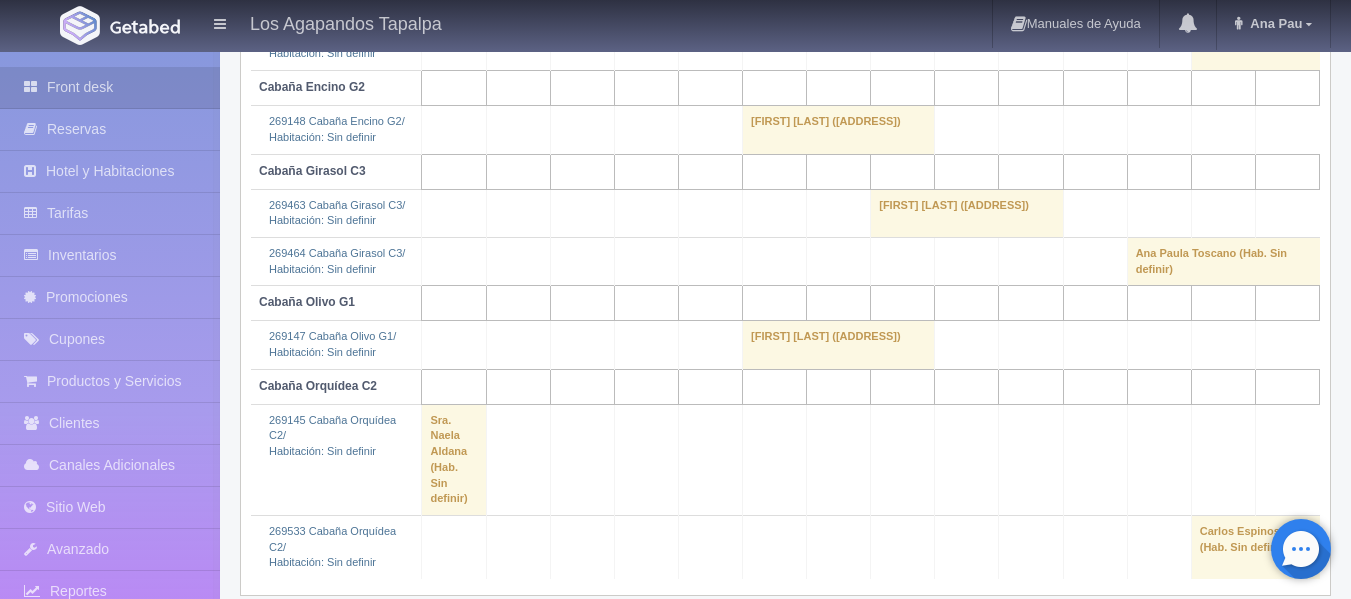 scroll, scrollTop: 666, scrollLeft: 0, axis: vertical 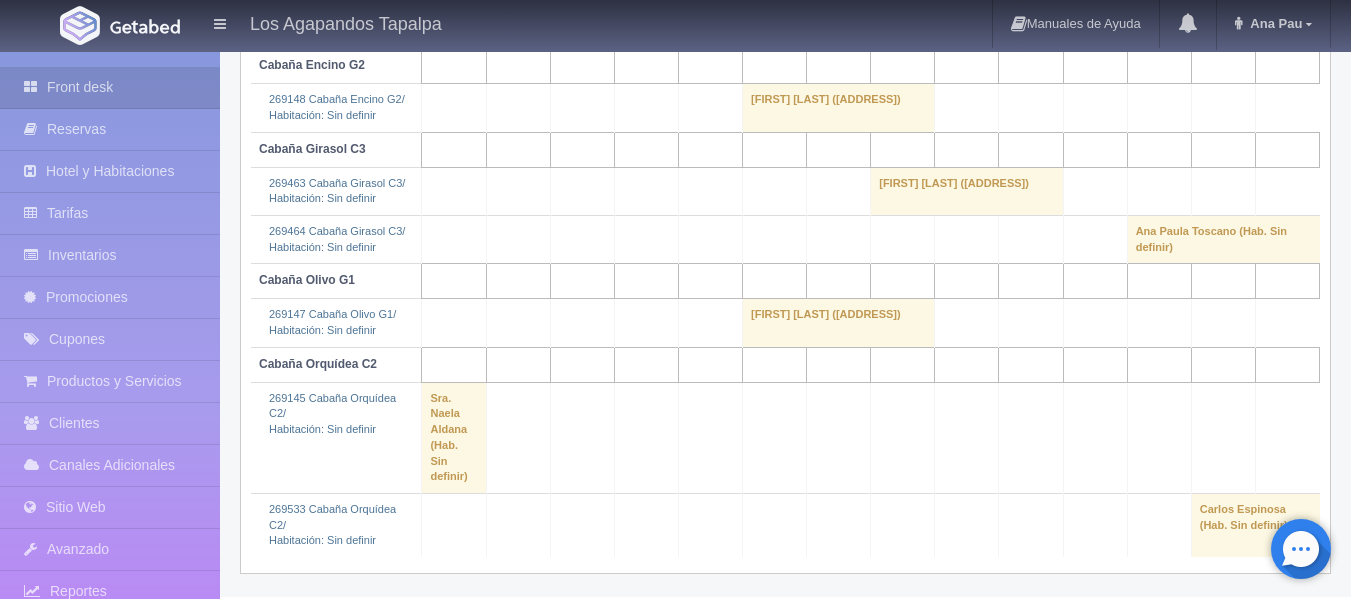 click on "[FIRST] [LAST] 												([ADDRESS])" at bounding box center [839, 108] 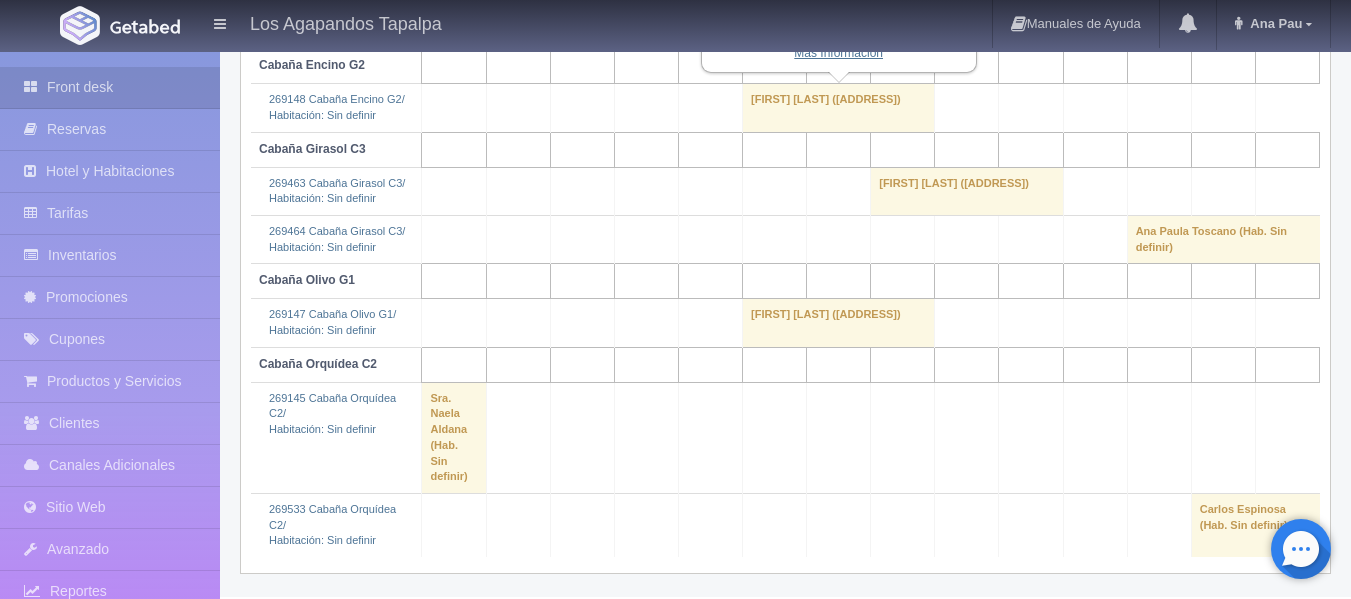 click on "Más Información" at bounding box center (838, 53) 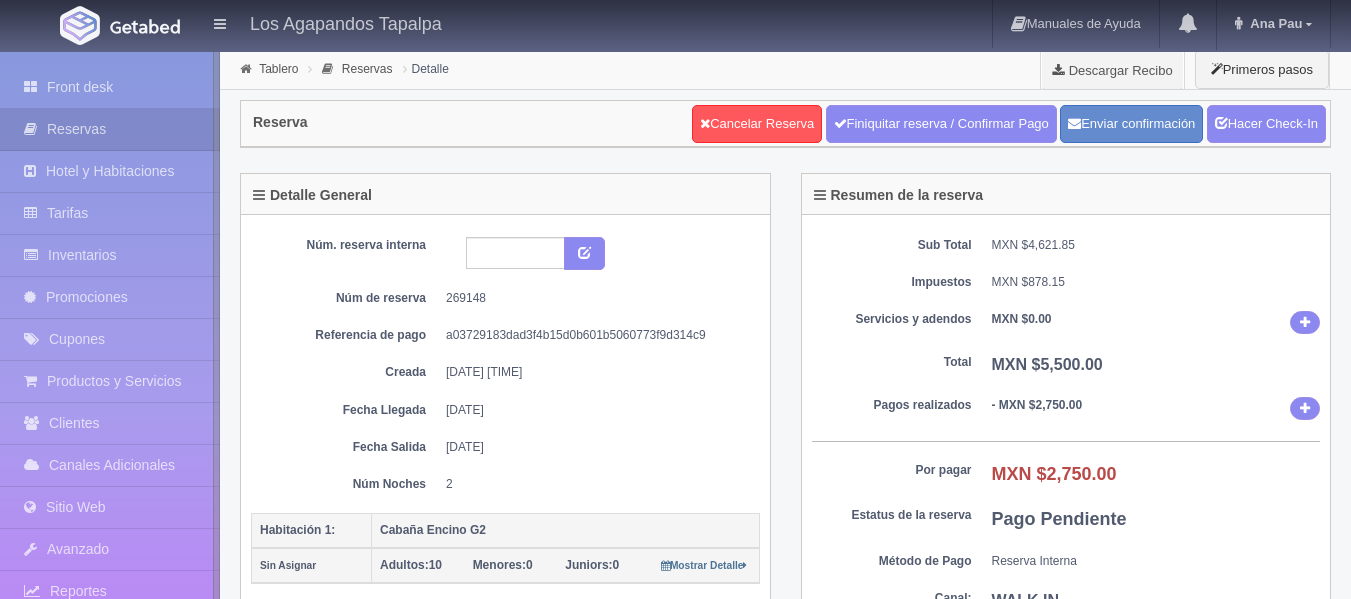 scroll, scrollTop: 0, scrollLeft: 0, axis: both 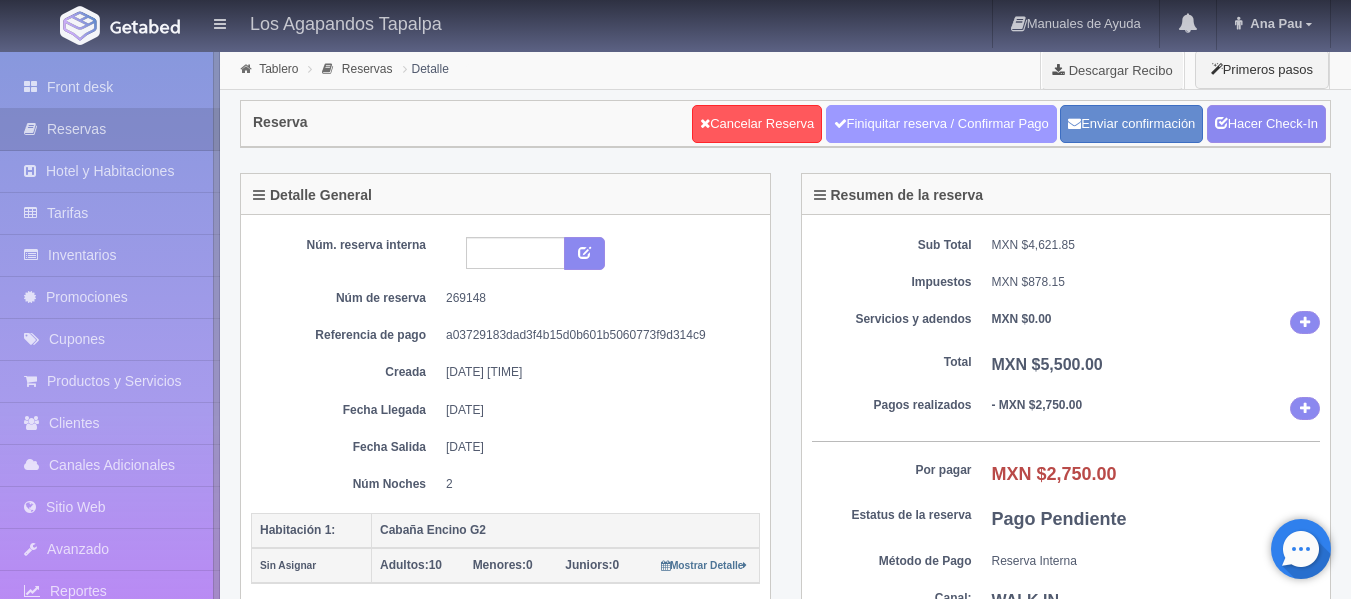click on "Finiquitar reserva / Confirmar Pago" at bounding box center (941, 124) 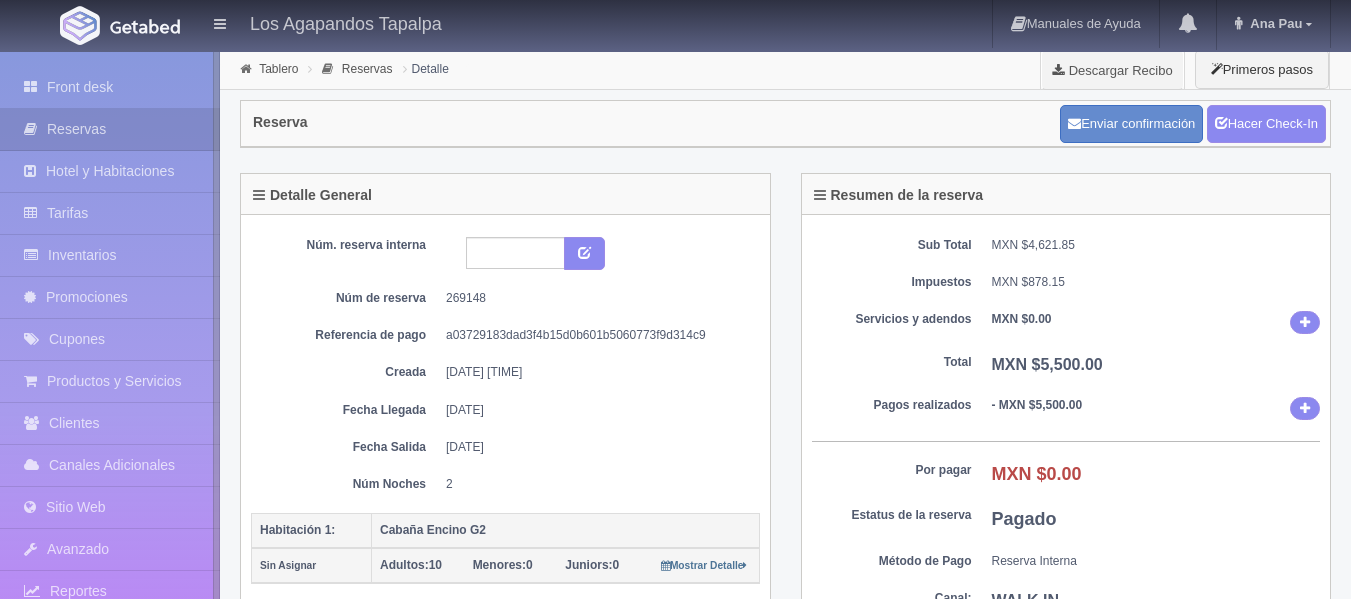 scroll, scrollTop: 0, scrollLeft: 0, axis: both 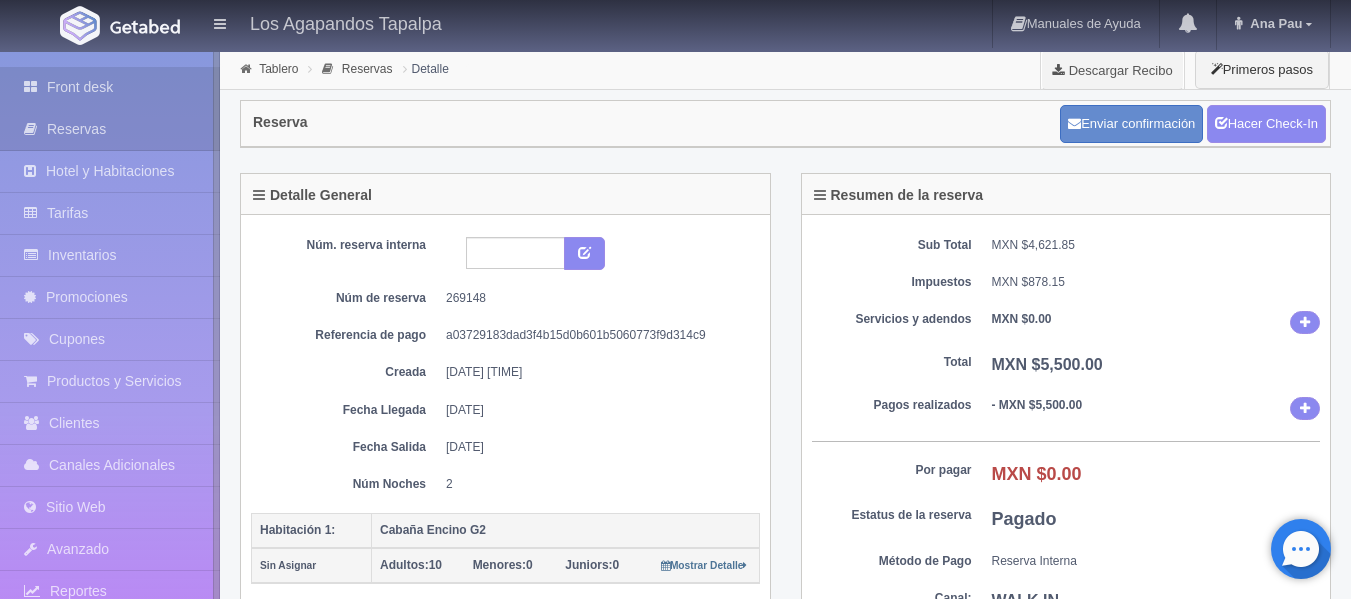 click on "Front desk" at bounding box center (110, 87) 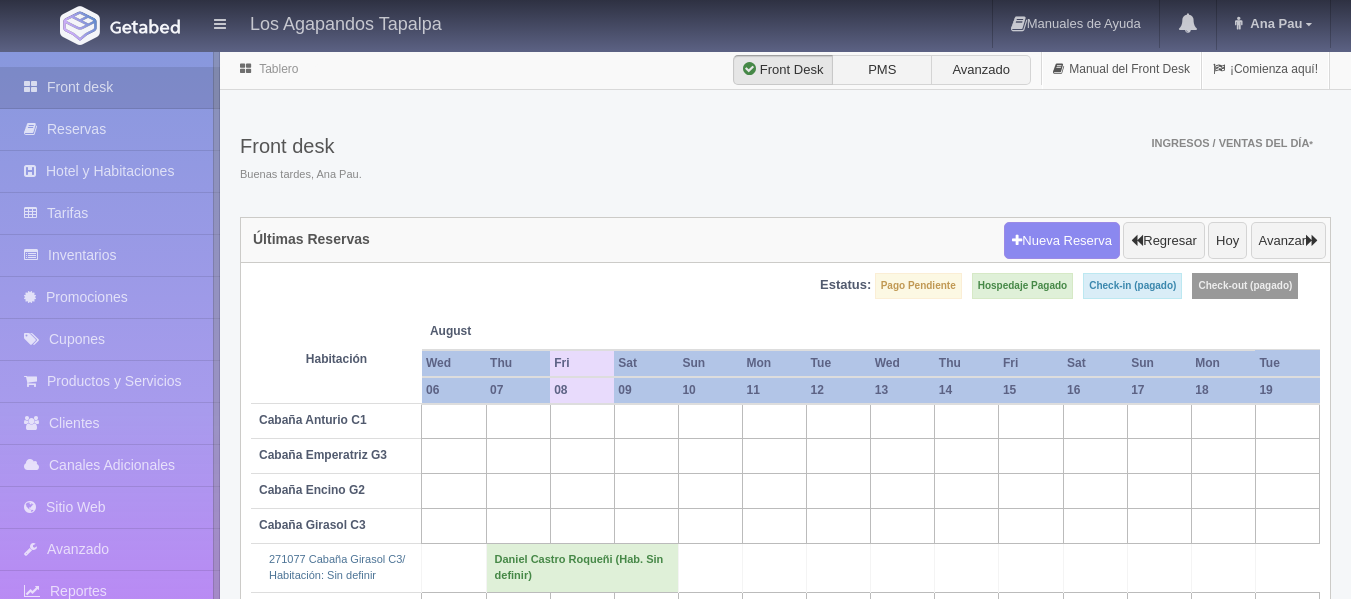 scroll, scrollTop: 0, scrollLeft: 0, axis: both 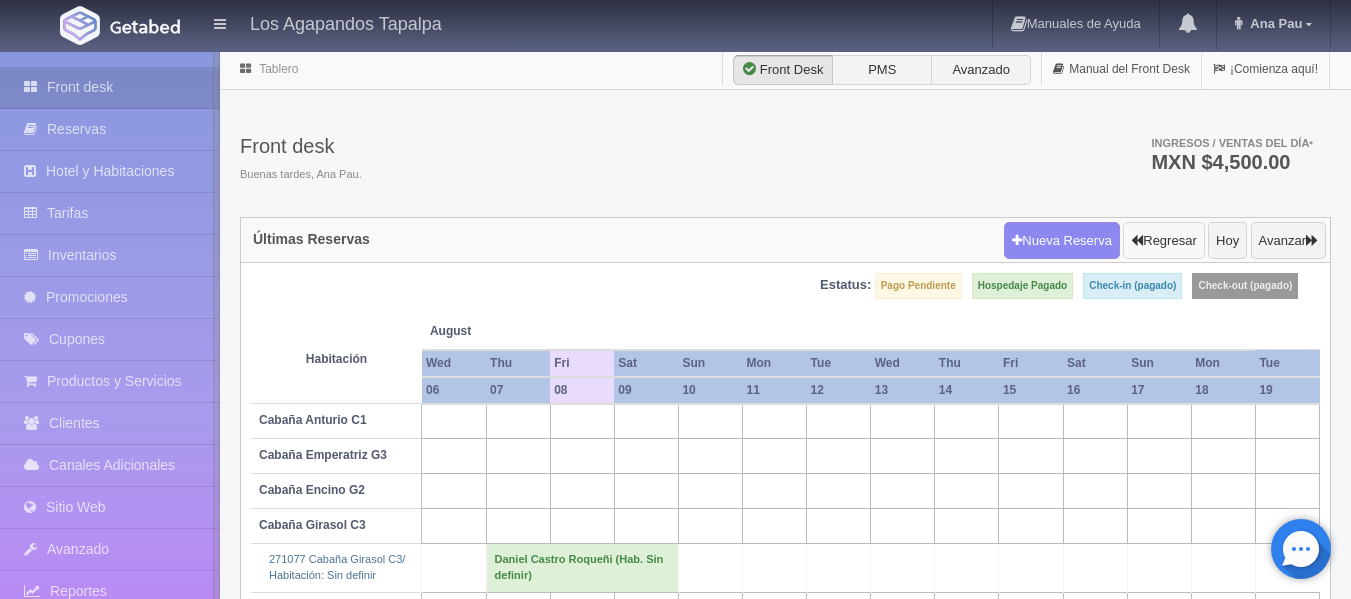click on "Regresar" at bounding box center [1163, 241] 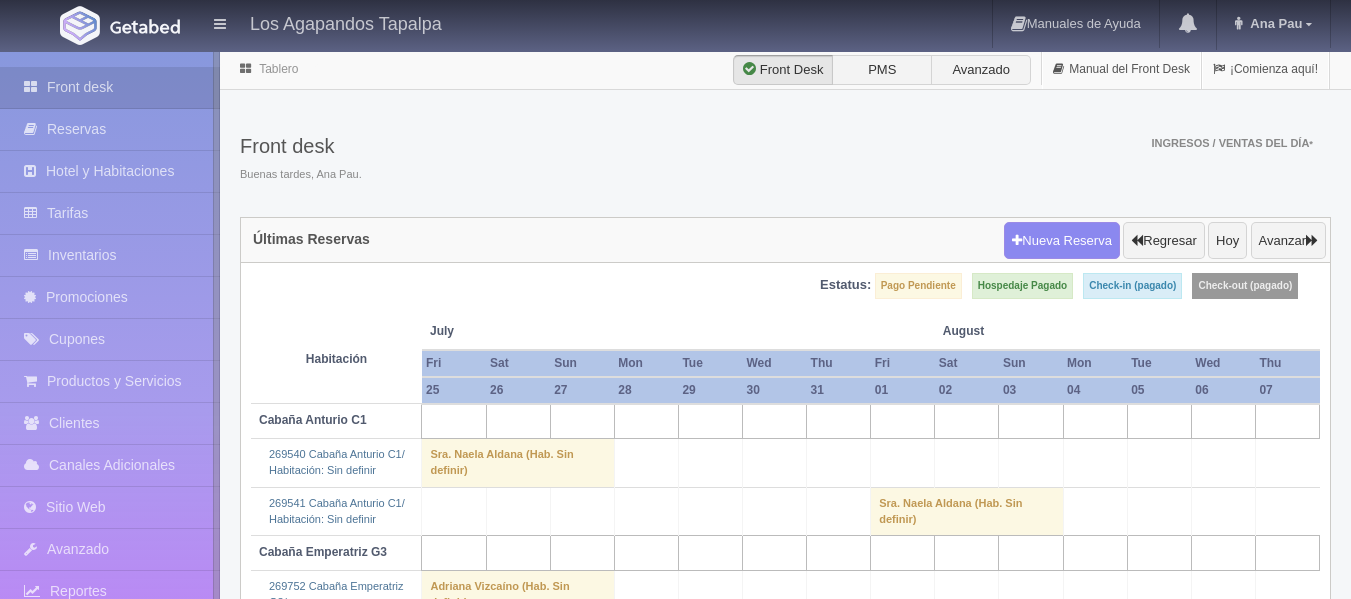 scroll, scrollTop: 0, scrollLeft: 0, axis: both 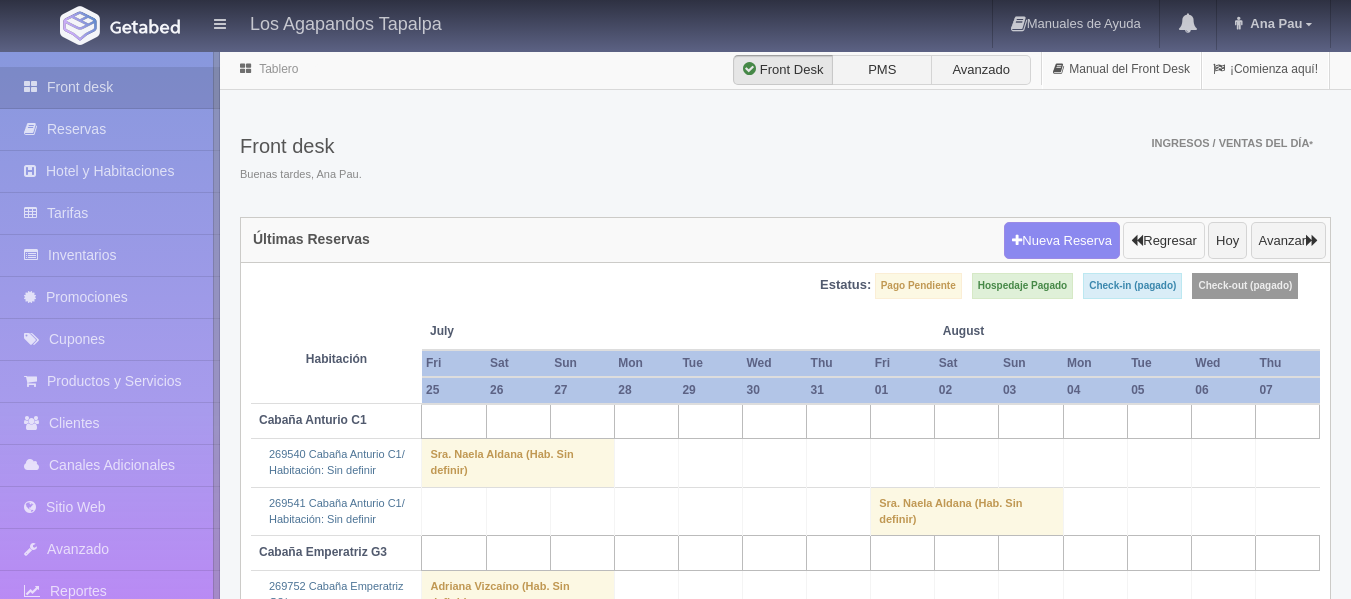 click on "Regresar" at bounding box center [1163, 241] 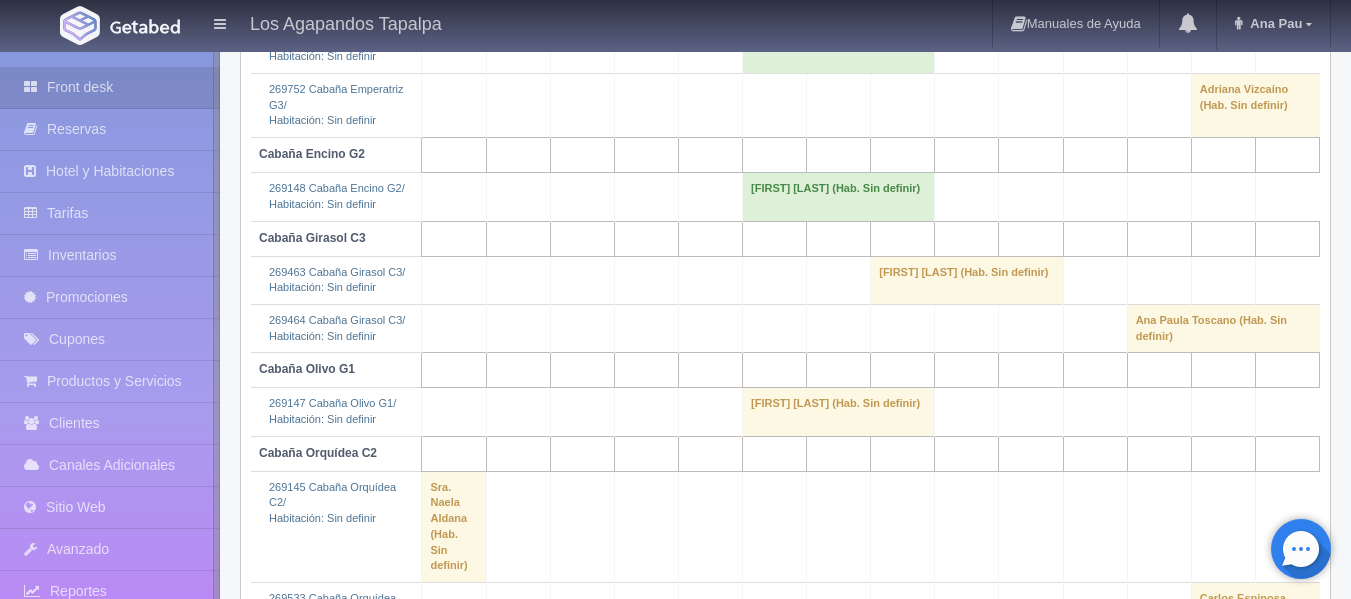 scroll, scrollTop: 600, scrollLeft: 0, axis: vertical 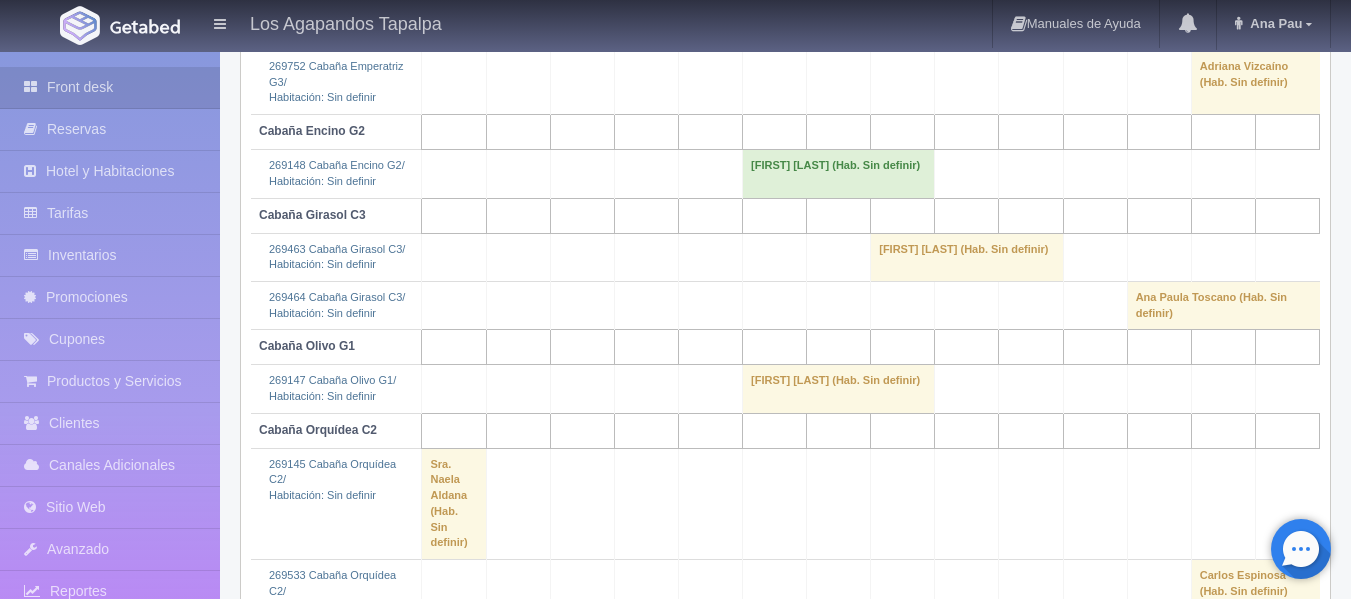 click on "[FIRST] [LAST] 												(Hab. Sin definir)" at bounding box center (967, 257) 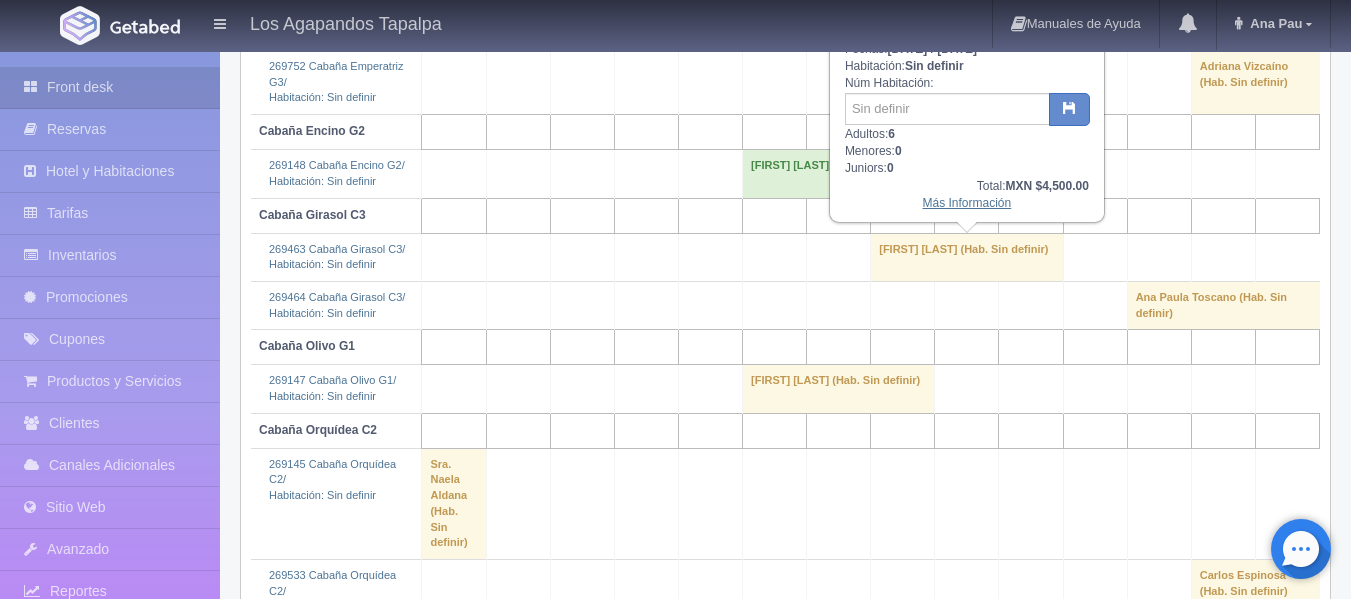 click on "Más Información" at bounding box center [967, 203] 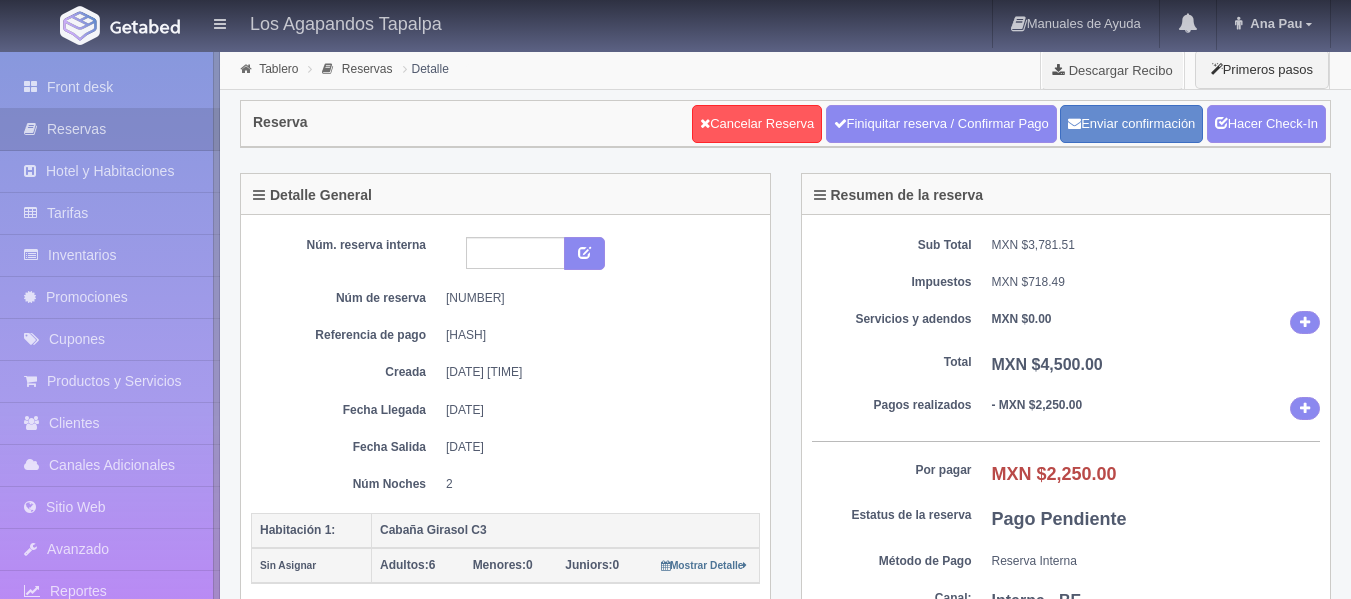 scroll, scrollTop: 0, scrollLeft: 0, axis: both 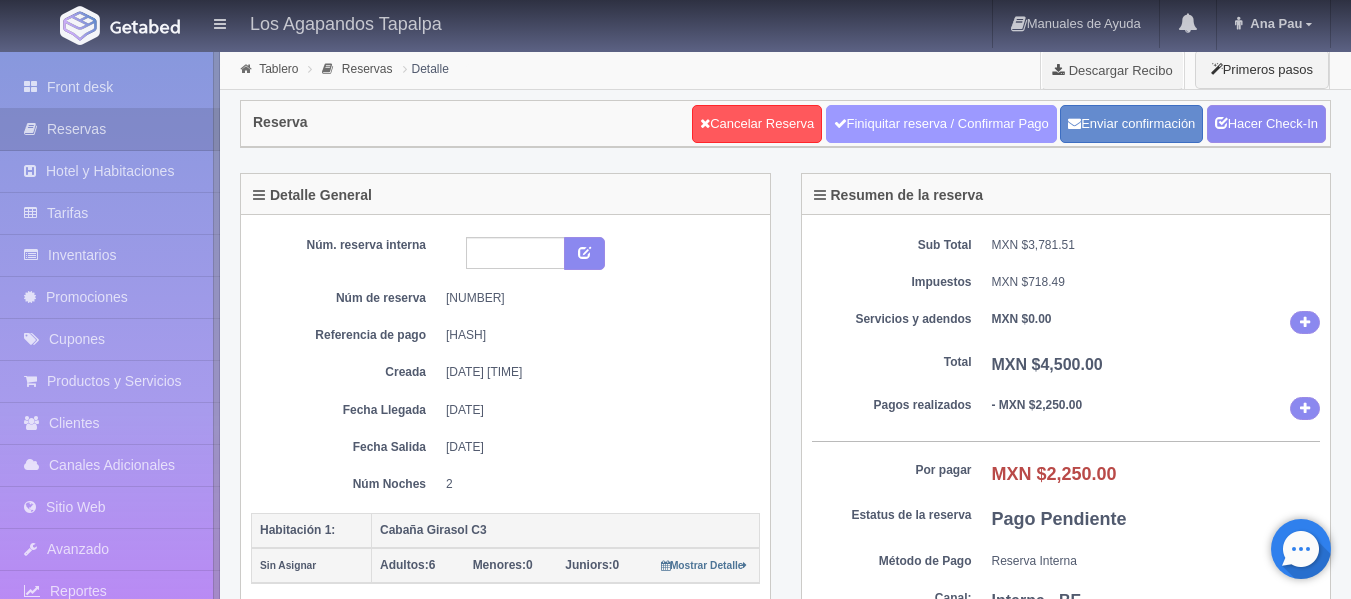 click on "Finiquitar reserva / Confirmar Pago" at bounding box center (941, 124) 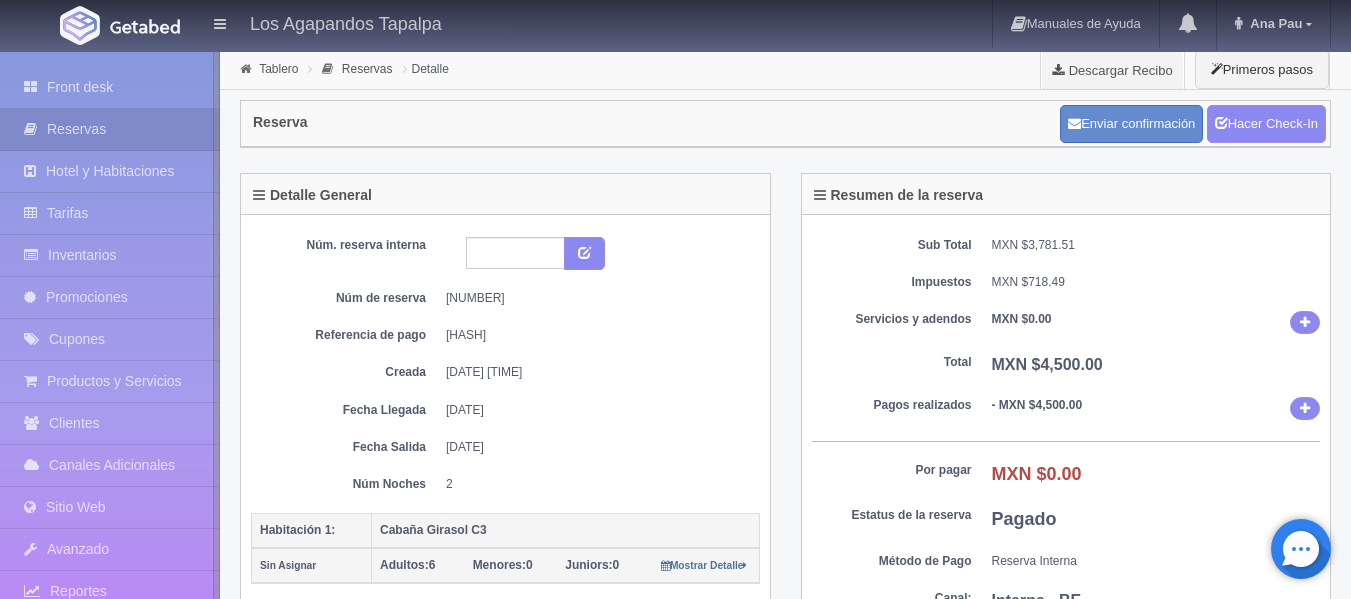 scroll, scrollTop: 0, scrollLeft: 0, axis: both 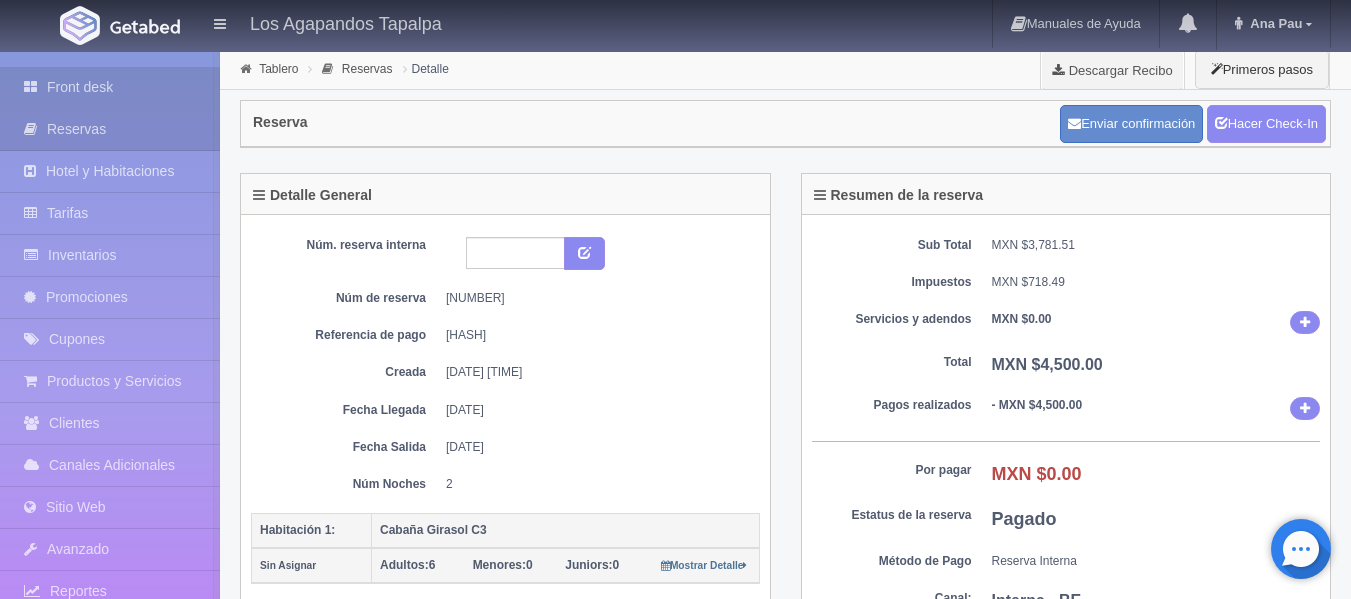 click on "Front desk" at bounding box center [110, 87] 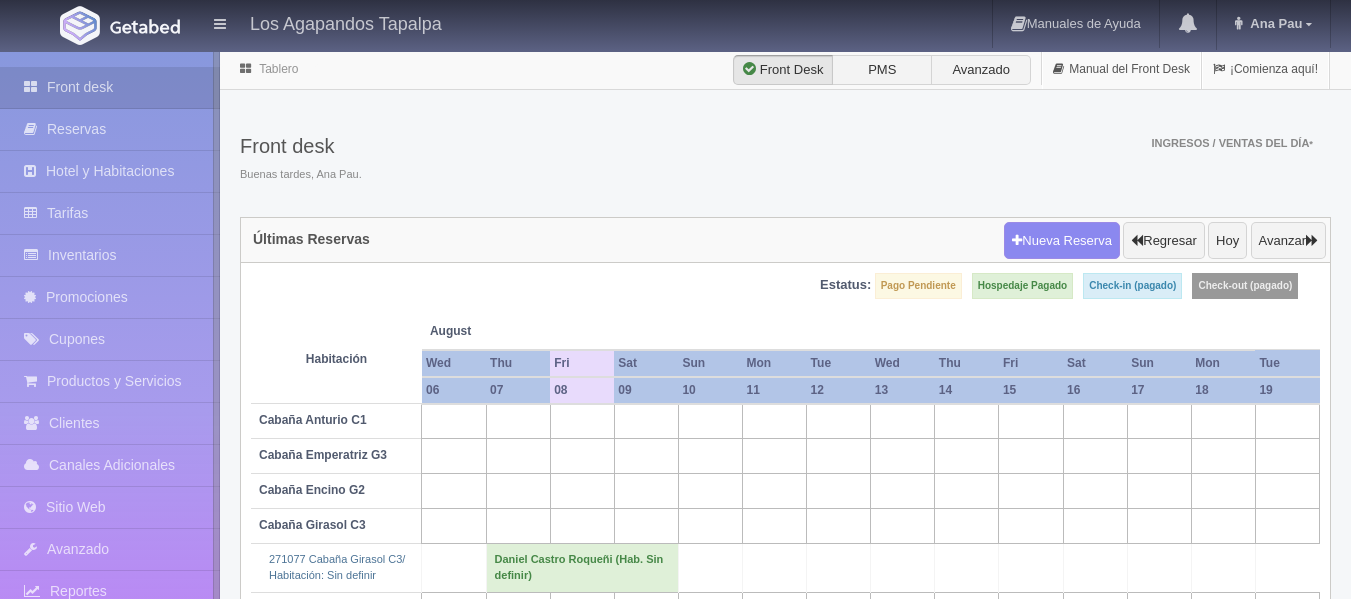scroll, scrollTop: 0, scrollLeft: 0, axis: both 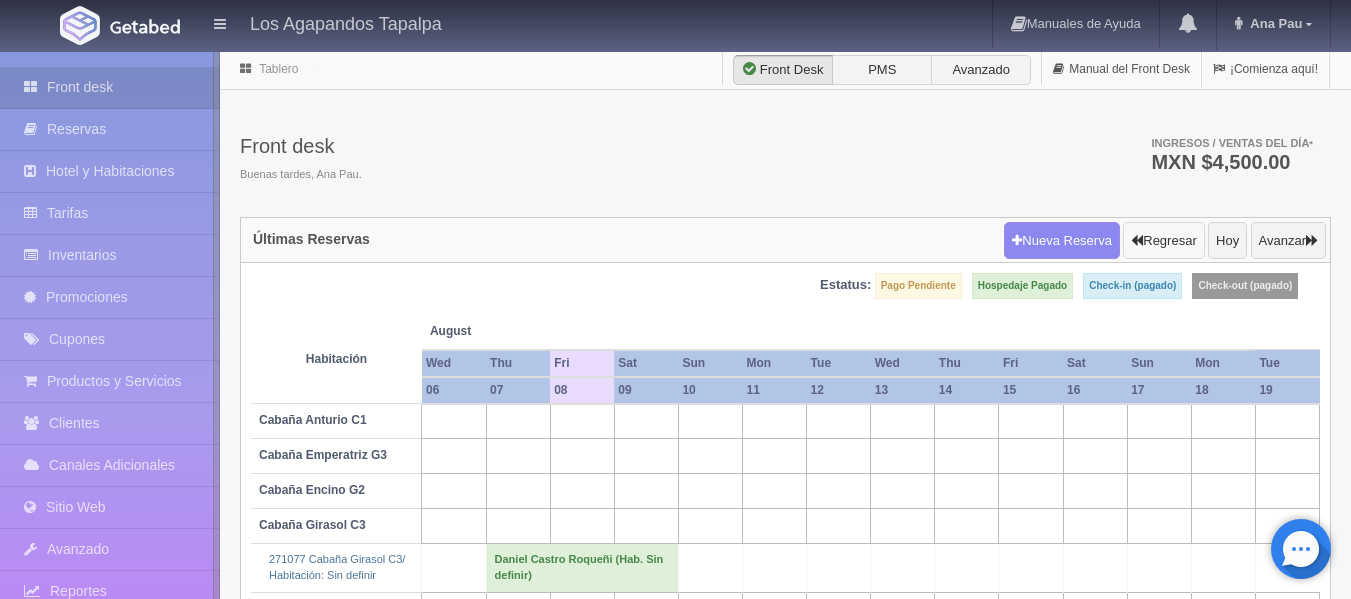 click on "Regresar" at bounding box center [1163, 241] 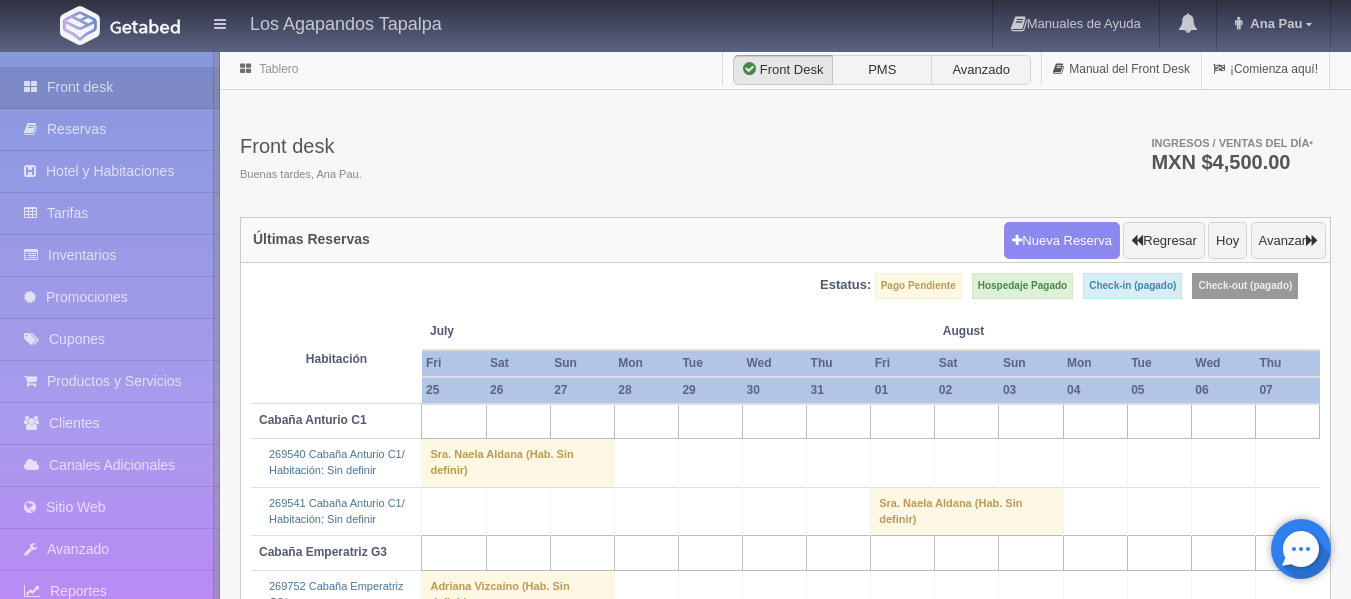 scroll, scrollTop: 0, scrollLeft: 0, axis: both 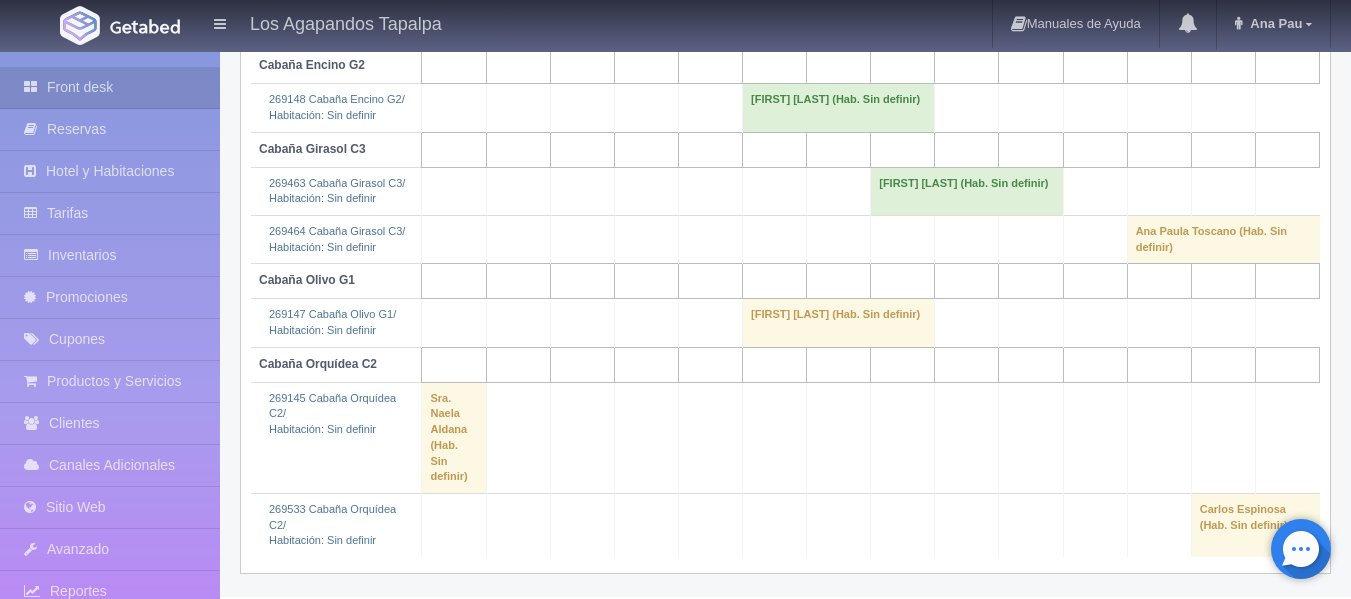 click on "Sergio Alberto Arroyo 												(Hab. Sin definir)" at bounding box center [839, 323] 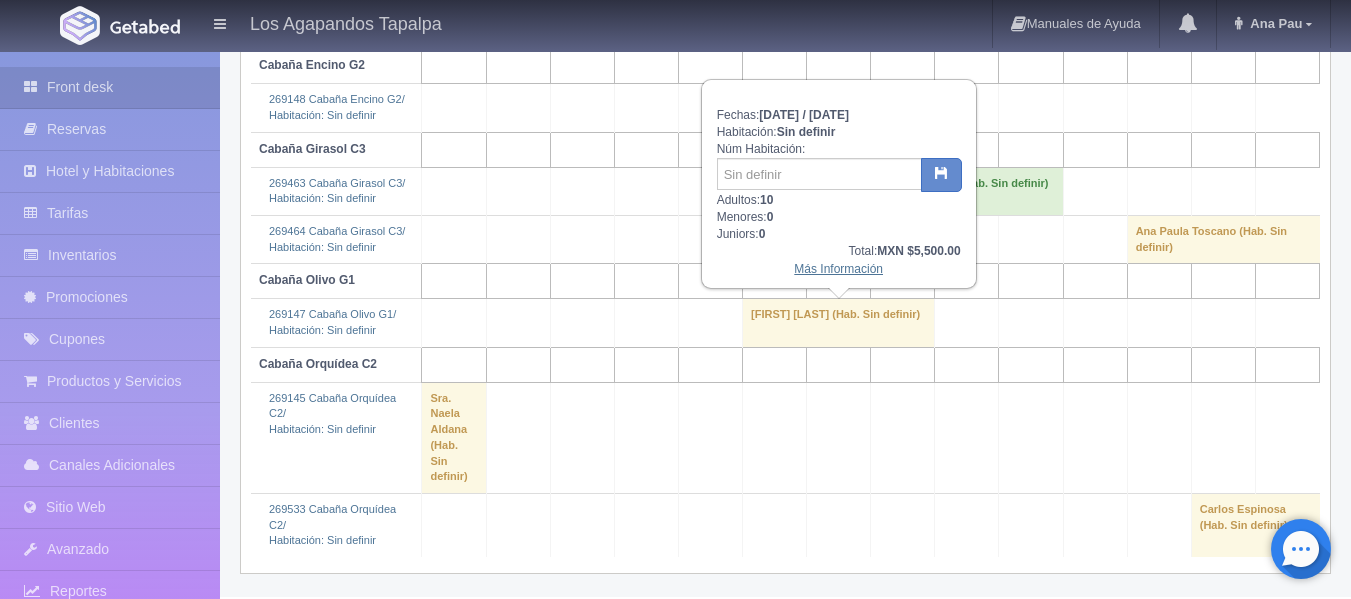 click on "Más Información" at bounding box center (838, 269) 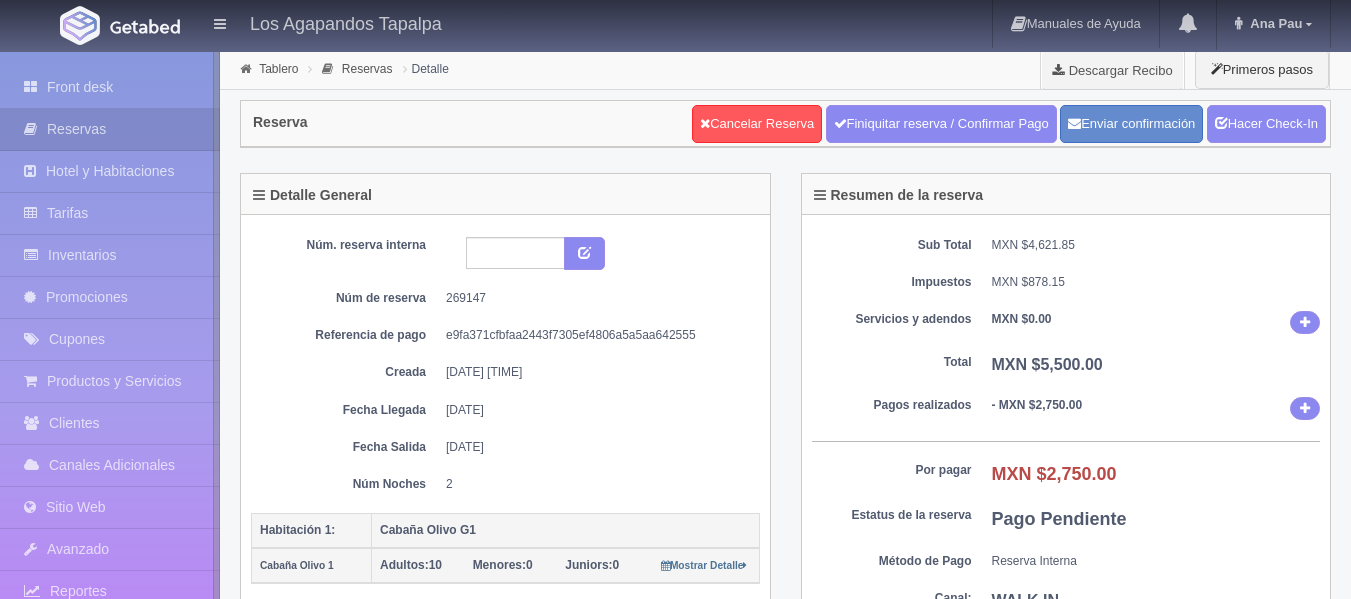 scroll, scrollTop: 0, scrollLeft: 0, axis: both 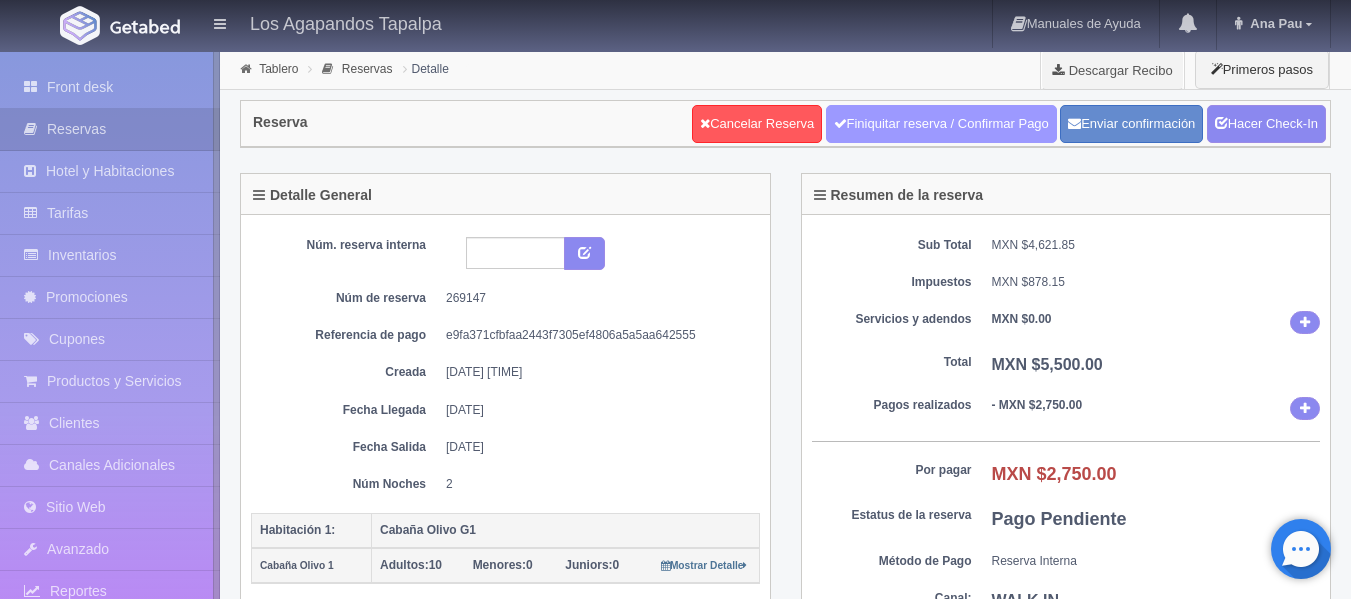 click on "Finiquitar reserva / Confirmar Pago" at bounding box center (941, 124) 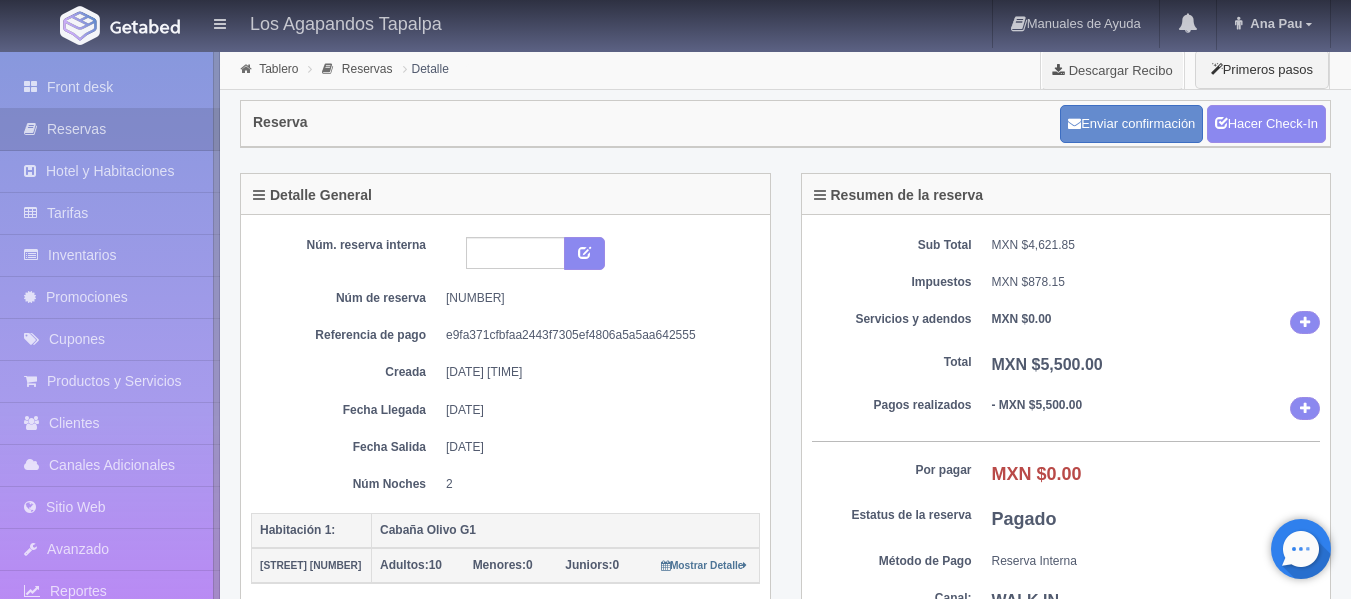 scroll, scrollTop: 0, scrollLeft: 0, axis: both 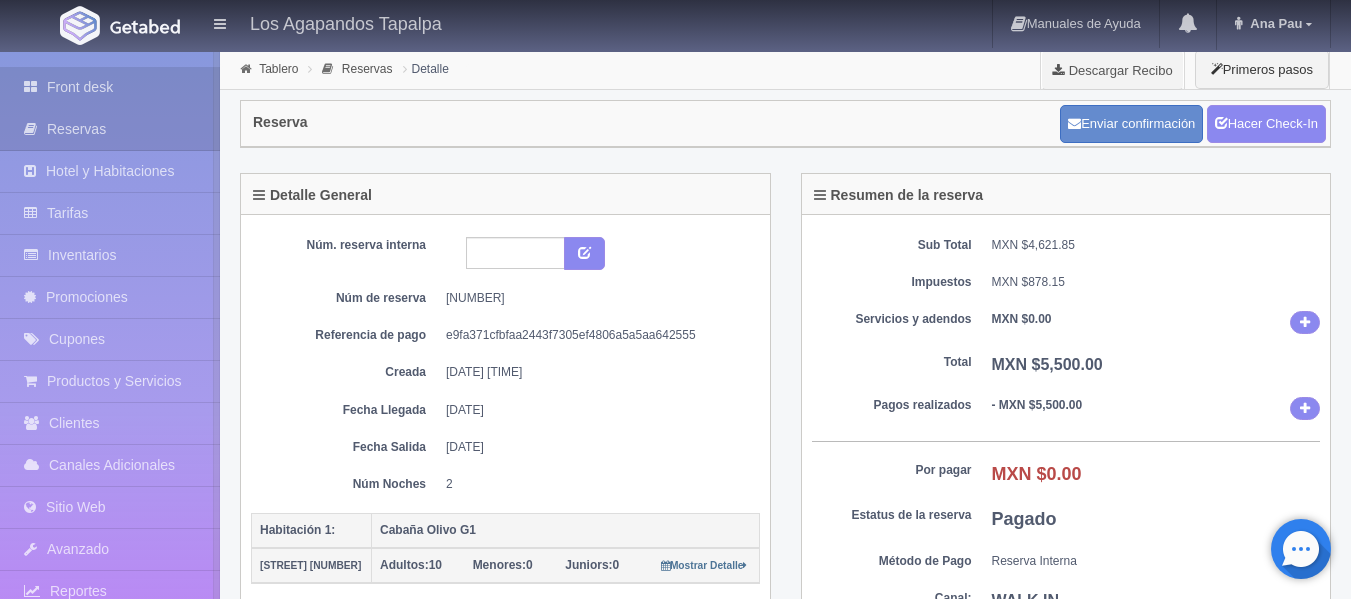 click on "Front desk" at bounding box center (110, 87) 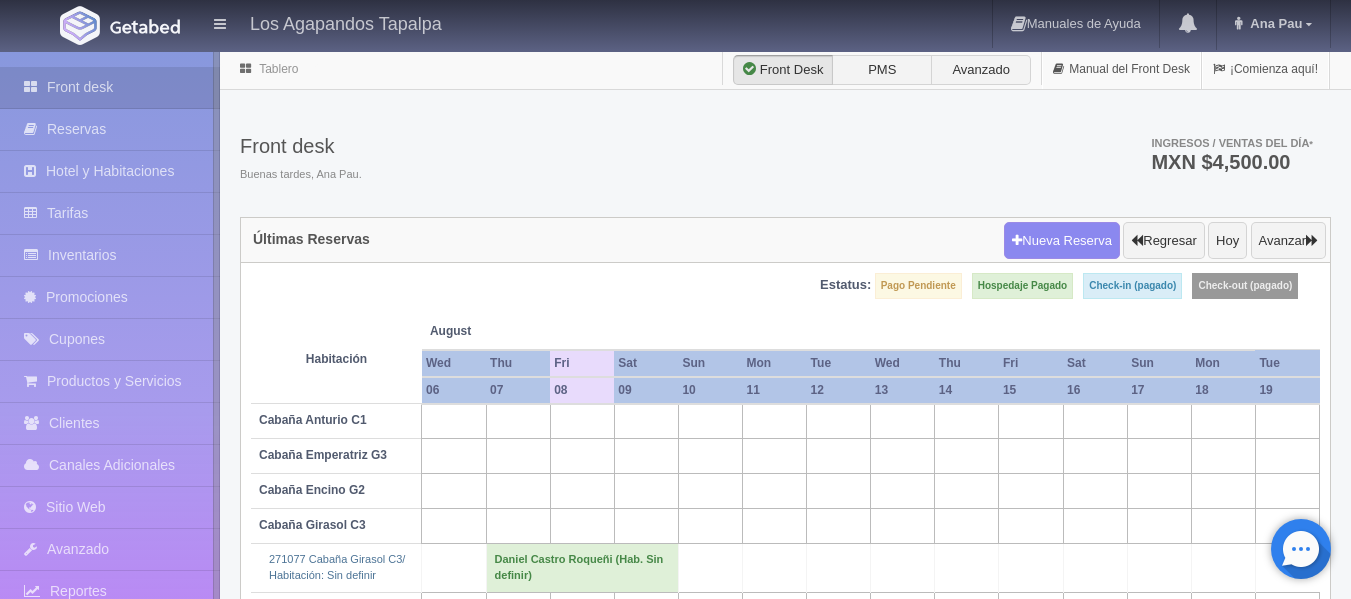 scroll, scrollTop: 100, scrollLeft: 0, axis: vertical 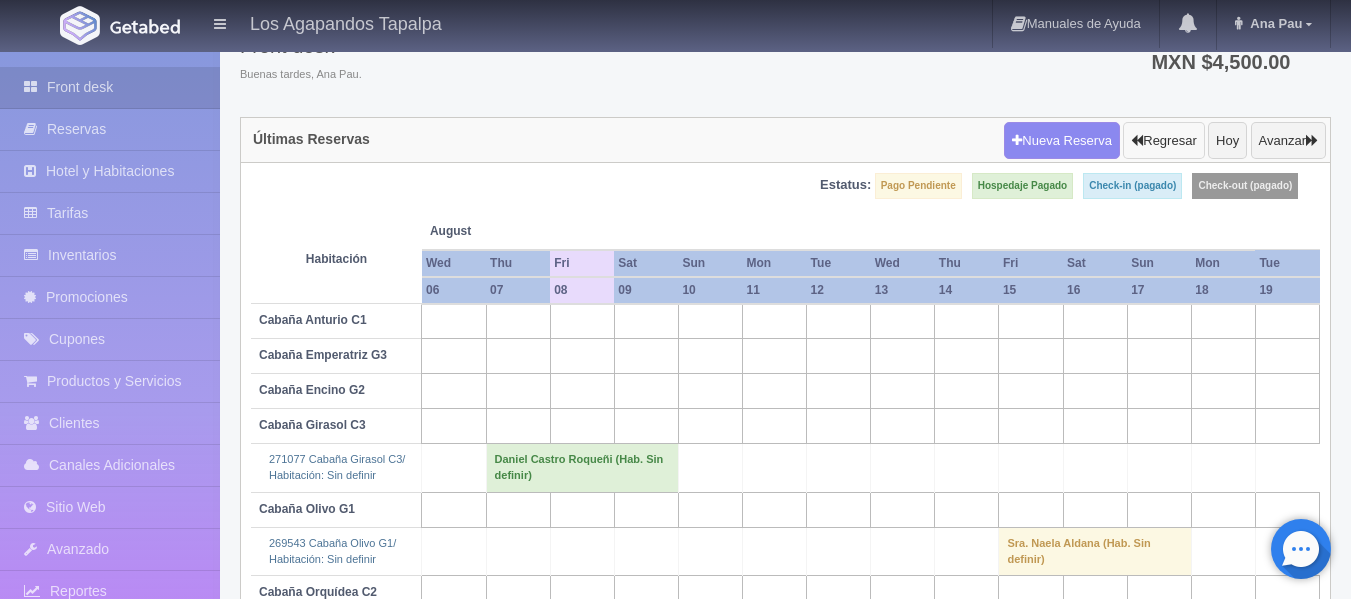 click on "Regresar" at bounding box center (1163, 141) 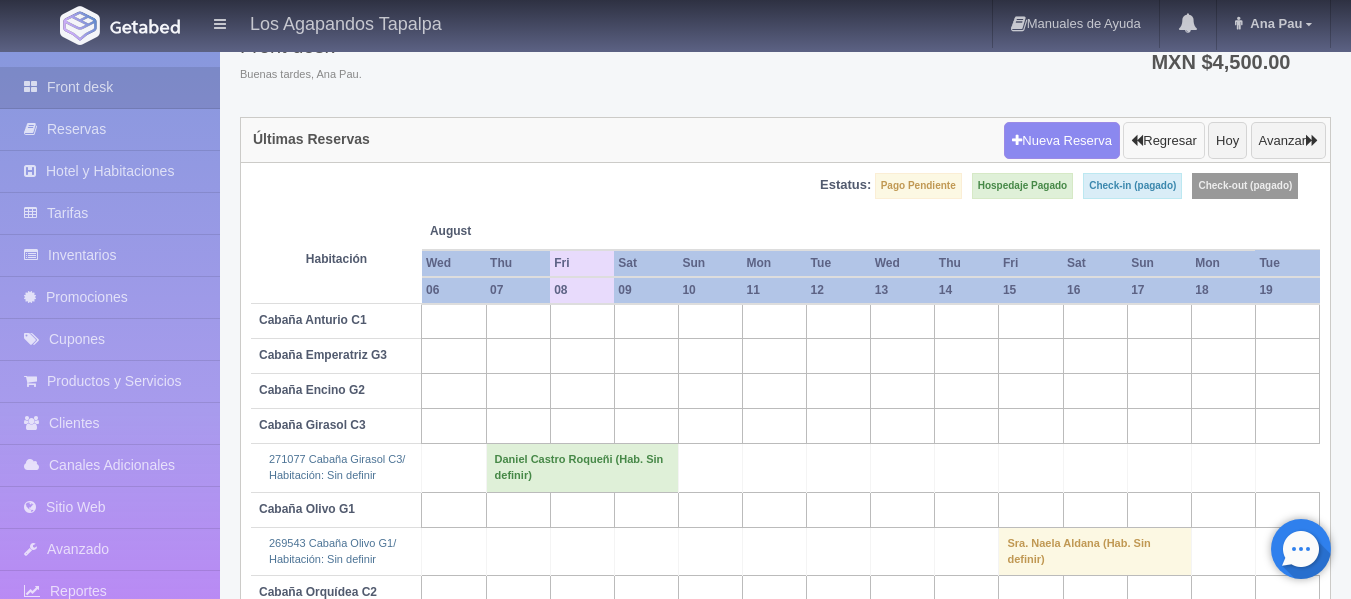 click on "Regresar" at bounding box center (1163, 141) 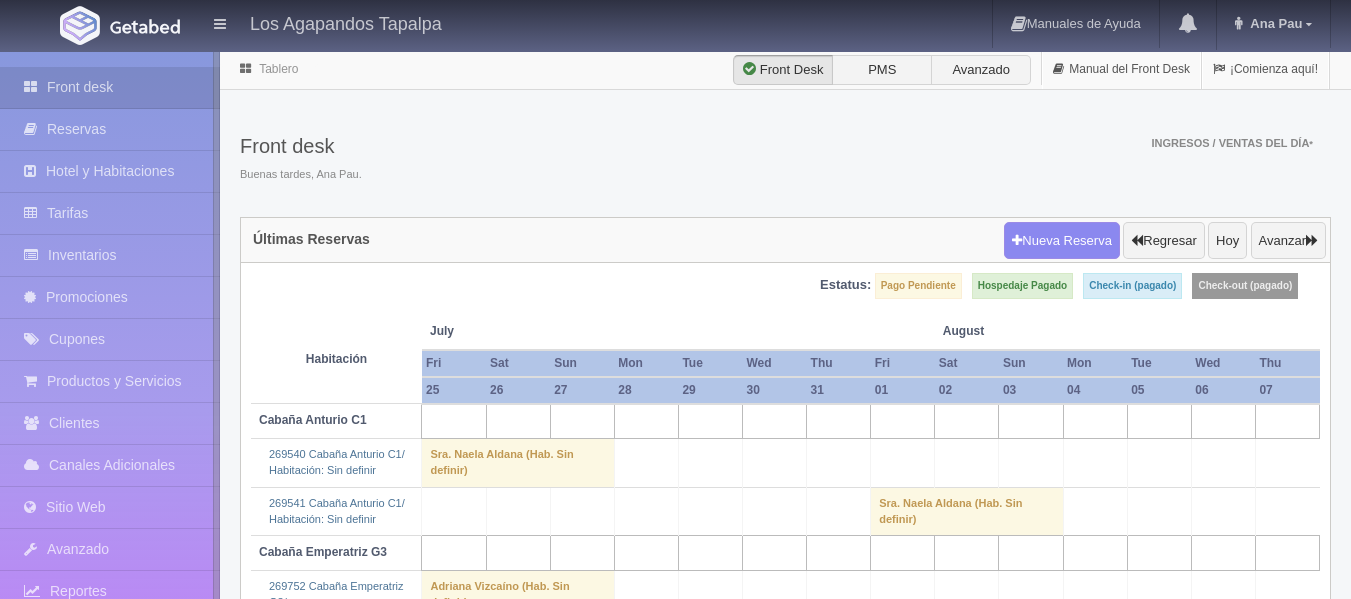 scroll, scrollTop: 0, scrollLeft: 0, axis: both 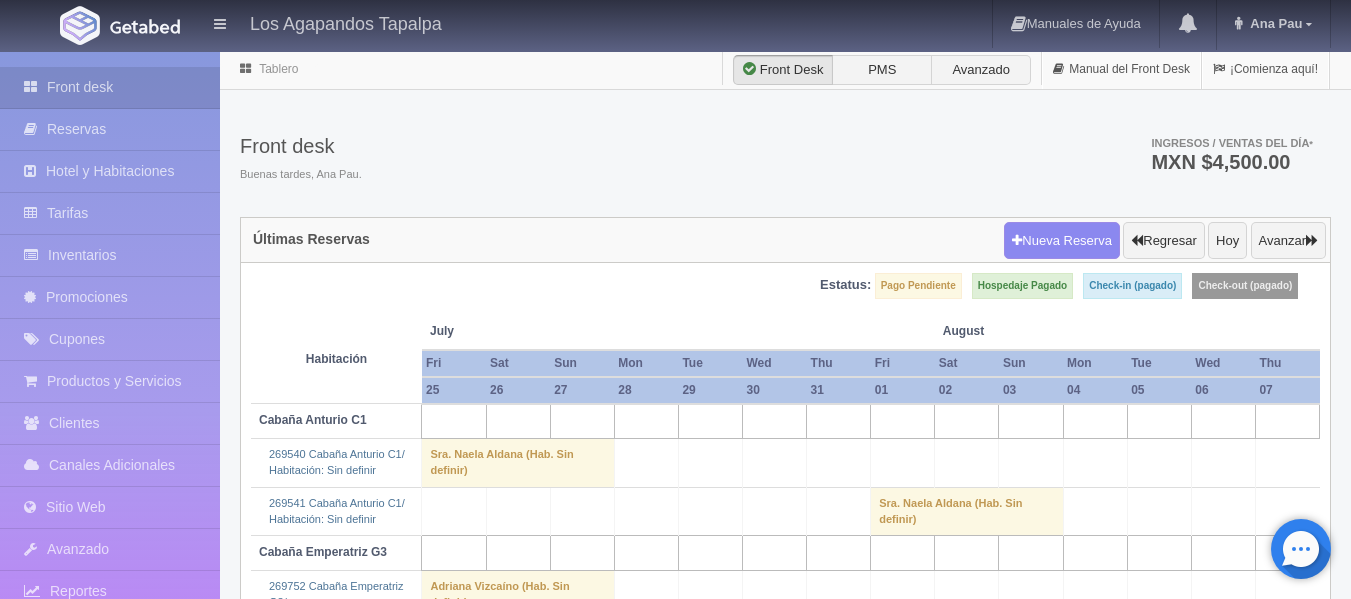 click on "Ingresos / Ventas del día  *
[CURRENCY] $[AMOUNT]" at bounding box center [1231, 153] 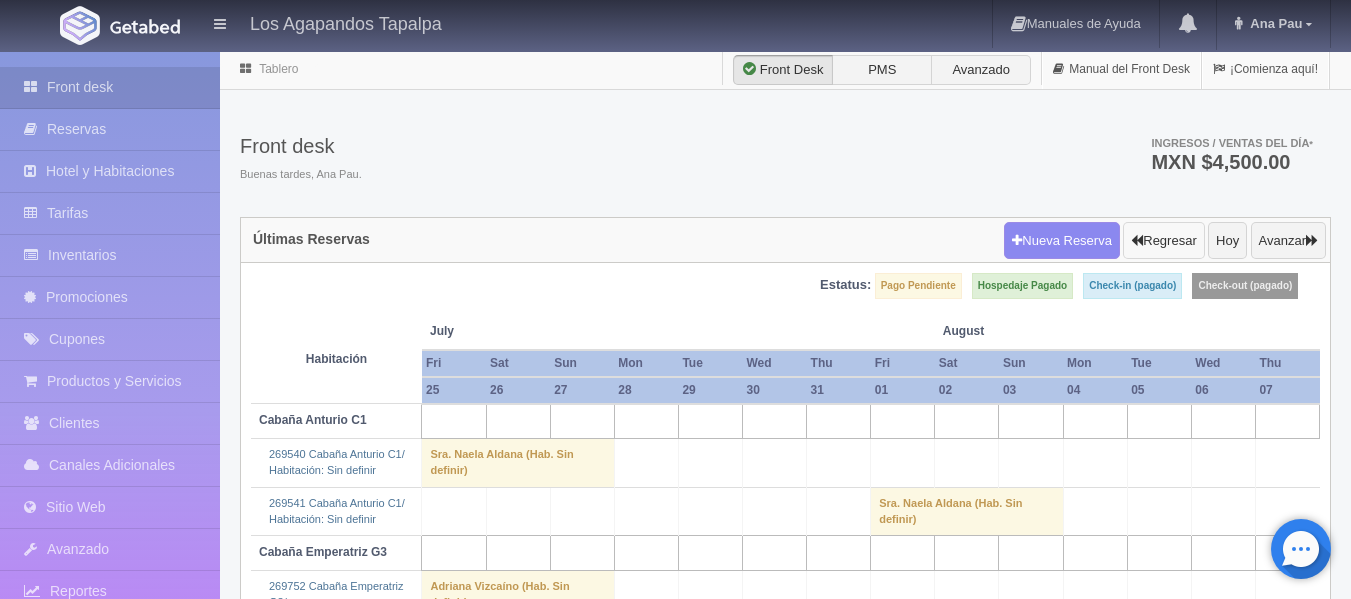 click on "Regresar" at bounding box center [1163, 241] 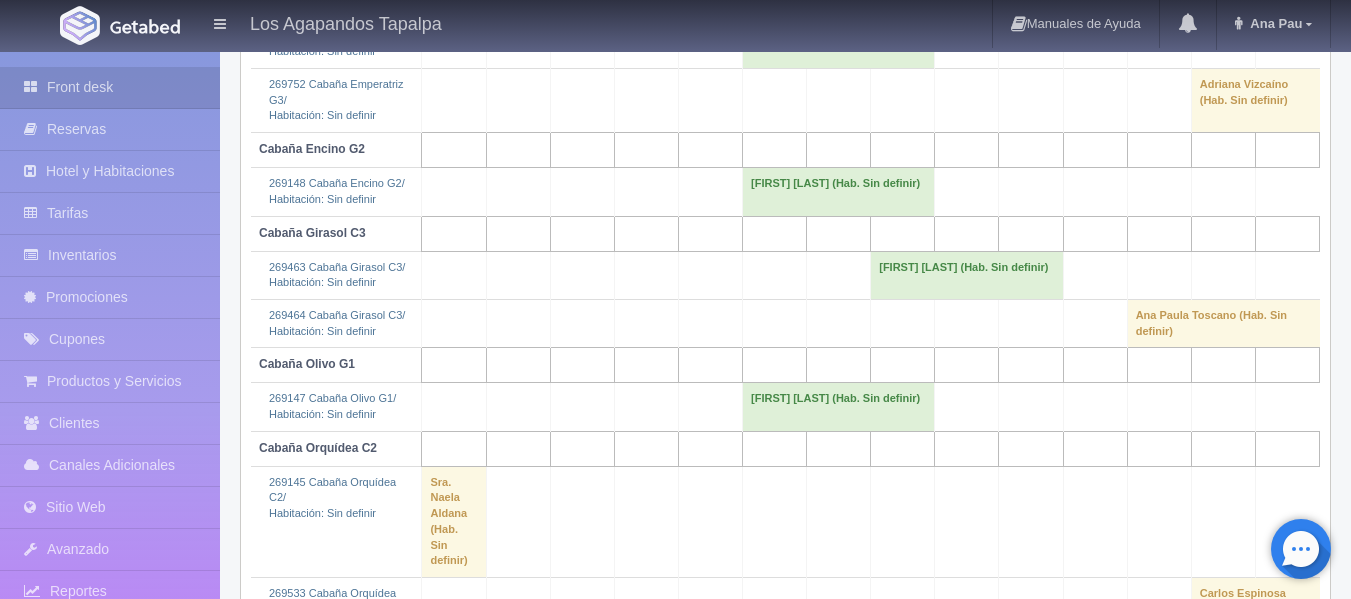 scroll, scrollTop: 600, scrollLeft: 0, axis: vertical 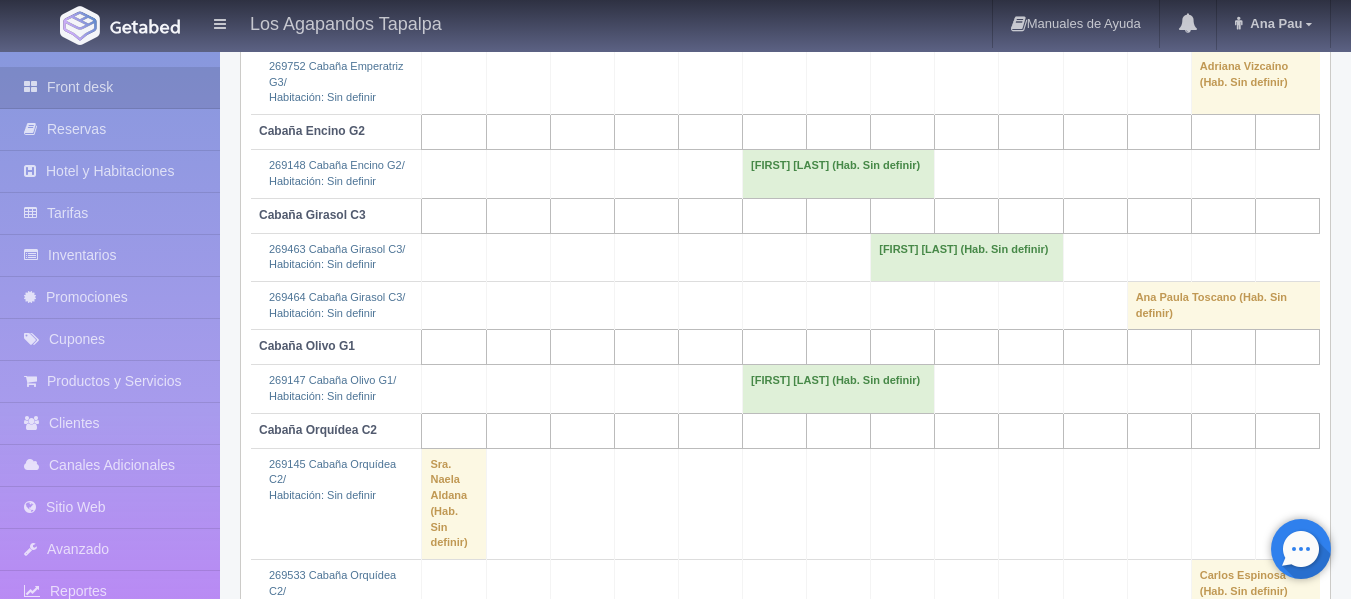 click on "Adriana Vizcaíno 												(Hab. Sin definir)" at bounding box center (1255, 83) 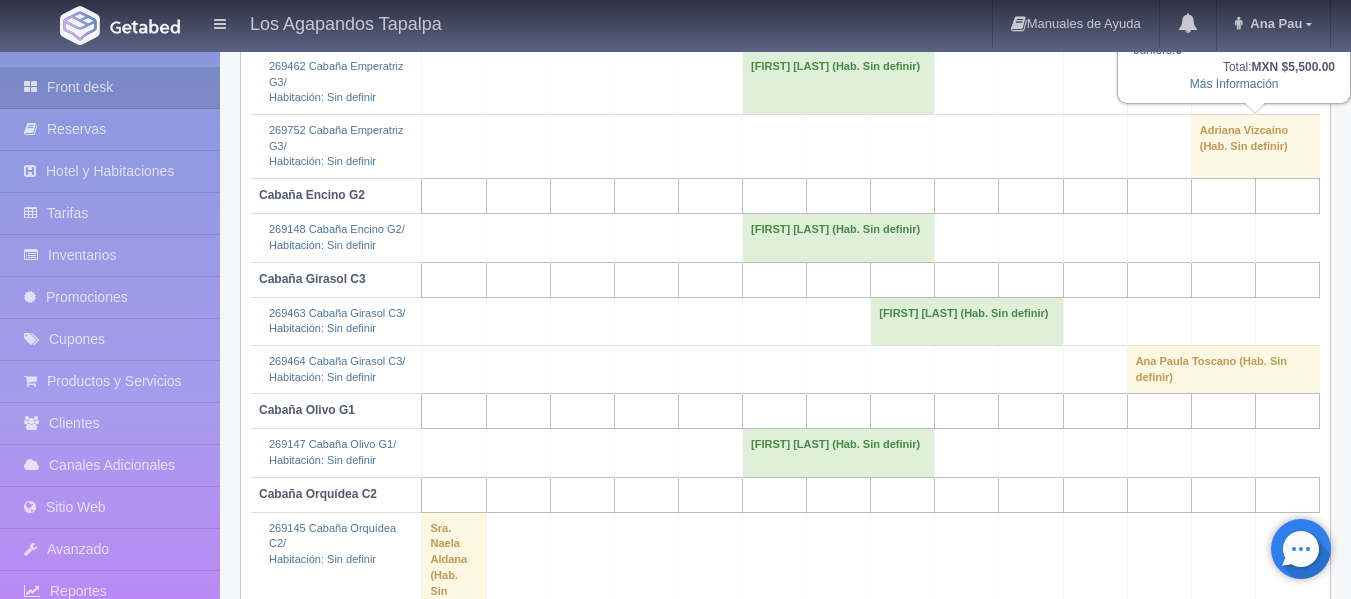 scroll, scrollTop: 500, scrollLeft: 0, axis: vertical 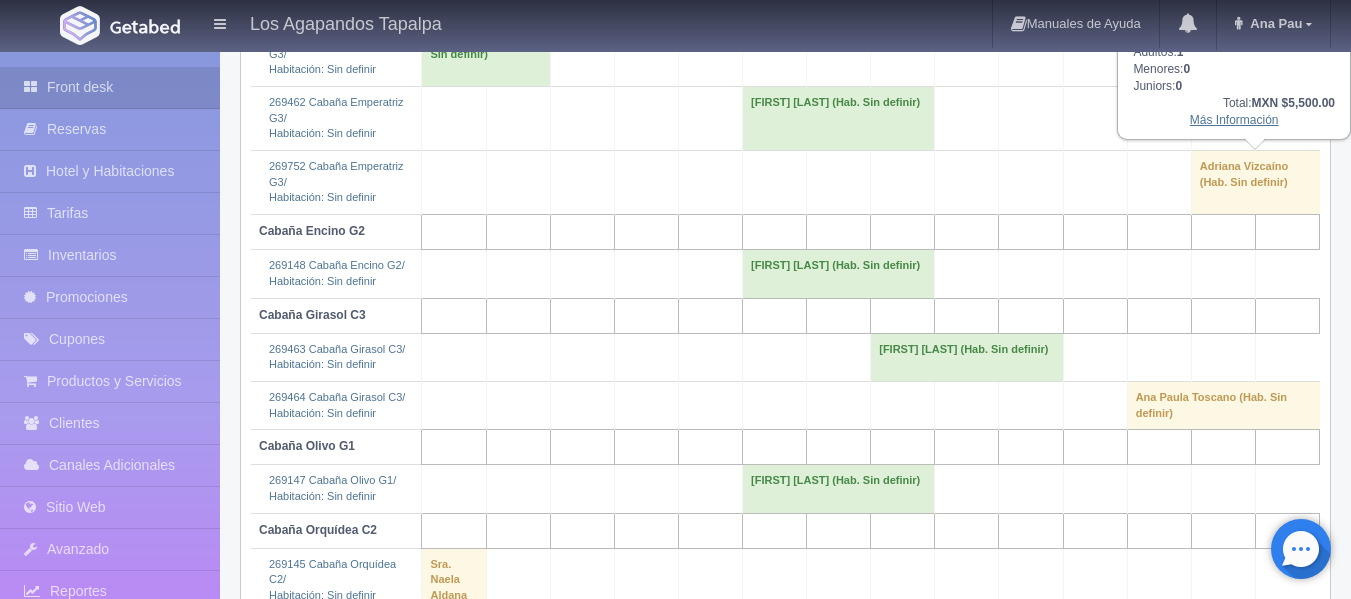 click on "Más Información" at bounding box center (1234, 120) 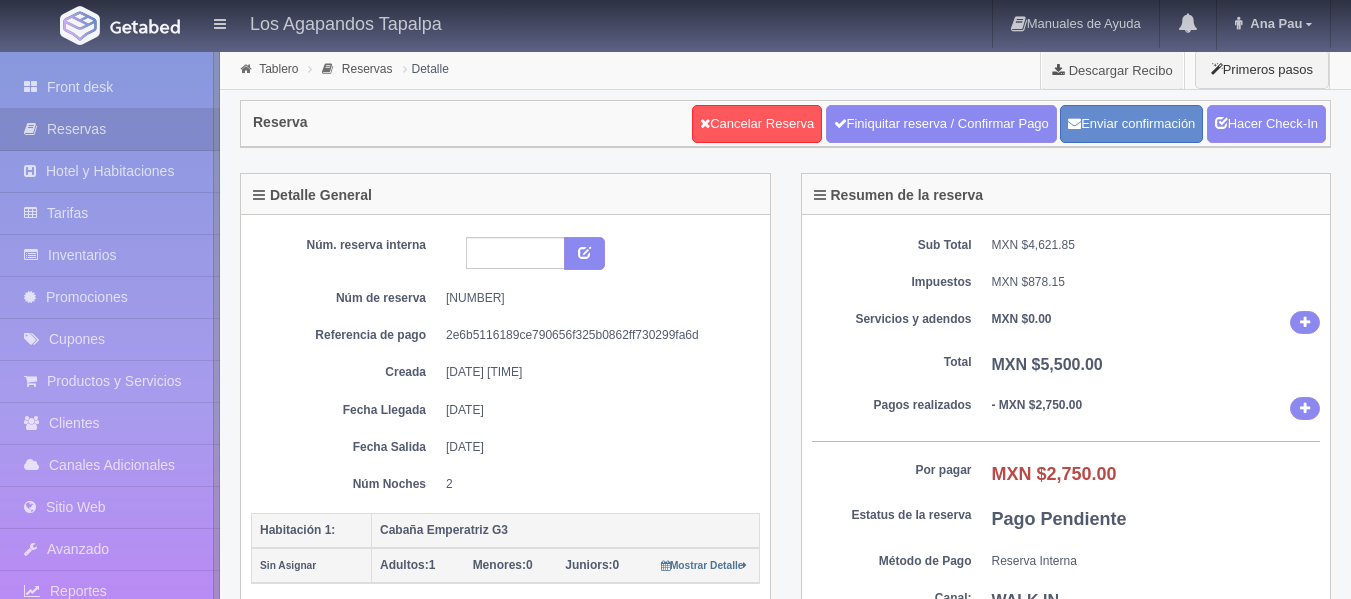 scroll, scrollTop: 0, scrollLeft: 0, axis: both 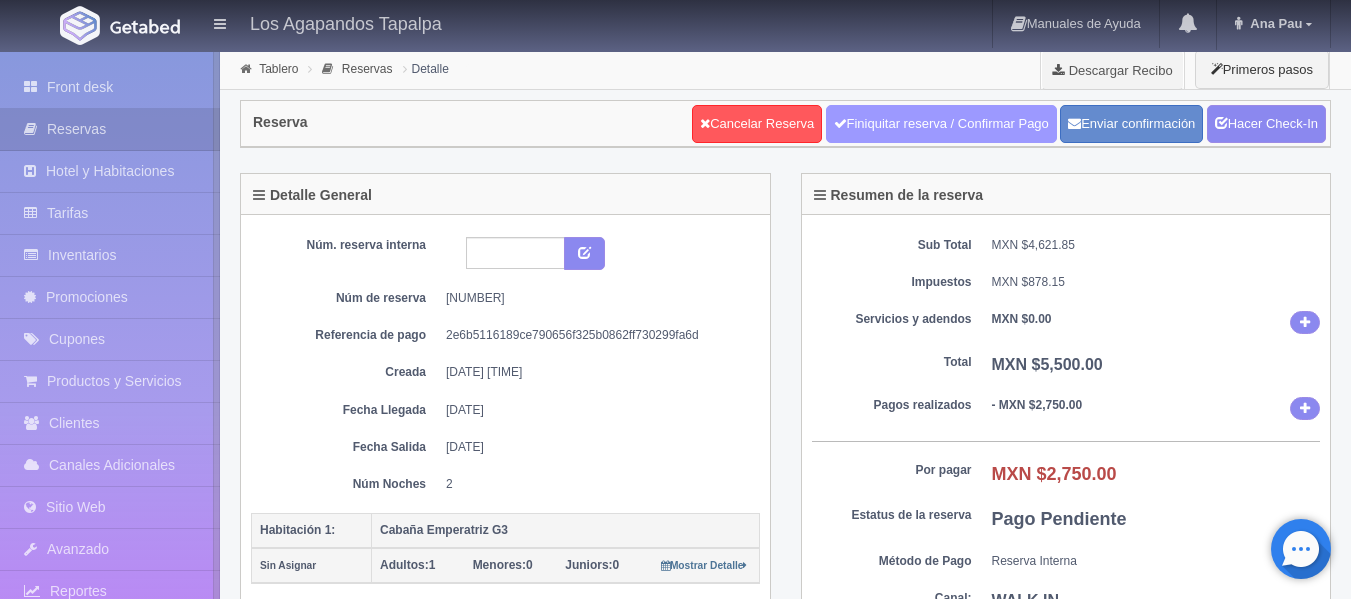click on "Finiquitar reserva / Confirmar Pago" at bounding box center [941, 124] 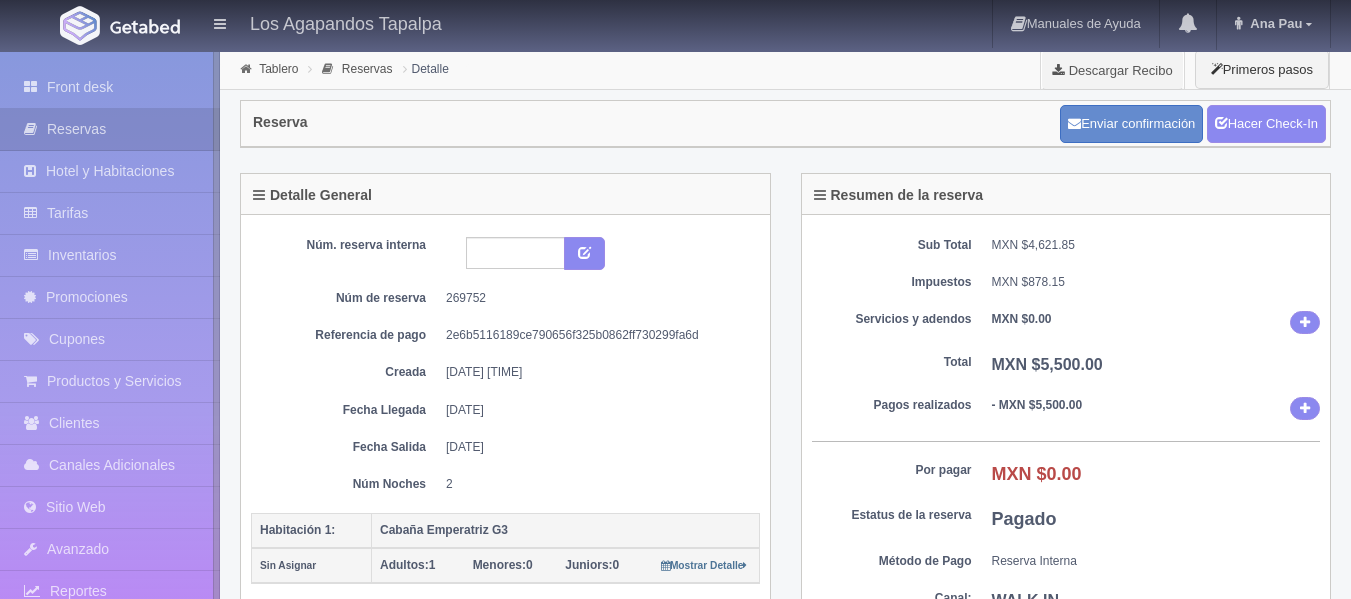 scroll, scrollTop: 0, scrollLeft: 0, axis: both 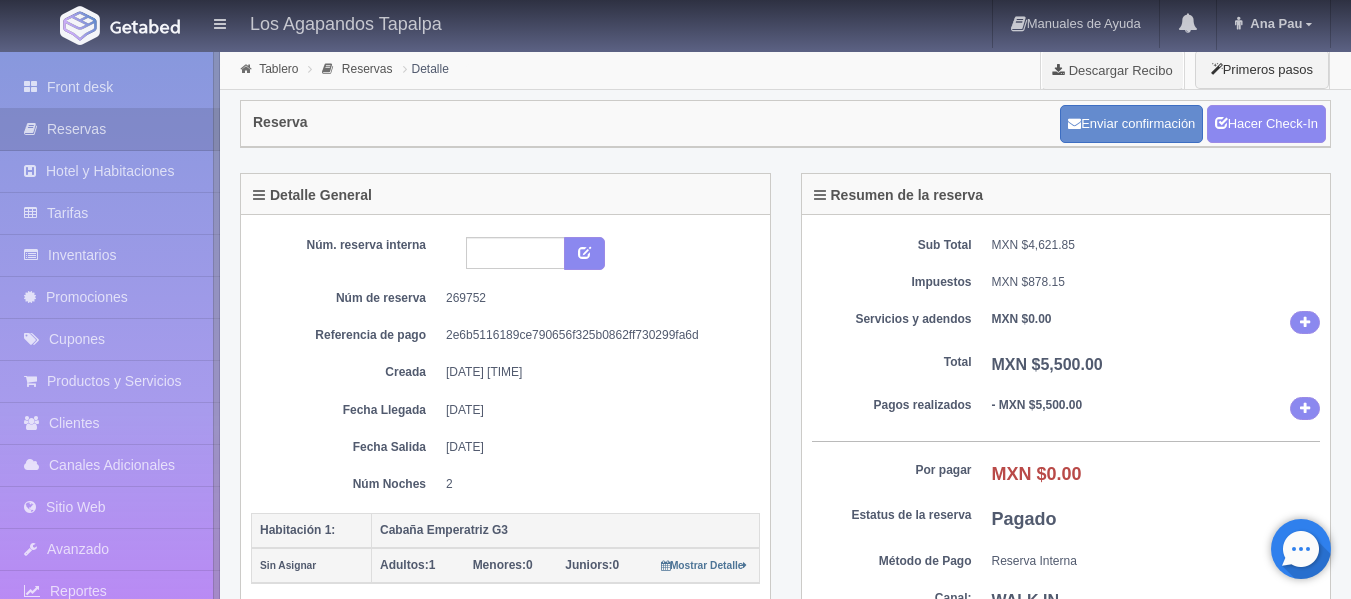 click on "Front desk" at bounding box center [110, 87] 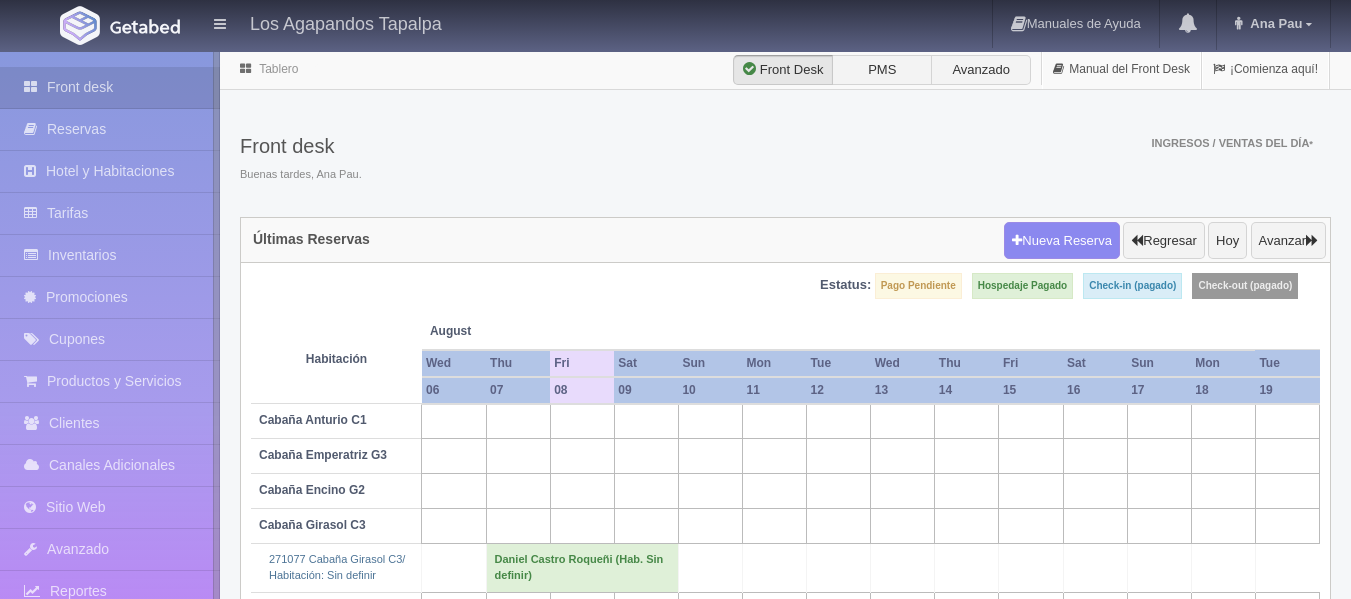 scroll, scrollTop: 0, scrollLeft: 0, axis: both 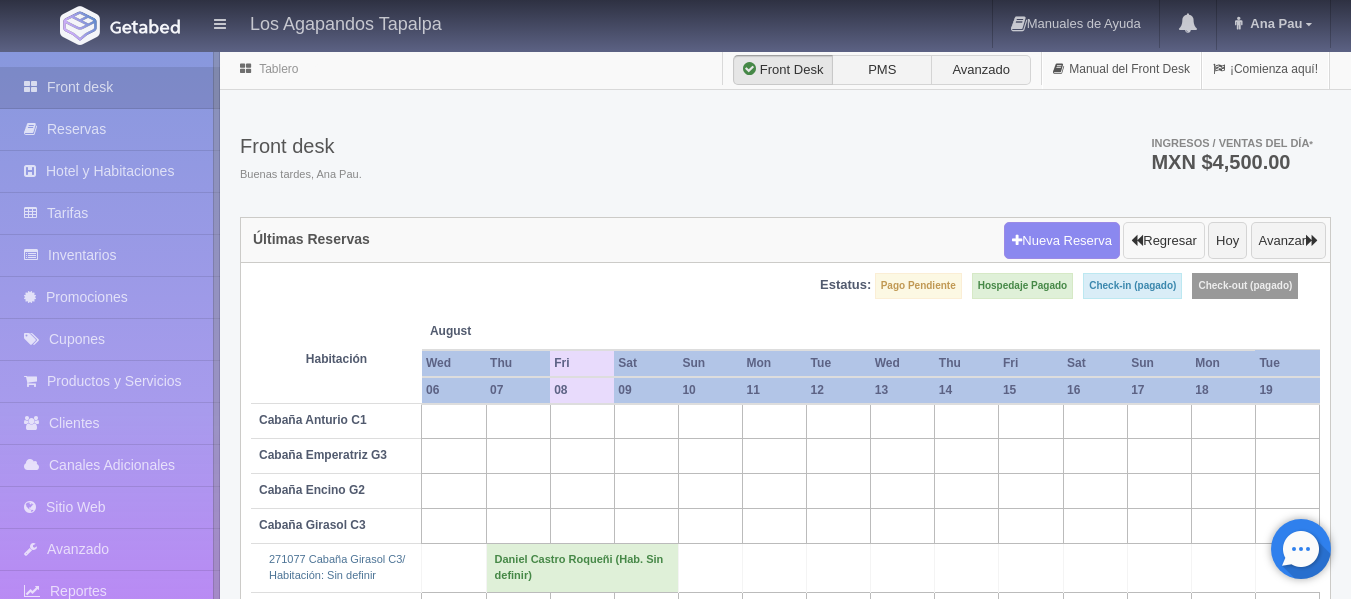 click on "Regresar" at bounding box center (1163, 241) 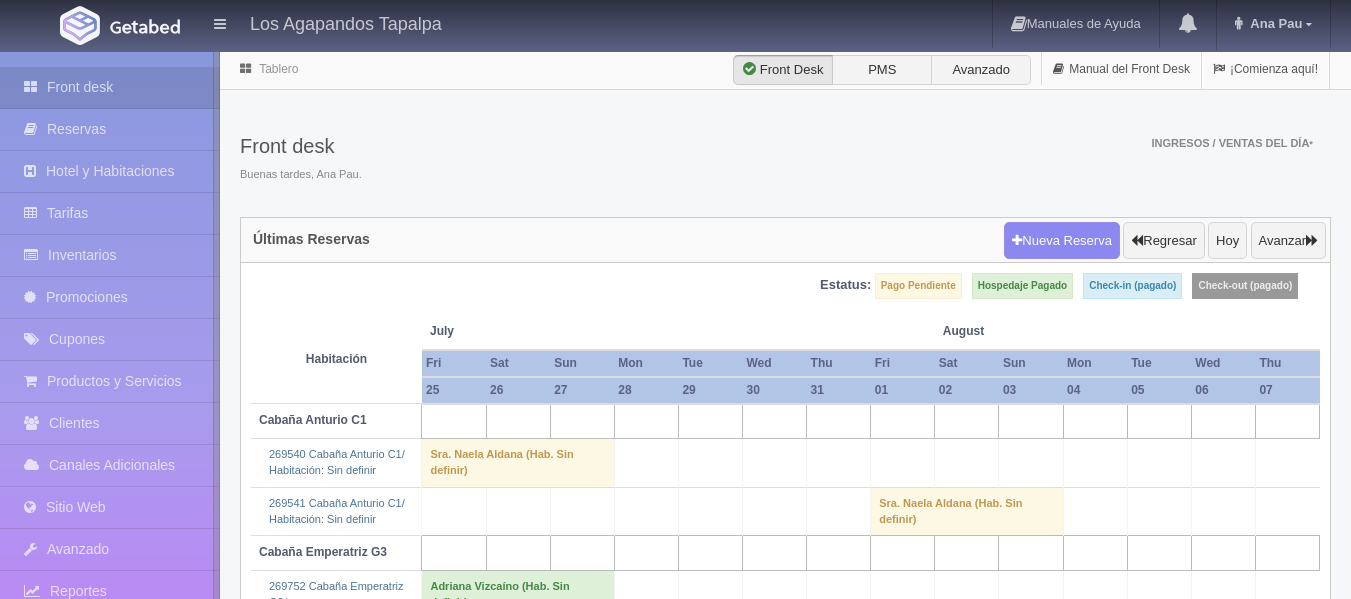scroll, scrollTop: 0, scrollLeft: 0, axis: both 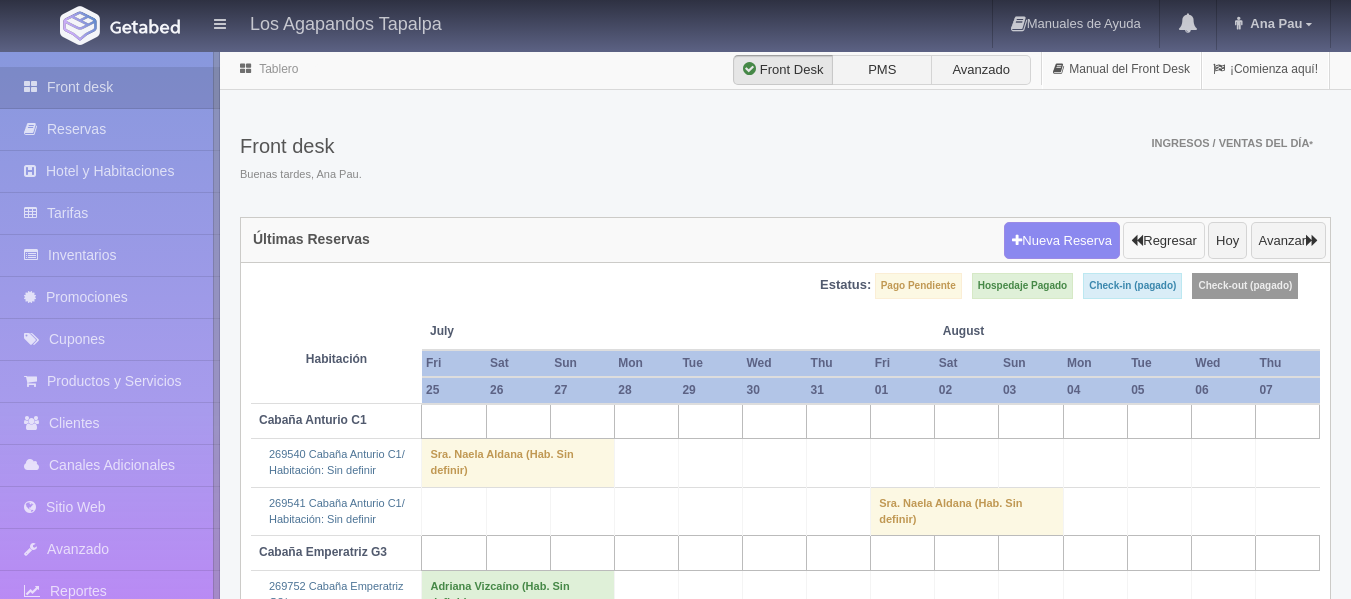 click on "Regresar" at bounding box center (1163, 241) 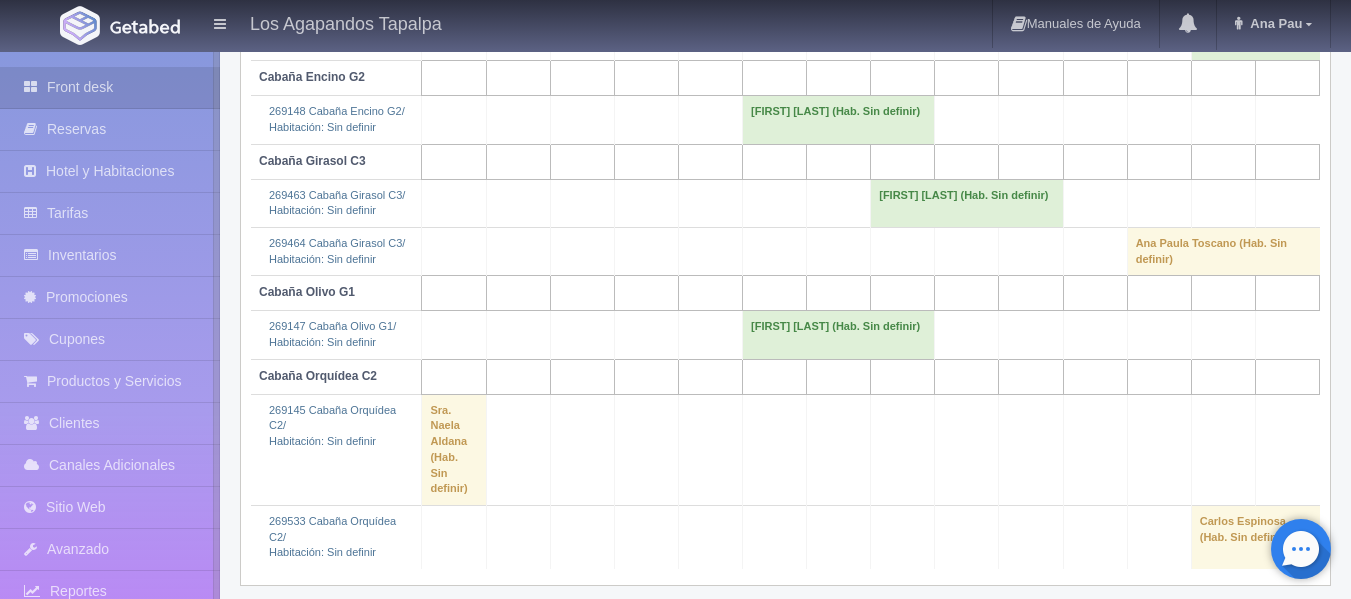 scroll, scrollTop: 666, scrollLeft: 0, axis: vertical 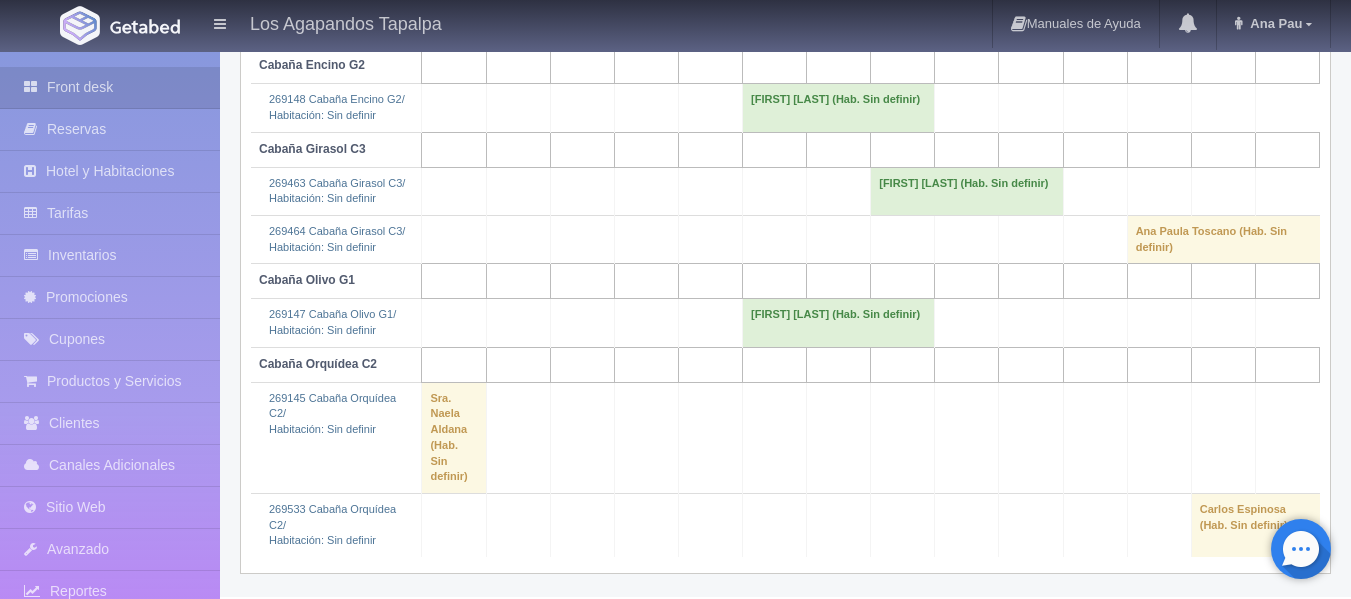 click on "Carlos Espinosa 												(Hab. Sin definir)" at bounding box center (1255, 525) 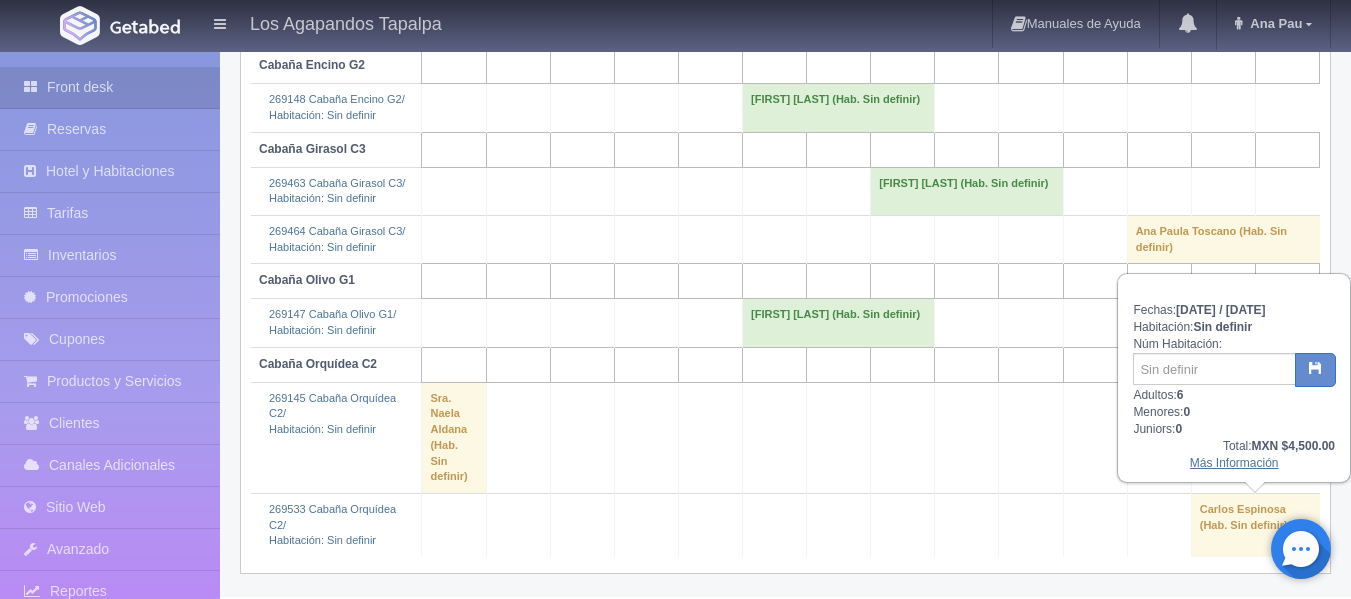 click on "Más Información" at bounding box center (1234, 463) 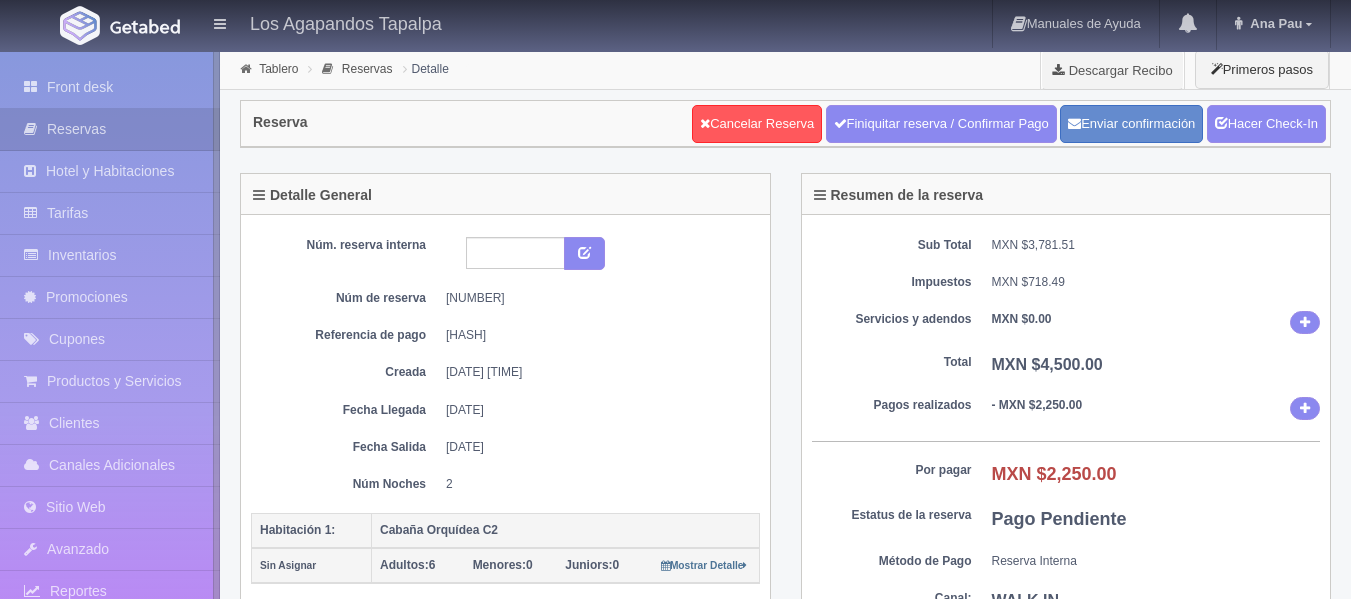 scroll, scrollTop: 0, scrollLeft: 0, axis: both 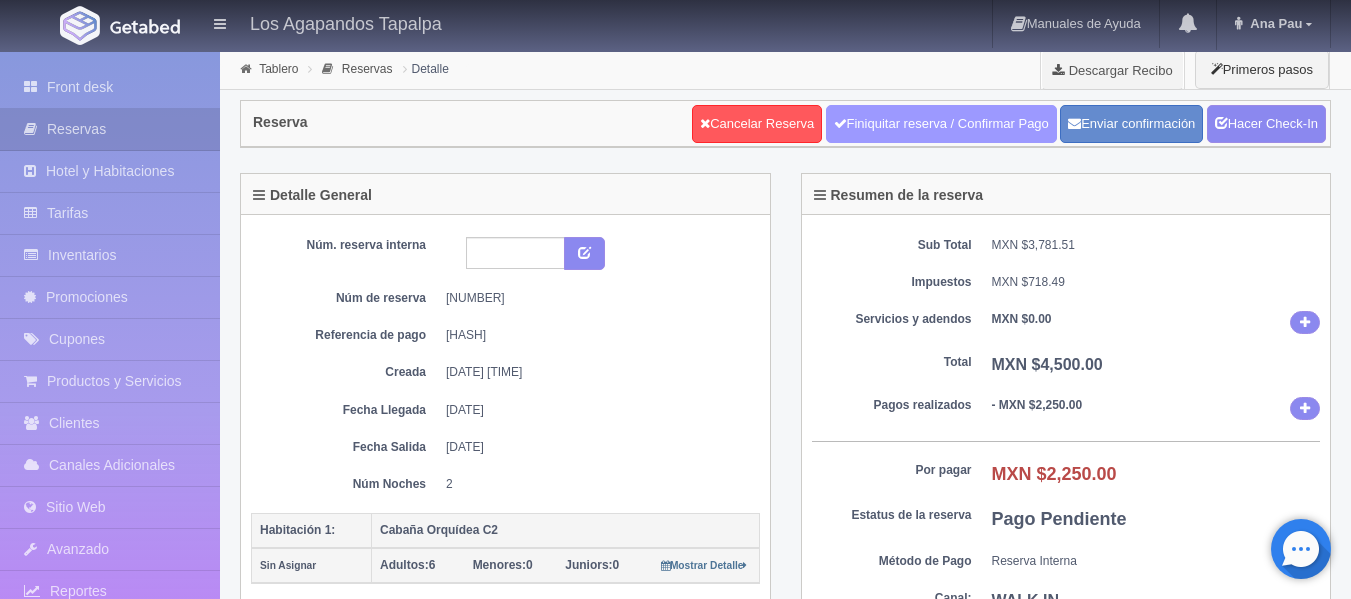 click on "Finiquitar reserva / Confirmar Pago" at bounding box center (941, 124) 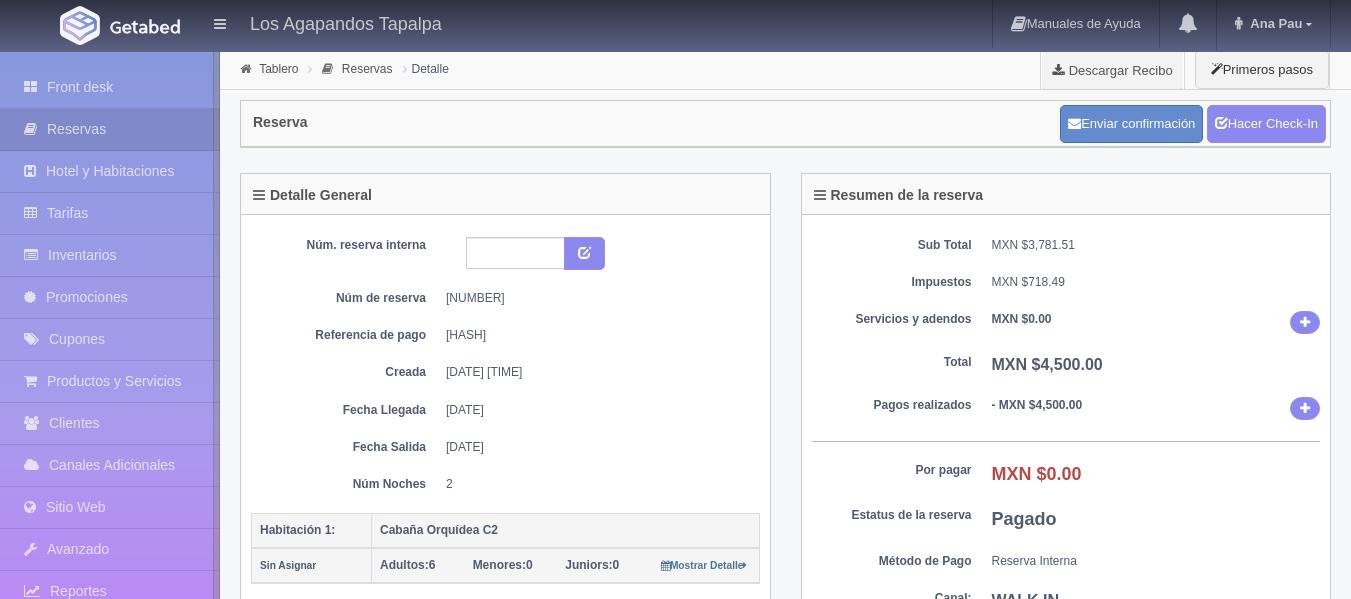scroll, scrollTop: 0, scrollLeft: 0, axis: both 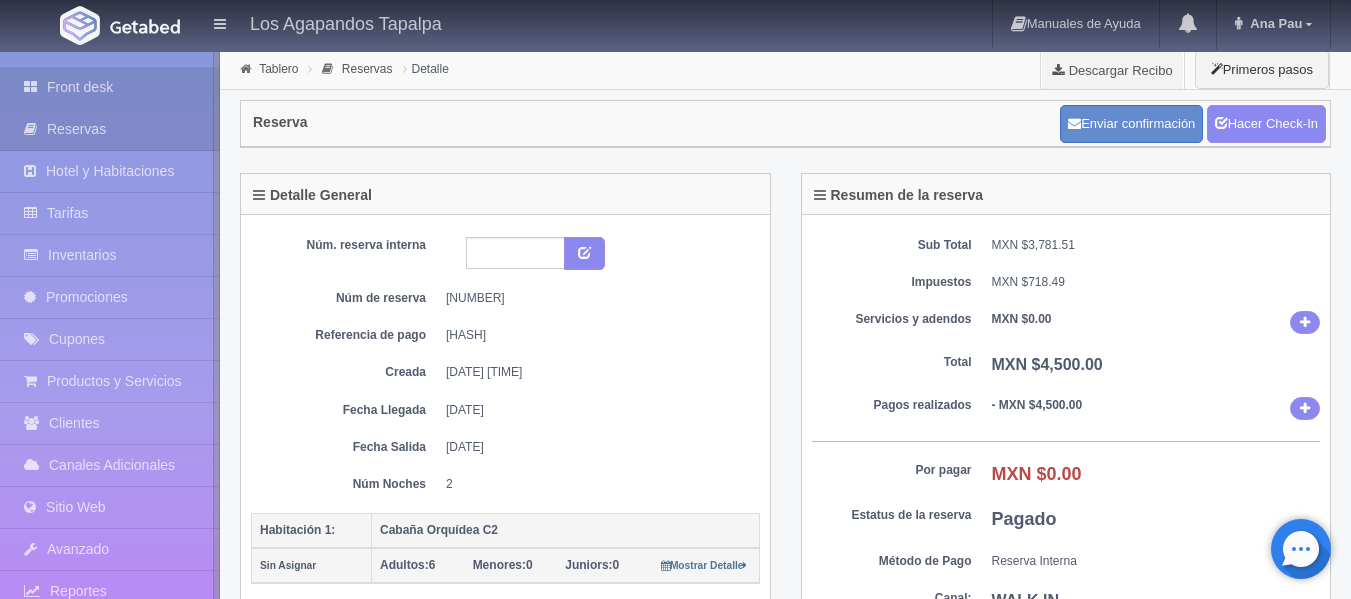 click on "Front desk" at bounding box center [110, 87] 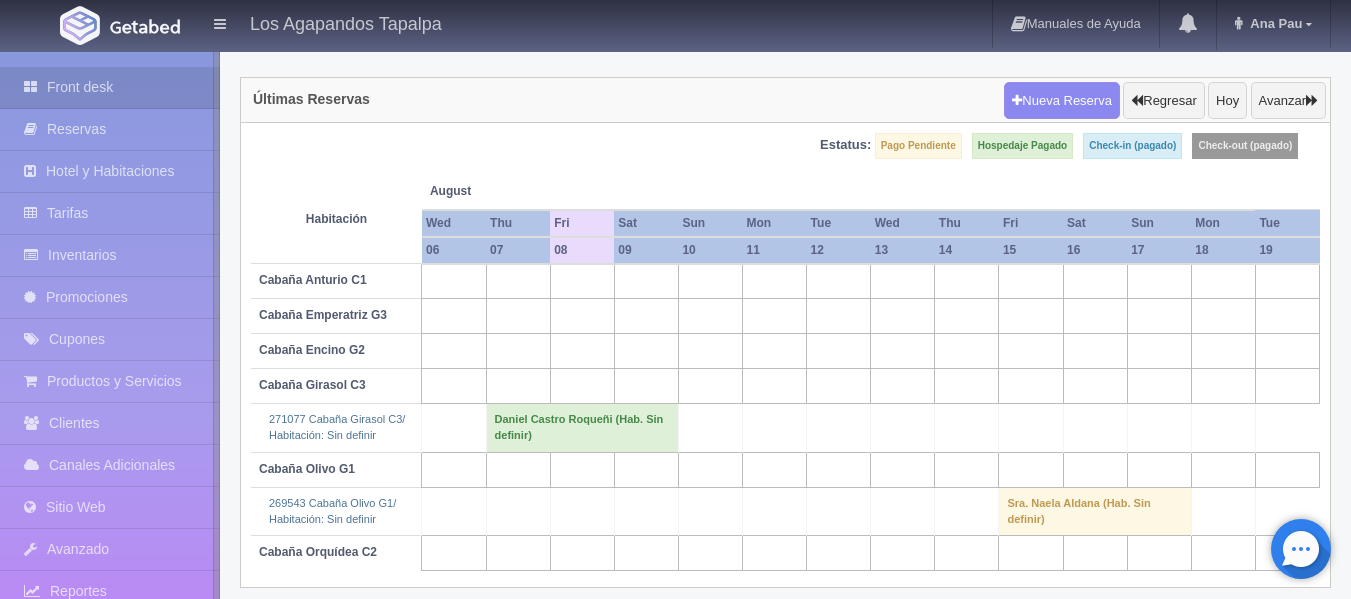 scroll, scrollTop: 154, scrollLeft: 0, axis: vertical 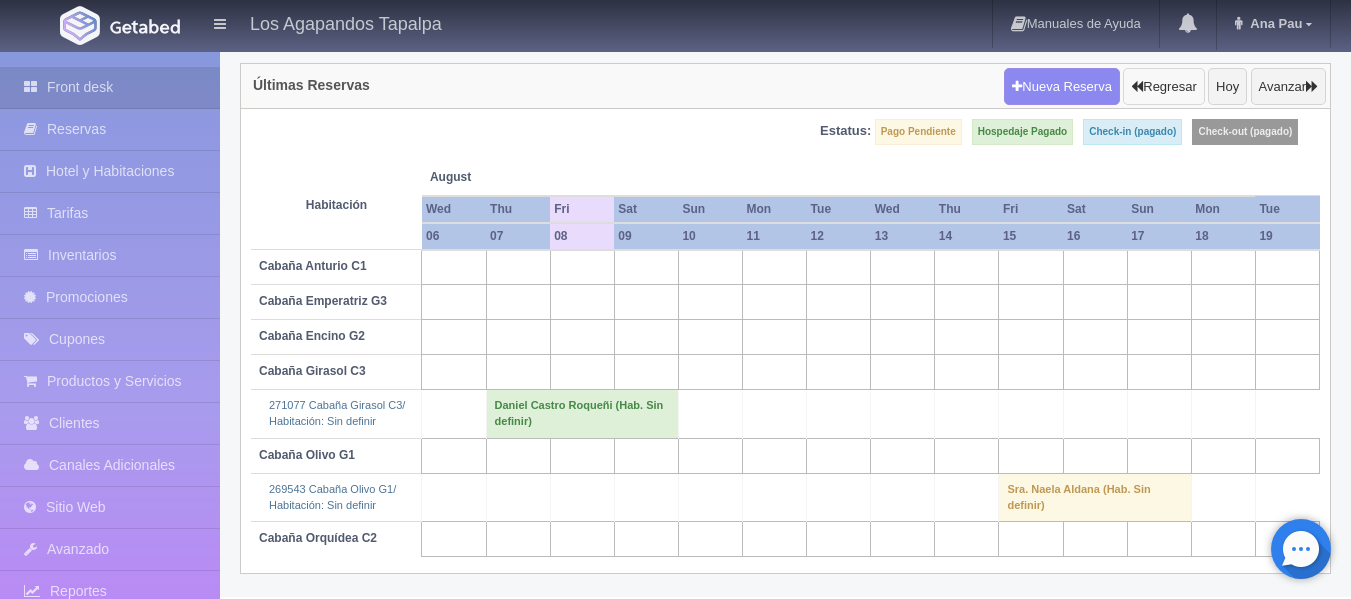 click on "Regresar" at bounding box center [1163, 87] 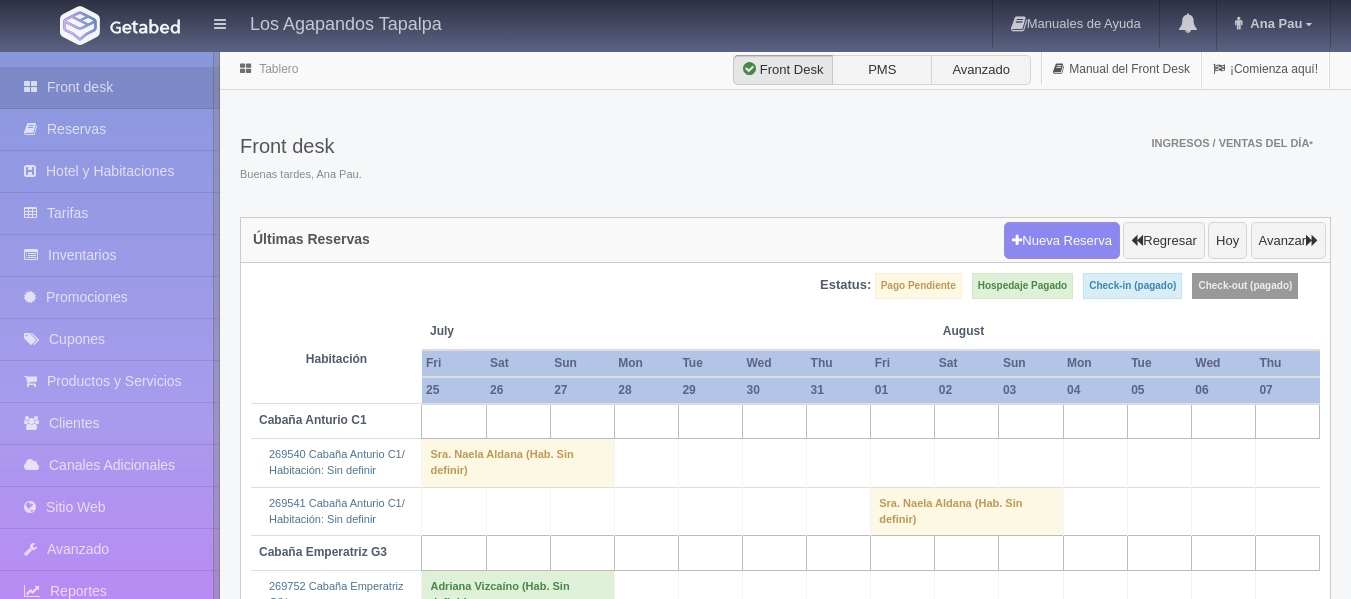 scroll, scrollTop: 0, scrollLeft: 0, axis: both 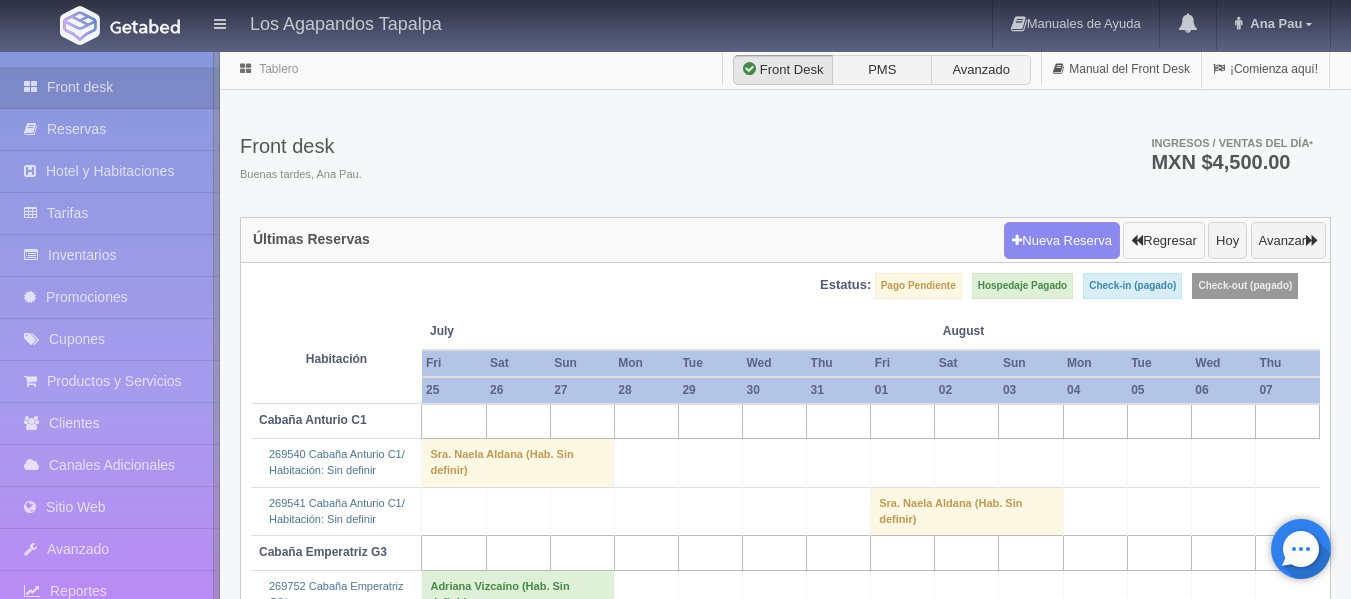 click on "Regresar" at bounding box center (1163, 241) 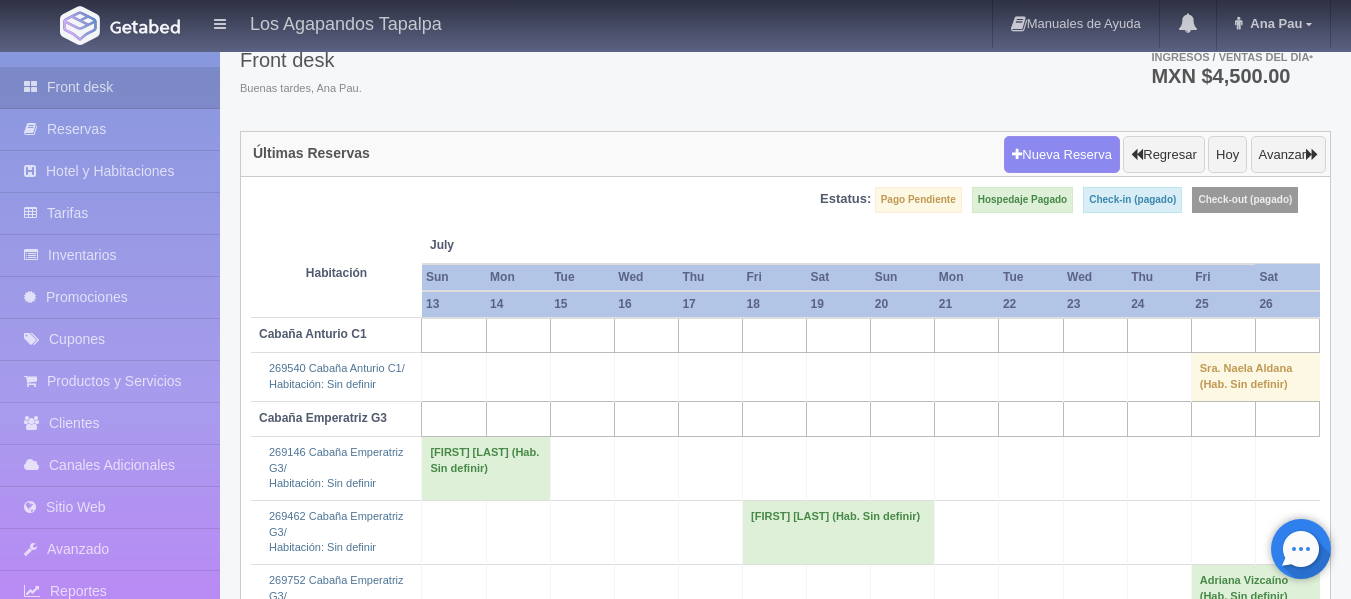 scroll, scrollTop: 0, scrollLeft: 0, axis: both 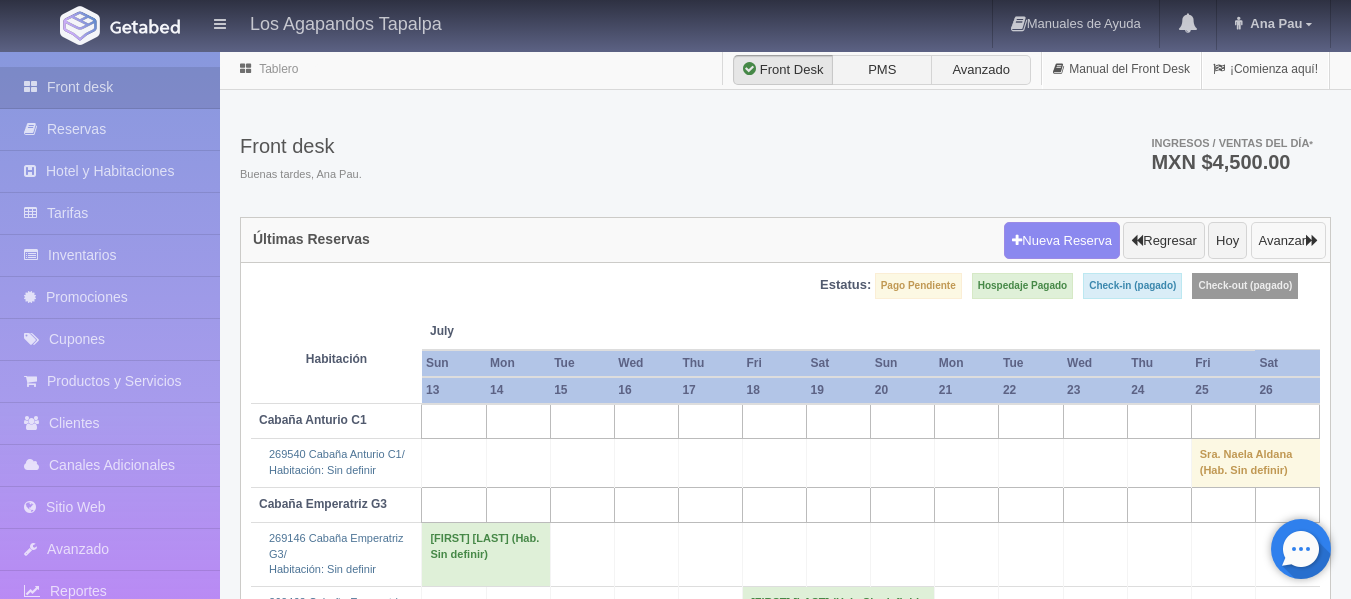 click on "Avanzar" at bounding box center [1288, 241] 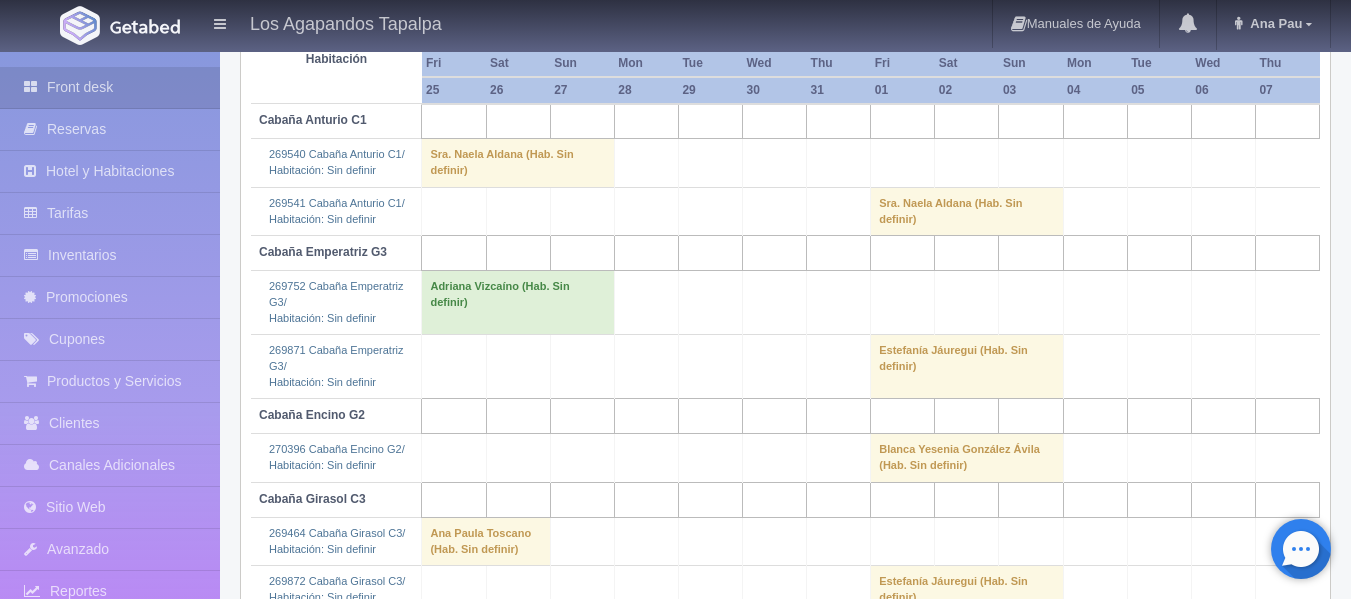 scroll, scrollTop: 400, scrollLeft: 0, axis: vertical 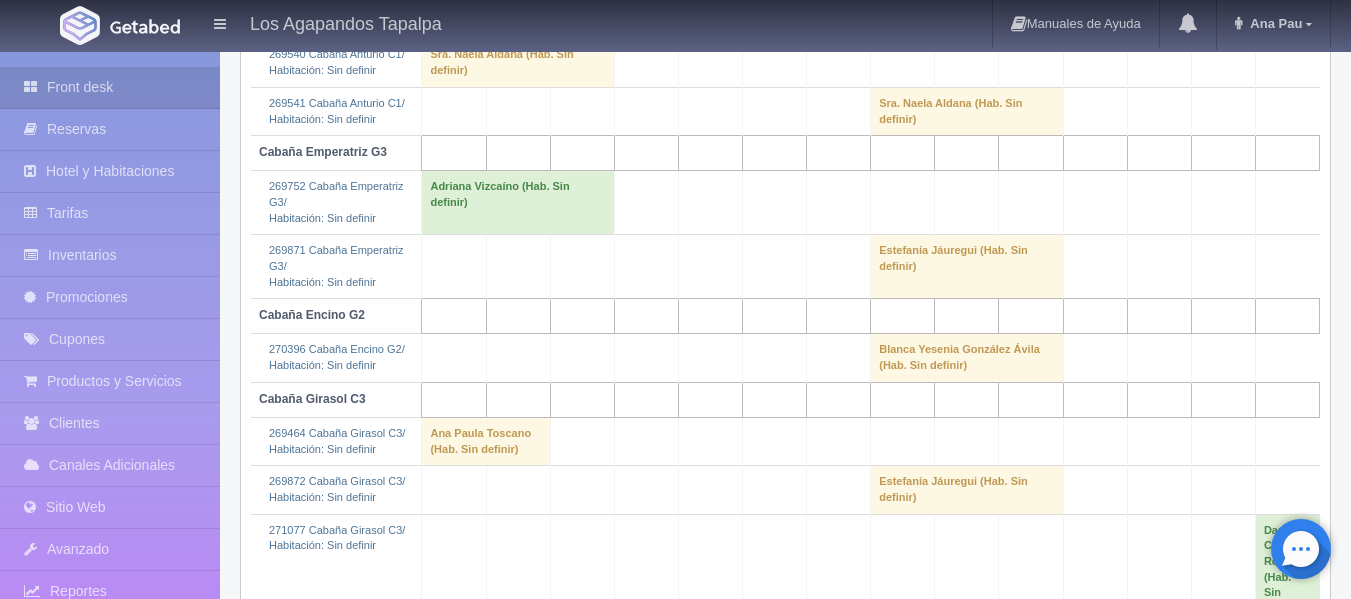 click on "Estefanía Jáuregui 												(Hab. Sin definir)" at bounding box center (967, 267) 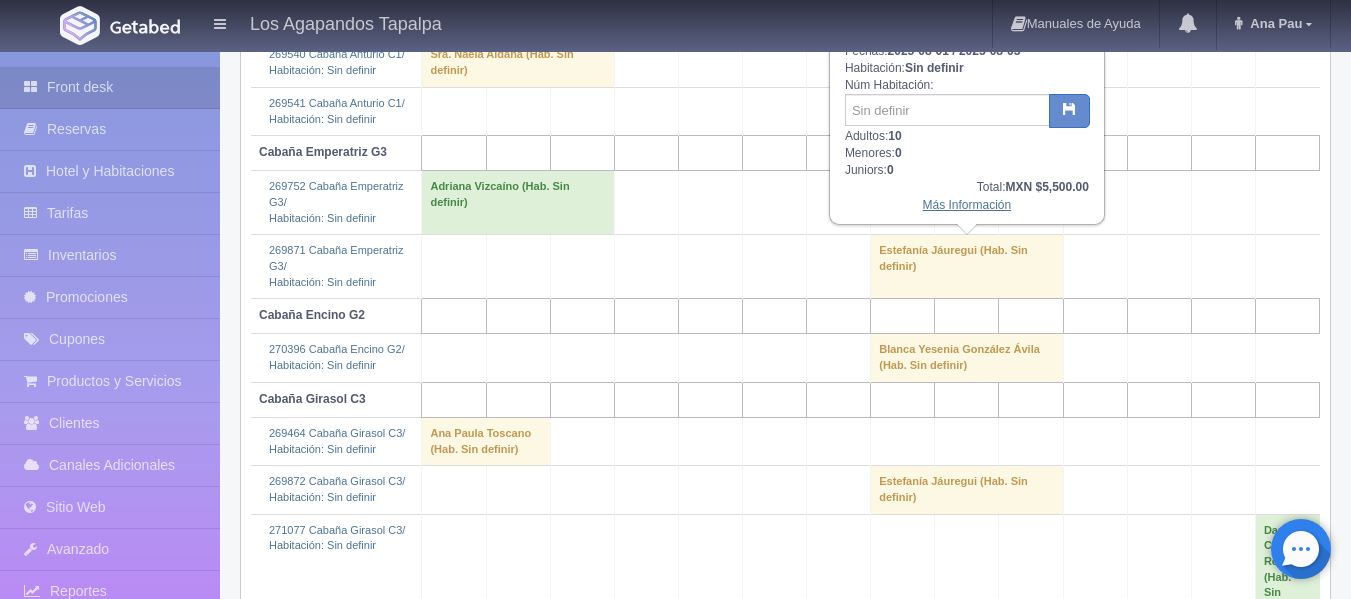 click on "Más Información" at bounding box center (967, 205) 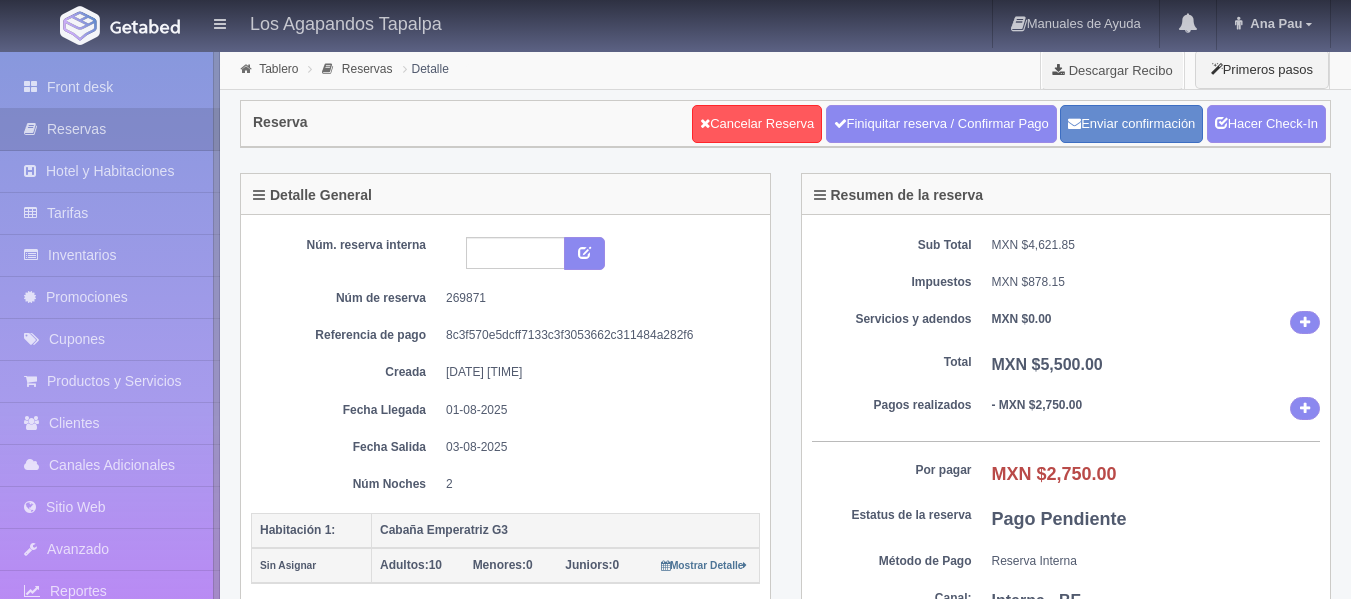 scroll, scrollTop: 0, scrollLeft: 0, axis: both 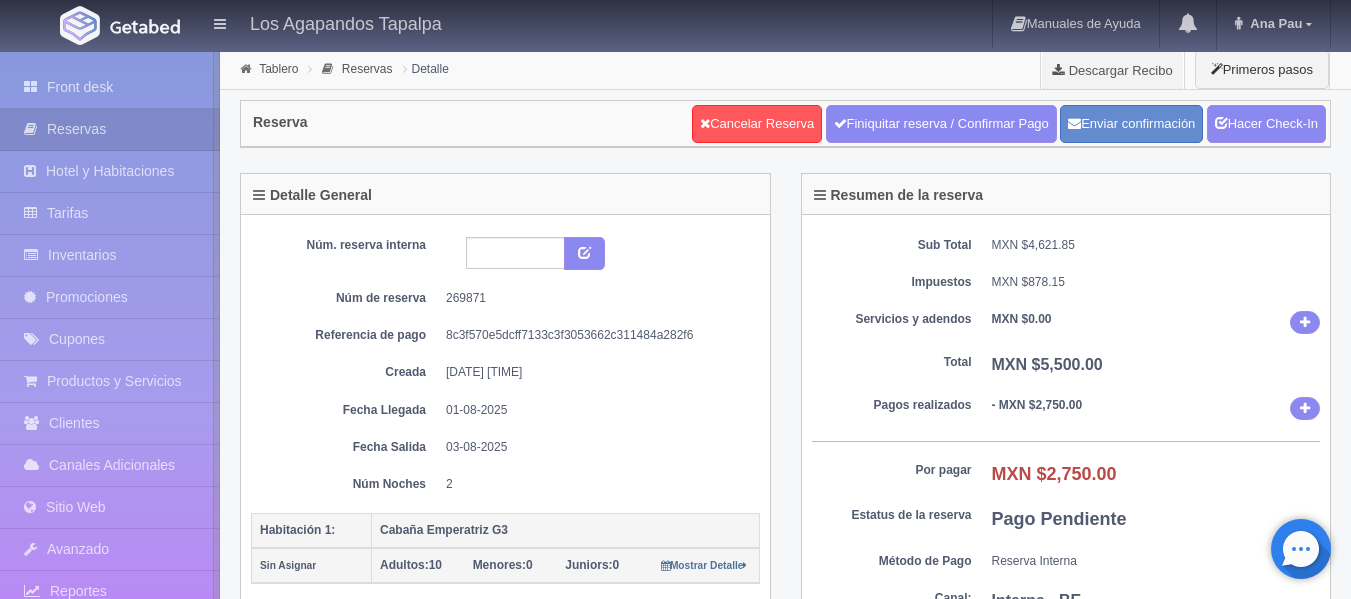 drag, startPoint x: 900, startPoint y: 128, endPoint x: 773, endPoint y: 100, distance: 130.04999 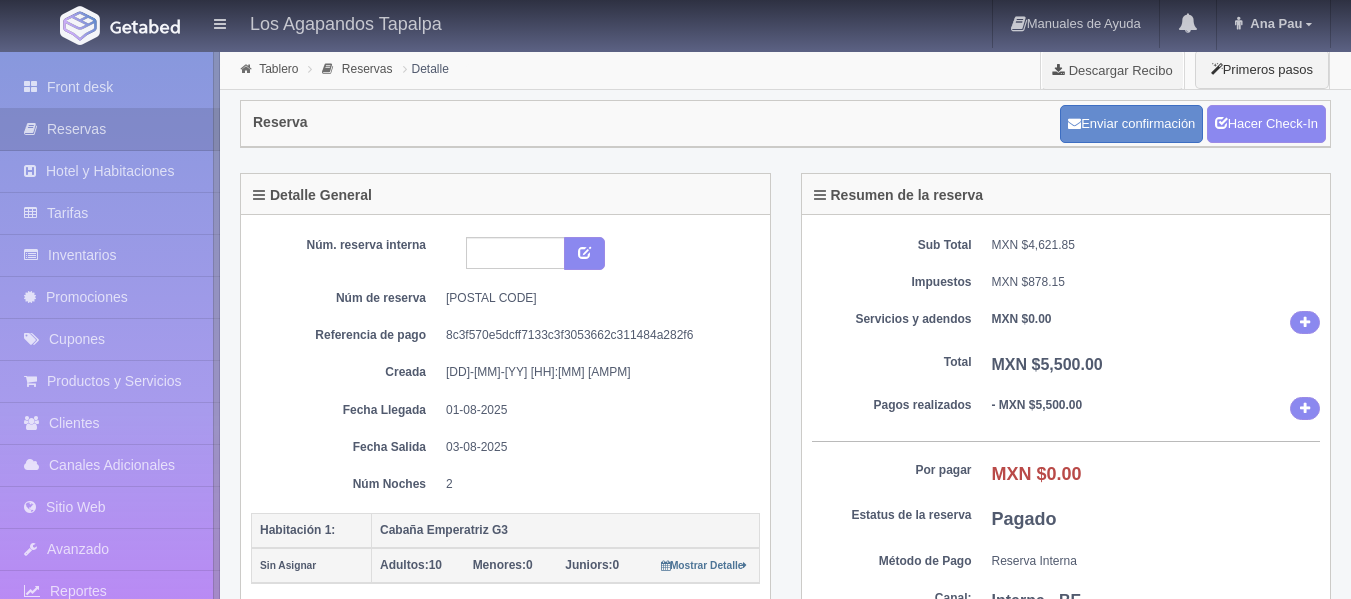scroll, scrollTop: 0, scrollLeft: 0, axis: both 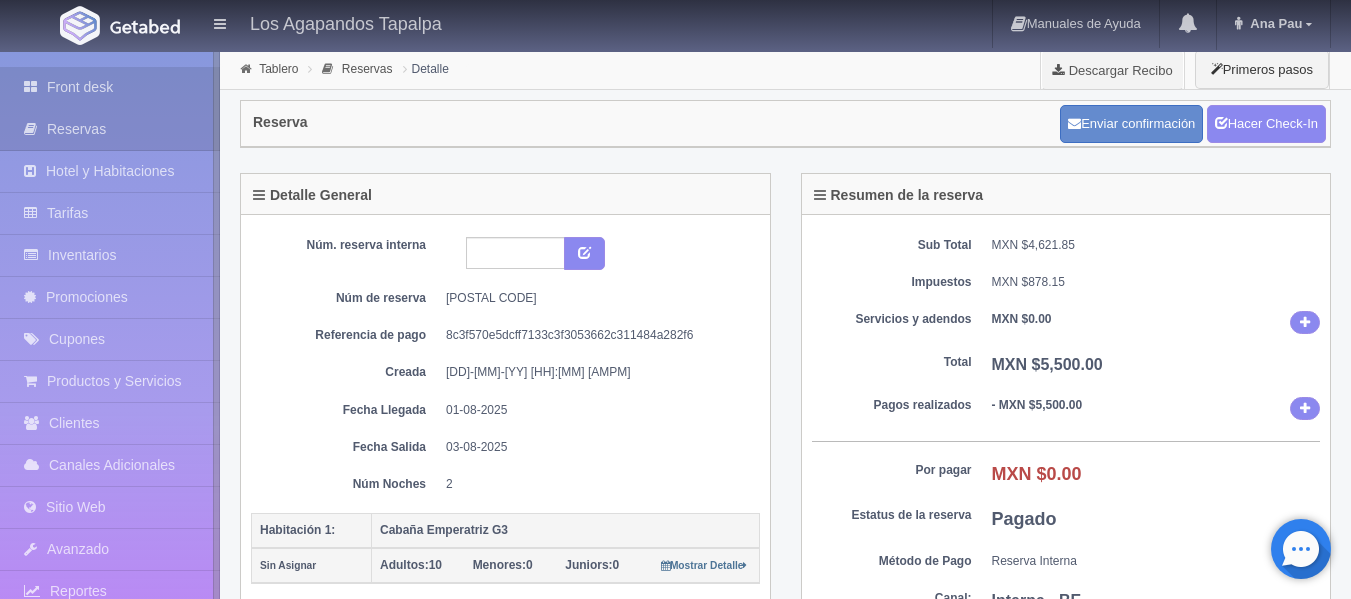 click on "Front desk" at bounding box center [110, 87] 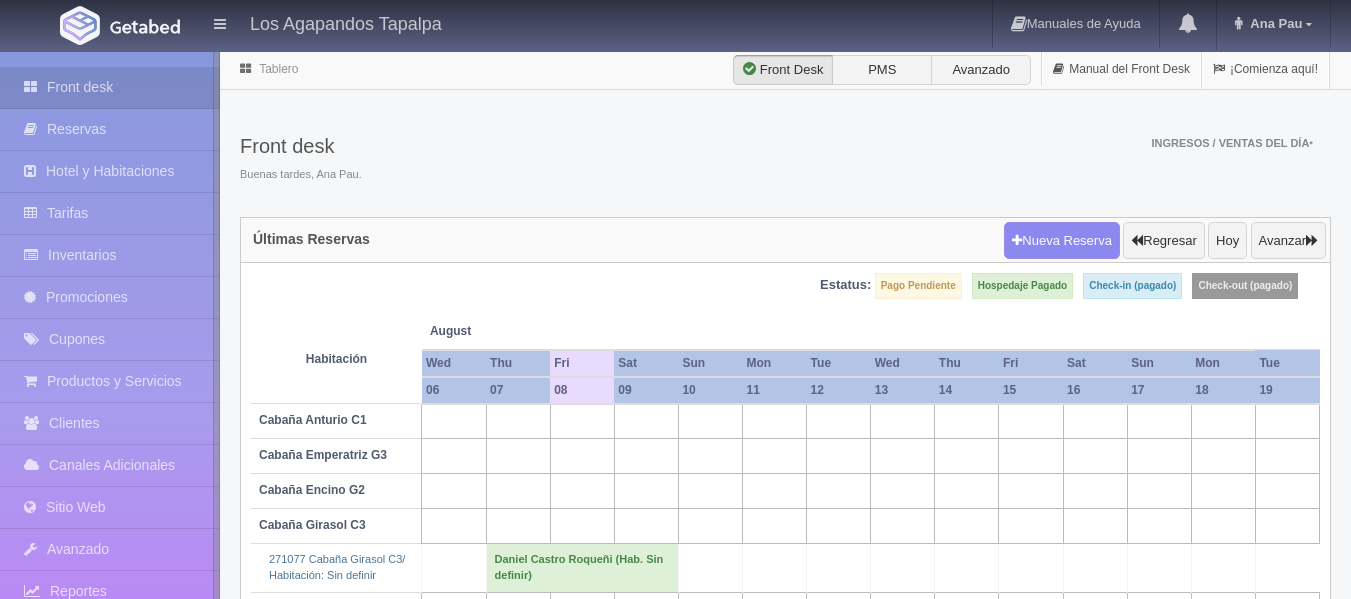 scroll, scrollTop: 0, scrollLeft: 0, axis: both 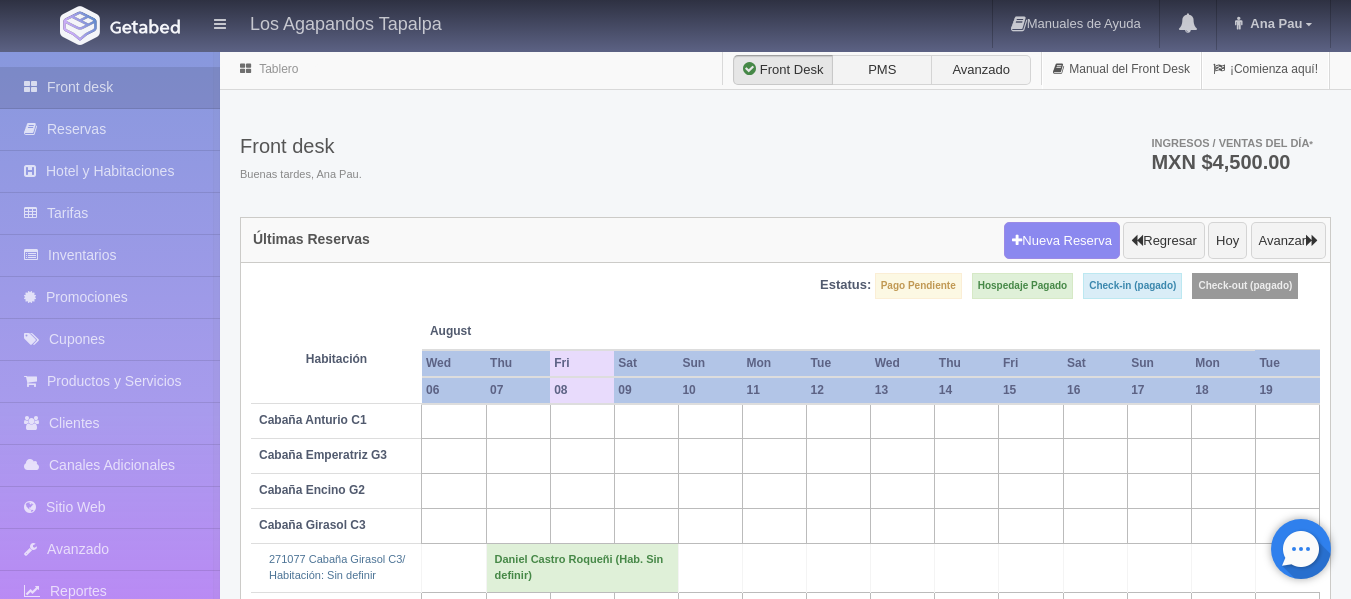 click on "Nueva Reserva
Regresar
Hoy
Avanzar" at bounding box center (1165, 240) 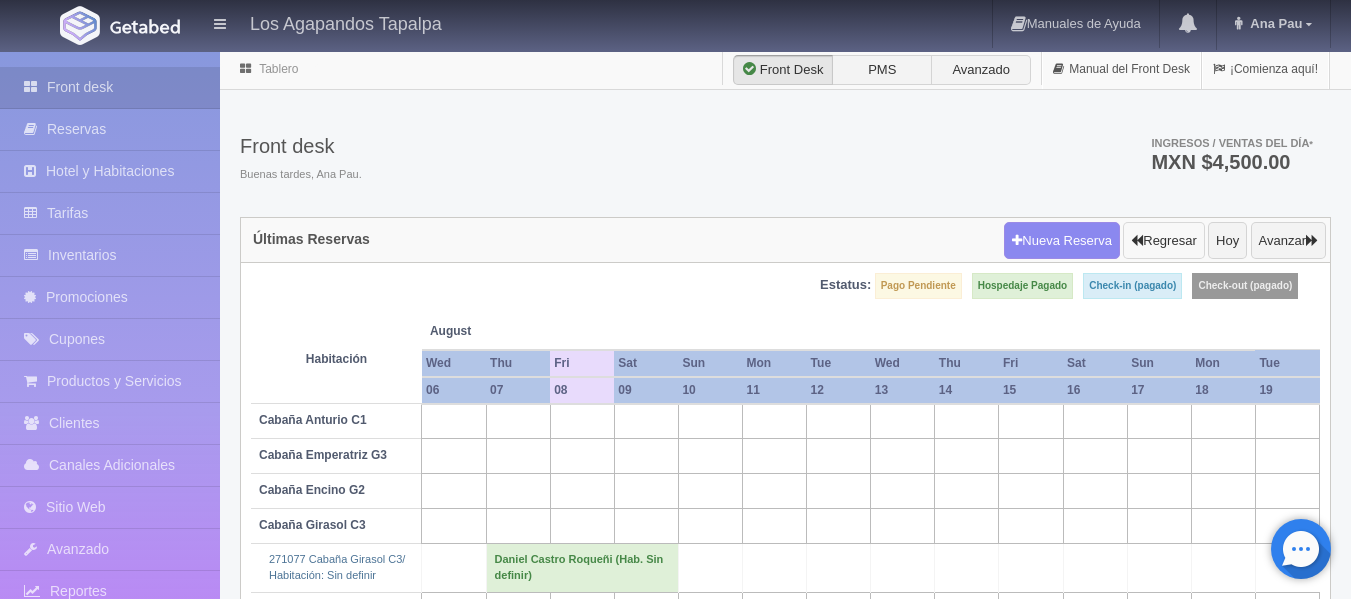 click at bounding box center (1137, 240) 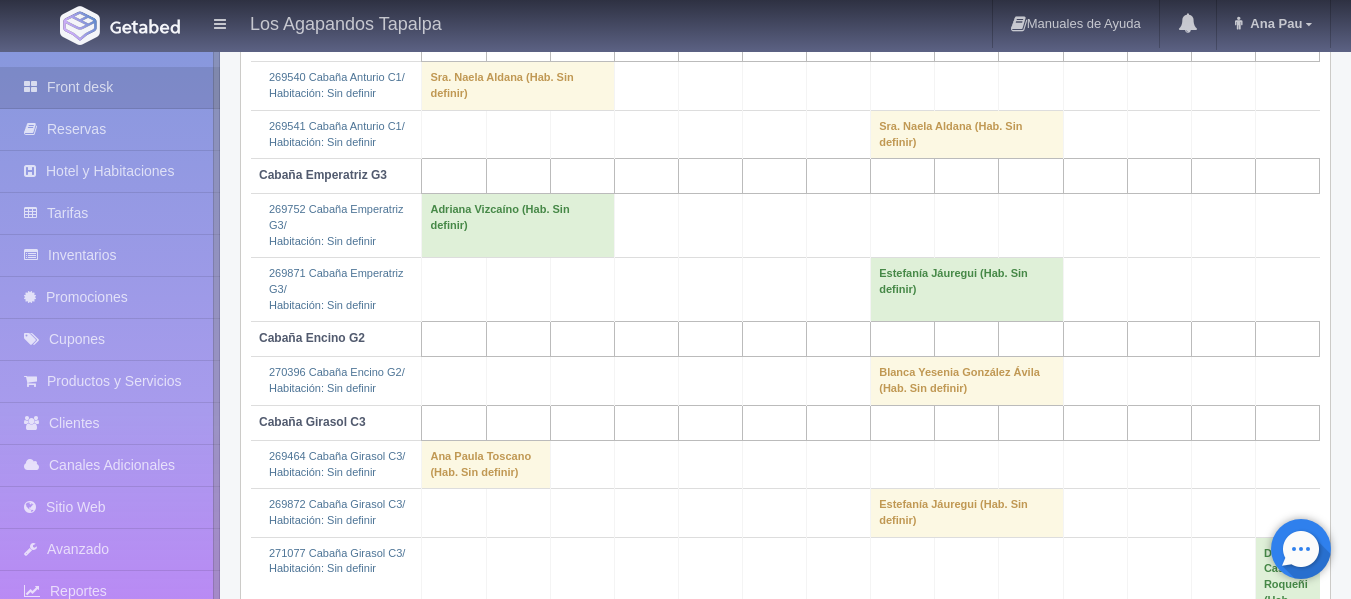 scroll, scrollTop: 400, scrollLeft: 0, axis: vertical 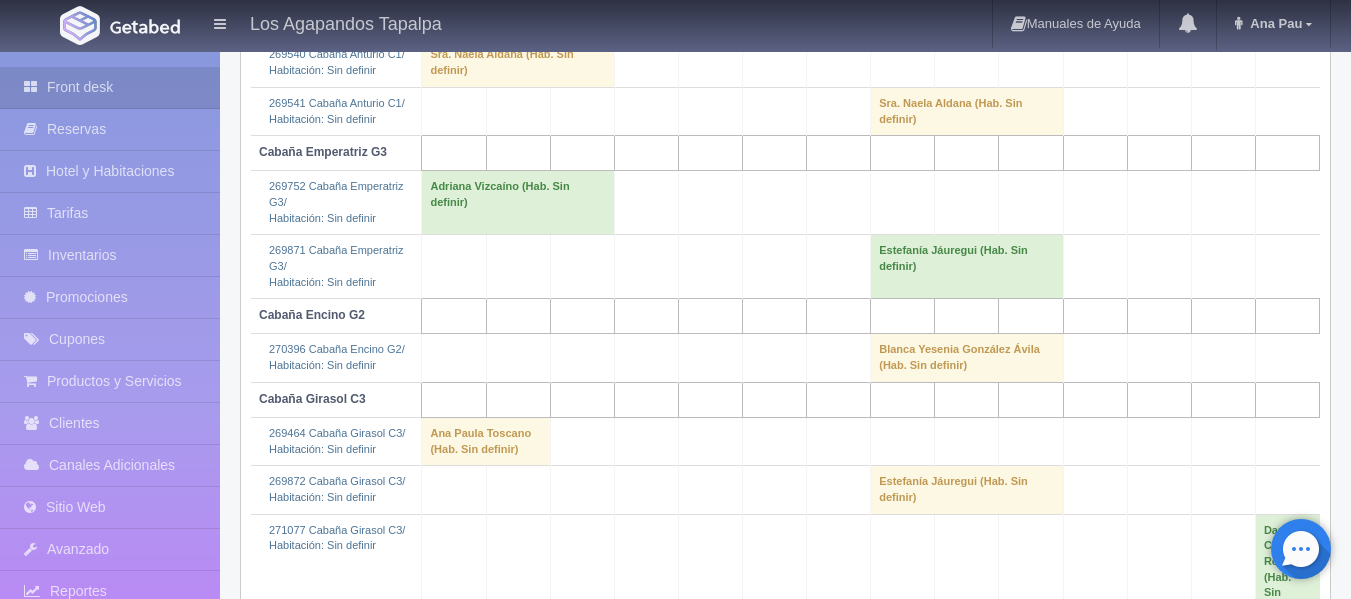 click on "Blanca Yesenia González Ávila 												(Hab. Sin definir)" at bounding box center [967, 358] 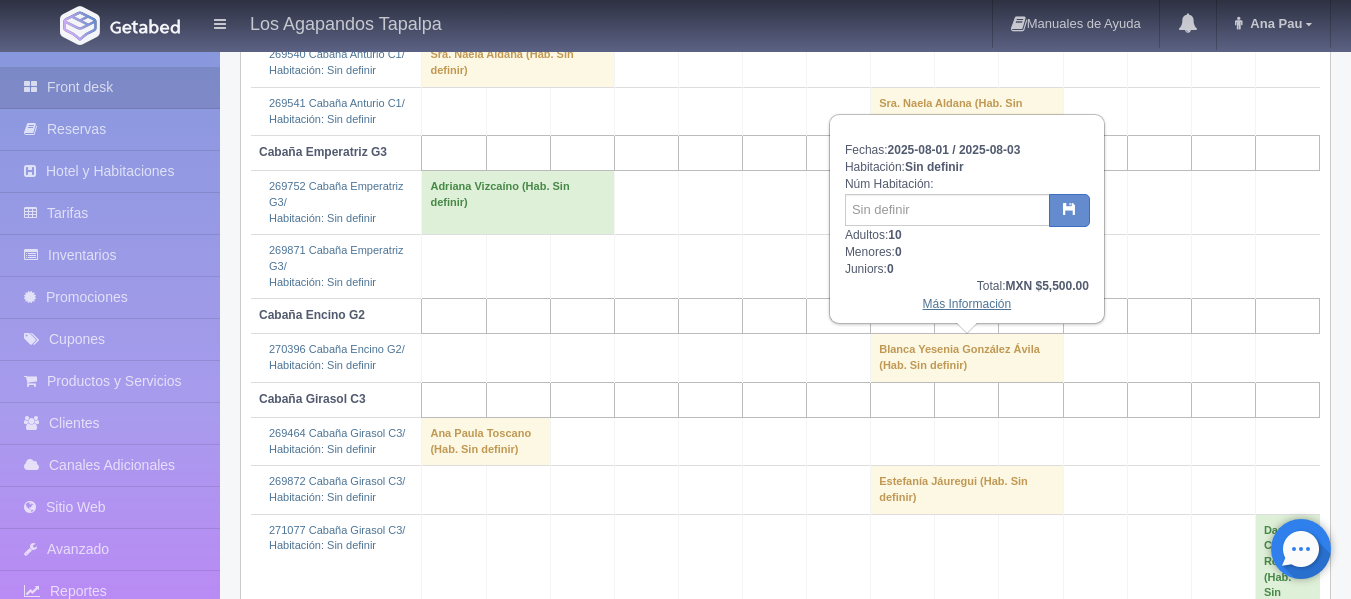 click on "Más Información" at bounding box center [967, 304] 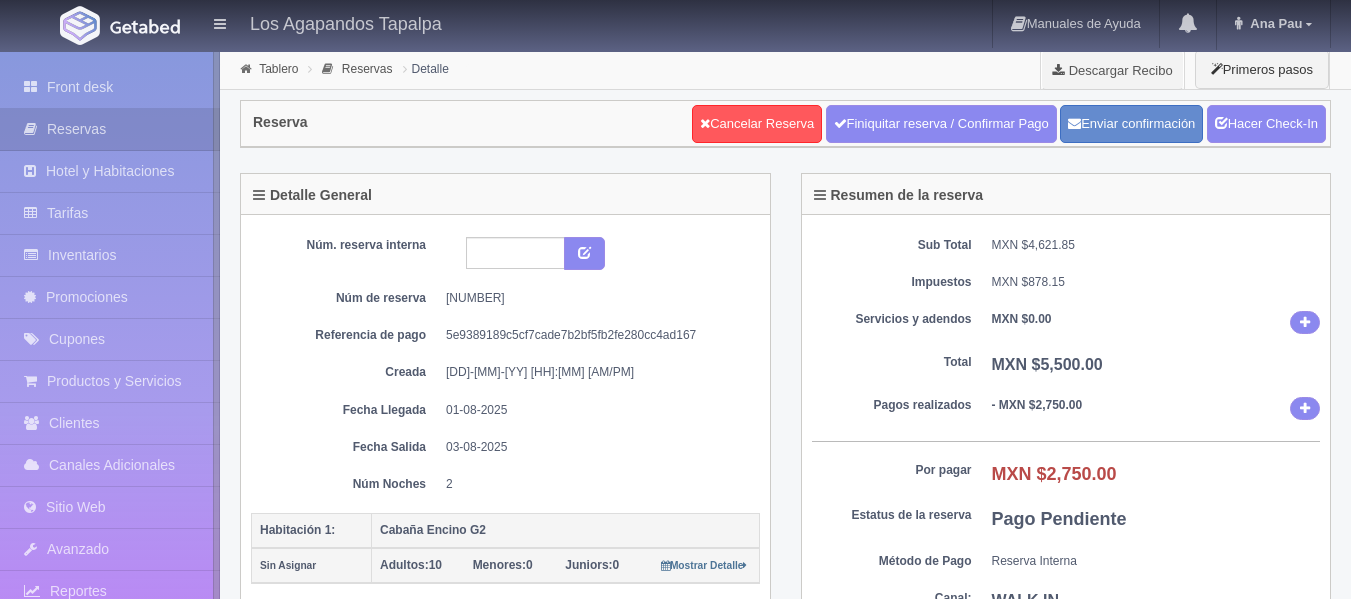 scroll, scrollTop: 0, scrollLeft: 0, axis: both 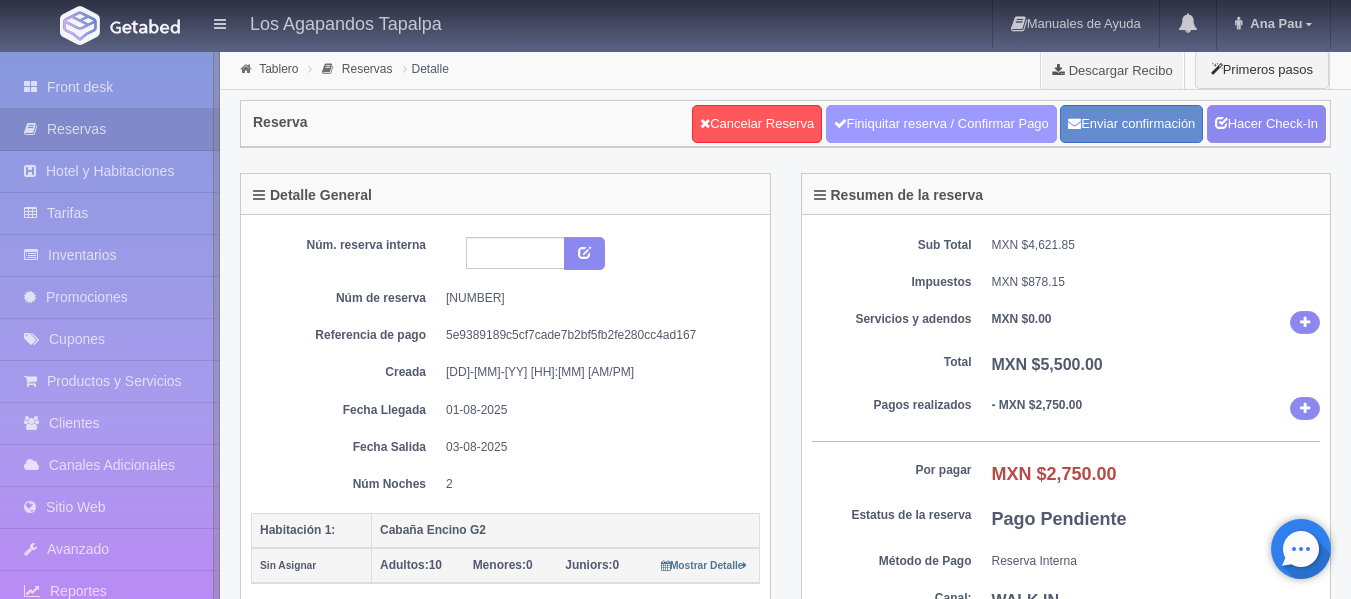 click on "Finiquitar reserva / Confirmar Pago" at bounding box center [941, 124] 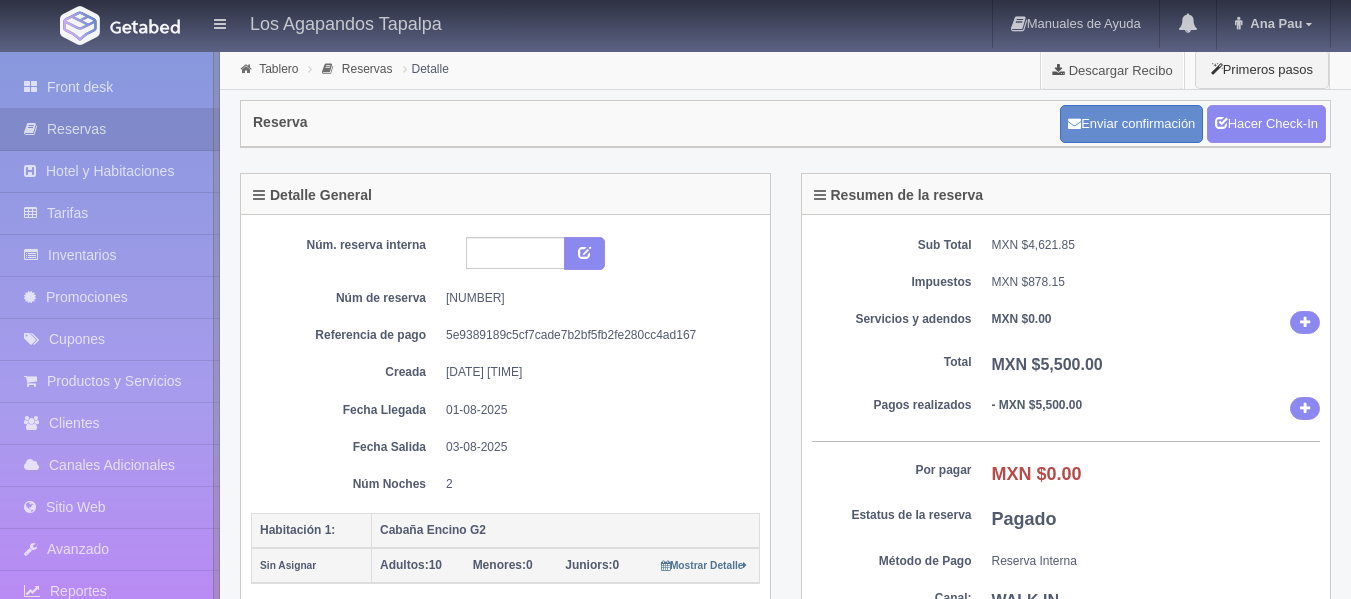 scroll, scrollTop: 0, scrollLeft: 0, axis: both 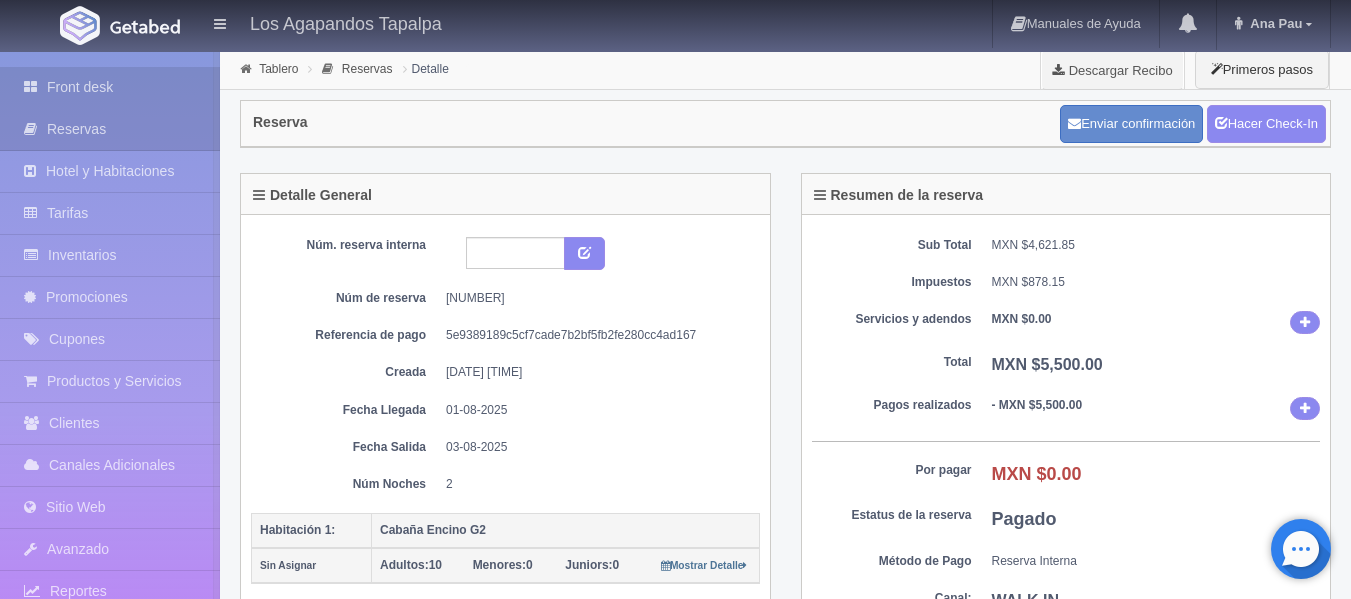 click on "Front desk" at bounding box center (110, 87) 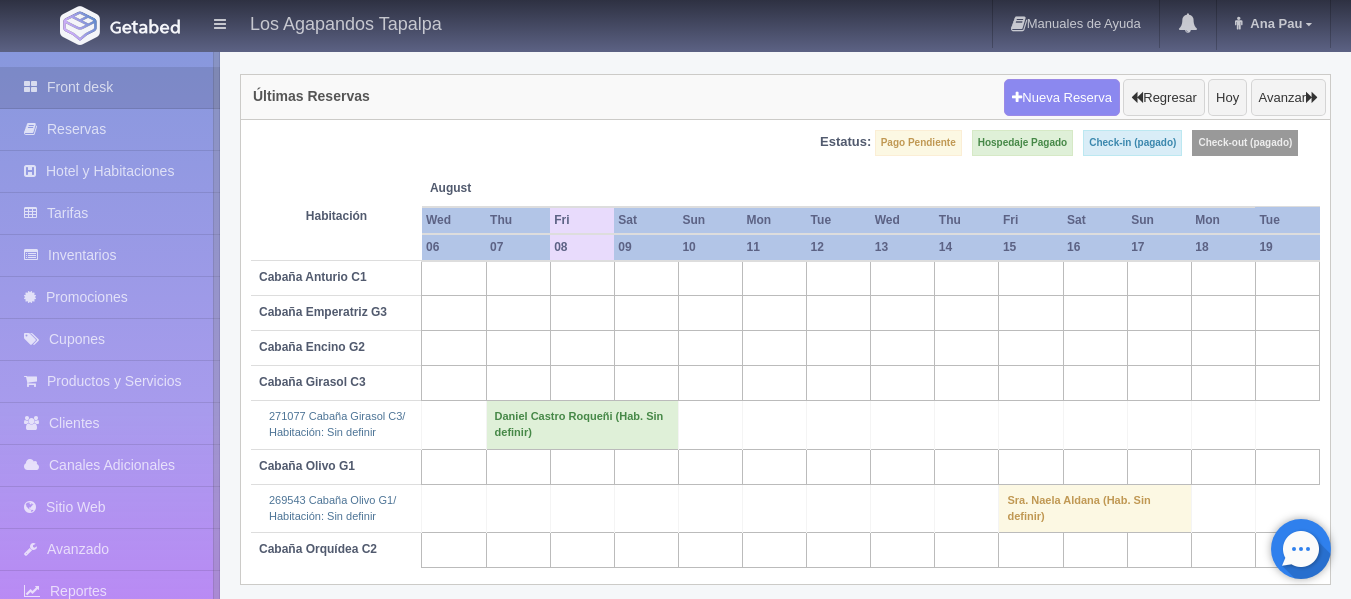scroll, scrollTop: 154, scrollLeft: 0, axis: vertical 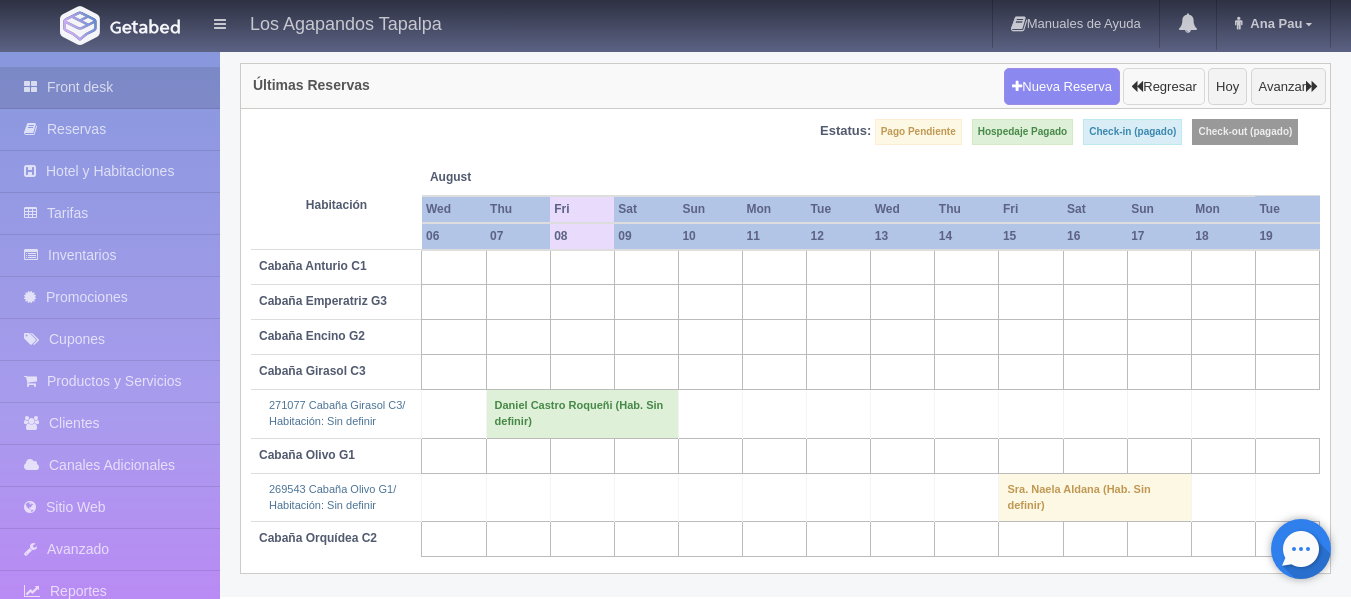 click on "Regresar" at bounding box center (1163, 87) 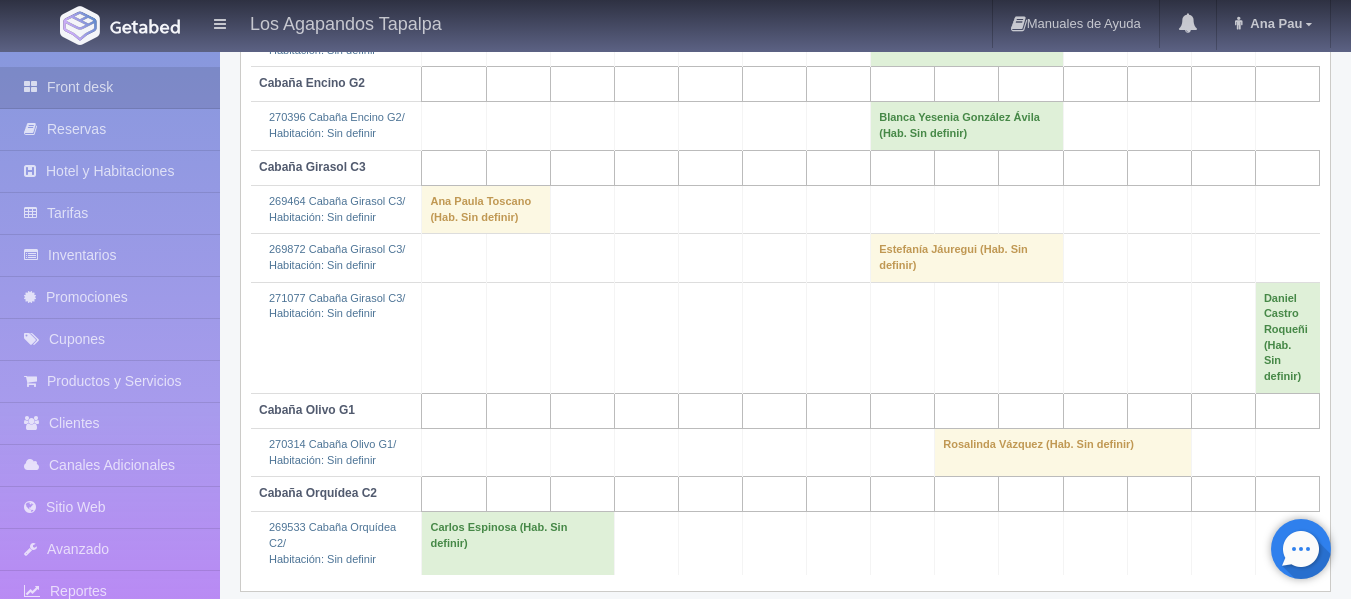 scroll, scrollTop: 650, scrollLeft: 0, axis: vertical 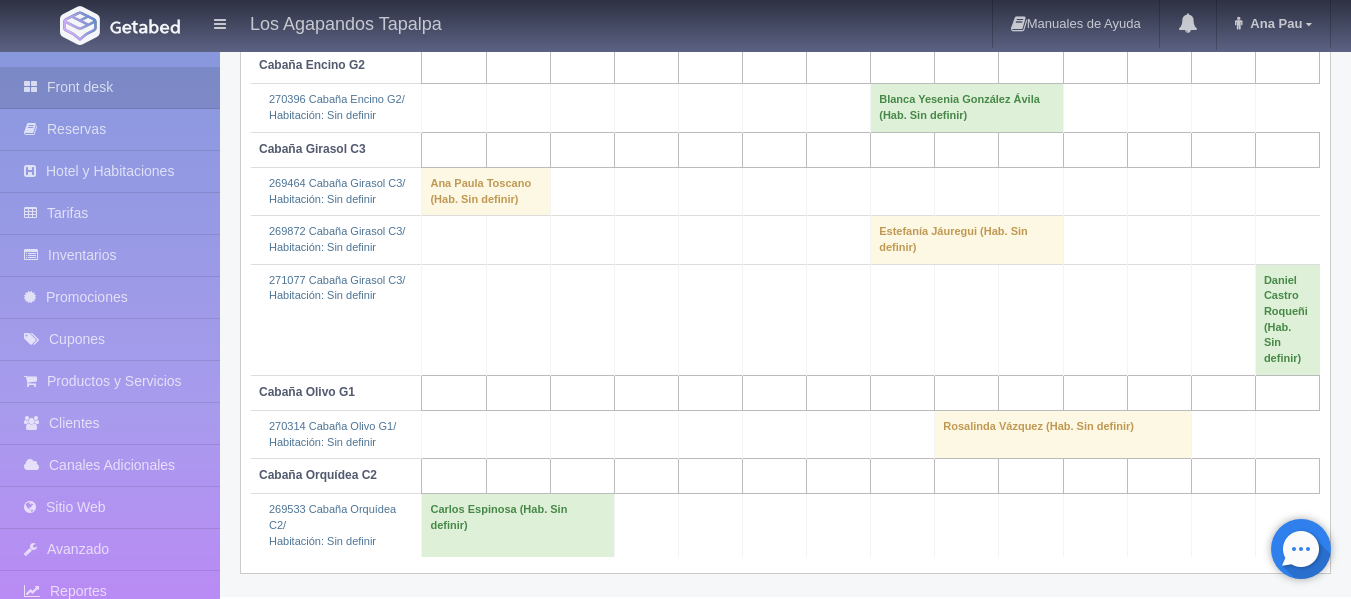 click on "Estefanía Jáuregui 												(Hab. Sin definir)" at bounding box center (967, 240) 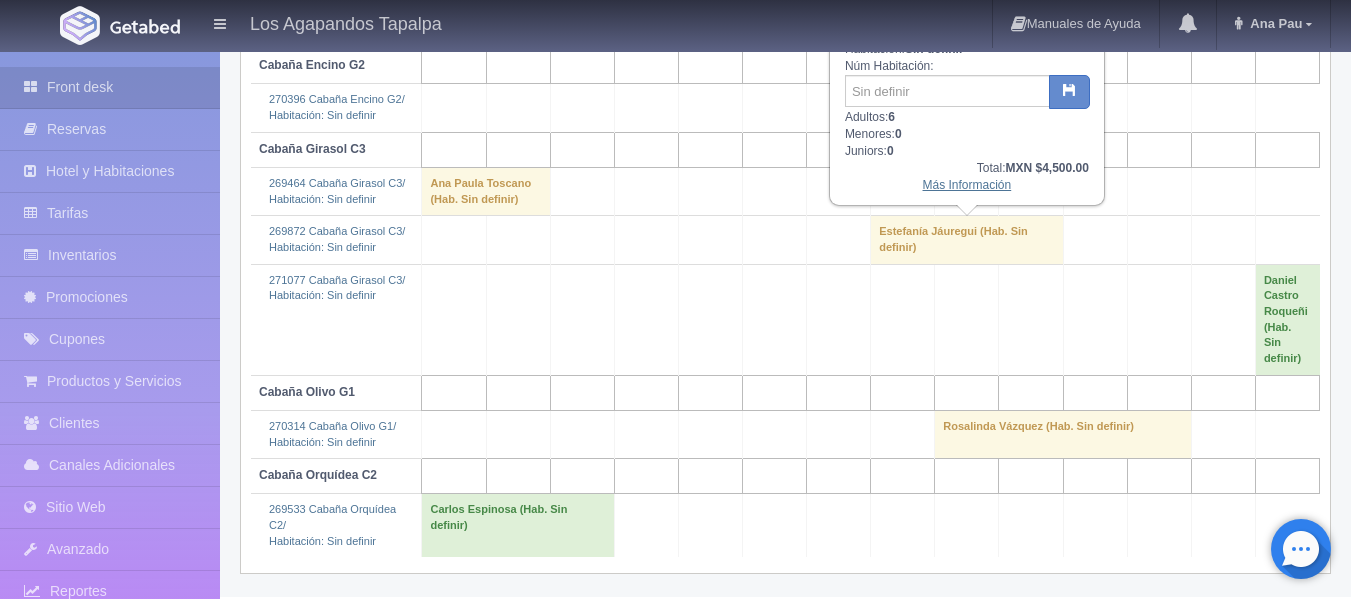click on "Más Información" at bounding box center (967, 185) 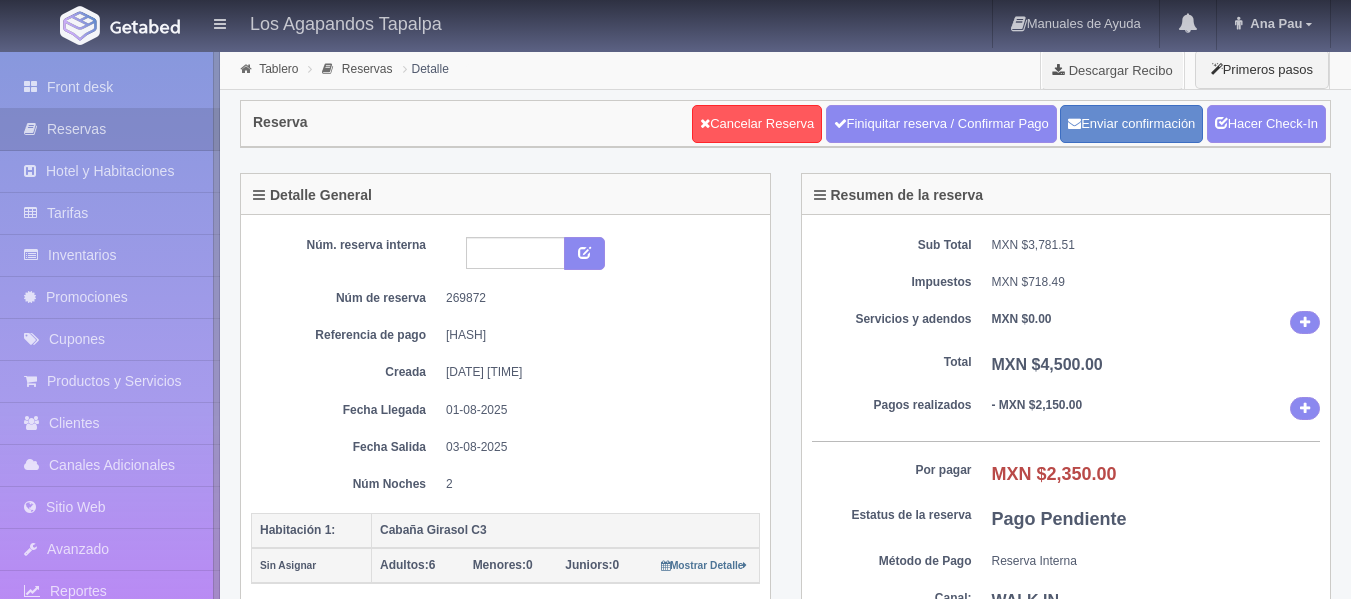 scroll, scrollTop: 0, scrollLeft: 0, axis: both 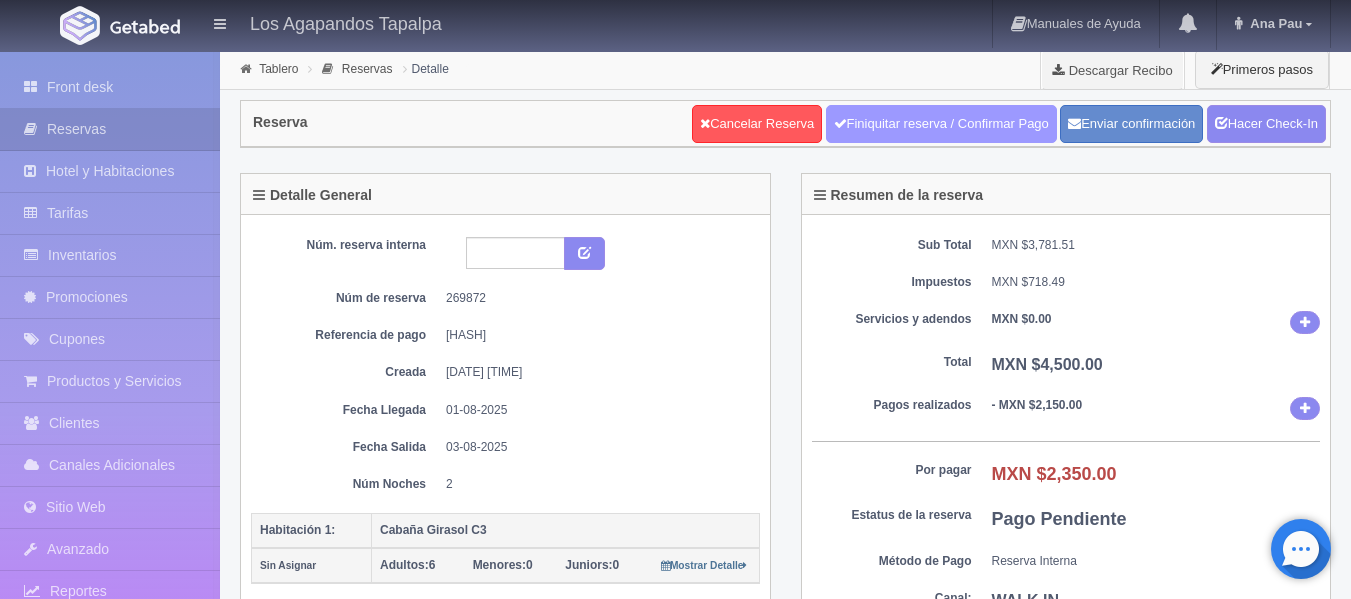 click on "Finiquitar reserva / Confirmar Pago" at bounding box center (941, 124) 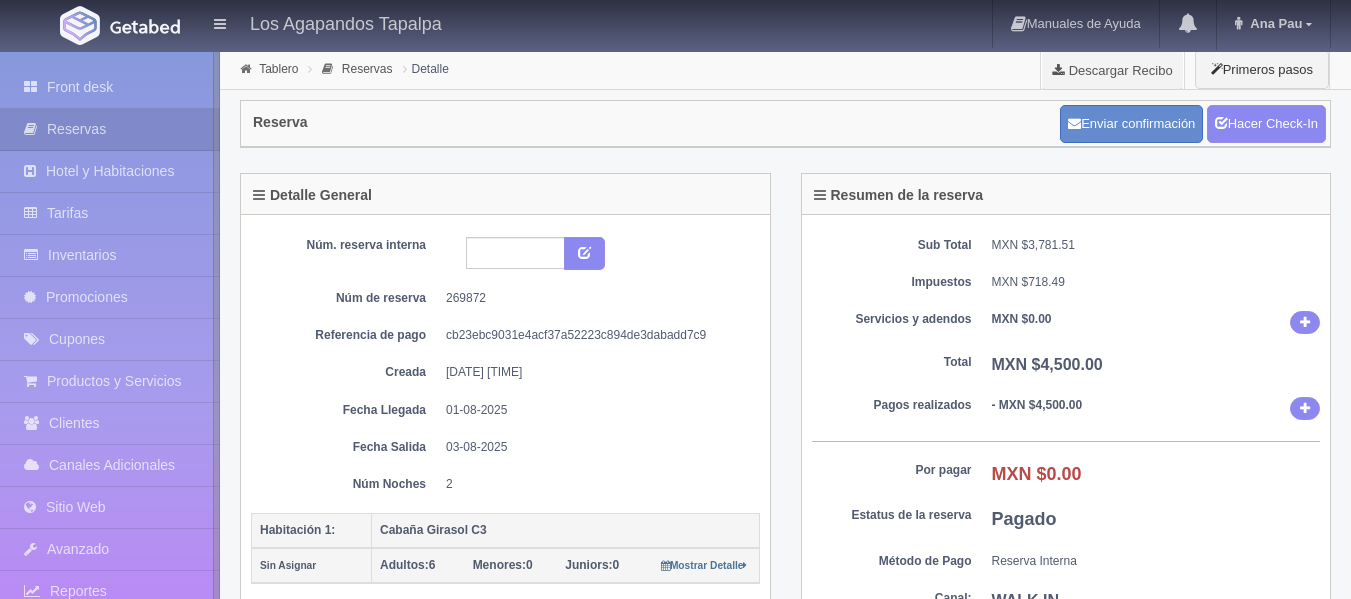 scroll, scrollTop: 0, scrollLeft: 0, axis: both 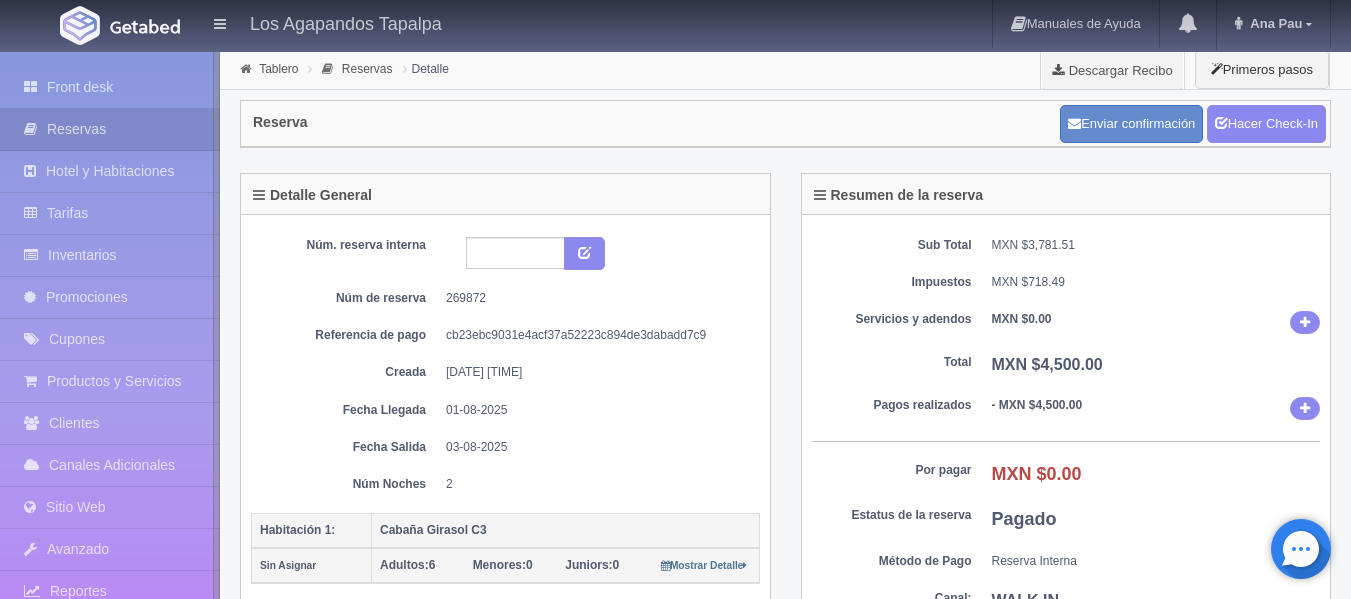 click on "Front desk" at bounding box center [110, 87] 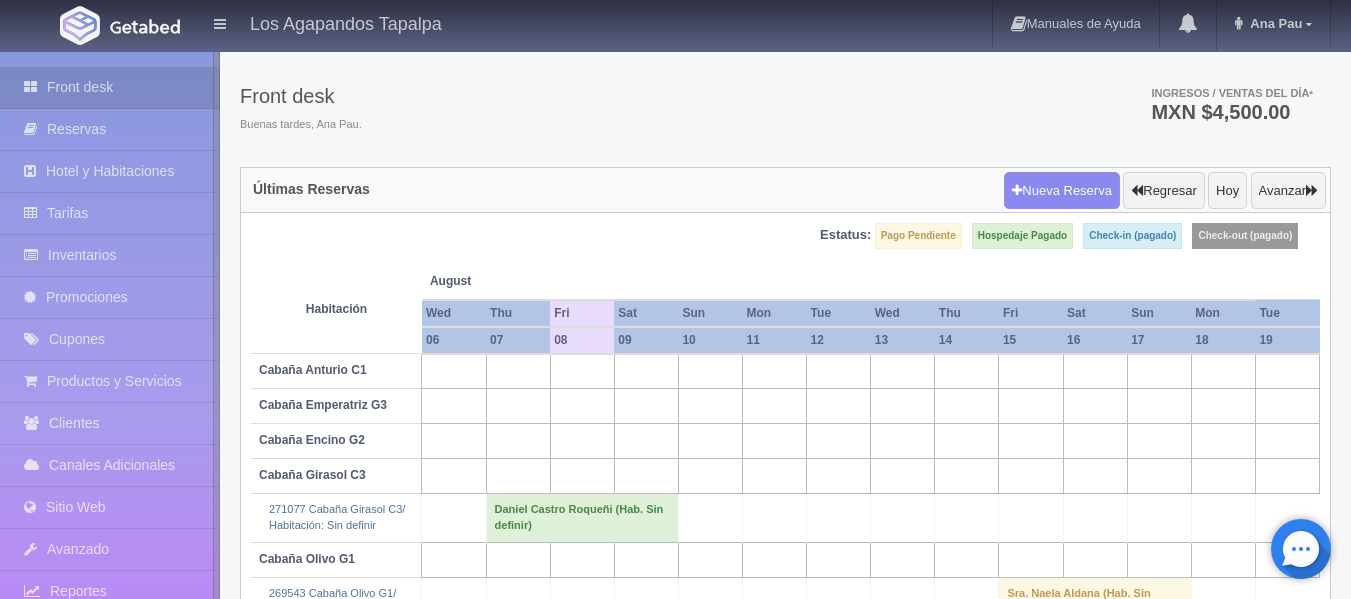 scroll, scrollTop: 100, scrollLeft: 0, axis: vertical 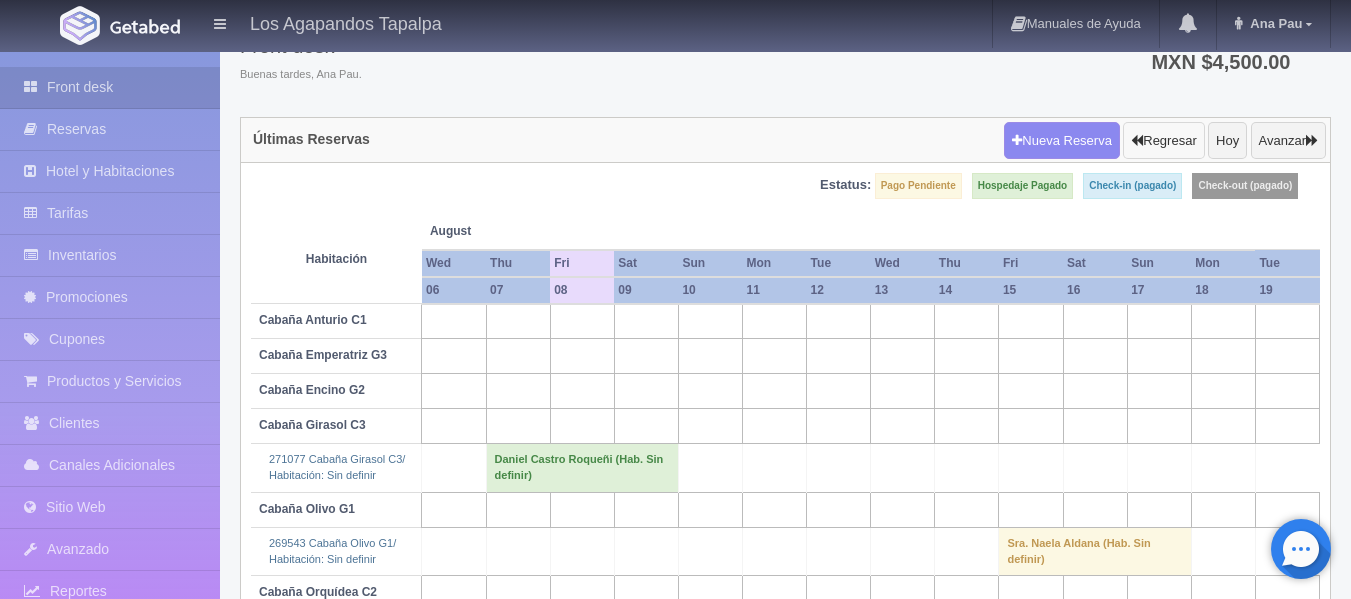 click on "Regresar" at bounding box center [1163, 141] 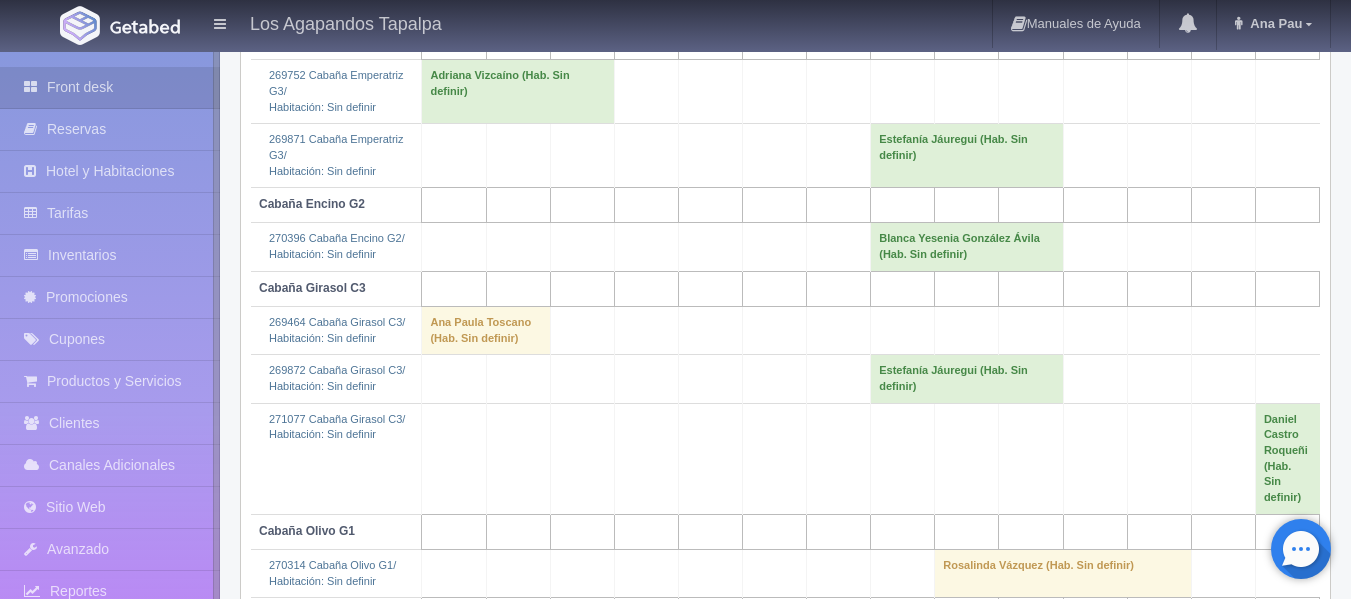 scroll, scrollTop: 650, scrollLeft: 0, axis: vertical 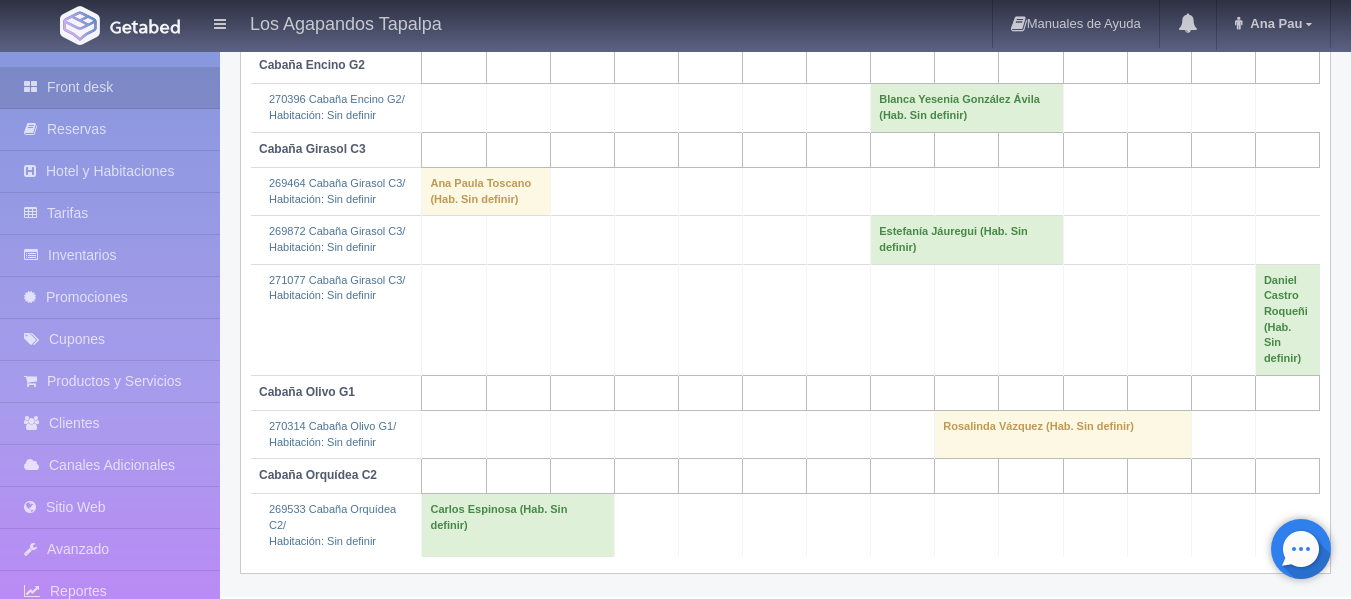 click on "Rosalinda Vázquez 												(Hab. Sin definir)" at bounding box center (1063, 434) 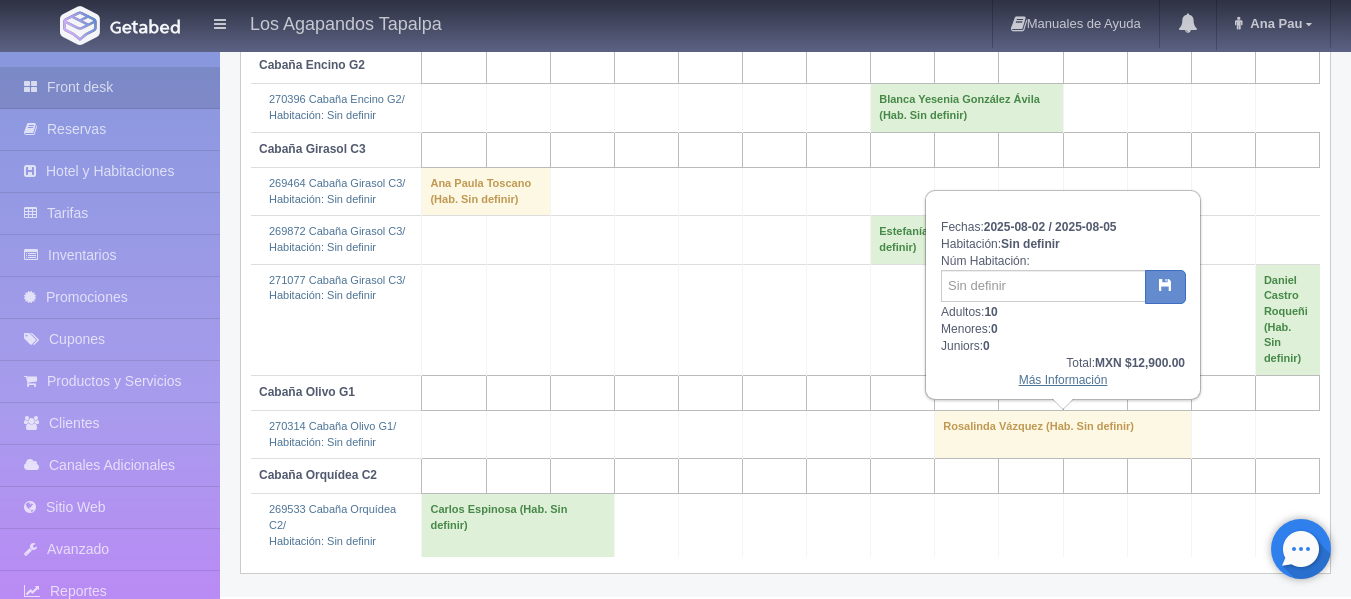 click on "Más Información" at bounding box center [1063, 380] 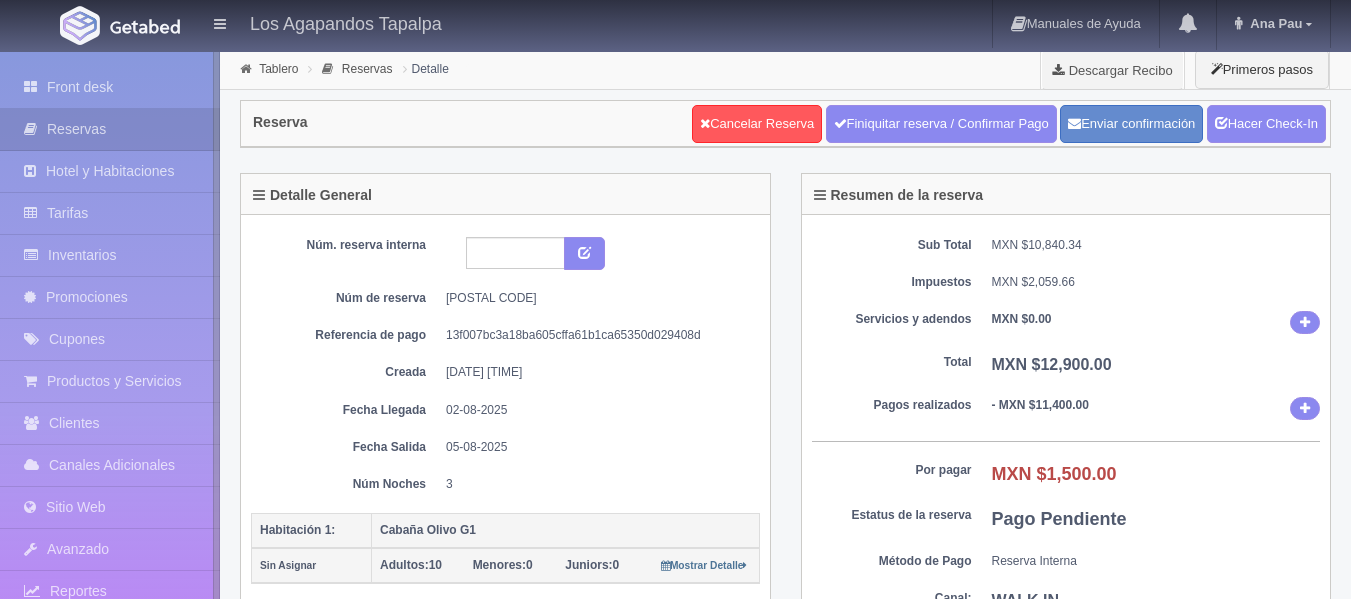 scroll, scrollTop: 0, scrollLeft: 0, axis: both 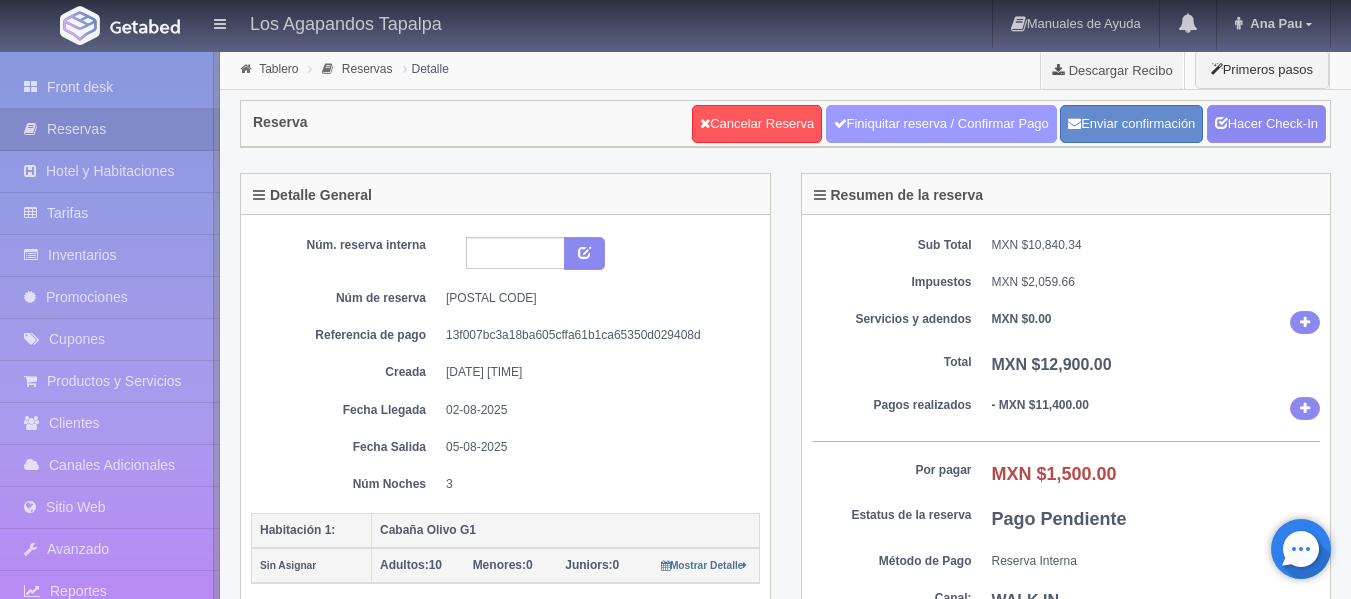 click on "Finiquitar reserva / Confirmar Pago" at bounding box center [941, 124] 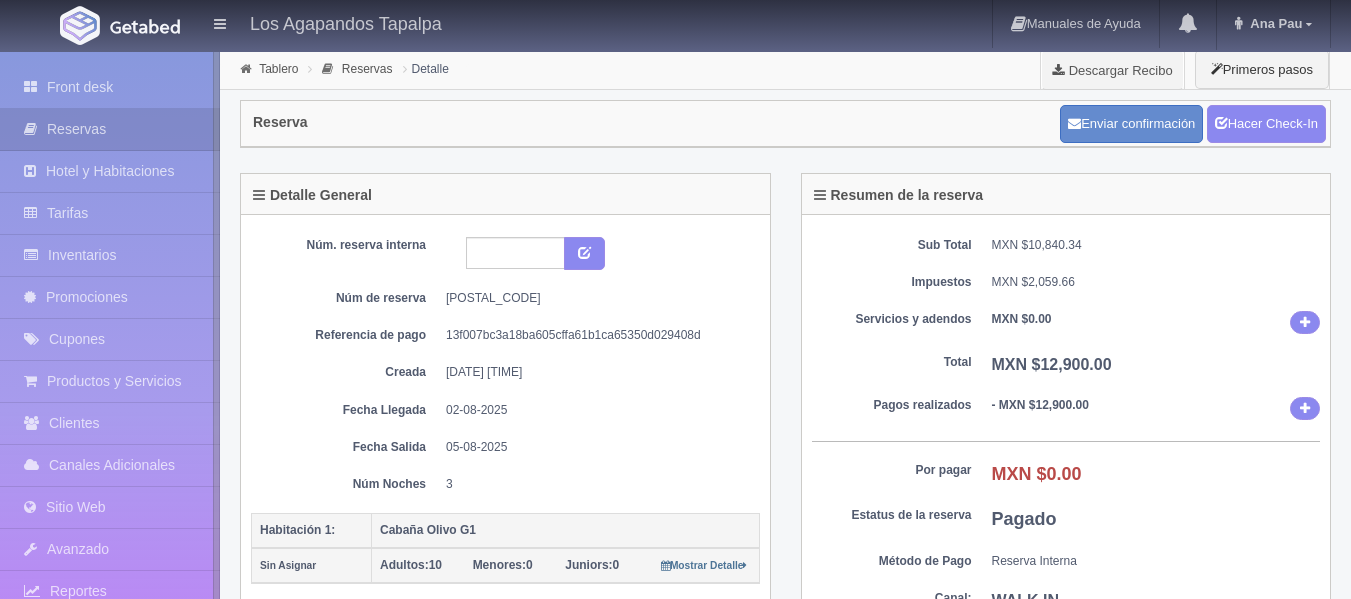 scroll, scrollTop: 0, scrollLeft: 0, axis: both 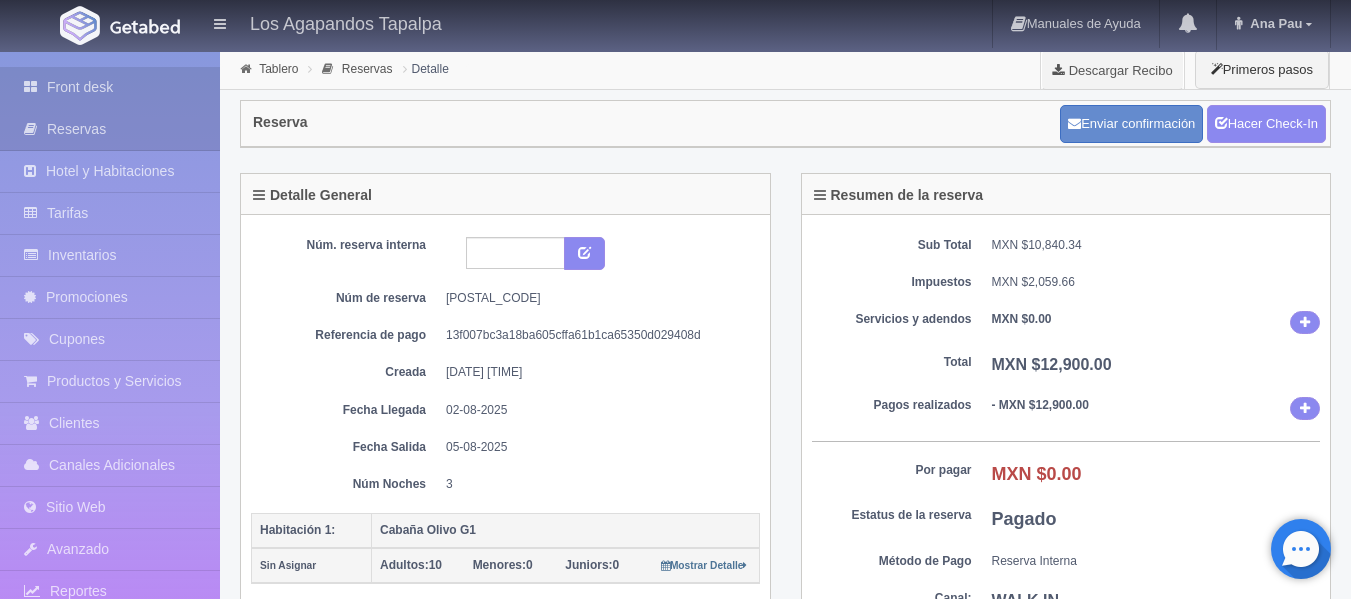 click on "Front desk" at bounding box center [110, 87] 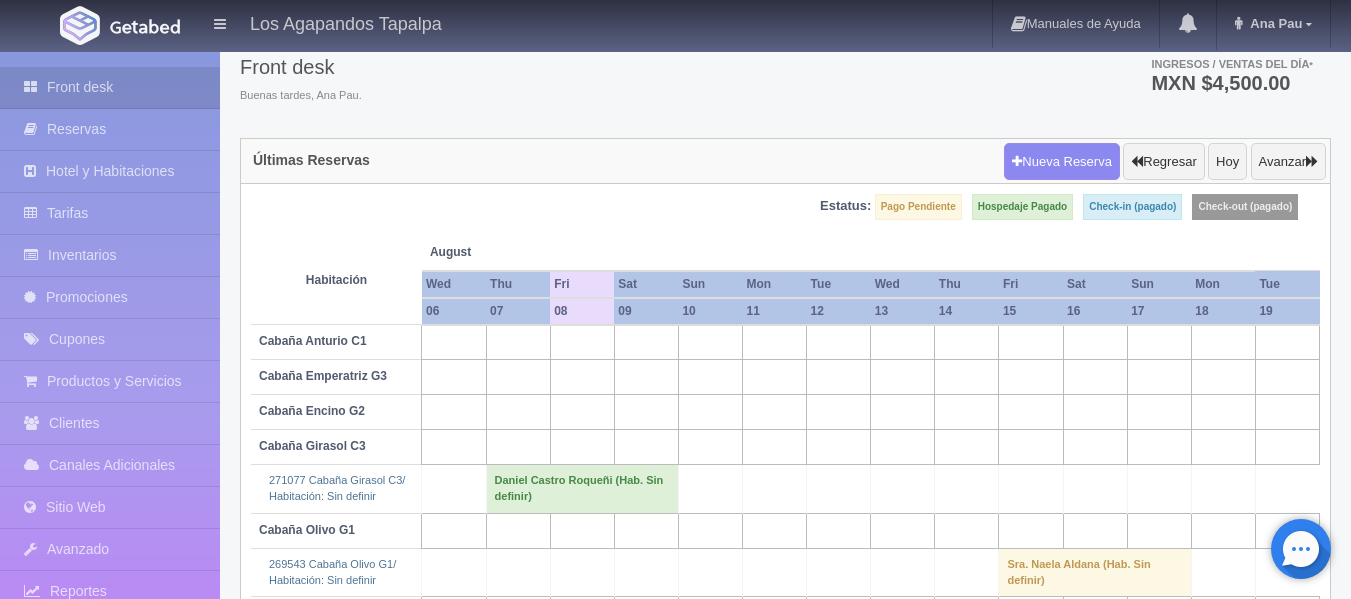 scroll, scrollTop: 0, scrollLeft: 0, axis: both 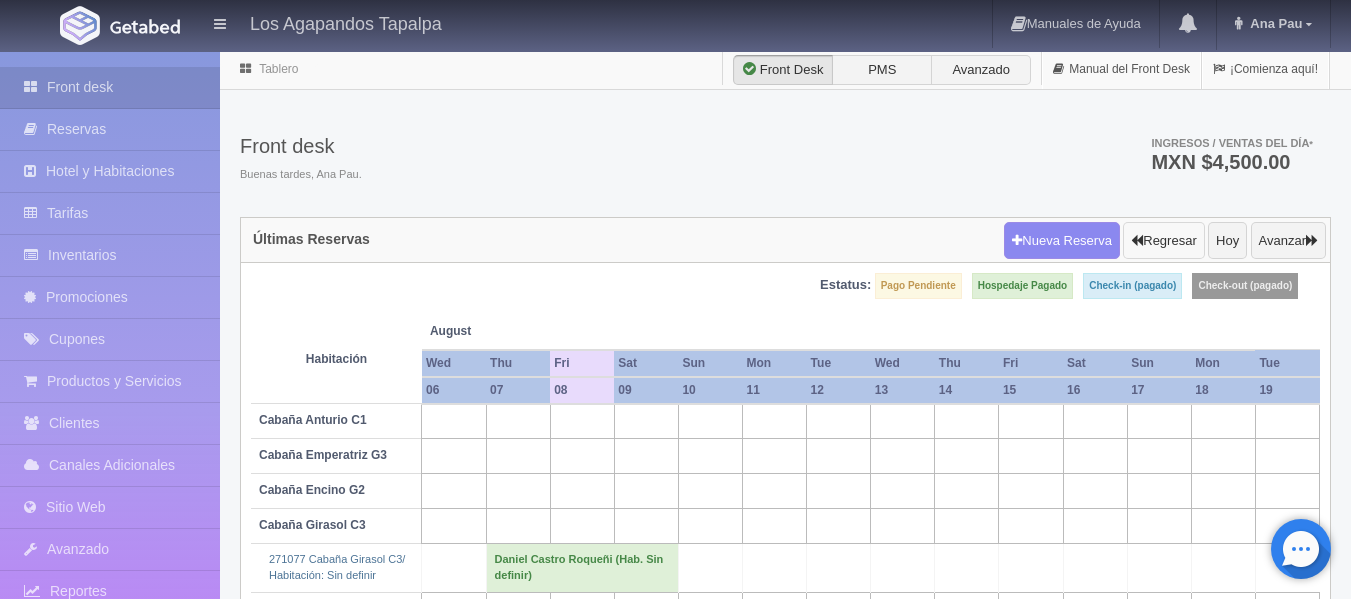 click on "Regresar" at bounding box center (1163, 241) 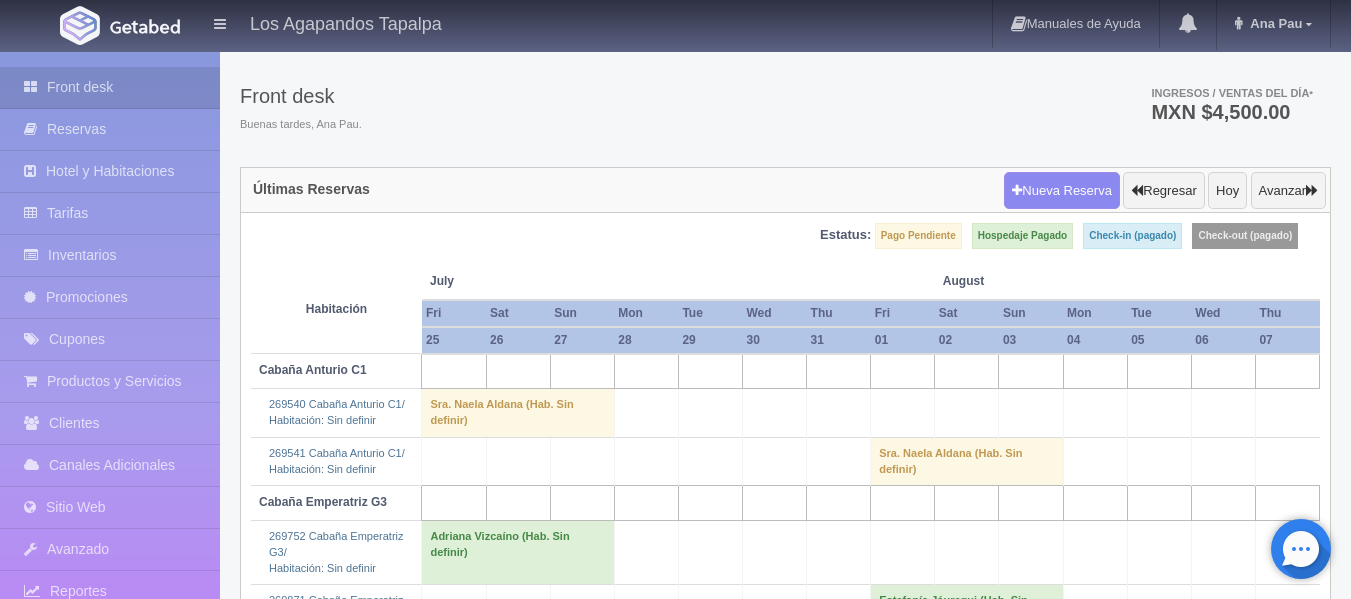 scroll, scrollTop: 0, scrollLeft: 0, axis: both 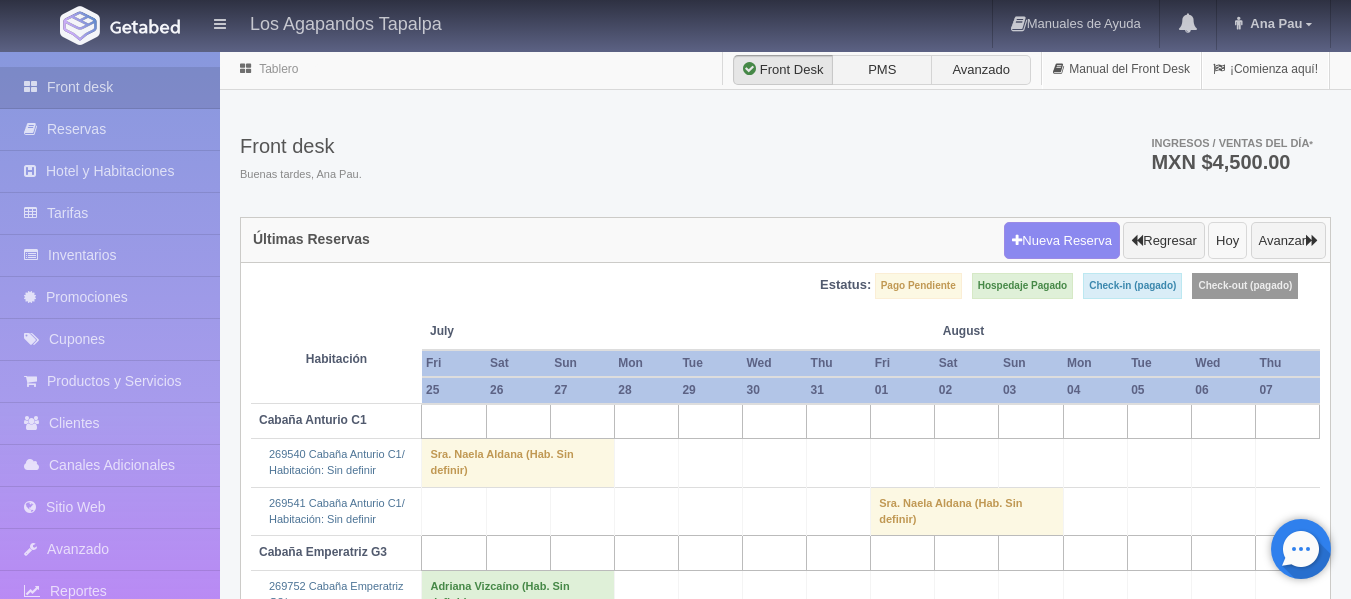 click on "Hoy" at bounding box center [1227, 241] 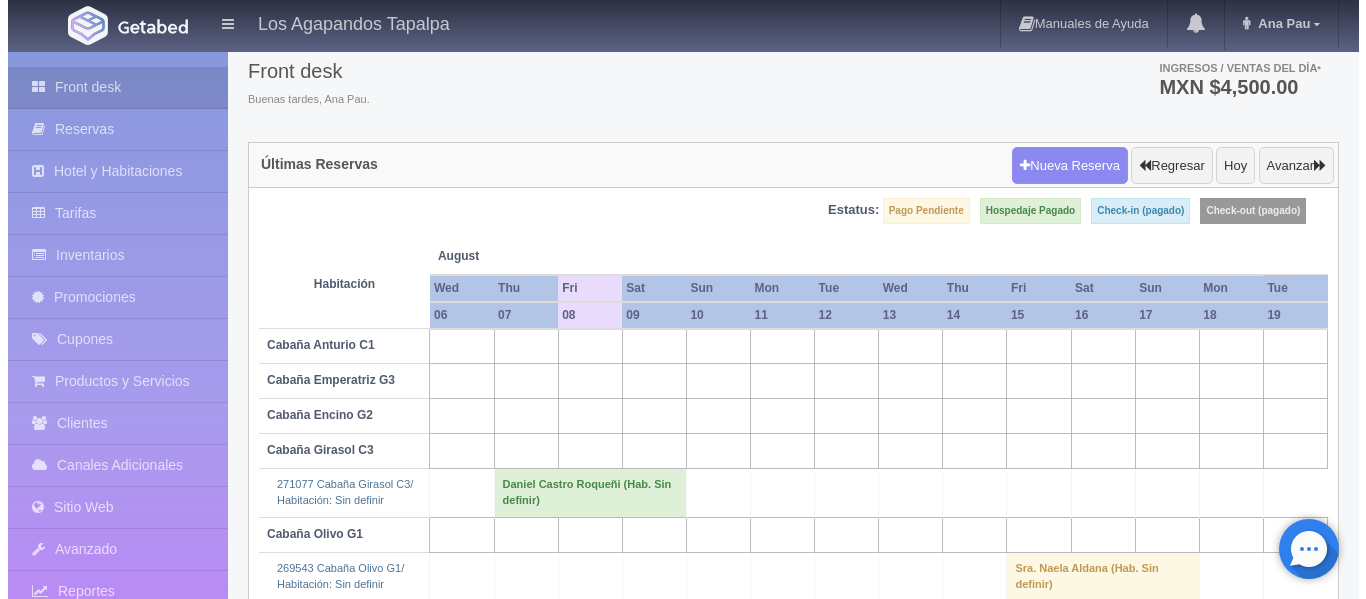 scroll, scrollTop: 154, scrollLeft: 0, axis: vertical 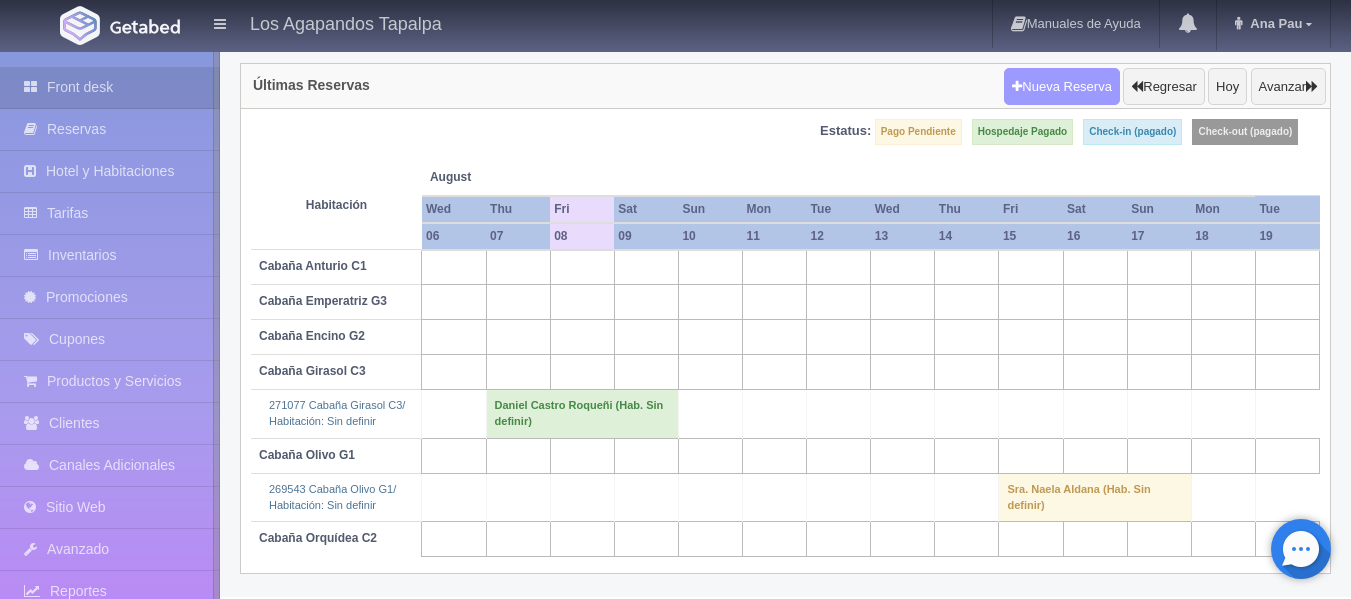 click on "Nueva Reserva" at bounding box center [1062, 87] 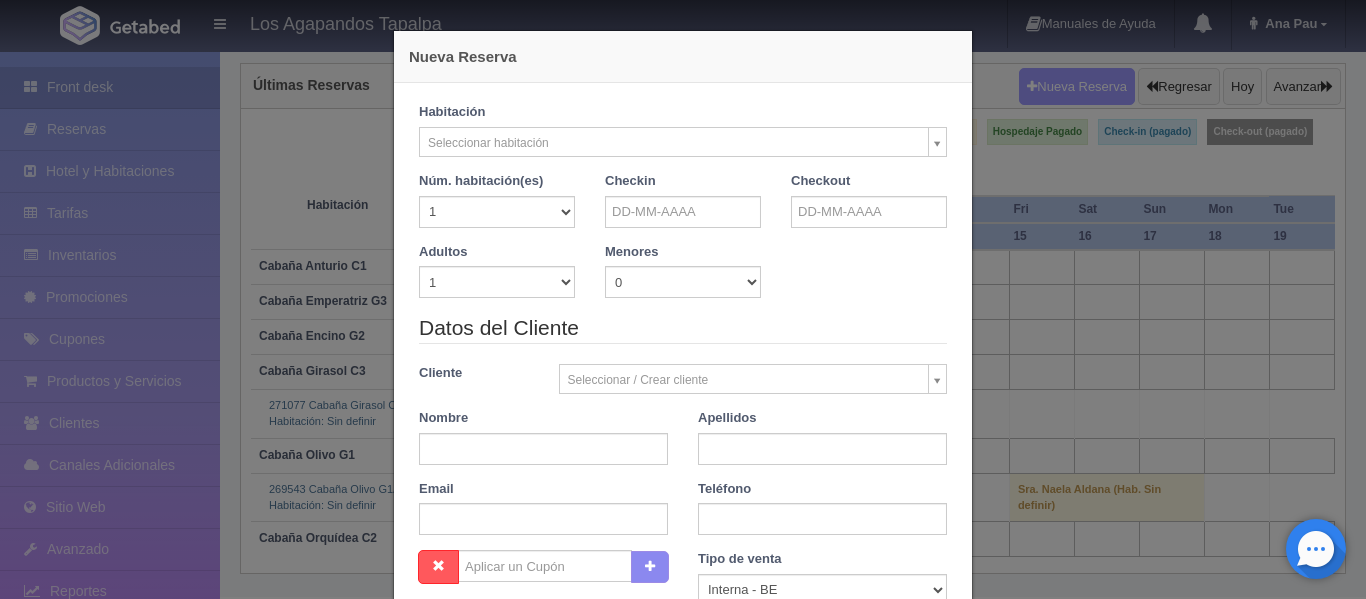 checkbox on "false" 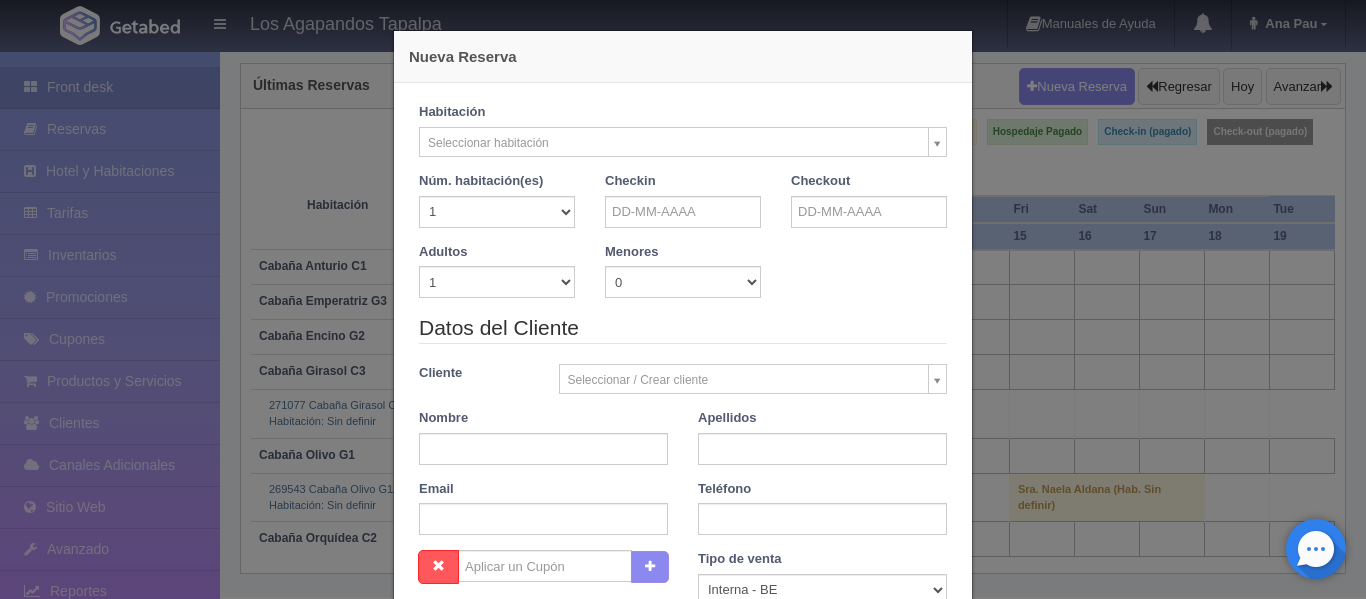 click on "[NAME] [NAME] Tapalpa
Manuales de Ayuda
Actualizaciones recientes
[FIRST]
Mi Perfil
Salir / Log Out
Front desk
Reservas
Hotel y Habitaciones
Tarifas
Inventarios
Promociones
Cupones
Productos y Servicios
Clientes
Canales Adicionales
Facebook Fan Page" at bounding box center [683, 246] 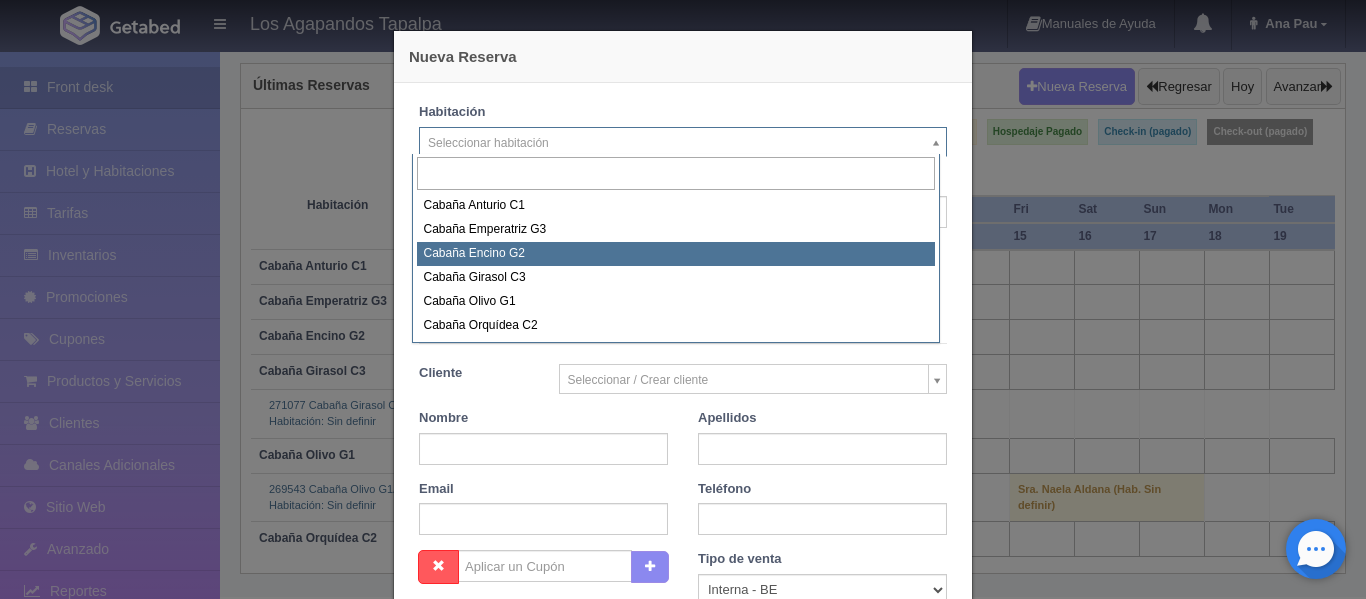select on "2274" 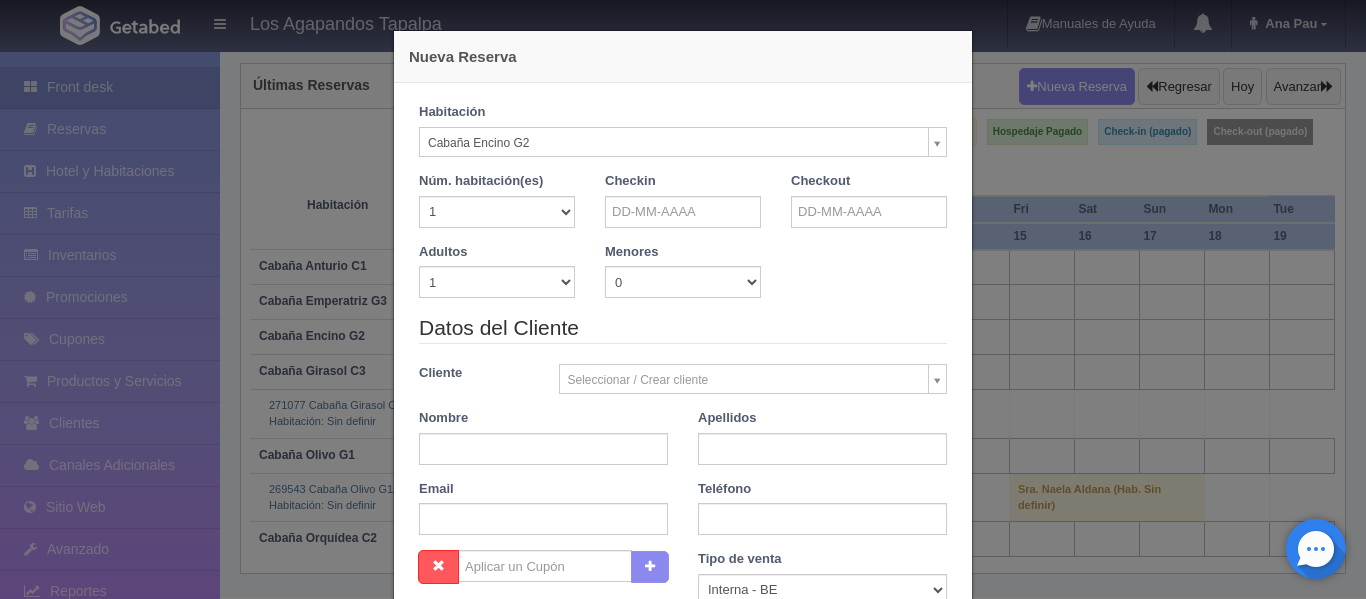 checkbox on "false" 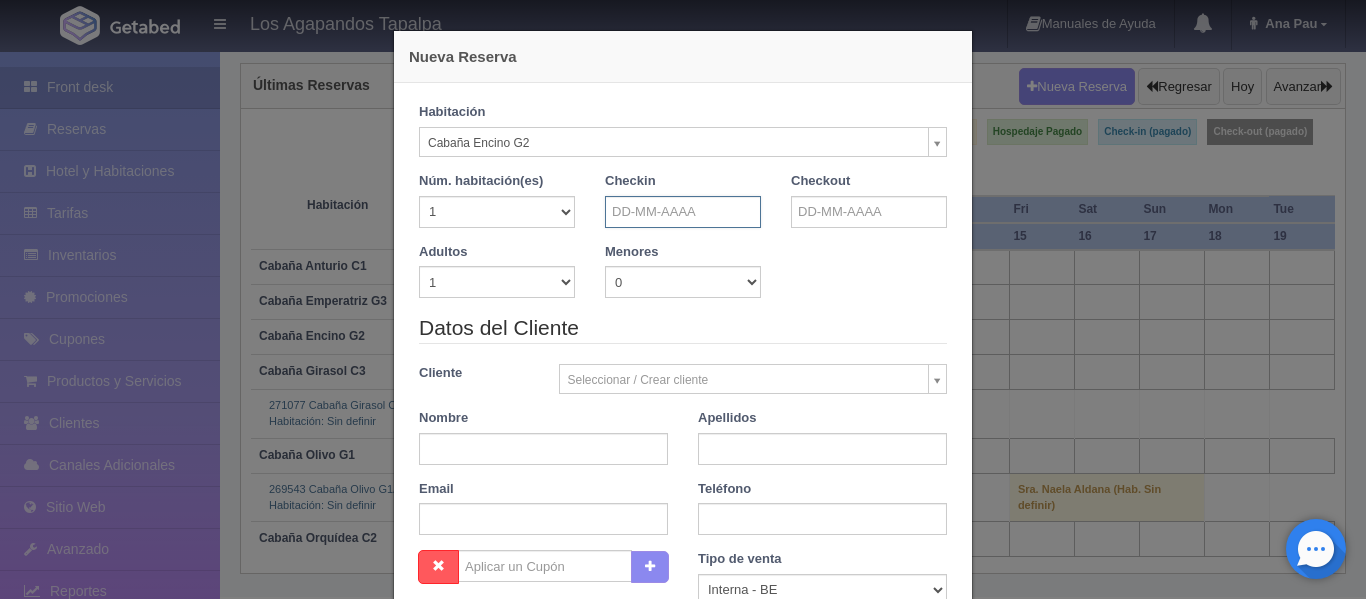 click at bounding box center (683, 212) 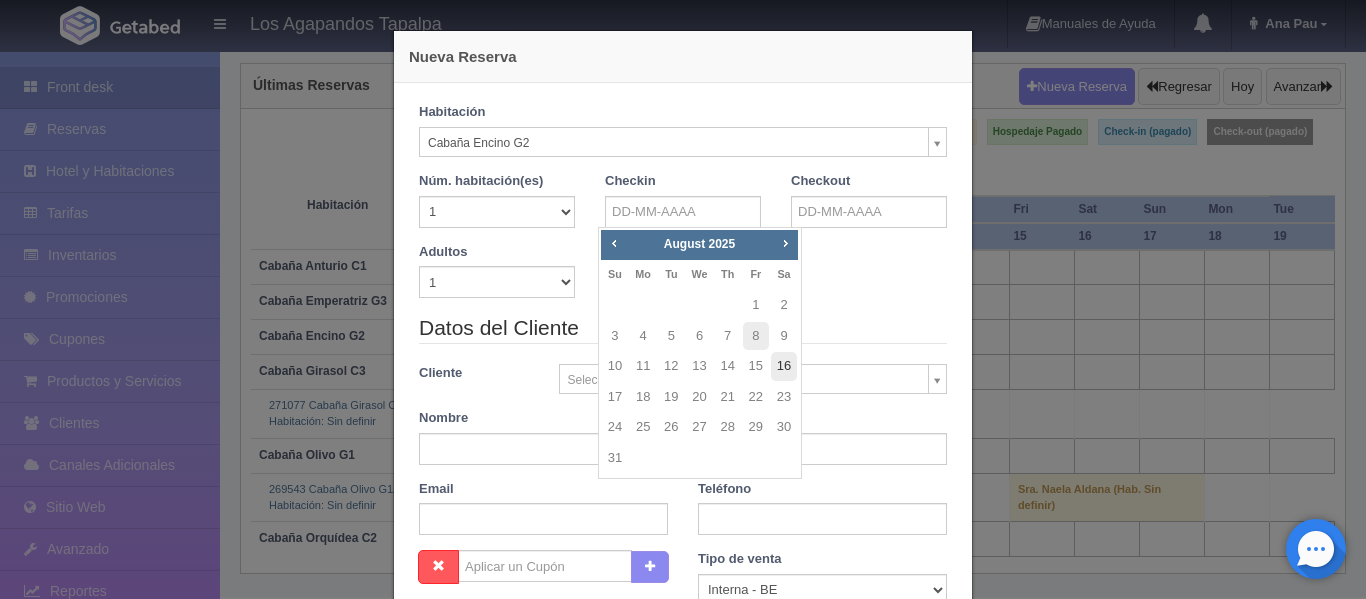 click on "16" at bounding box center (784, 366) 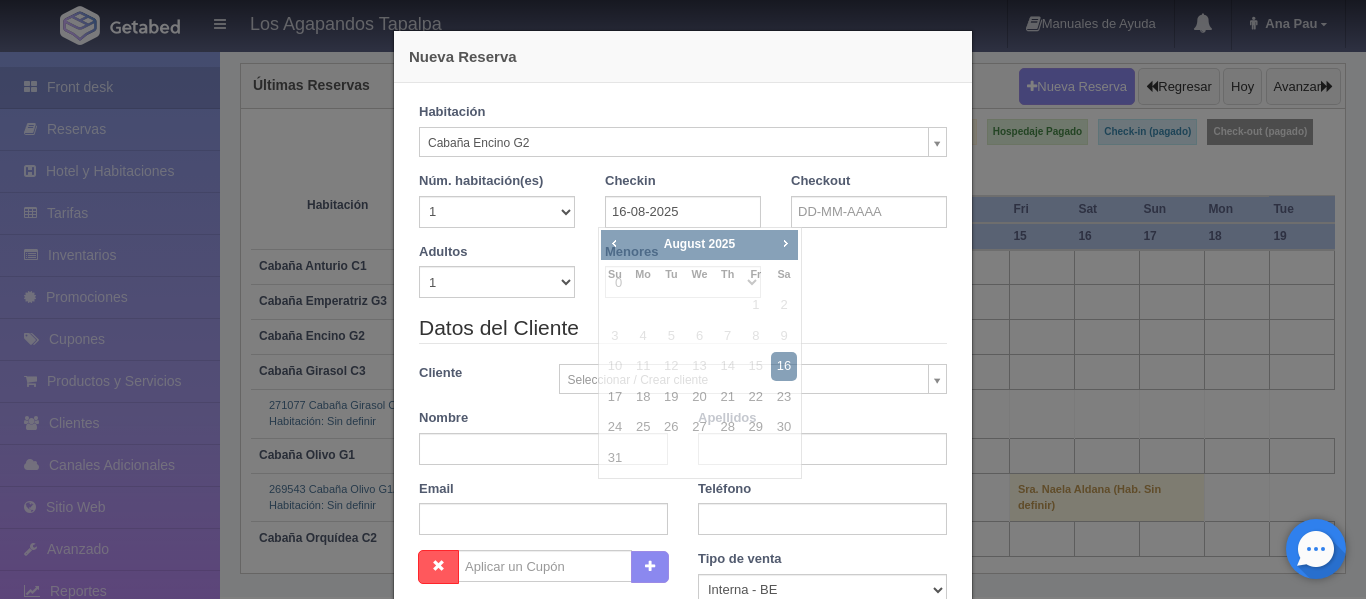 checkbox on "false" 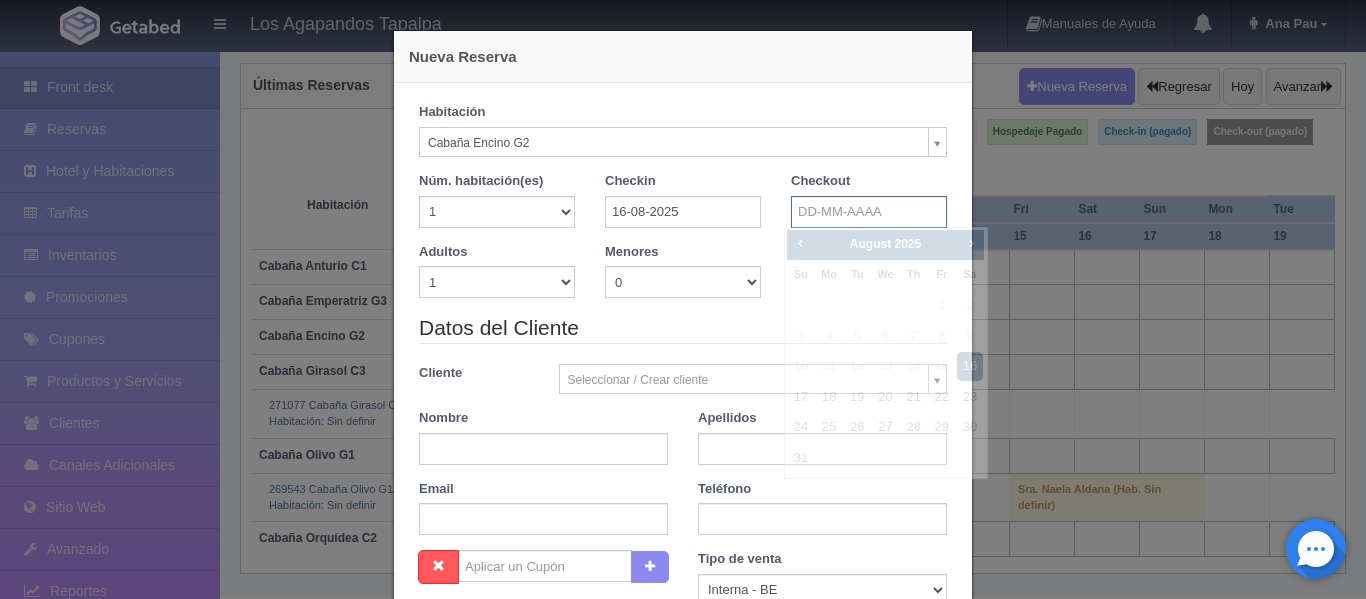 click at bounding box center (869, 212) 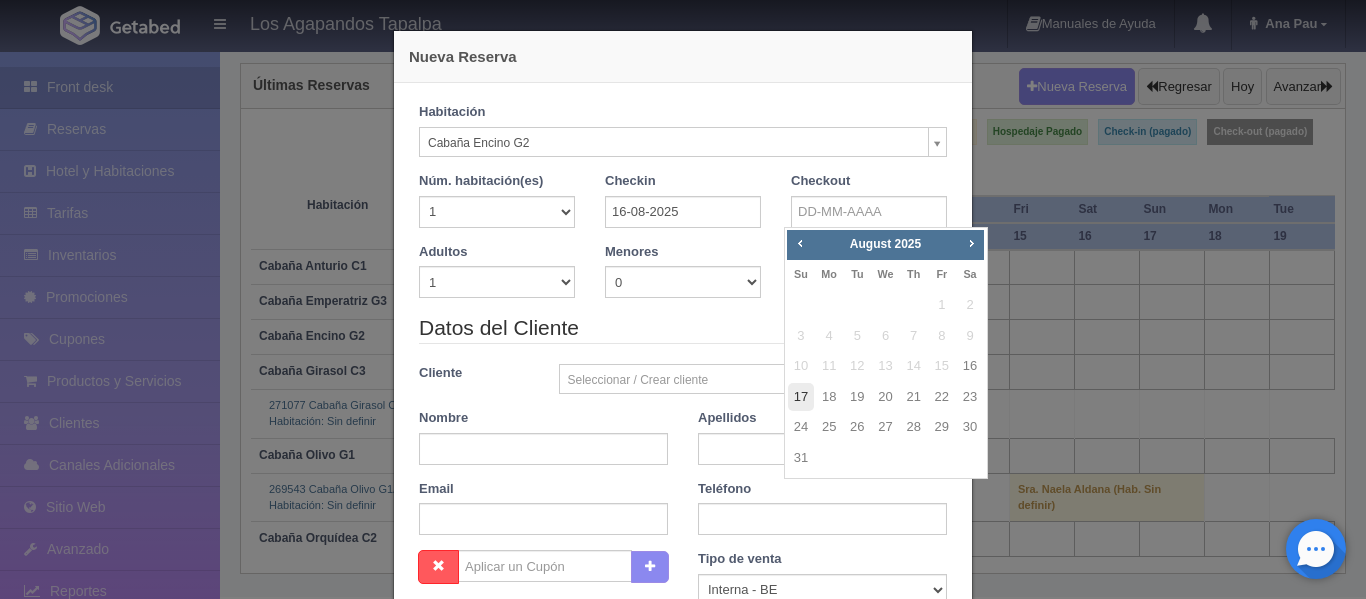 click on "17" at bounding box center [801, 397] 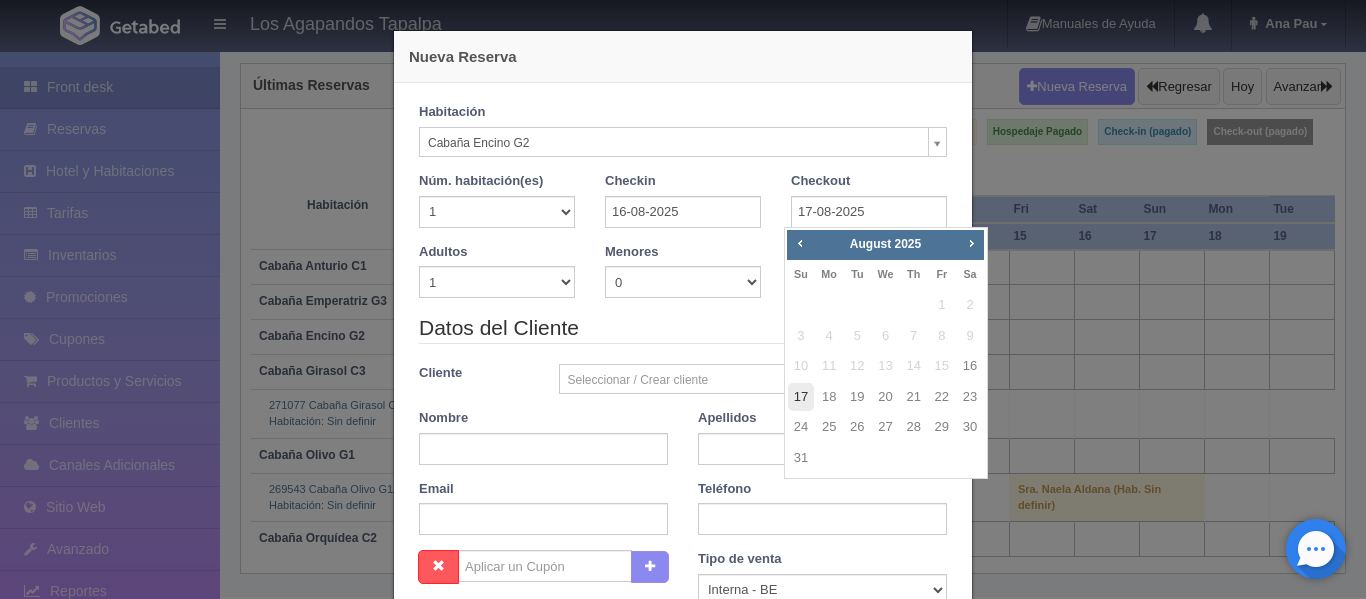 checkbox on "false" 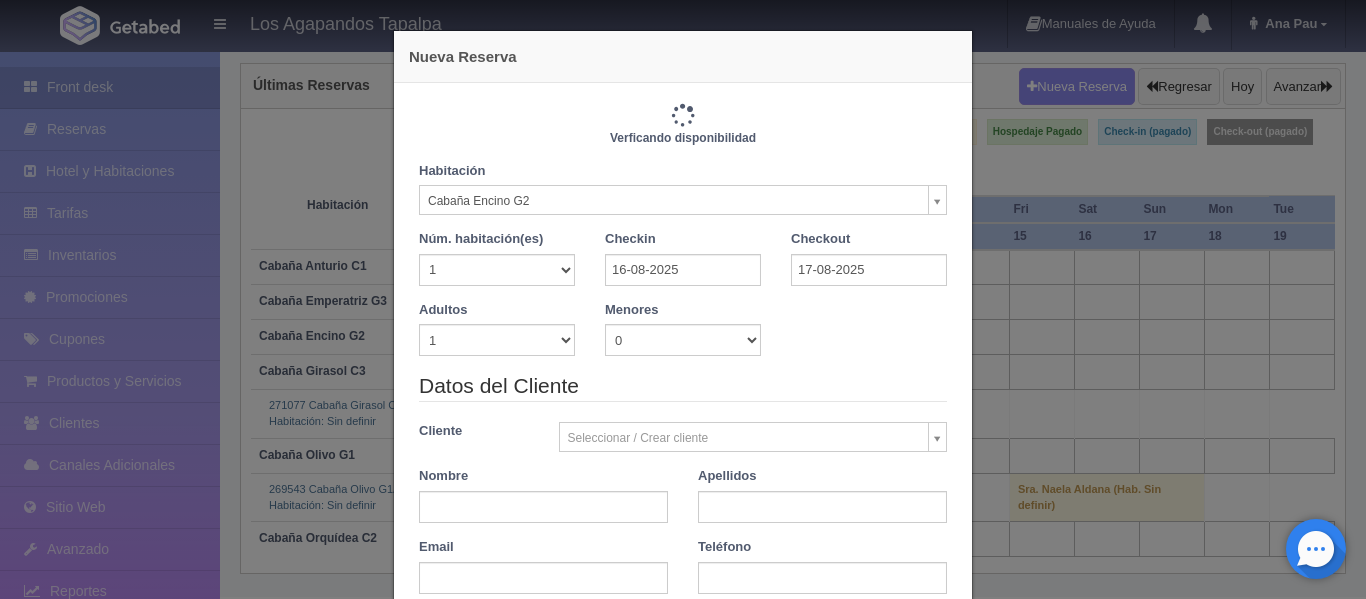 type on "4300.00" 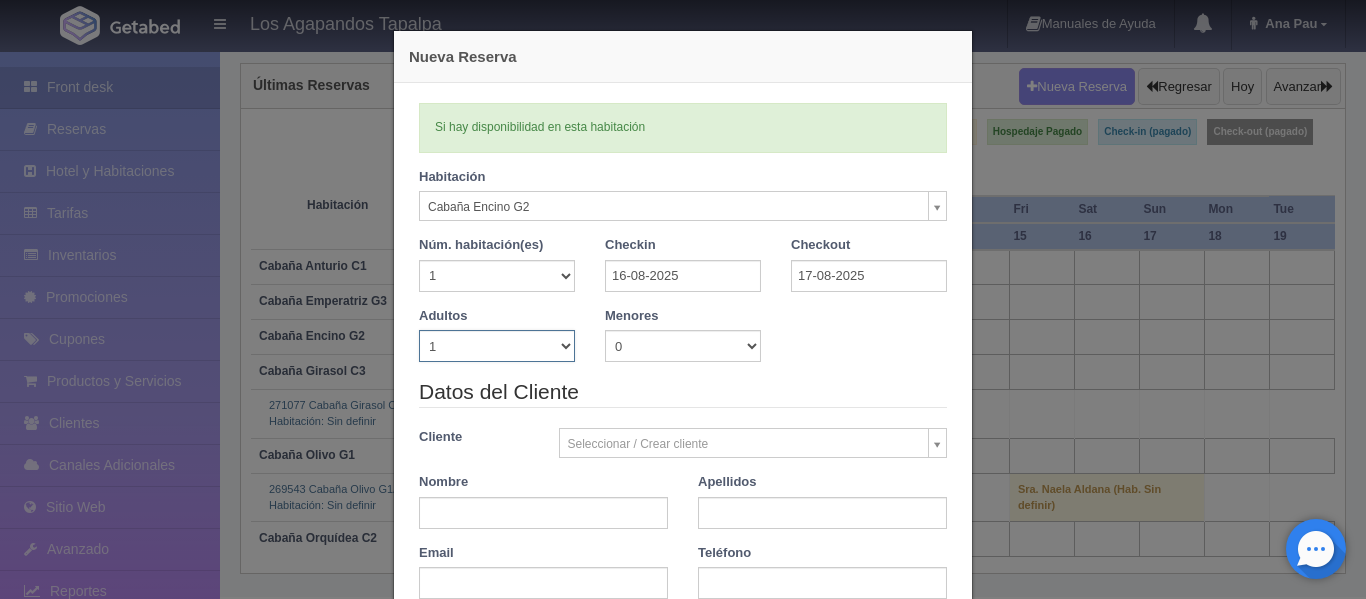 click on "1
2
3
4
5
6
7
8
9
10" at bounding box center (497, 346) 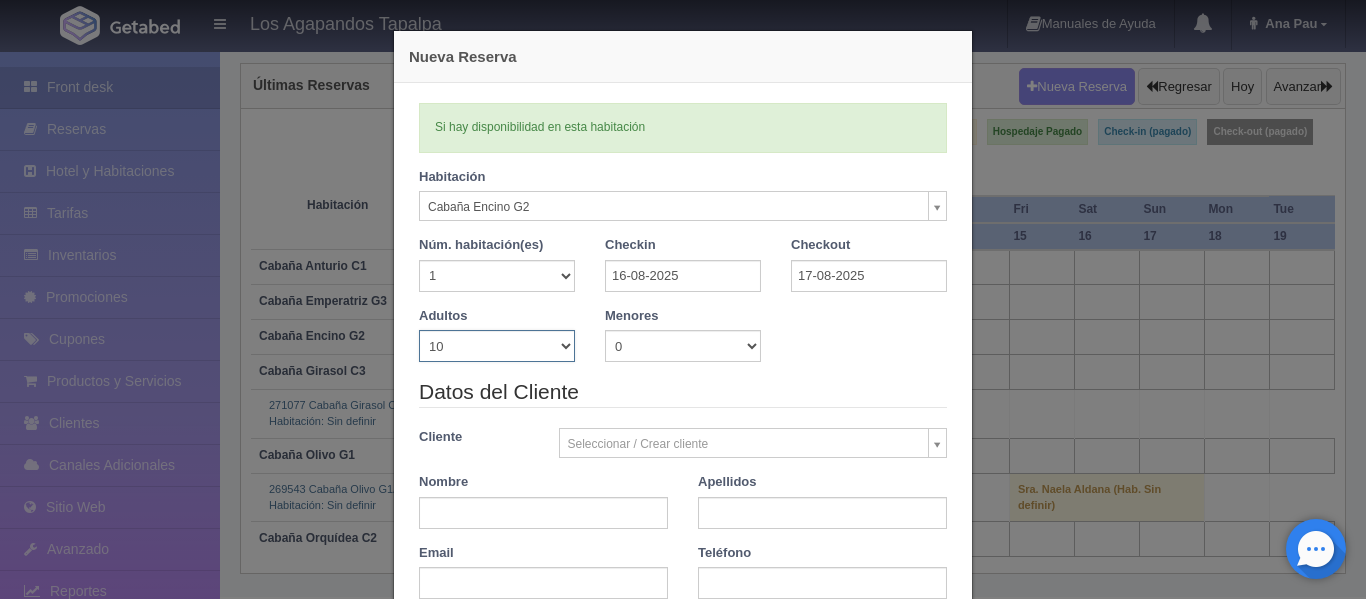 type 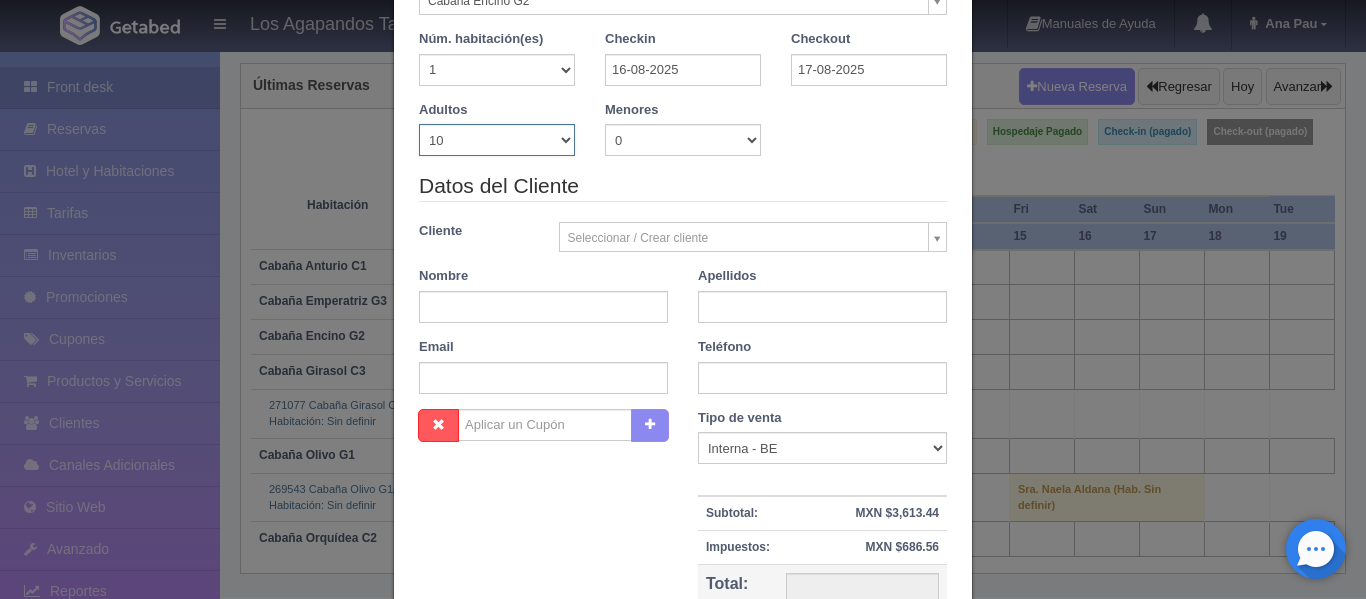 type on "4300.00" 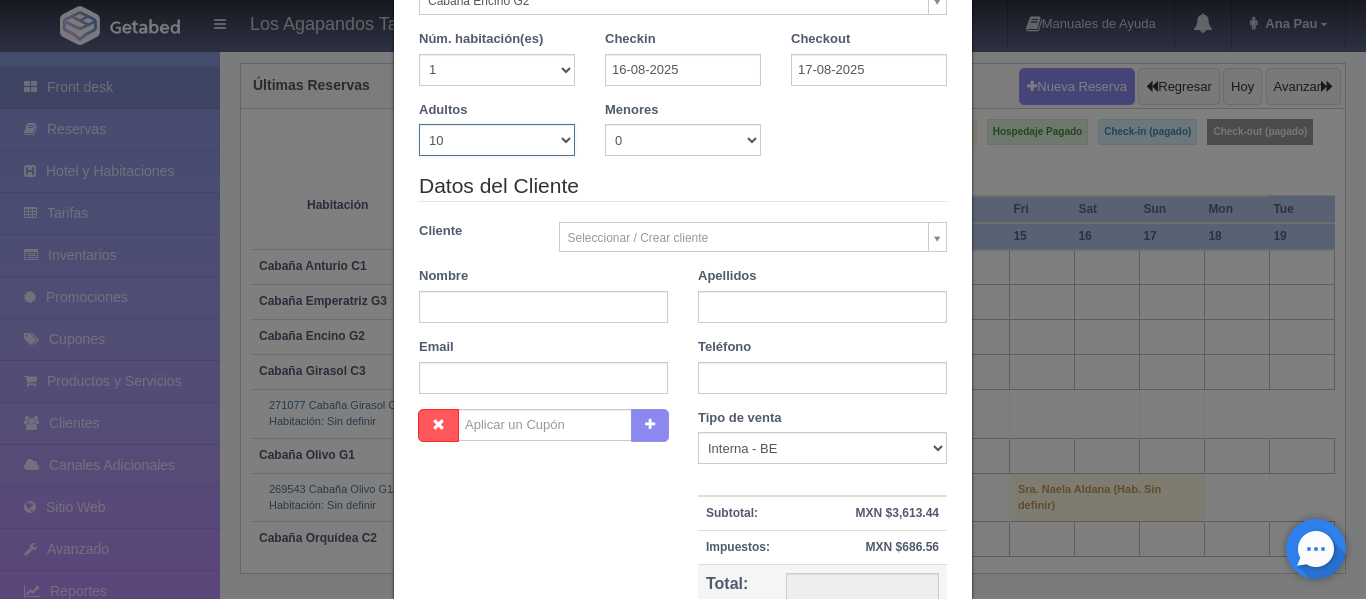 checkbox on "false" 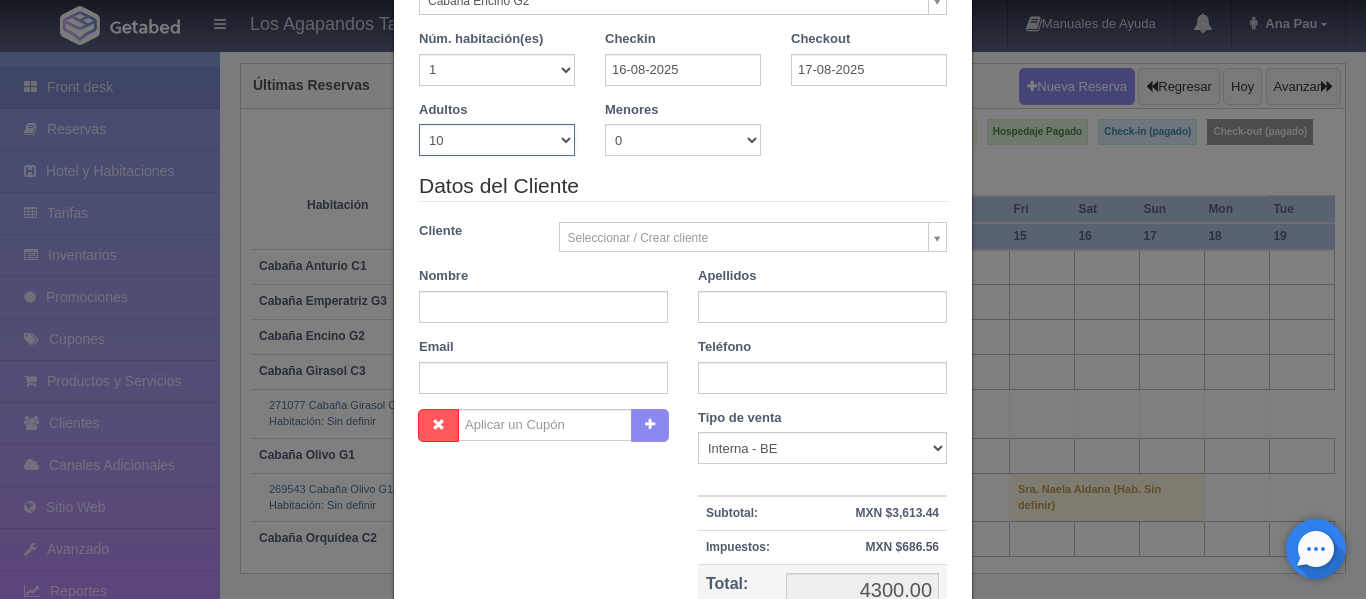 scroll, scrollTop: 206, scrollLeft: 0, axis: vertical 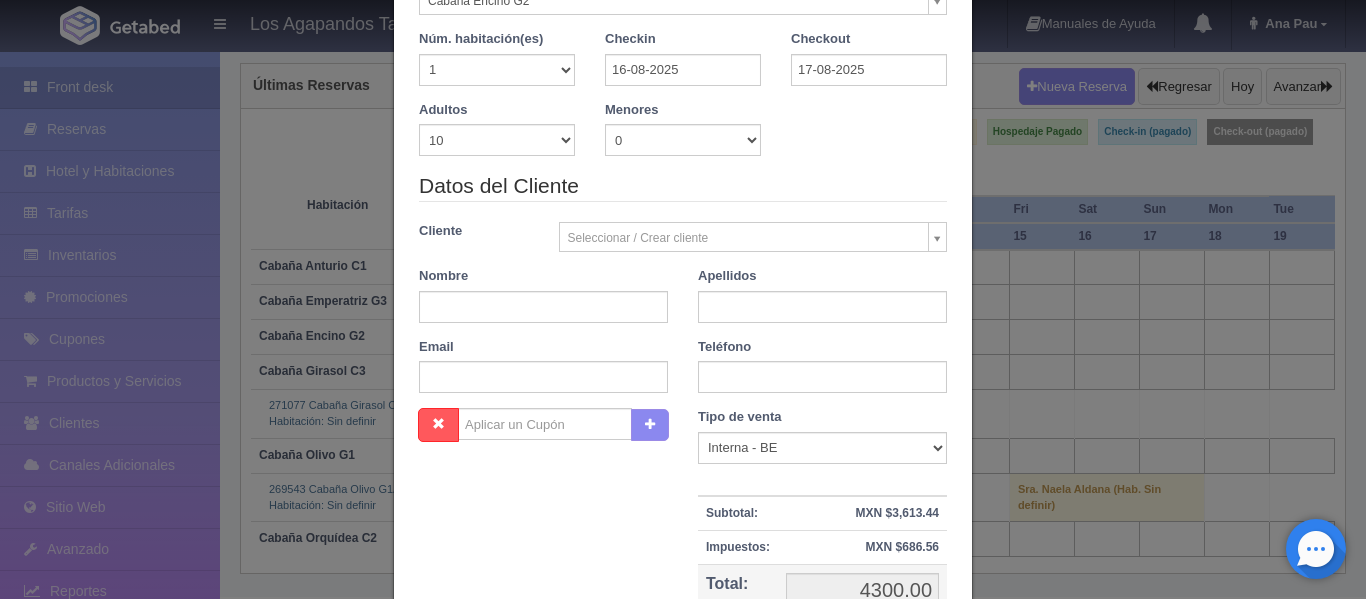click on "Datos del Cliente
Cliente
Seleccionar / Crear cliente
Nuevo Cliente
Adriana Vizcaíno  (madeleinecocina@gmail.com)
Aída Morán  (morandicante@gmail.com)
ANA KAREN PRUEBA PRUEBA GETABED  (karen@getabedsuite.com)
Ana Paula Toscano  (ranaptoscano@gmail.com)
Blanca Yesenia González Ávila  (blancayeseniagonzalezavila@gmail.com)
Carlos Espinosa  (ceed-200@outlook.com)
Daniel Castro Roqueñi  (dacasro67@gmail.com)
Eréndira Ruíz  (merrzy999@gmail.com)
Estefanía Jáuregui  (jestefaniamontserrat@gmail.com)
Margarita Ortega  (Adrián.cruz18st@gmail.com)
René Hernández  (rene_hernandz@hotmail.com)
RESERVA DE PRUEBA PRUEBA GETABED  (karen@getabedsuite.com)
Rosalinda Vázquez  (ros77vazvar@yahoo.com.mx)
Sergio Alberto Arroyo  (cheko_arga@hotmail.com)
Sra. Naela Aldana
Nombre" at bounding box center [683, 289] 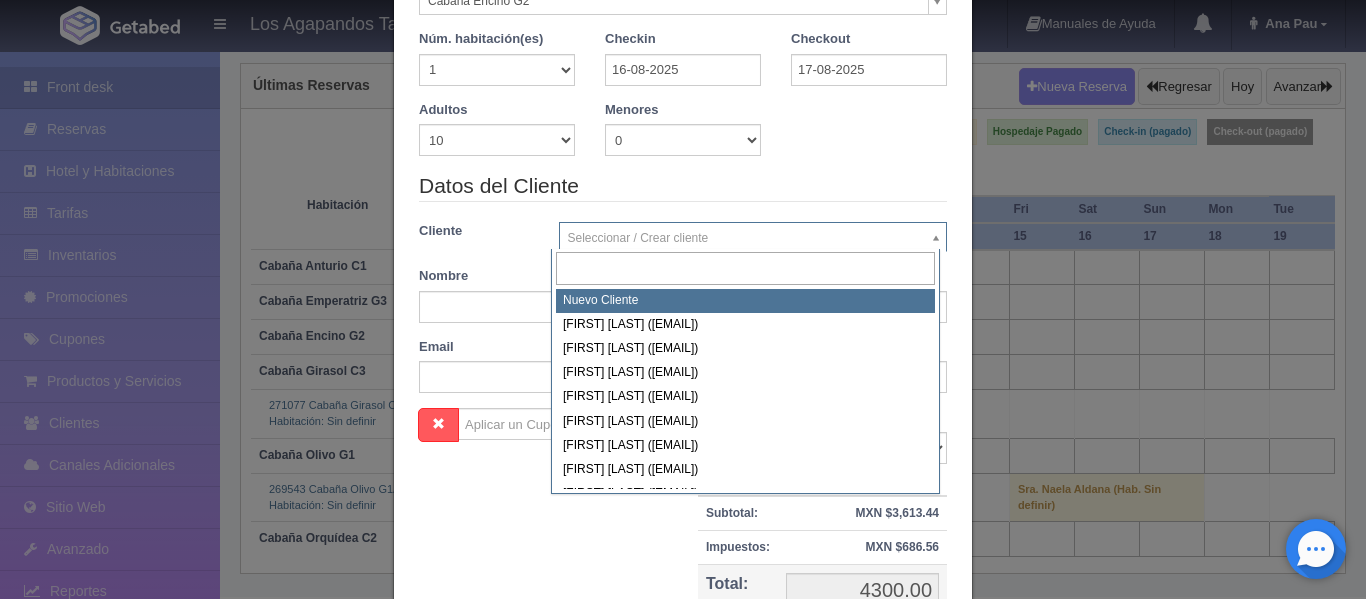 click on "Los Agapandos Tapalpa
Manuales de Ayuda
Actualizaciones recientes
Ana Pau
Mi Perfil
Salir / Log Out
Procesando...
Front desk
Reservas
Hotel y Habitaciones
Tarifas
Inventarios
Promociones
Cupones
Productos y Servicios
Clientes
Canales Adicionales
Facebook Fan Page" at bounding box center [683, 246] 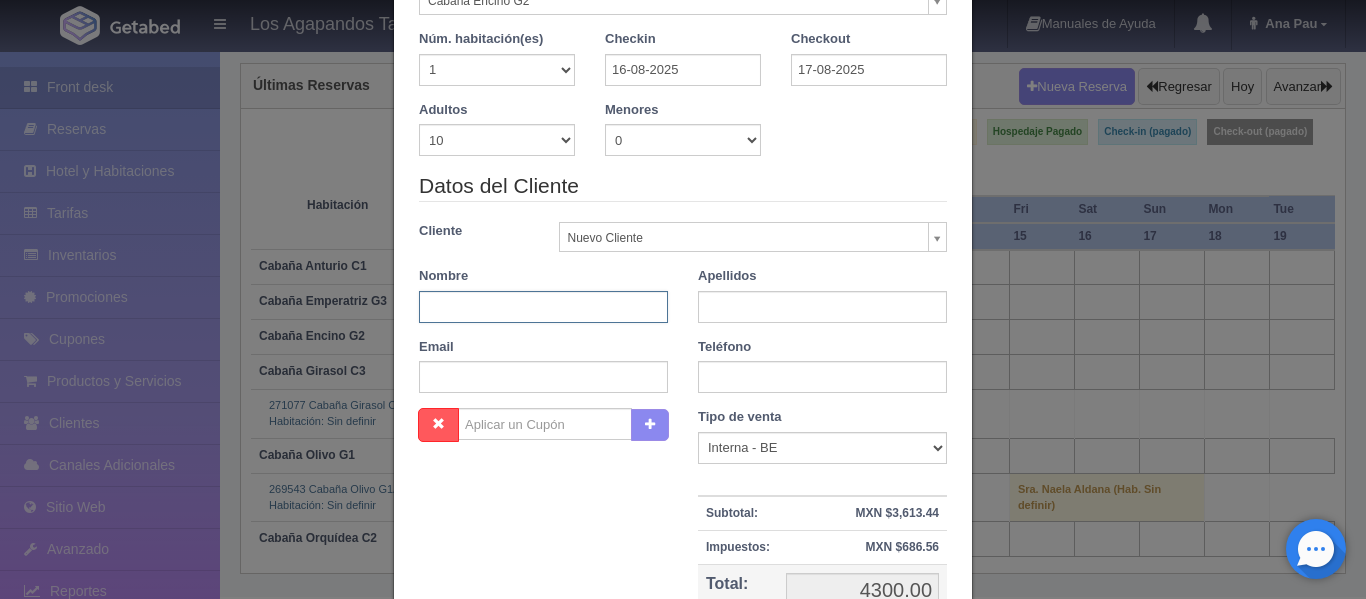 click at bounding box center (543, 307) 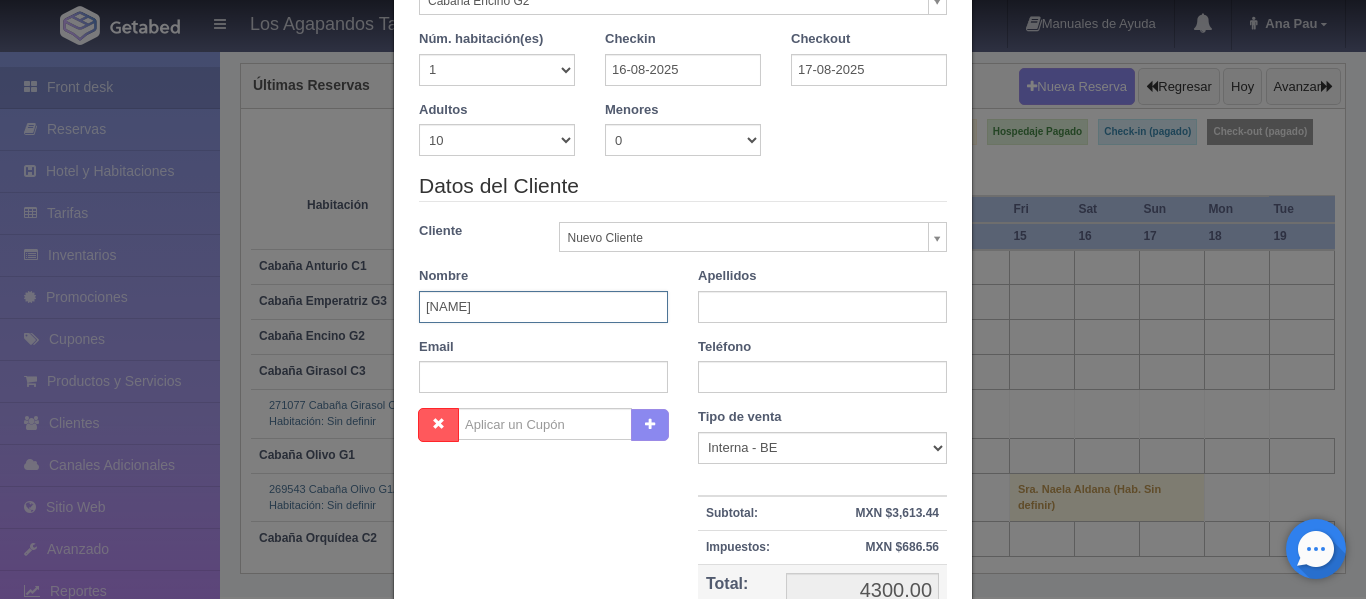 type on "Kory" 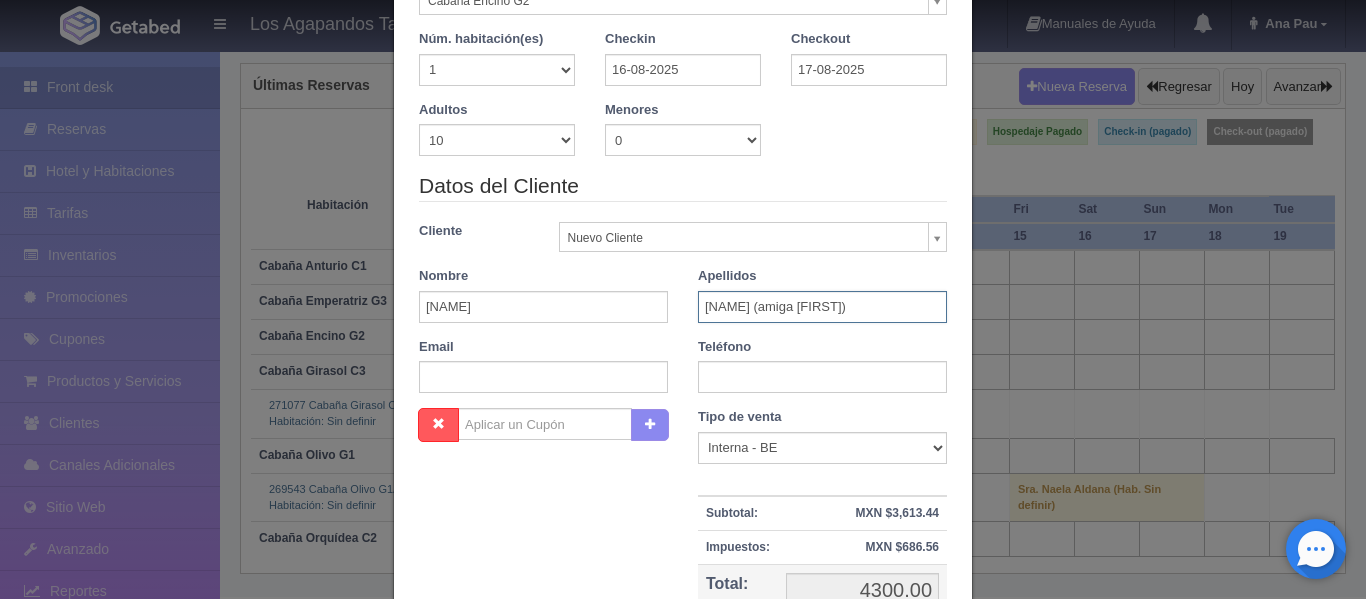type on "Flores (amiga Ricardo)" 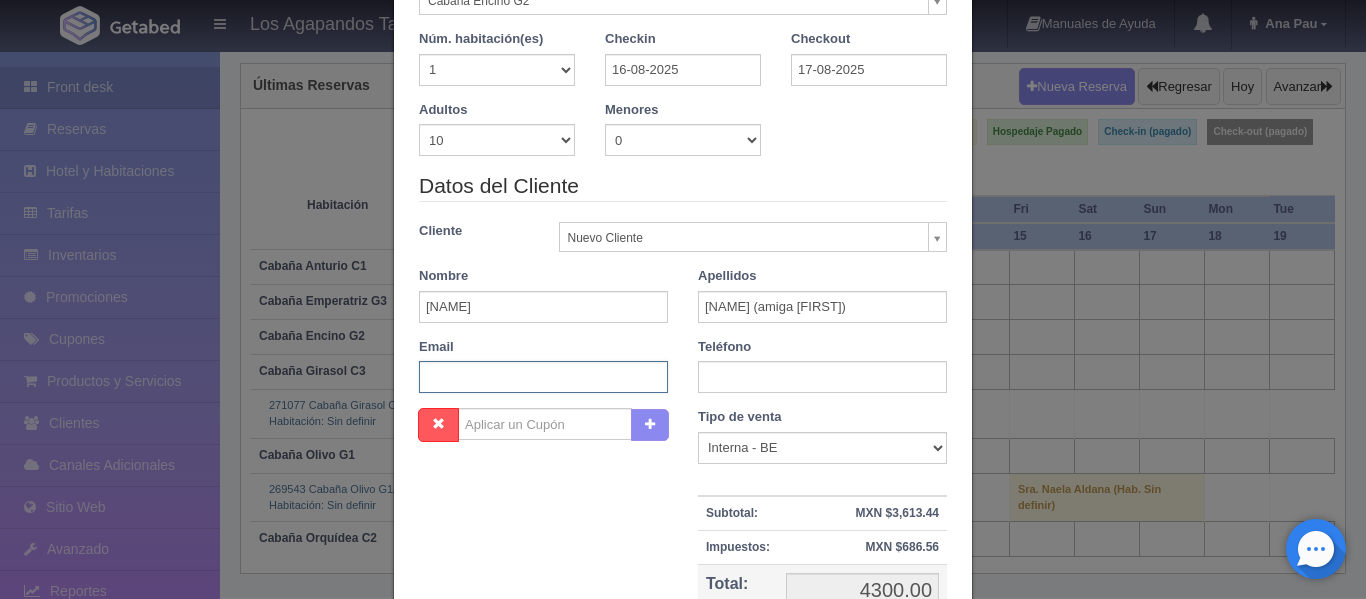 click at bounding box center [543, 377] 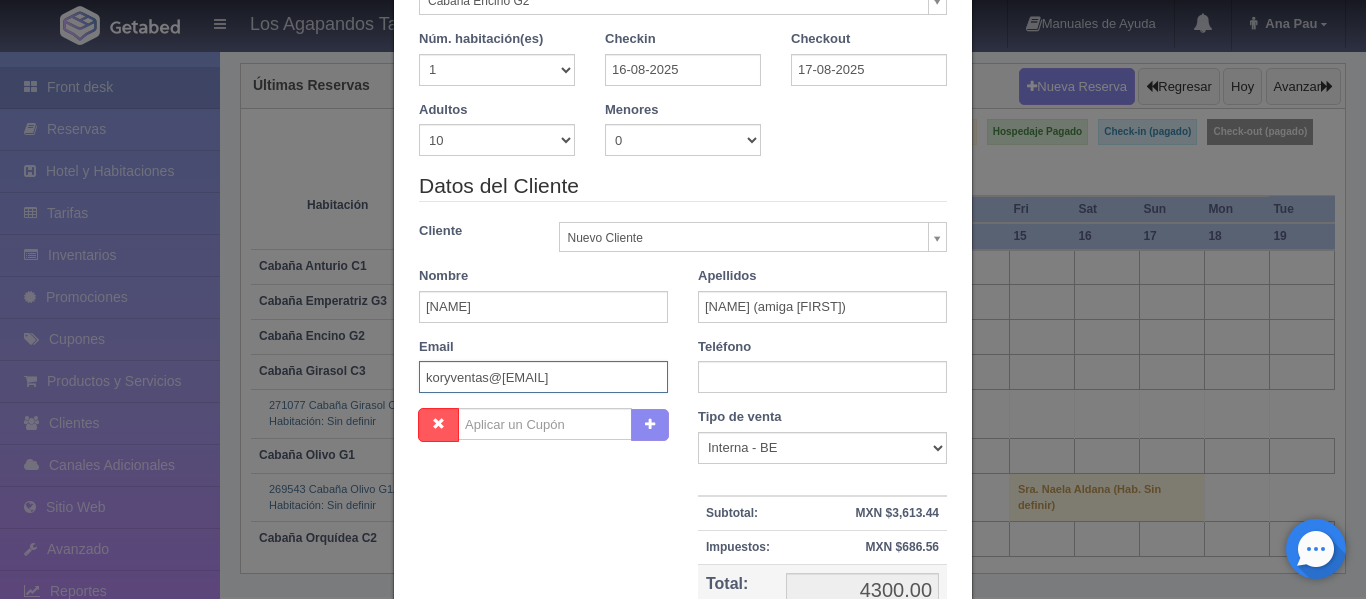 type on "koryventas@gmail.com" 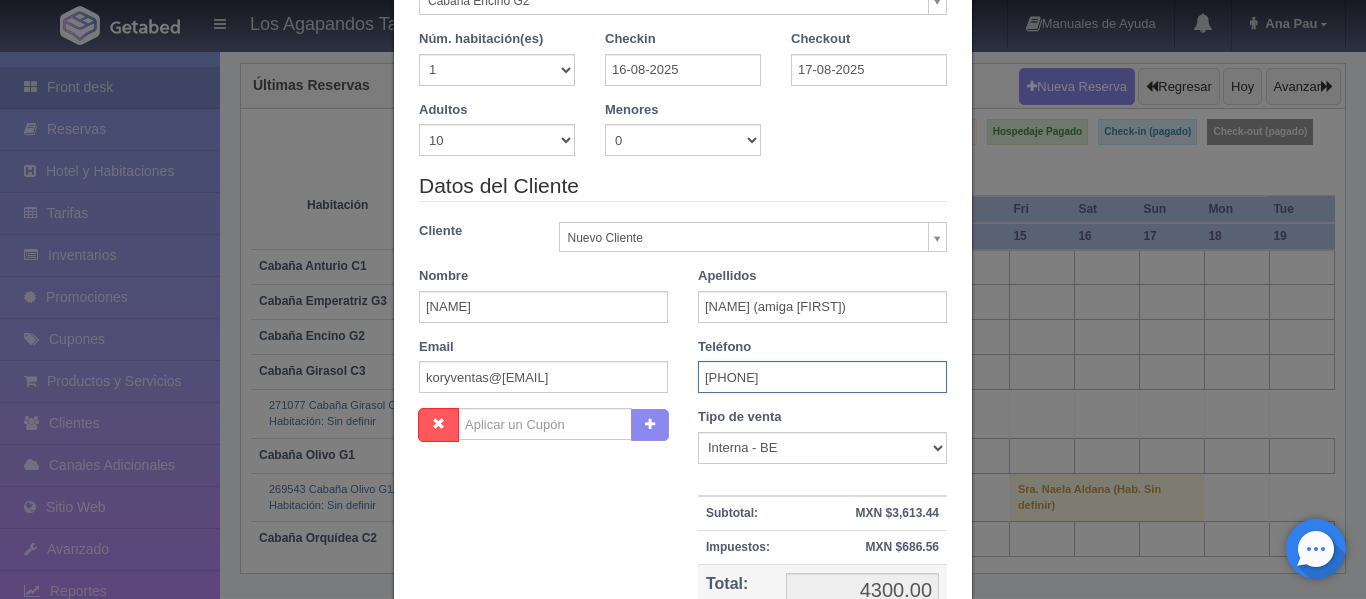 type on "3314349740" 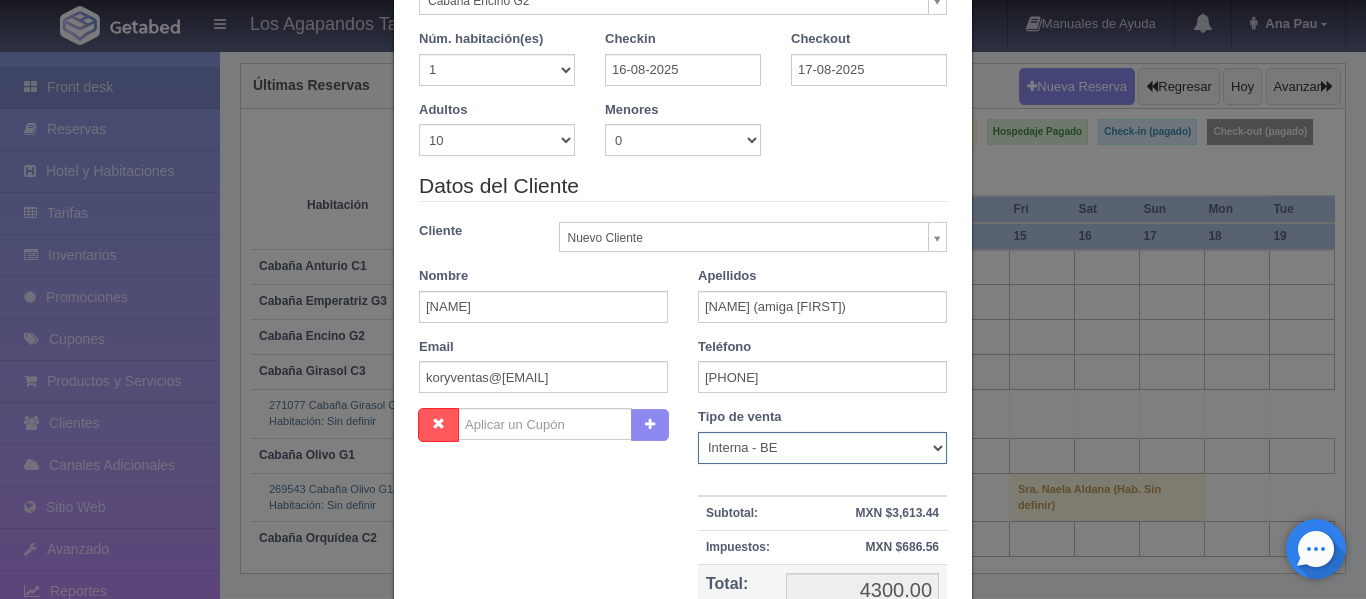 click on "Correo Electronico
Interna - BE
Llamada
OTA Externa
Otro
WALK IN" at bounding box center (822, 448) 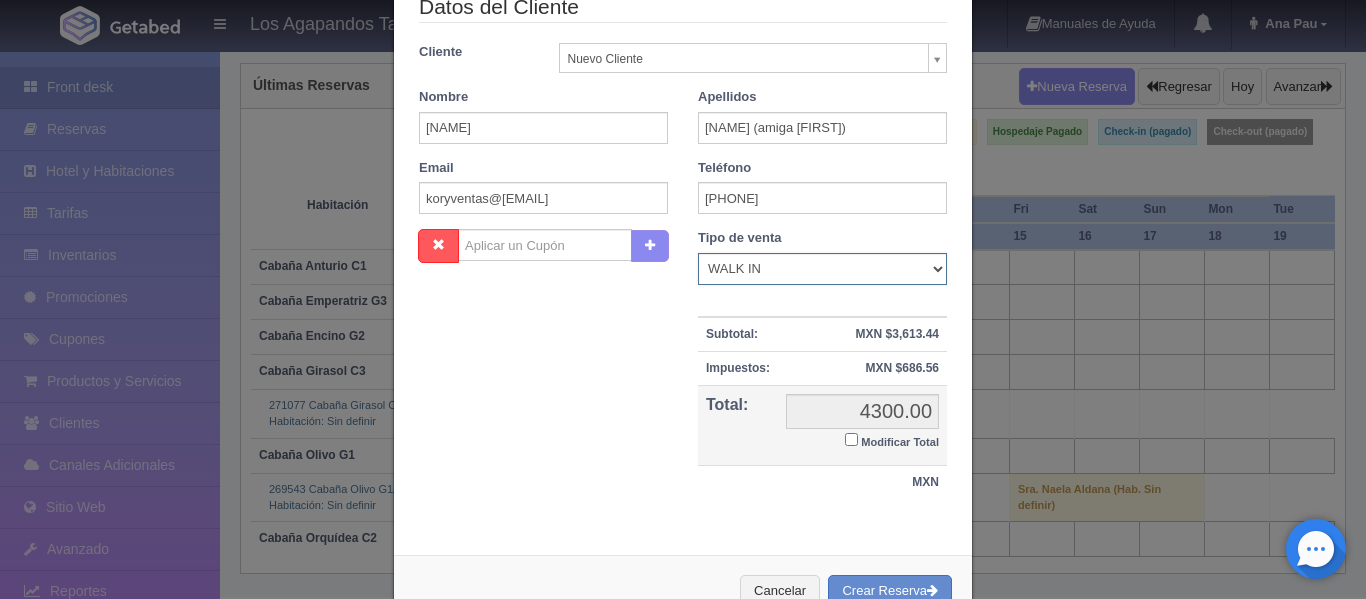 scroll, scrollTop: 406, scrollLeft: 0, axis: vertical 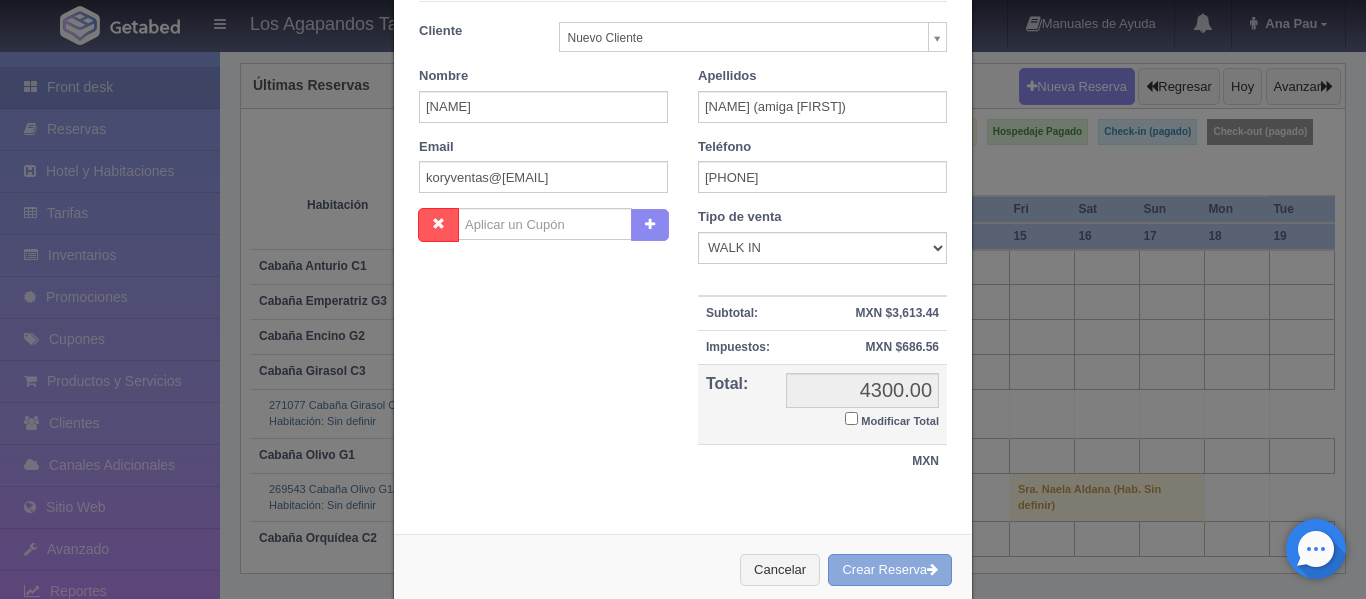 click on "Crear Reserva" at bounding box center (890, 570) 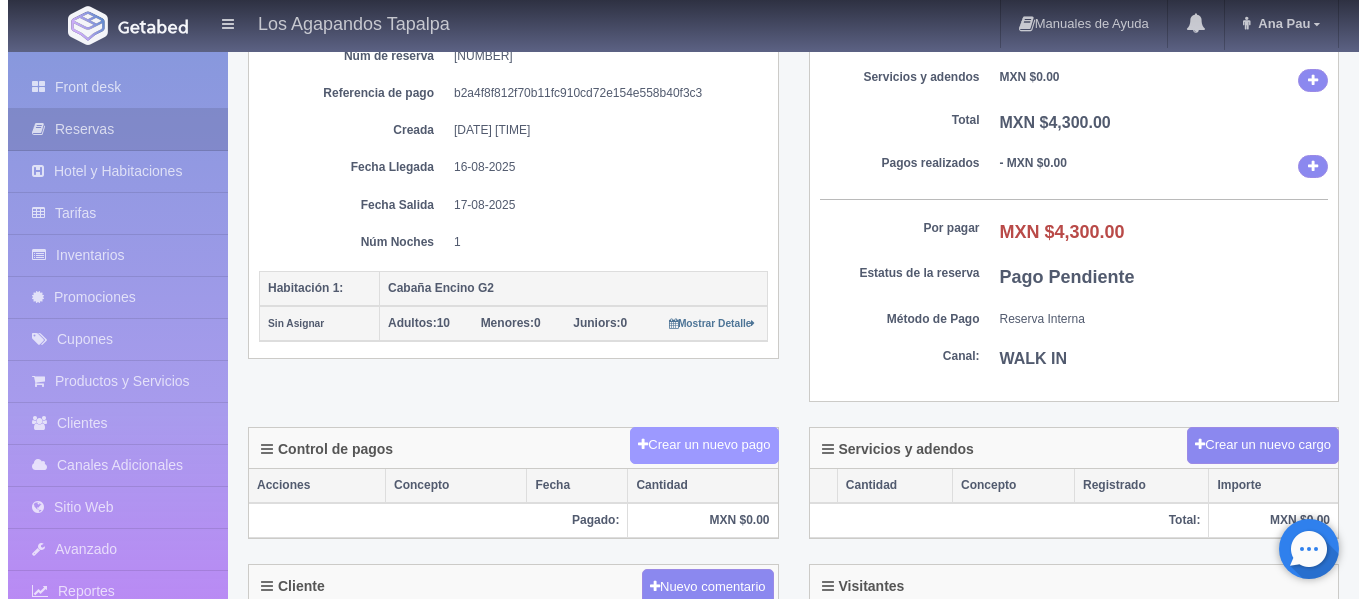 scroll, scrollTop: 300, scrollLeft: 0, axis: vertical 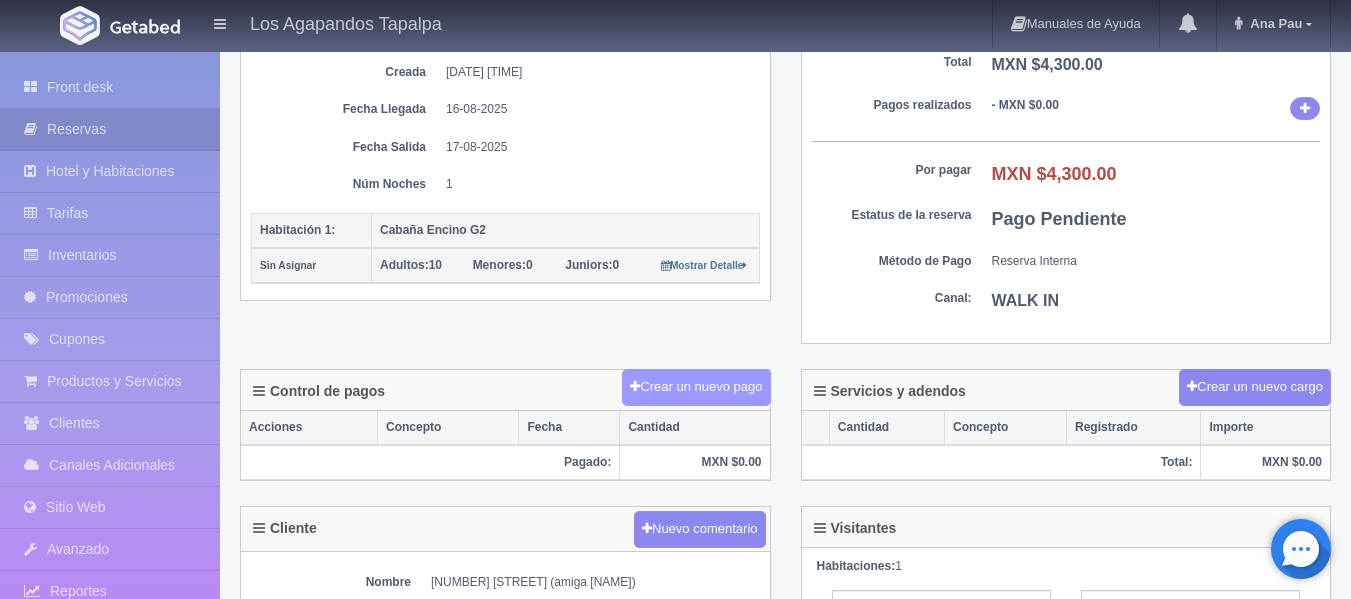 click on "Crear un nuevo pago" at bounding box center [696, 387] 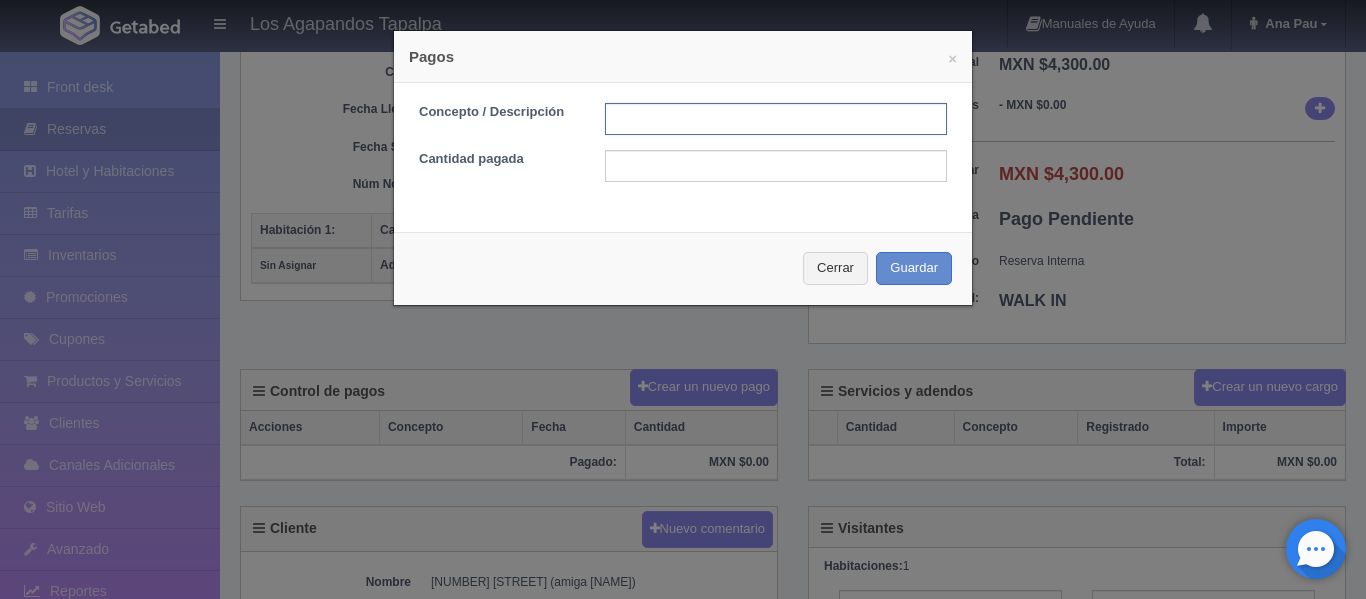 click at bounding box center (776, 119) 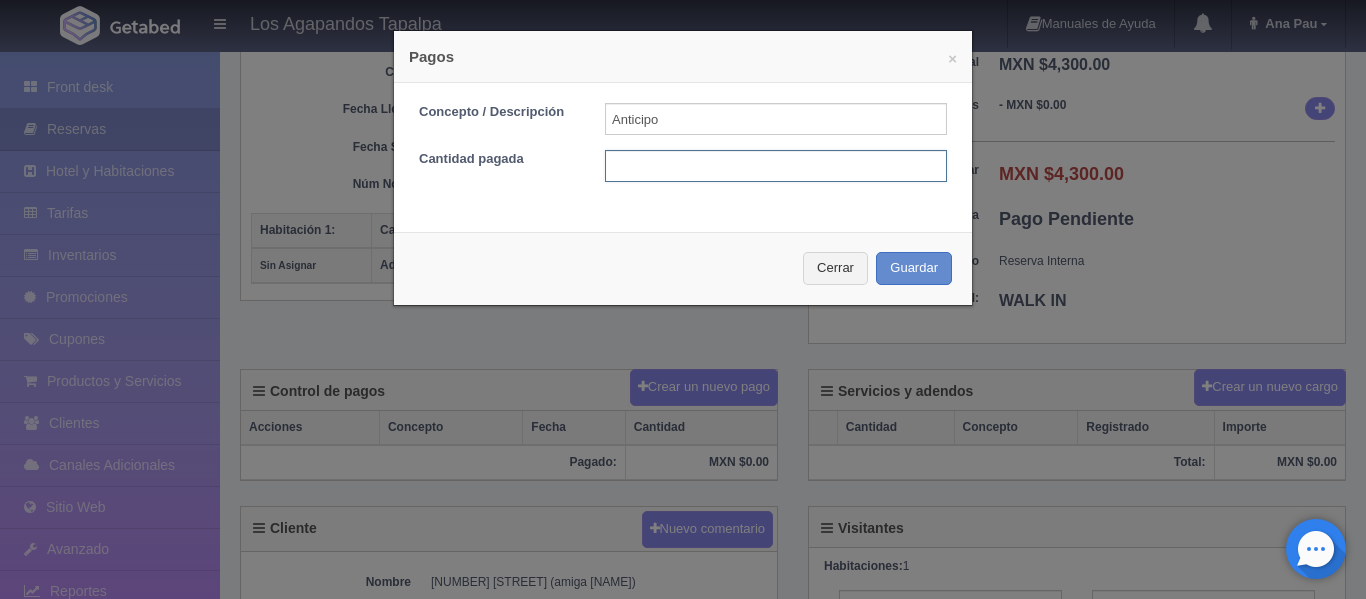 click at bounding box center (776, 166) 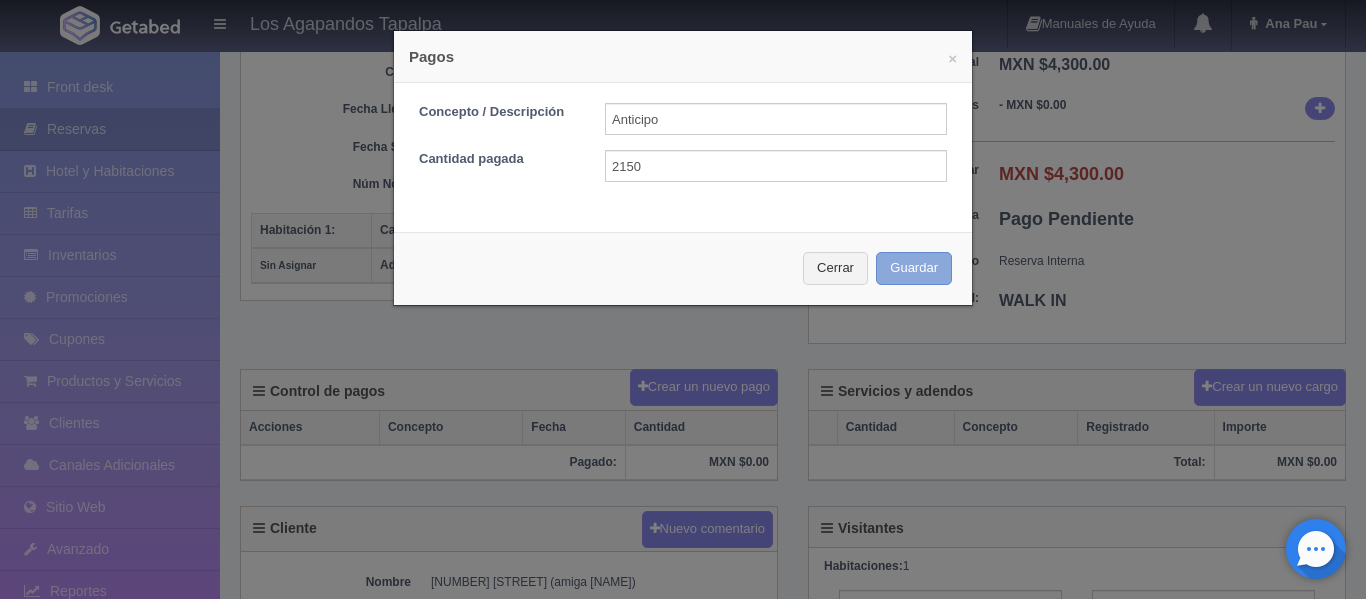 click on "Guardar" at bounding box center (914, 268) 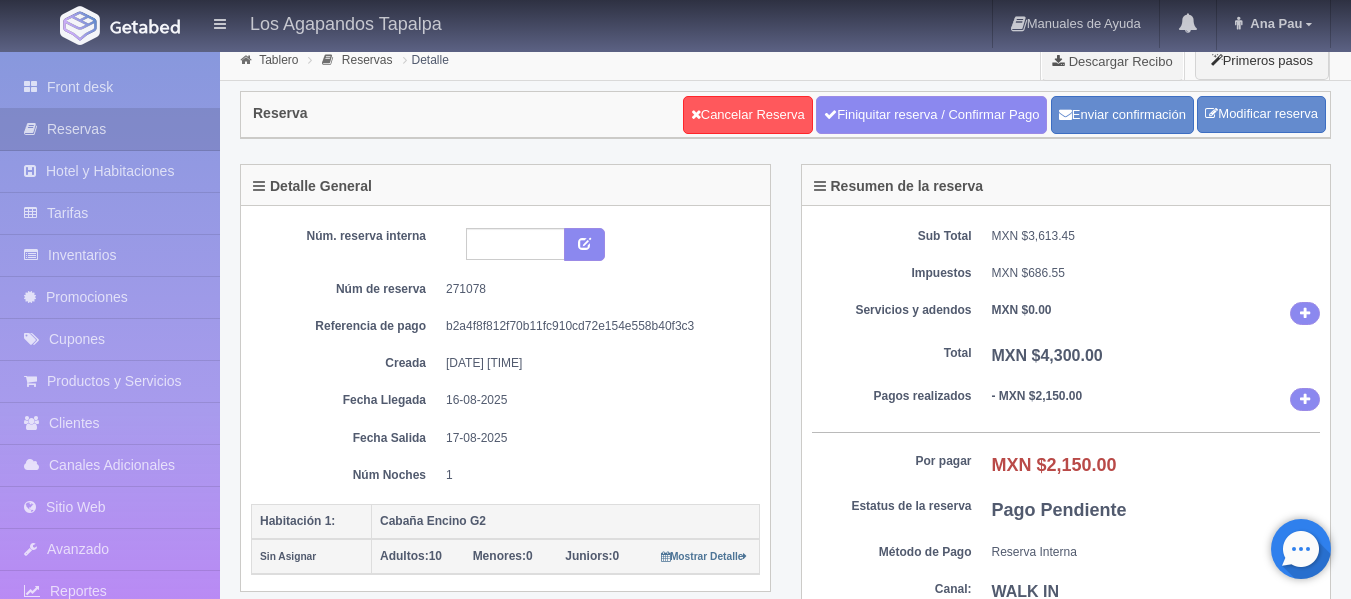 scroll, scrollTop: 0, scrollLeft: 0, axis: both 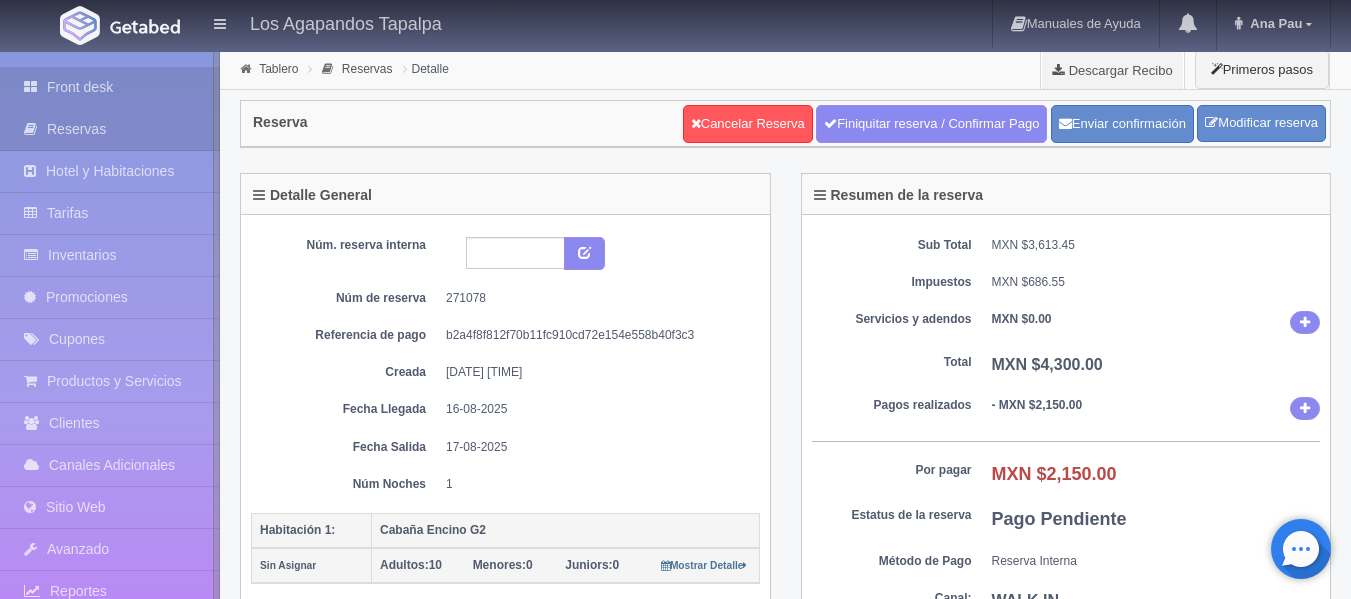 click on "Front desk" at bounding box center [110, 87] 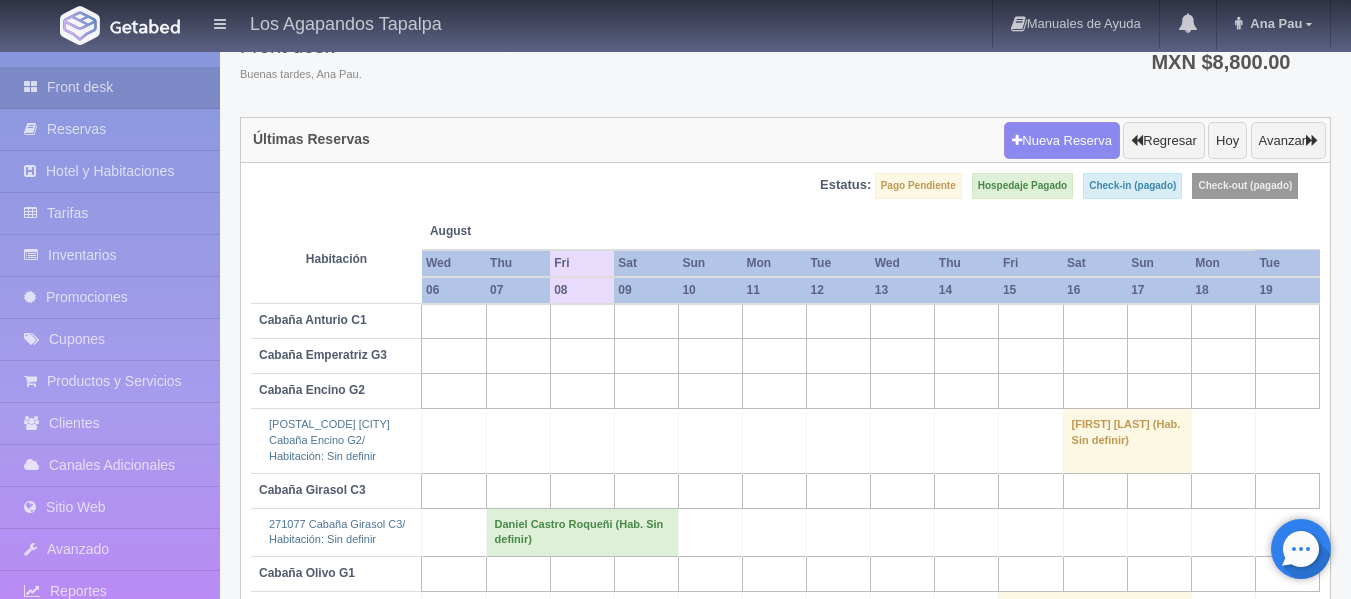 scroll, scrollTop: 200, scrollLeft: 0, axis: vertical 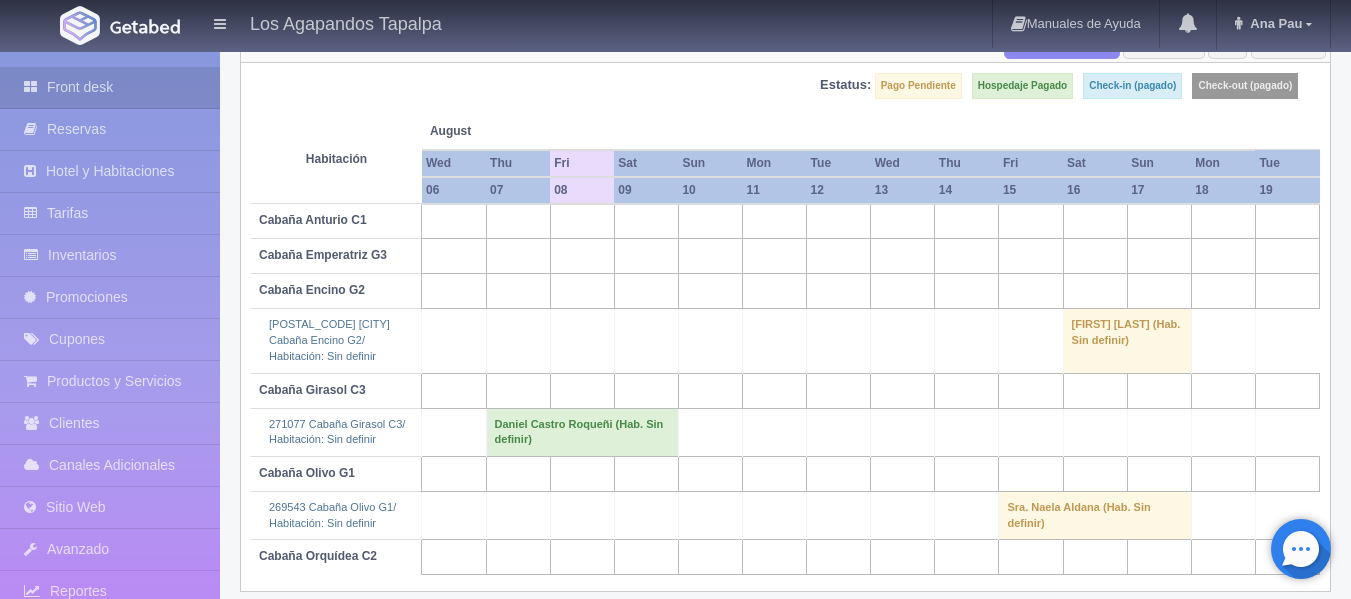 click on "Kory Flores (amiga Ricardo) 												(Hab. Sin definir)" at bounding box center [1127, 341] 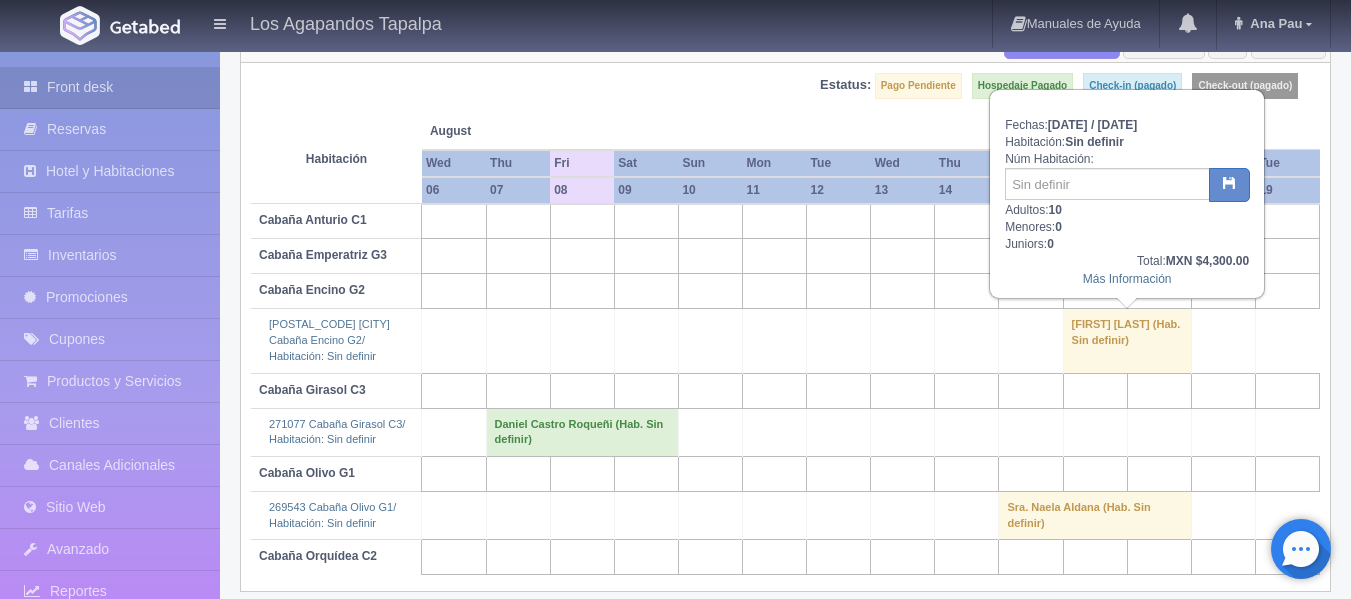 click at bounding box center (903, 341) 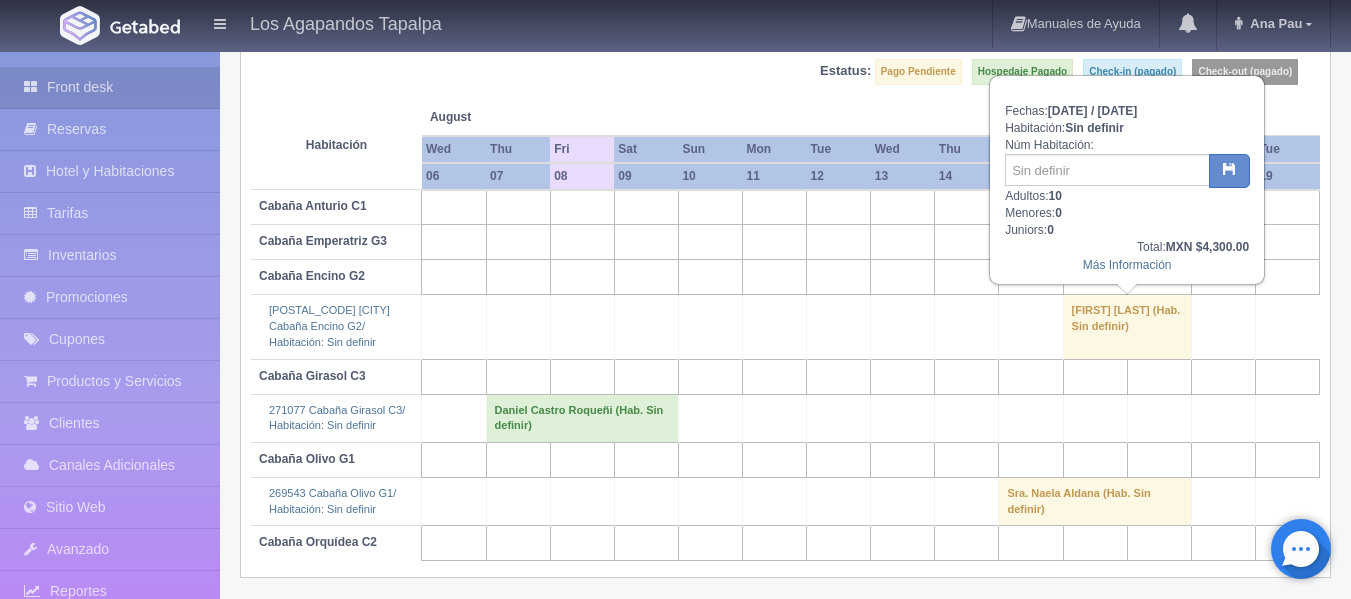 scroll, scrollTop: 218, scrollLeft: 0, axis: vertical 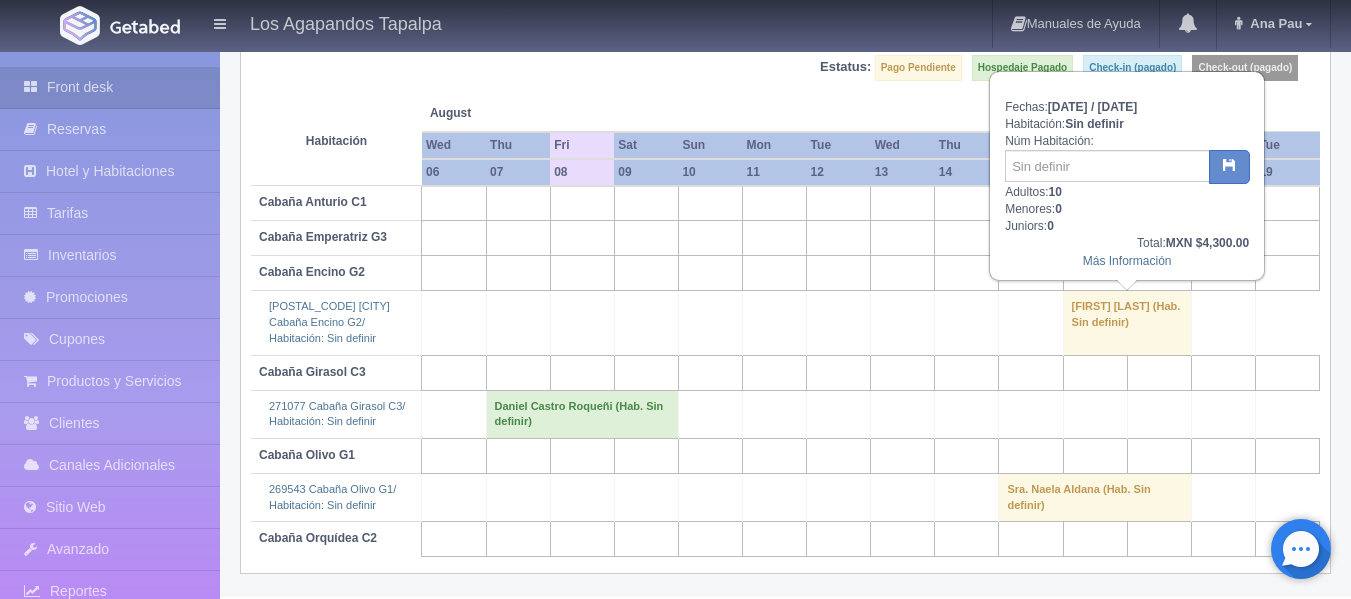 click at bounding box center [1031, 372] 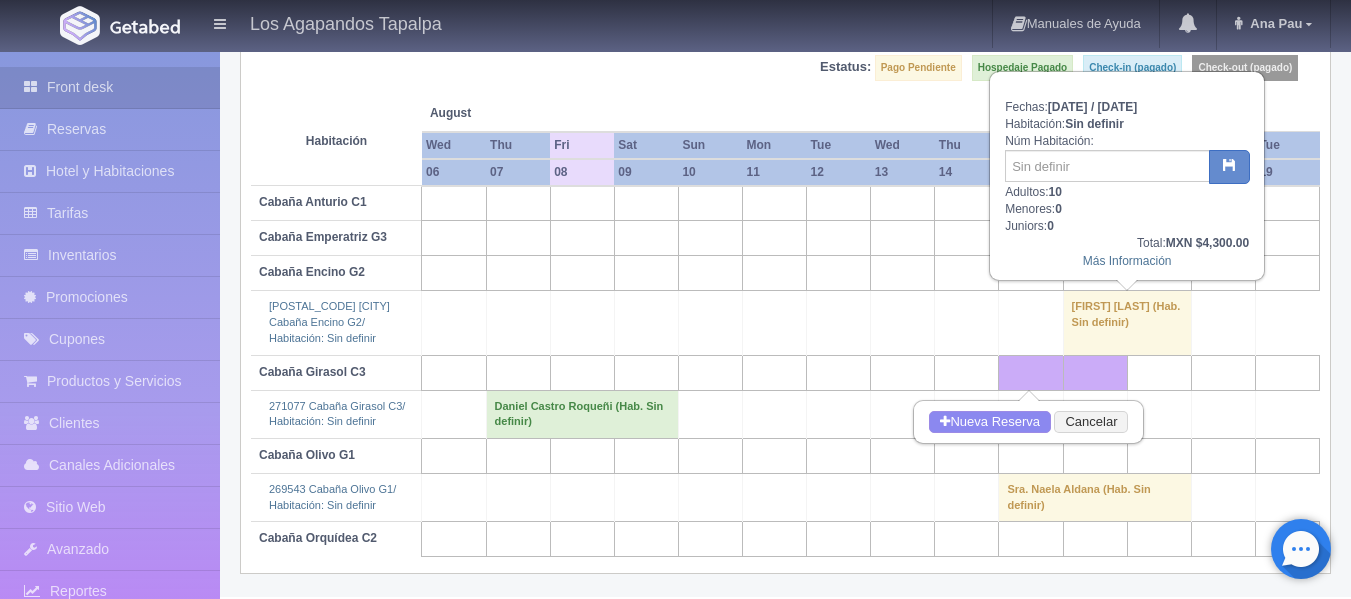 click at bounding box center [1031, 323] 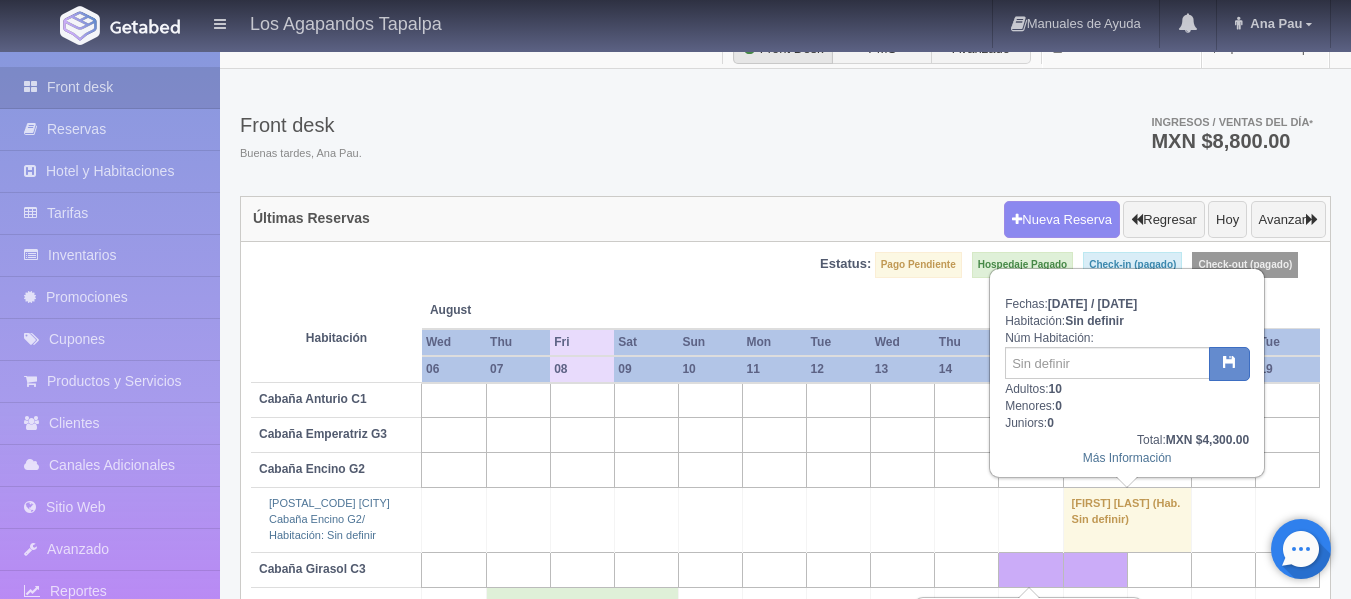 scroll, scrollTop: 0, scrollLeft: 0, axis: both 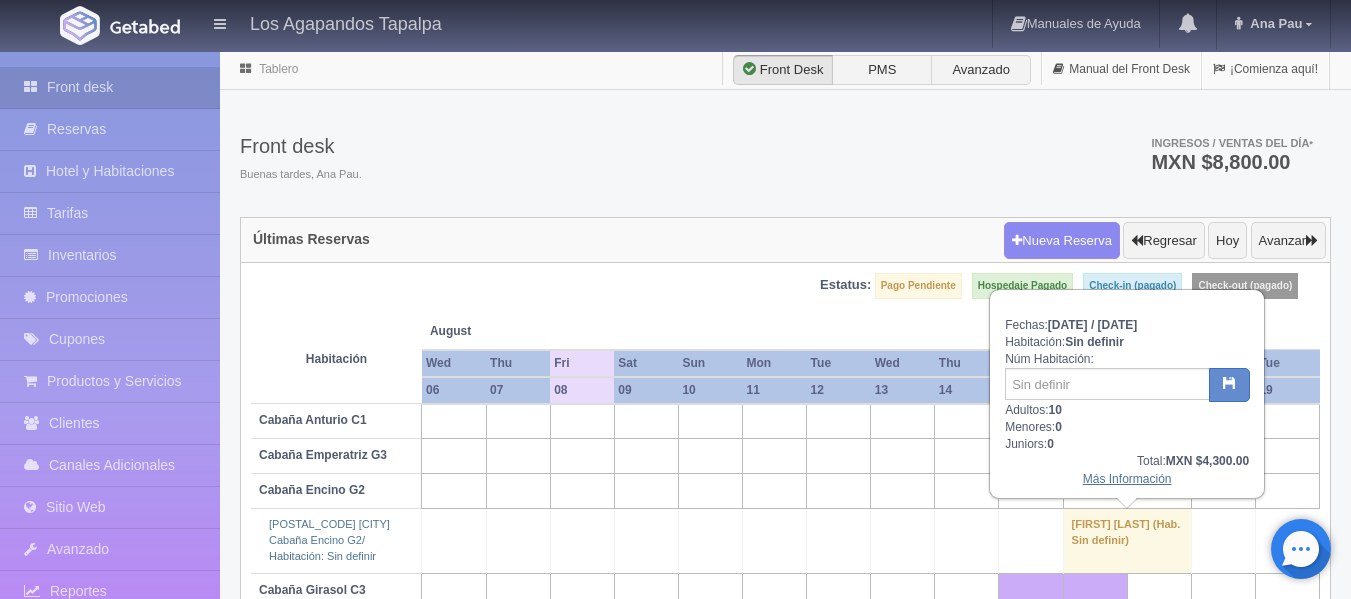 click on "Más Información" at bounding box center (1127, 479) 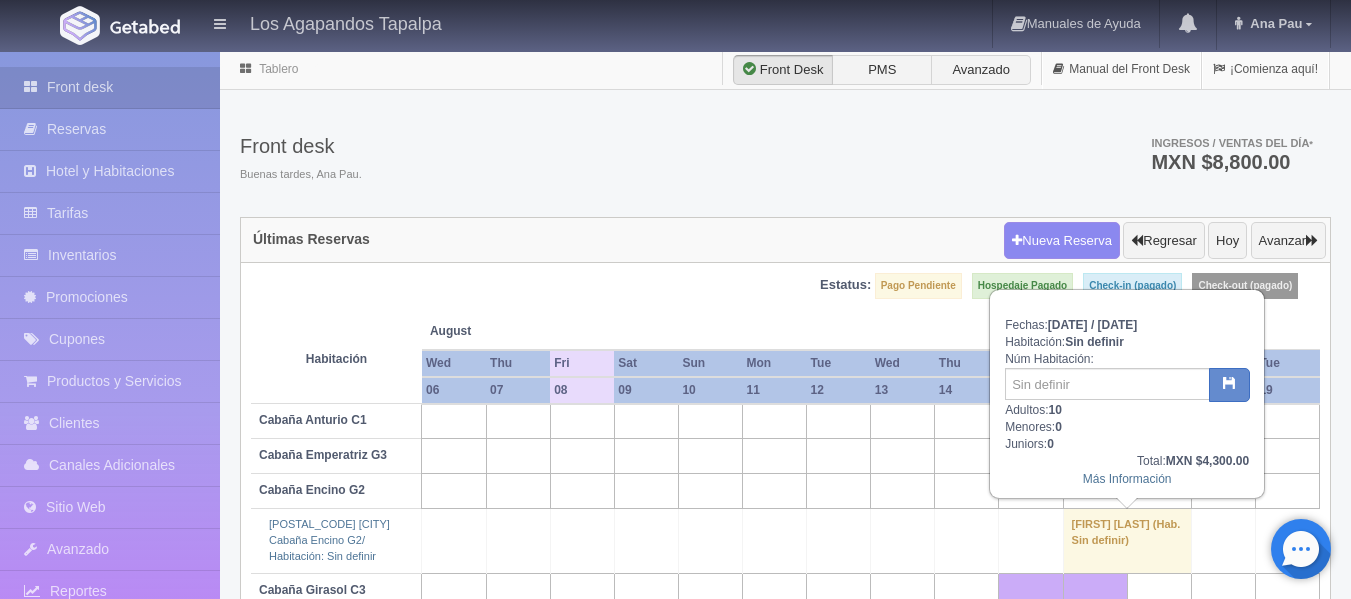 click at bounding box center [839, 491] 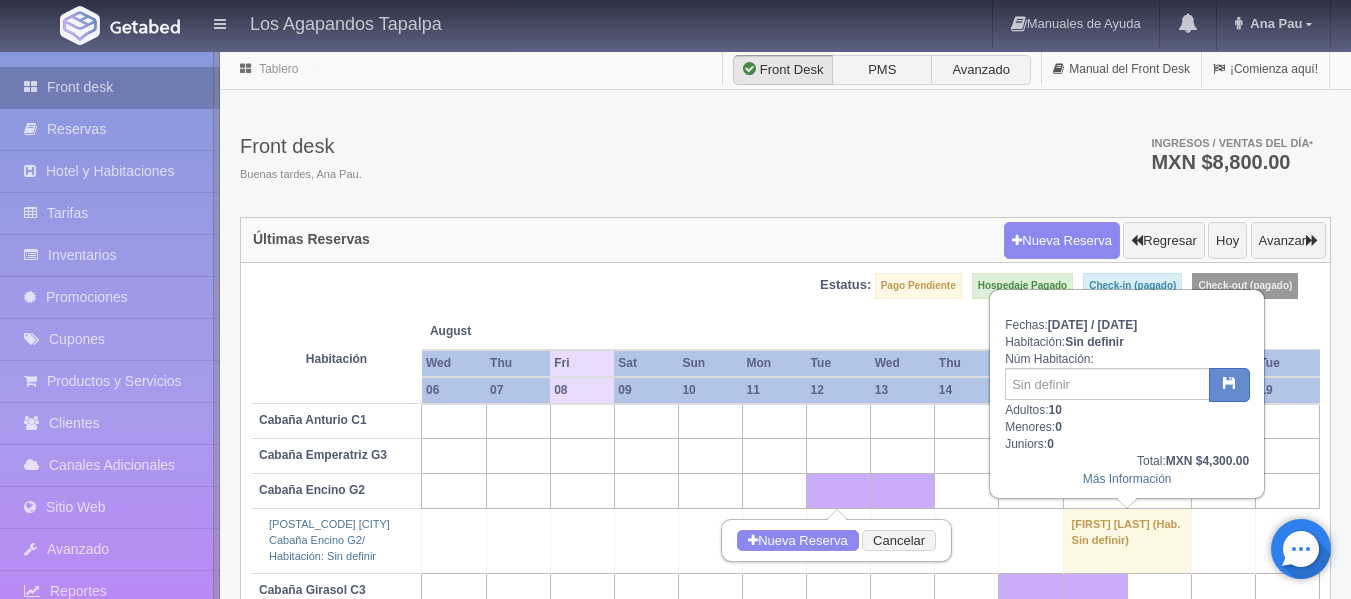click on "Front desk" at bounding box center (110, 87) 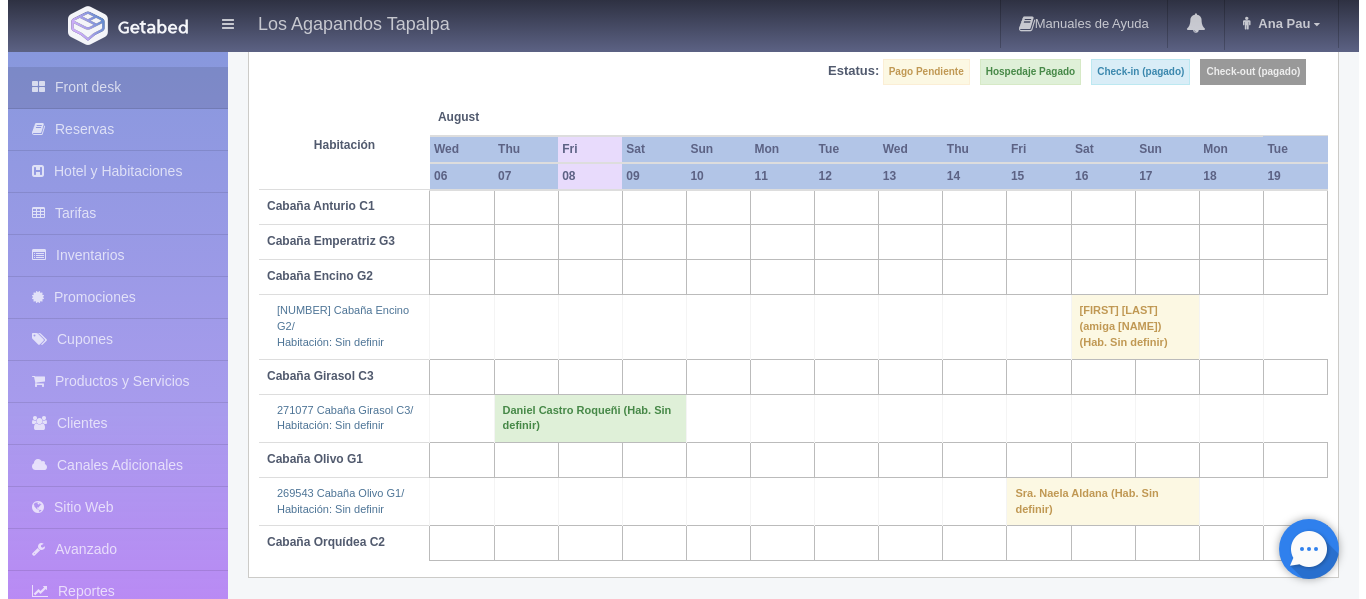 scroll, scrollTop: 218, scrollLeft: 0, axis: vertical 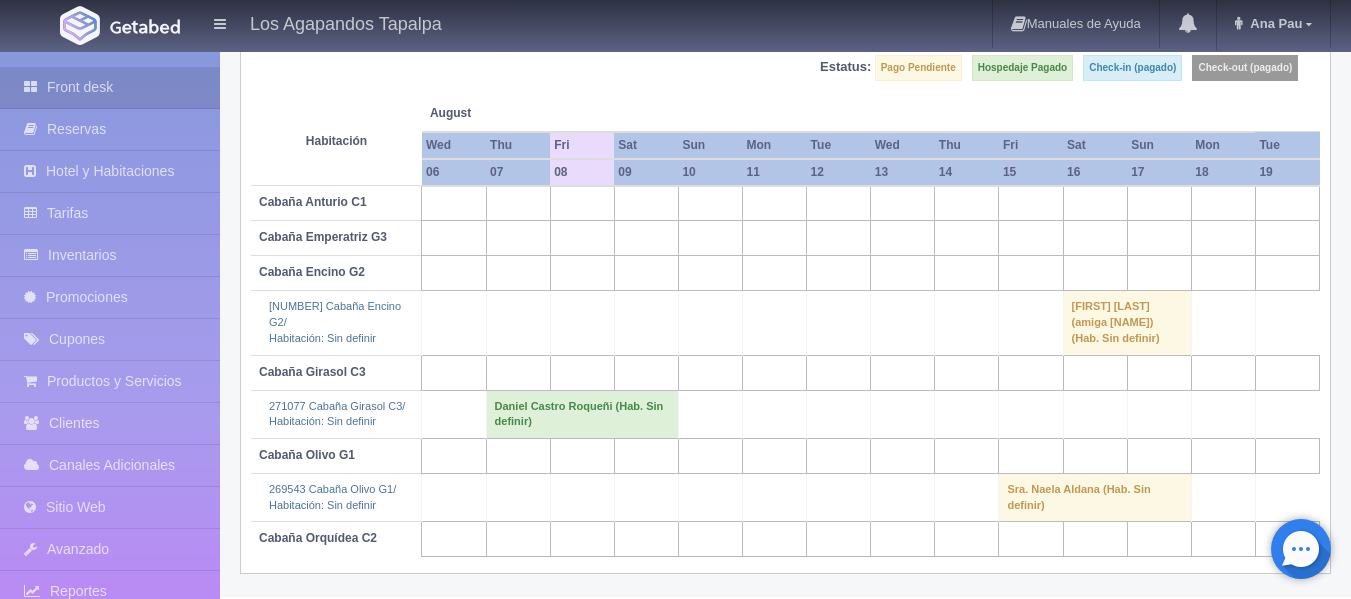 drag, startPoint x: 1017, startPoint y: 379, endPoint x: 1150, endPoint y: 375, distance: 133.06013 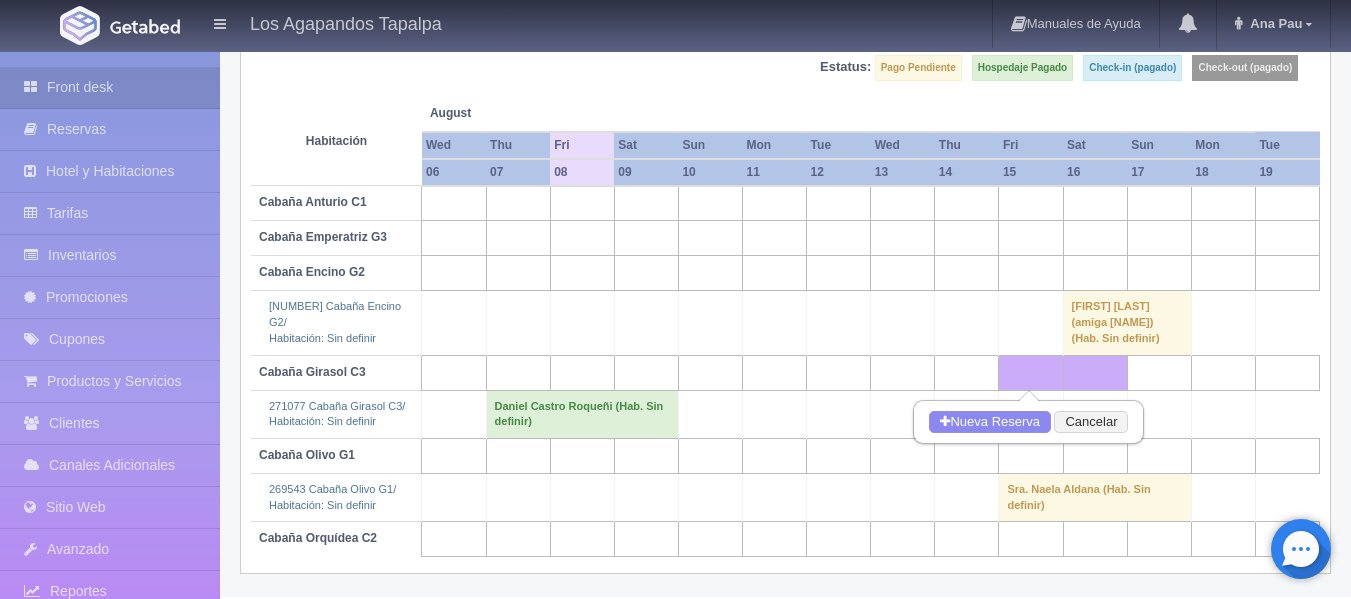 click at bounding box center [1159, 372] 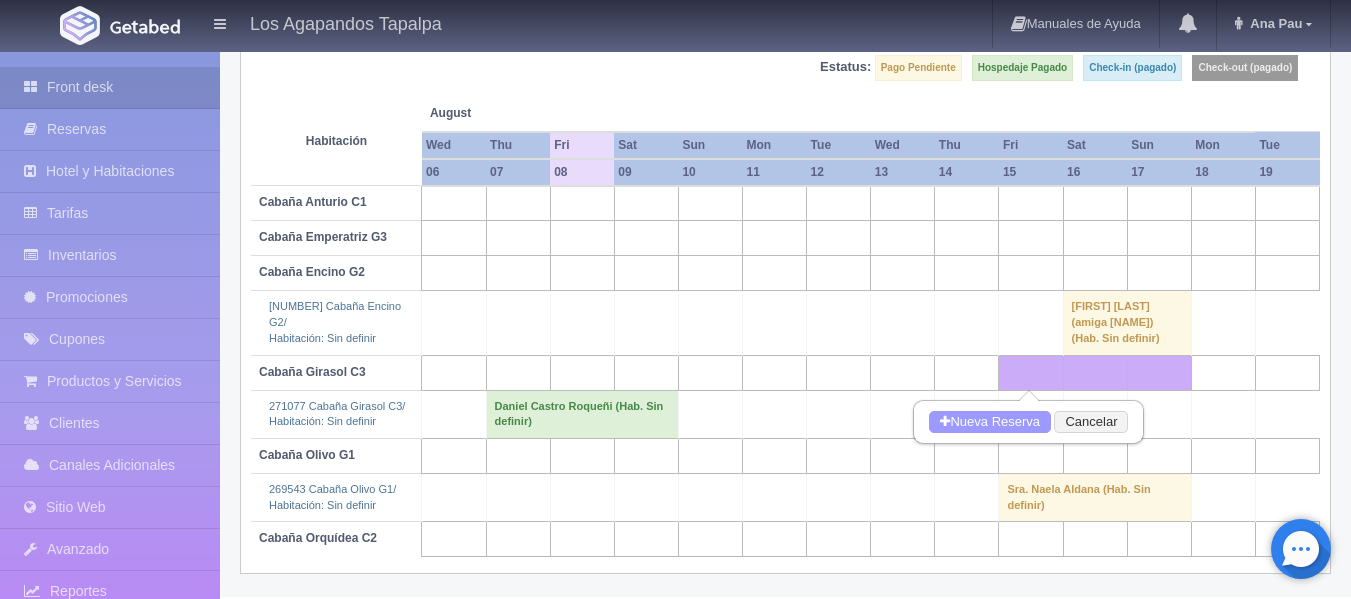 click on "Nueva Reserva" at bounding box center (990, 422) 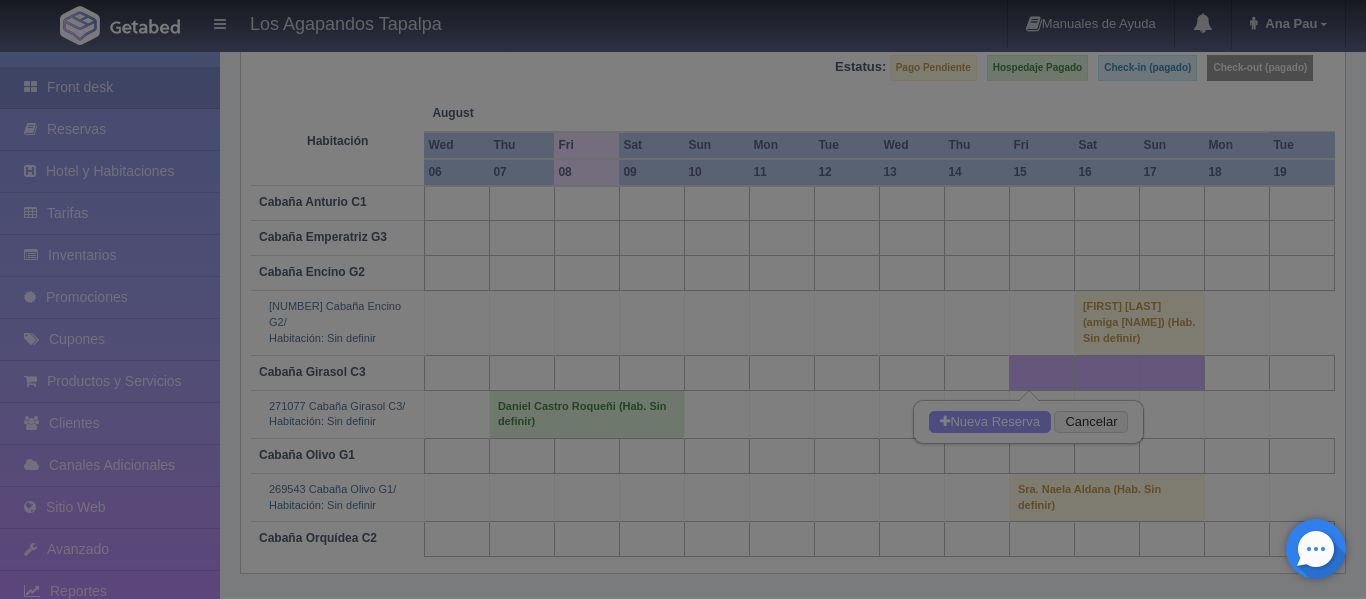 checkbox on "false" 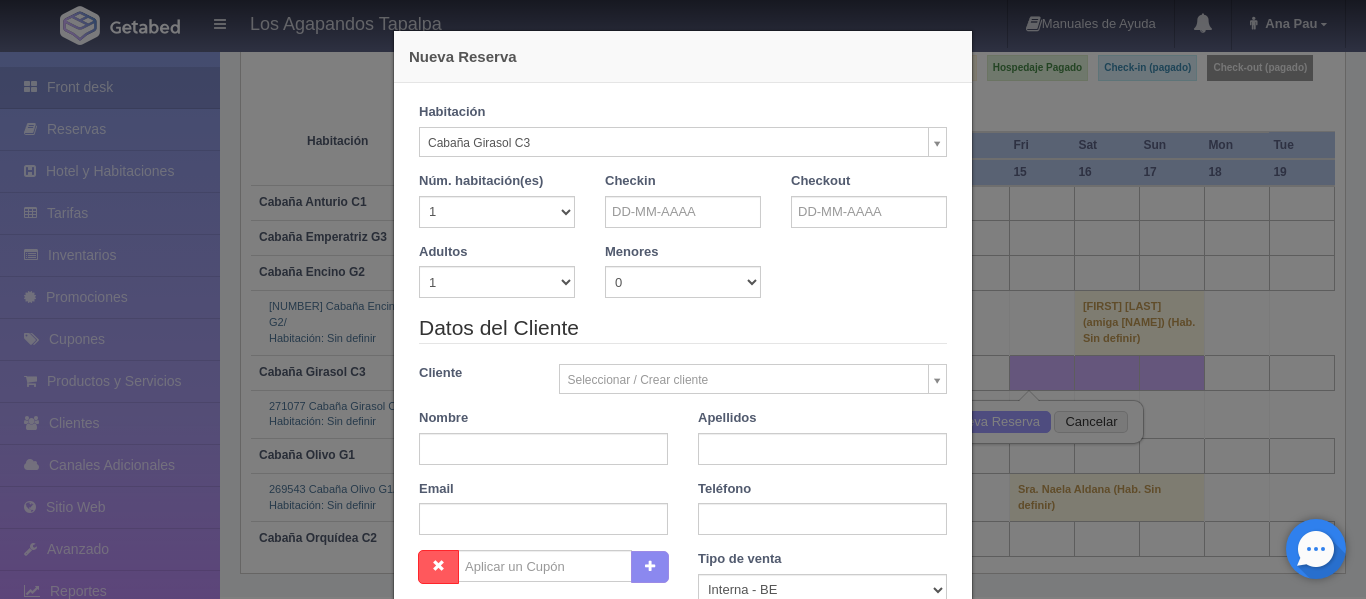 type on "15-08-2025" 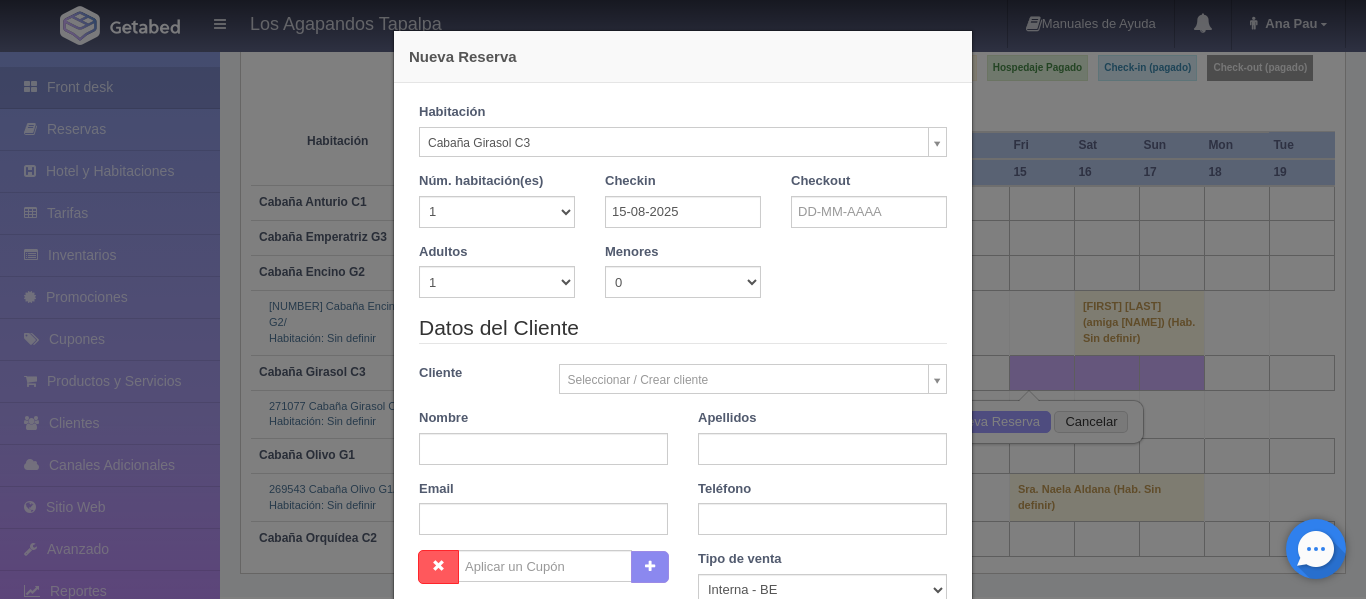 type on "17-08-2025" 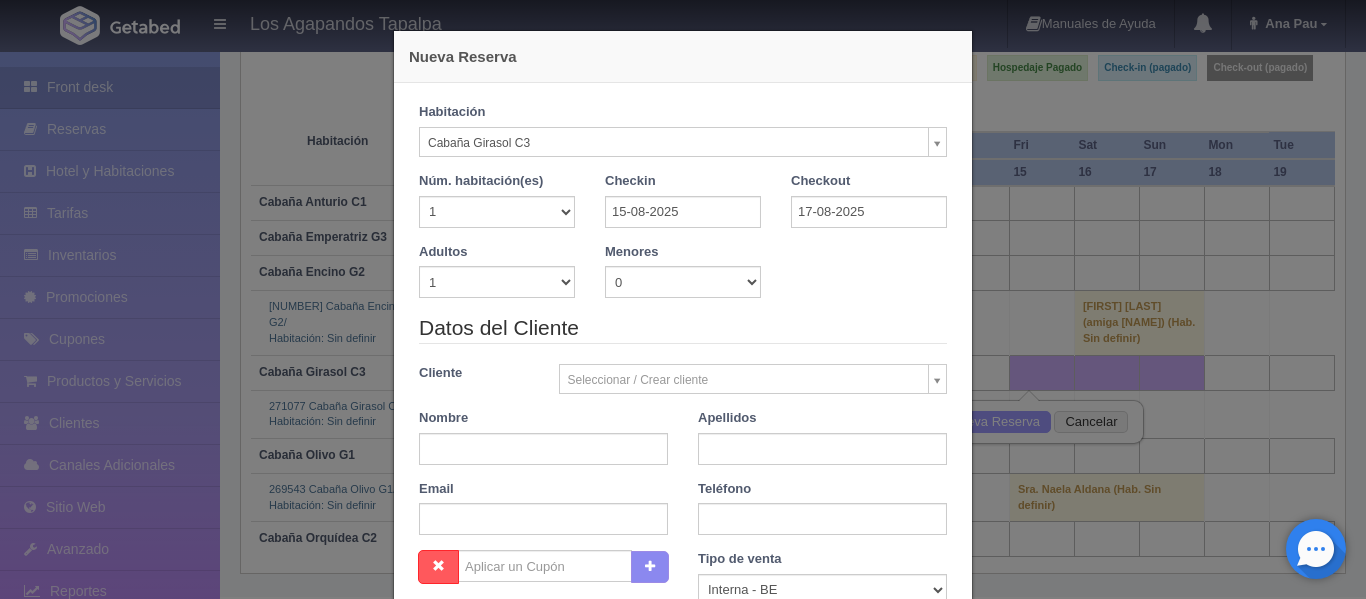 checkbox on "false" 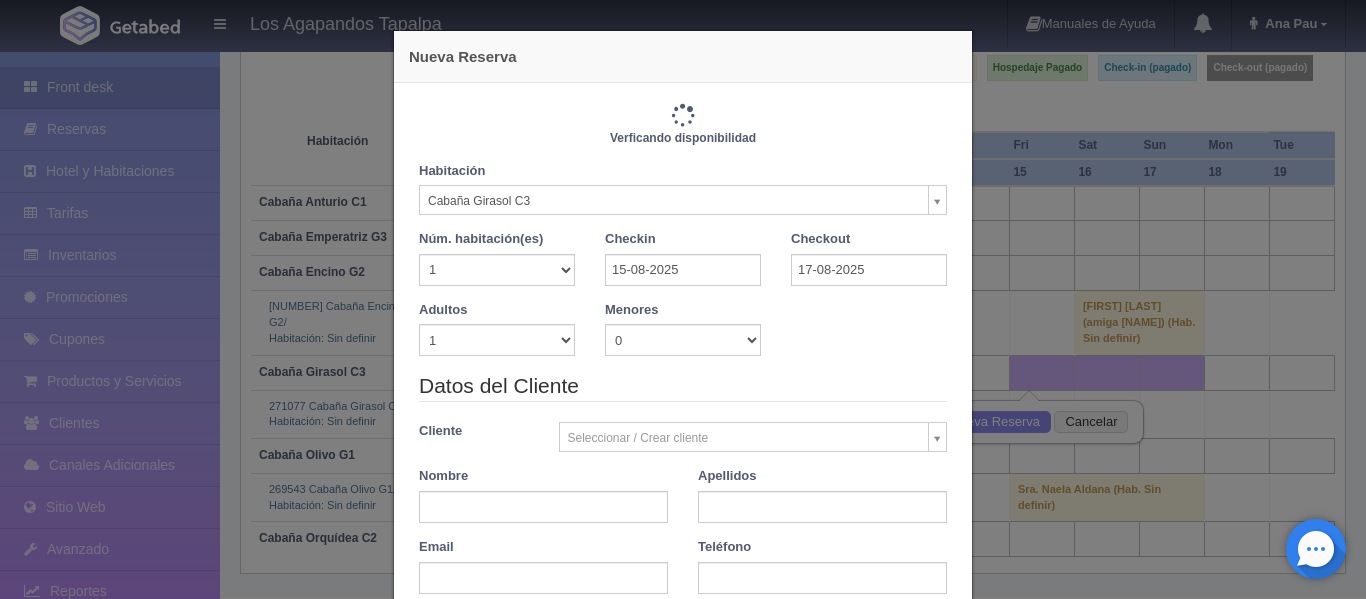 type on "6600.00" 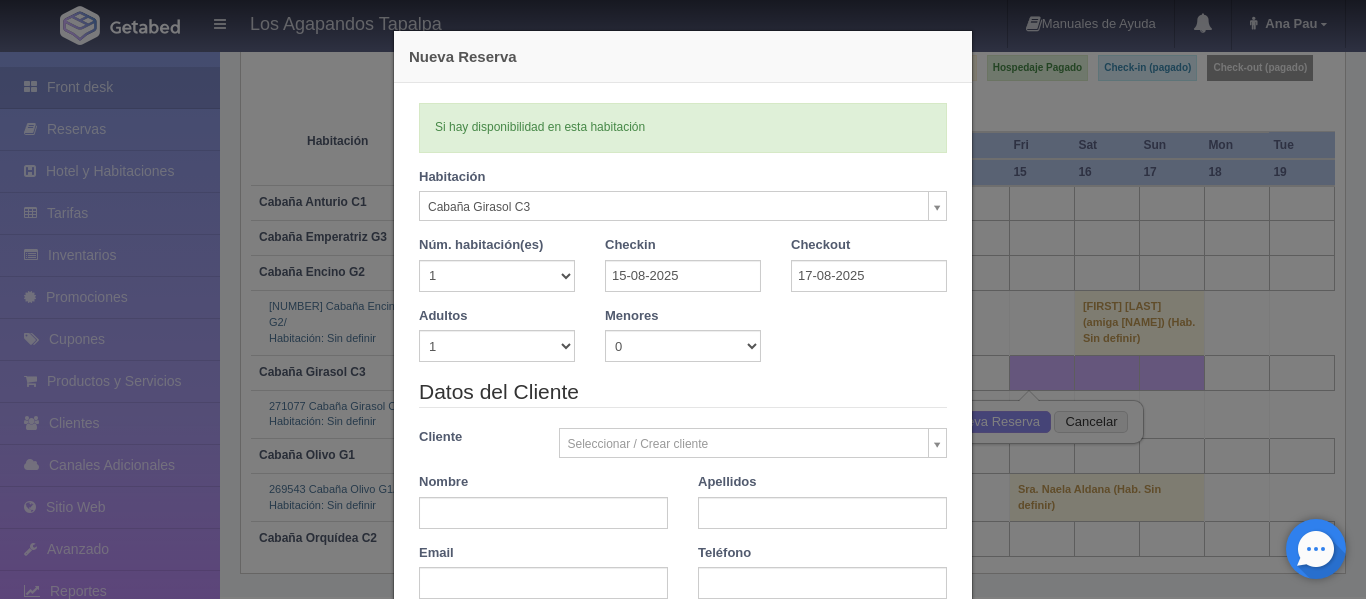 scroll, scrollTop: 100, scrollLeft: 0, axis: vertical 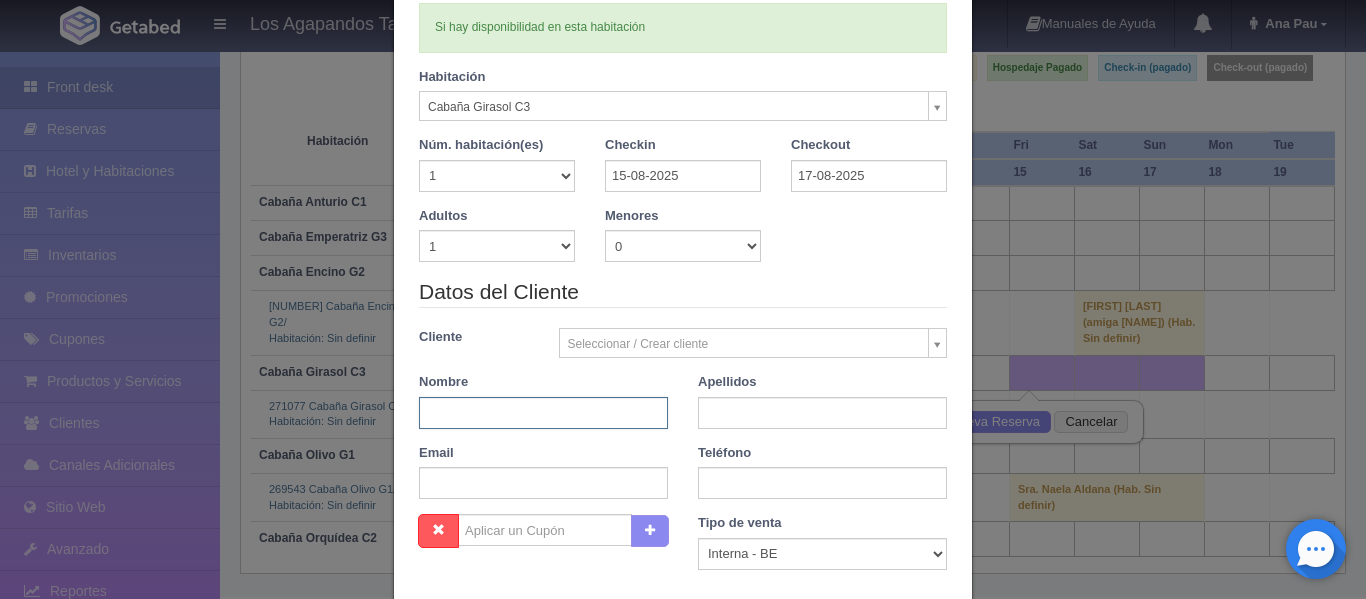 click at bounding box center (543, 413) 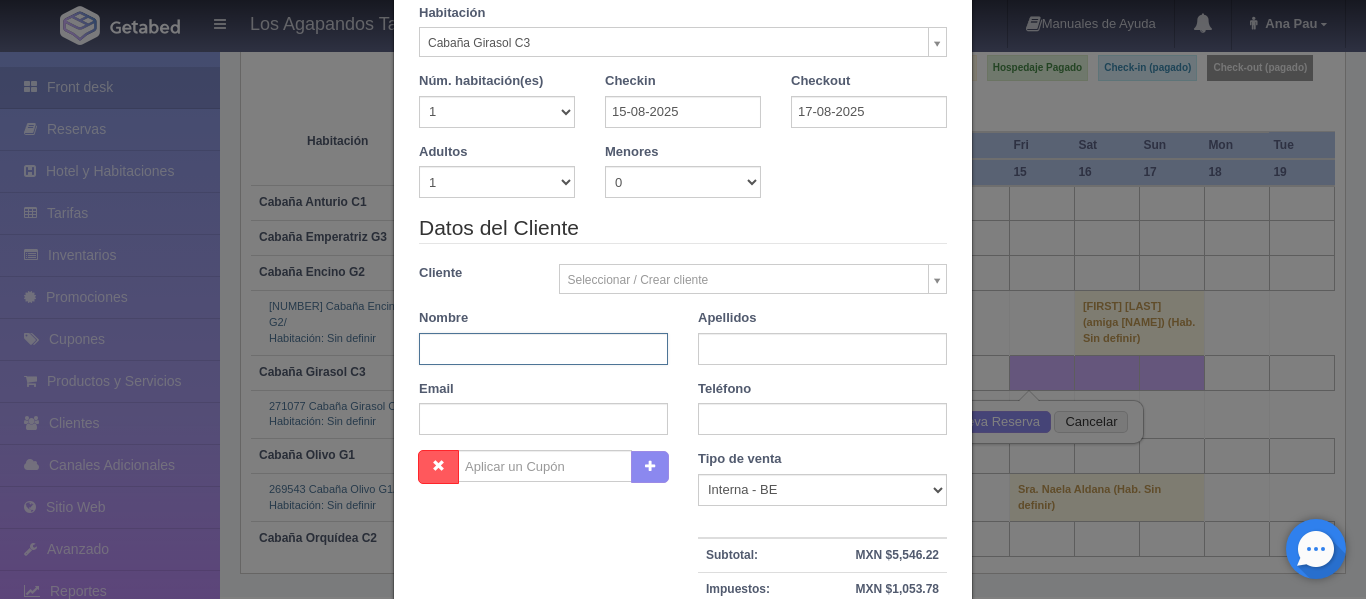 scroll, scrollTop: 200, scrollLeft: 0, axis: vertical 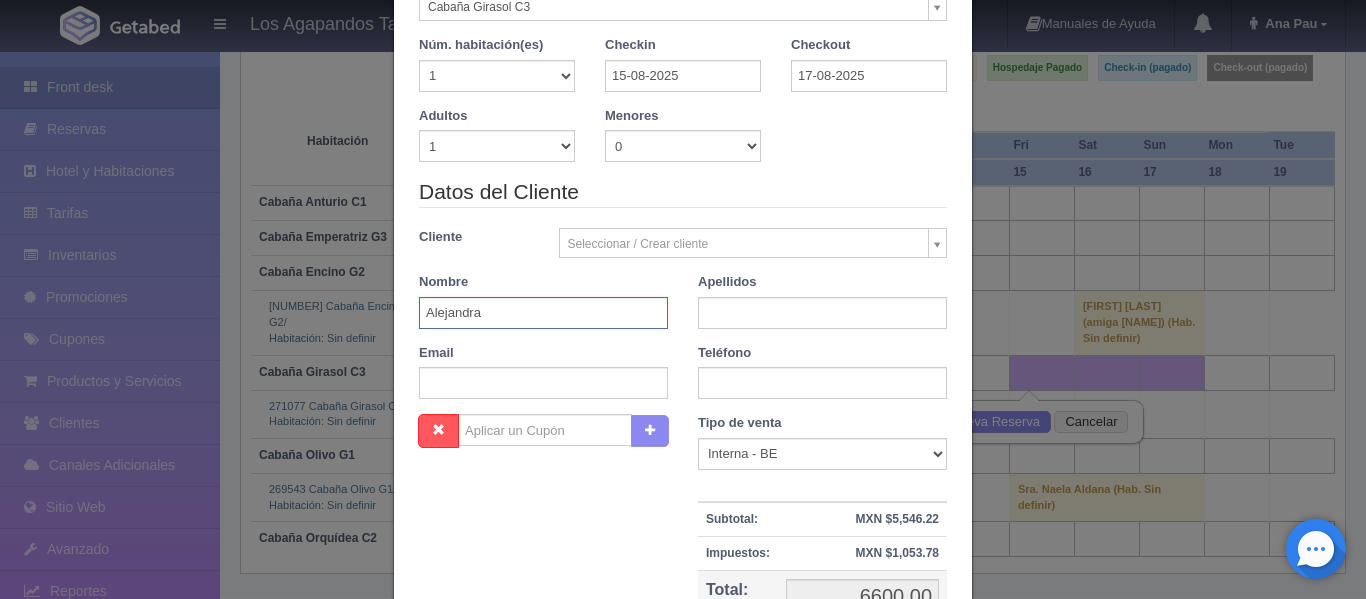 type on "Alejandra" 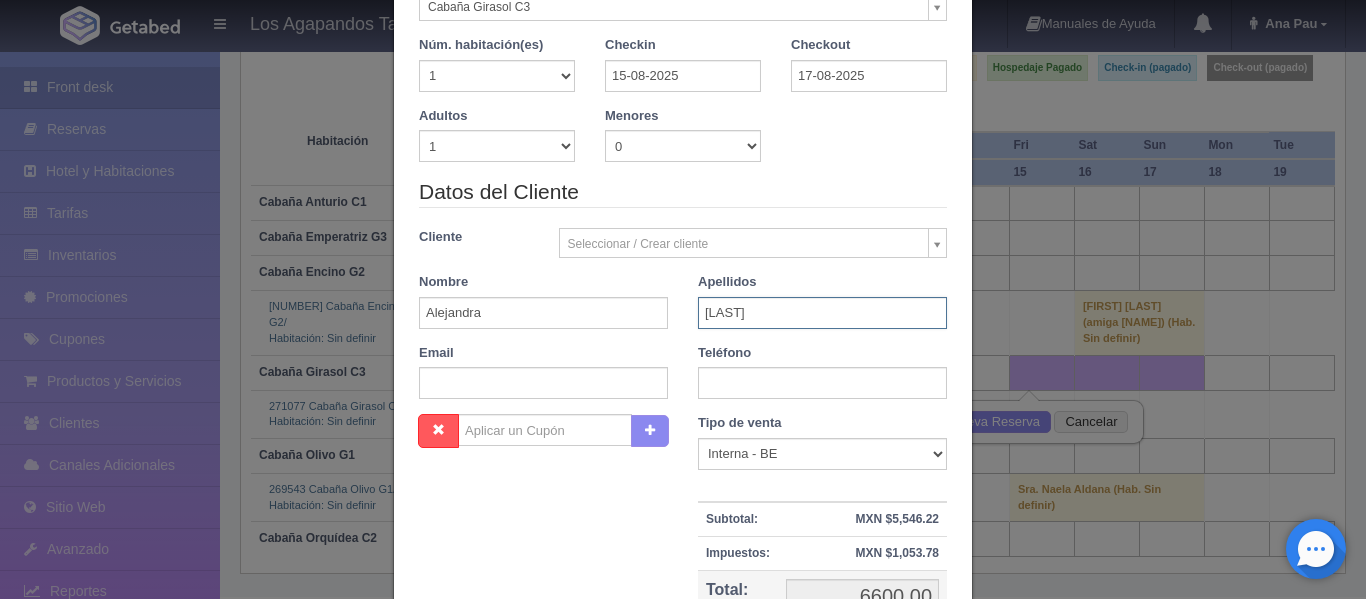 type on "Navarrete" 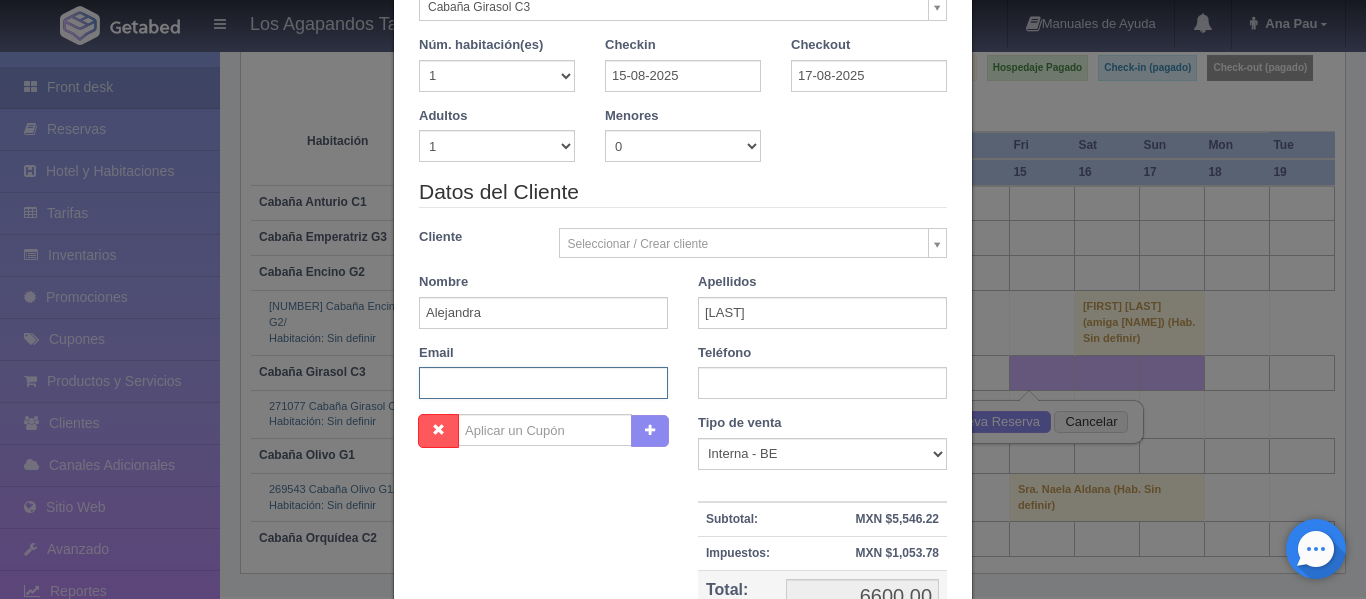 click at bounding box center [543, 383] 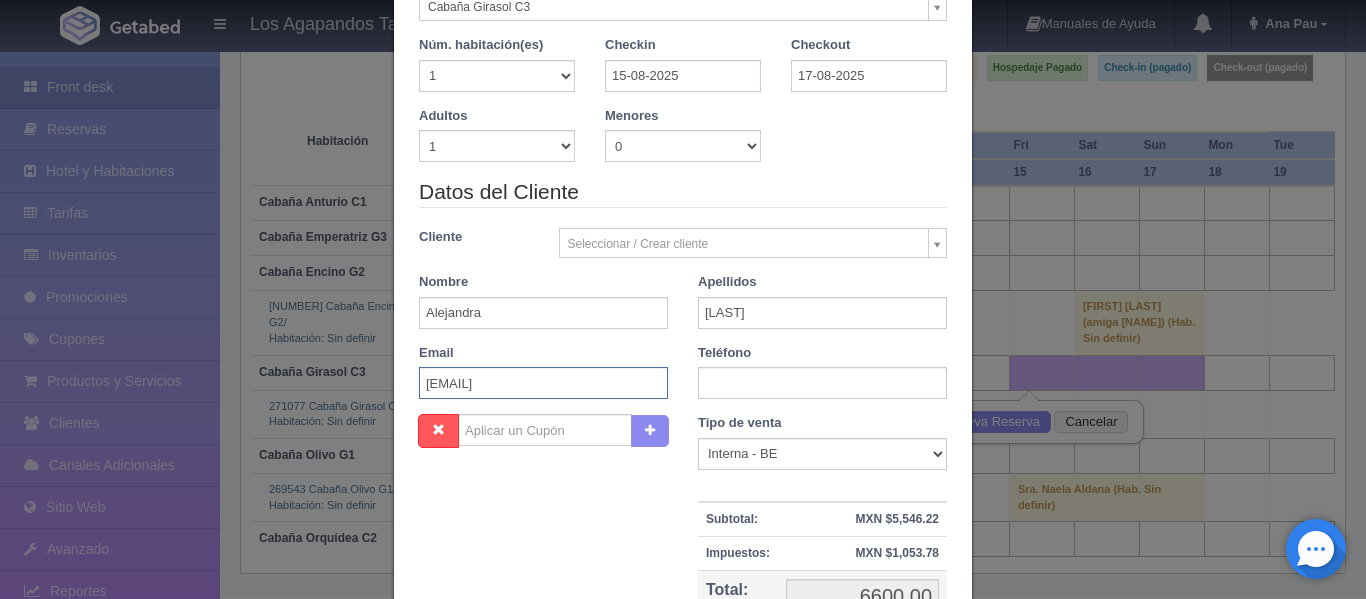 type on "[EMAIL]" 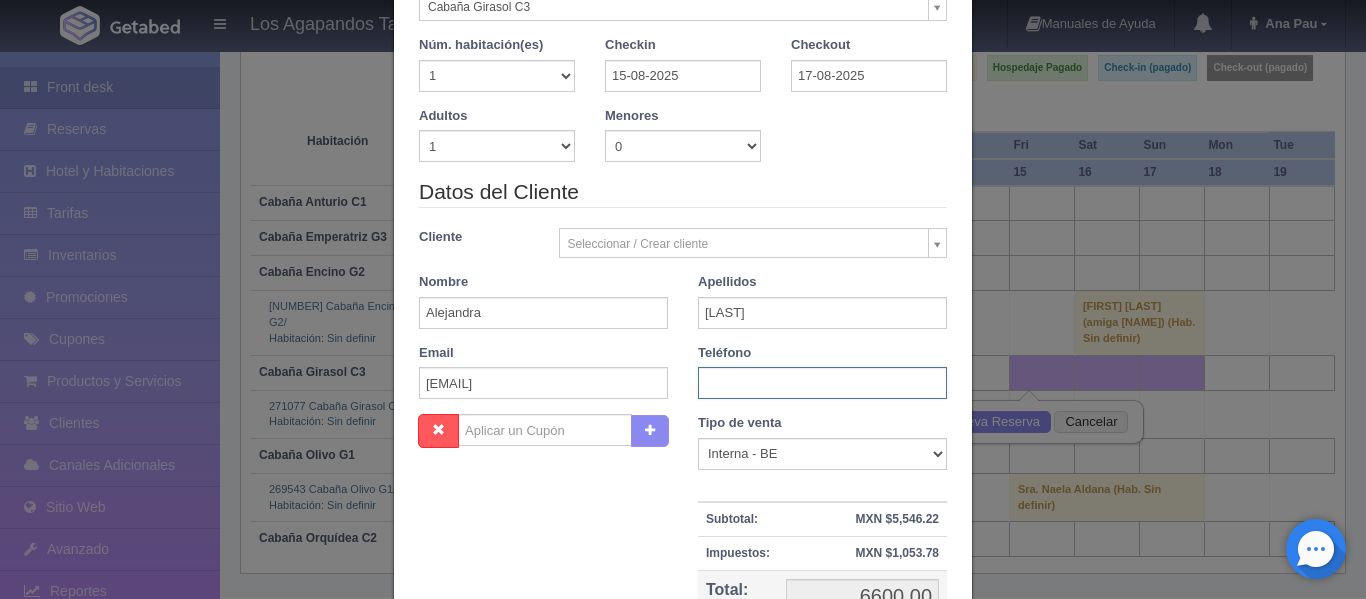click at bounding box center (822, 383) 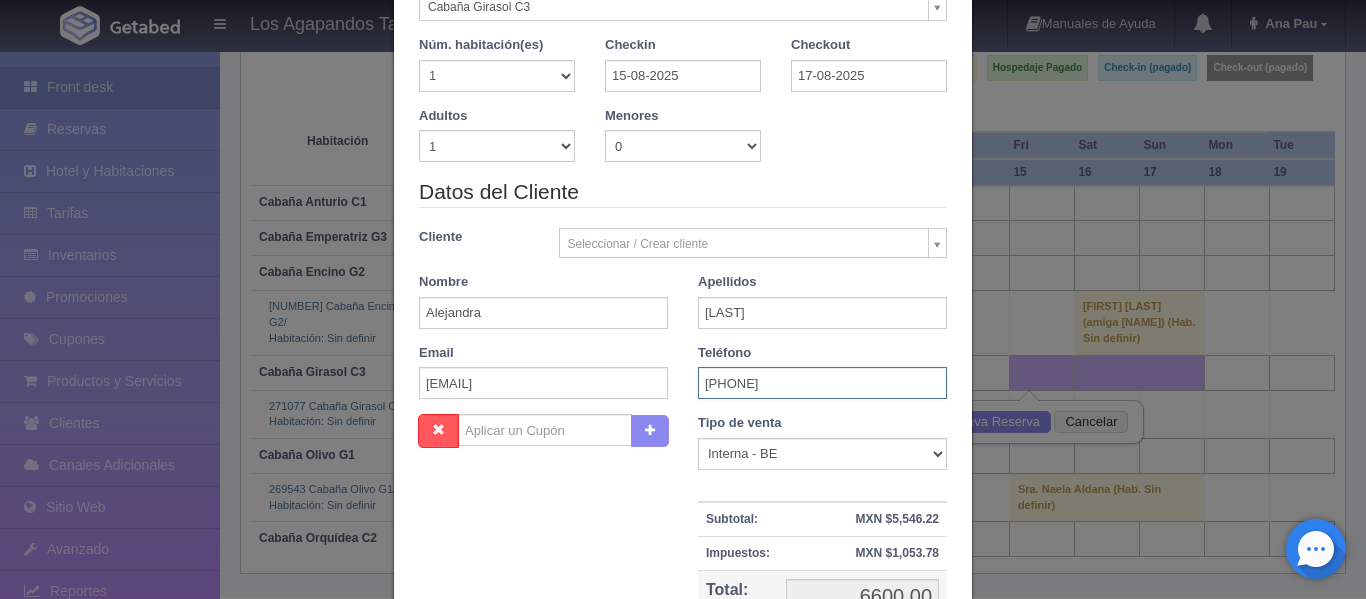 type on "3310218763" 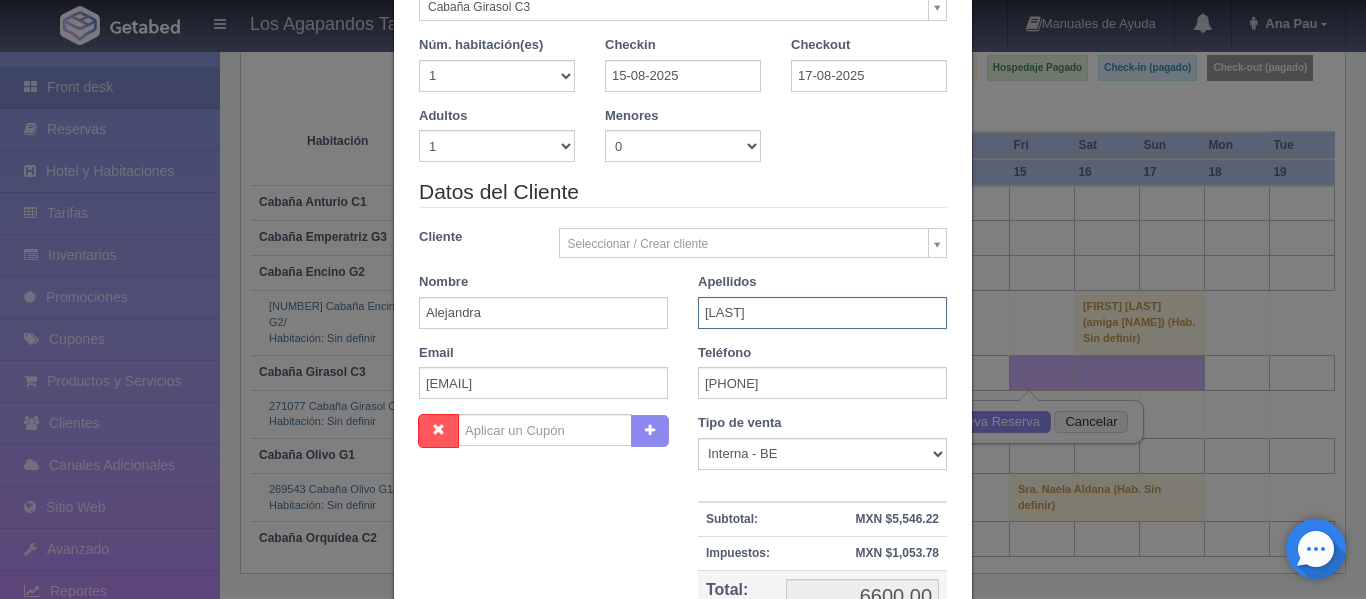 click on "Navarrete" at bounding box center (822, 313) 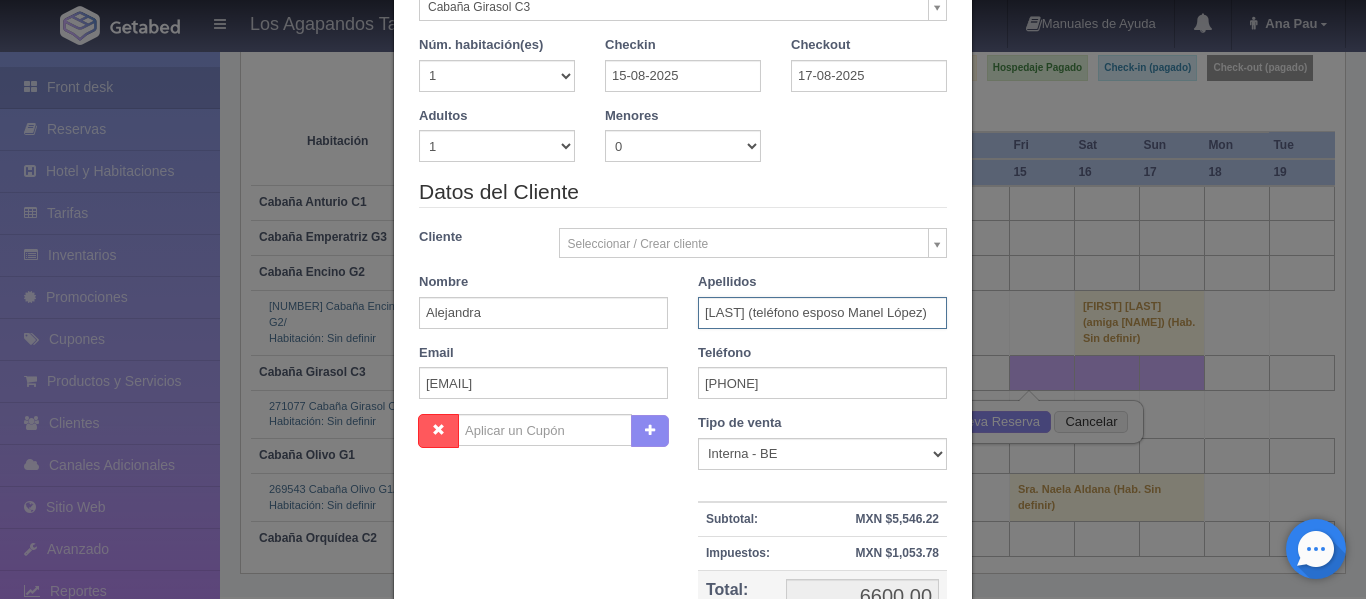 scroll, scrollTop: 0, scrollLeft: 4, axis: horizontal 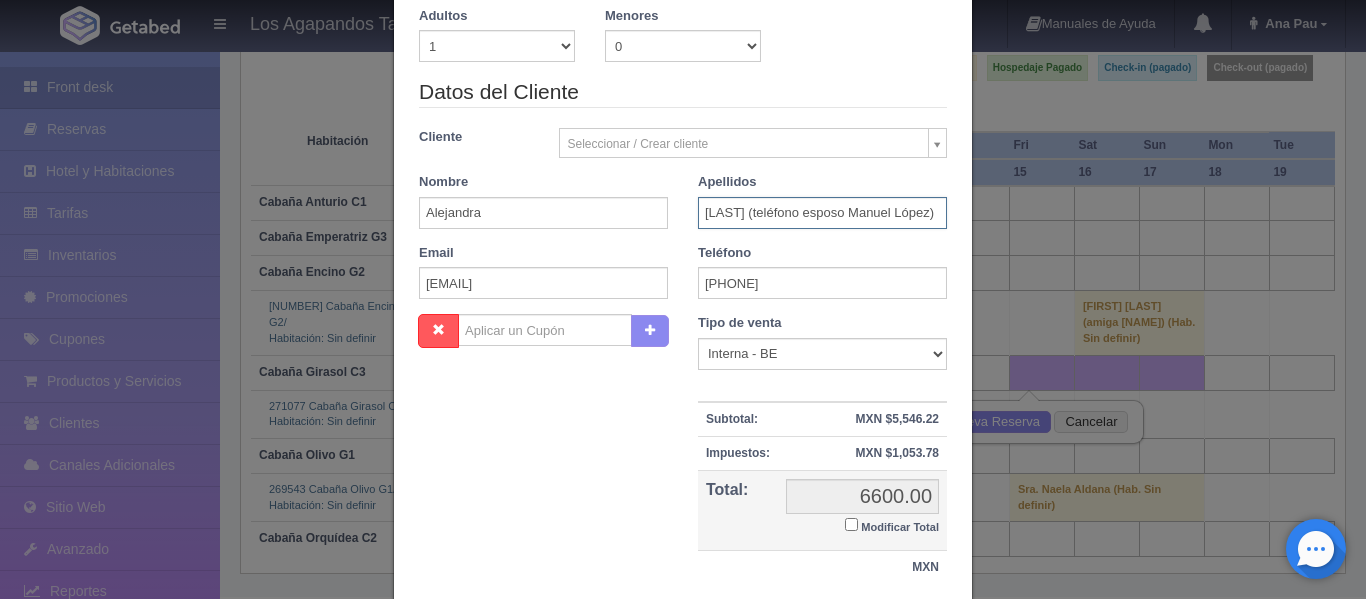 type on "Navarrete (teléfono esposo Manuel López)" 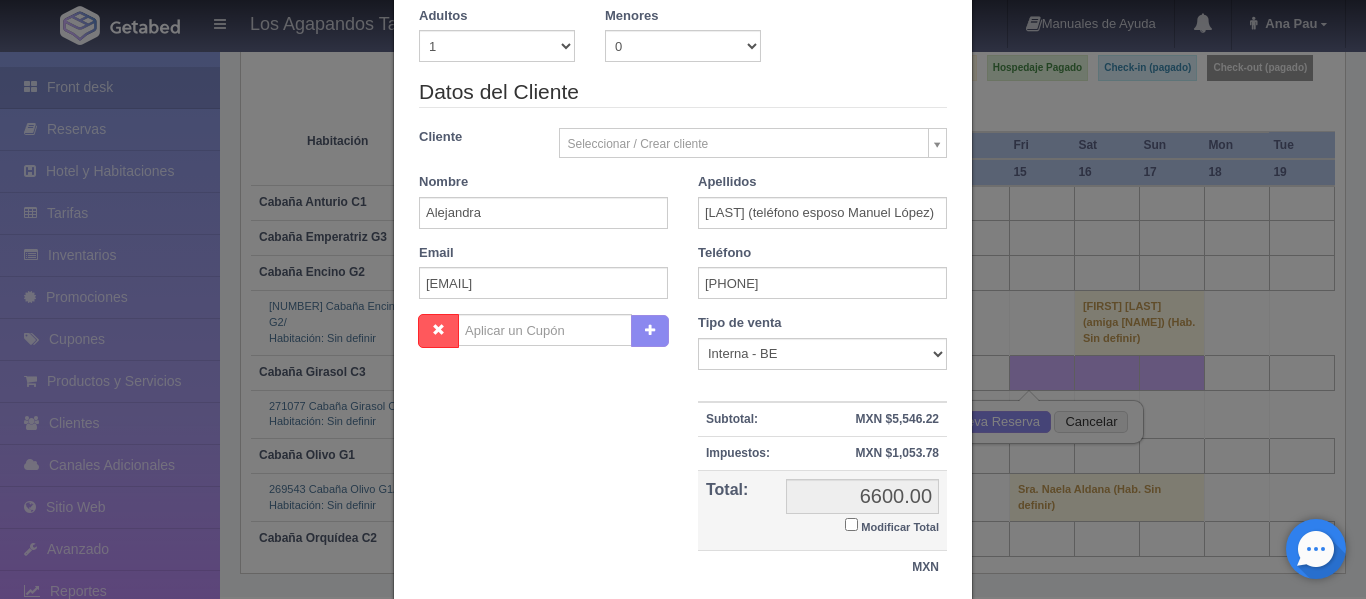 scroll, scrollTop: 0, scrollLeft: 0, axis: both 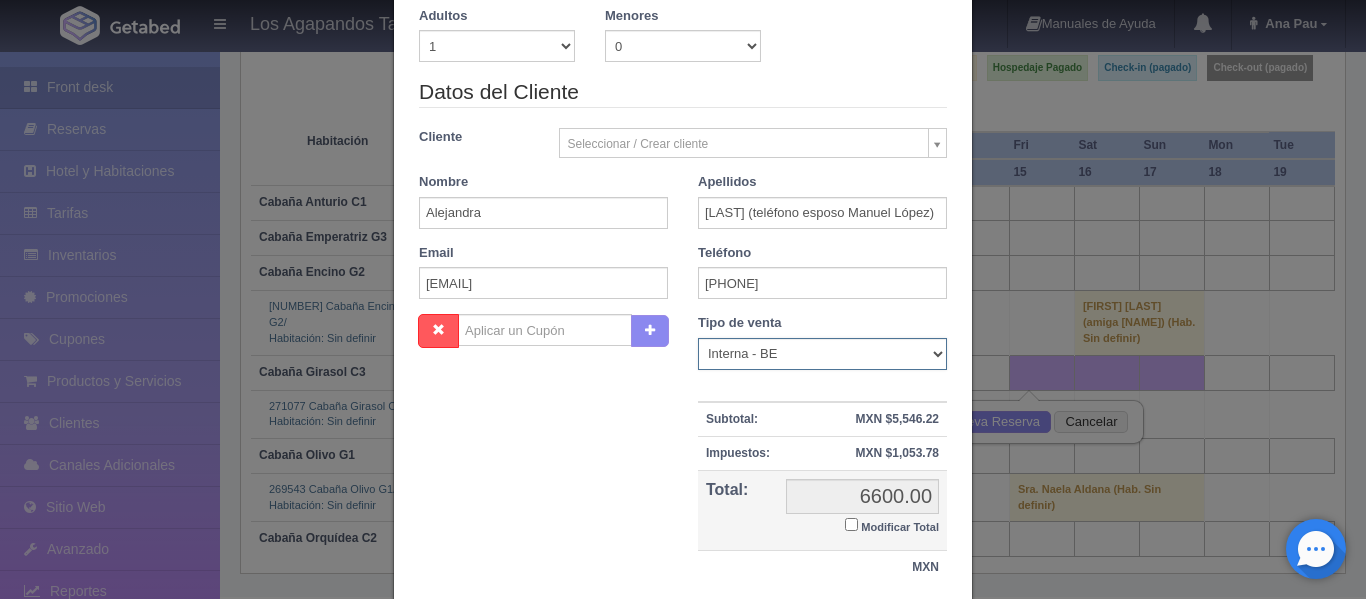 click on "Correo Electronico
Interna - BE
Llamada
OTA Externa
Otro
WALK IN" at bounding box center (822, 354) 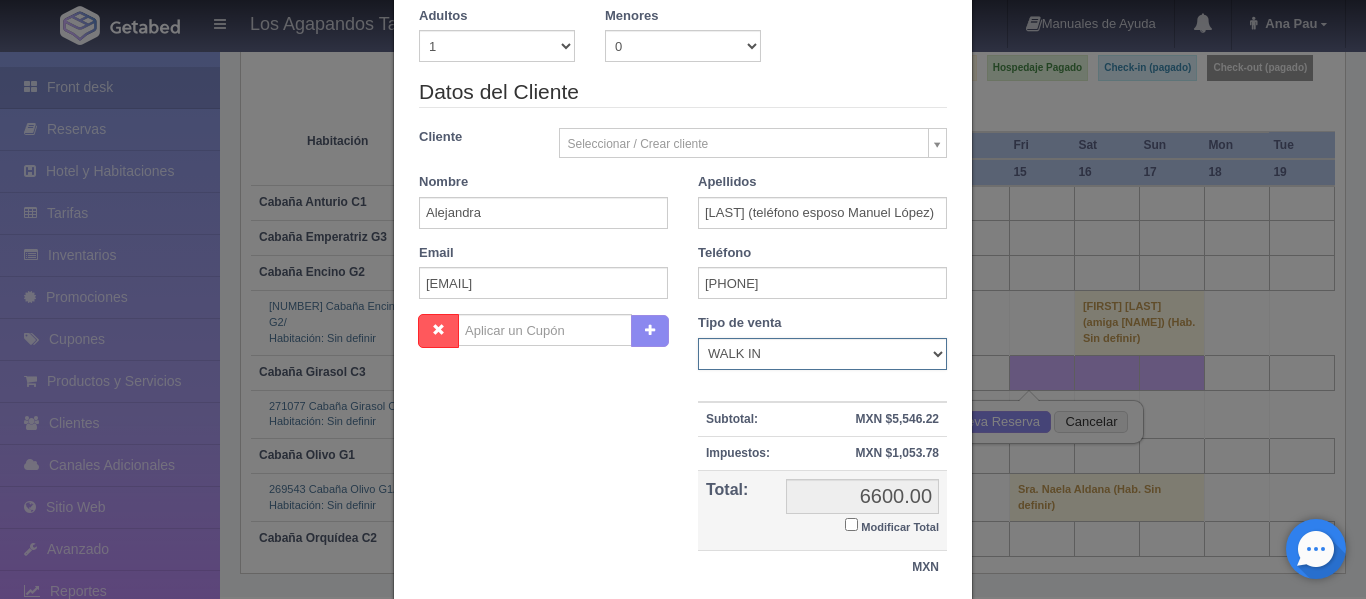 click on "Correo Electronico
Interna - BE
Llamada
OTA Externa
Otro
WALK IN" at bounding box center [822, 354] 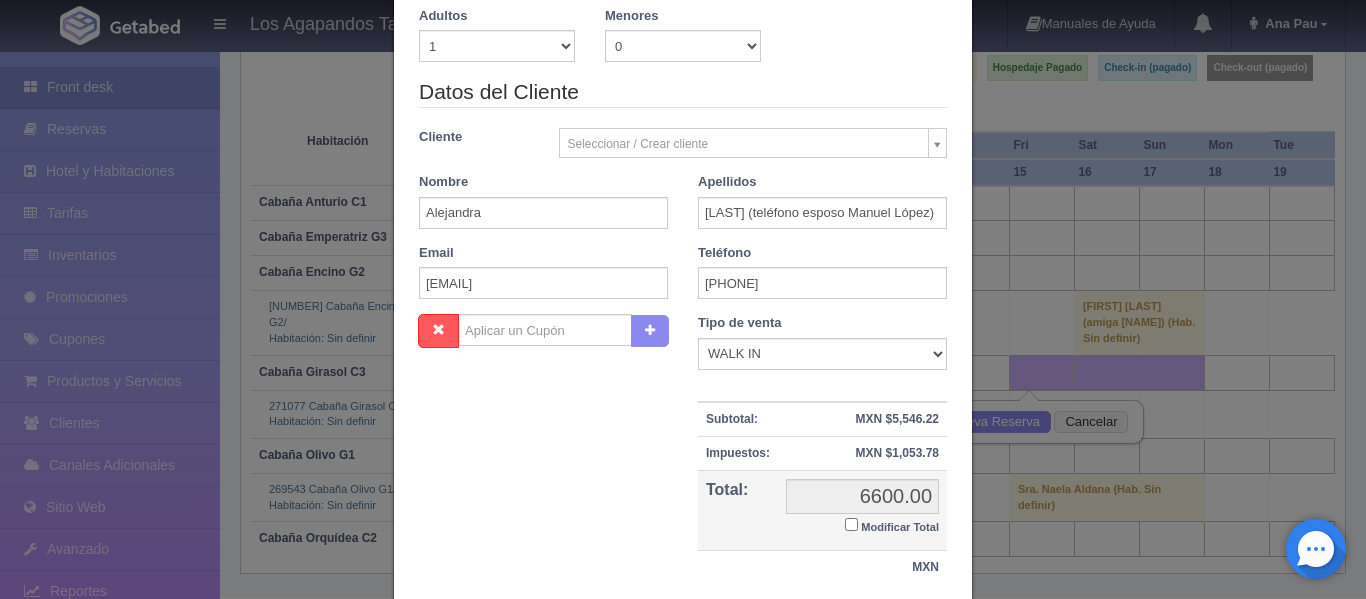 click on "Modificar Total" at bounding box center (851, 524) 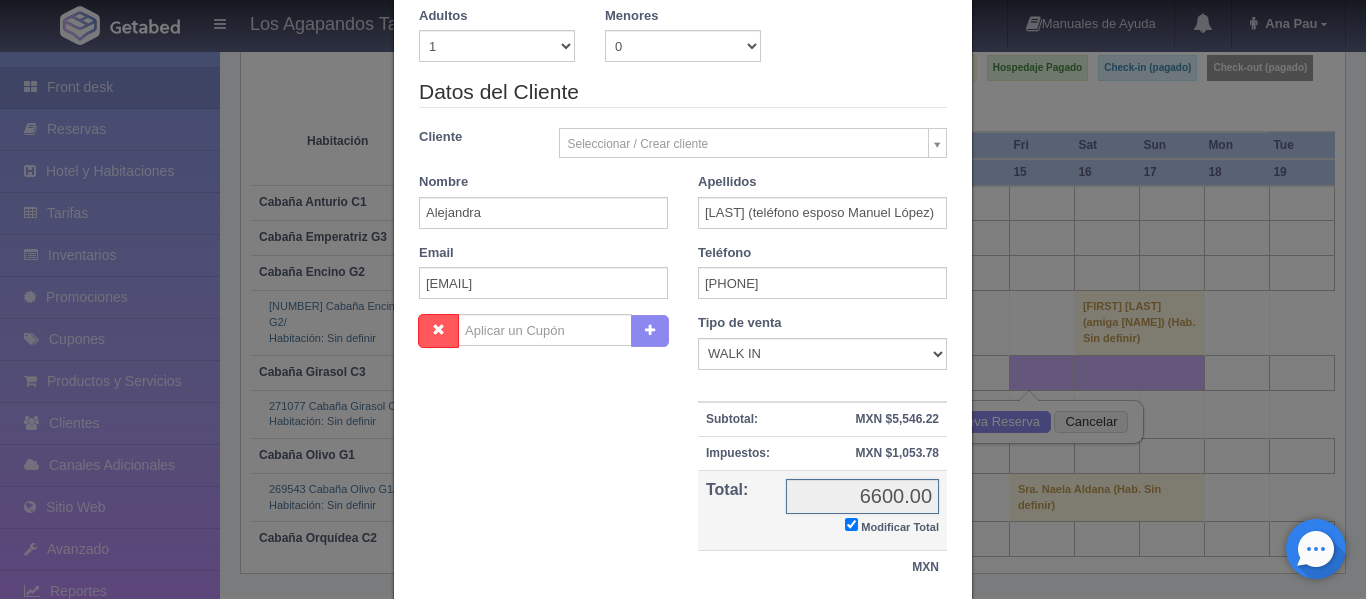 checkbox on "true" 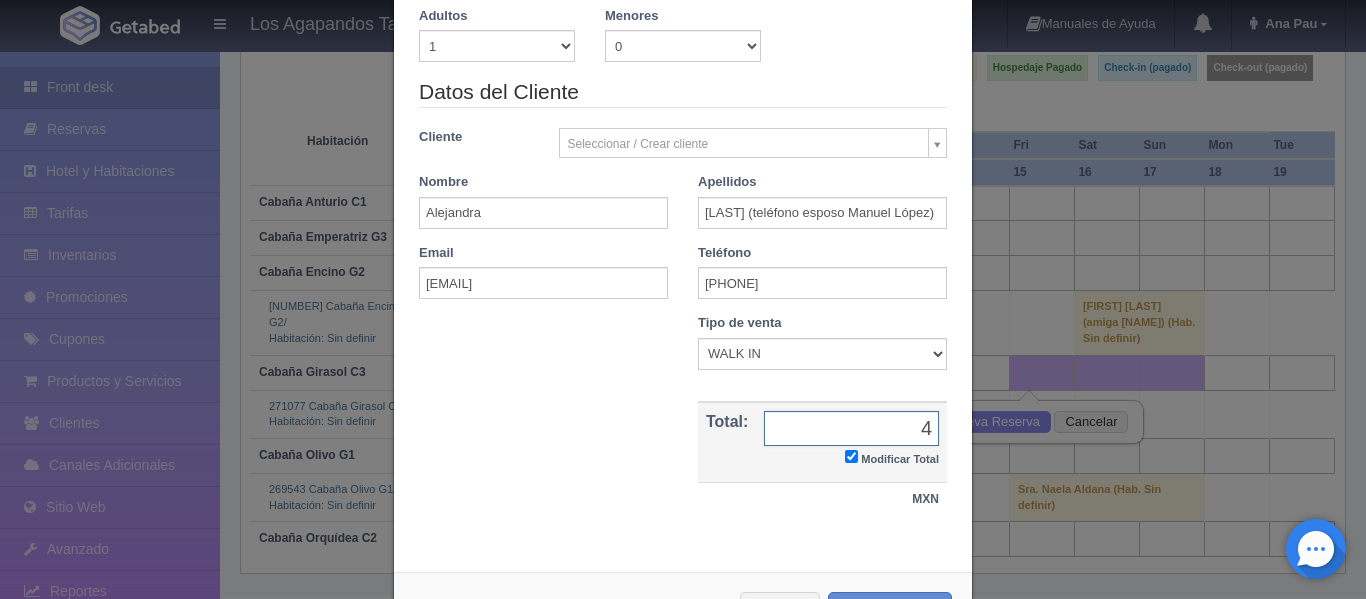 type on "4500" 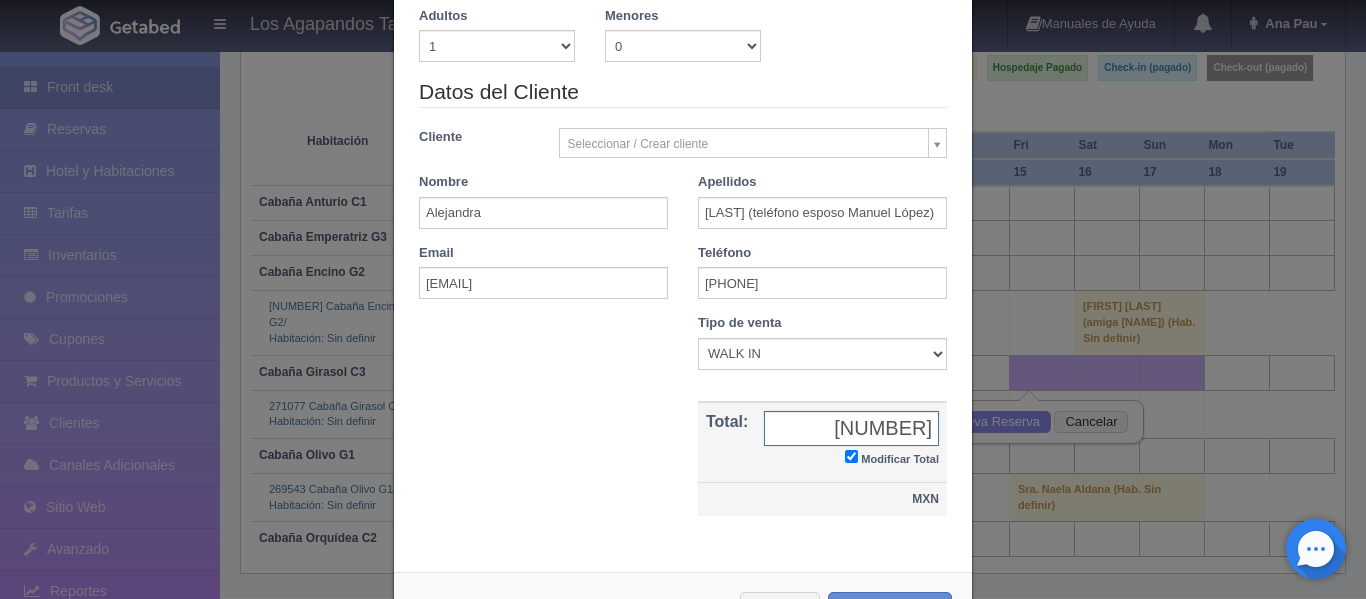 scroll, scrollTop: 376, scrollLeft: 0, axis: vertical 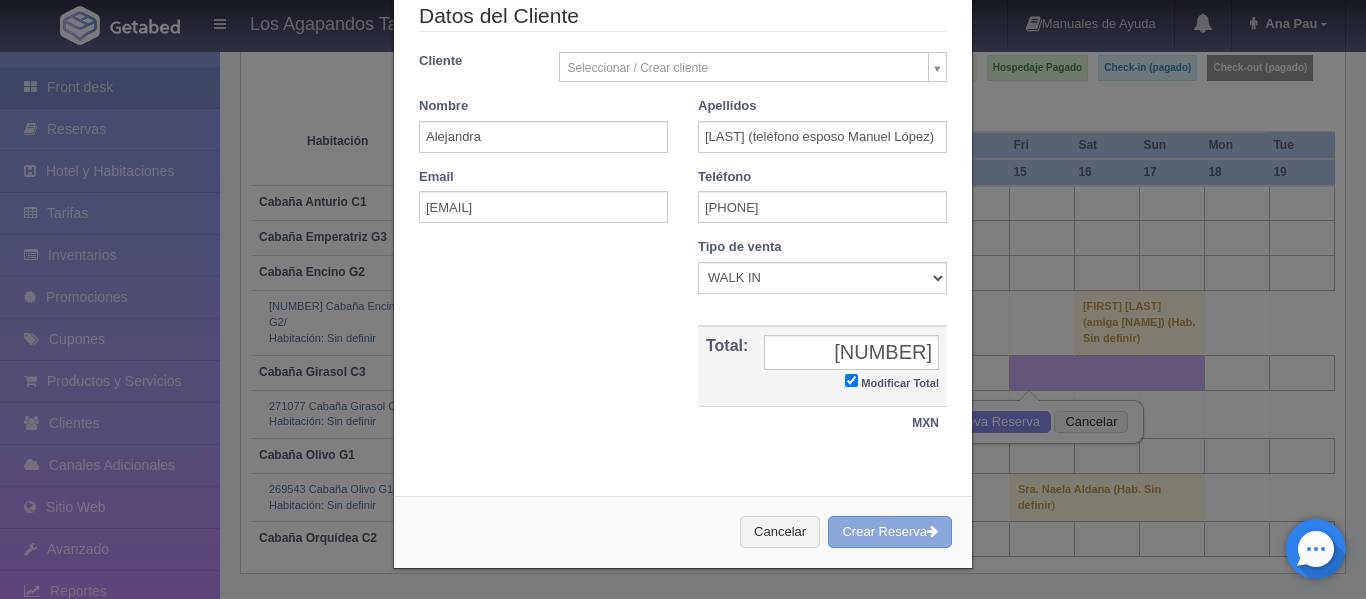 click on "Crear Reserva" at bounding box center (890, 532) 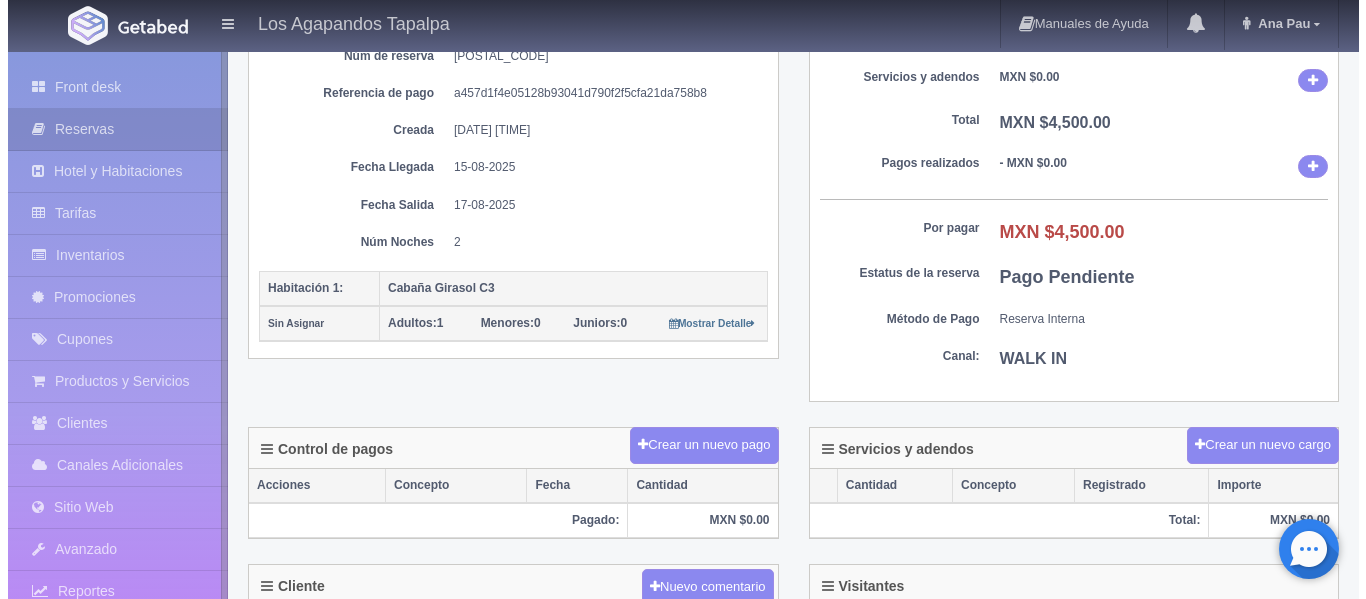 scroll, scrollTop: 300, scrollLeft: 0, axis: vertical 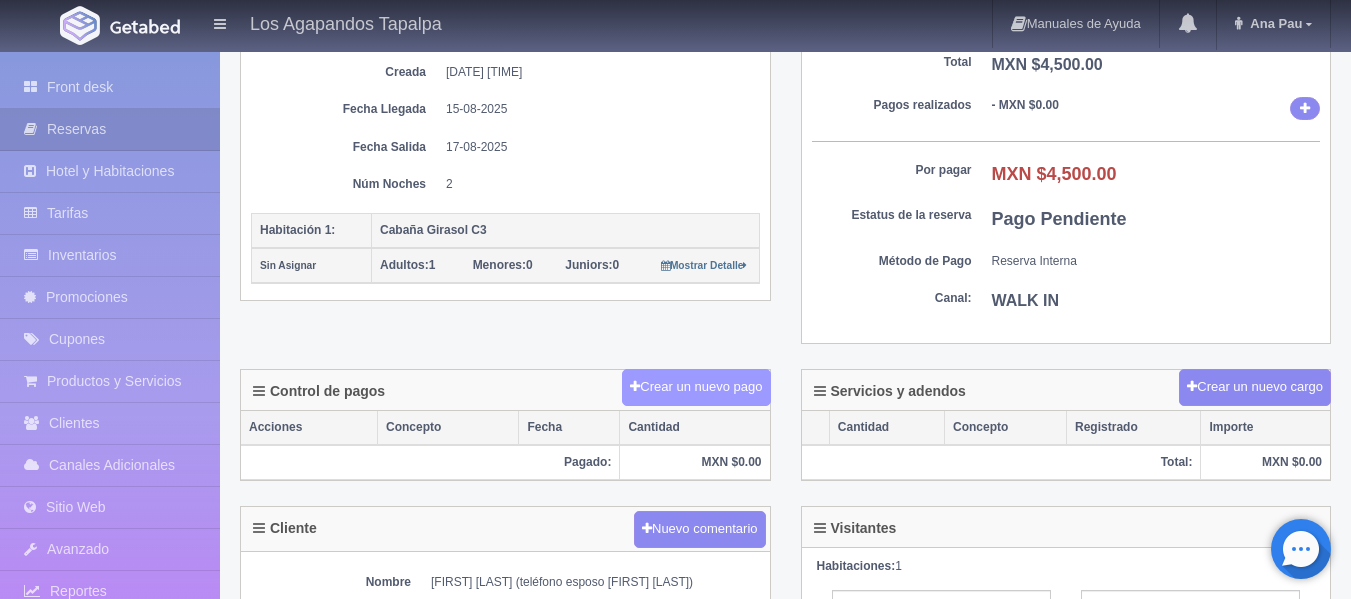 click on "Crear un nuevo pago" at bounding box center [696, 387] 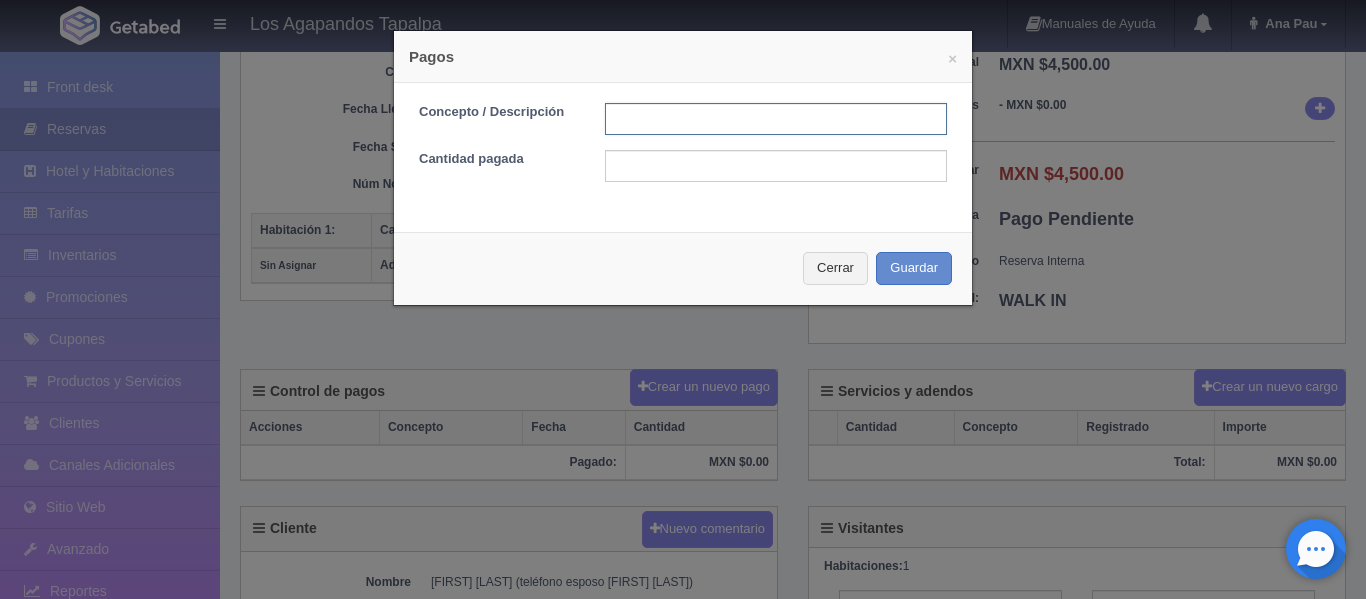 click at bounding box center [776, 119] 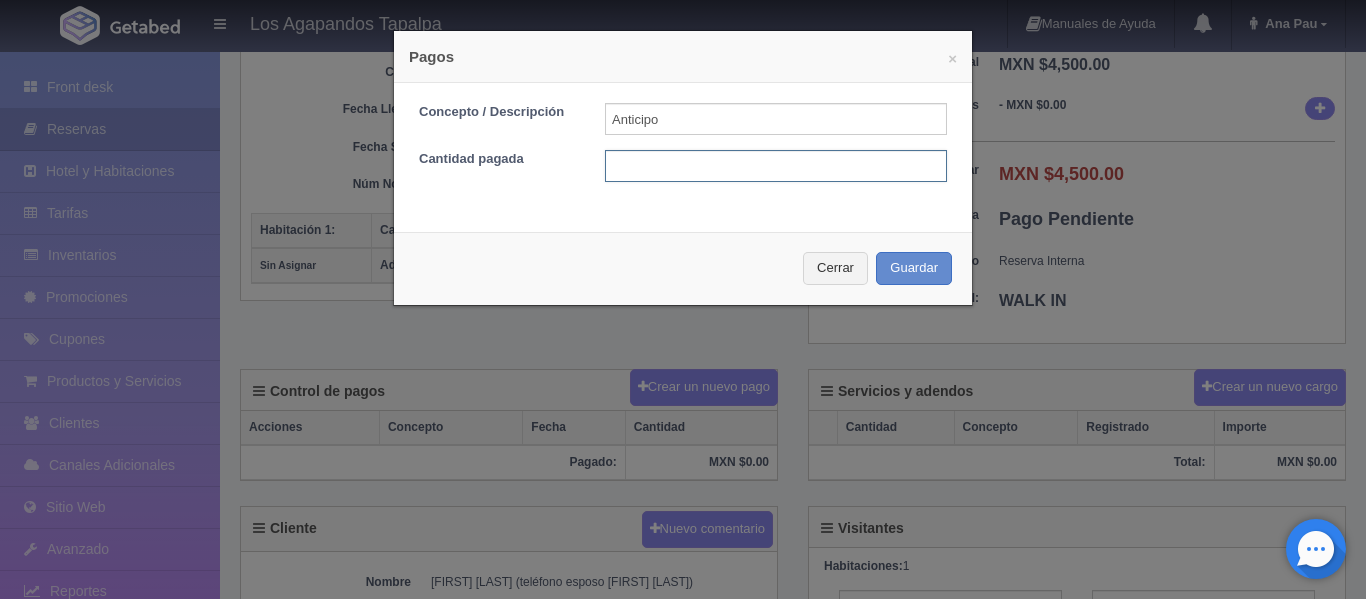 click at bounding box center [776, 166] 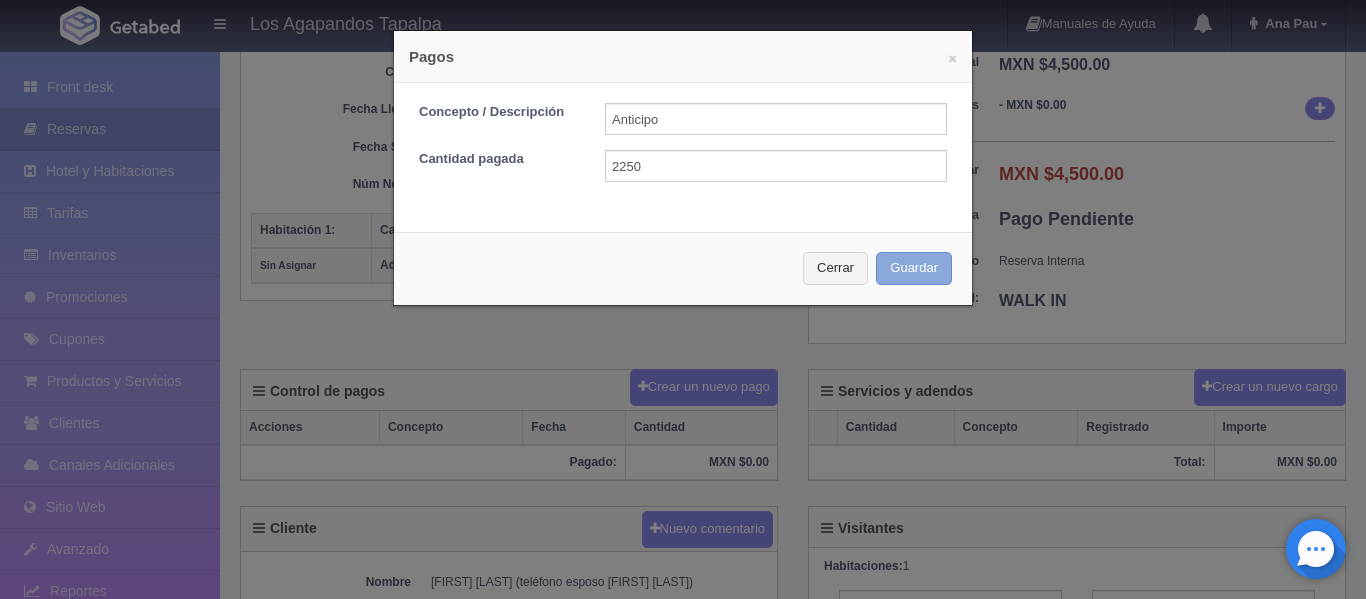 click on "Guardar" at bounding box center [914, 268] 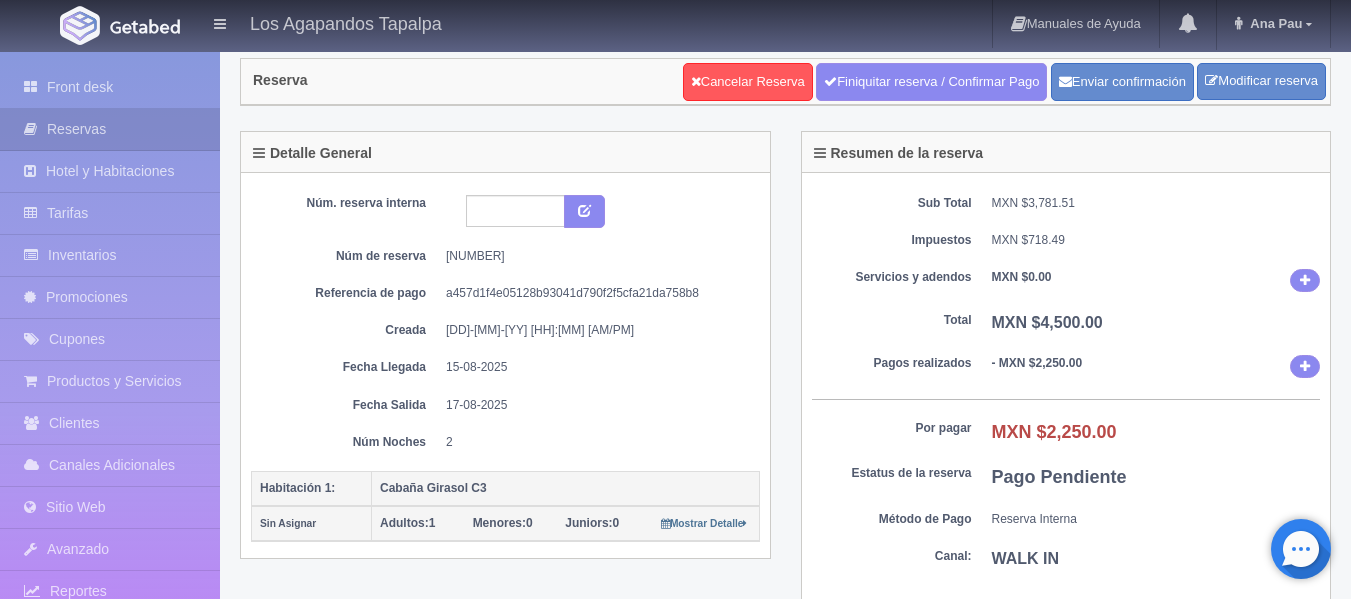 scroll, scrollTop: 0, scrollLeft: 0, axis: both 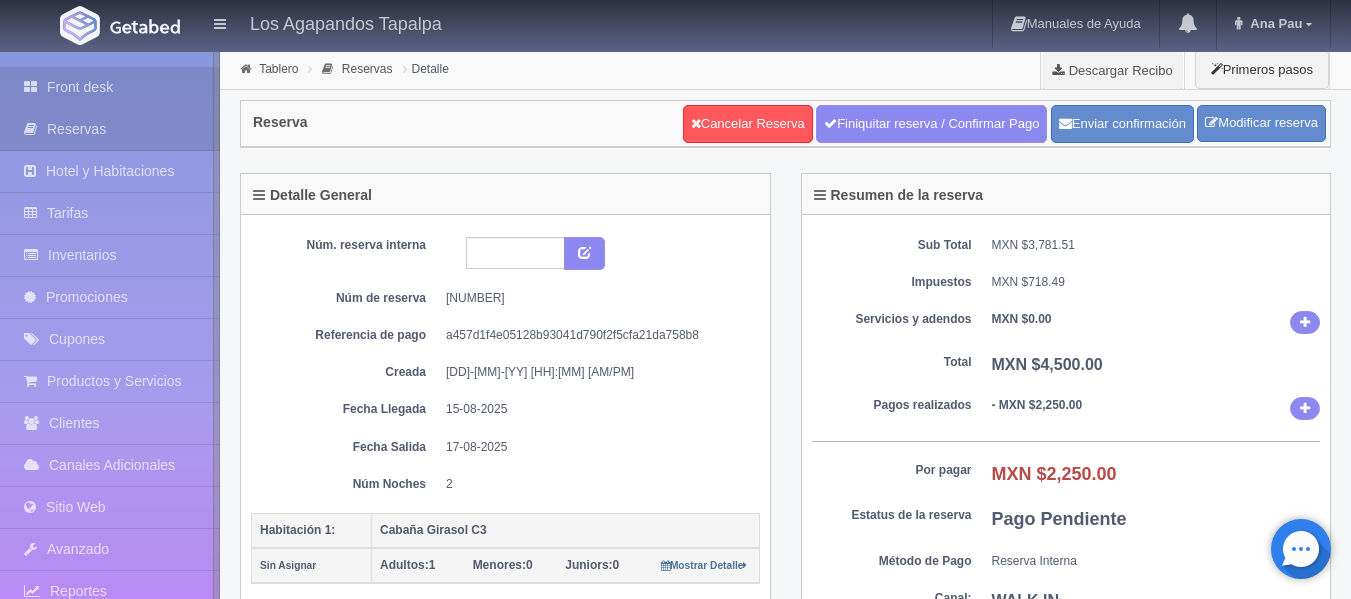 click on "Front desk" at bounding box center (110, 87) 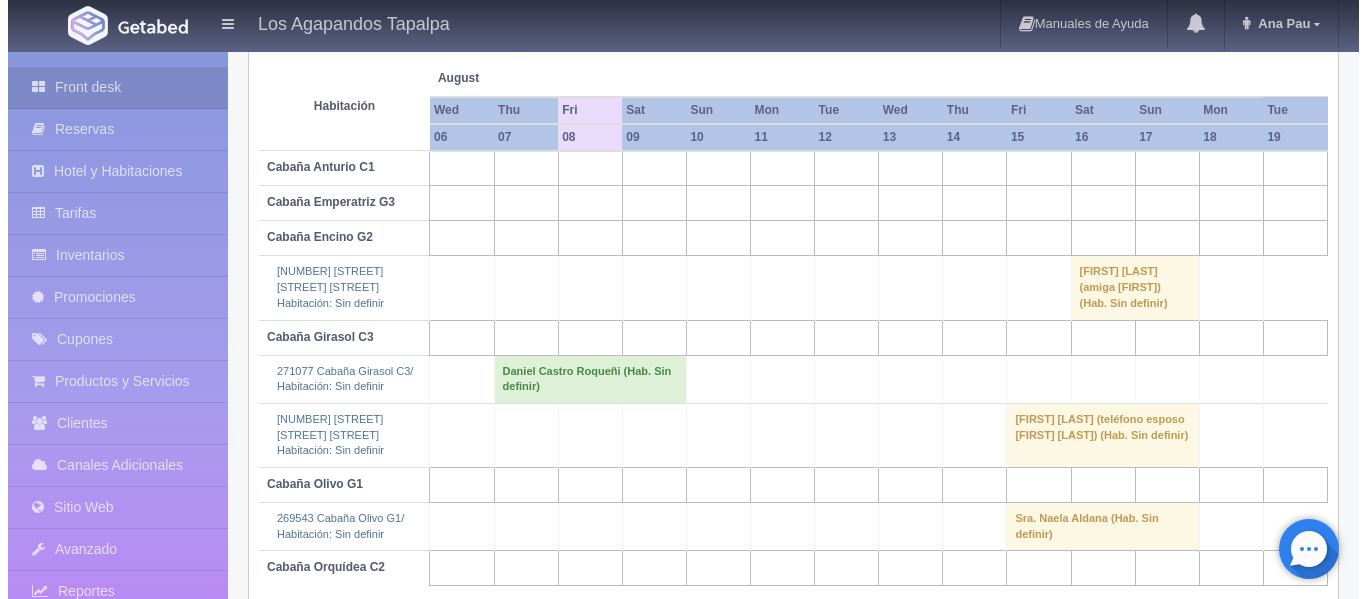 scroll, scrollTop: 282, scrollLeft: 0, axis: vertical 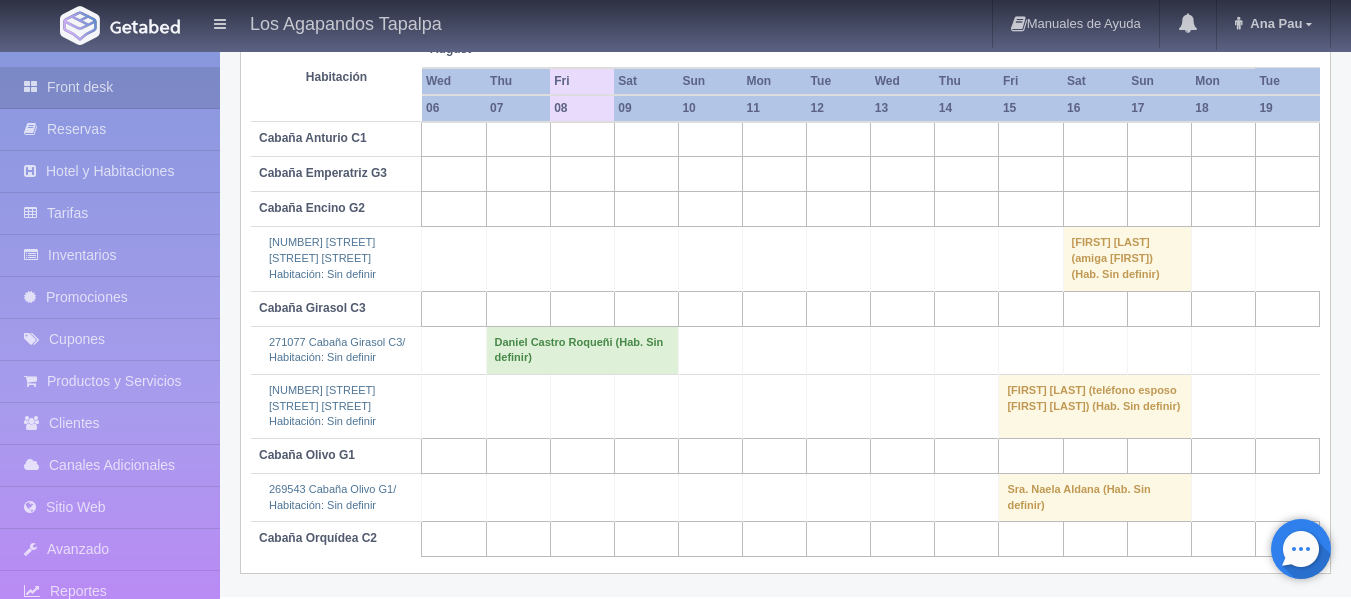 drag, startPoint x: 1034, startPoint y: 189, endPoint x: 1130, endPoint y: 182, distance: 96.25487 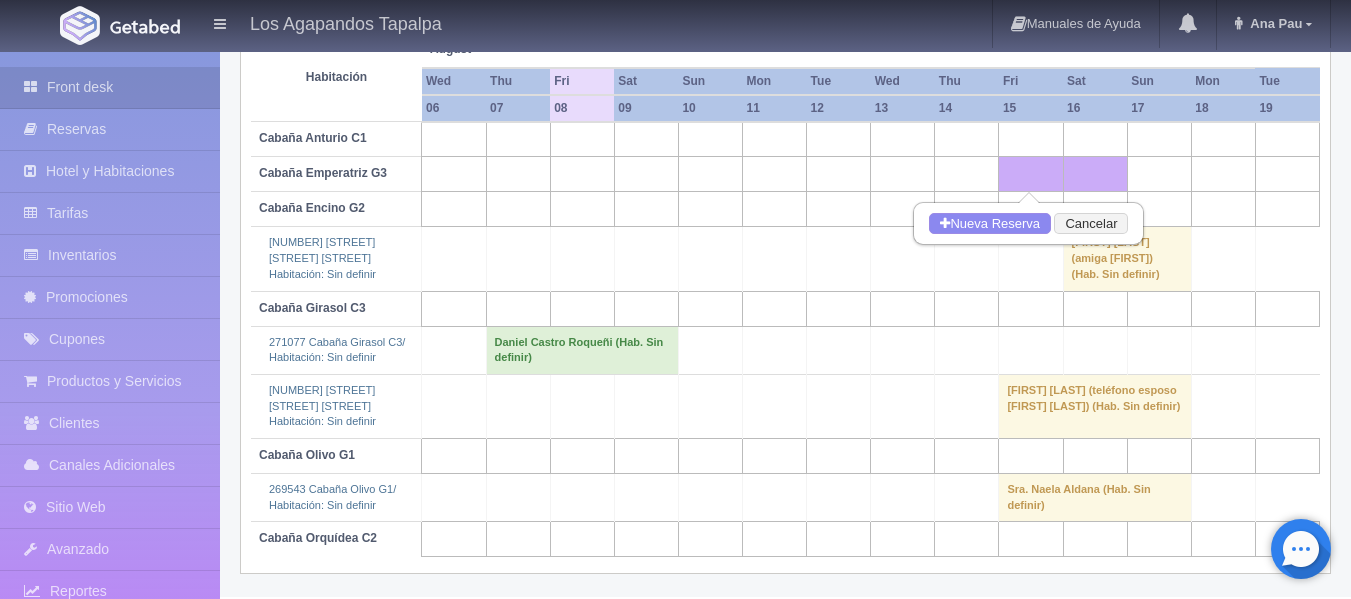 click at bounding box center [1159, 174] 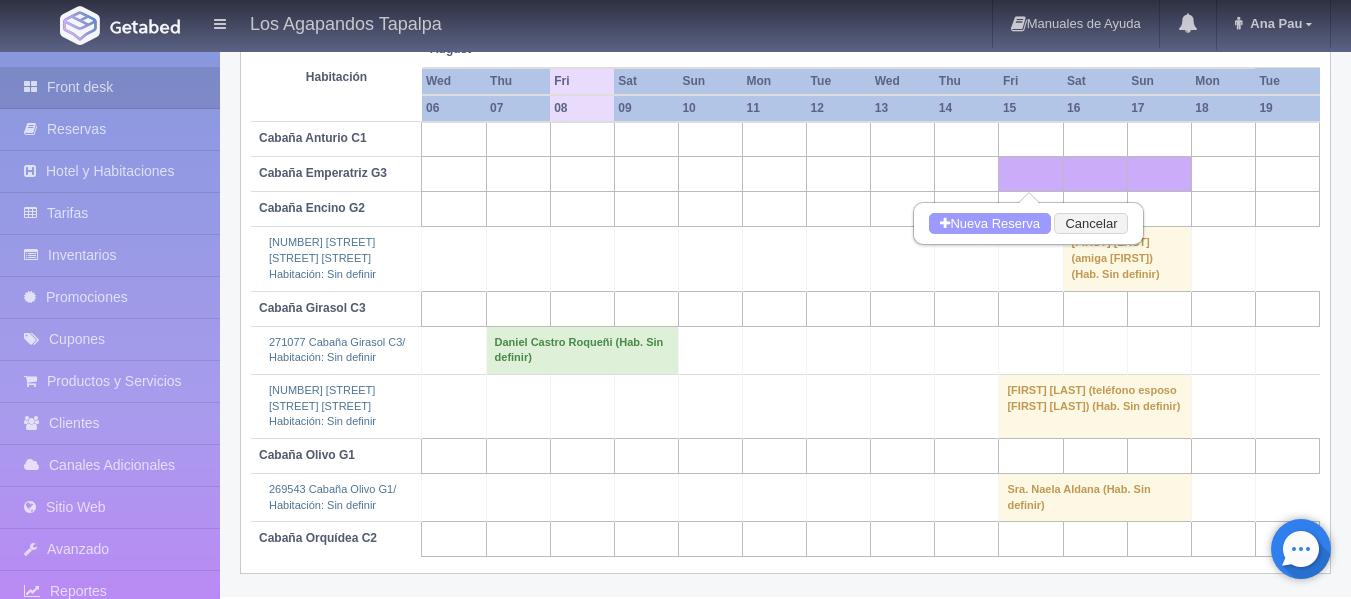 click on "Nueva Reserva" at bounding box center [990, 224] 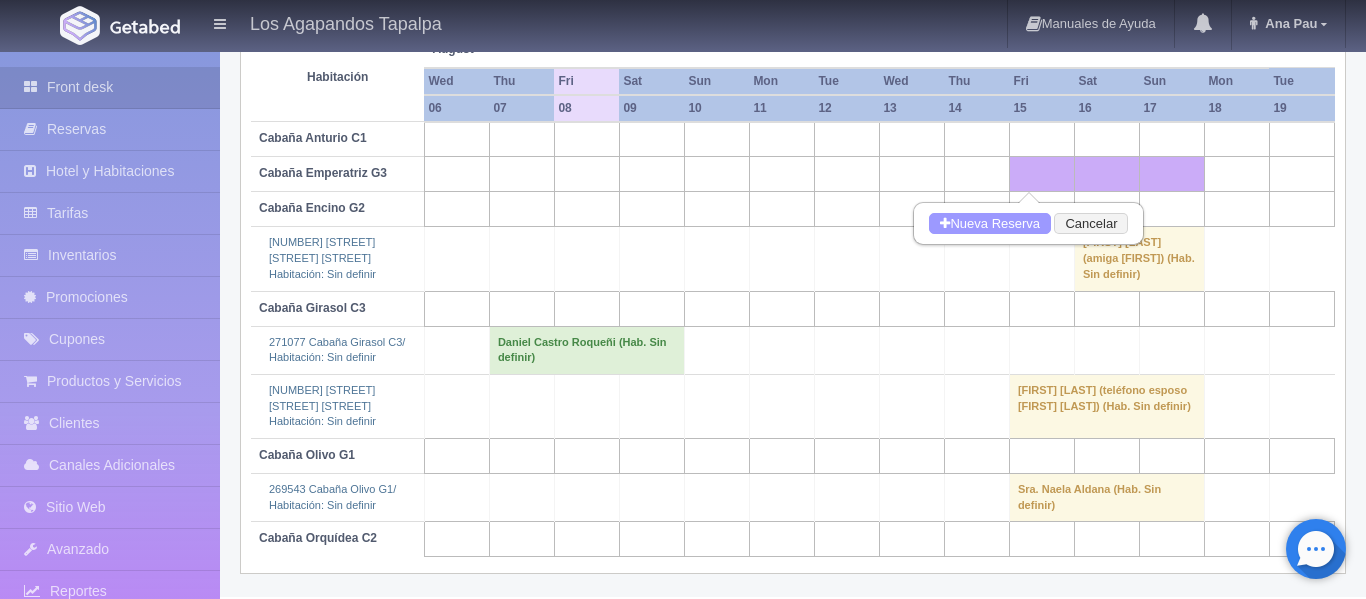 checkbox on "false" 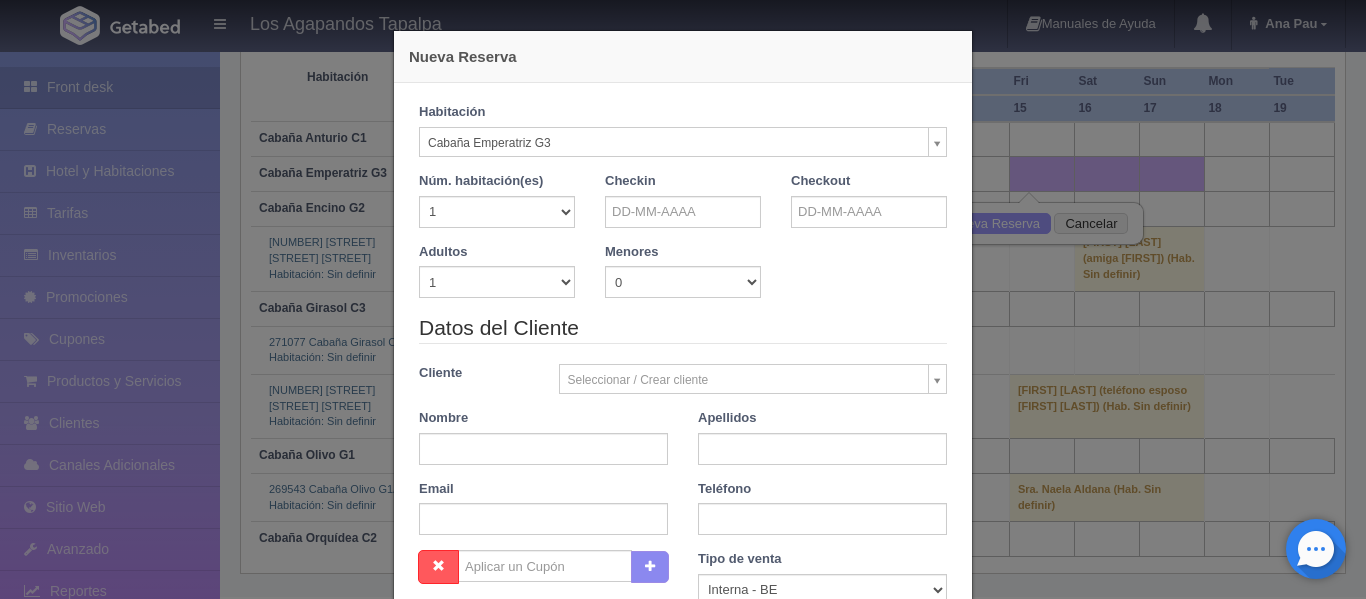 type on "15-08-2025" 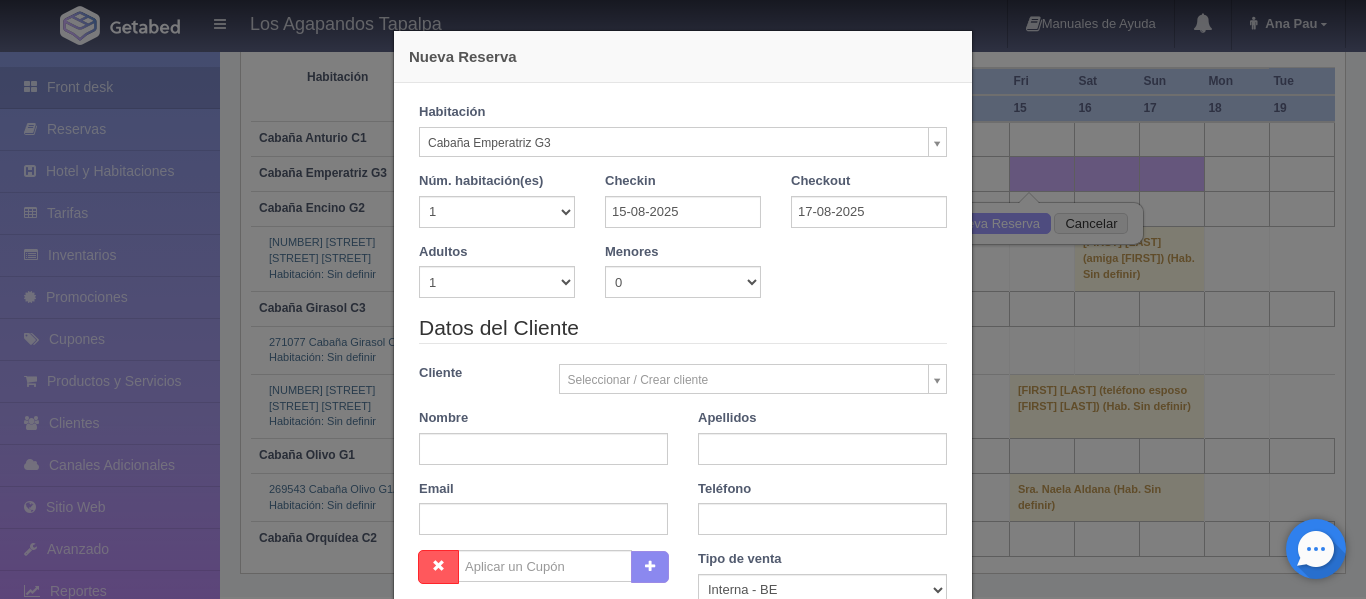 checkbox on "false" 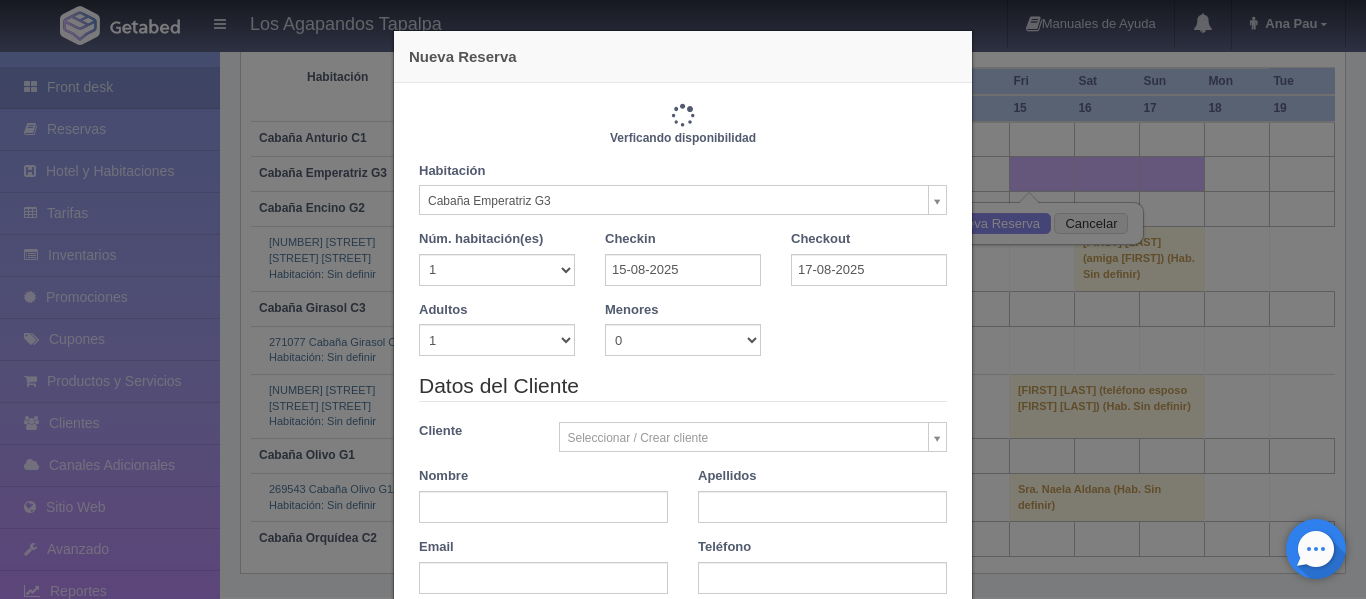 type on "8600.00" 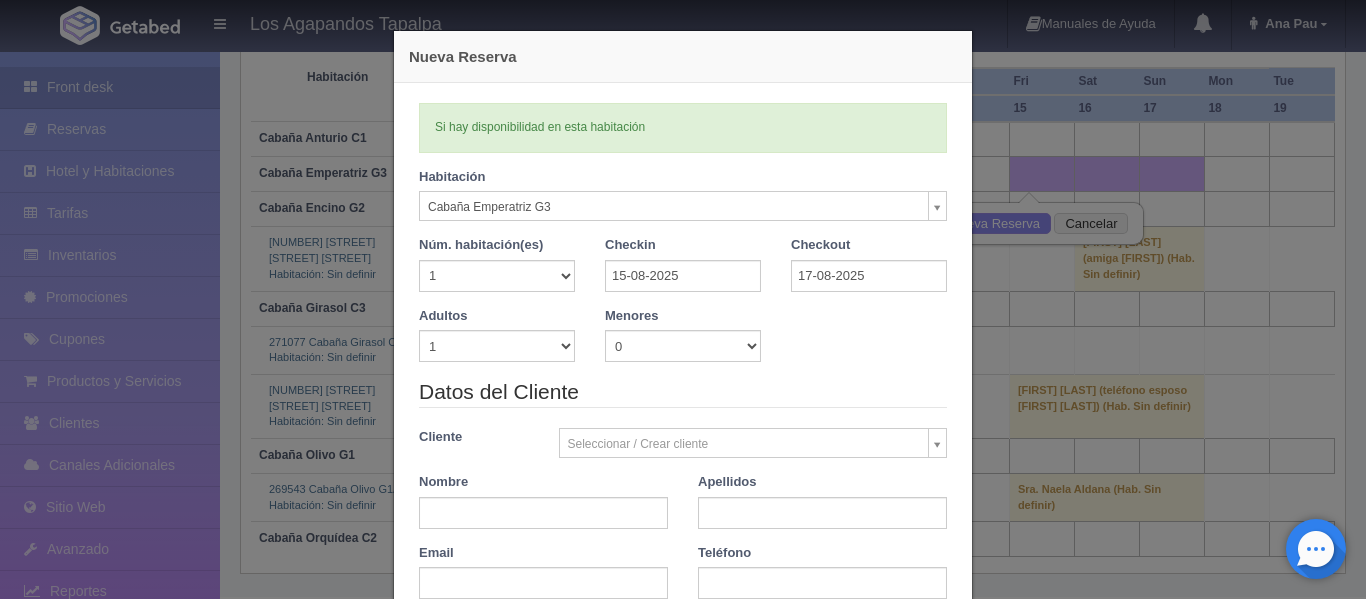 scroll, scrollTop: 100, scrollLeft: 0, axis: vertical 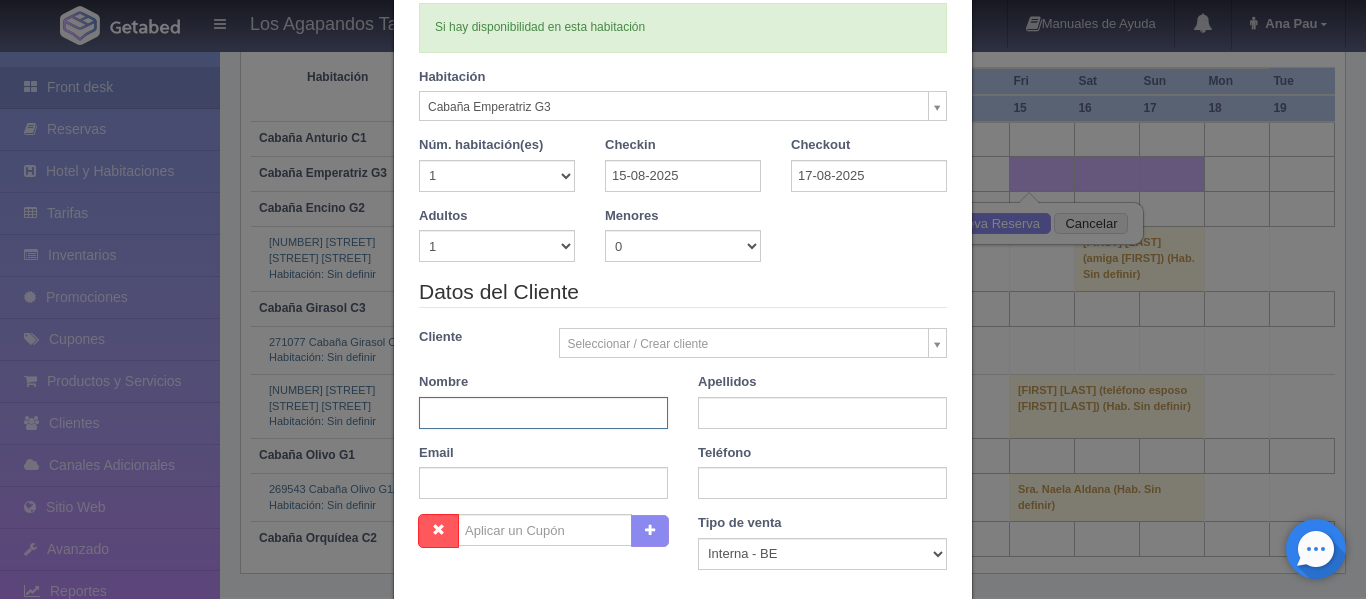 click at bounding box center [543, 413] 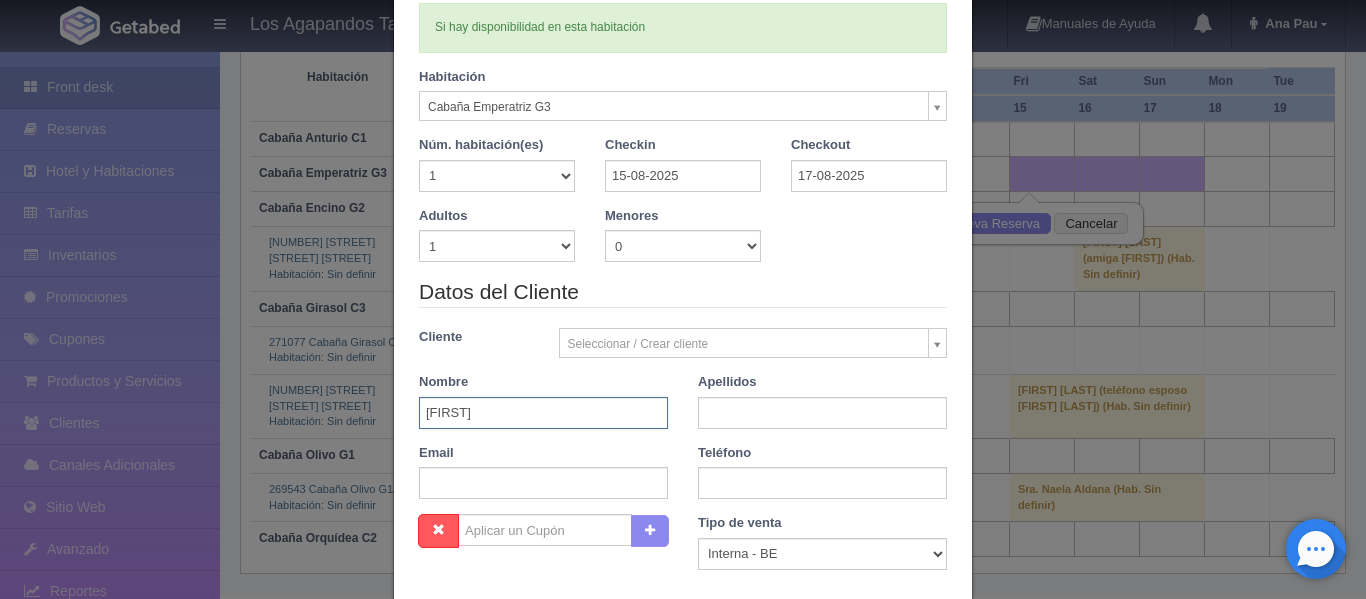 type on "[FIRST]" 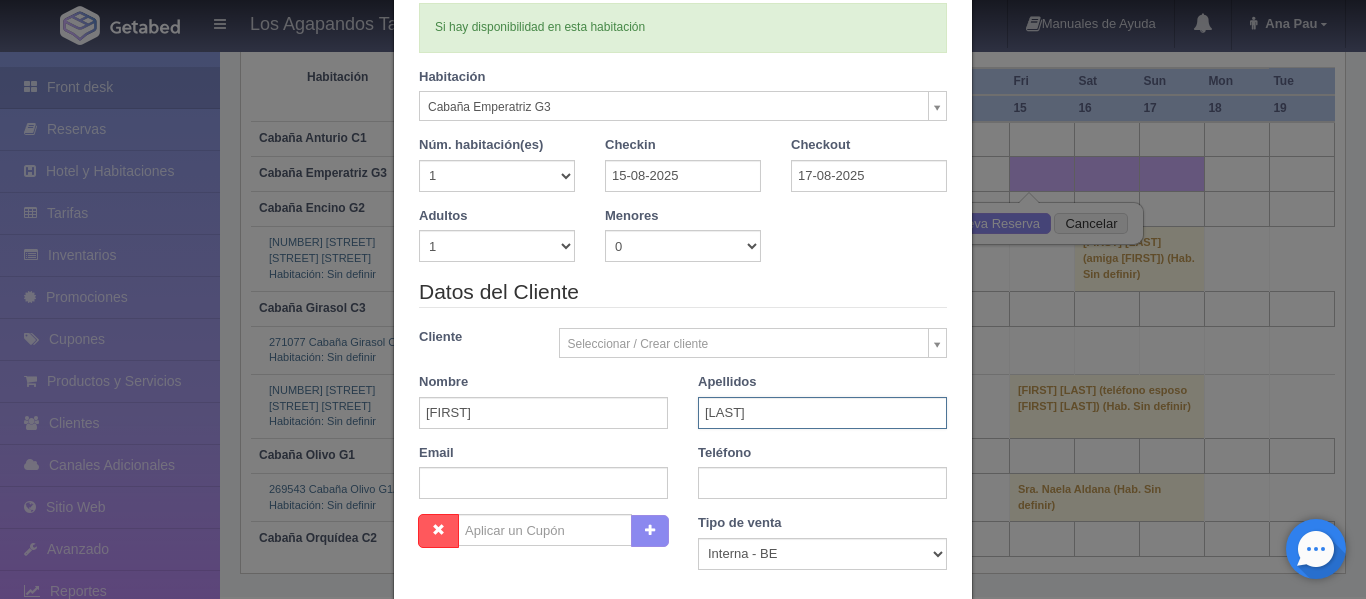type on "[LAST]" 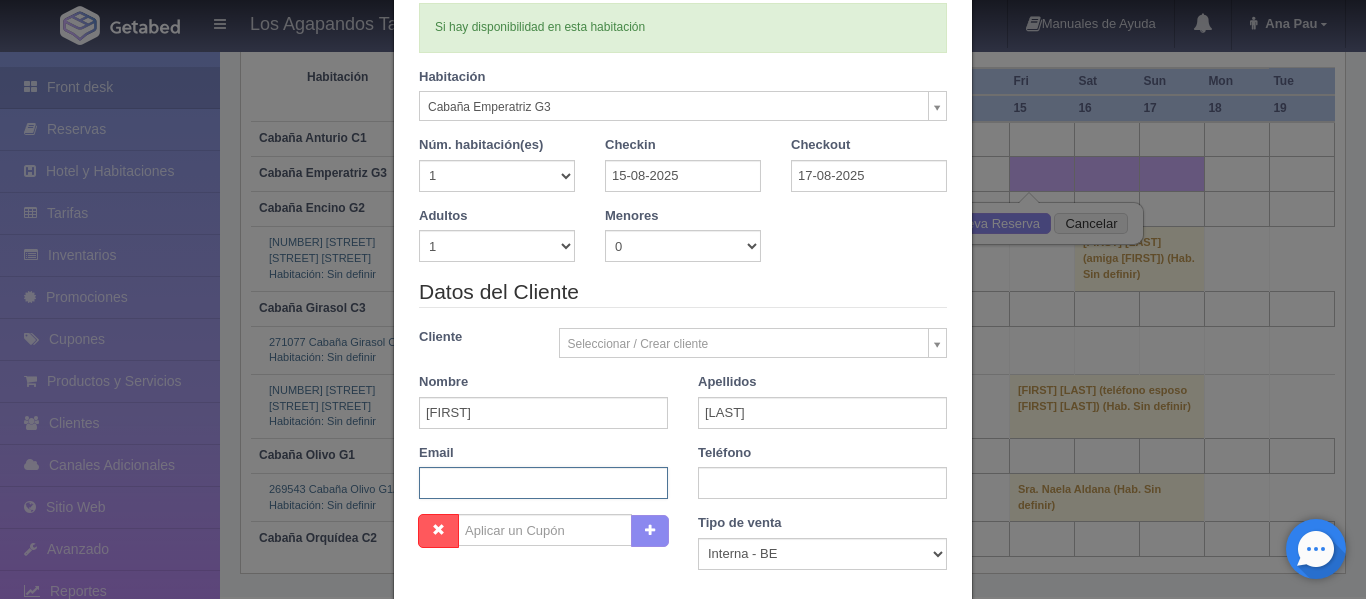click at bounding box center (543, 483) 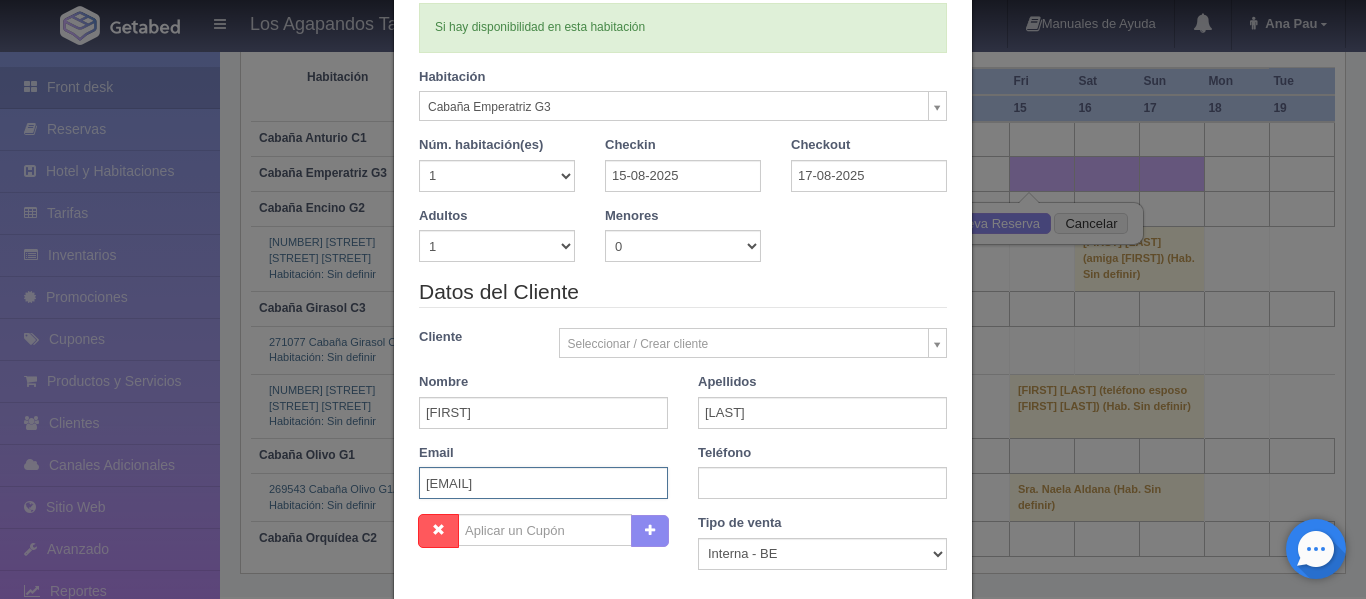 type on "[EMAIL]" 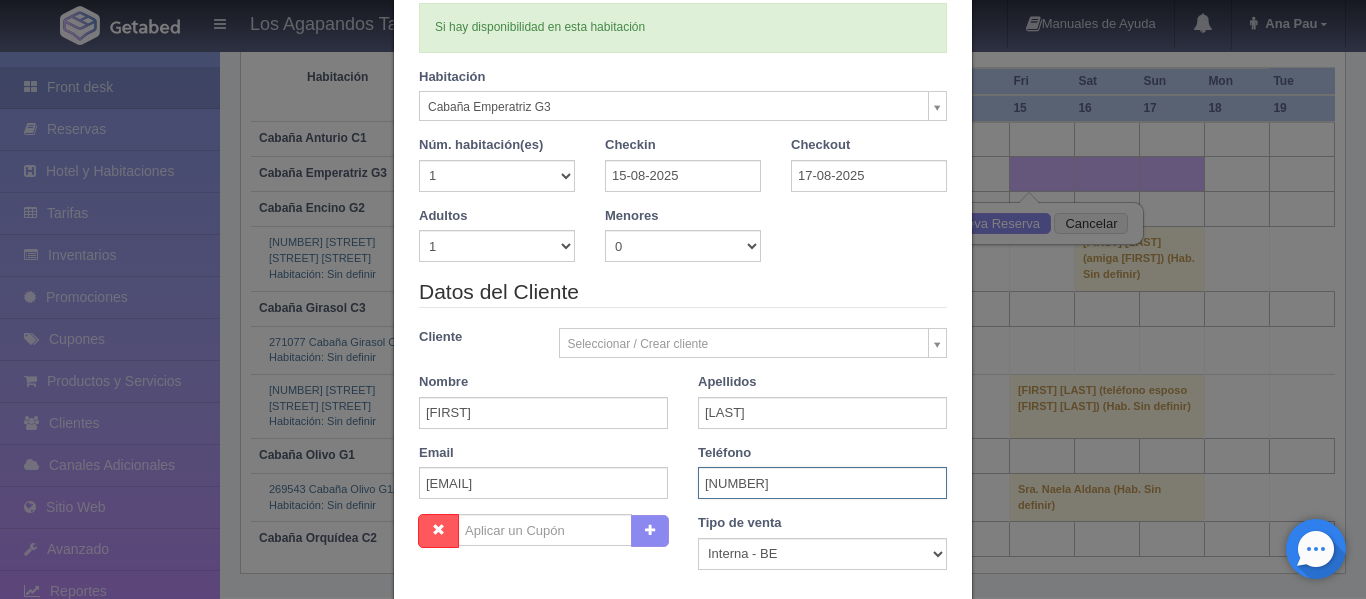 type on "3141018360" 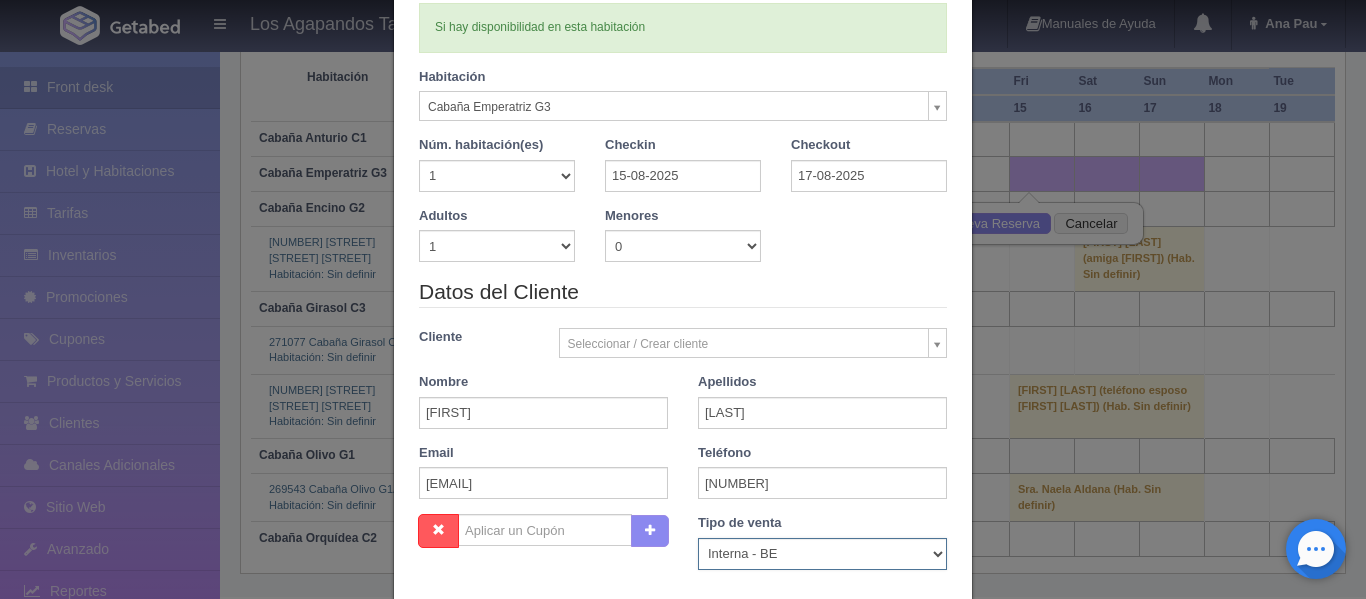 click on "Correo Electronico
Interna - BE
Llamada
OTA Externa
Otro
WALK IN" at bounding box center [822, 554] 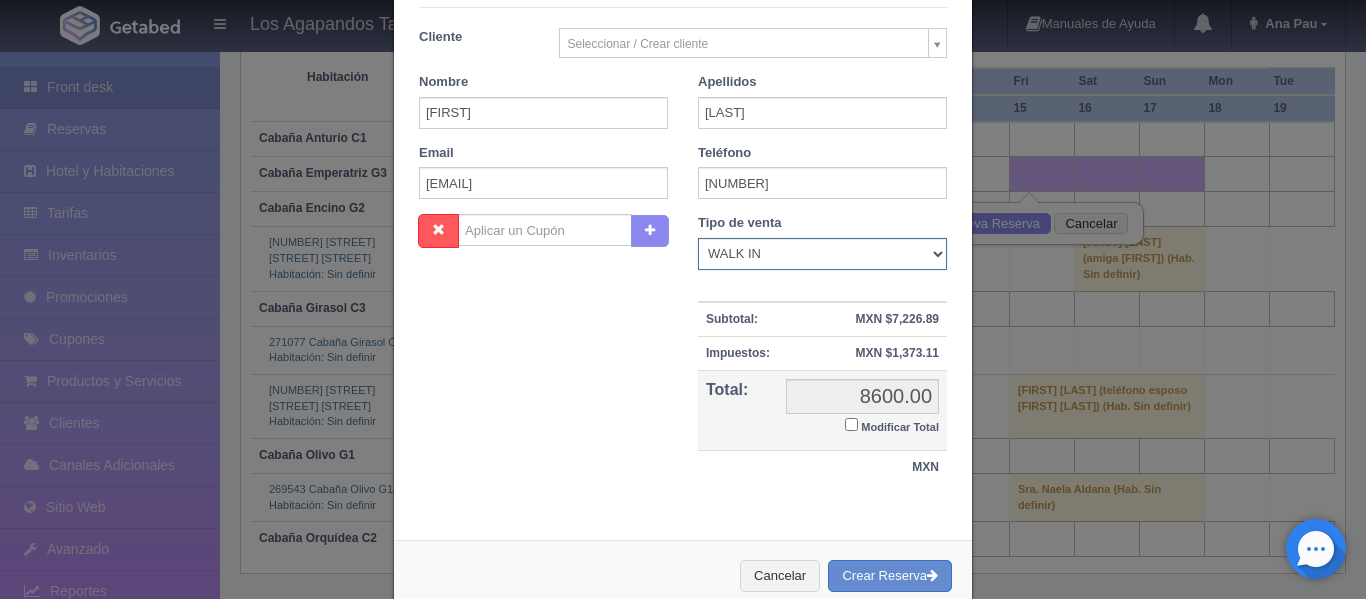 scroll, scrollTop: 444, scrollLeft: 0, axis: vertical 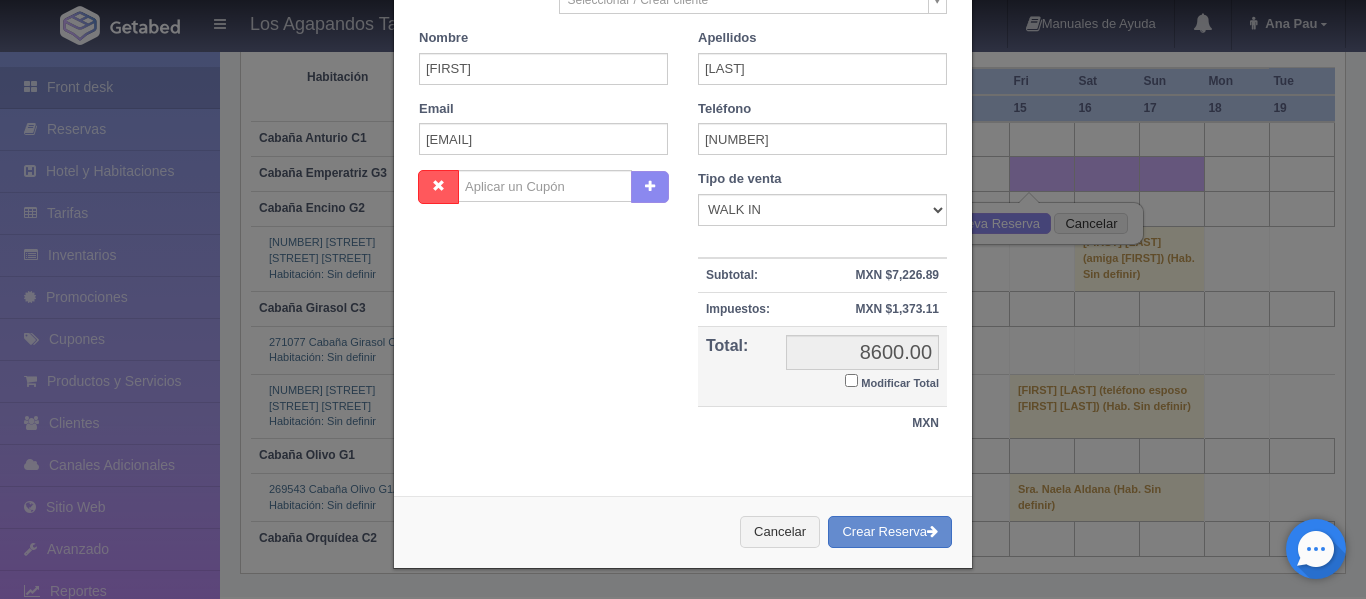 click on "Modificar Total" at bounding box center (851, 380) 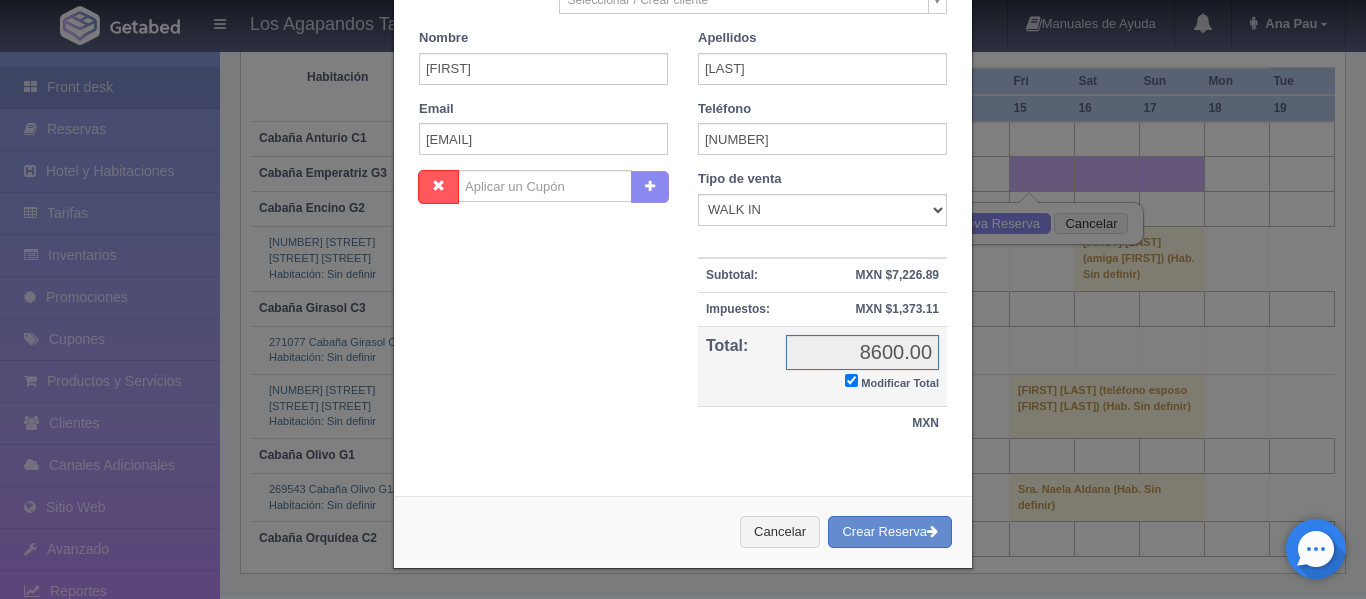 checkbox on "true" 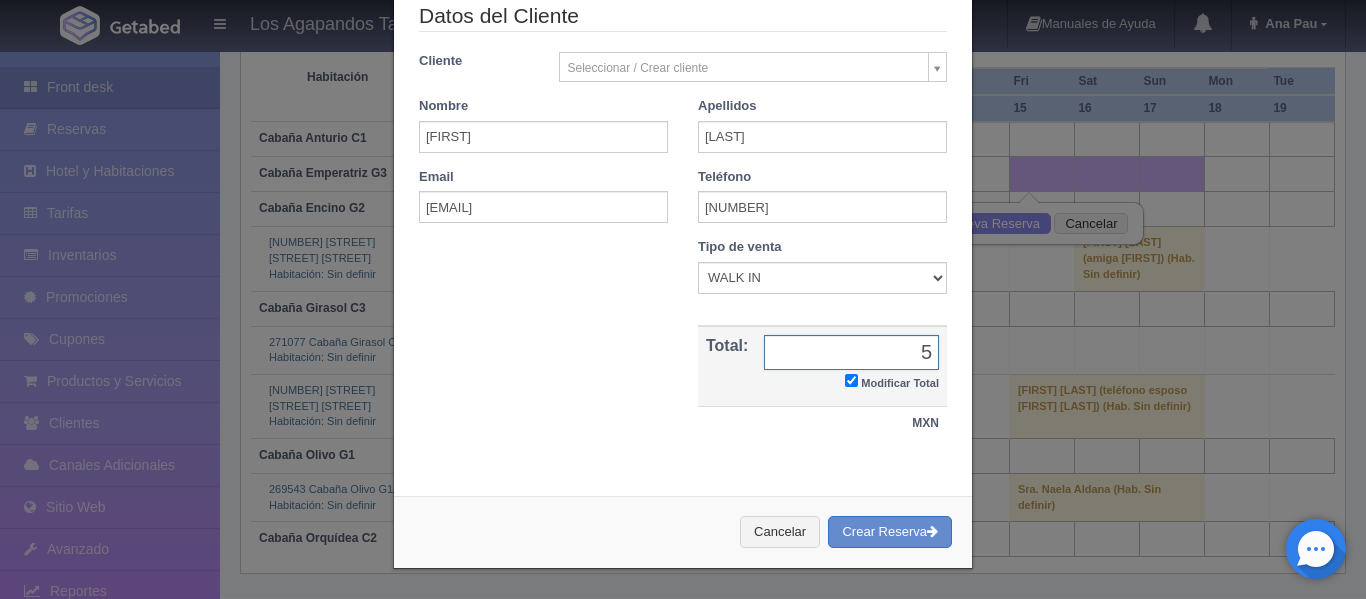 type on "5500" 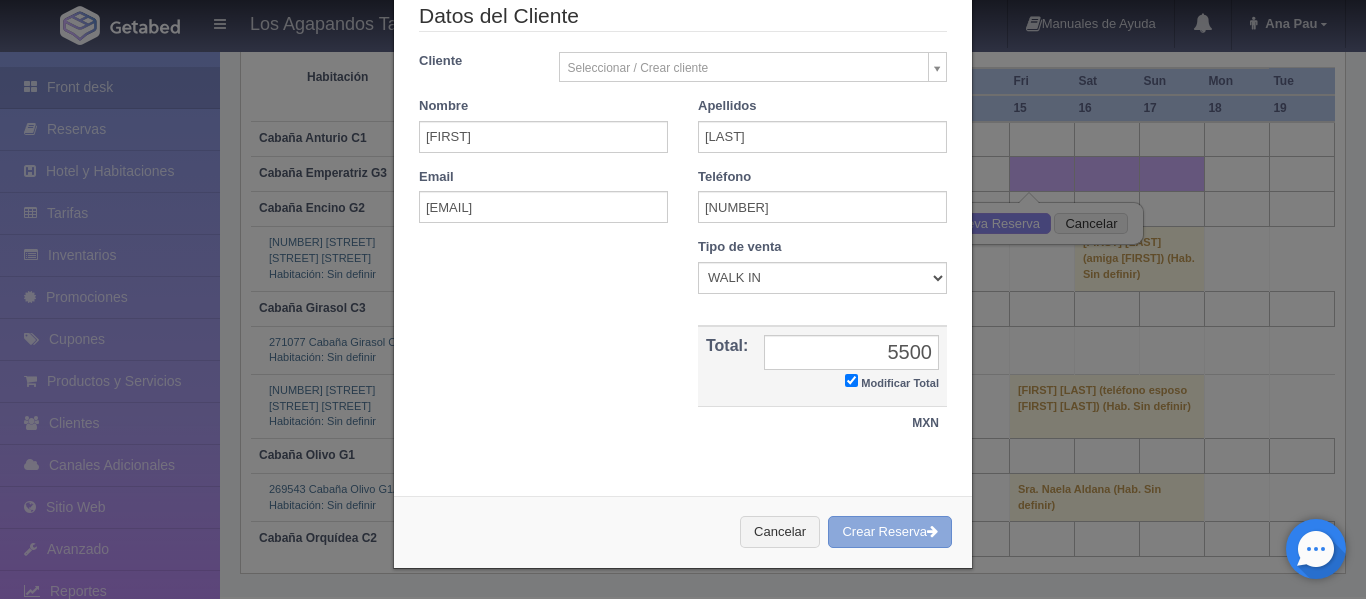 click on "Crear Reserva" at bounding box center [890, 532] 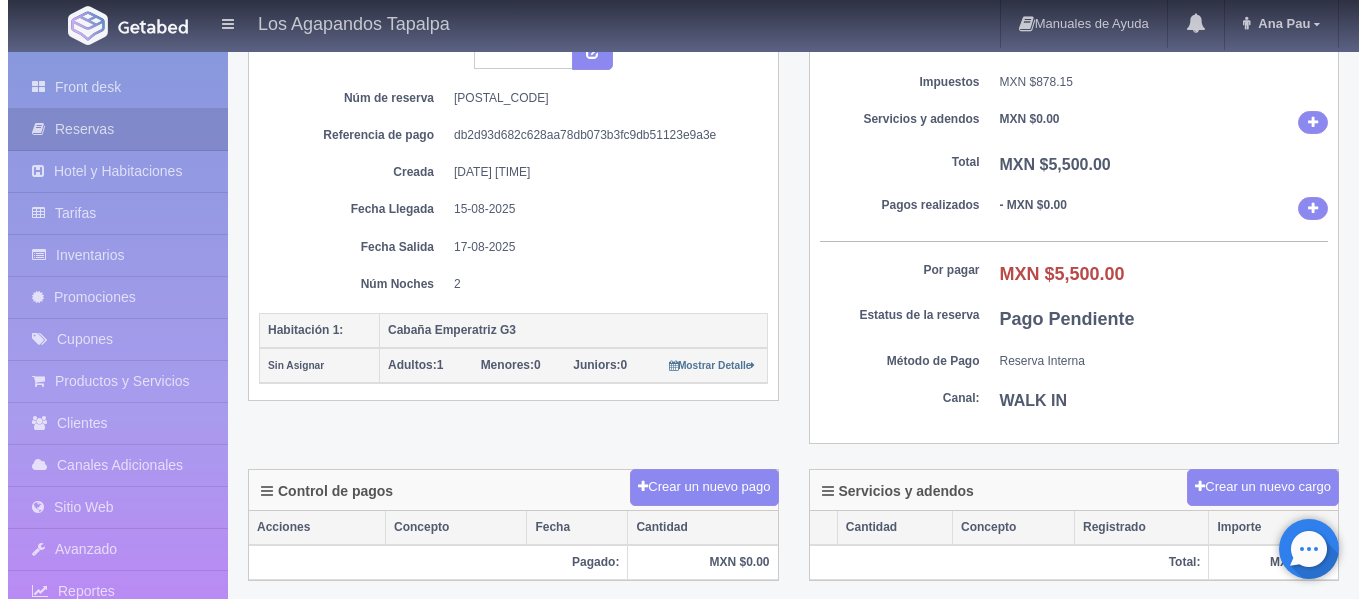 scroll, scrollTop: 300, scrollLeft: 0, axis: vertical 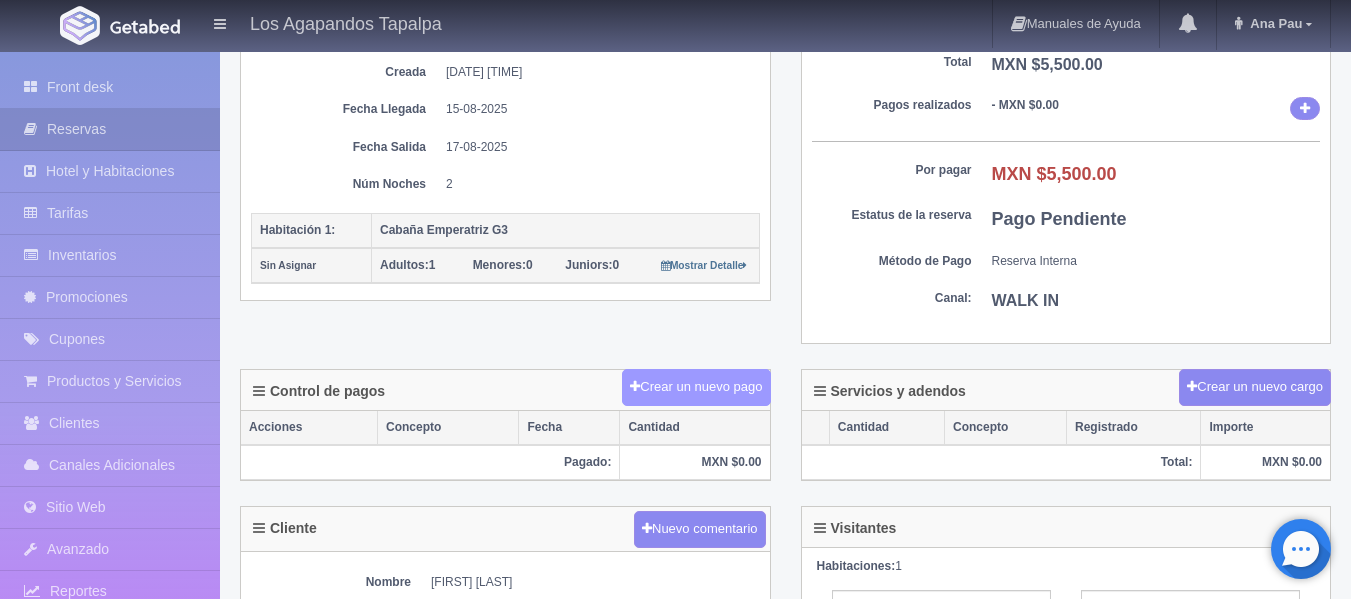 click on "Crear un nuevo pago" at bounding box center [696, 387] 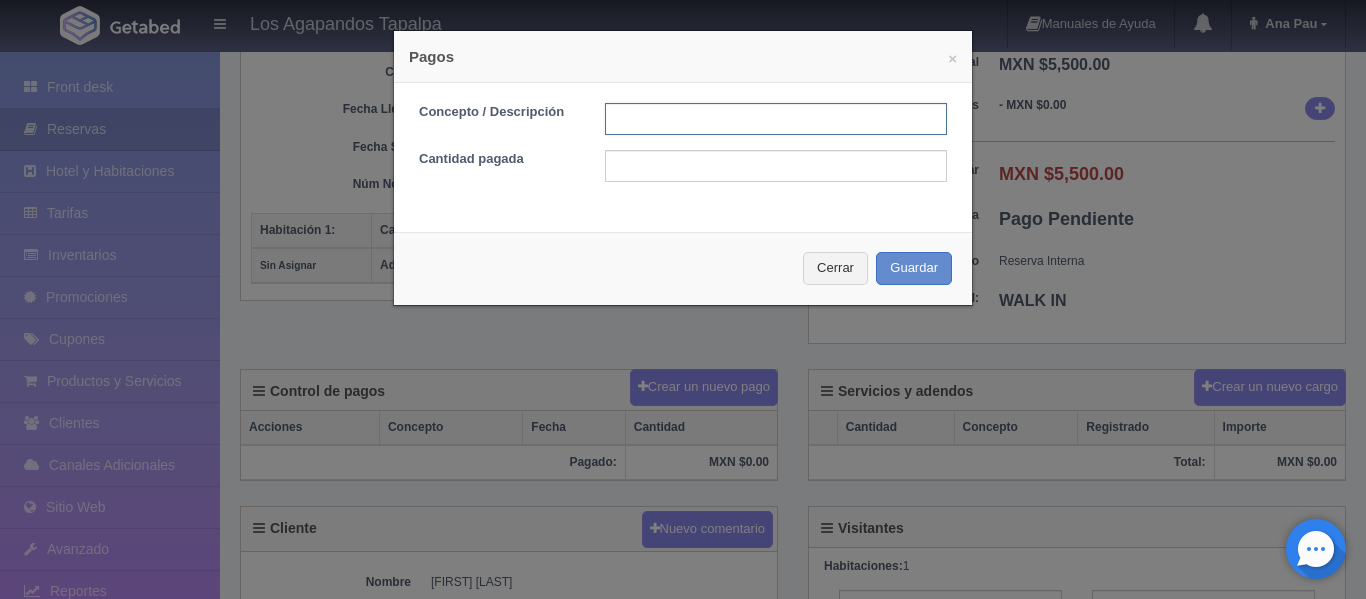 click at bounding box center (776, 119) 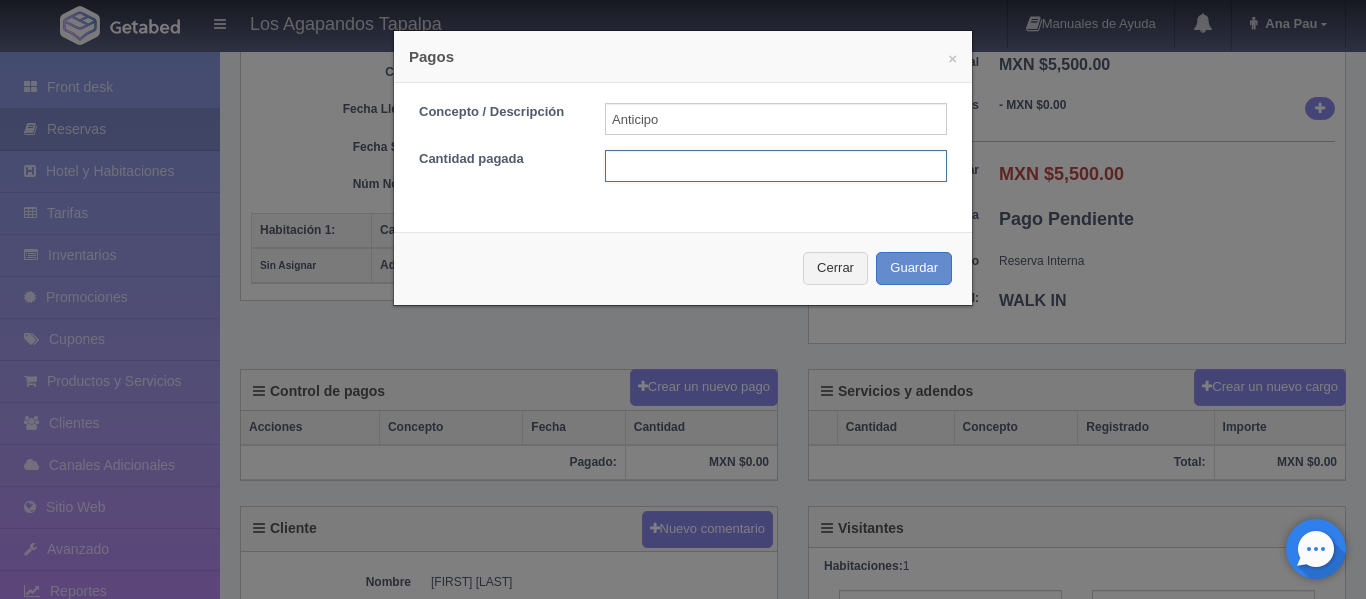 click at bounding box center (776, 166) 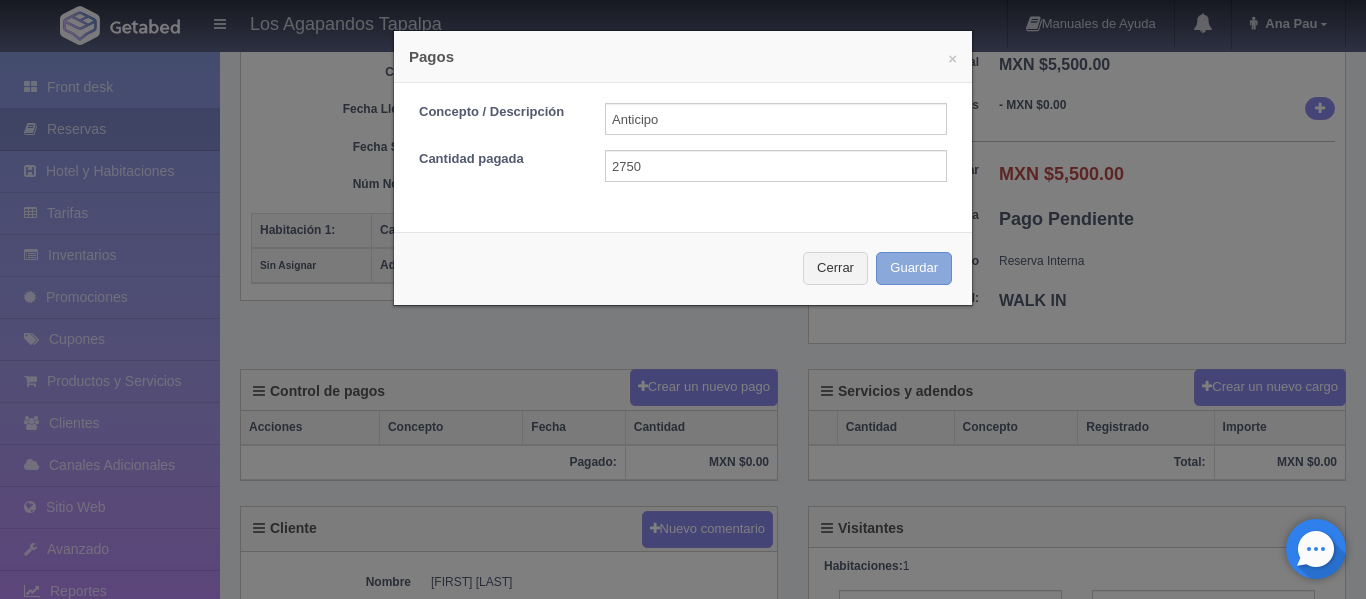 click on "Guardar" at bounding box center [914, 268] 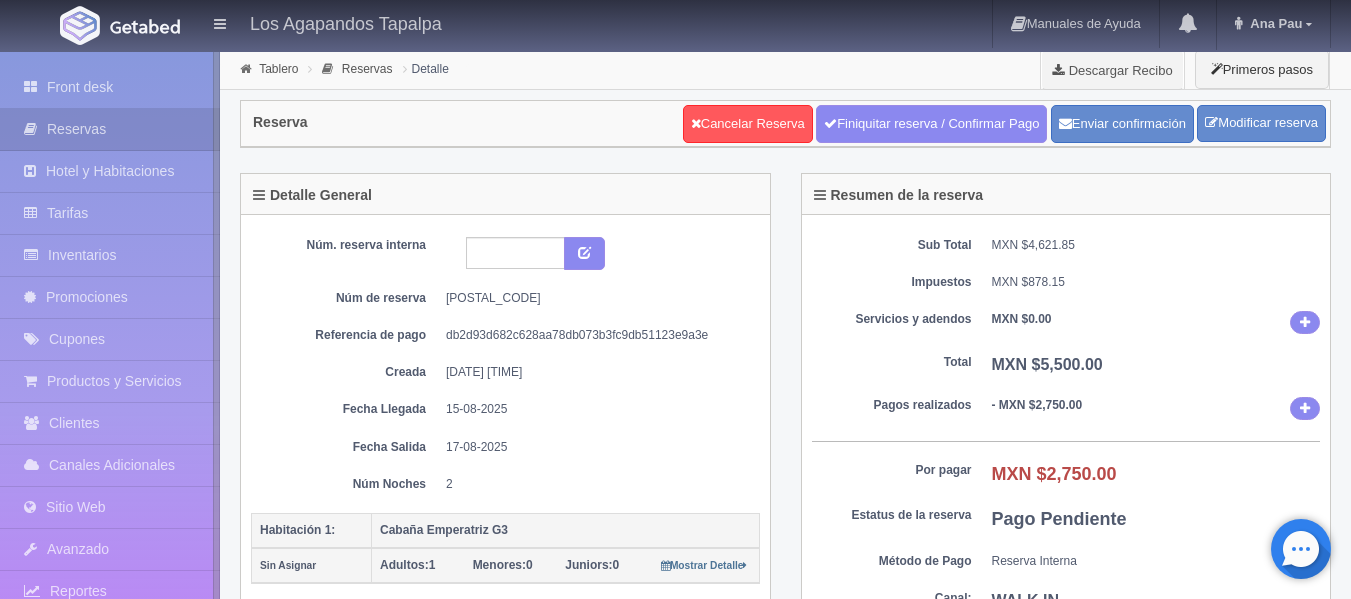 scroll, scrollTop: 299, scrollLeft: 0, axis: vertical 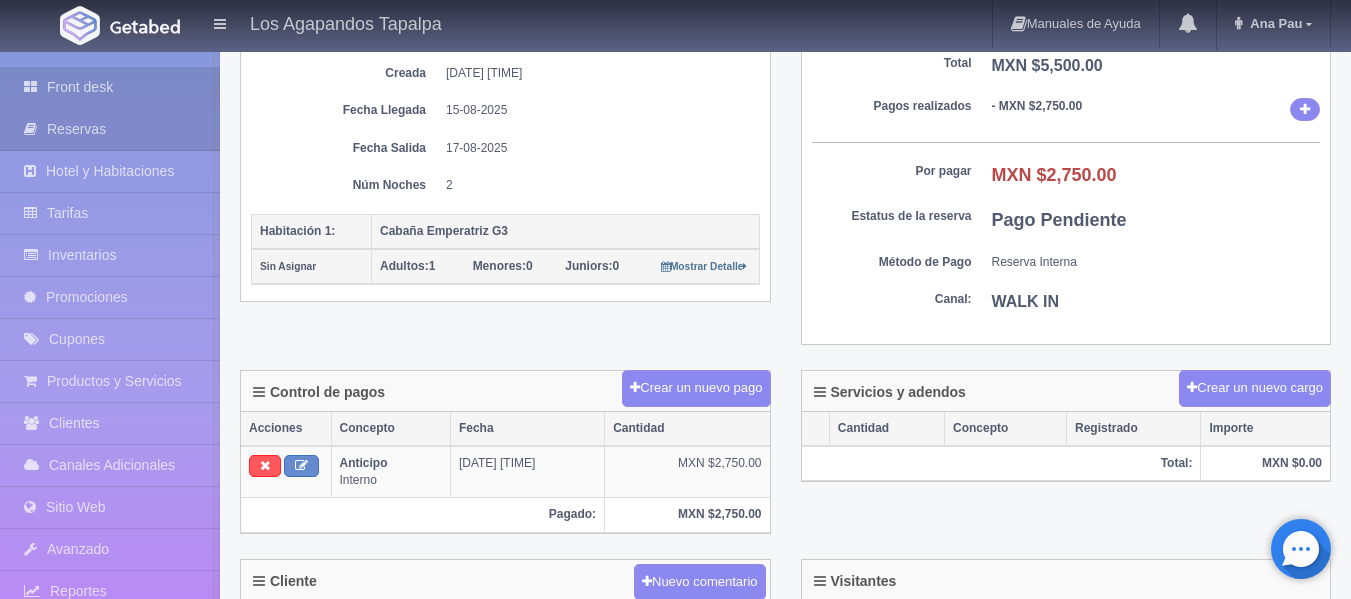 click on "Front desk" at bounding box center [110, 87] 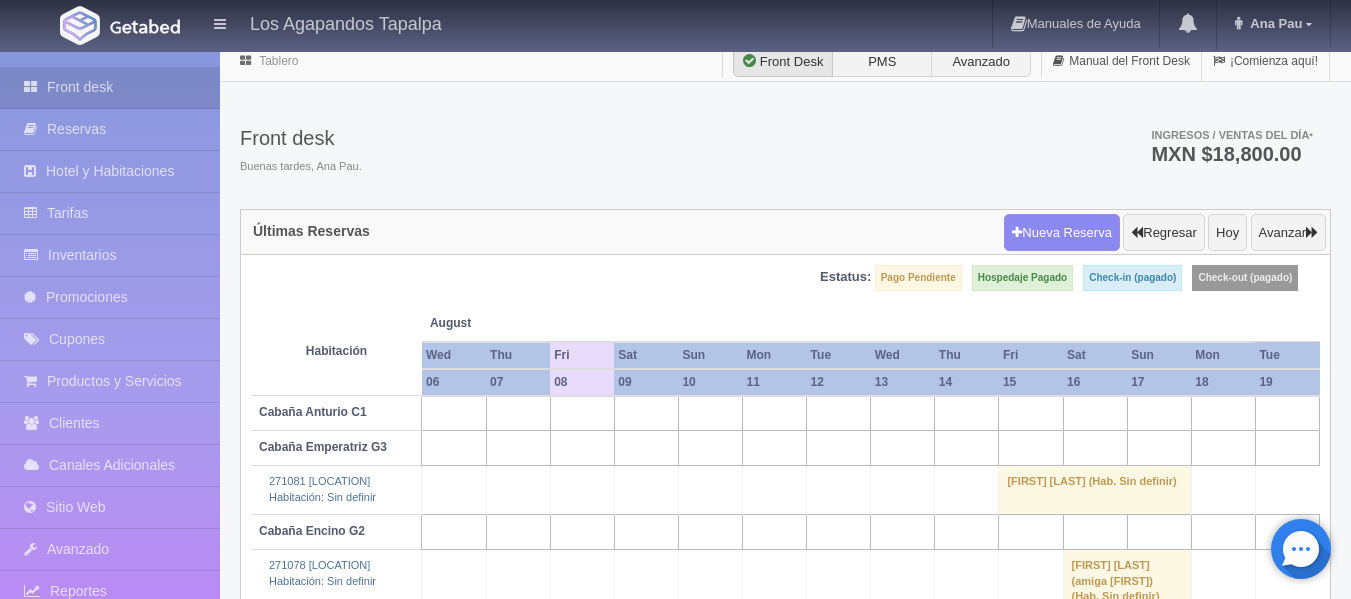 scroll, scrollTop: 0, scrollLeft: 0, axis: both 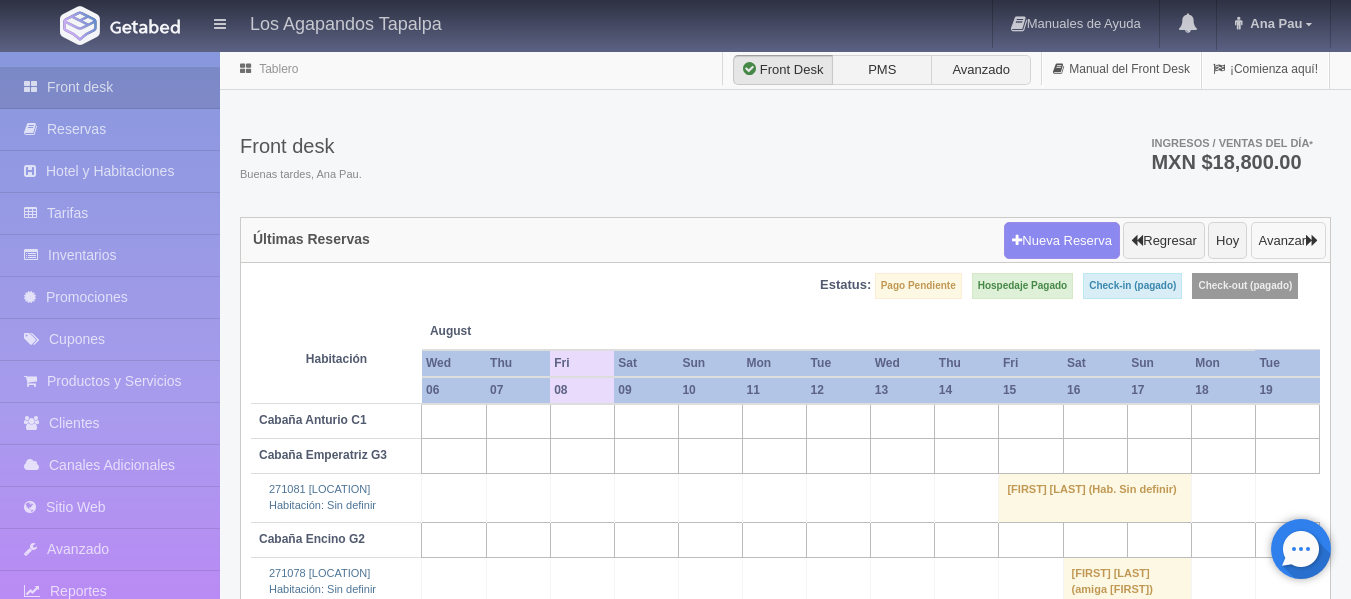 click on "Avanzar" at bounding box center [1288, 241] 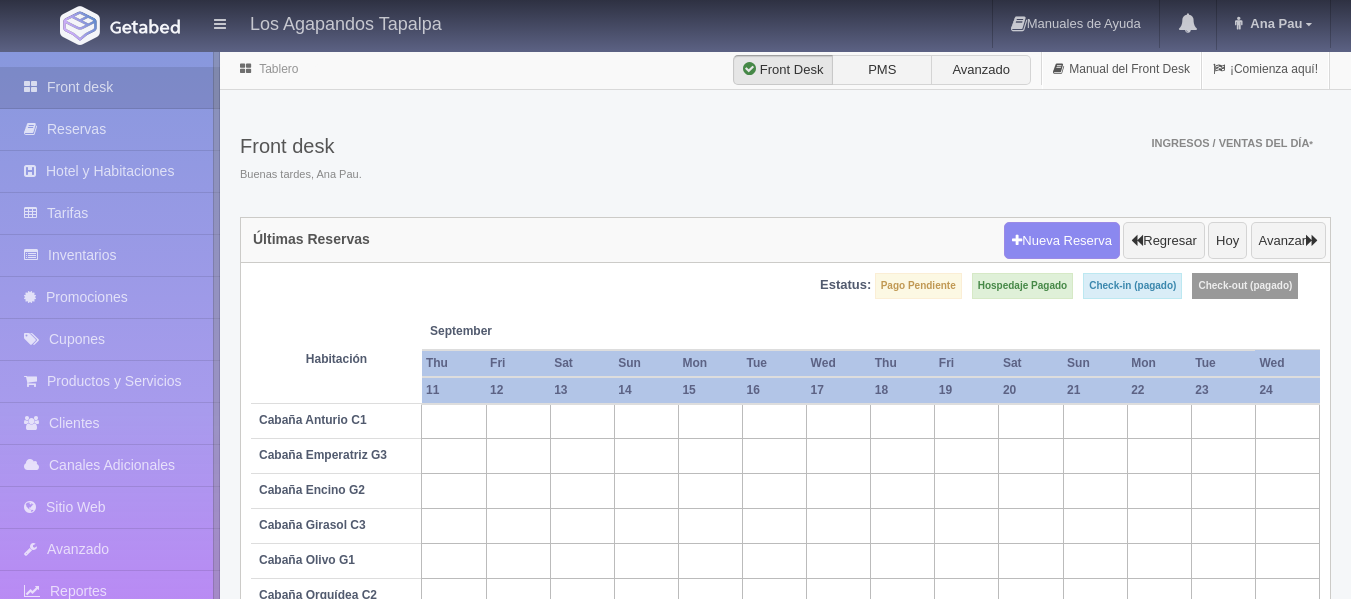 scroll, scrollTop: 0, scrollLeft: 0, axis: both 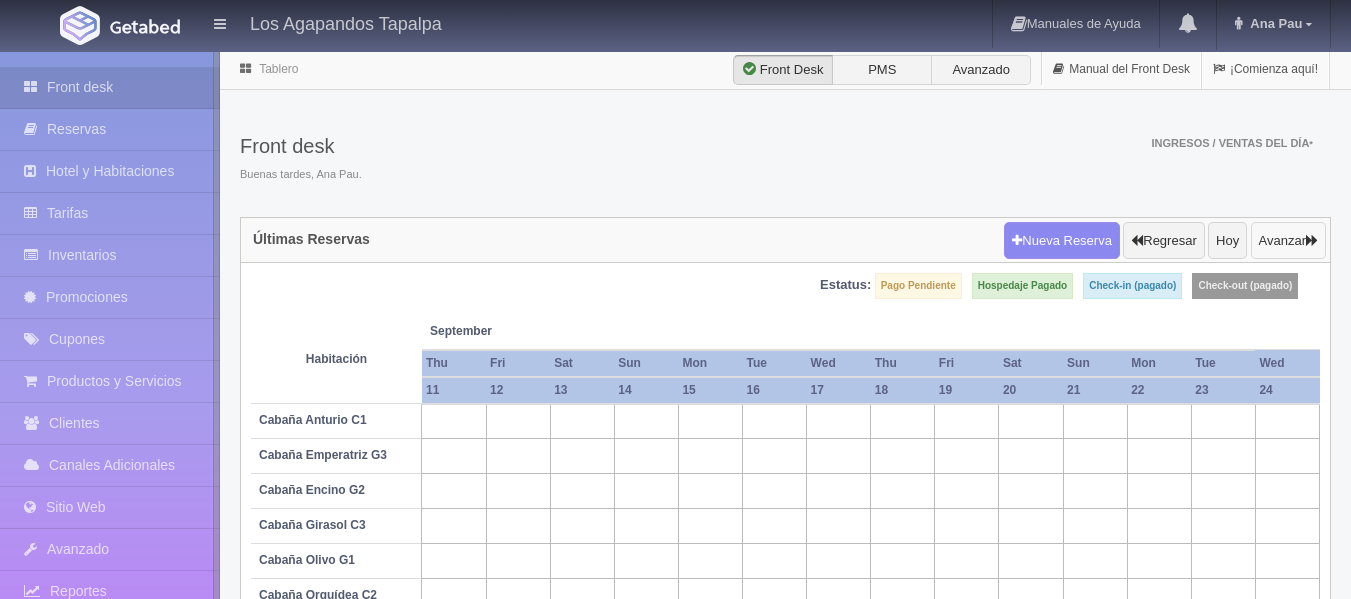 click on "Avanzar" at bounding box center (1288, 241) 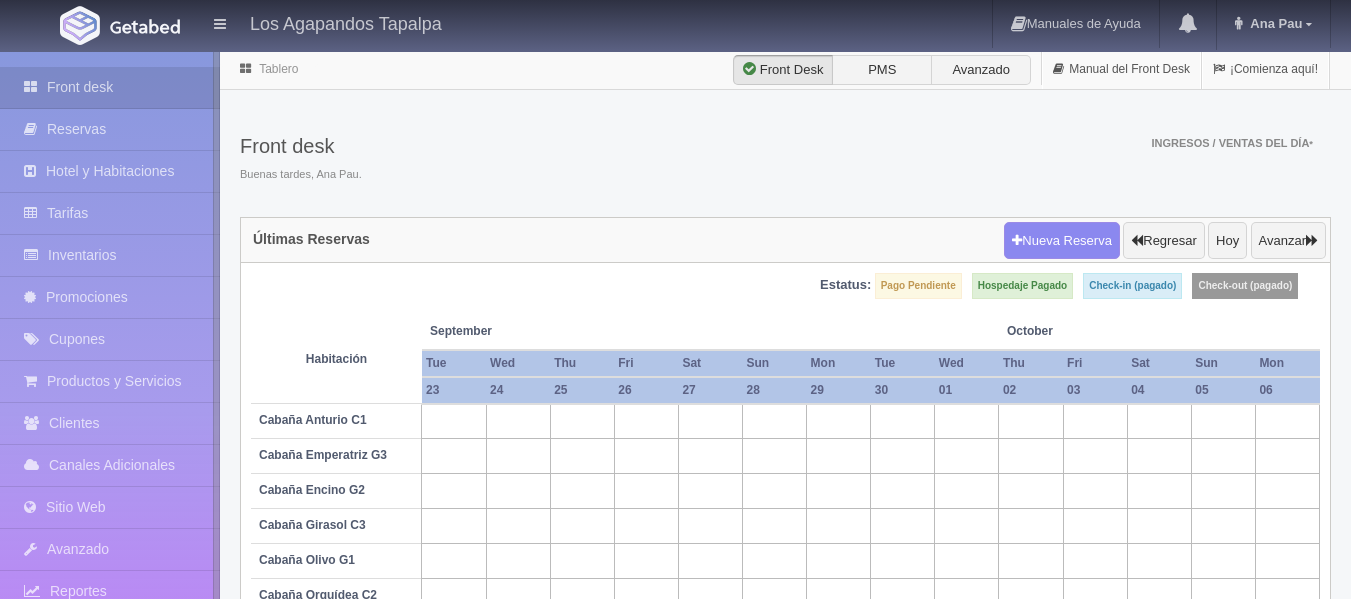 scroll, scrollTop: 0, scrollLeft: 0, axis: both 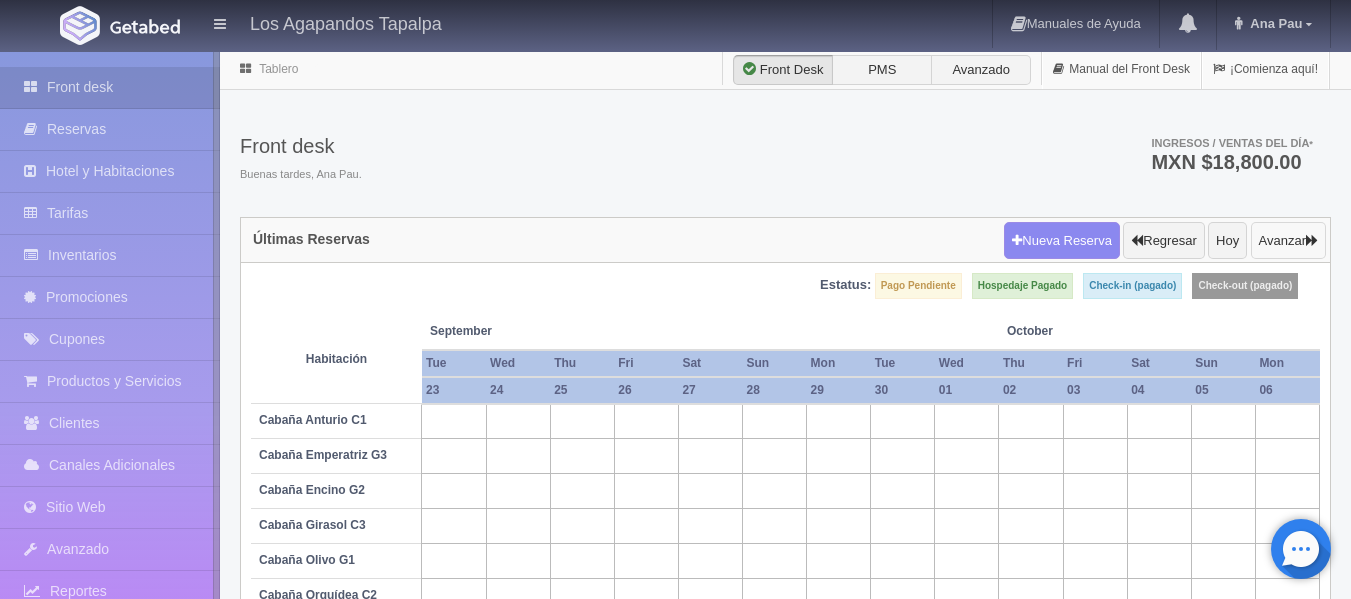 click on "Avanzar" at bounding box center (1288, 241) 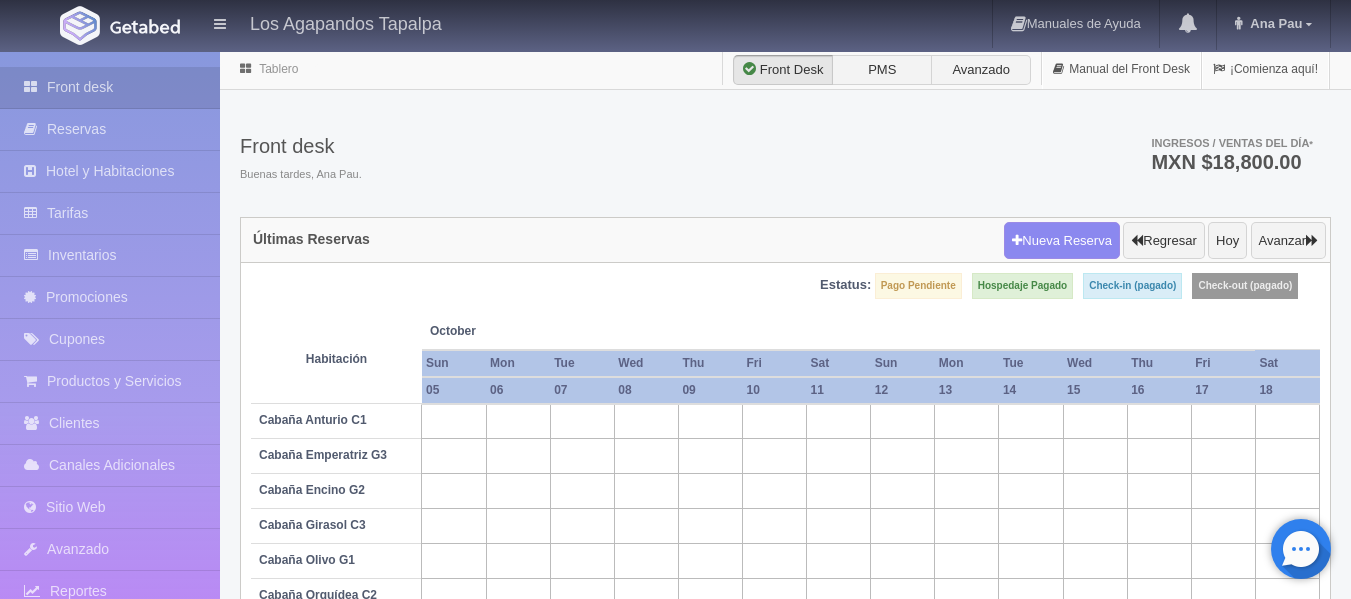scroll, scrollTop: 57, scrollLeft: 0, axis: vertical 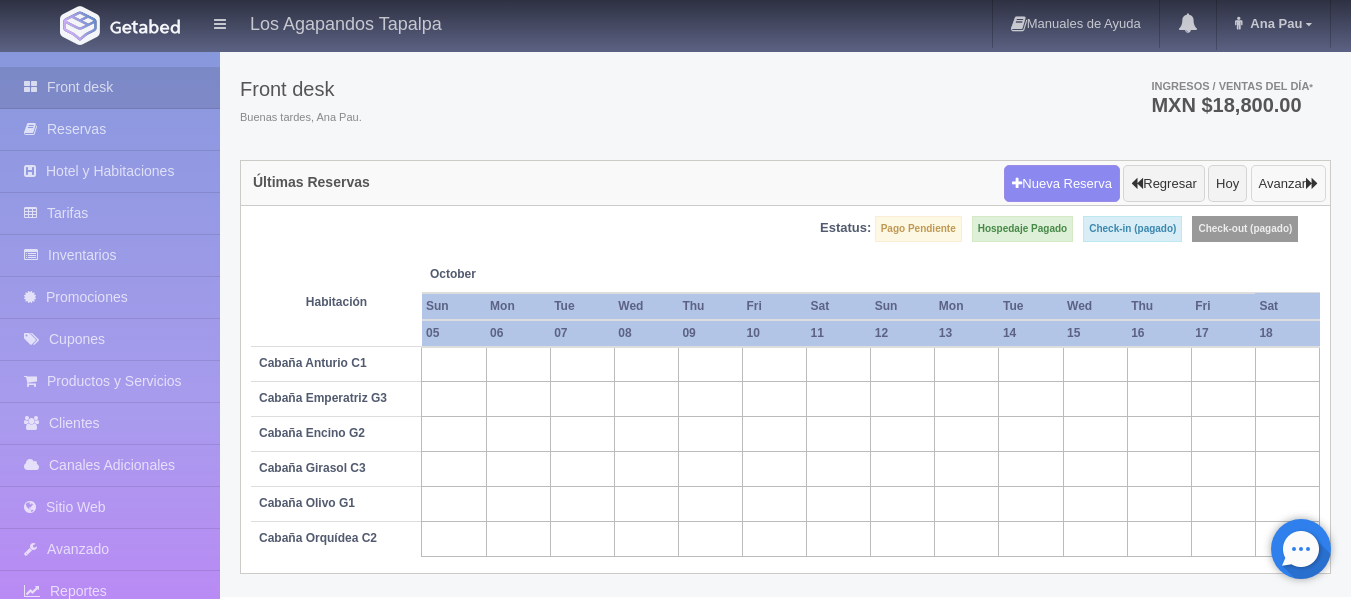 click on "Avanzar" at bounding box center (1288, 184) 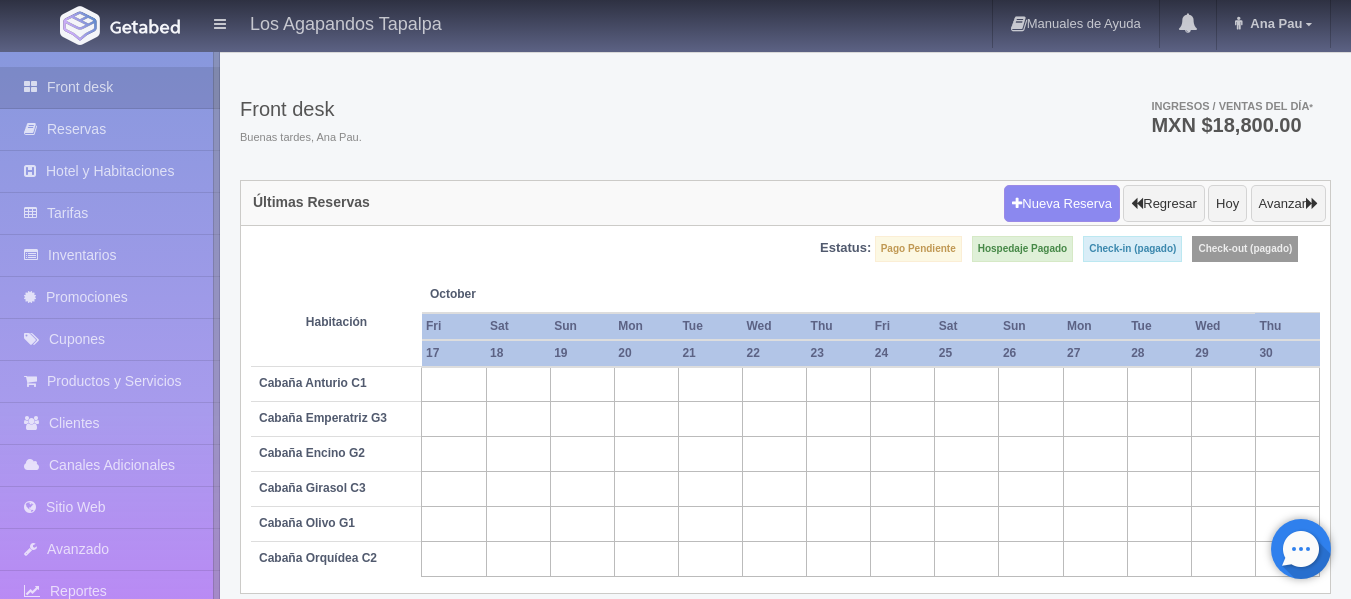 scroll, scrollTop: 57, scrollLeft: 0, axis: vertical 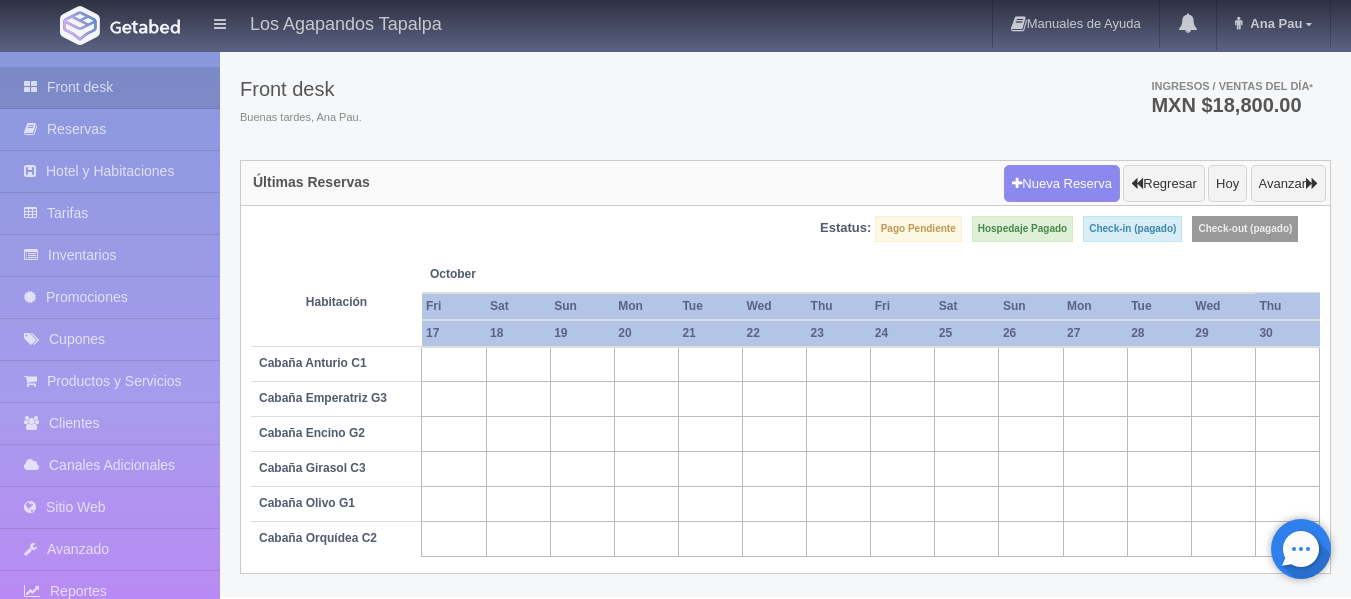 drag, startPoint x: 895, startPoint y: 510, endPoint x: 977, endPoint y: 504, distance: 82.219215 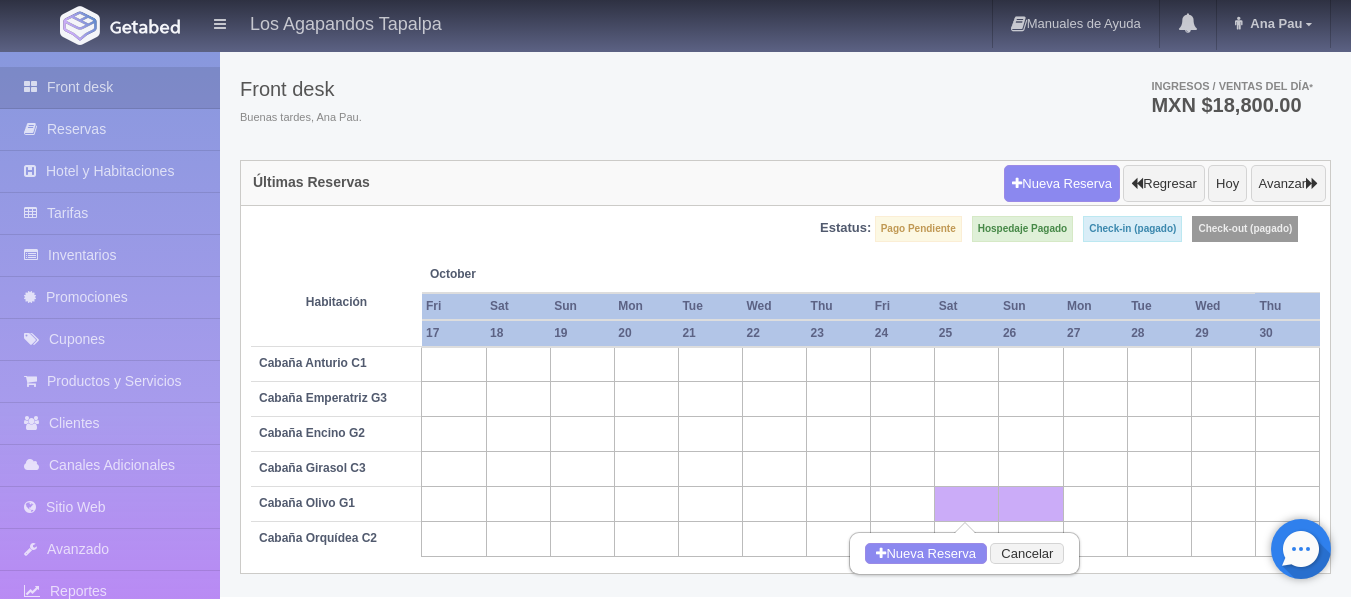 click at bounding box center (903, 504) 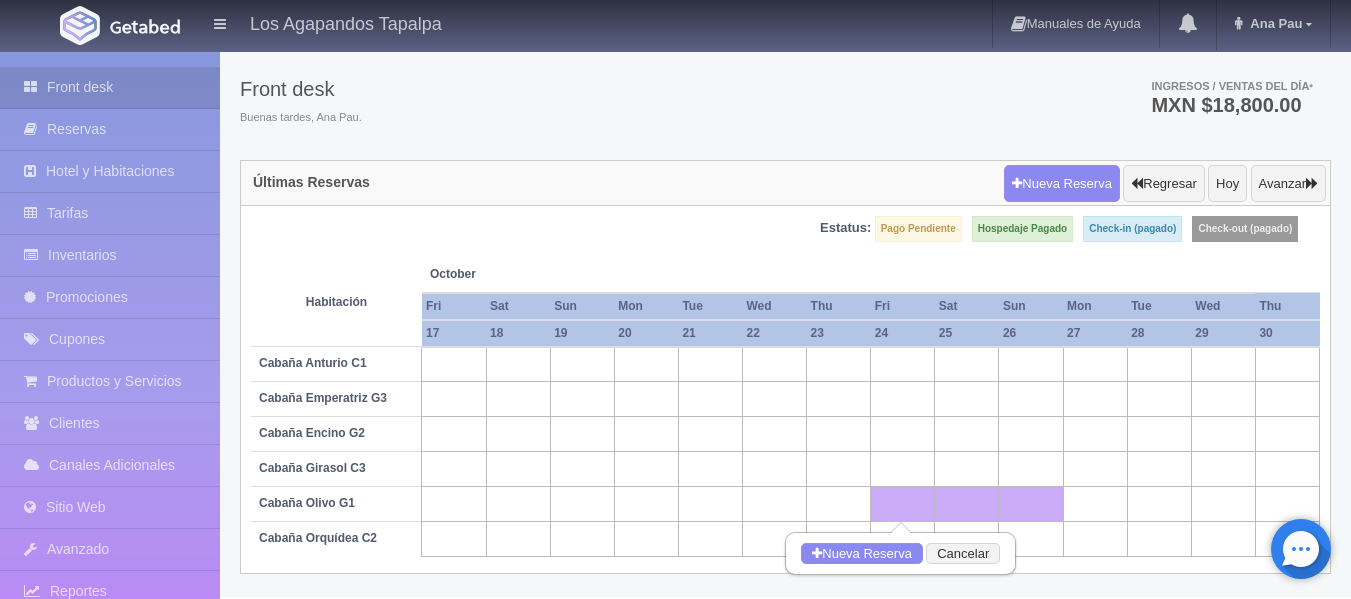 click at bounding box center (903, 434) 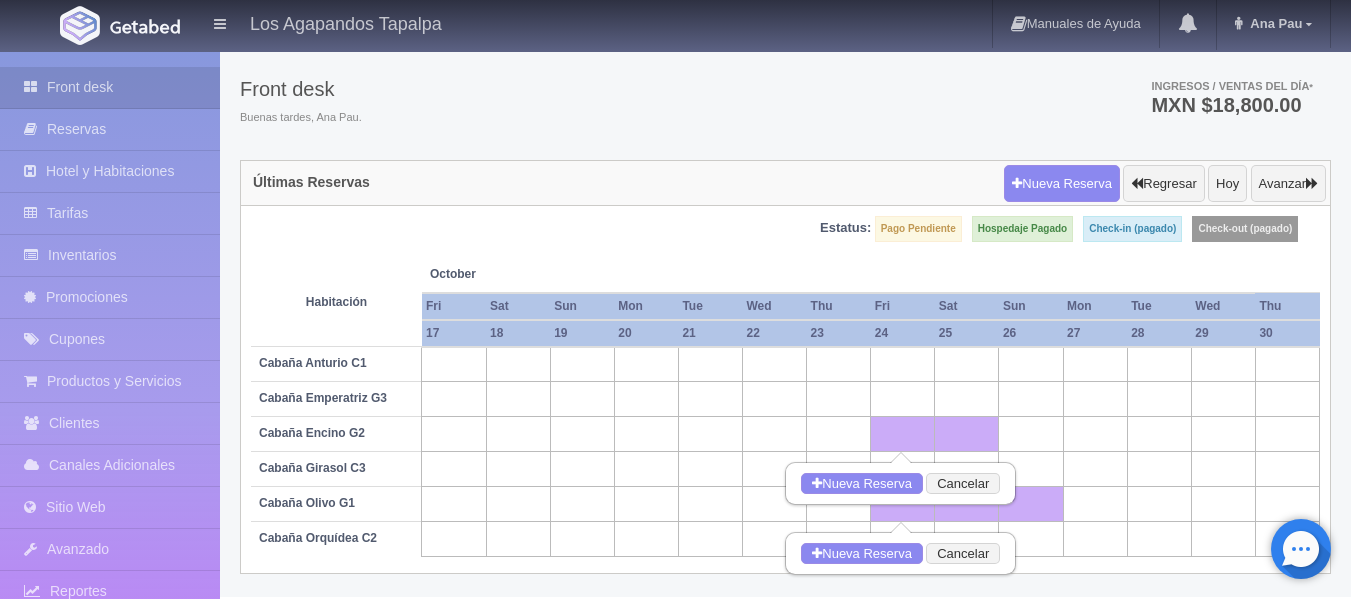click at bounding box center (1031, 434) 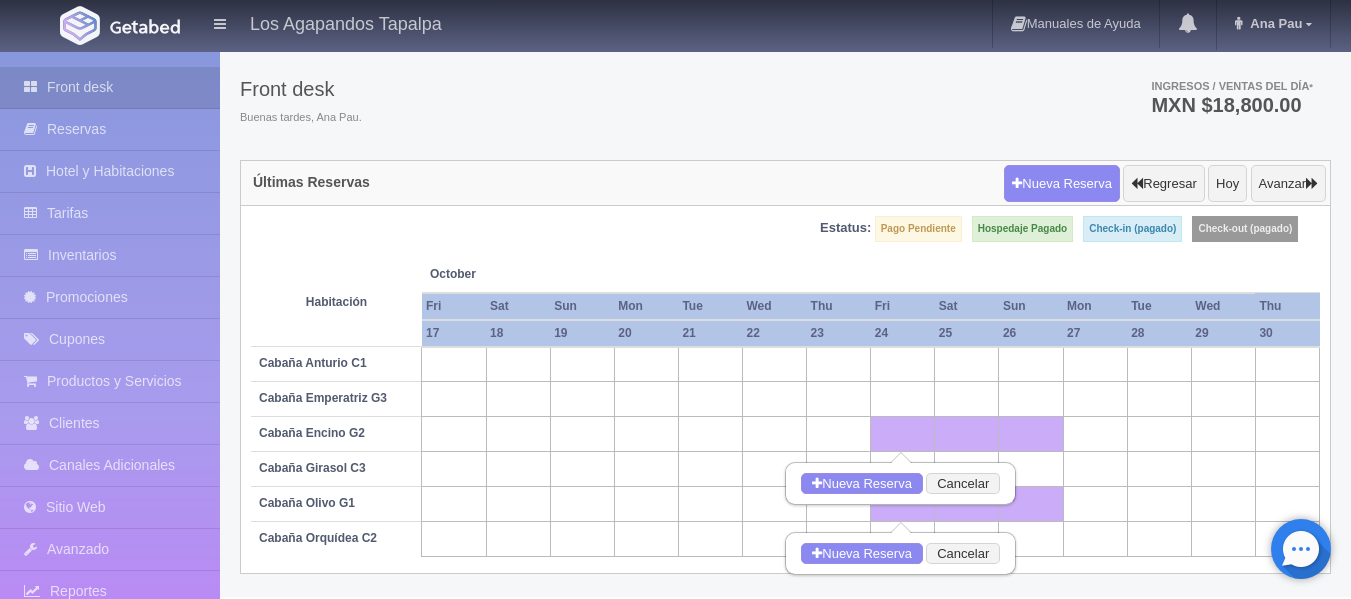 click at bounding box center (1031, 539) 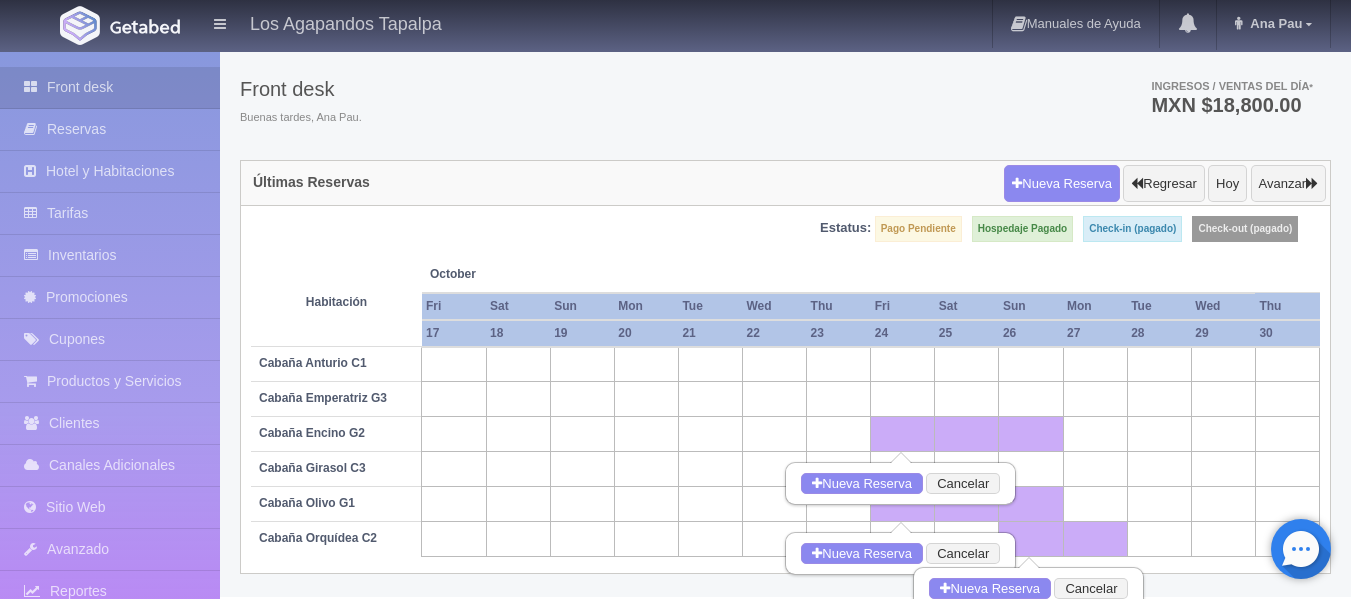 click at bounding box center [903, 539] 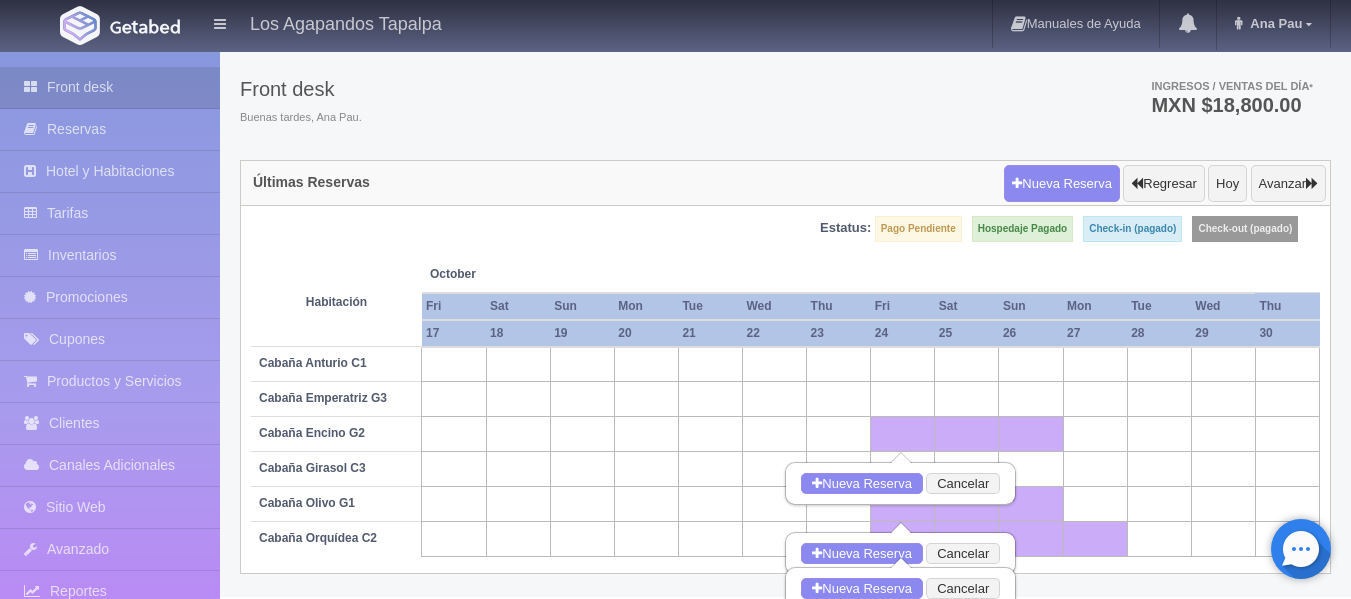 click at bounding box center (1095, 539) 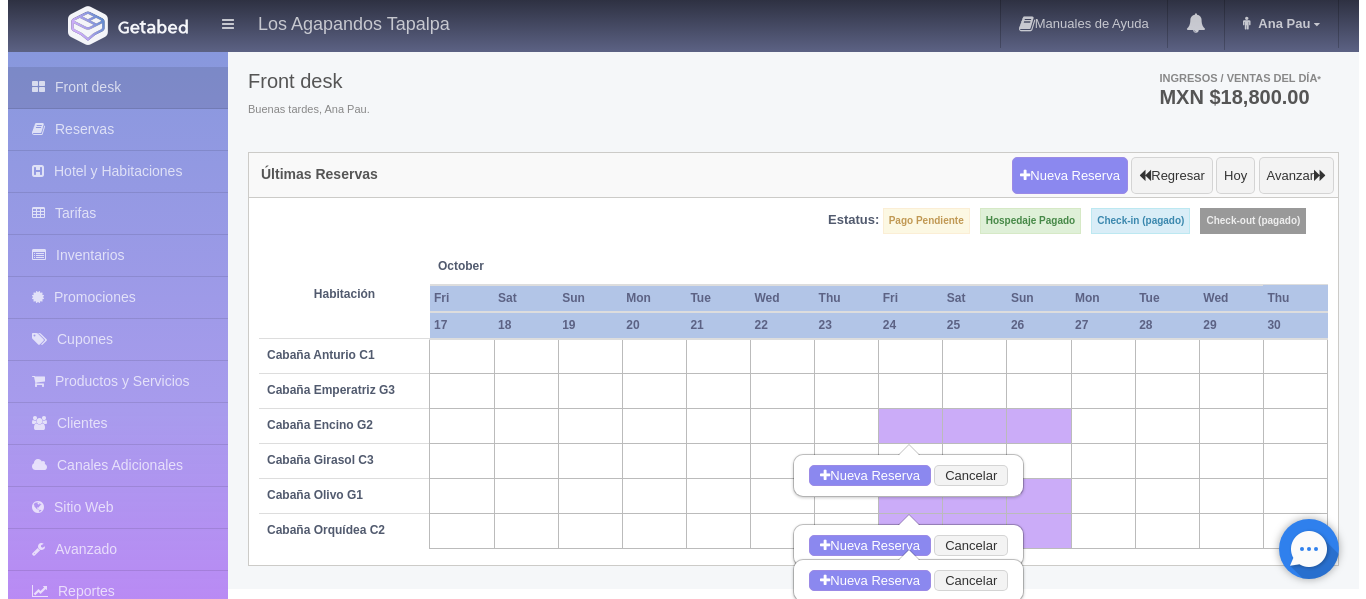 scroll, scrollTop: 68, scrollLeft: 0, axis: vertical 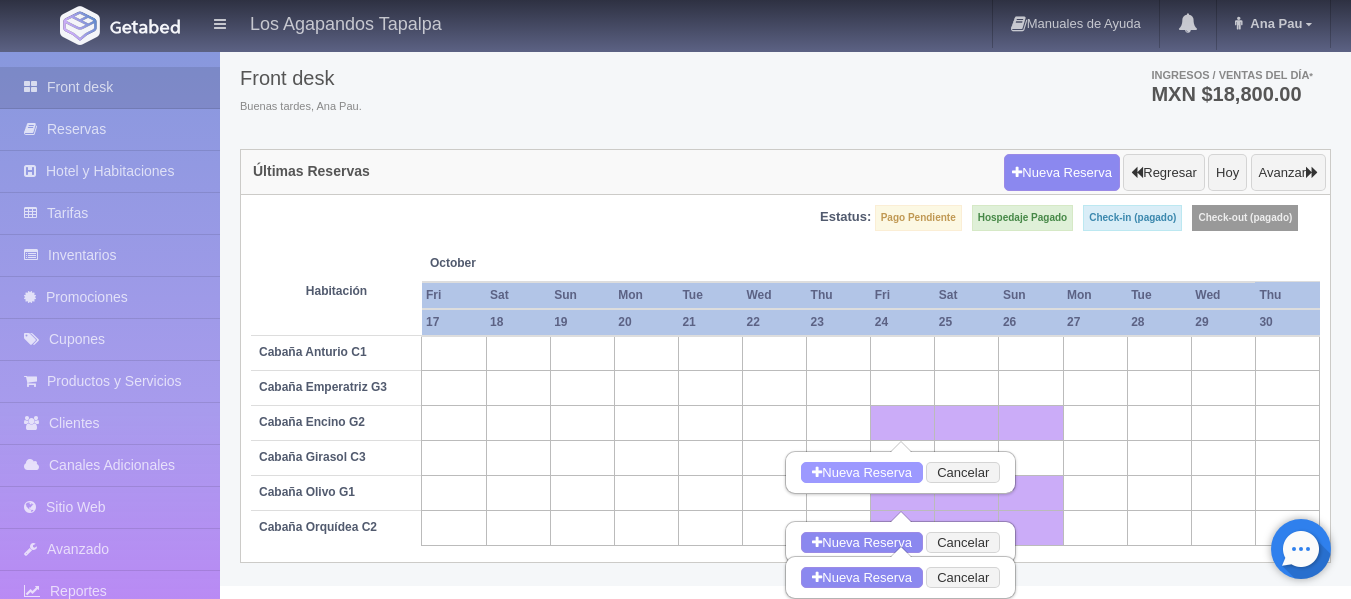 click at bounding box center (817, 472) 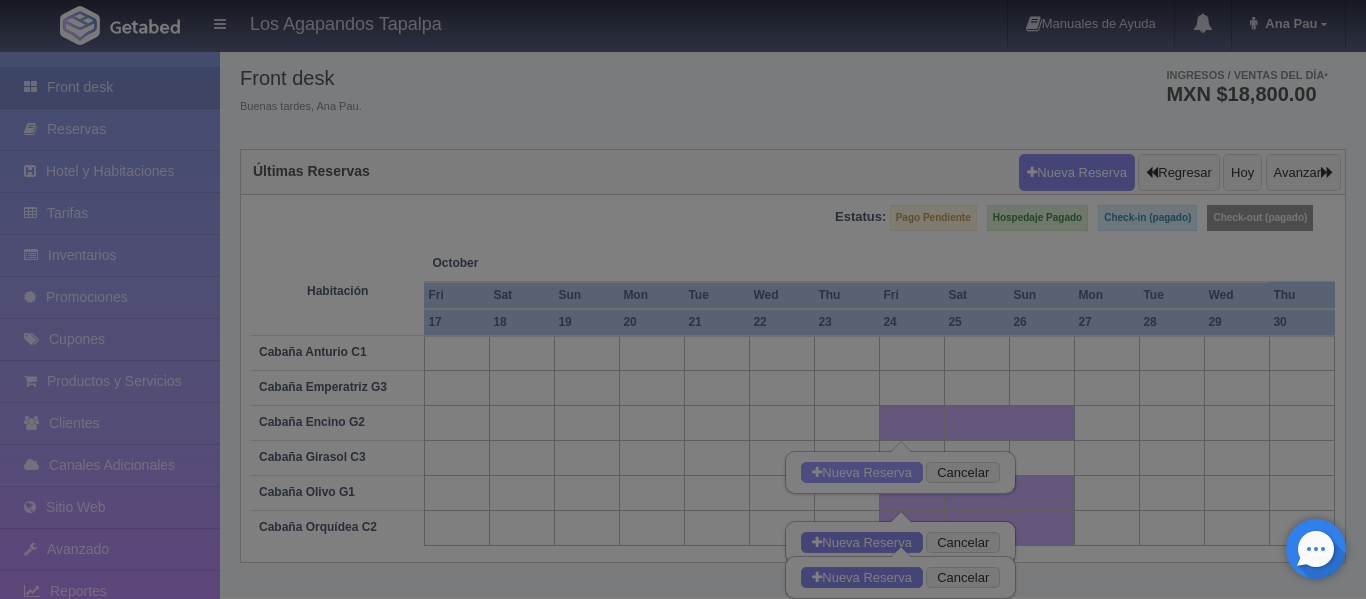 checkbox on "false" 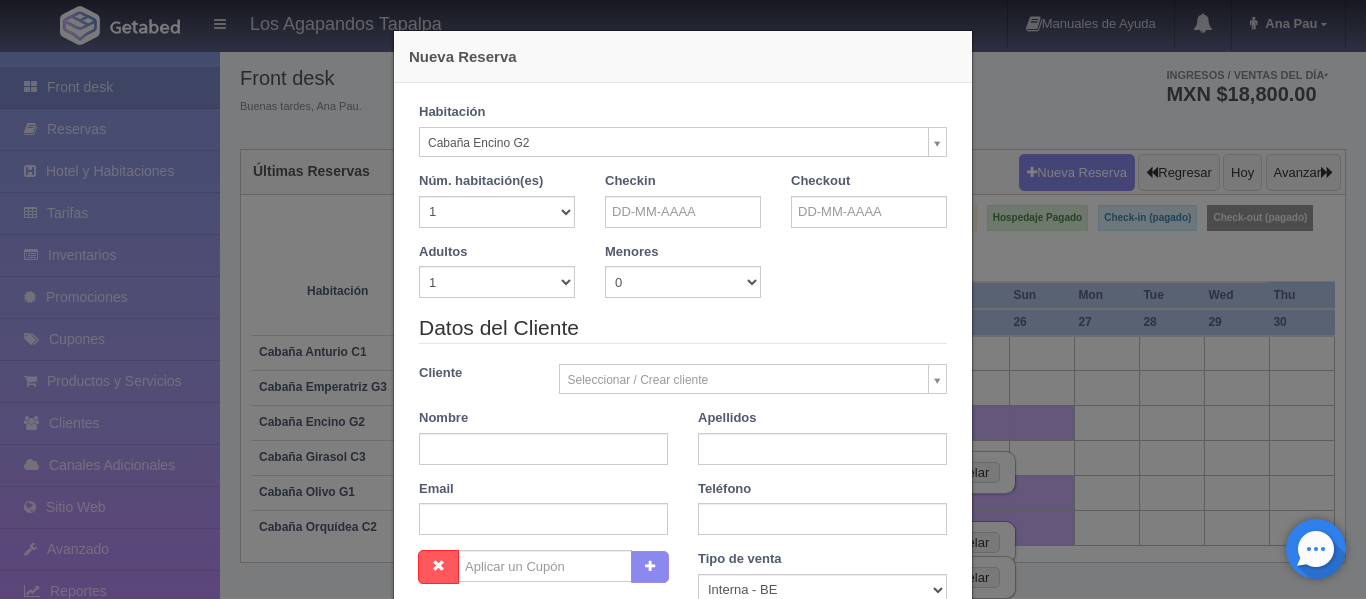 type on "24-10-2025" 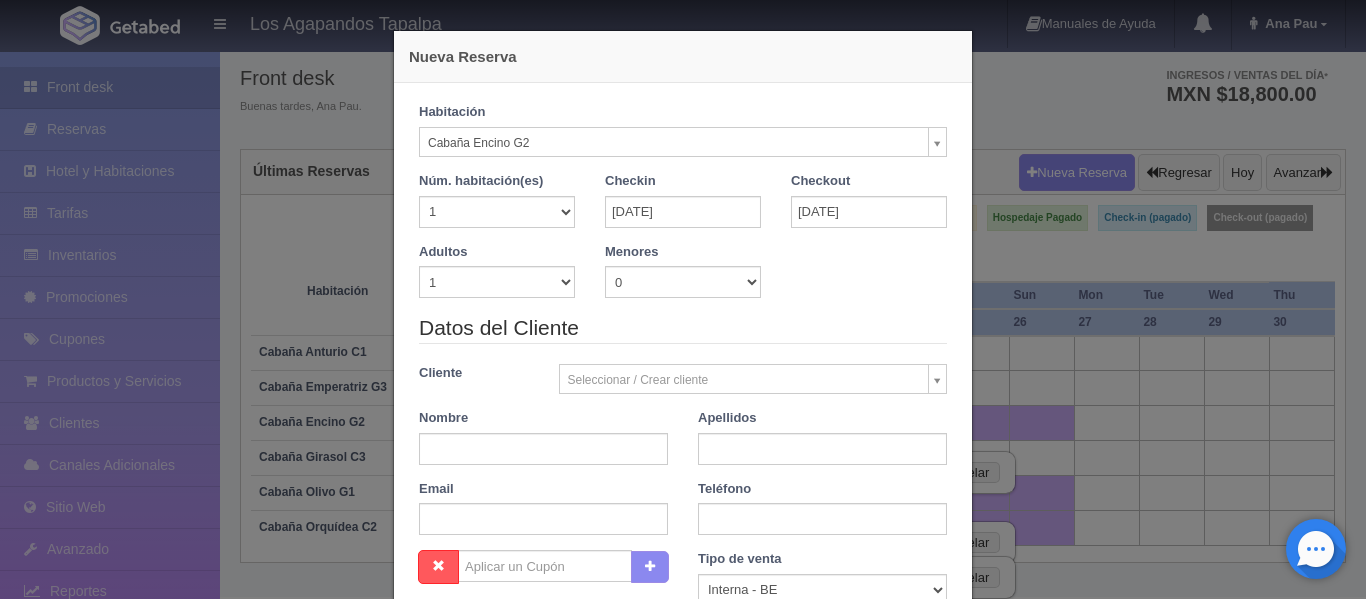 checkbox on "false" 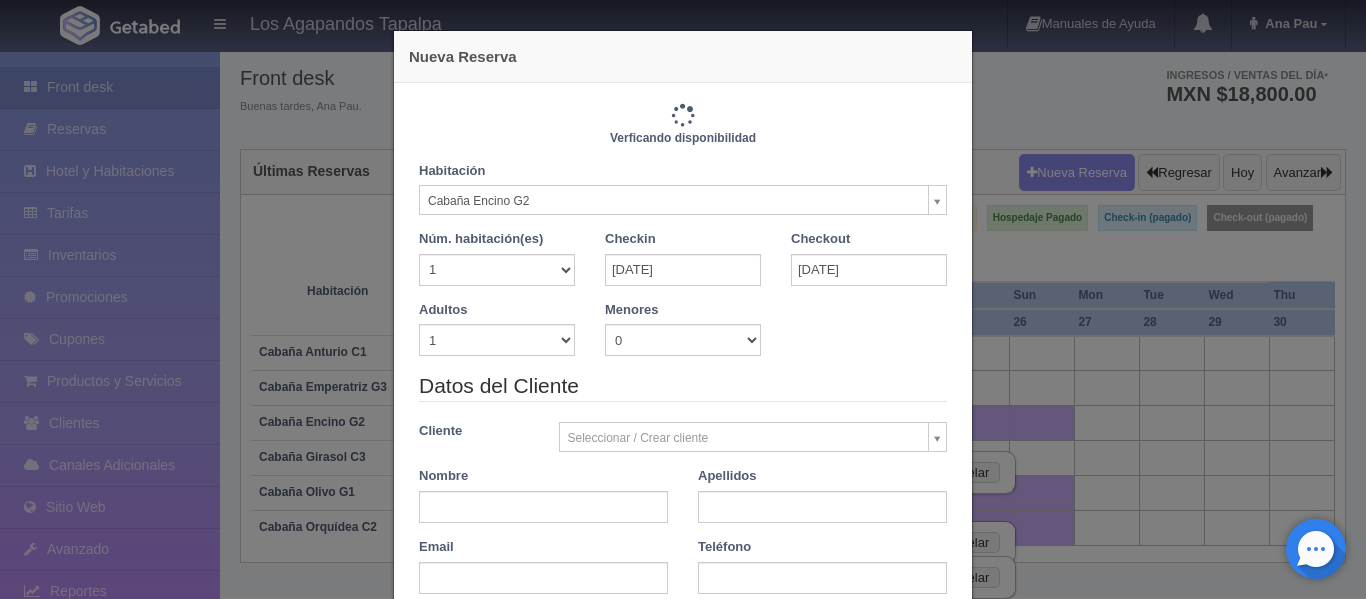 type on "8600.00" 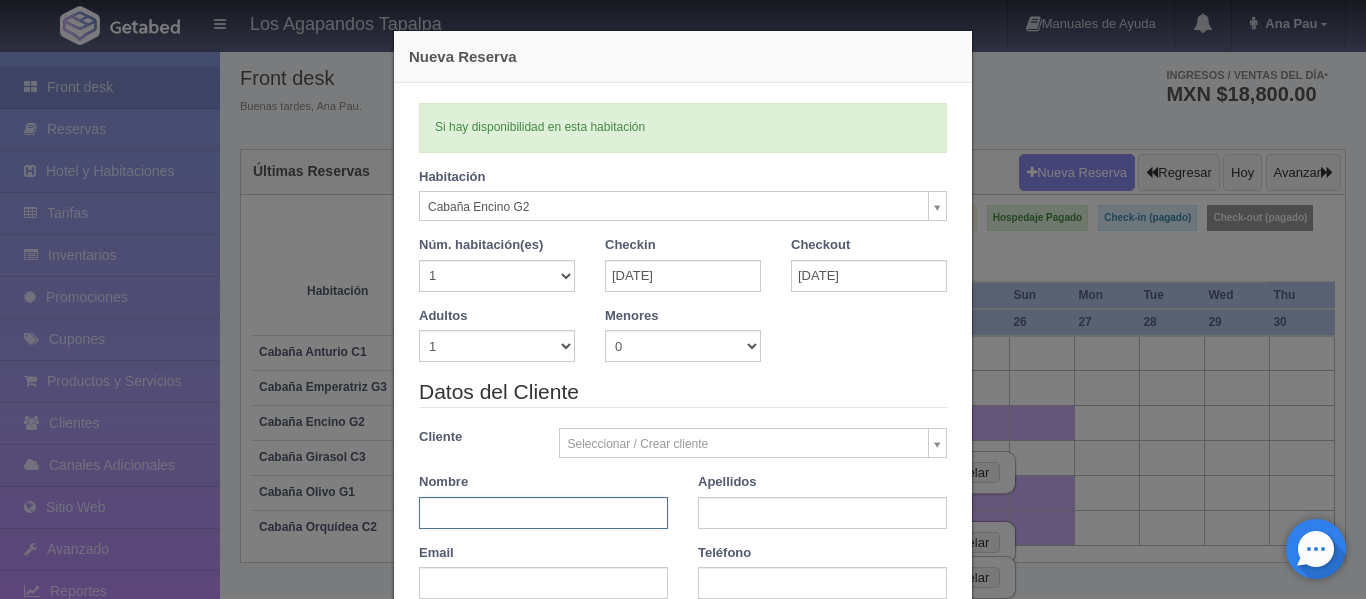 click at bounding box center [543, 513] 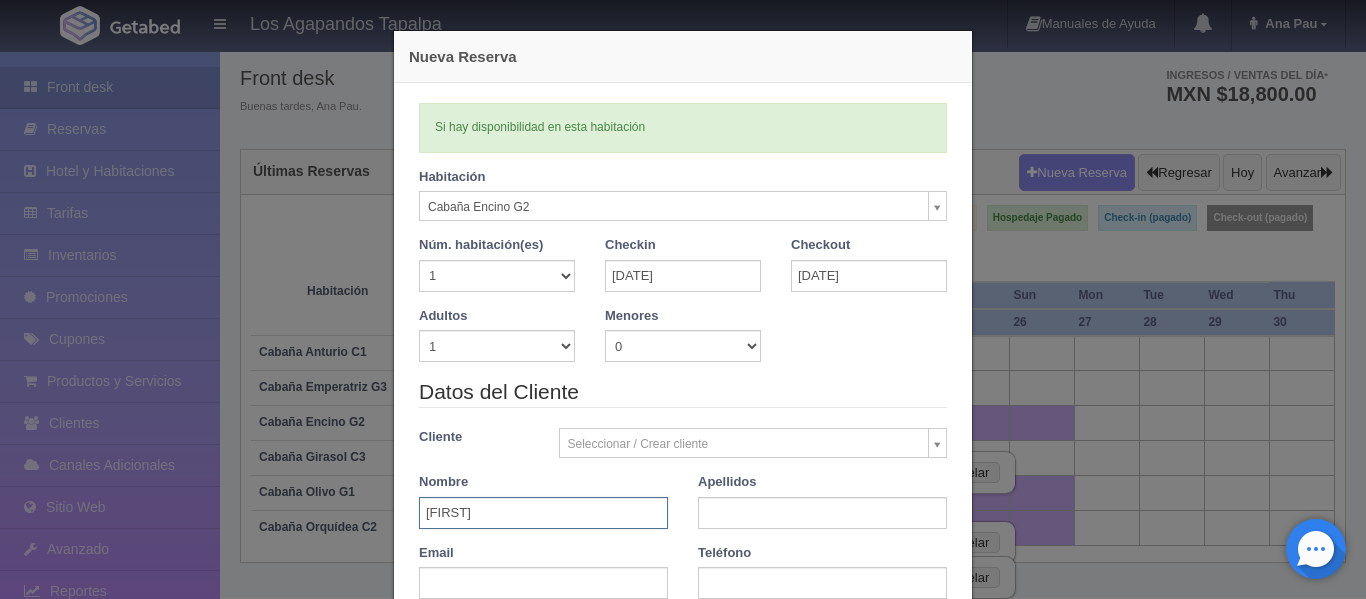 type on "Rafael" 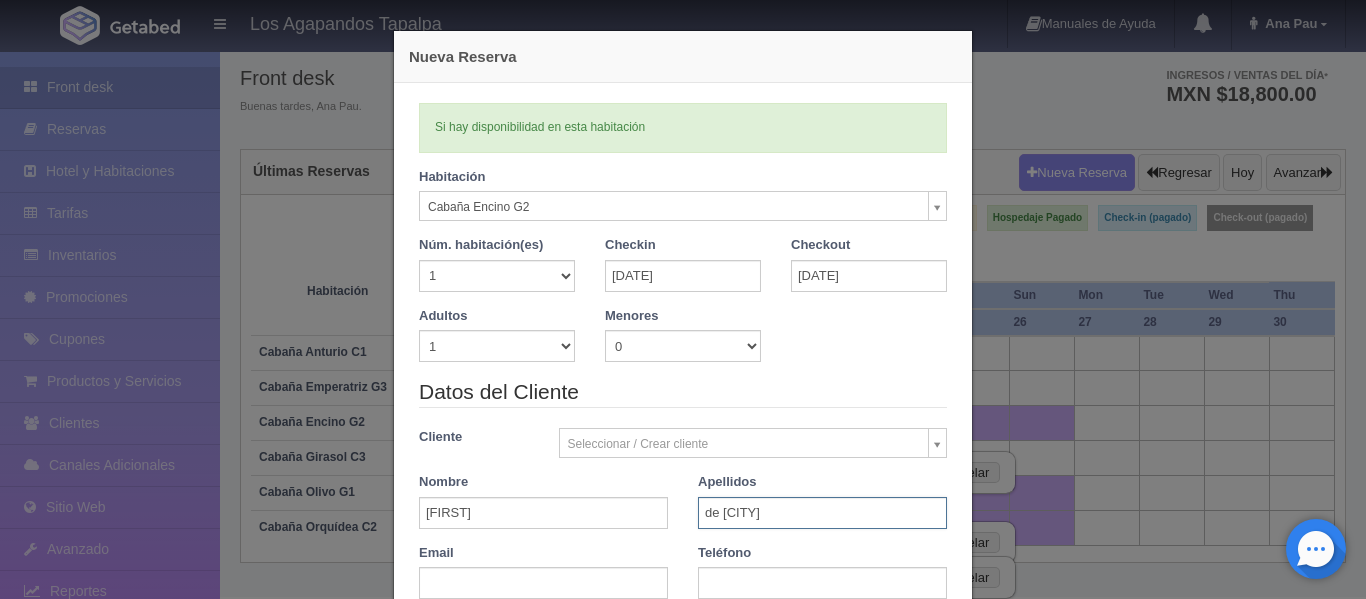 type on "de Alba" 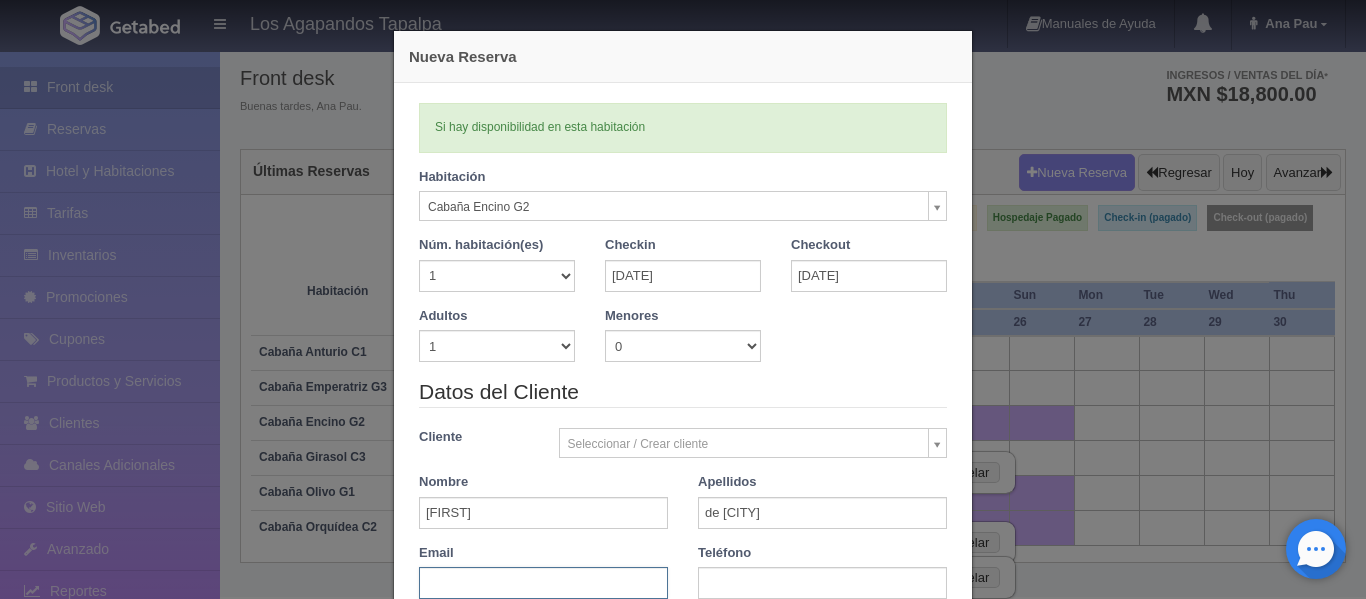 click at bounding box center (543, 583) 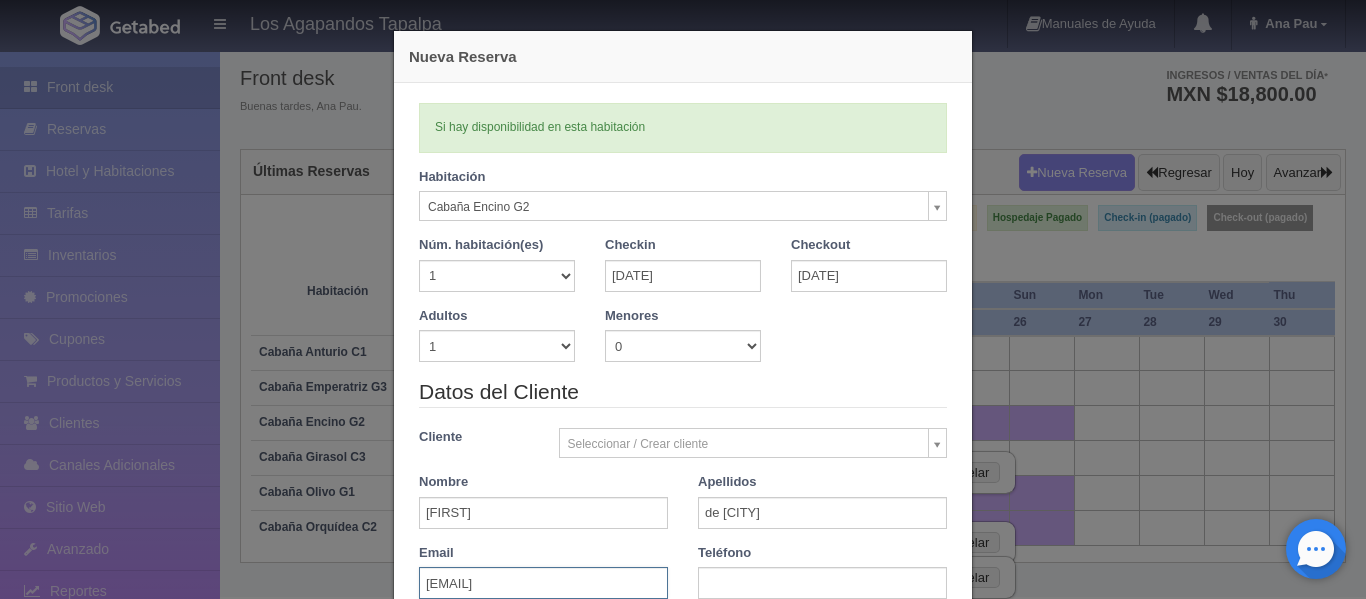 type on "raphita.fie@hotmail.com" 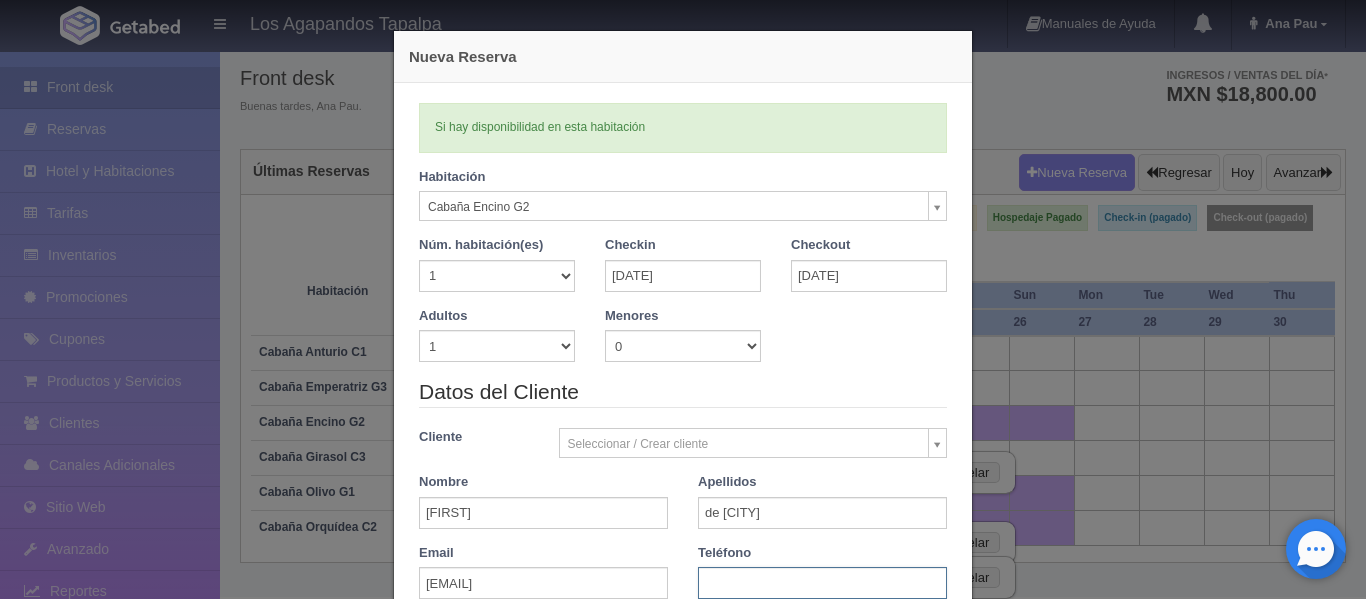 click at bounding box center [822, 583] 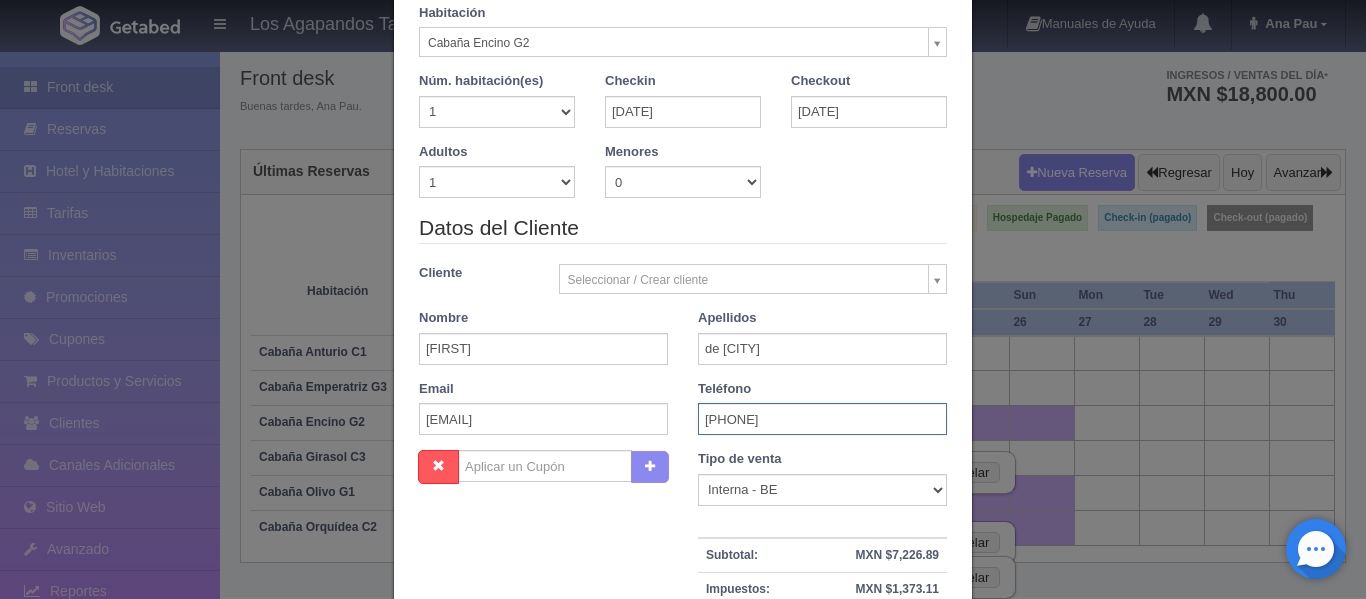 scroll, scrollTop: 200, scrollLeft: 0, axis: vertical 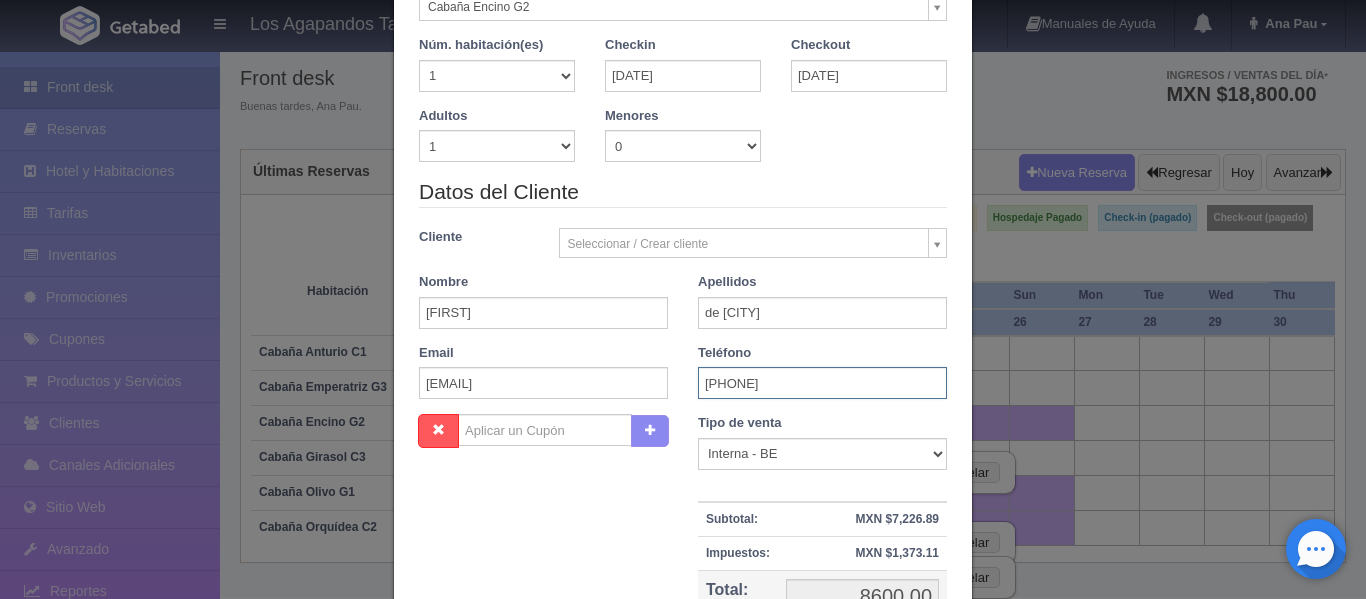 type on "3329667833" 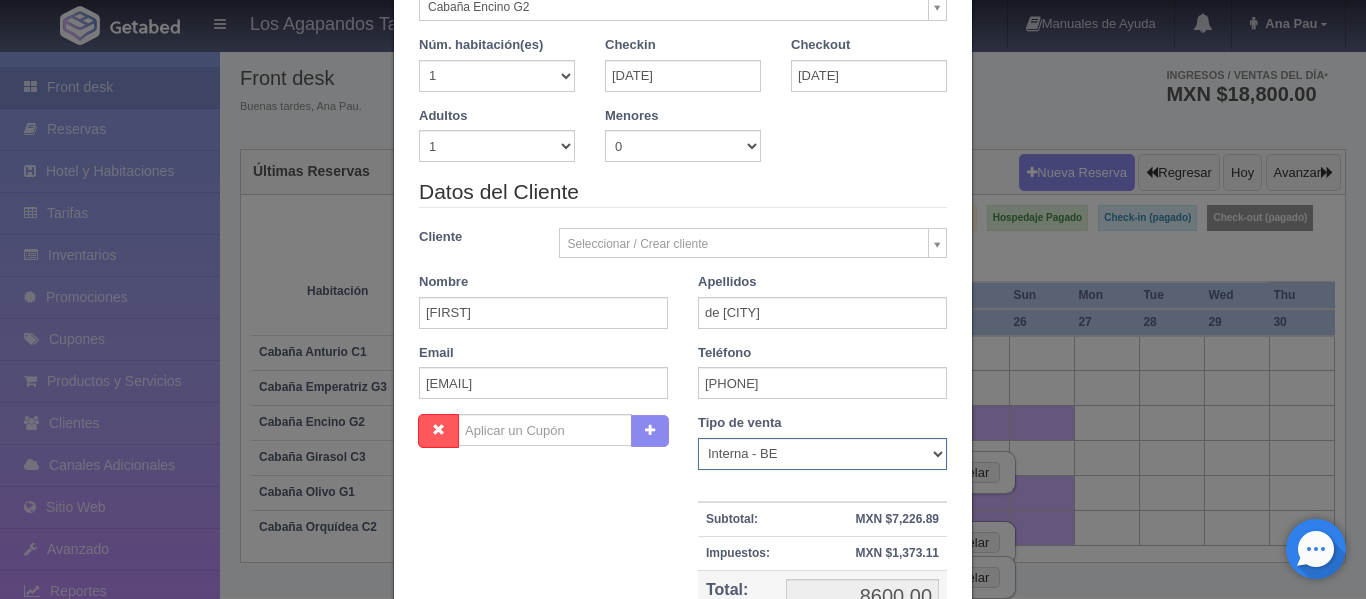click on "Correo Electronico
Interna - BE
Llamada
OTA Externa
Otro
WALK IN" at bounding box center (822, 454) 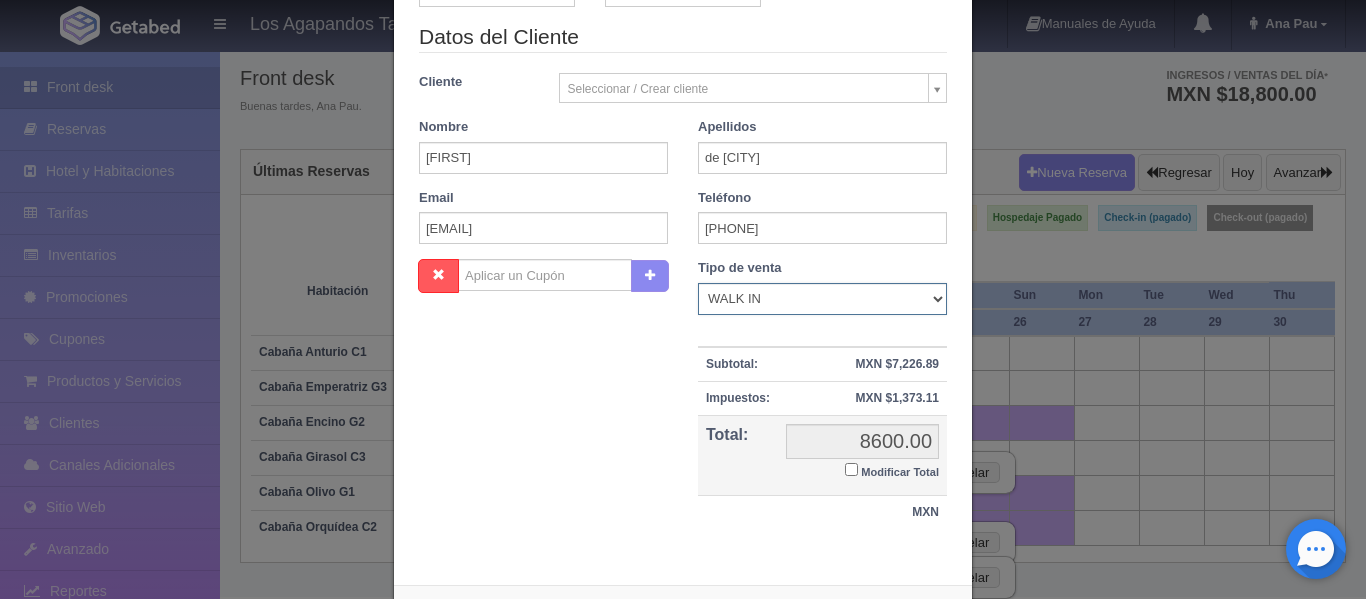 scroll, scrollTop: 400, scrollLeft: 0, axis: vertical 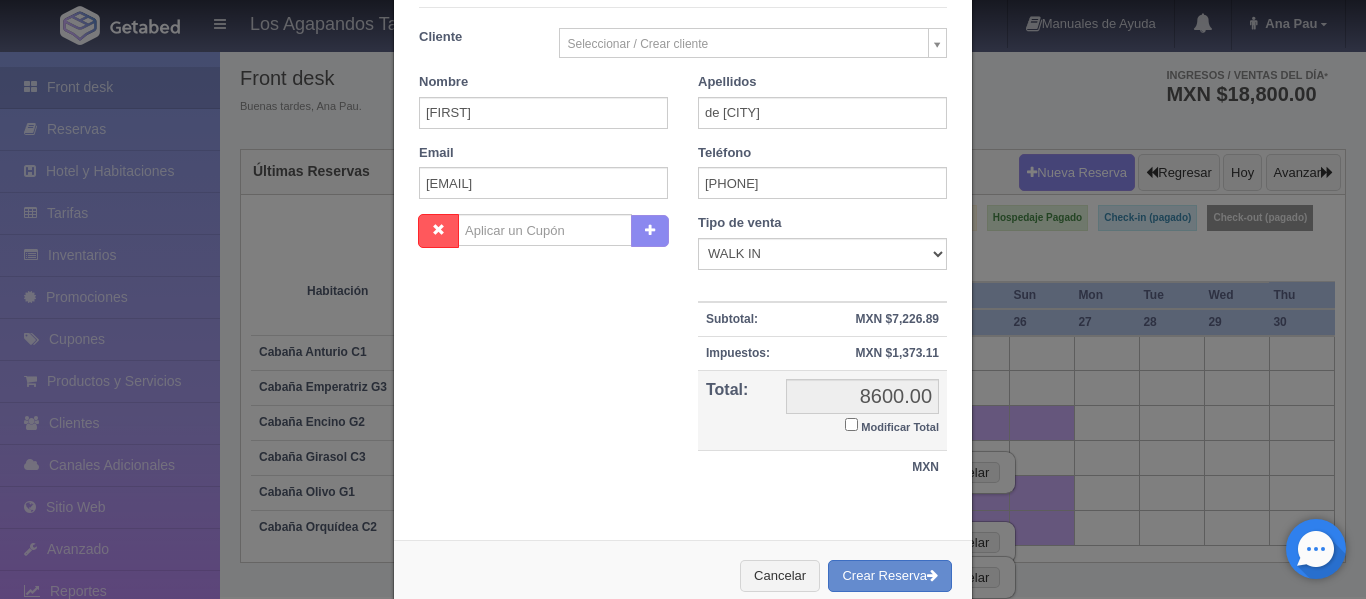 click on "Modificar Total" at bounding box center [851, 424] 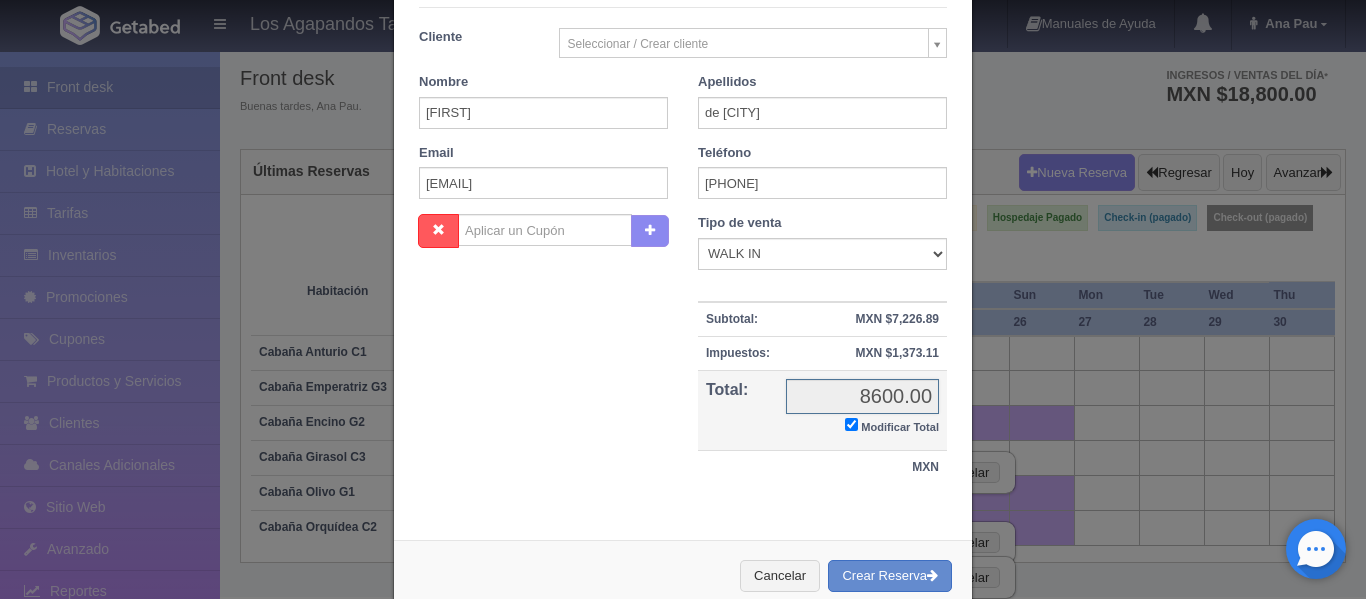 checkbox on "true" 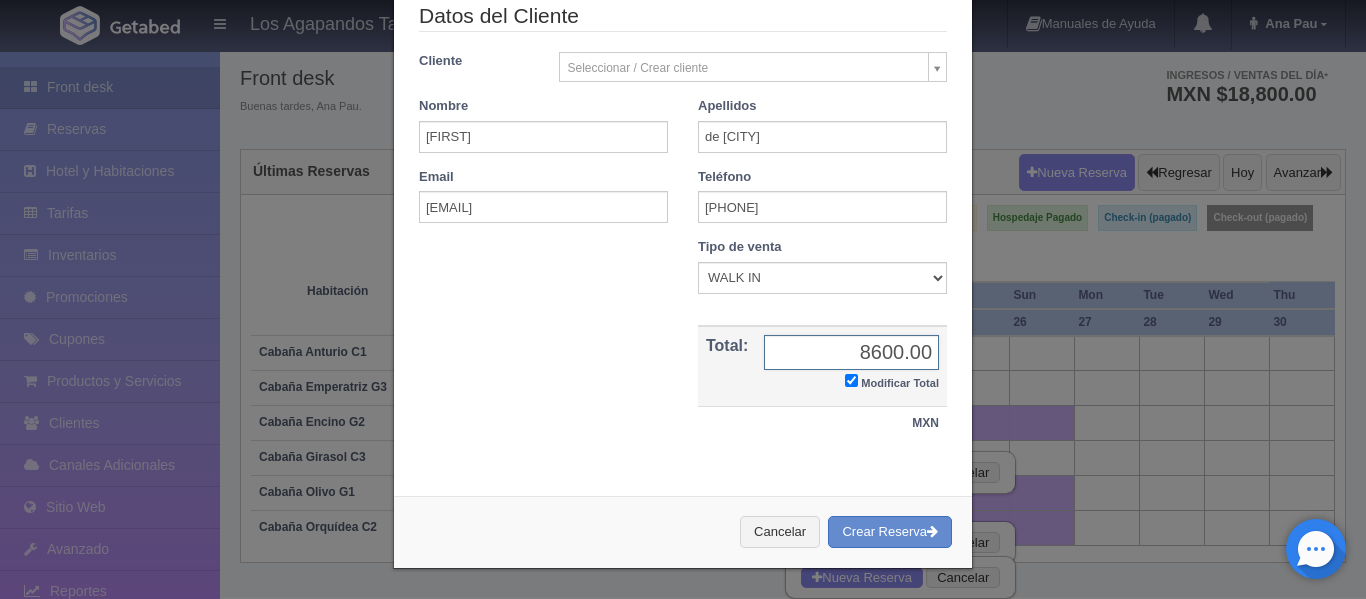 type on "5" 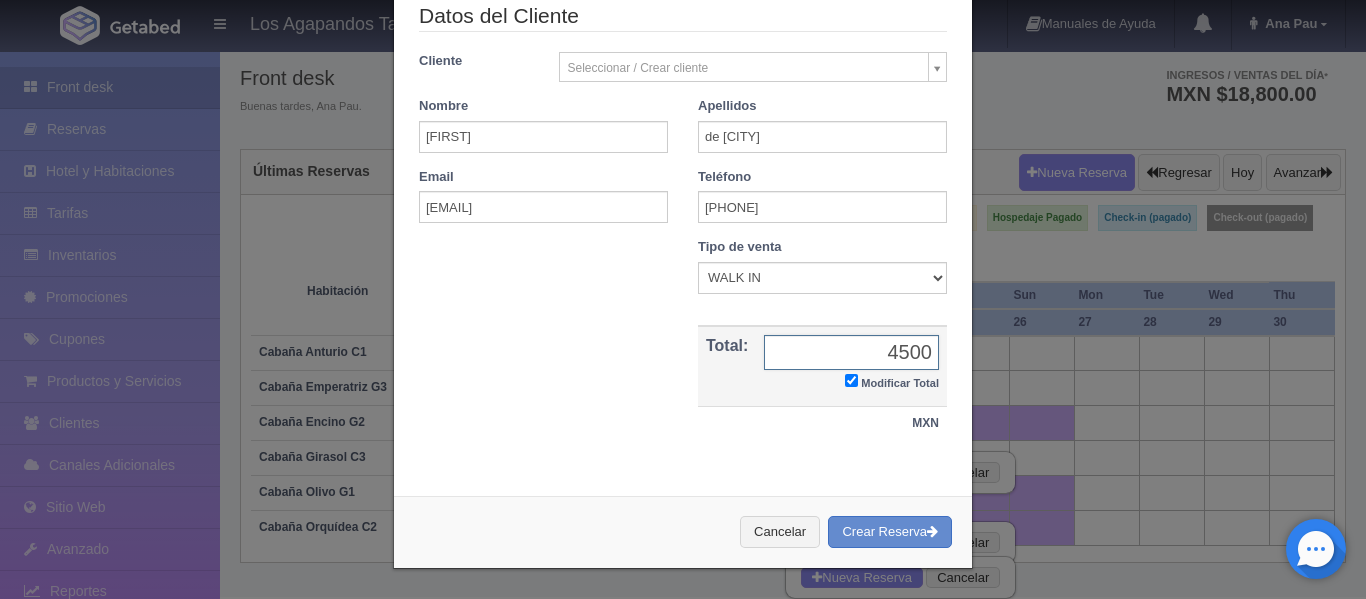 type on "4500" 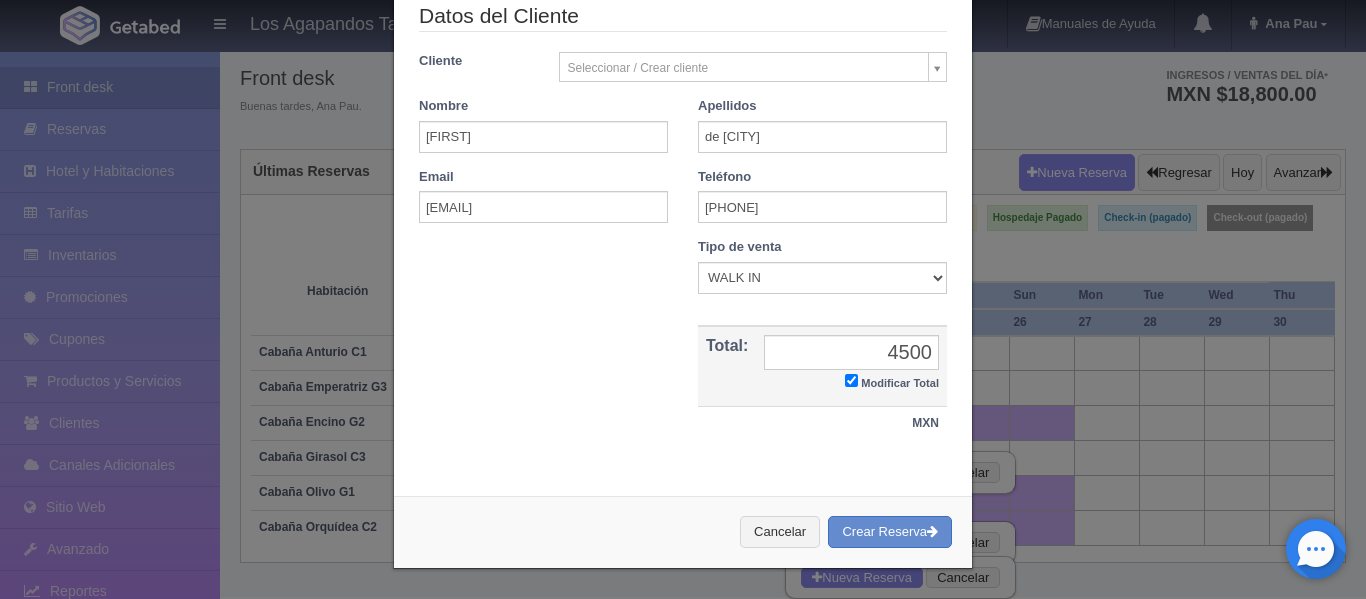 click on "Verficando disponibilidad
Si hay disponibilidad en esta habitación
No hay disponibilidad en esta habitación
Habitación
Cabaña Encino G2
Cabaña Anturio C1
Cabaña Emperatriz G3
Cabaña Encino G2
Cabaña Girasol C3
Cabaña Olivo G1
Cabaña Orquídea C2
Núm. habitación(es)
1
2
3
4
5
6
7
8
9
10
11
12
13
14
15
16
17
18
19
20
Checkin
24-10-2025
Checkout
26-10-2025
Adultos
1
2
3
4
5
6
7
8
9
10
Menores" at bounding box center (683, 93) 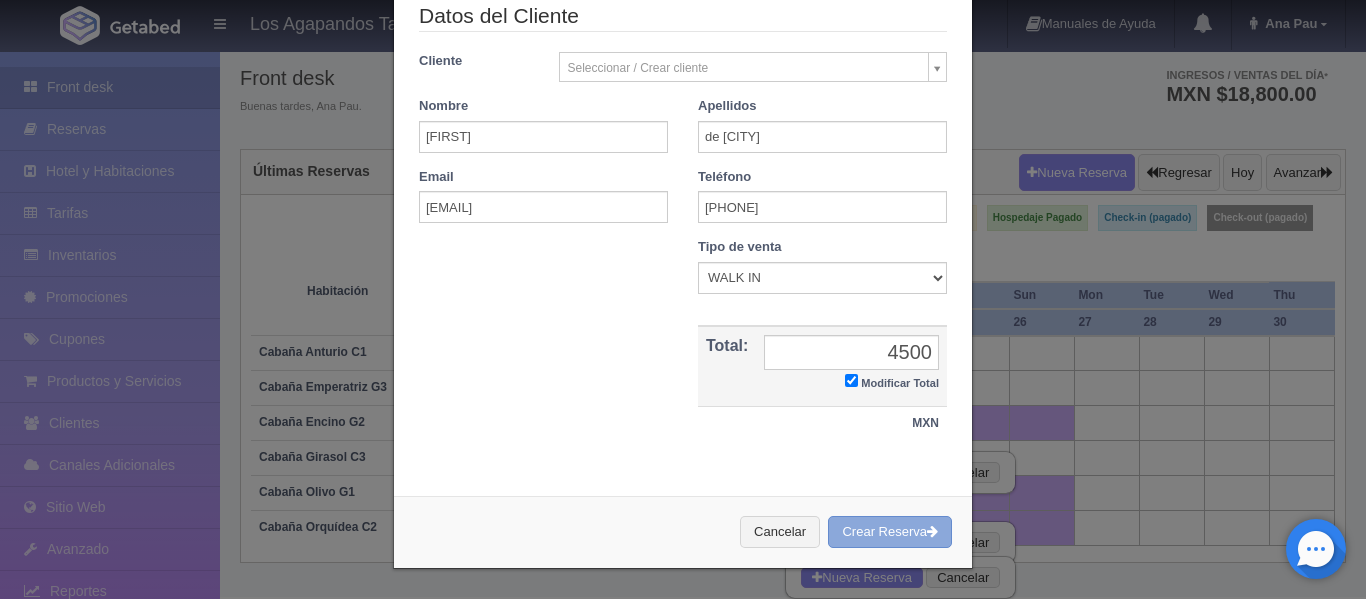 click on "Crear Reserva" at bounding box center (890, 532) 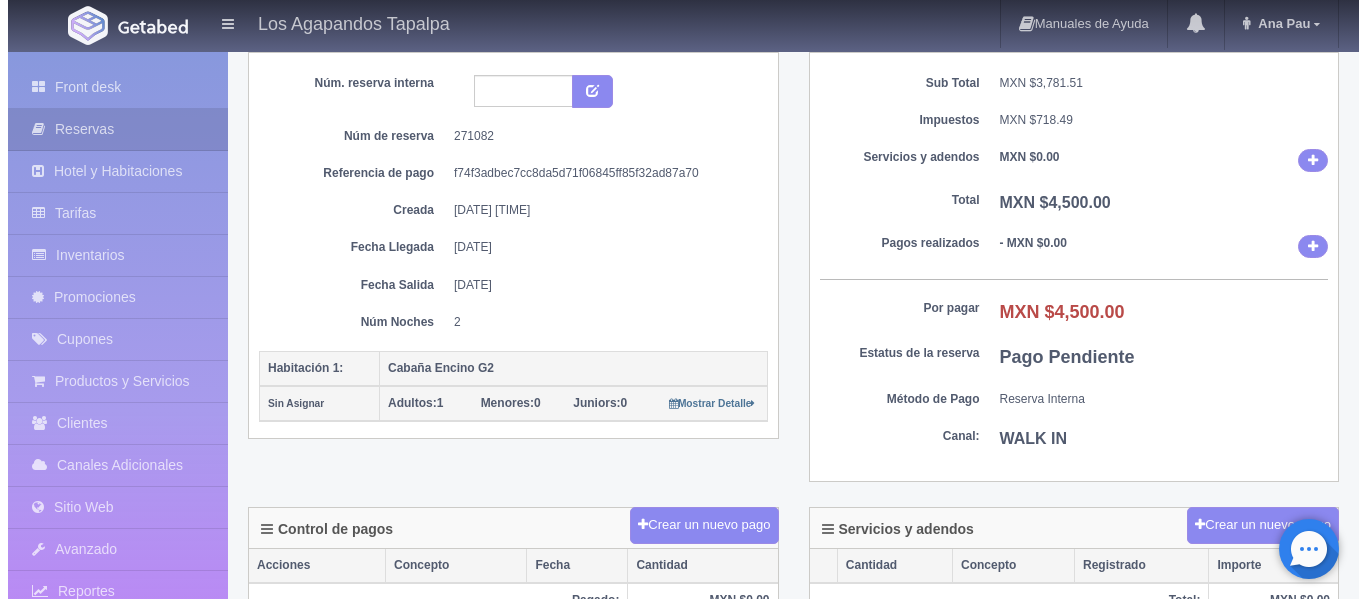 scroll, scrollTop: 200, scrollLeft: 0, axis: vertical 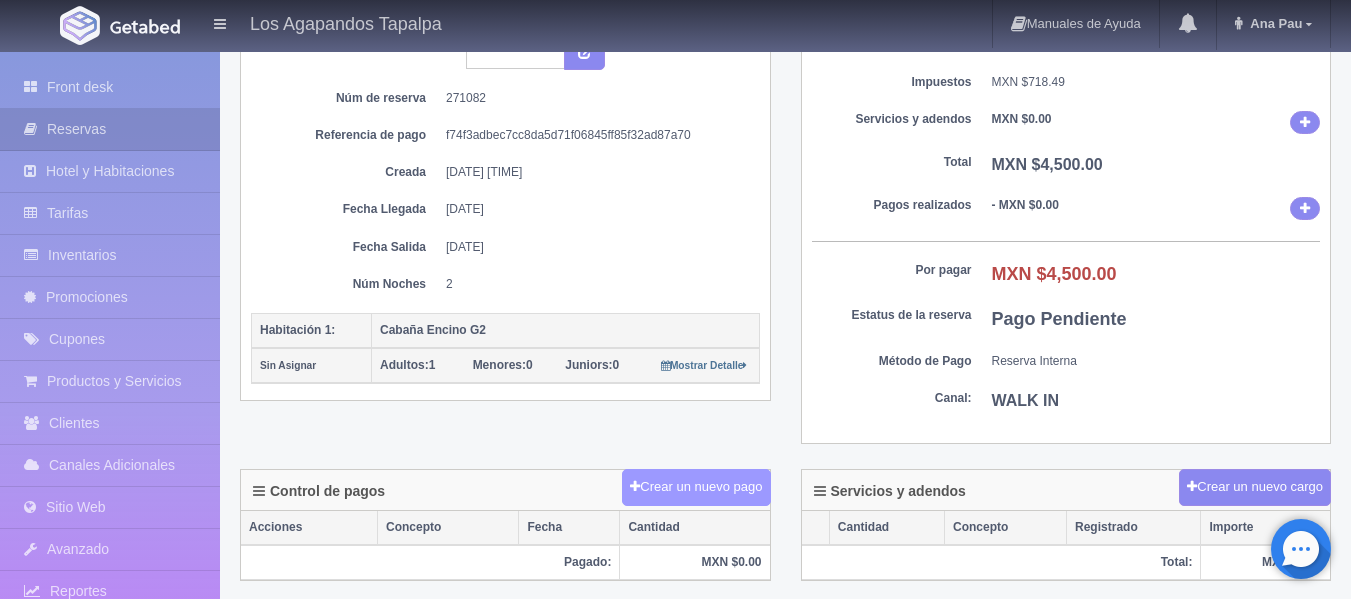 click on "Crear un nuevo pago" at bounding box center [696, 487] 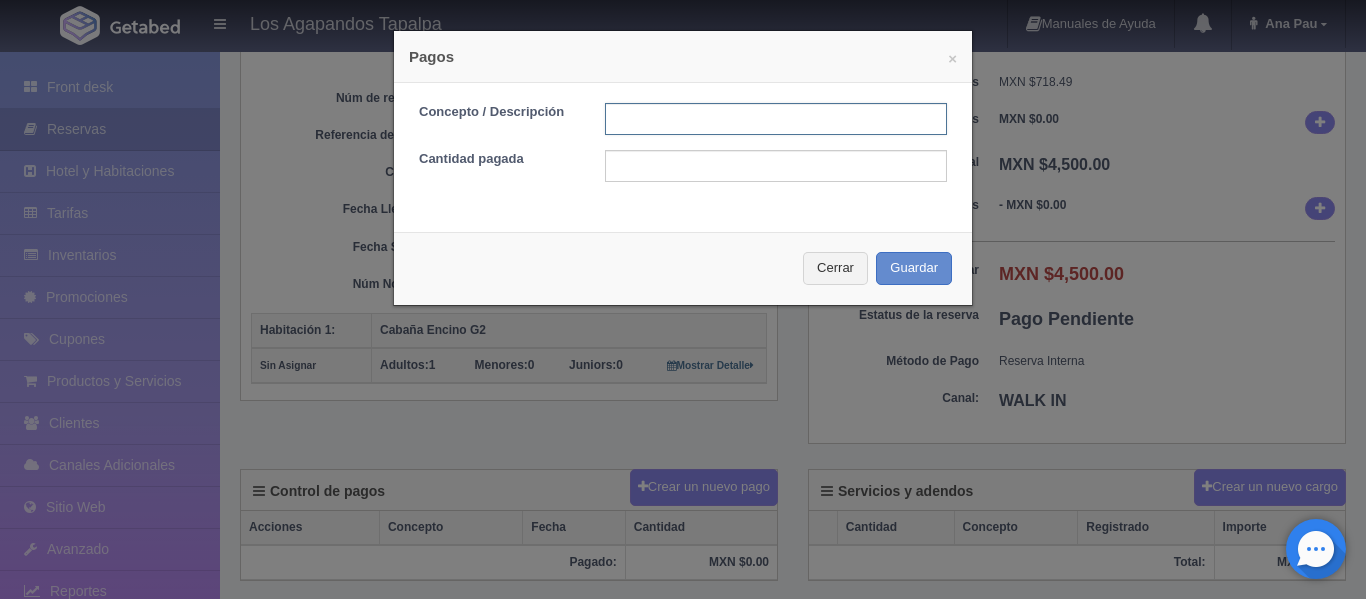click at bounding box center (776, 119) 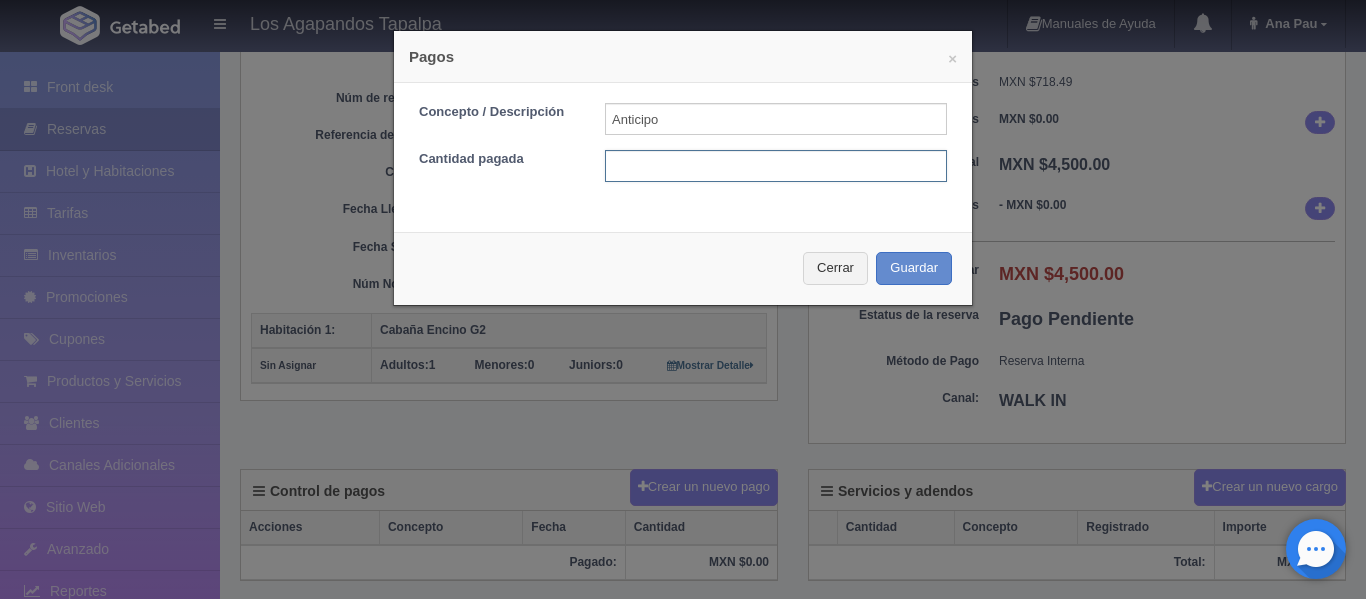click at bounding box center (776, 166) 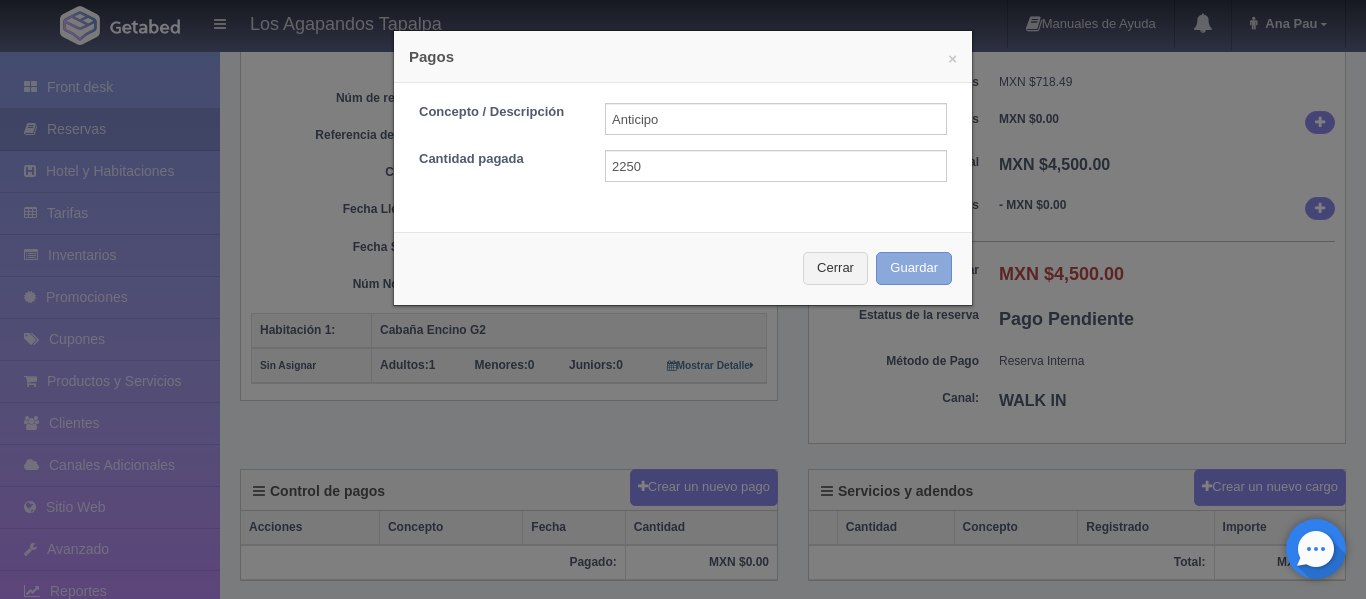click on "Guardar" at bounding box center (914, 268) 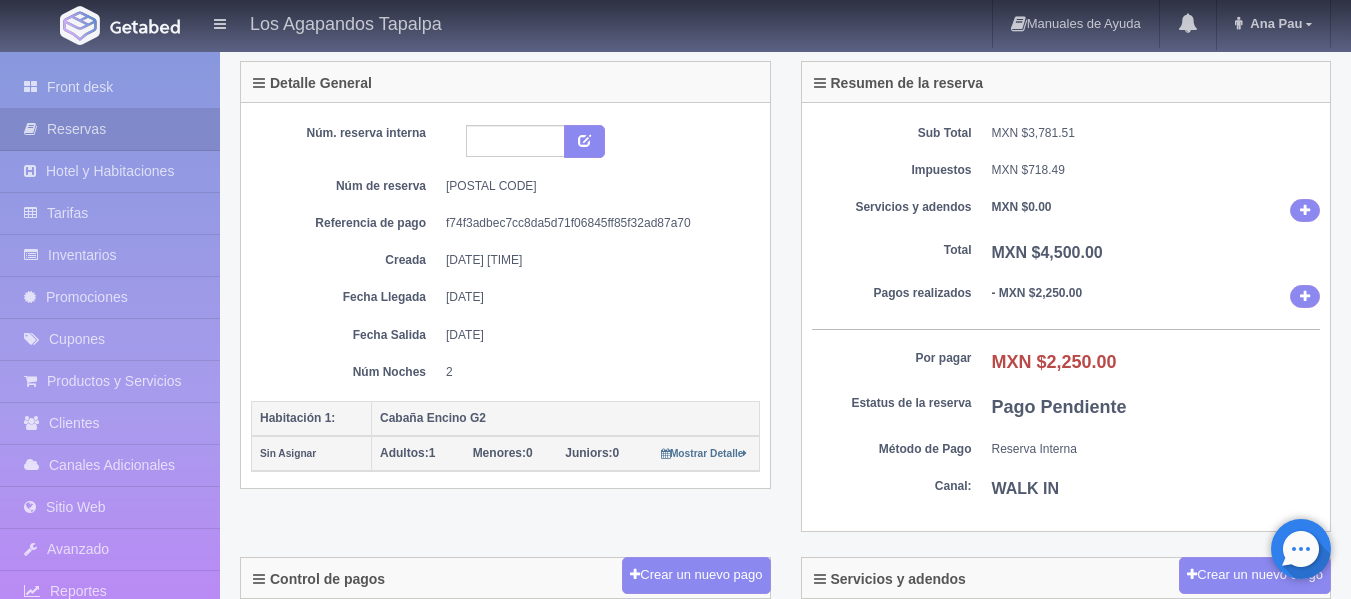 scroll, scrollTop: 0, scrollLeft: 0, axis: both 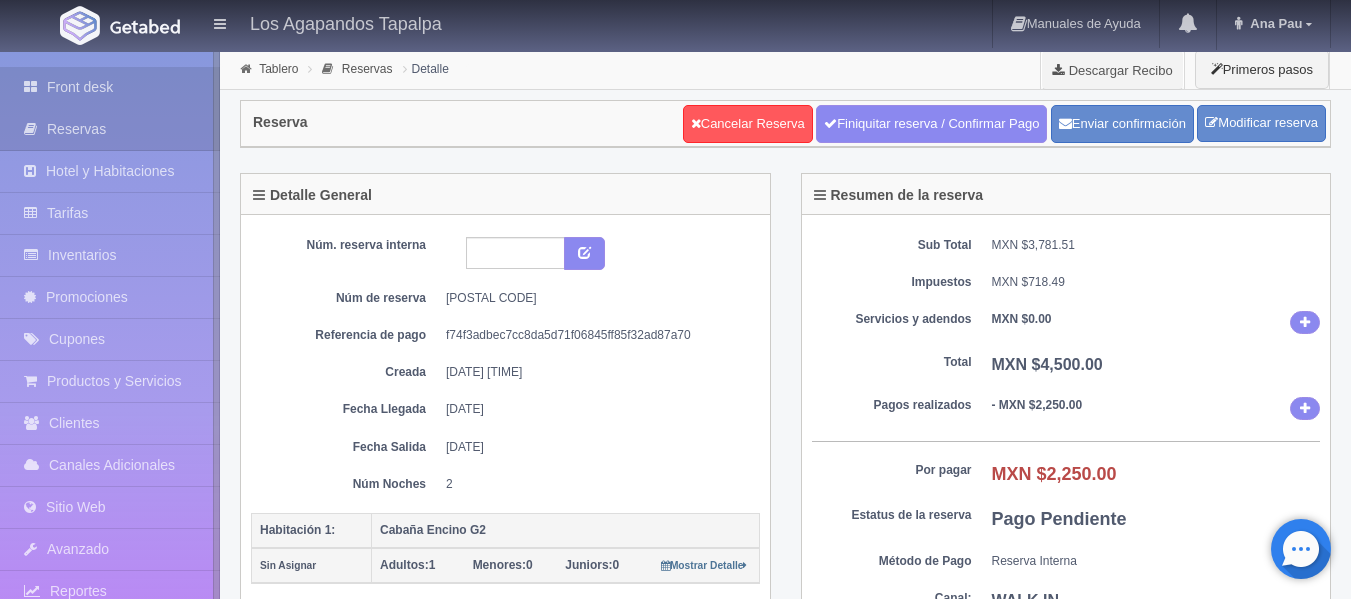 click on "Front desk" at bounding box center (110, 87) 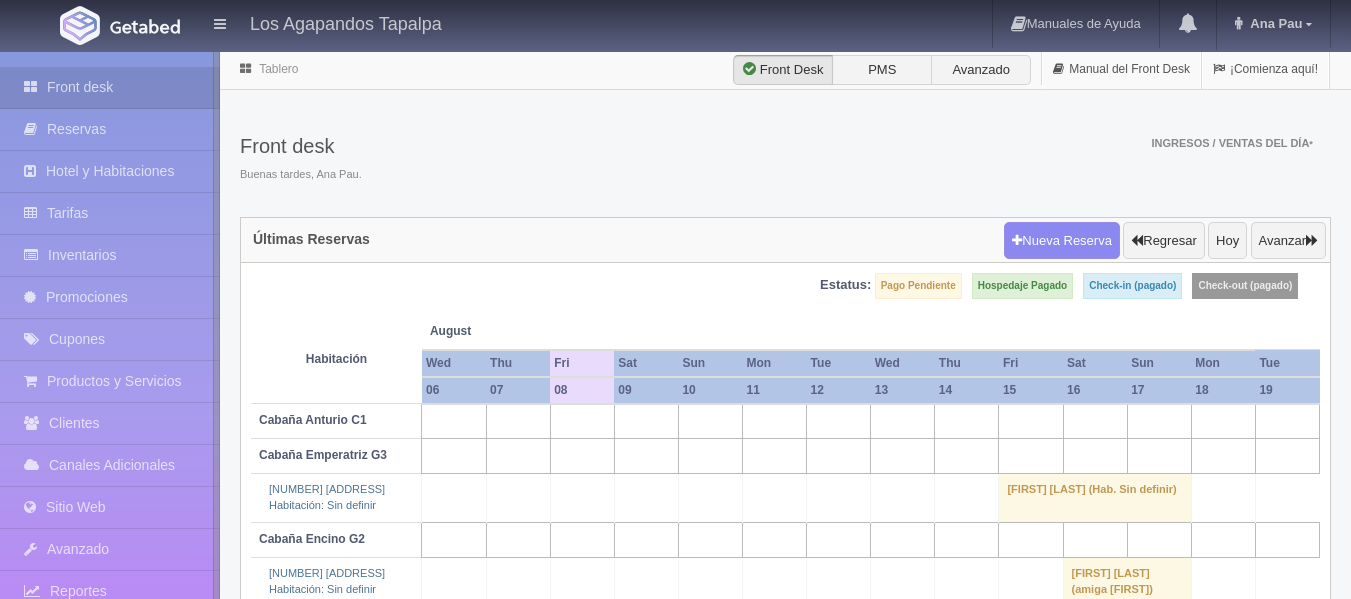 scroll, scrollTop: 0, scrollLeft: 0, axis: both 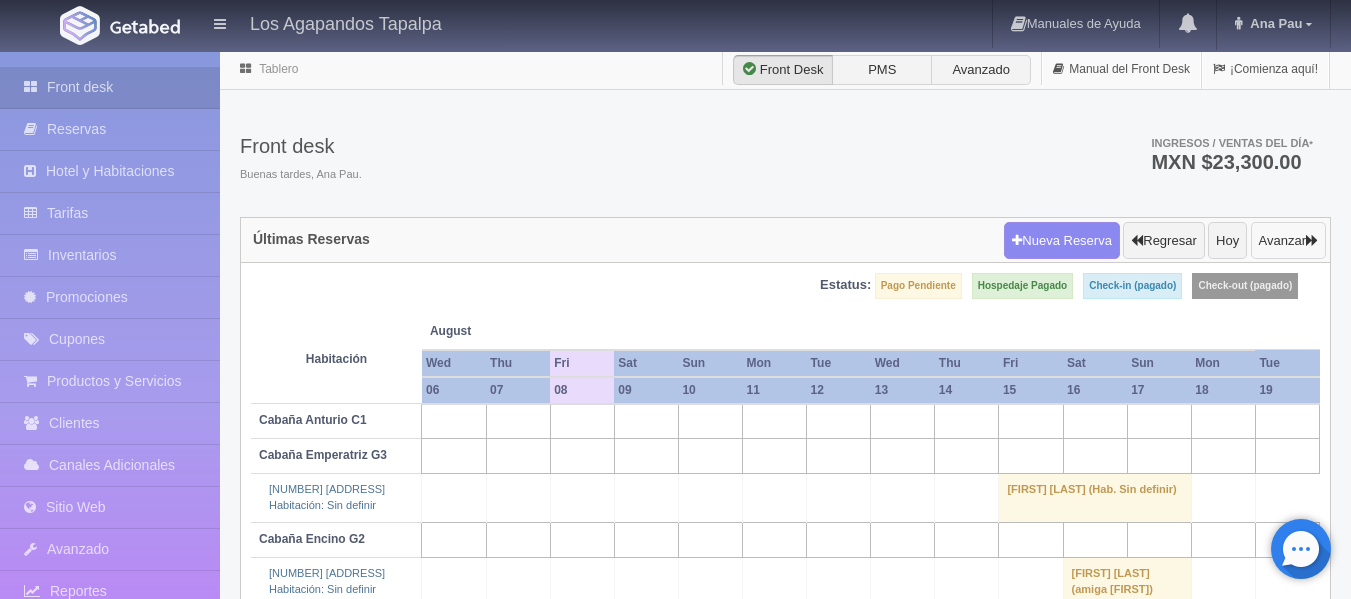click on "Avanzar" at bounding box center (1288, 241) 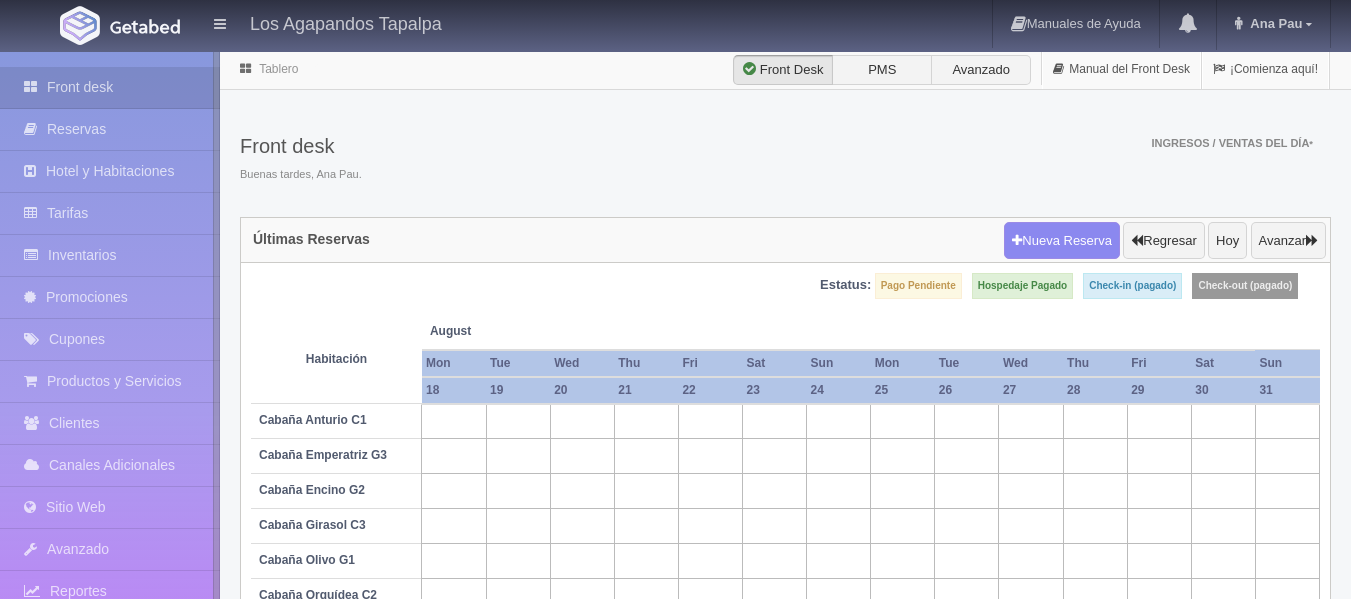 scroll, scrollTop: 0, scrollLeft: 0, axis: both 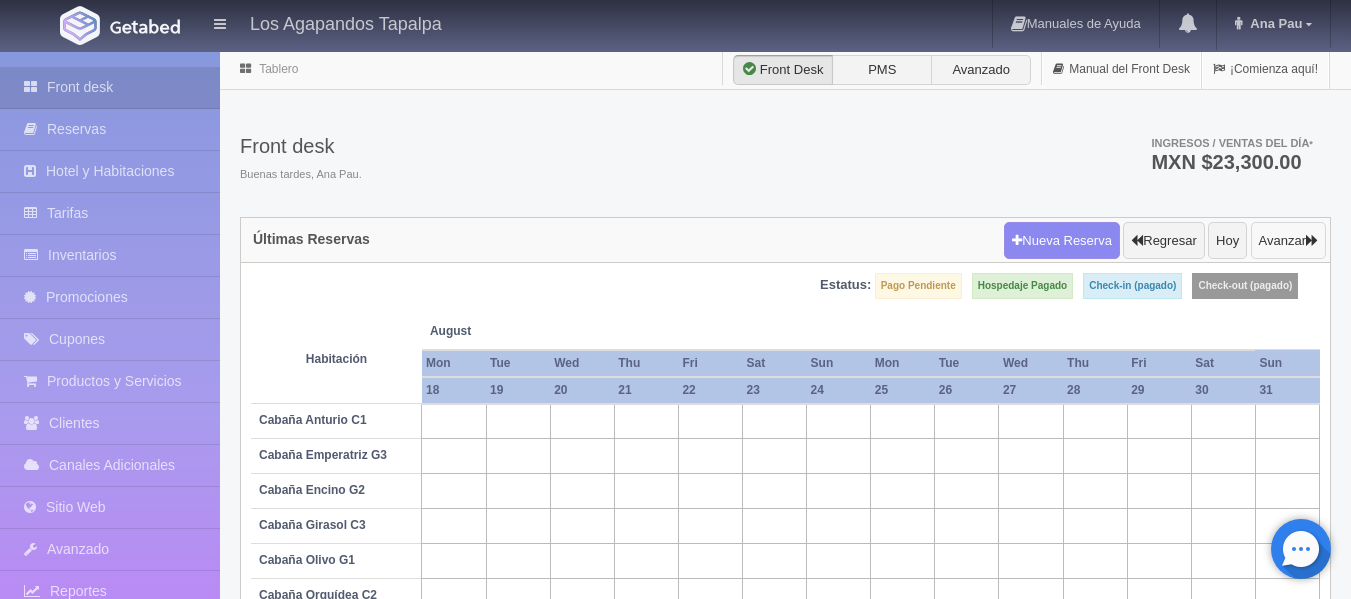 click on "Avanzar" at bounding box center [1288, 241] 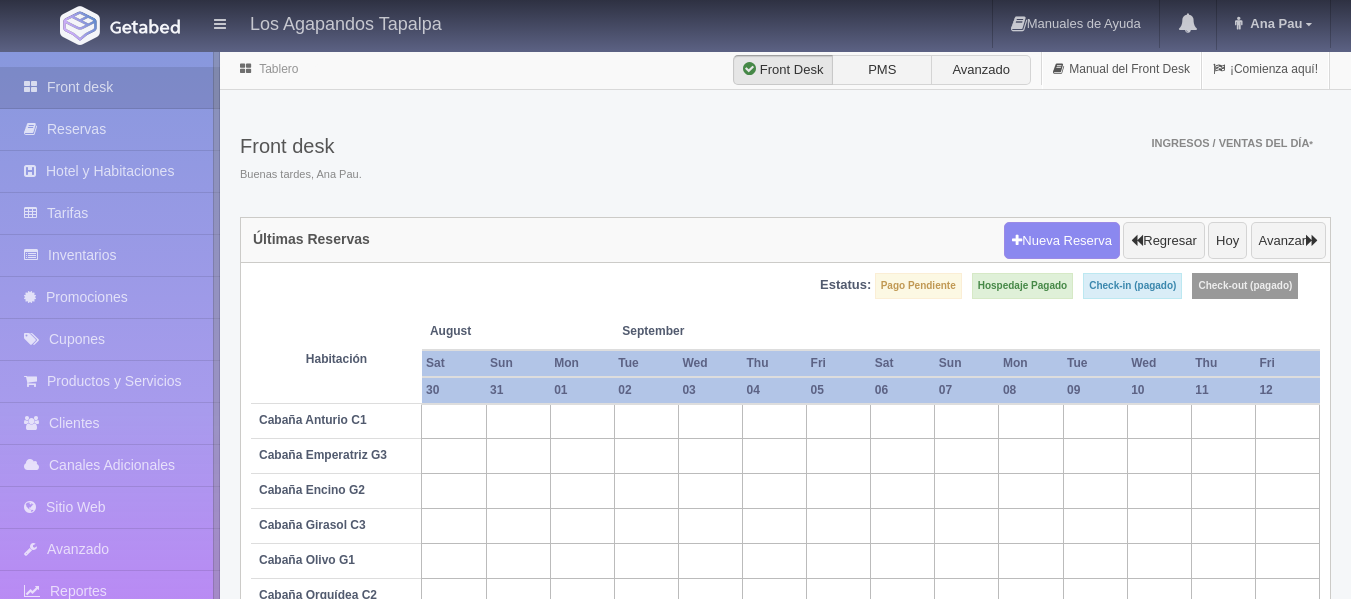 scroll, scrollTop: 0, scrollLeft: 0, axis: both 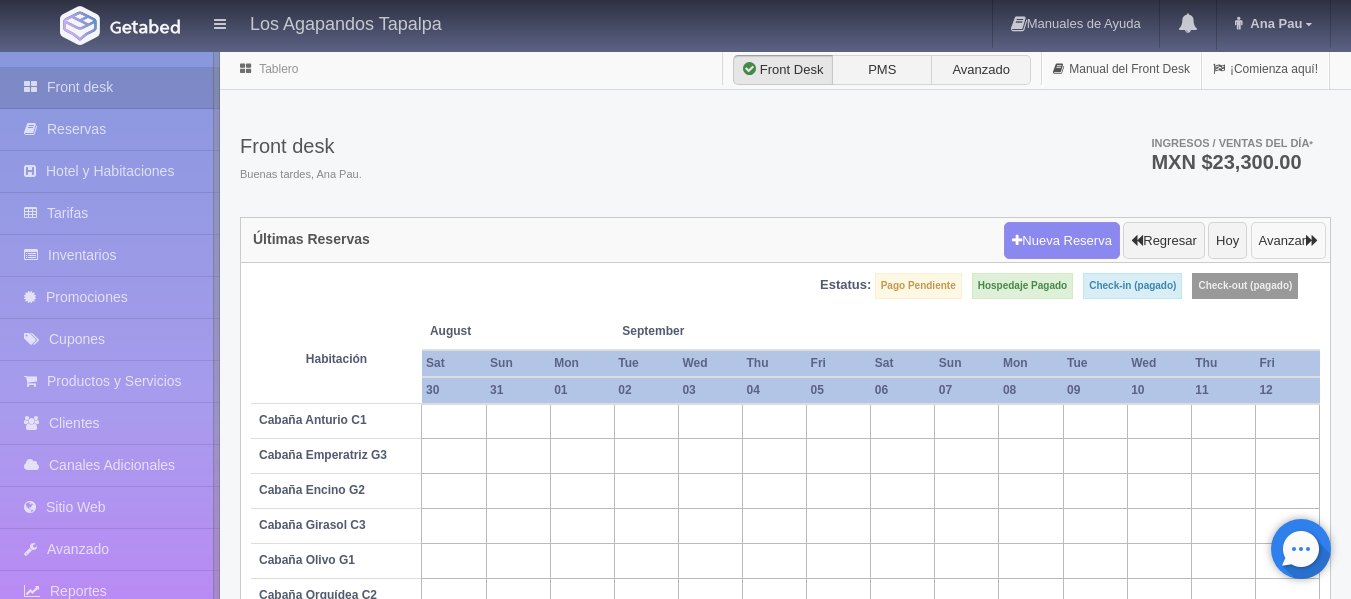 click on "Avanzar" at bounding box center [1288, 241] 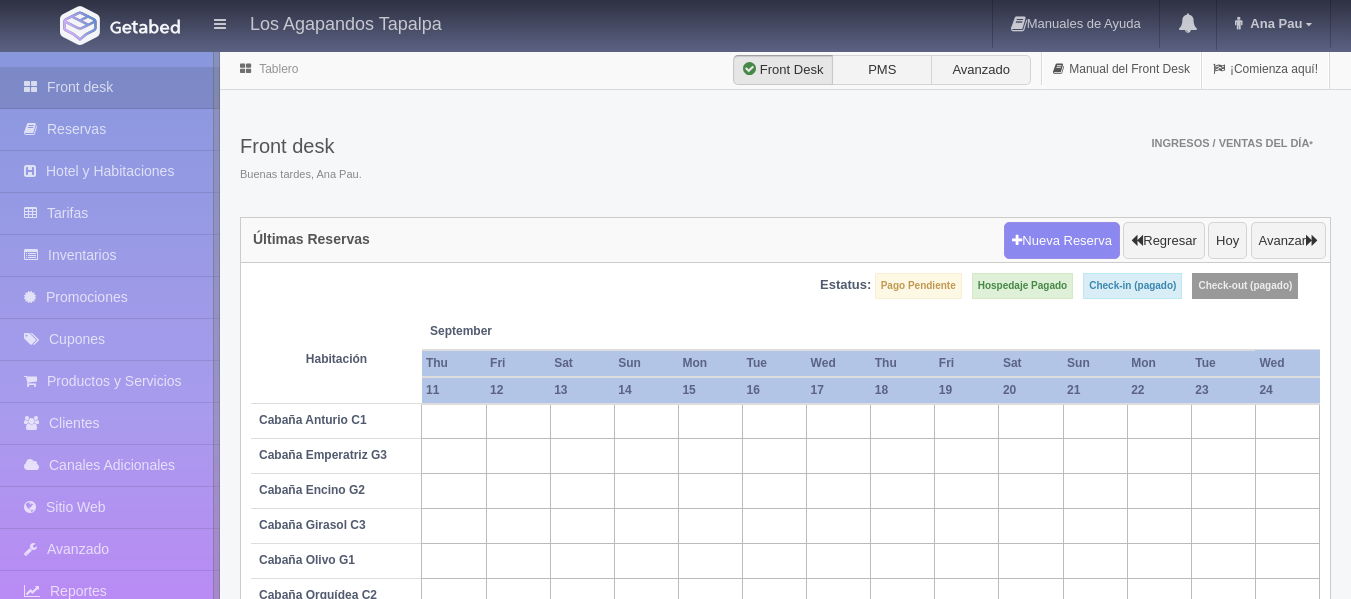 scroll, scrollTop: 0, scrollLeft: 0, axis: both 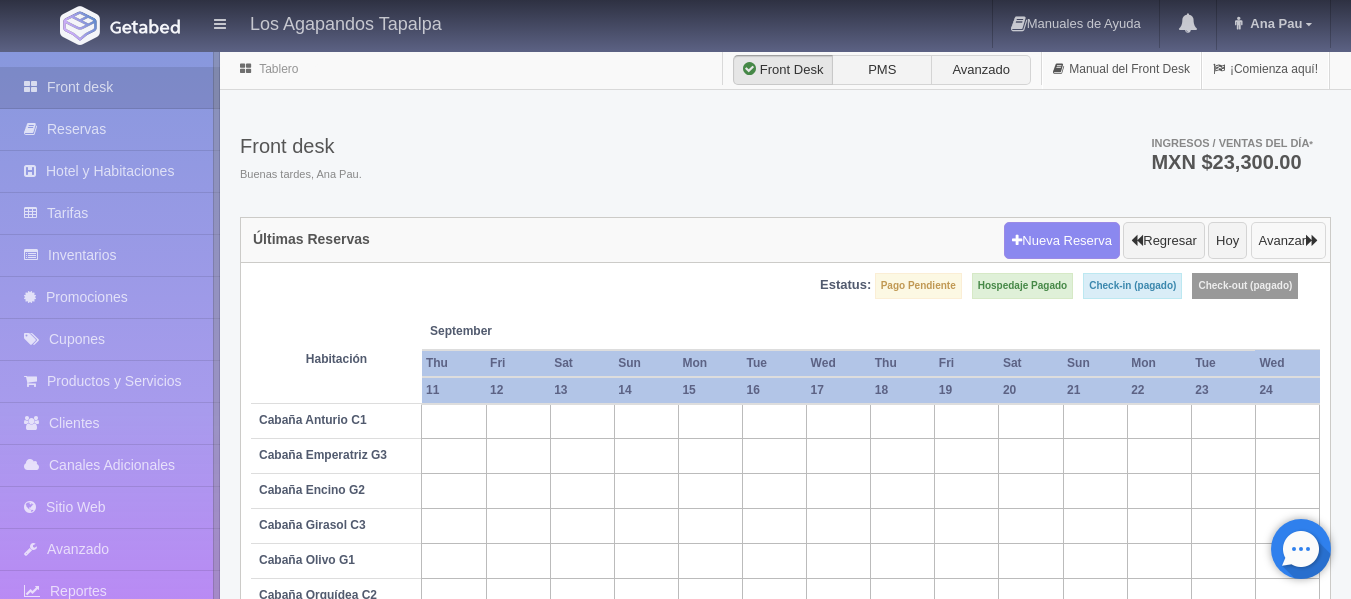 click on "Avanzar" at bounding box center (1288, 241) 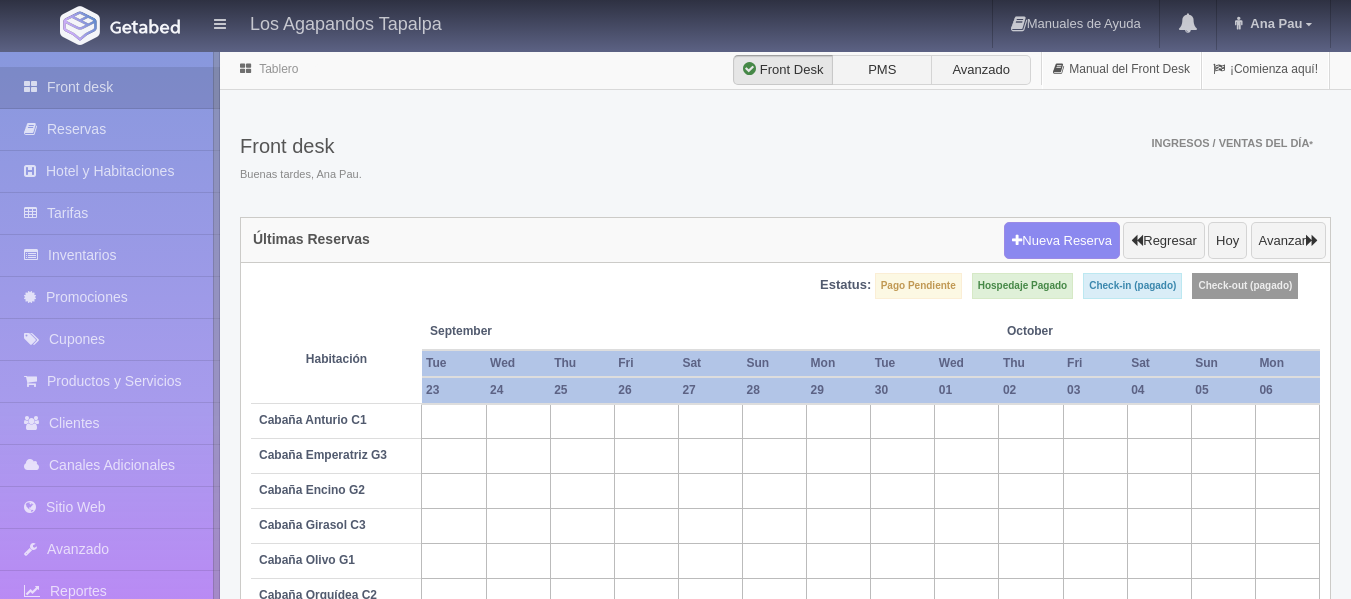 scroll, scrollTop: 0, scrollLeft: 0, axis: both 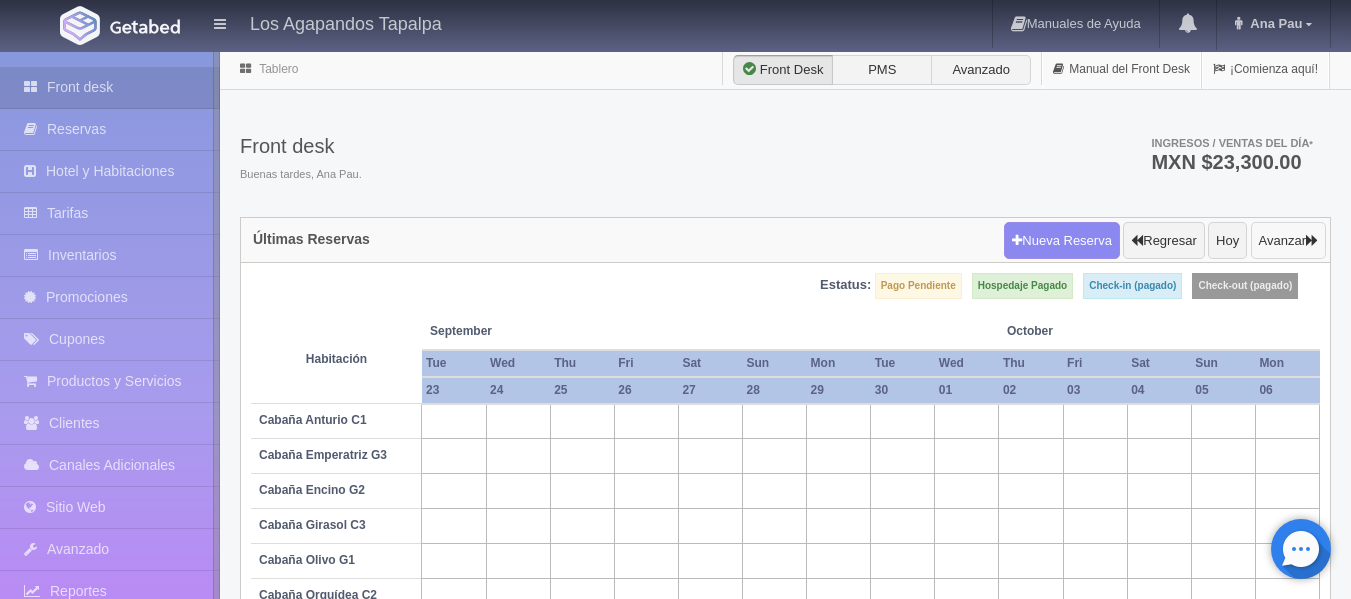 click on "Avanzar" at bounding box center (1288, 241) 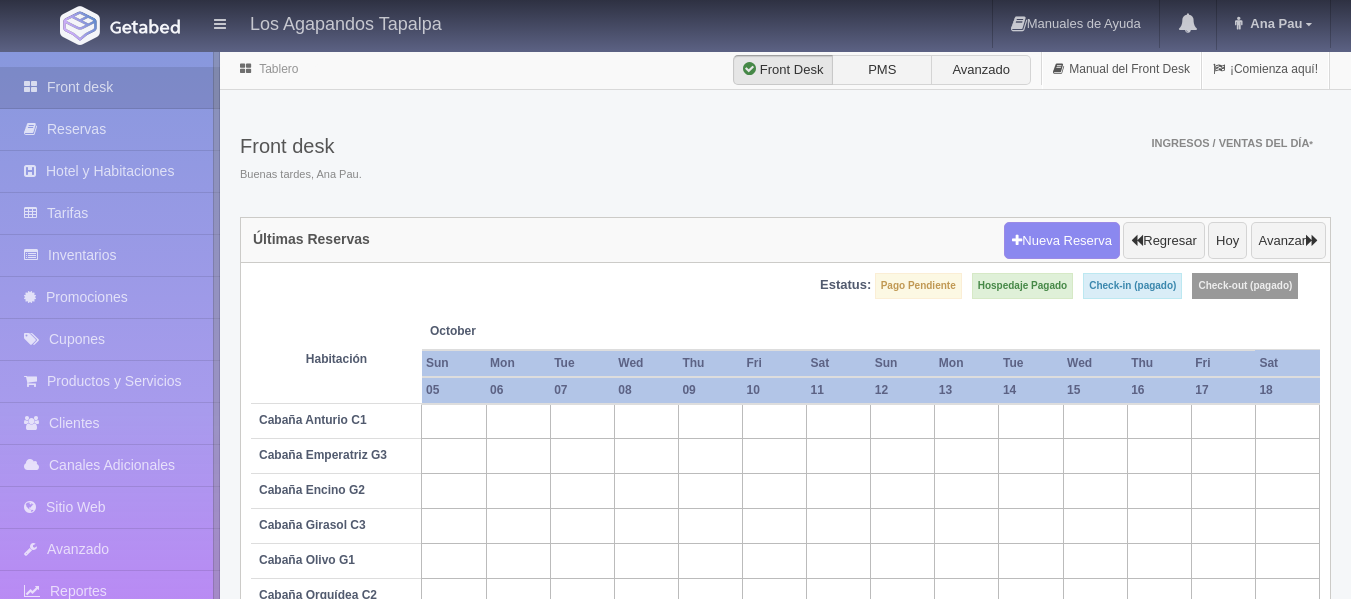 scroll, scrollTop: 0, scrollLeft: 0, axis: both 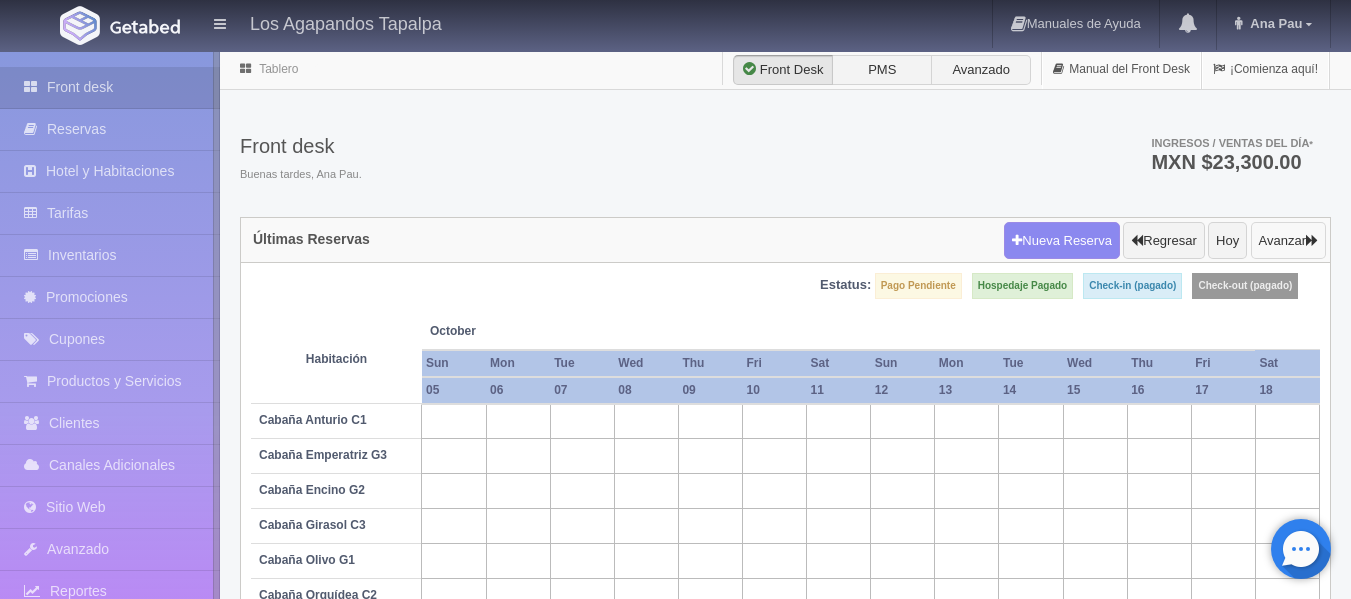 click on "Avanzar" at bounding box center (1288, 241) 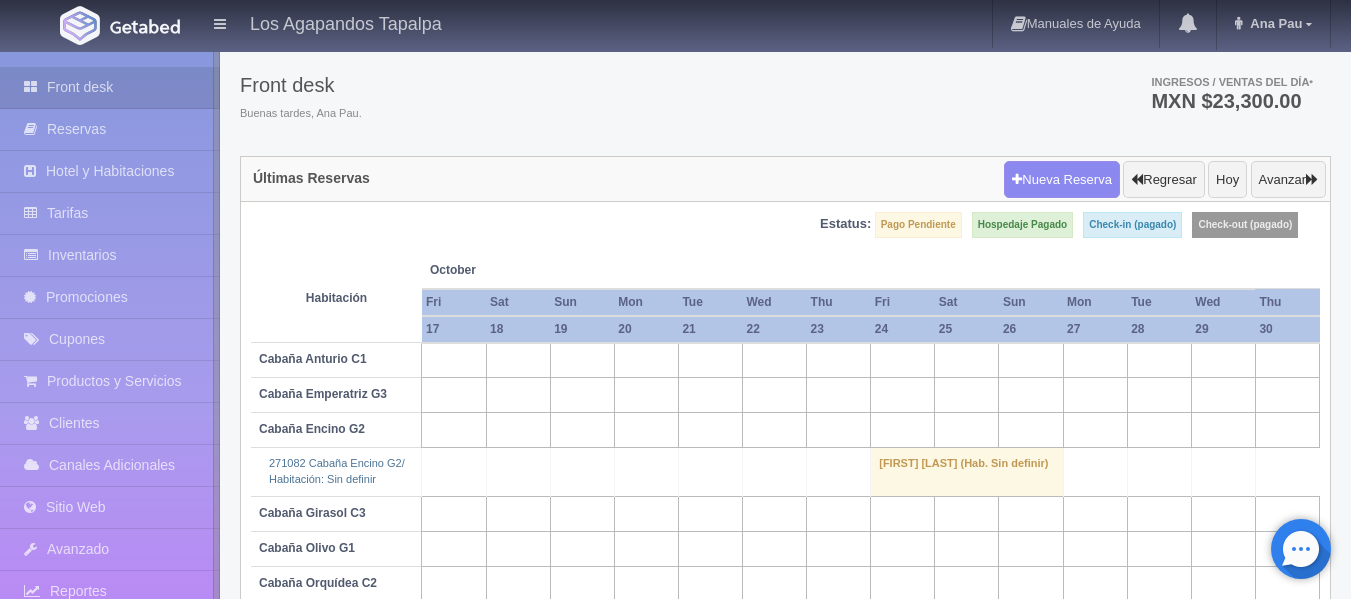 scroll, scrollTop: 106, scrollLeft: 0, axis: vertical 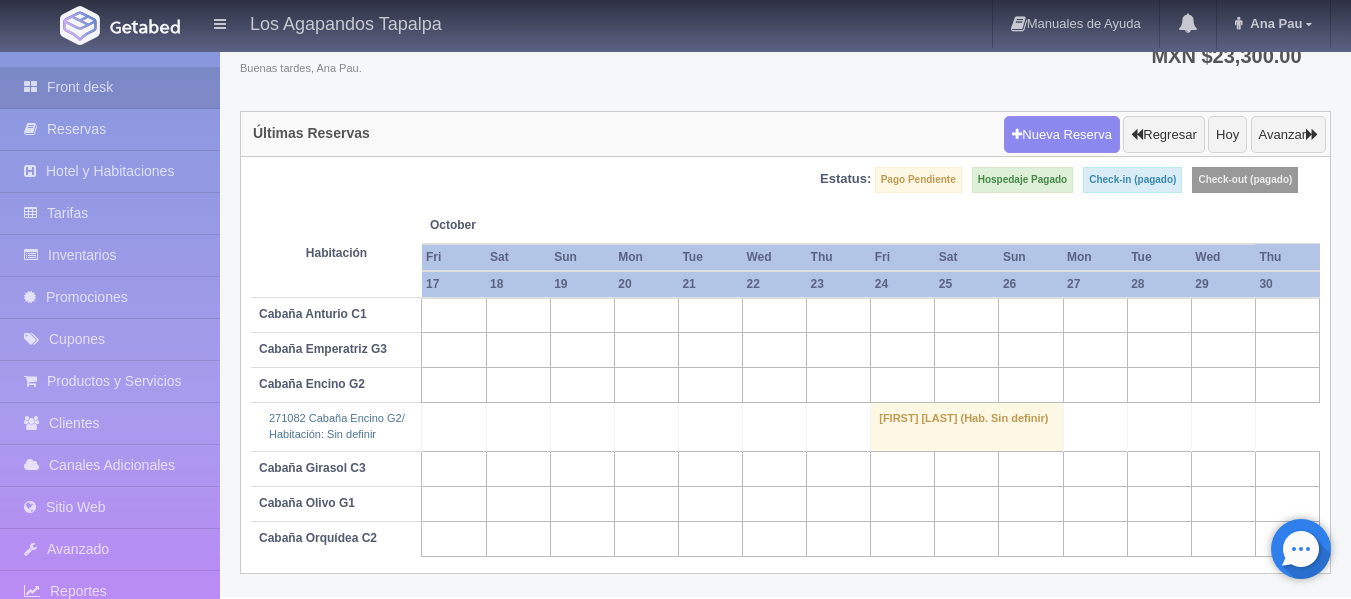 click on "[FIRST] [LAST] (Hab. Sin definir)" at bounding box center [967, 427] 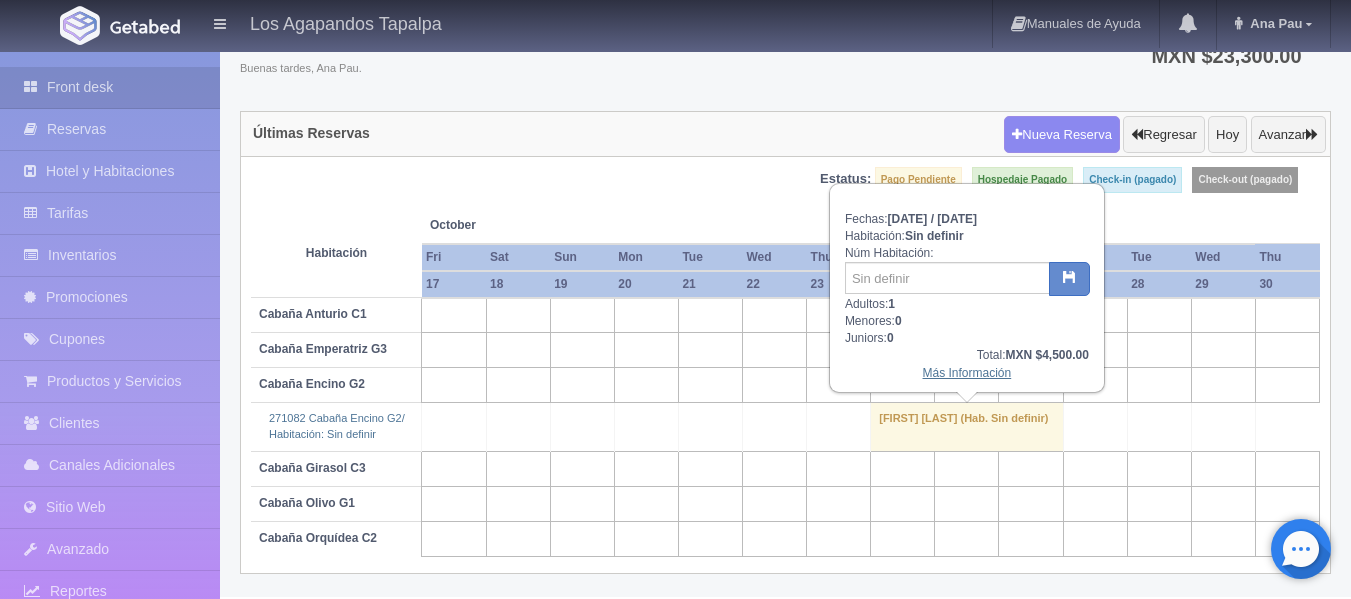 click on "Más Información" at bounding box center [967, 373] 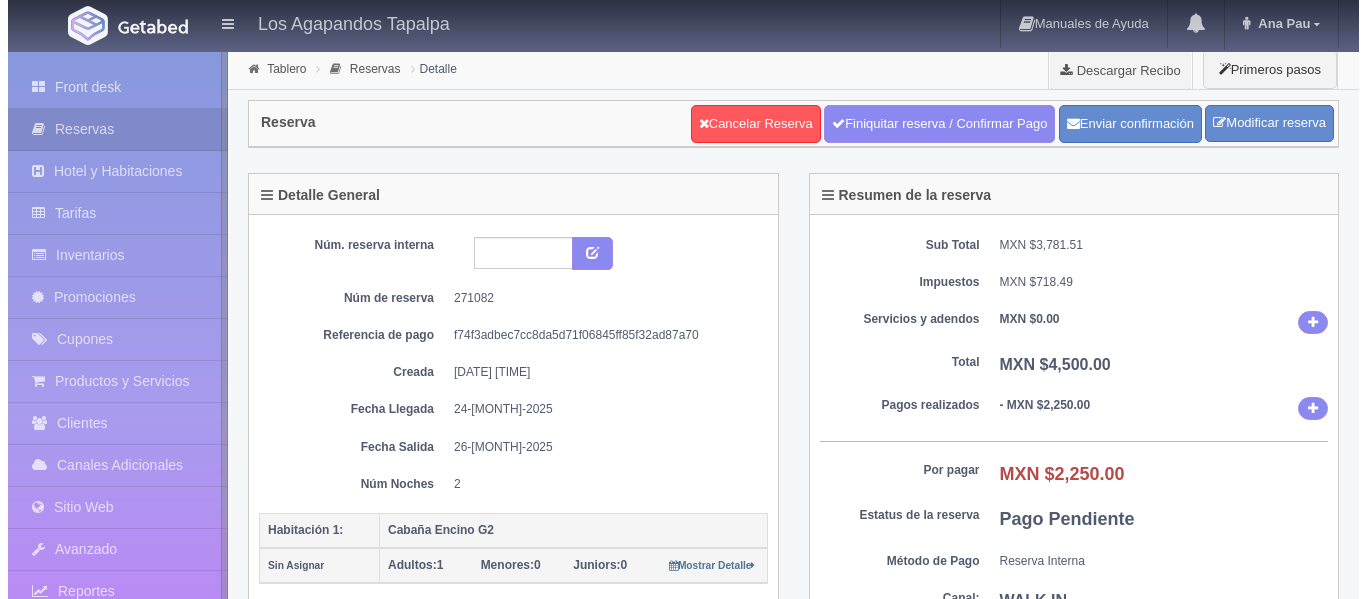 scroll, scrollTop: 0, scrollLeft: 0, axis: both 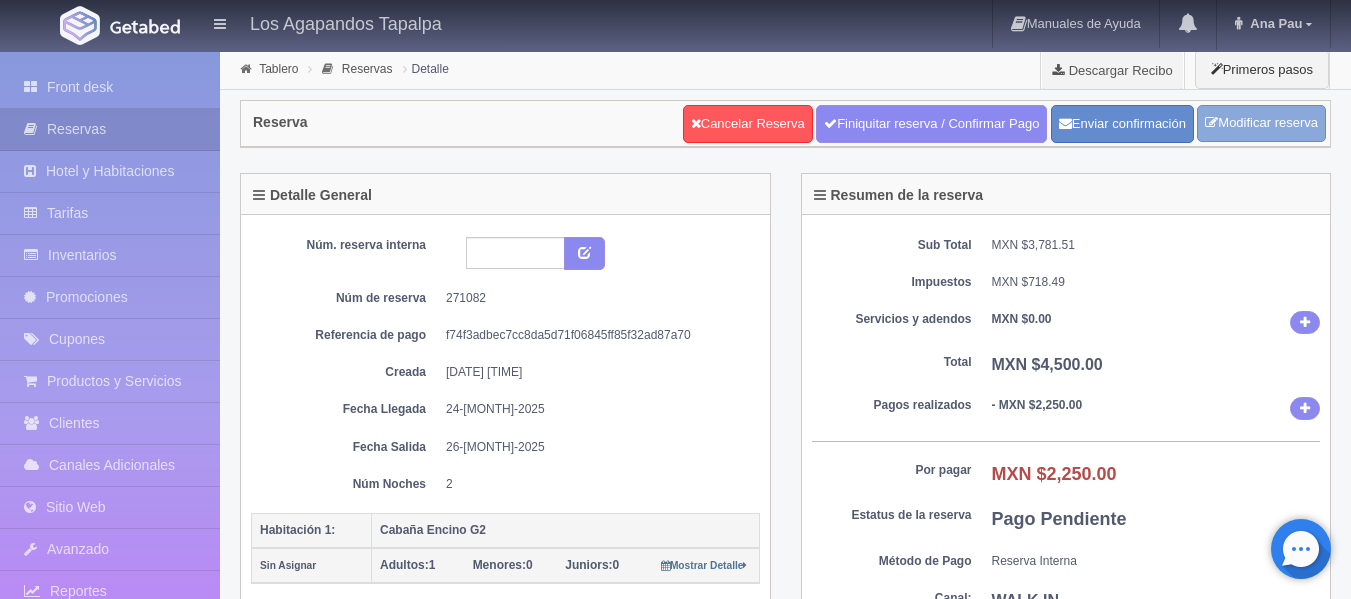 click on "Modificar reserva" at bounding box center [1261, 123] 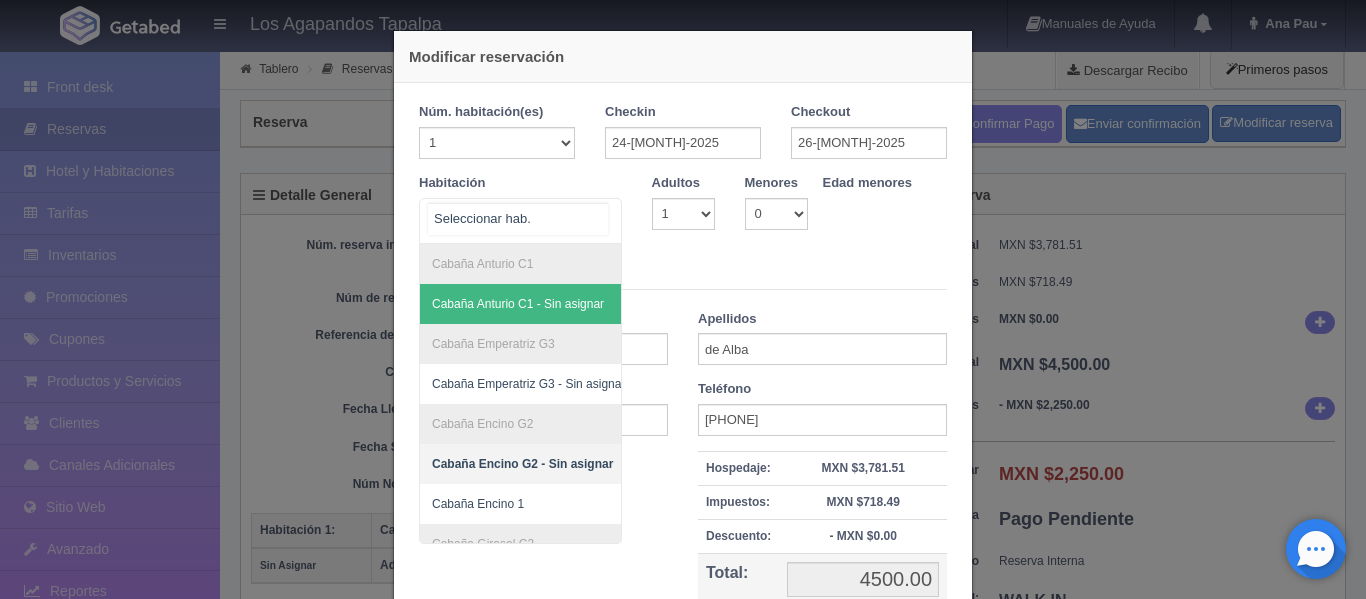 click on "Cabaña Anturio C1 Cabaña Anturio C1 - Sin asignar     Cabaña Emperatriz G3 Cabaña Emperatriz G3 - Sin asignar     Cabaña Encino G2 Cabaña Encino G2 - Sin asignar   Cabaña Encino 1     Cabaña Girasol C3 Cabaña Girasol C3 - Sin asignar   Cabaña Girasol C3 1     Cabaña Olivo G1 Cabaña Olivo G1 - Sin asignar   Cabaña Olivo  1     Cabaña Orquídea C2 Cabaña Orquídea C2 - Sin asignar   Cabaña Orquídea C2 1     No elements found. Consider changing the search query.   List is empty." at bounding box center (520, 221) 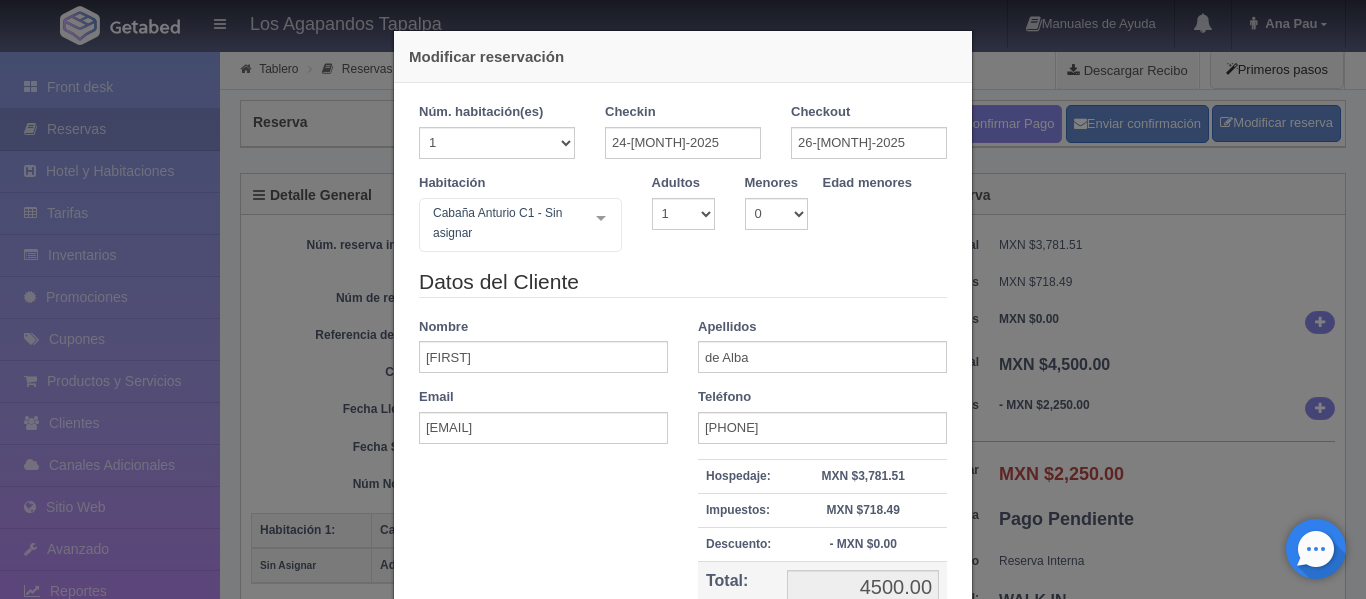 type 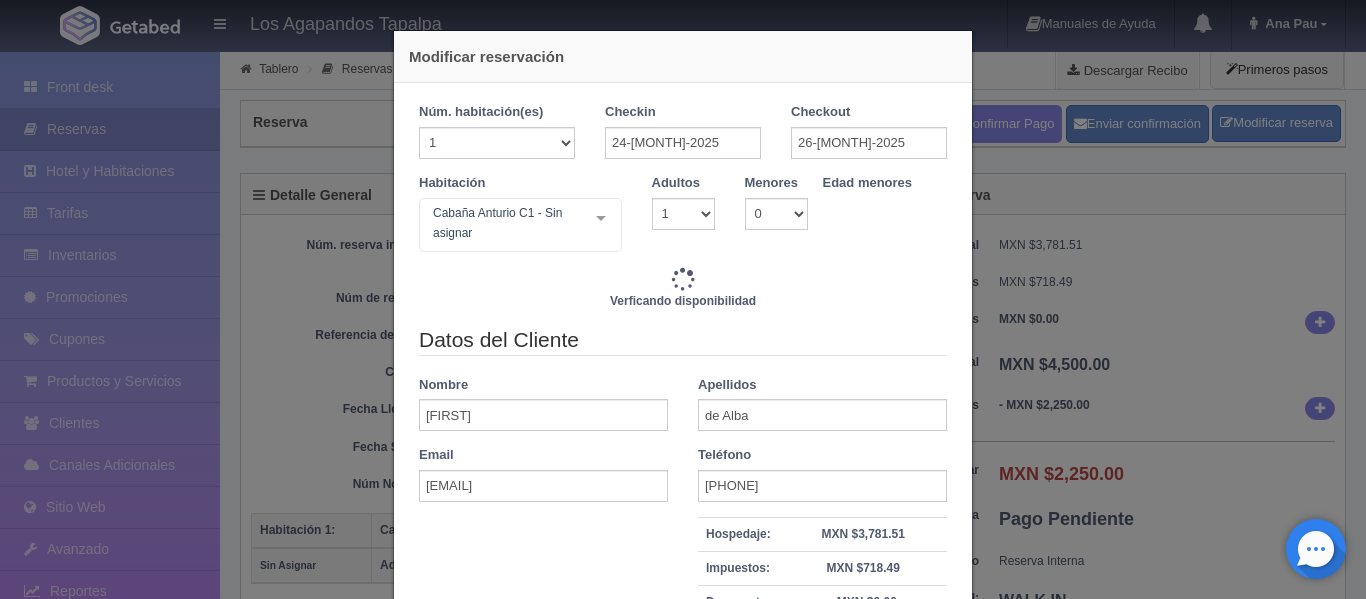 type on "6600.00" 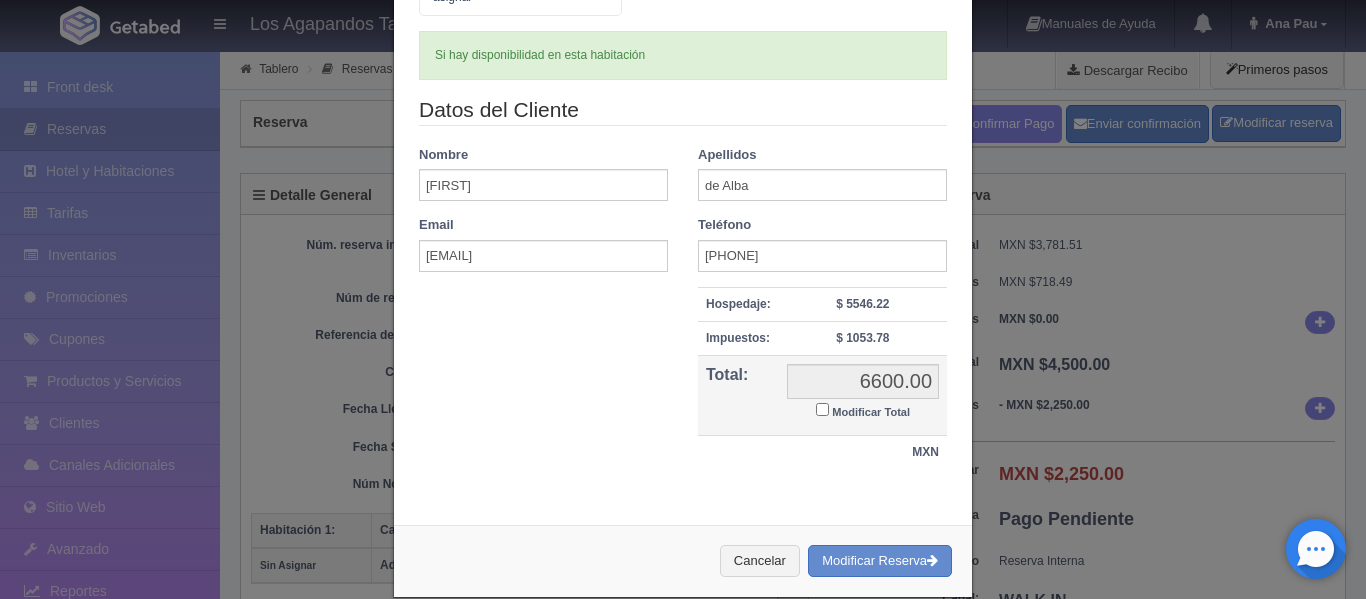 scroll, scrollTop: 265, scrollLeft: 0, axis: vertical 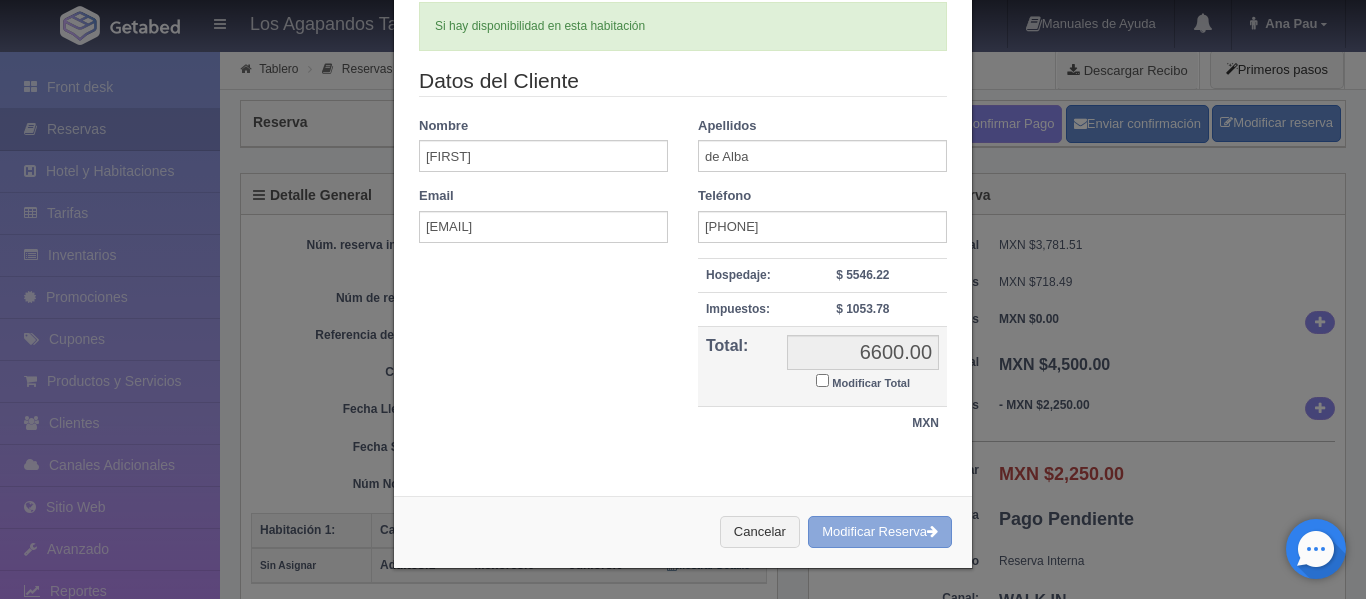 click on "Modificar Reserva" at bounding box center (880, 532) 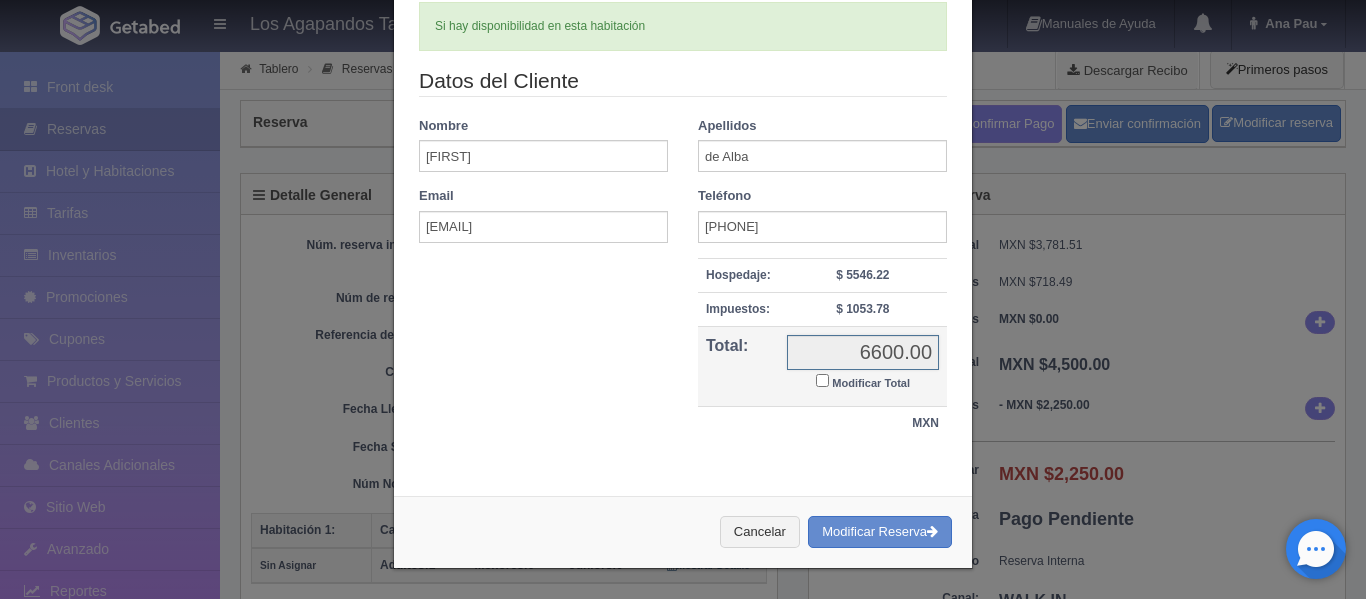 click on "6600.00" at bounding box center [863, 352] 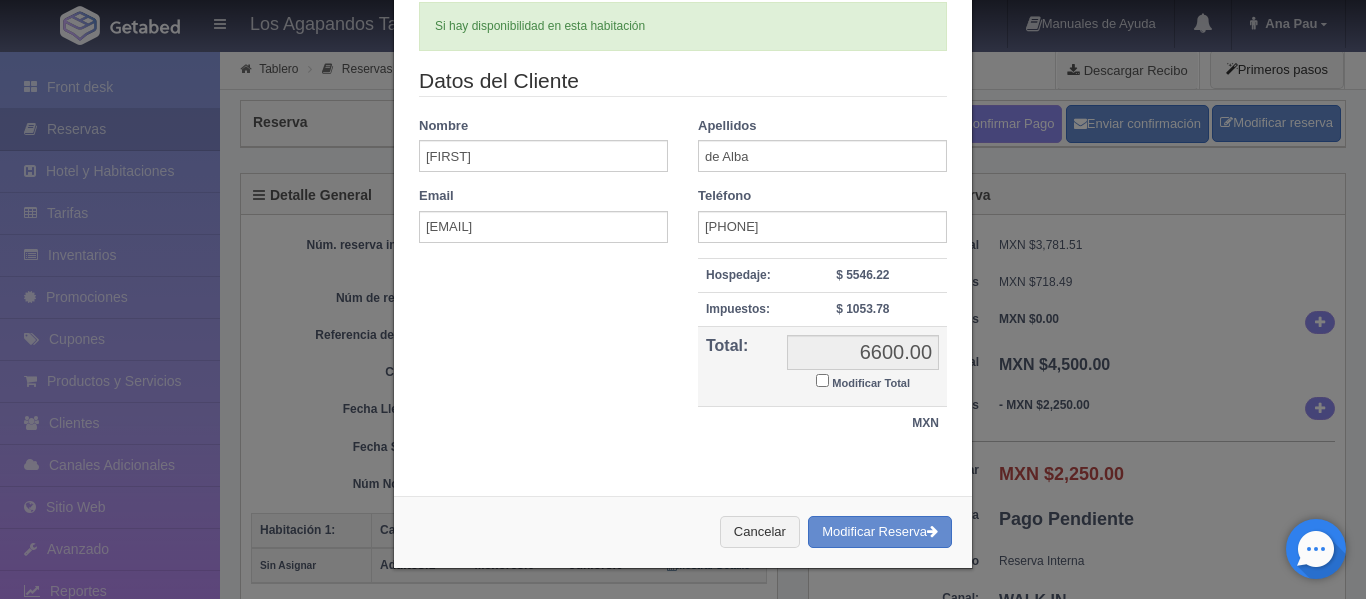 click on "Modificar Total" at bounding box center (822, 380) 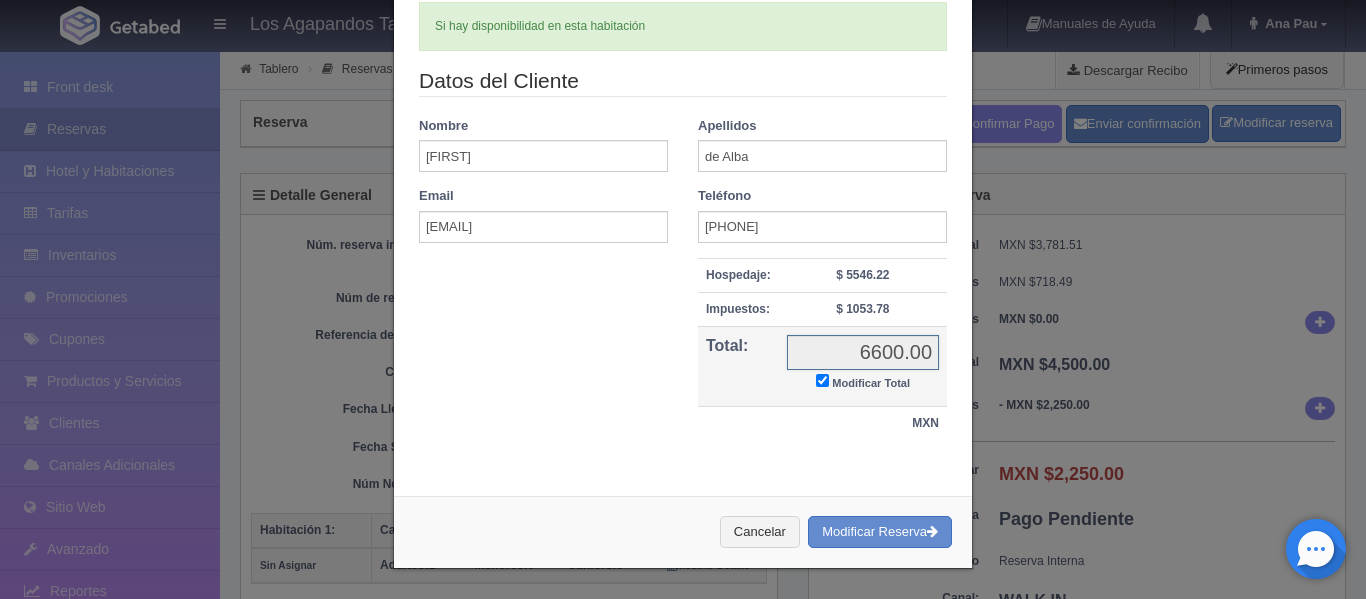 checkbox on "true" 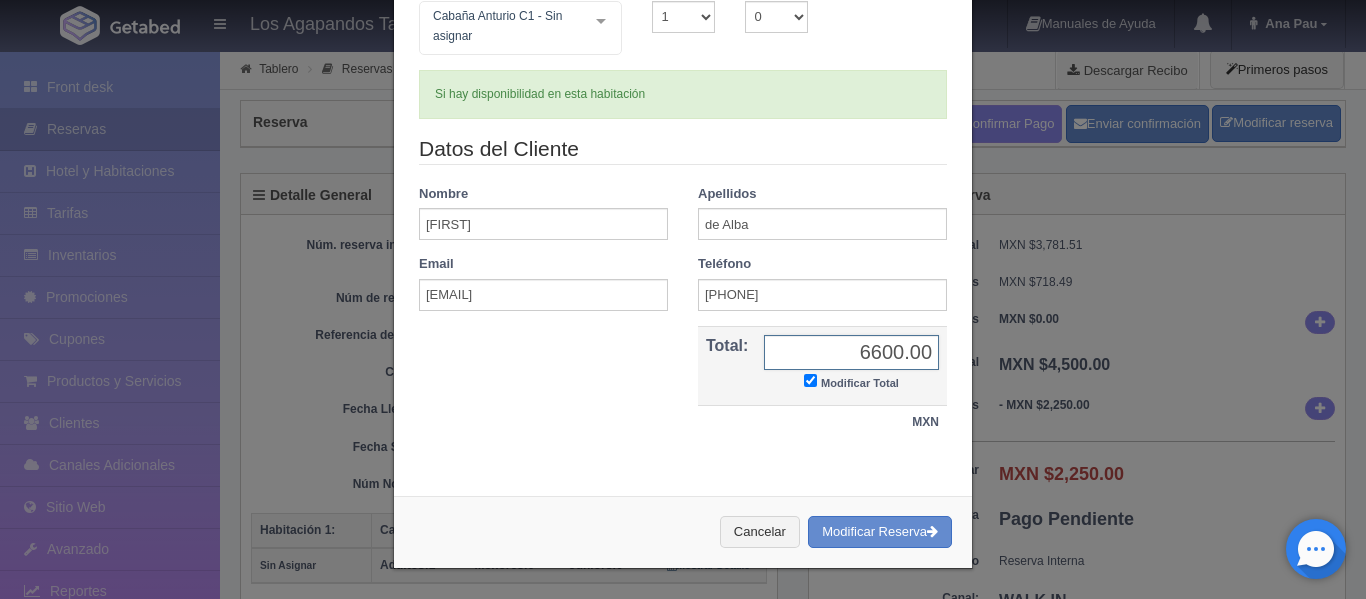 scroll, scrollTop: 197, scrollLeft: 0, axis: vertical 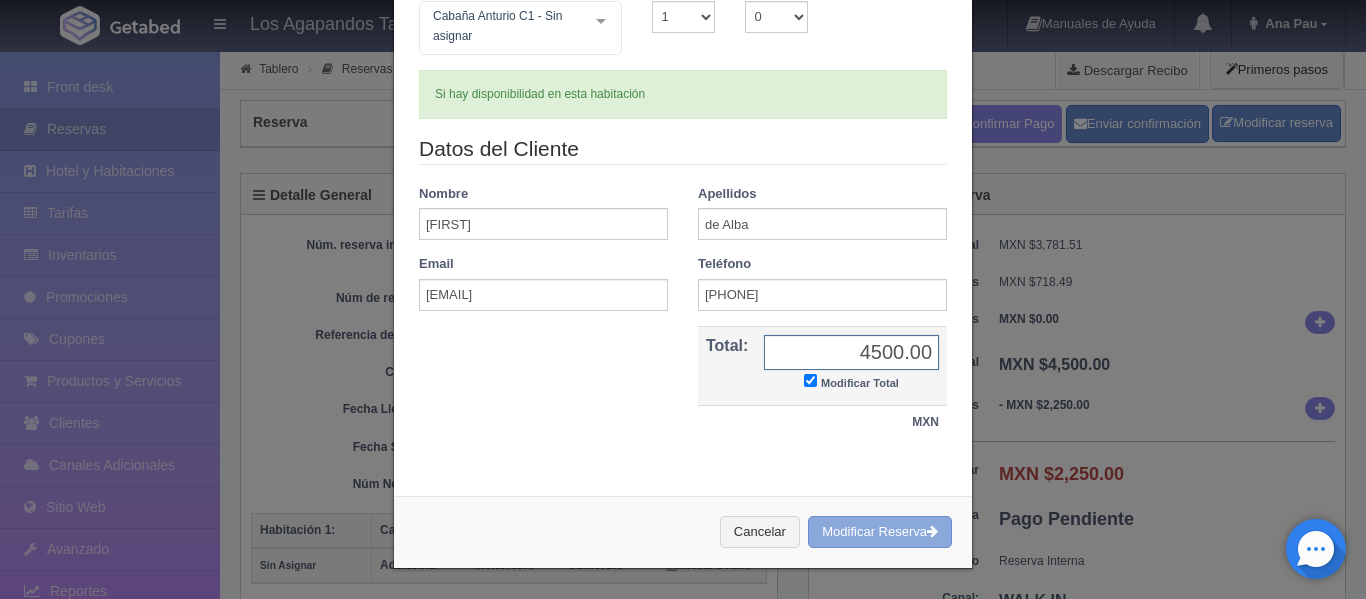 type on "4500.00" 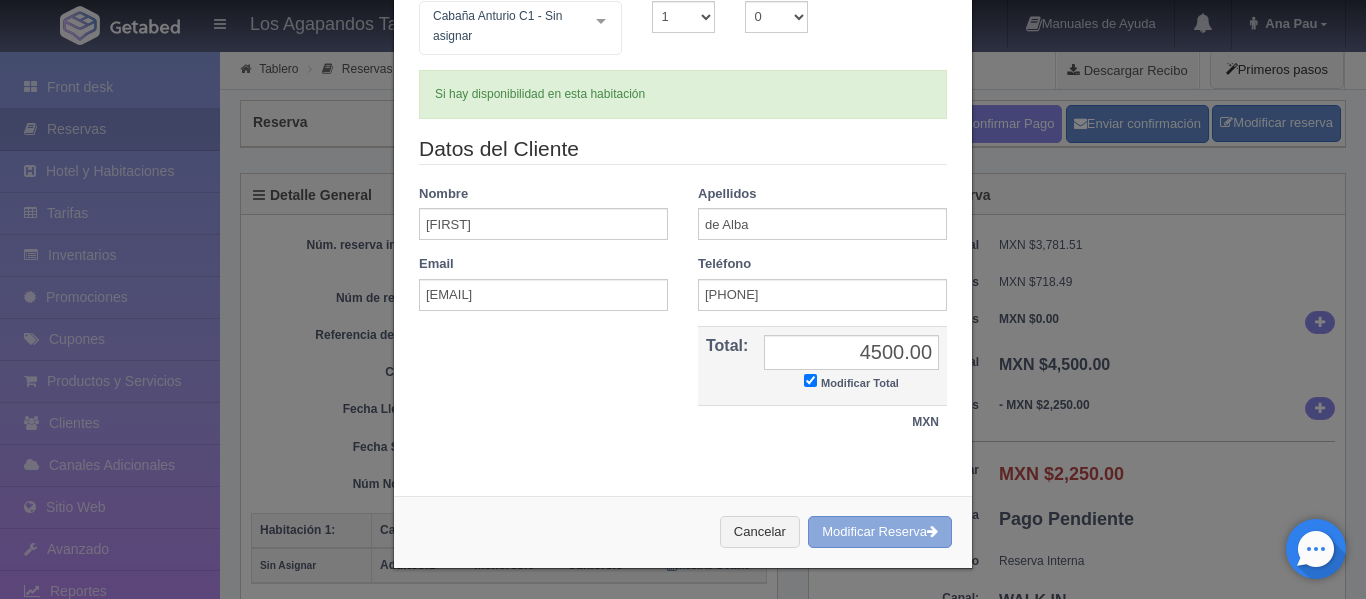 click on "Modificar Reserva" at bounding box center [880, 532] 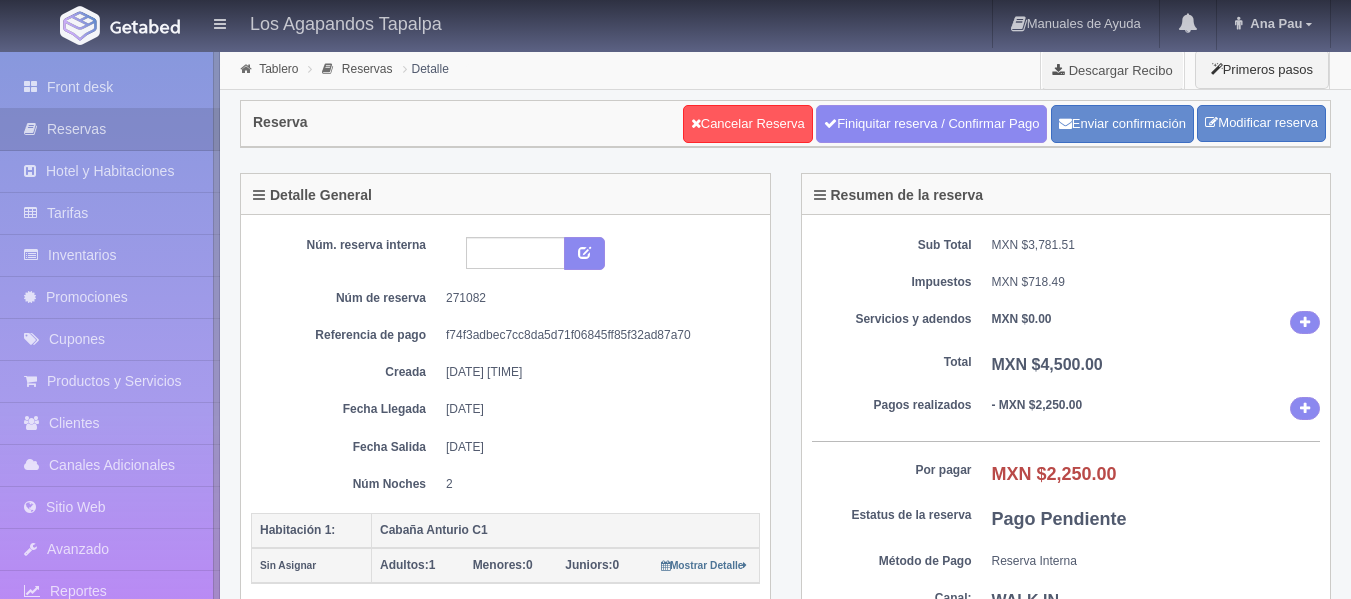 scroll, scrollTop: 0, scrollLeft: 0, axis: both 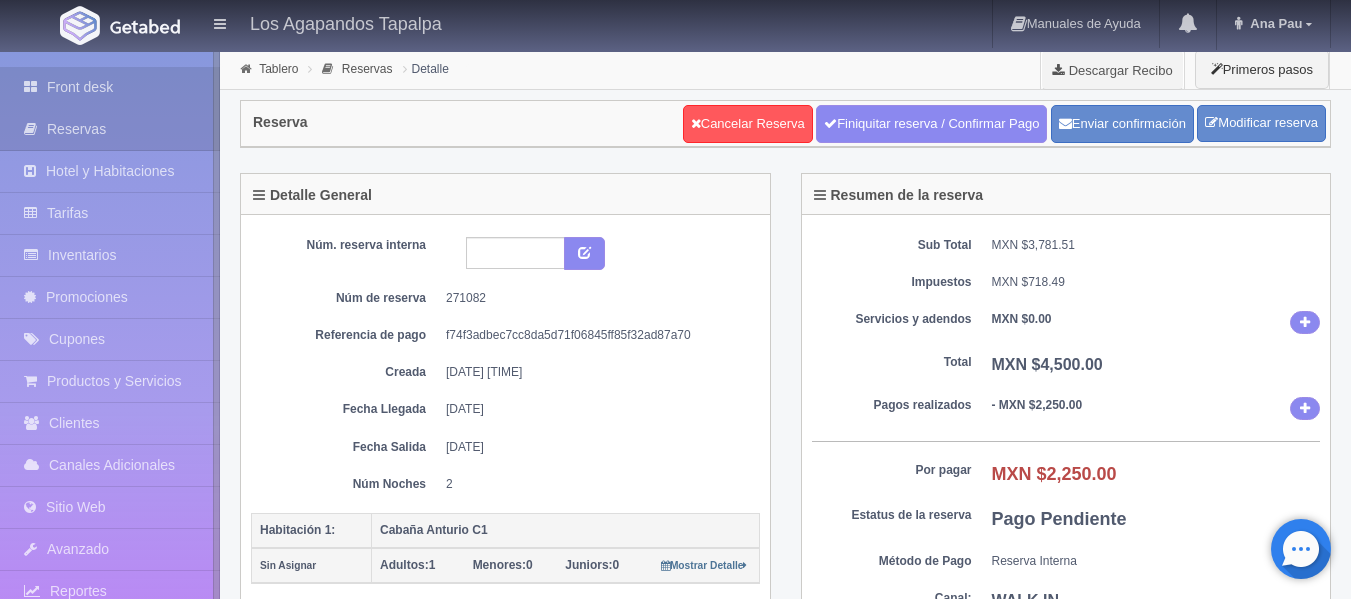 click on "Front desk" at bounding box center (110, 87) 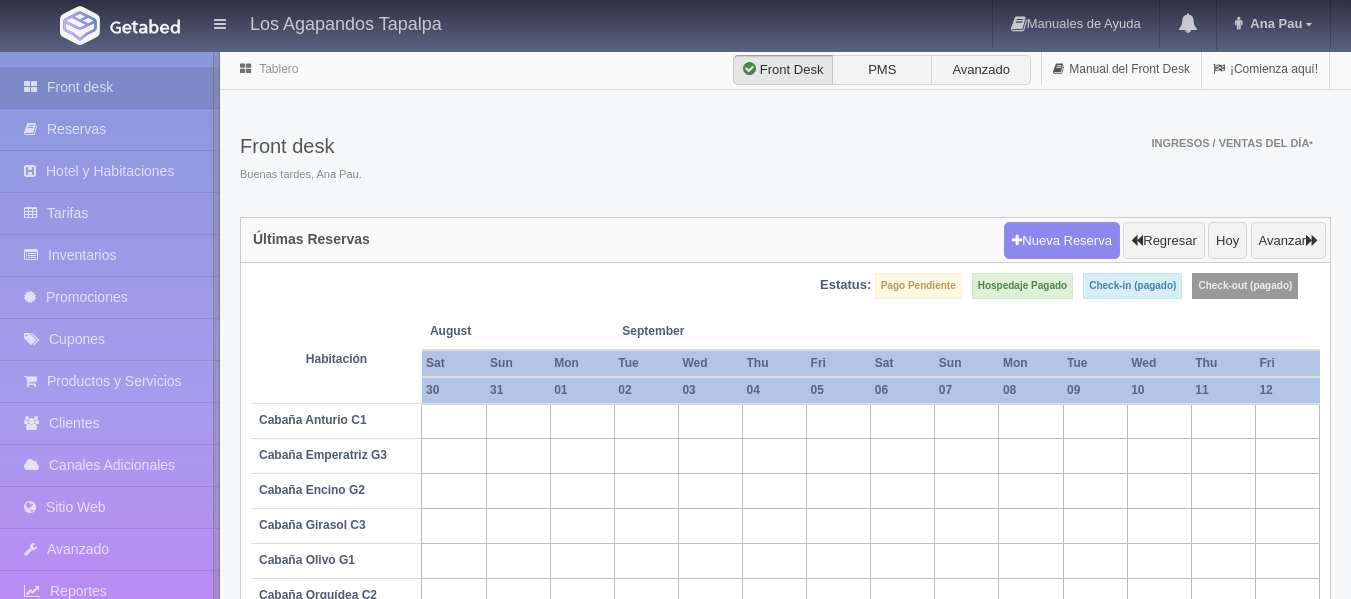 scroll, scrollTop: 0, scrollLeft: 0, axis: both 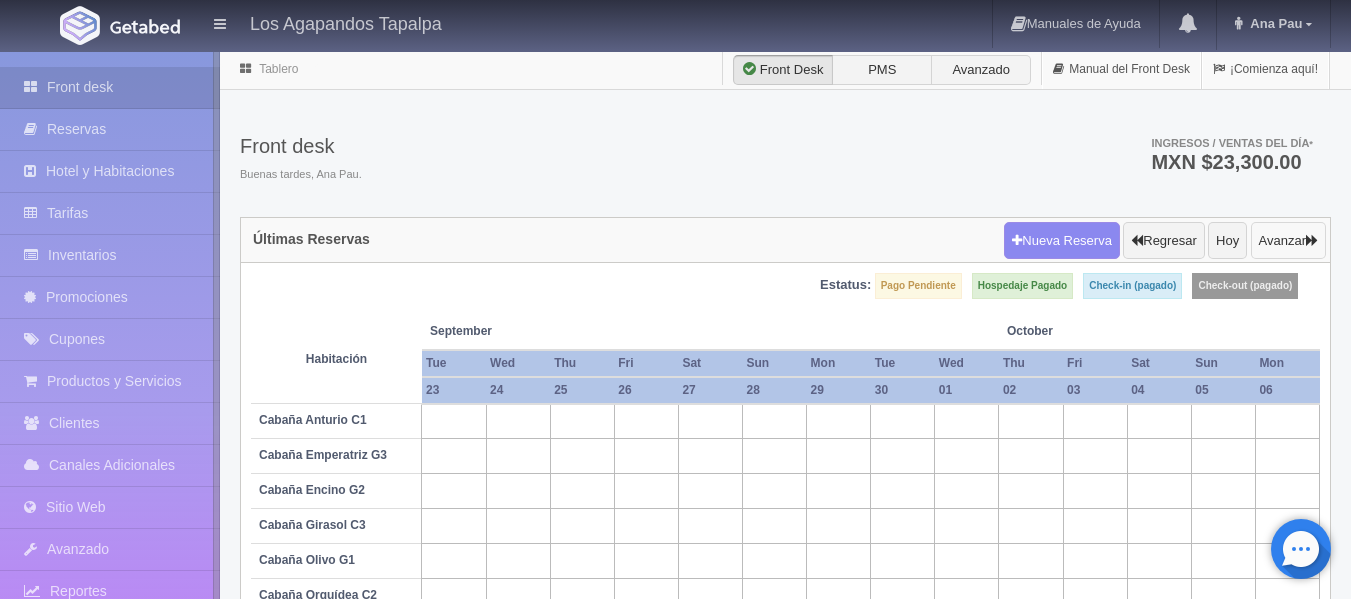 click on "Avanzar" at bounding box center [1288, 241] 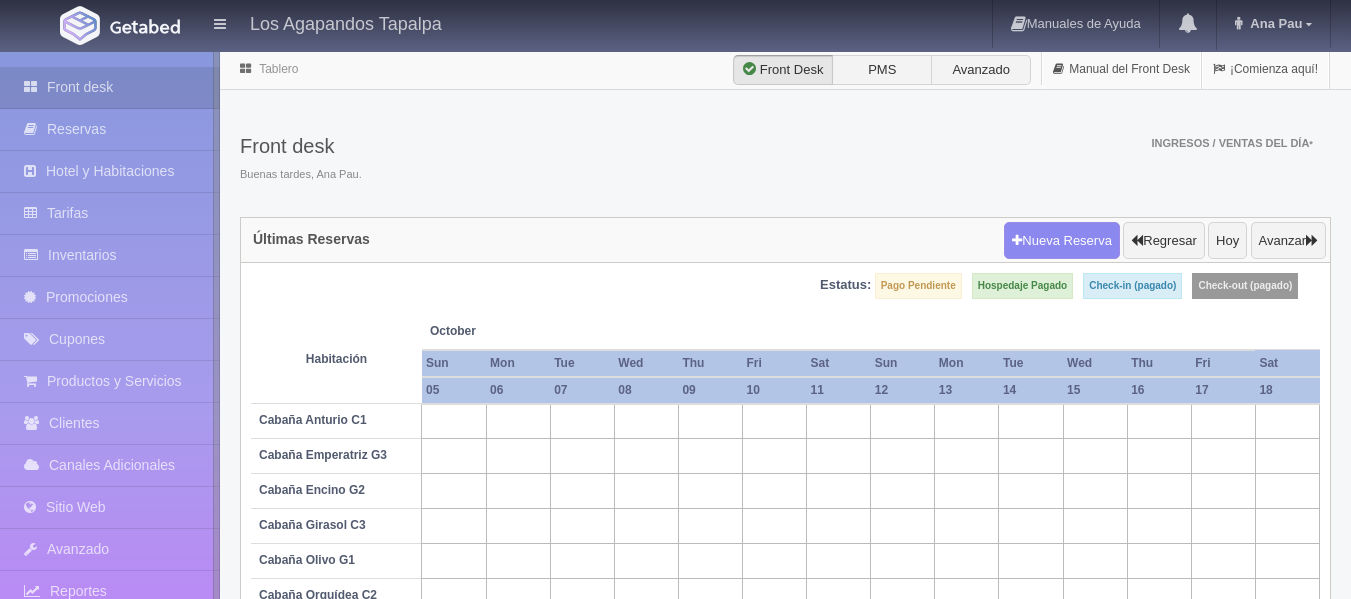 scroll, scrollTop: 0, scrollLeft: 0, axis: both 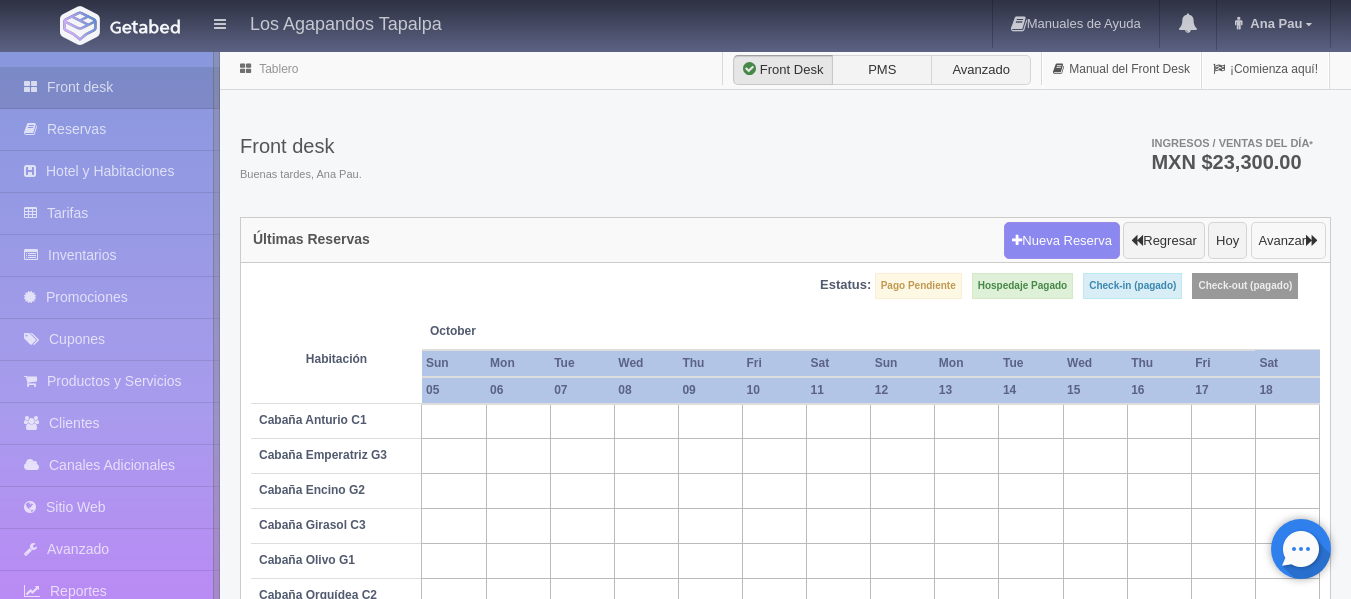 click on "Avanzar" at bounding box center [1288, 241] 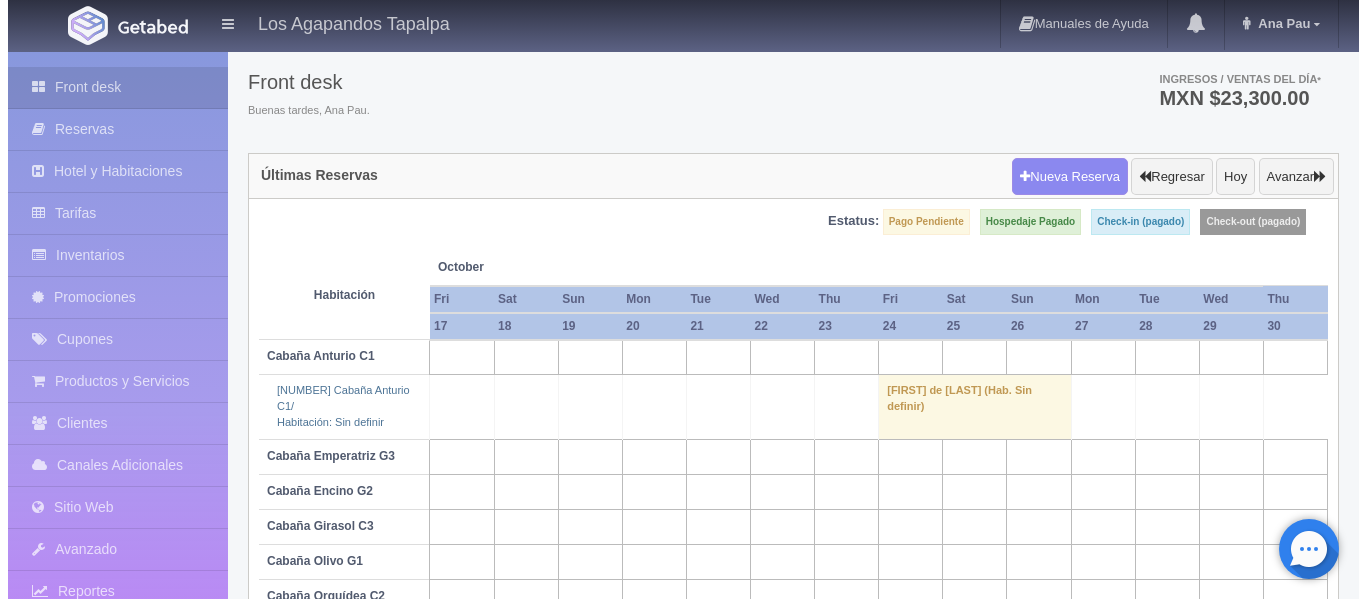 scroll, scrollTop: 100, scrollLeft: 0, axis: vertical 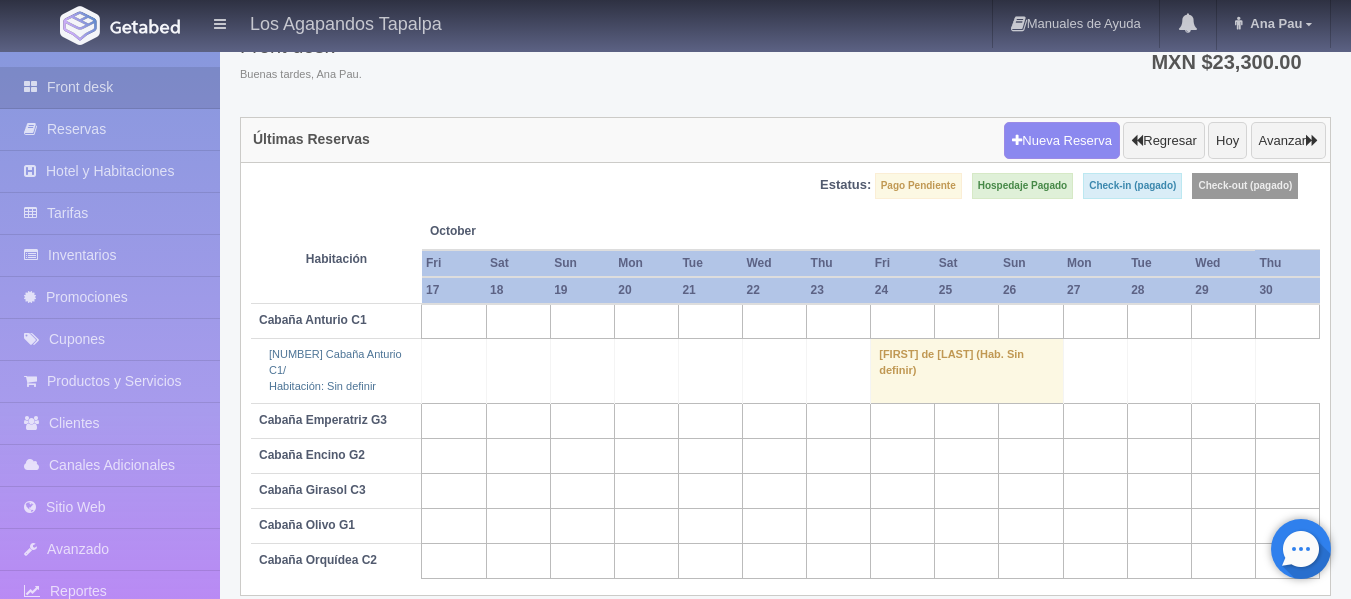 drag, startPoint x: 913, startPoint y: 433, endPoint x: 995, endPoint y: 433, distance: 82 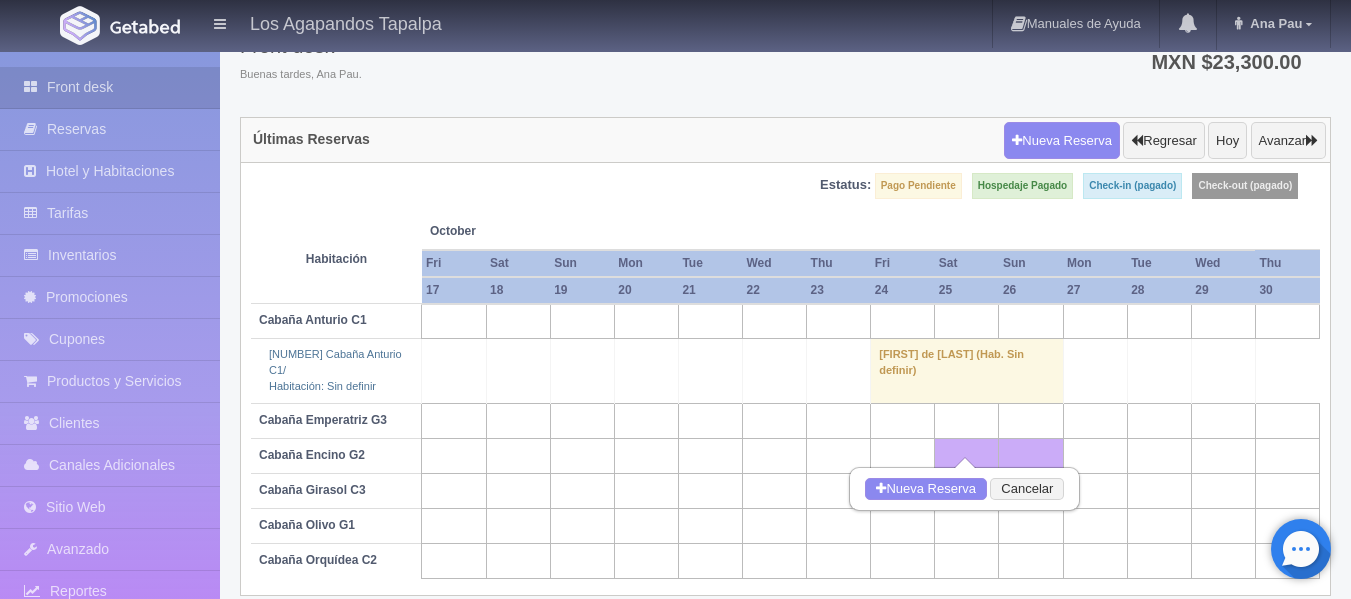 click at bounding box center (903, 455) 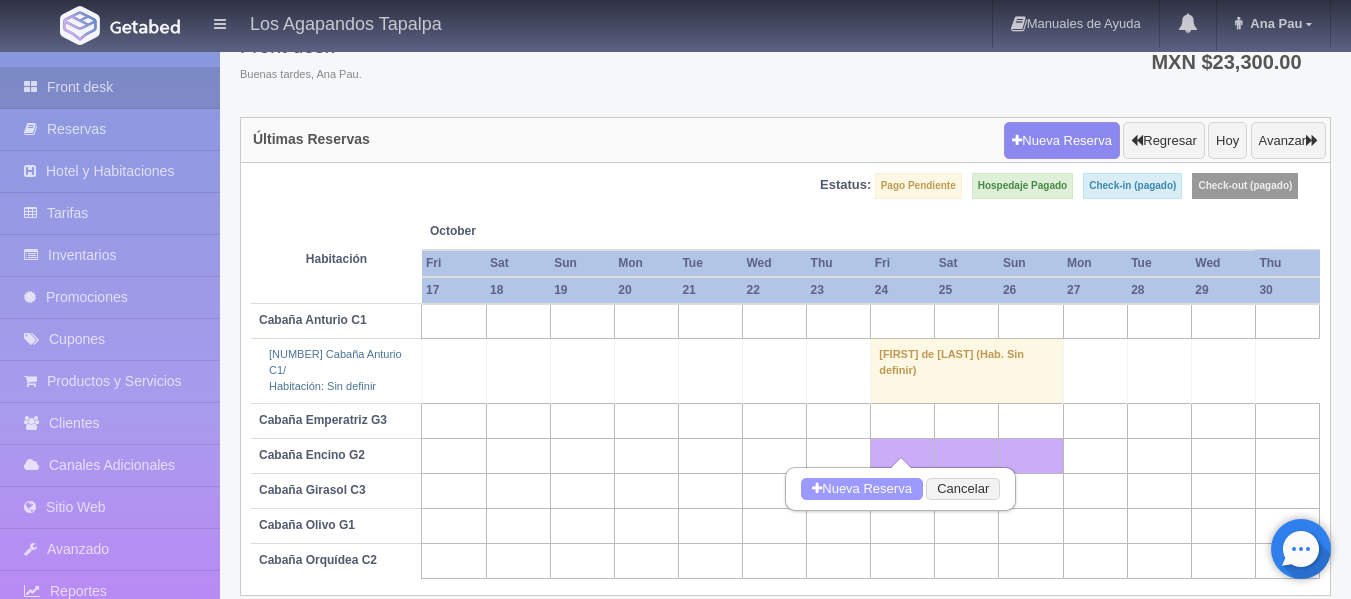 click on "Nueva Reserva" at bounding box center (862, 489) 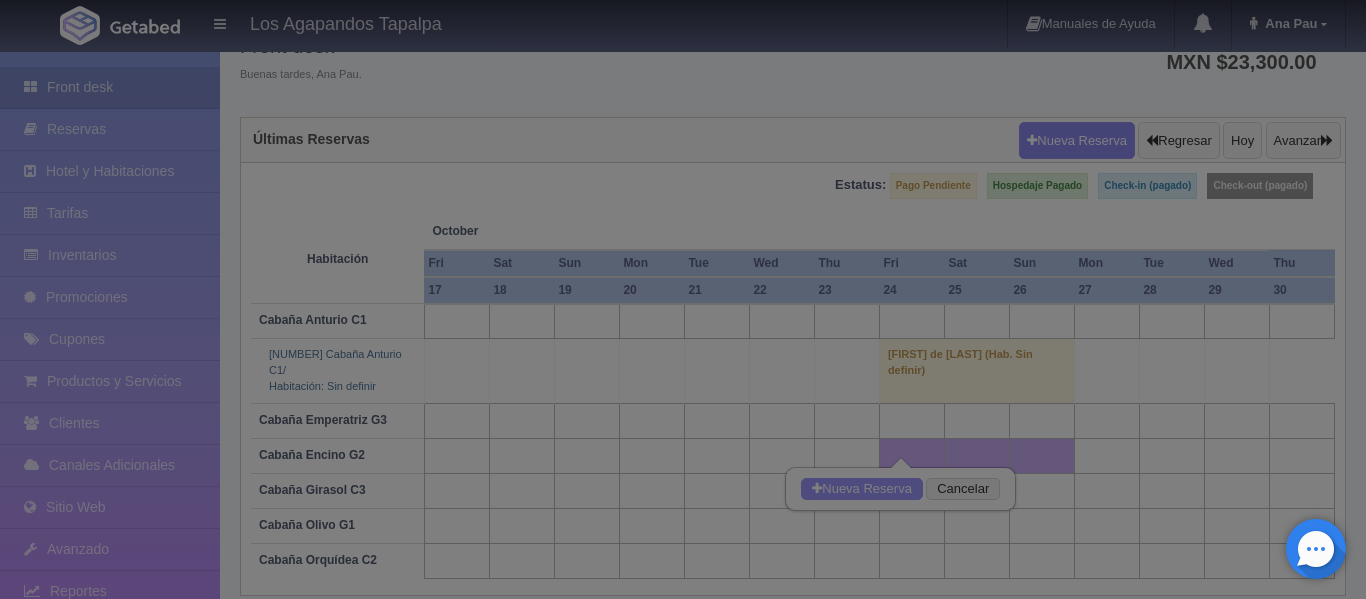 checkbox on "false" 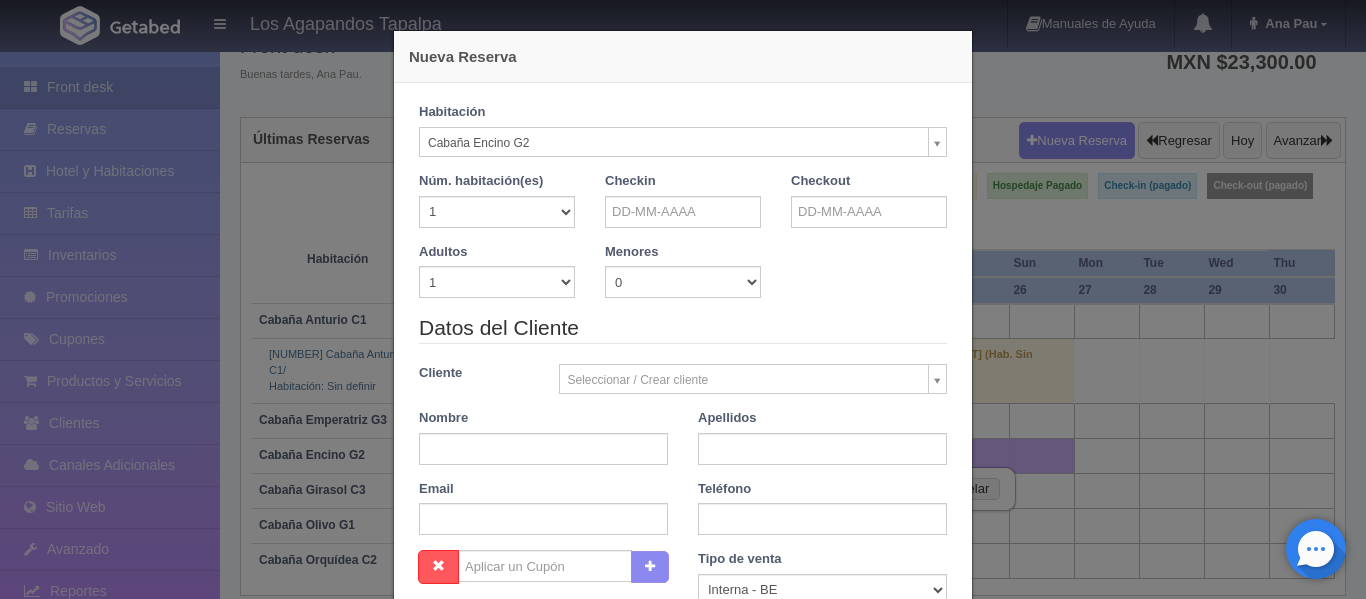 type on "[DATE]" 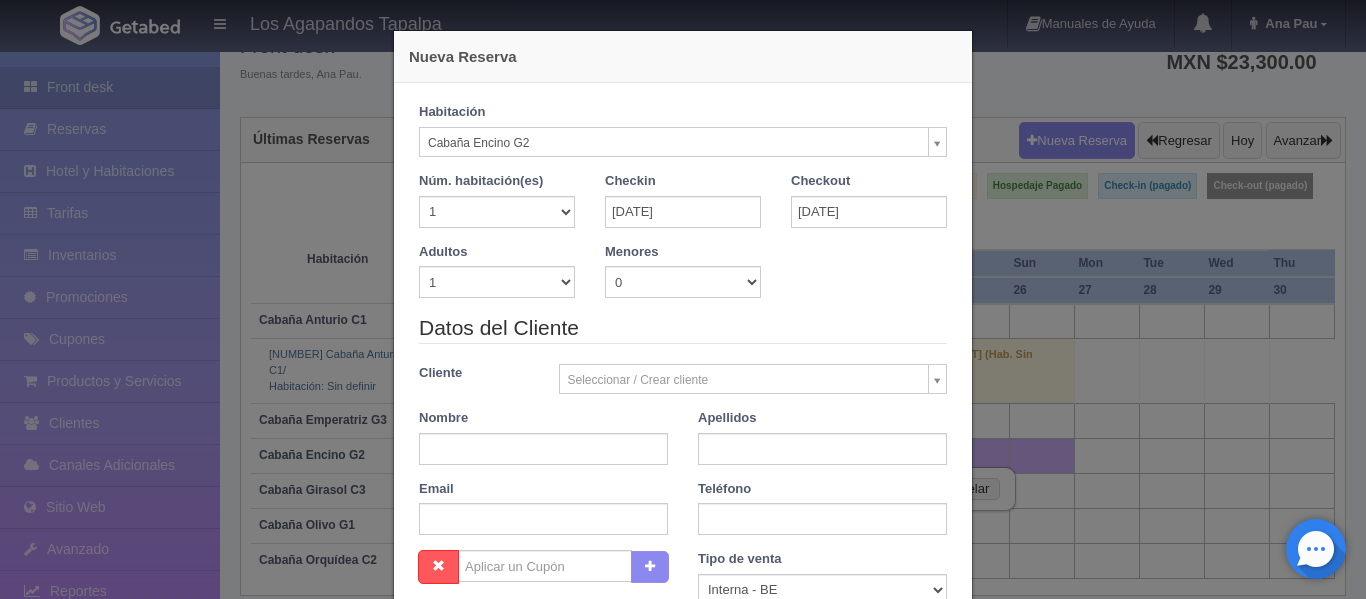 checkbox on "false" 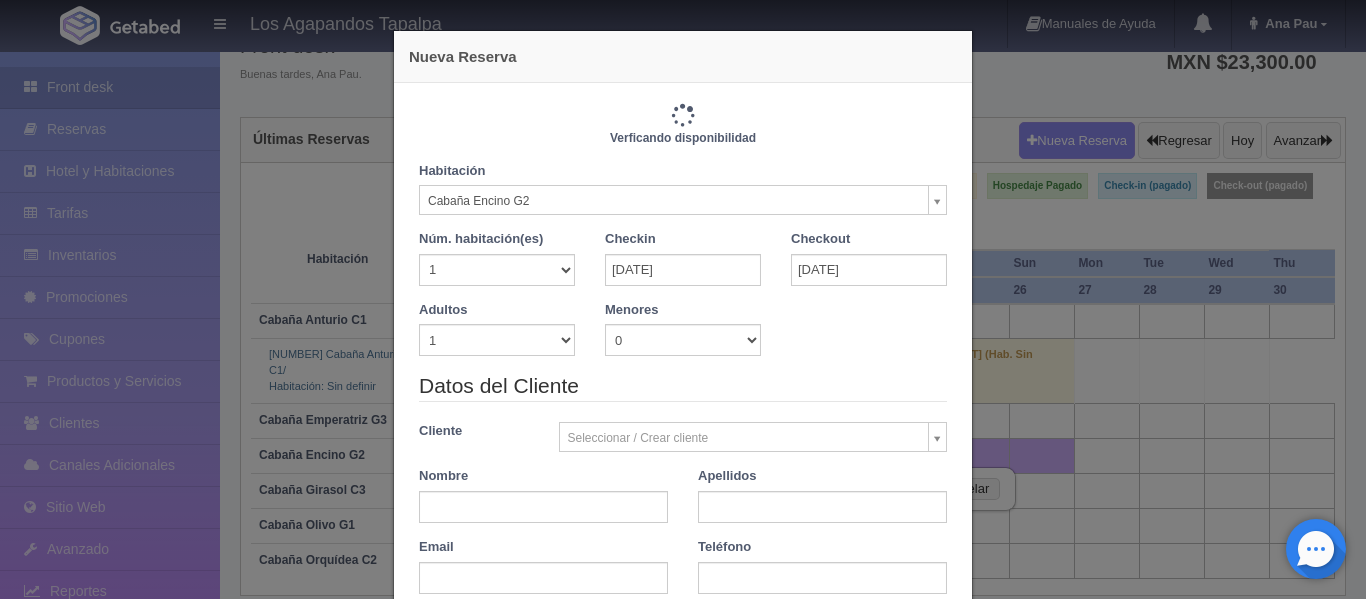 type on "8600.00" 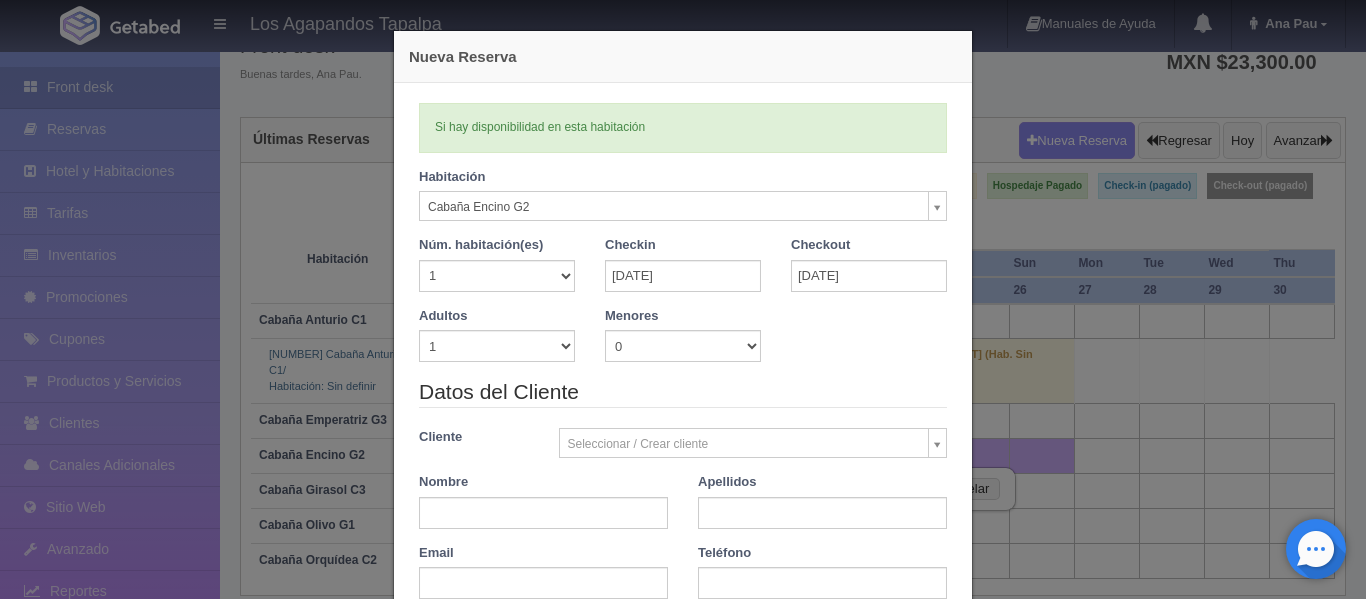 scroll, scrollTop: 100, scrollLeft: 0, axis: vertical 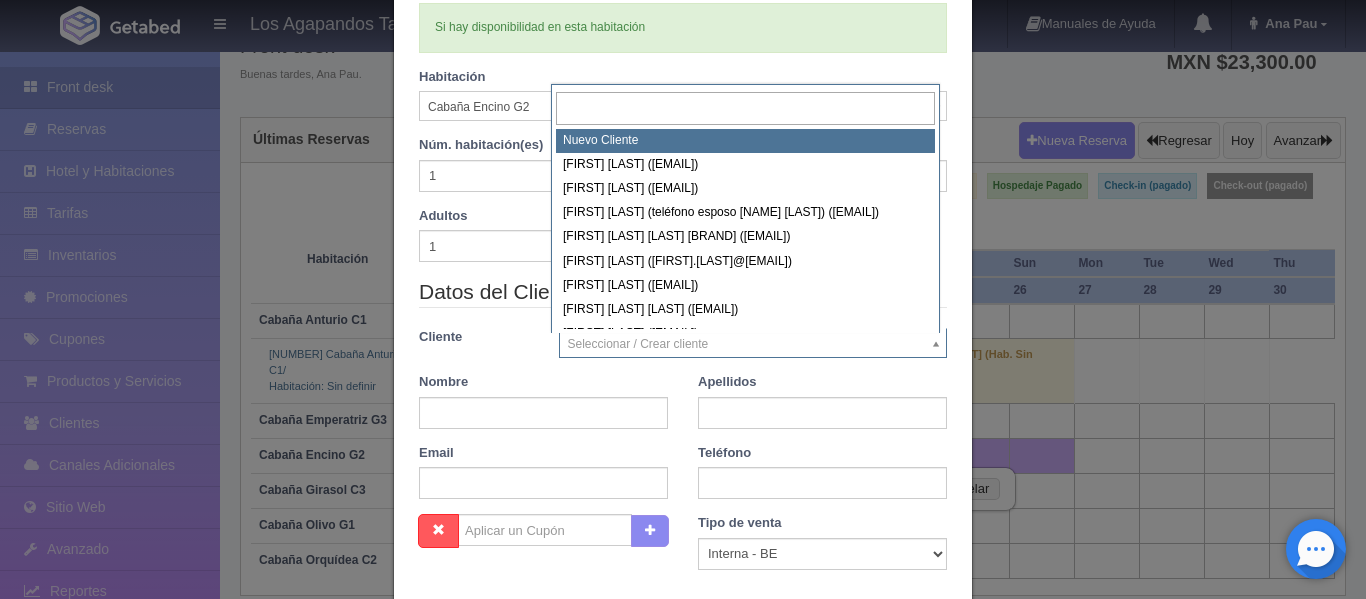 click on "Los Agapandos Tapalpa
Manuales de Ayuda
Actualizaciones recientes
Ana Pau
Mi Perfil
Salir / Log Out
Procesando...
Front desk
Reservas
Hotel y Habitaciones
Tarifas
Inventarios
Promociones
Cupones
Productos y Servicios
Clientes
Canales Adicionales
Facebook Fan Page" at bounding box center [683, 276] 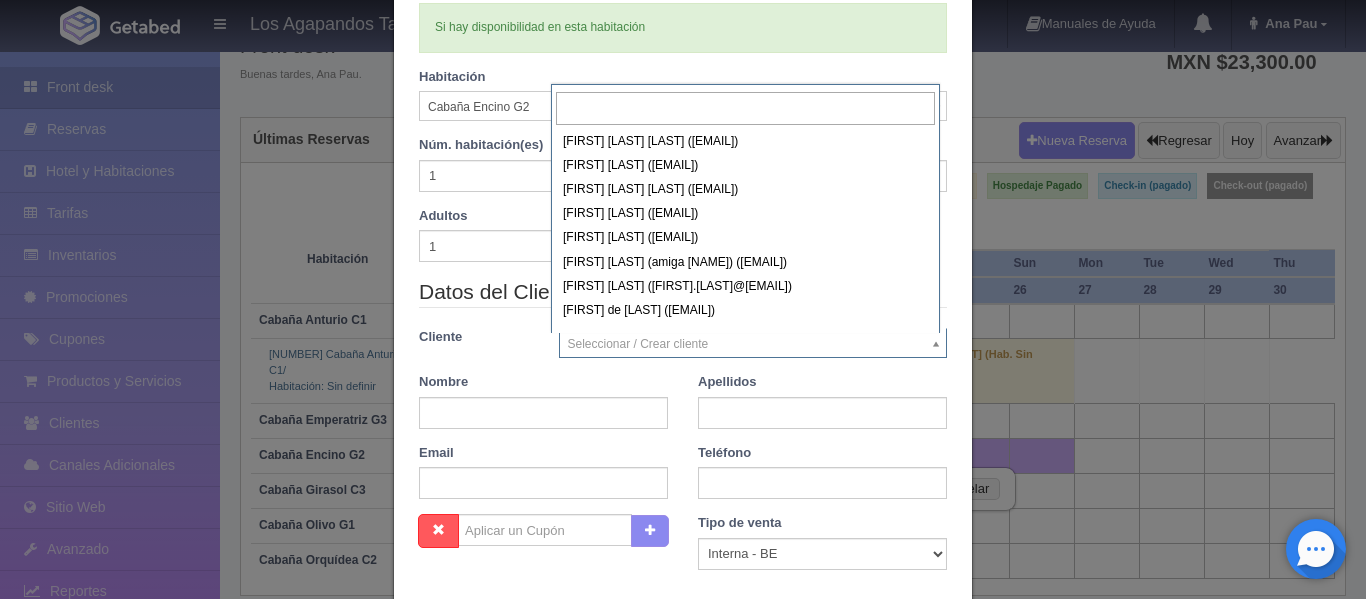 scroll, scrollTop: 351, scrollLeft: 0, axis: vertical 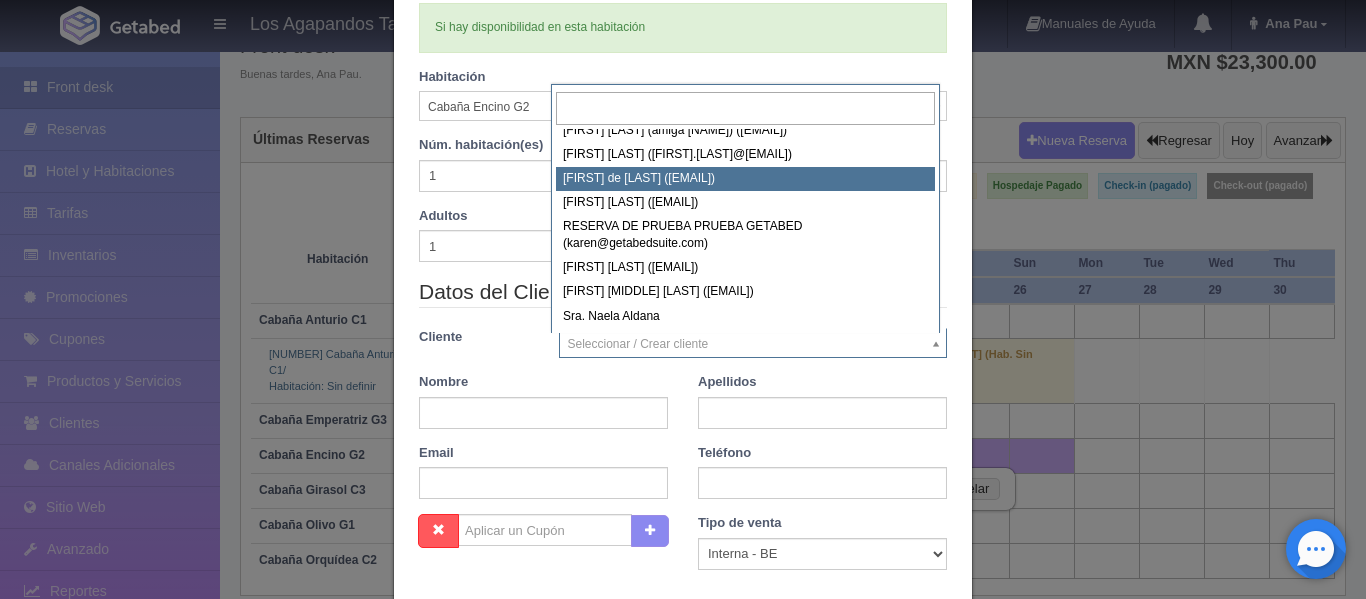 select on "243752" 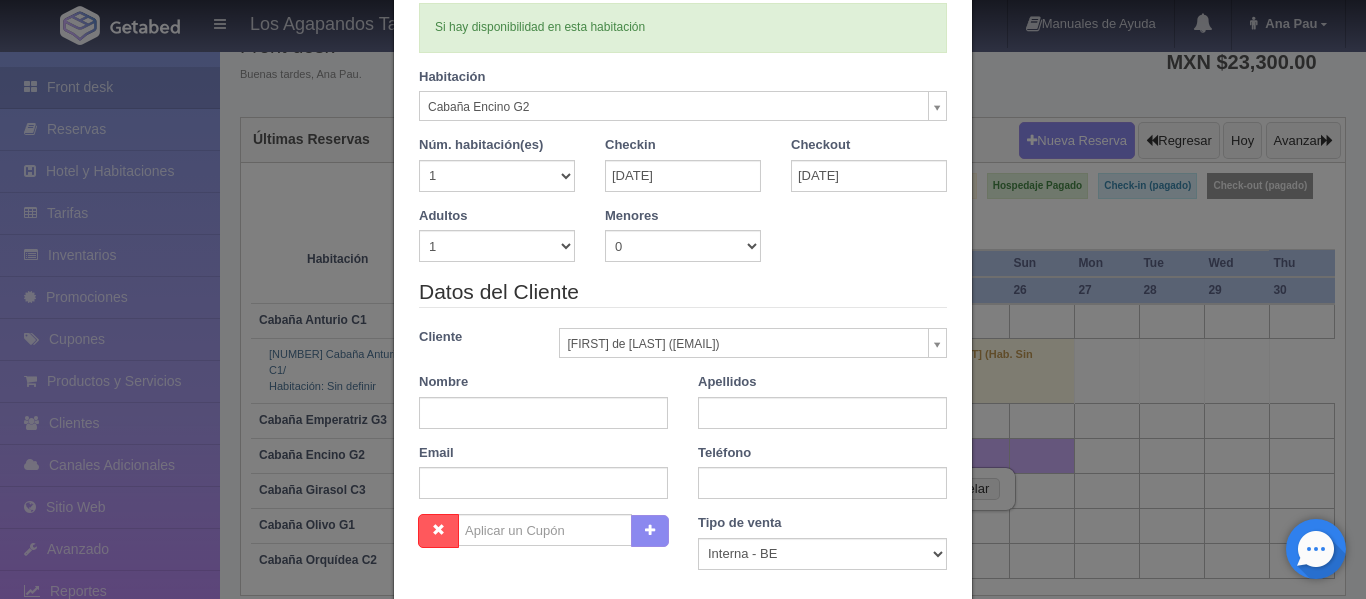 type on "Rafael" 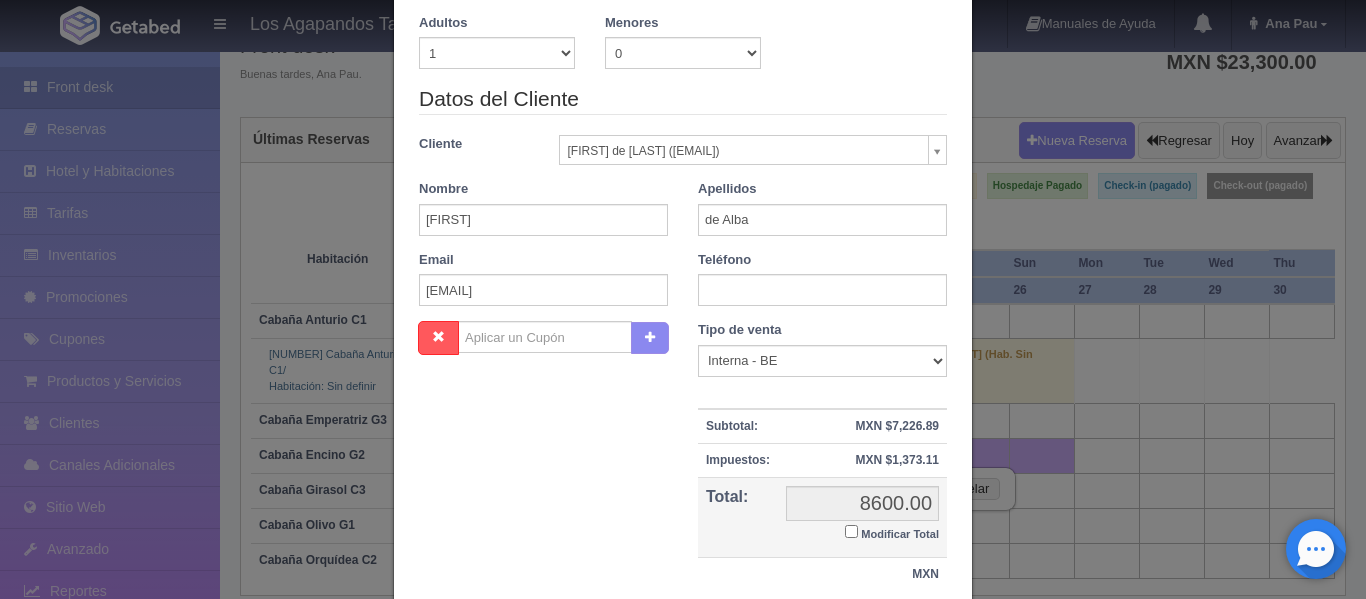 scroll, scrollTop: 300, scrollLeft: 0, axis: vertical 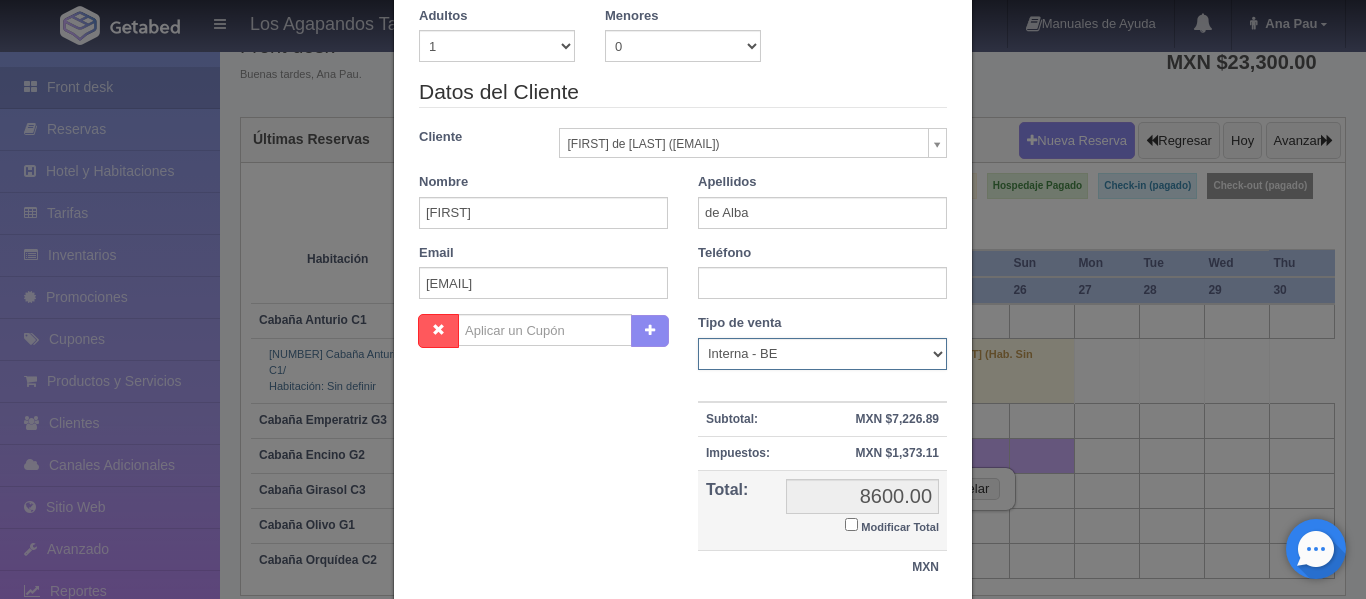 click on "Correo Electronico
Interna - BE
Llamada
OTA Externa
Otro
WALK IN" at bounding box center (822, 354) 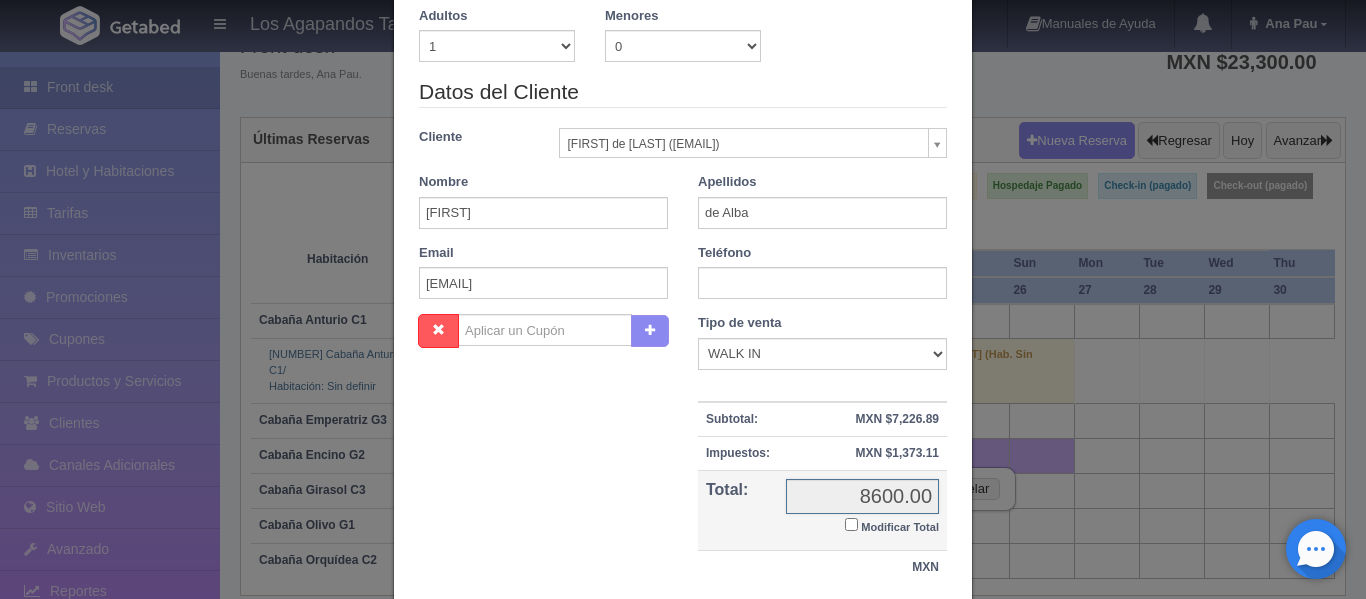 click on "8600.00" at bounding box center (862, 496) 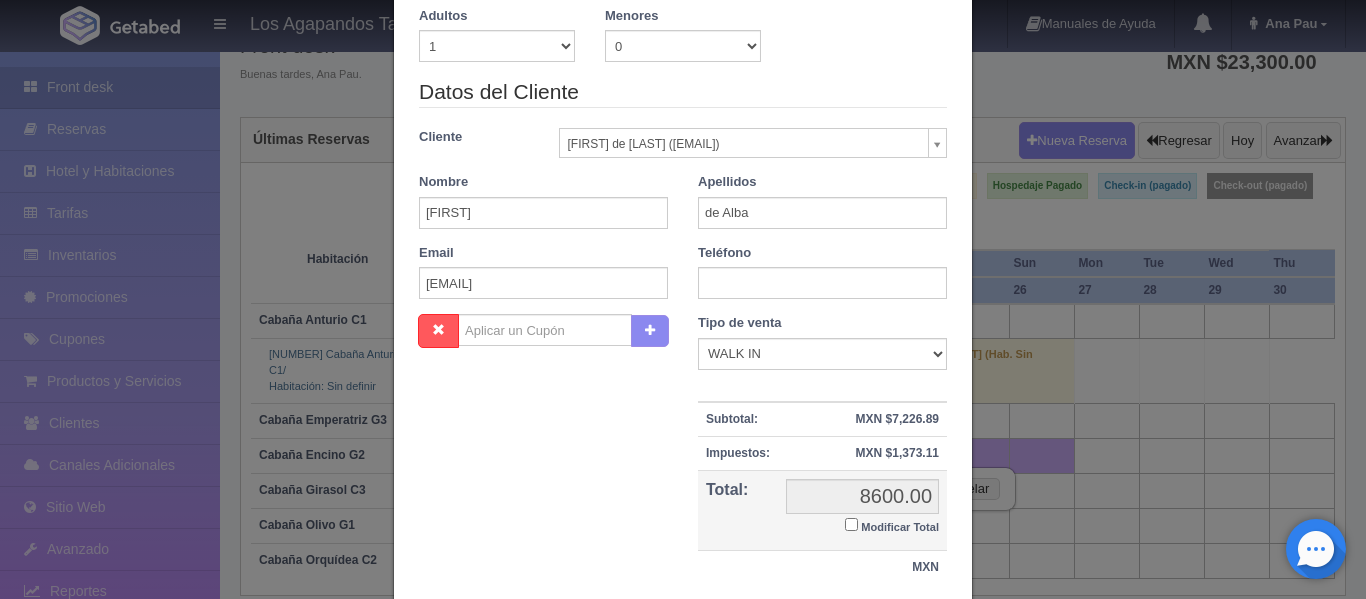 click on "8600.00
8600.00
Modificar Total" at bounding box center [862, 511] 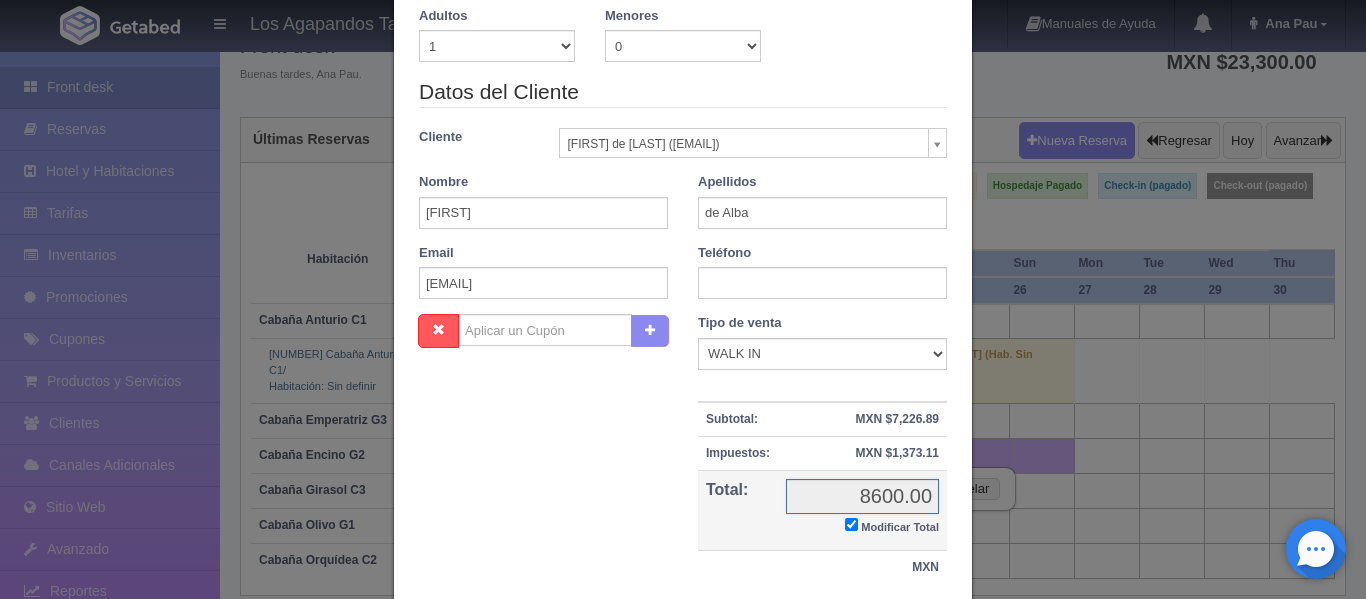checkbox on "true" 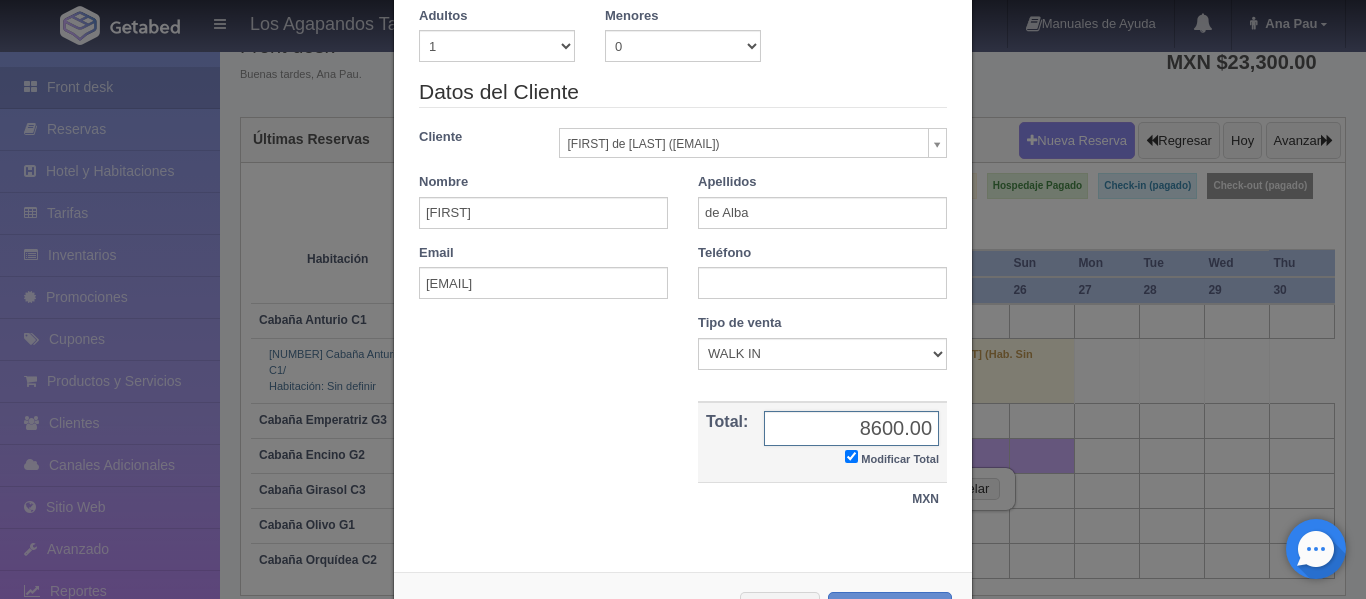 click on "8600.00" at bounding box center [851, 428] 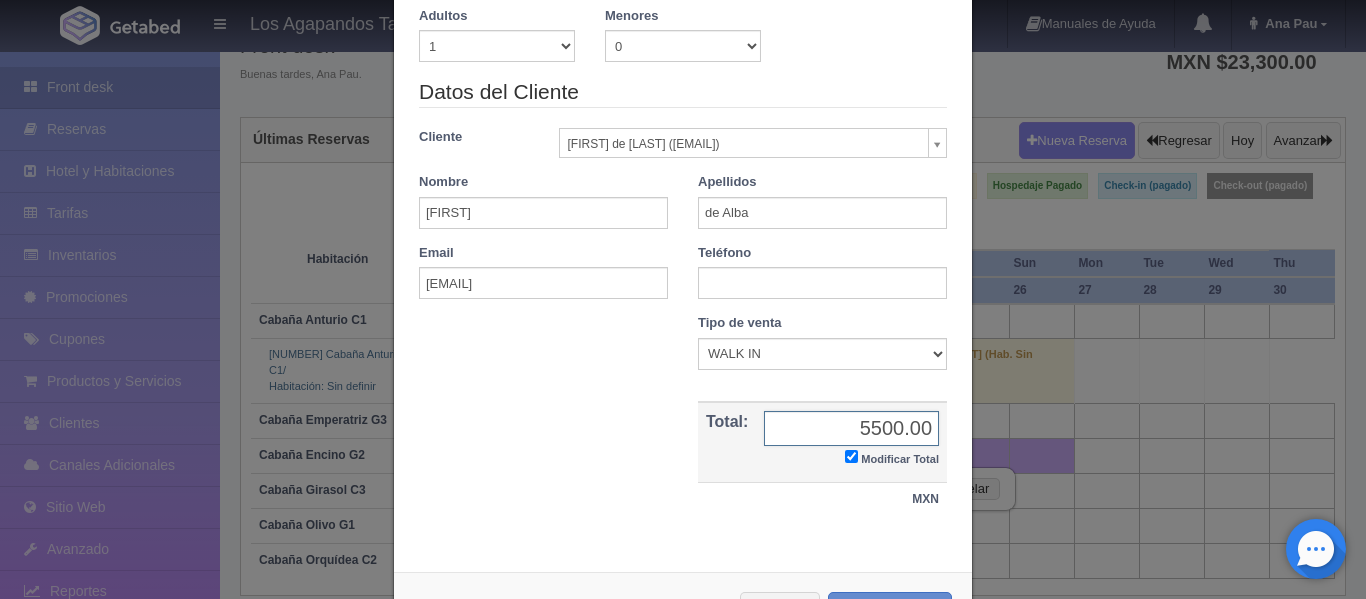 scroll, scrollTop: 376, scrollLeft: 0, axis: vertical 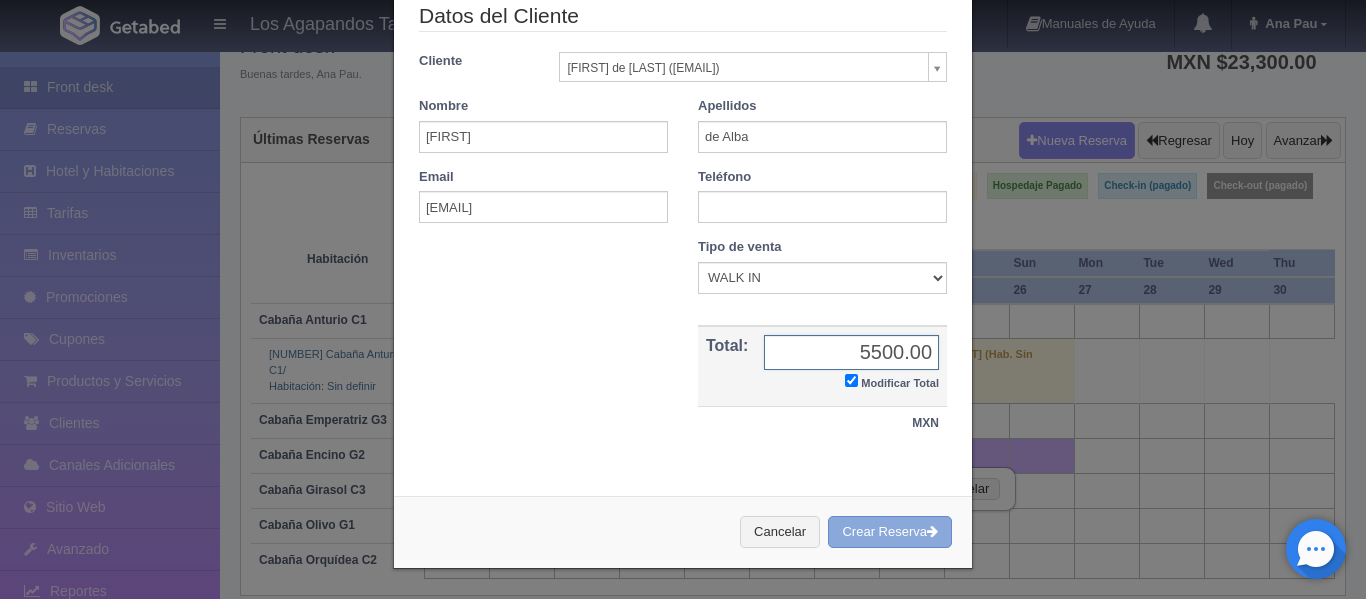 type on "5500.00" 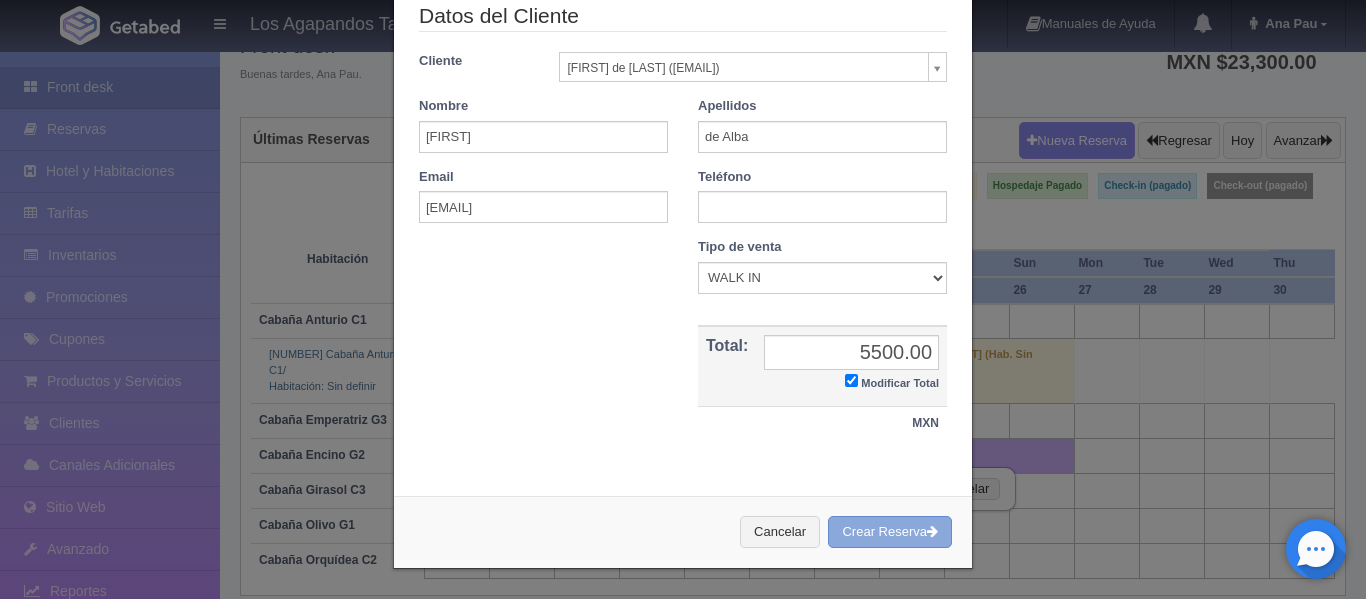 click on "Crear Reserva" at bounding box center [890, 532] 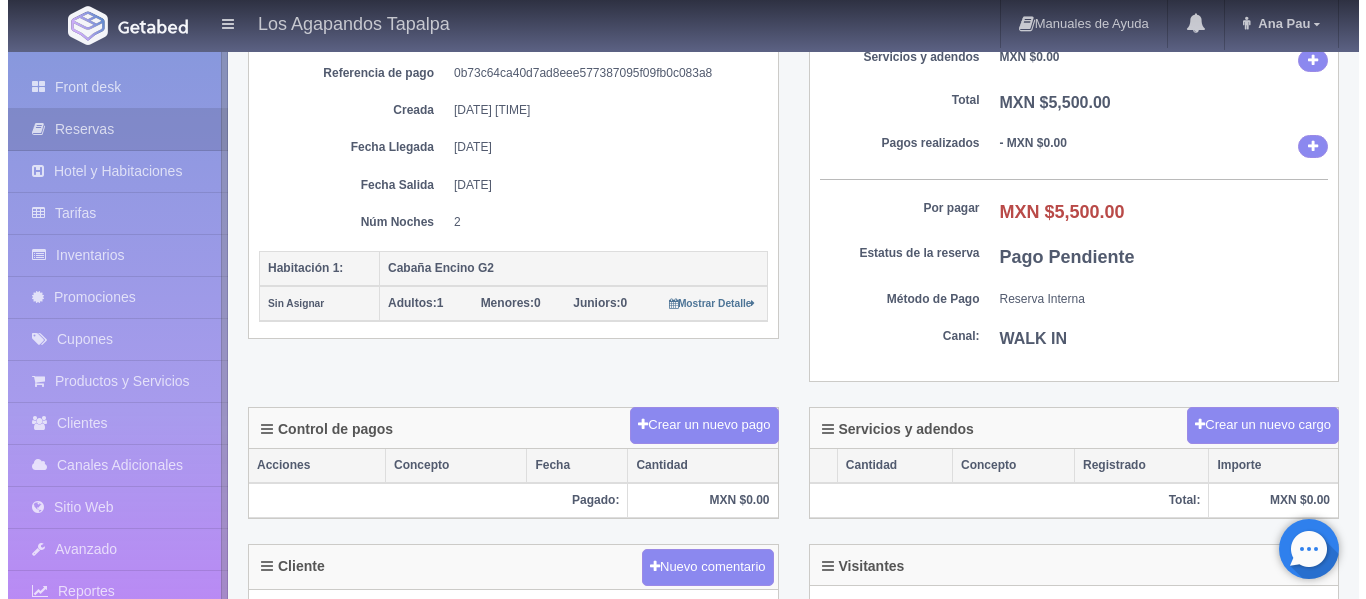 scroll, scrollTop: 300, scrollLeft: 0, axis: vertical 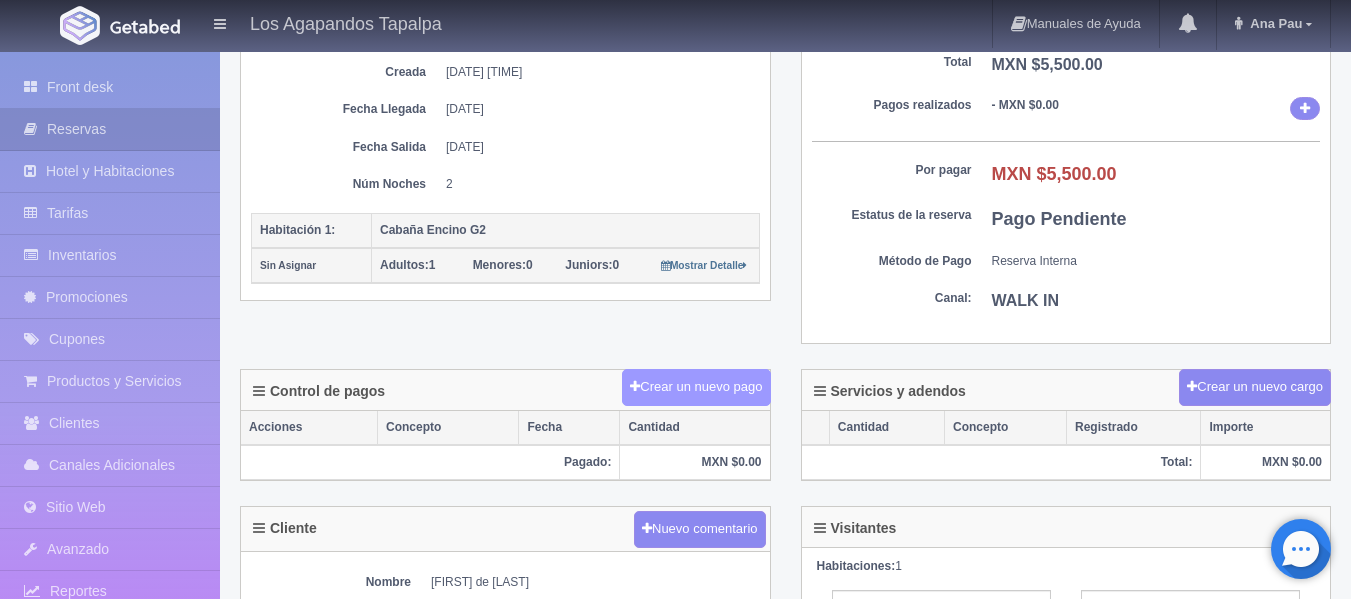 click on "Crear un nuevo pago" at bounding box center (696, 387) 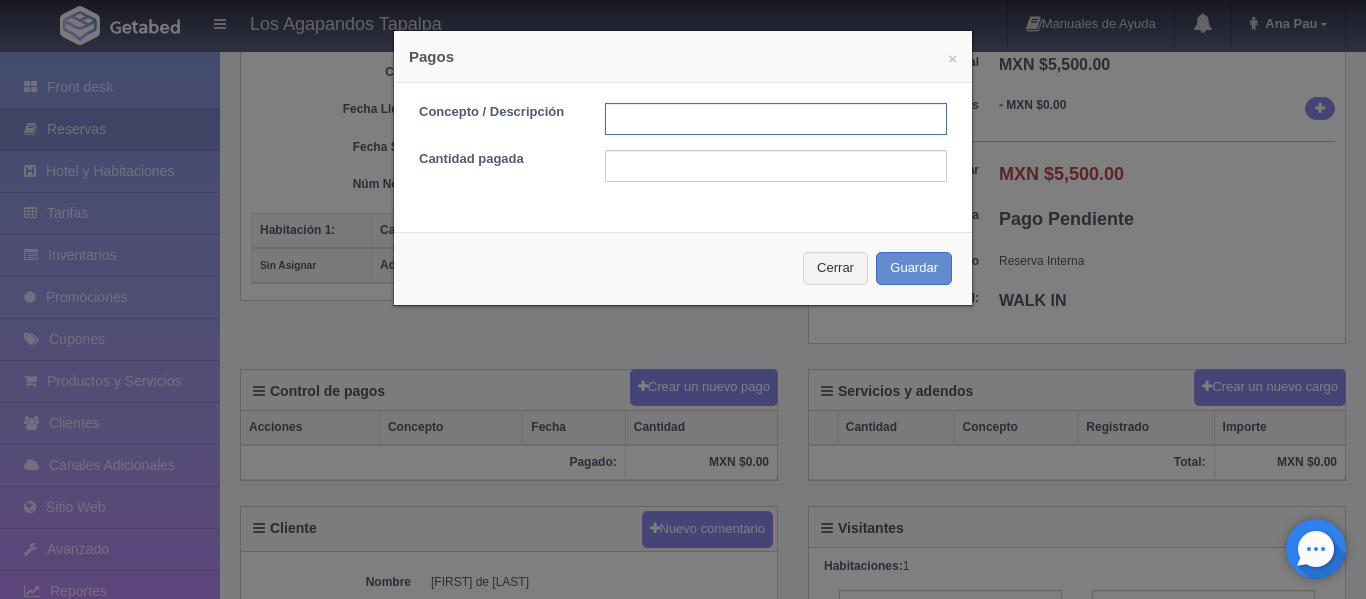 click at bounding box center [776, 119] 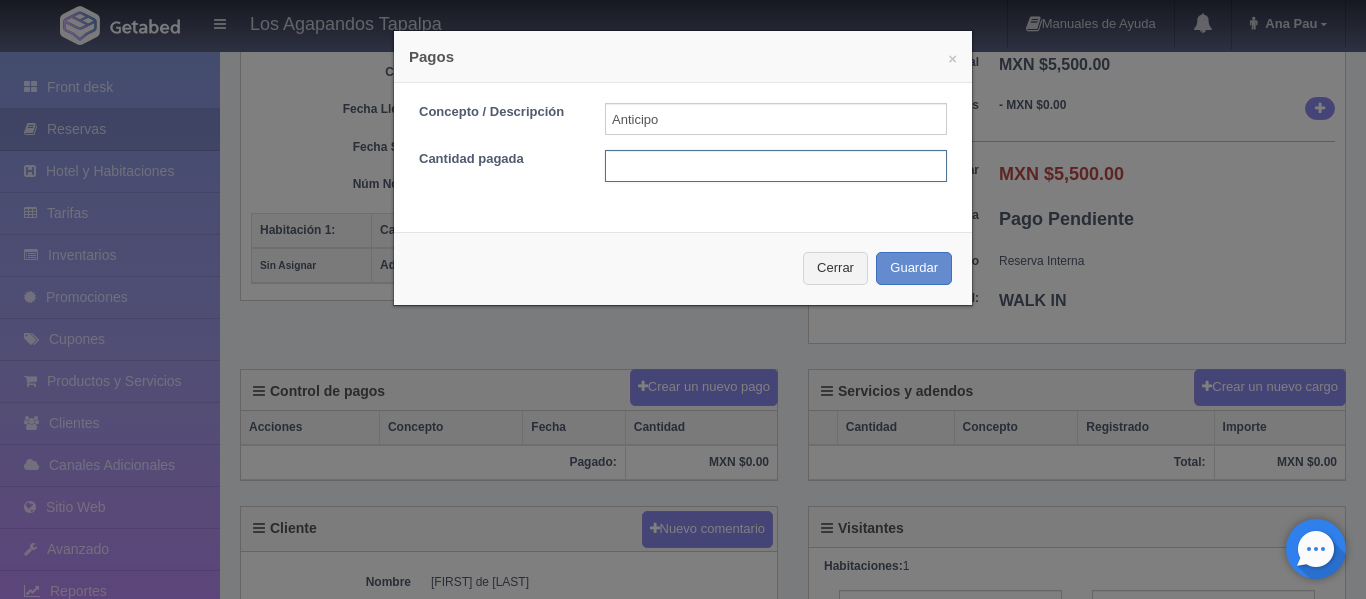 click at bounding box center [776, 166] 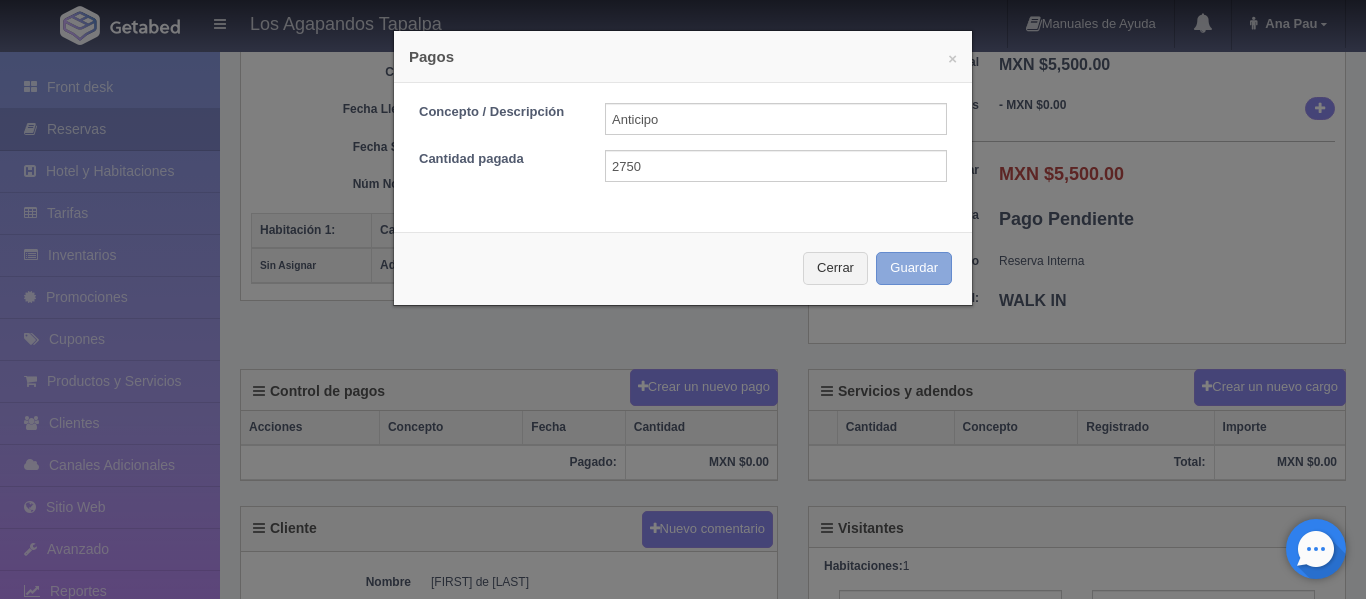click on "Guardar" at bounding box center (914, 268) 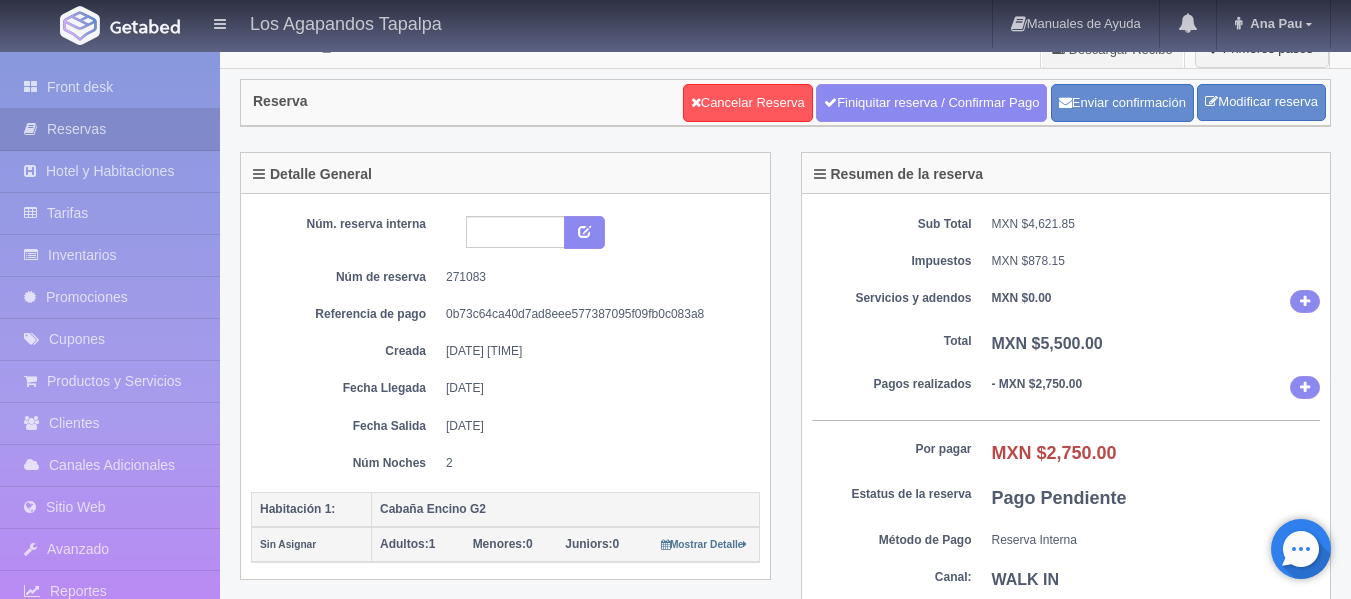 scroll, scrollTop: 0, scrollLeft: 0, axis: both 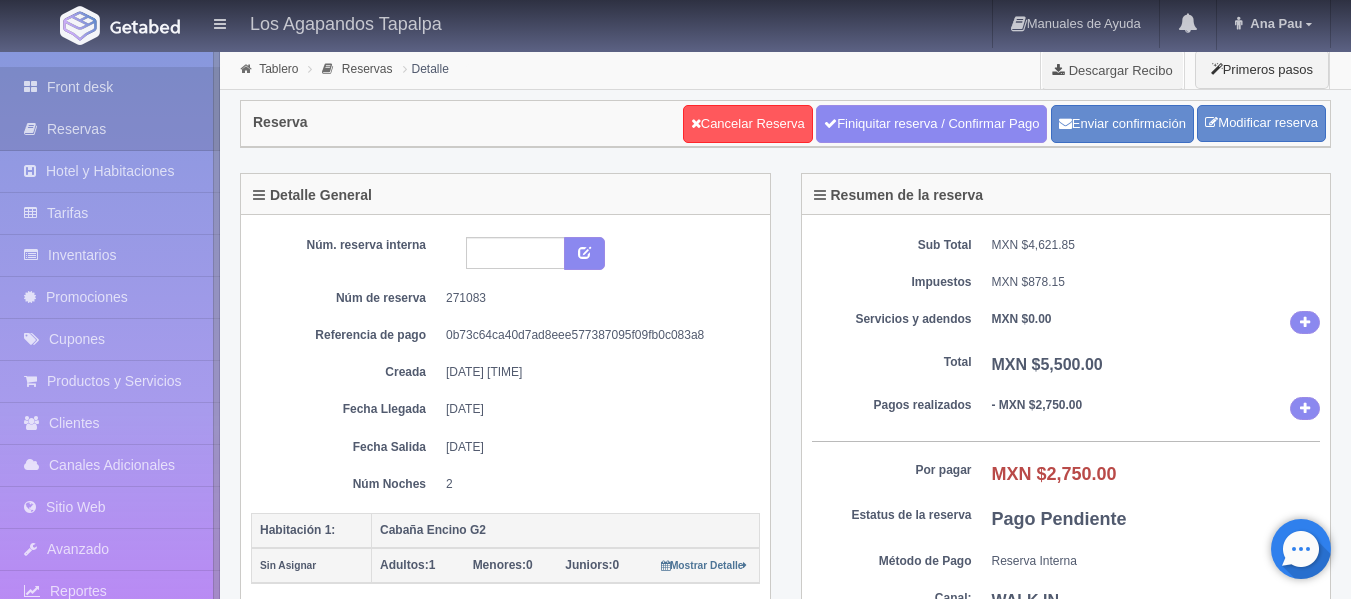click on "Front desk" at bounding box center [110, 87] 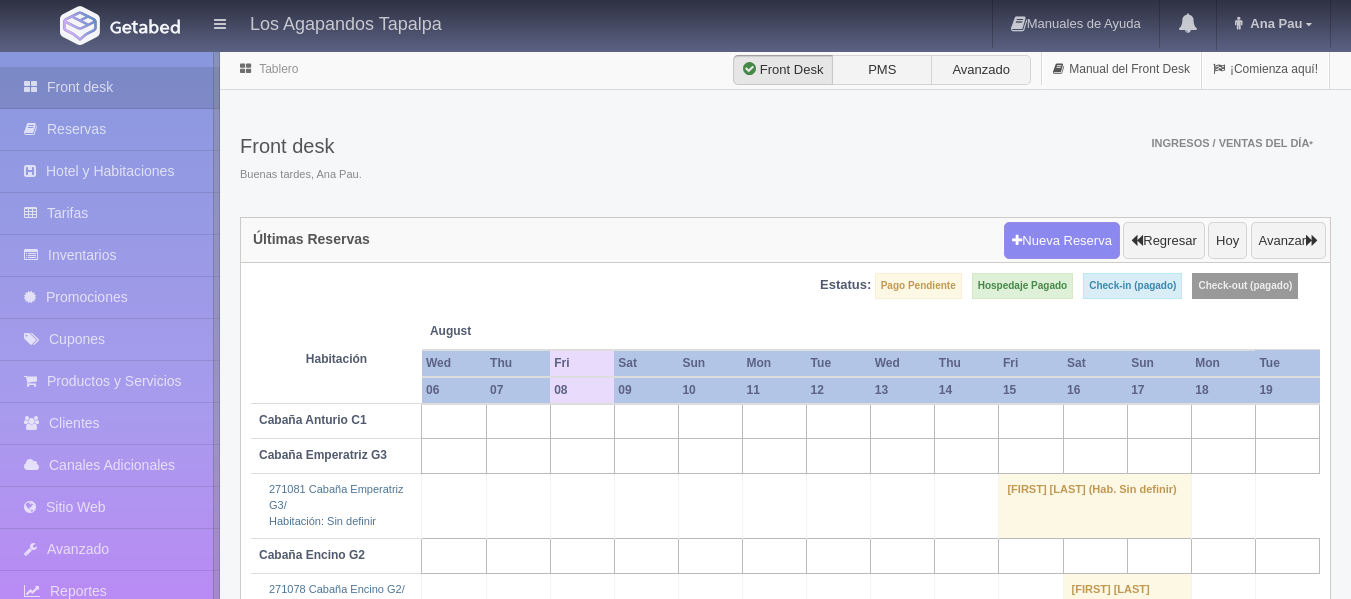 scroll, scrollTop: 0, scrollLeft: 0, axis: both 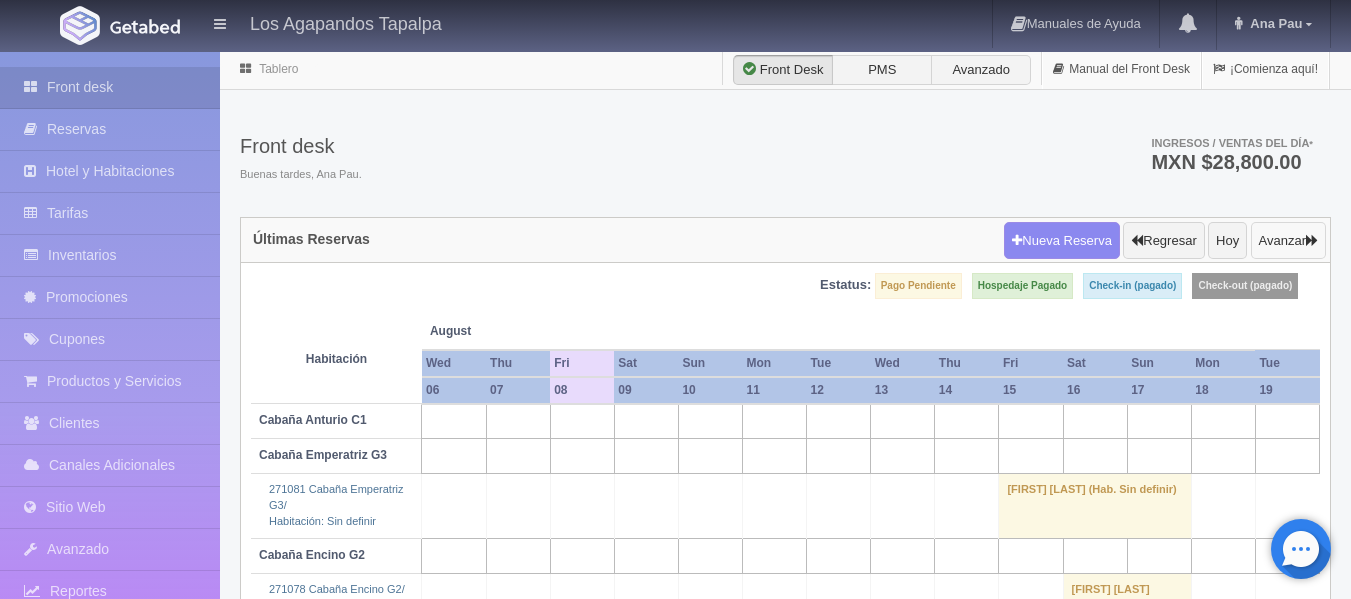 click at bounding box center (1312, 240) 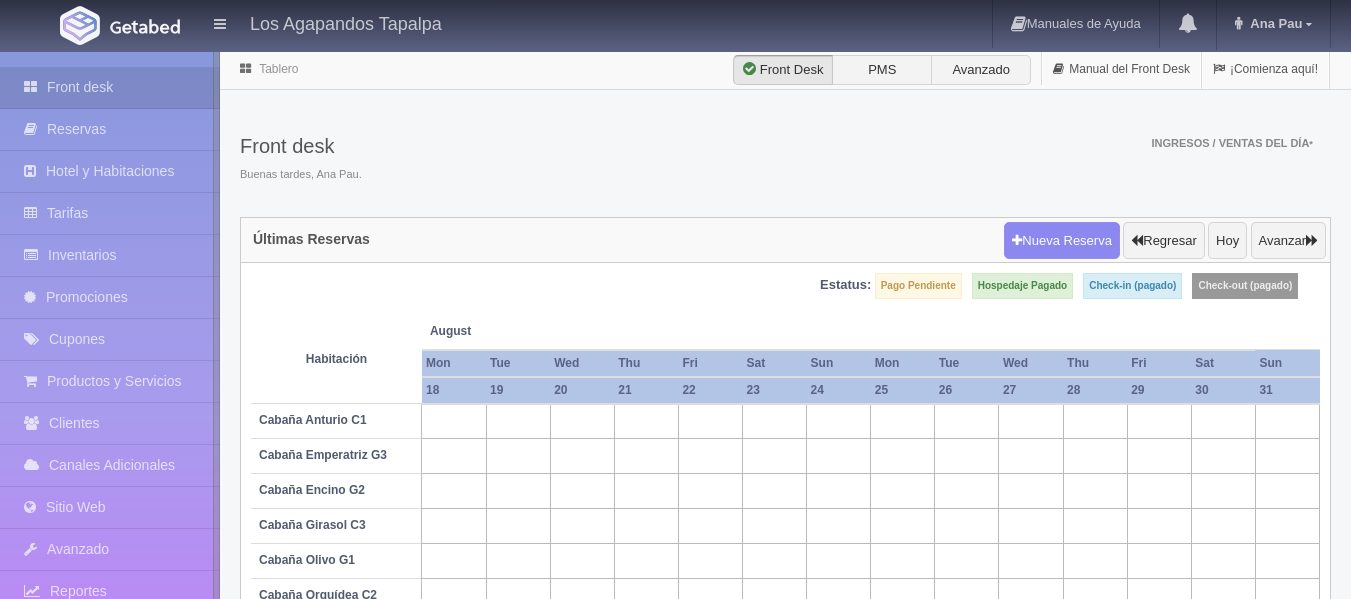 scroll, scrollTop: 0, scrollLeft: 0, axis: both 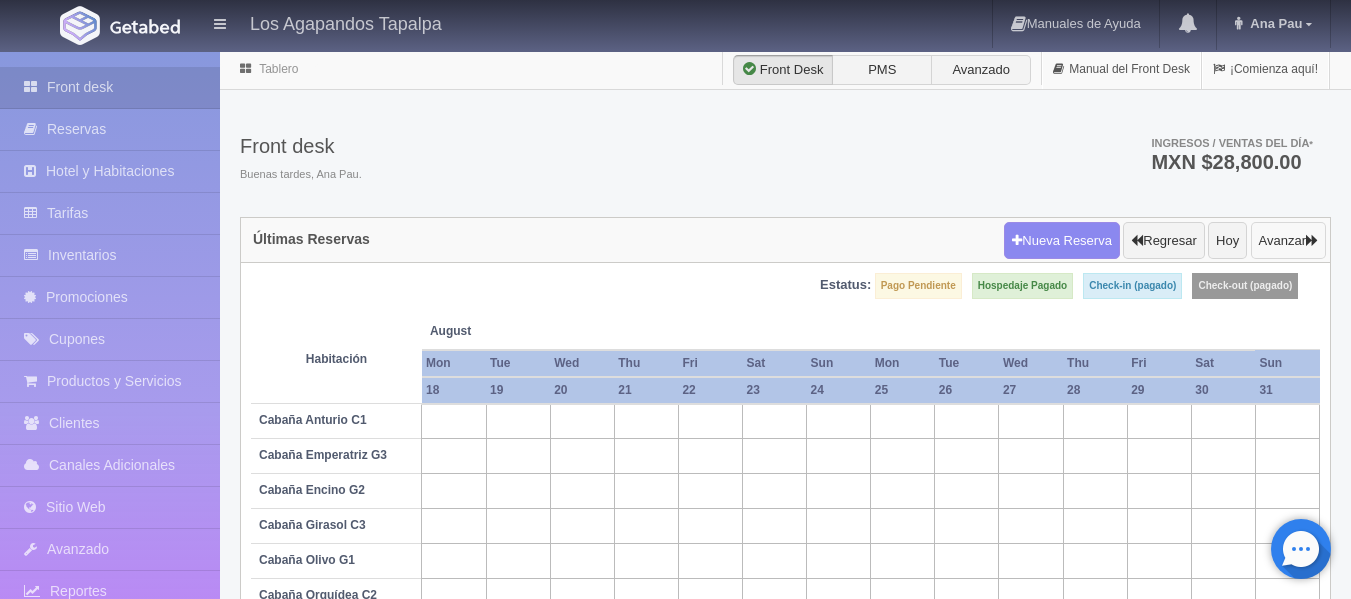 click at bounding box center [1312, 240] 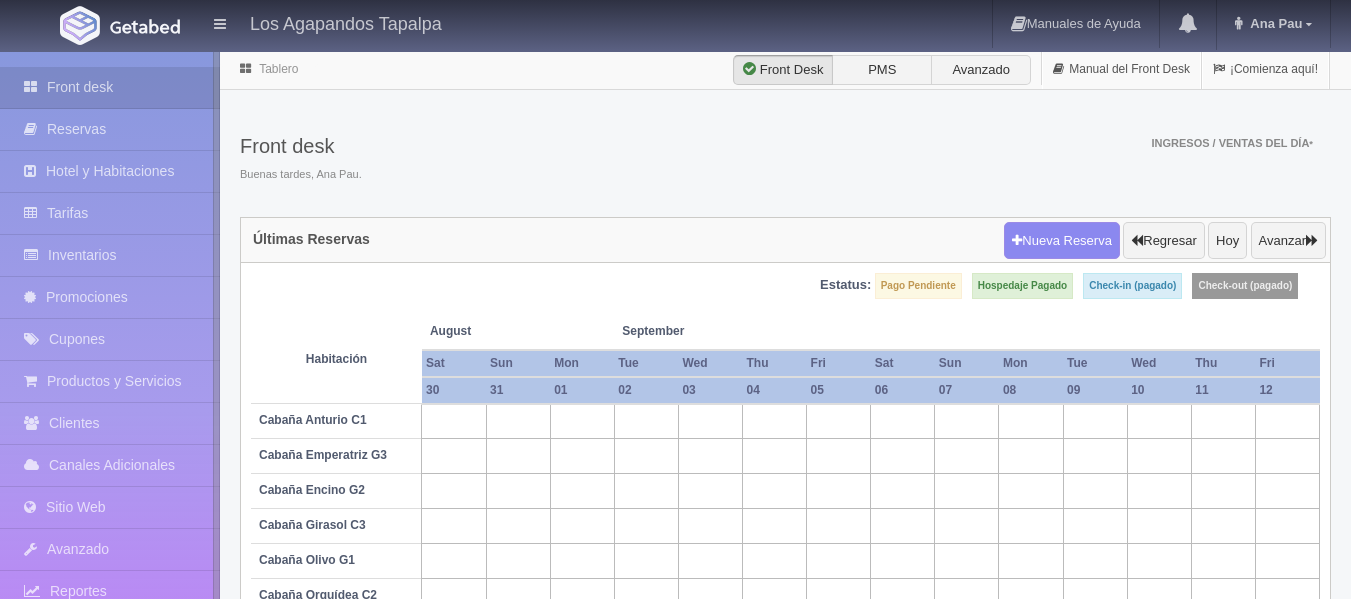 scroll, scrollTop: 0, scrollLeft: 0, axis: both 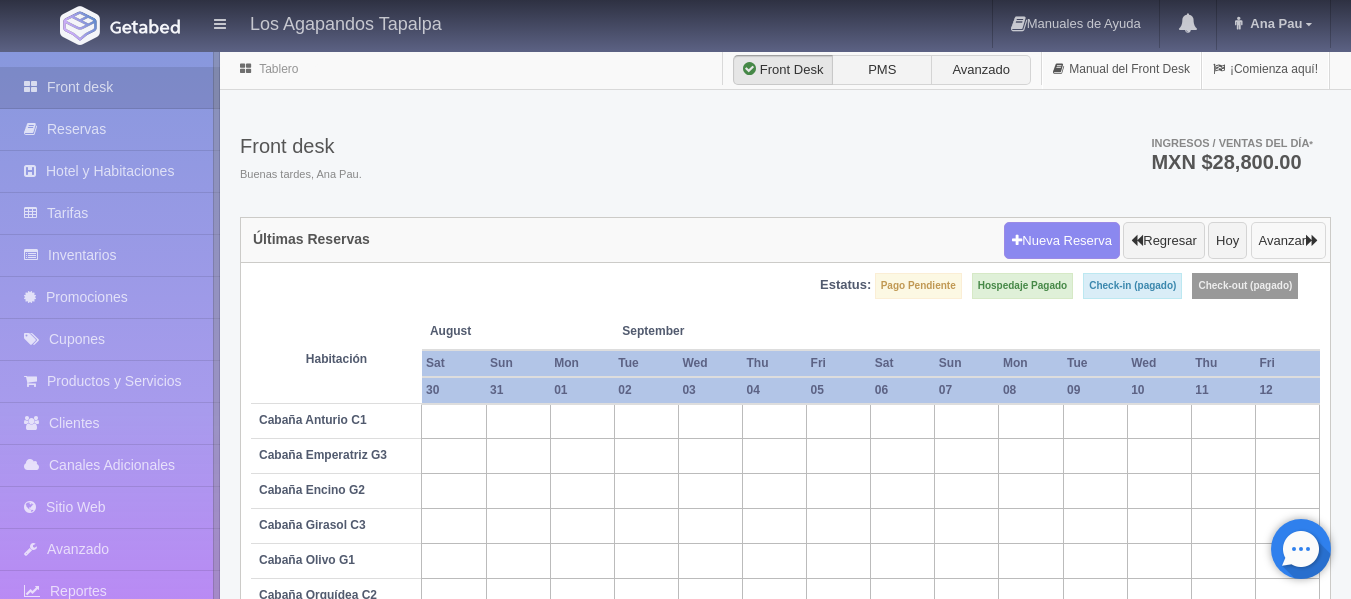 click at bounding box center [1312, 240] 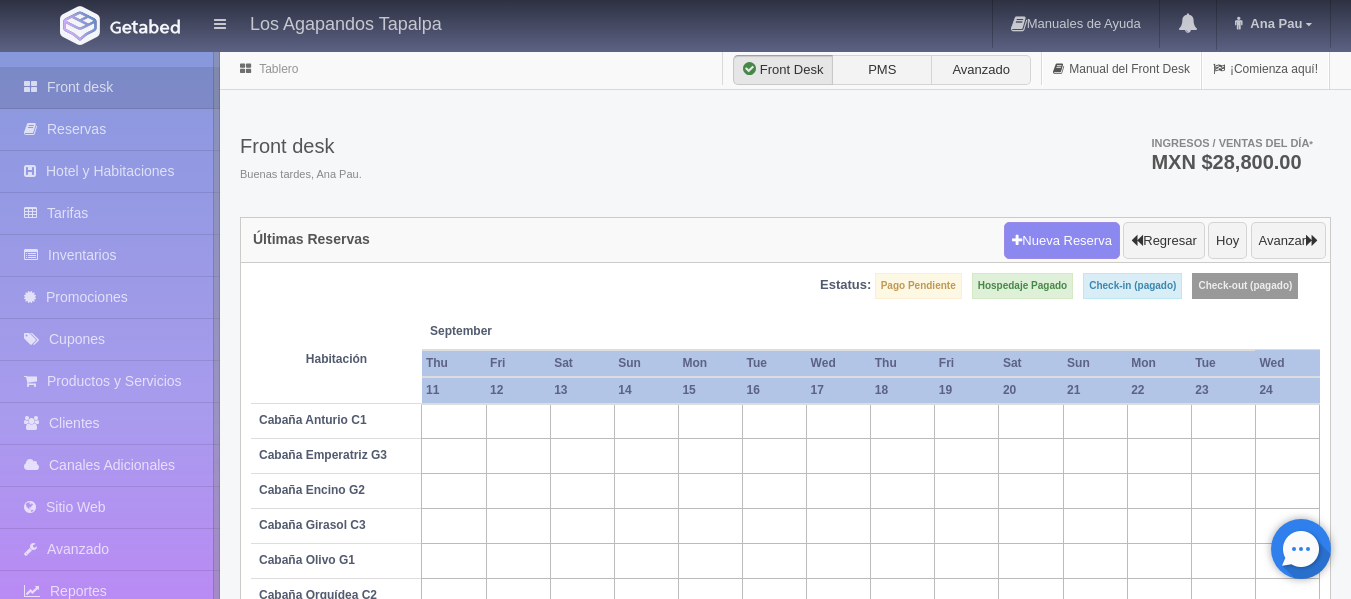 scroll, scrollTop: 0, scrollLeft: 0, axis: both 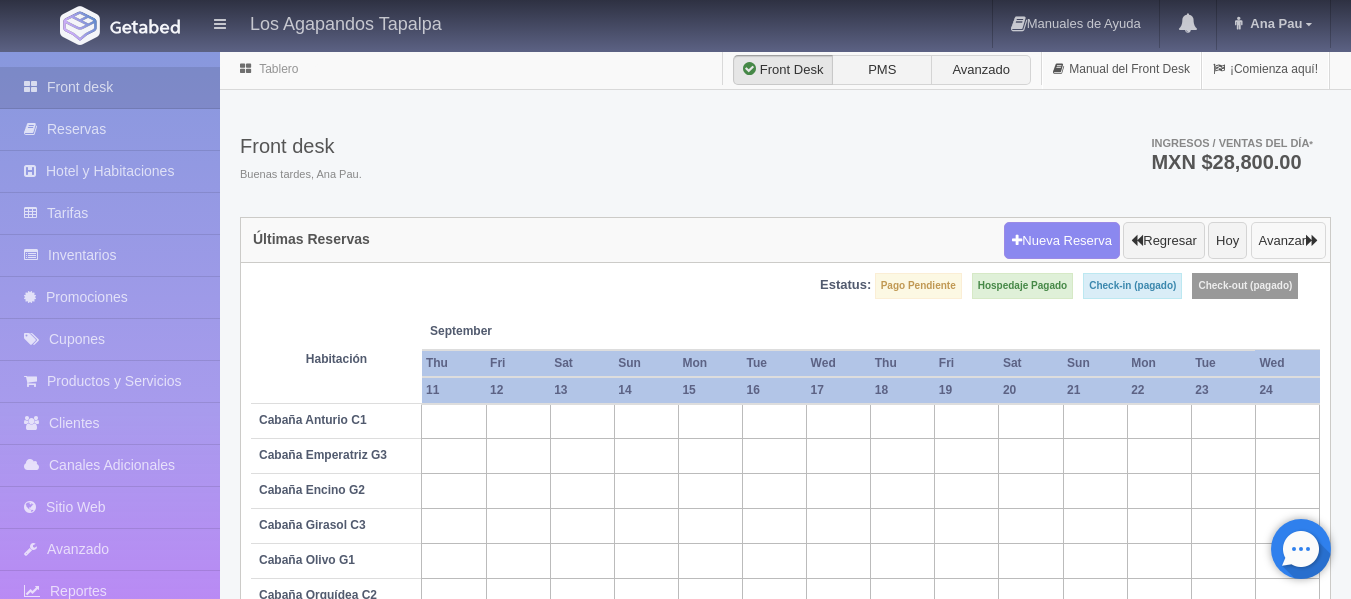 click at bounding box center (1312, 240) 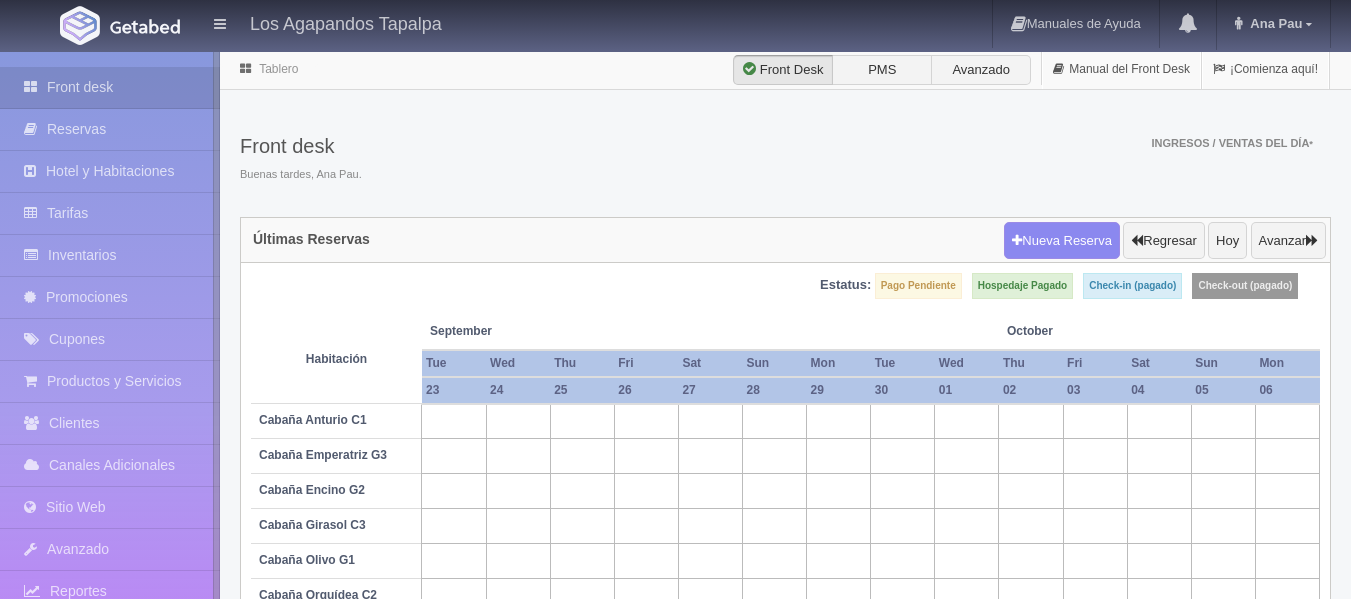 scroll, scrollTop: 0, scrollLeft: 0, axis: both 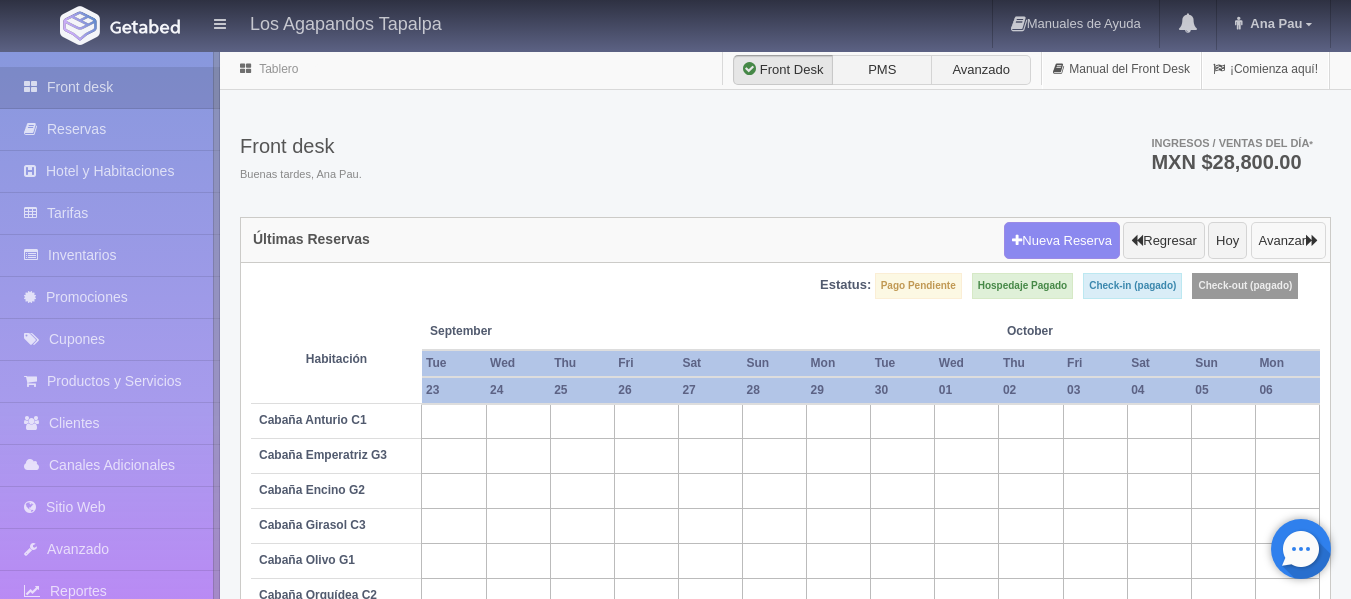 click at bounding box center (1312, 240) 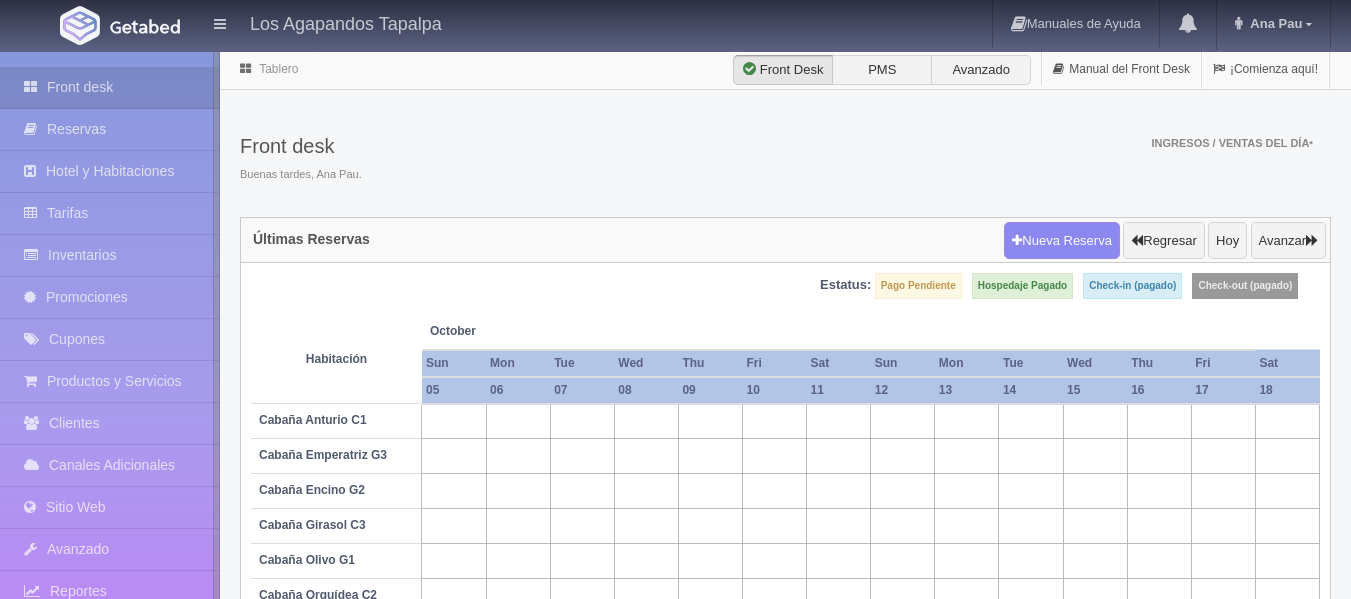 scroll, scrollTop: 0, scrollLeft: 0, axis: both 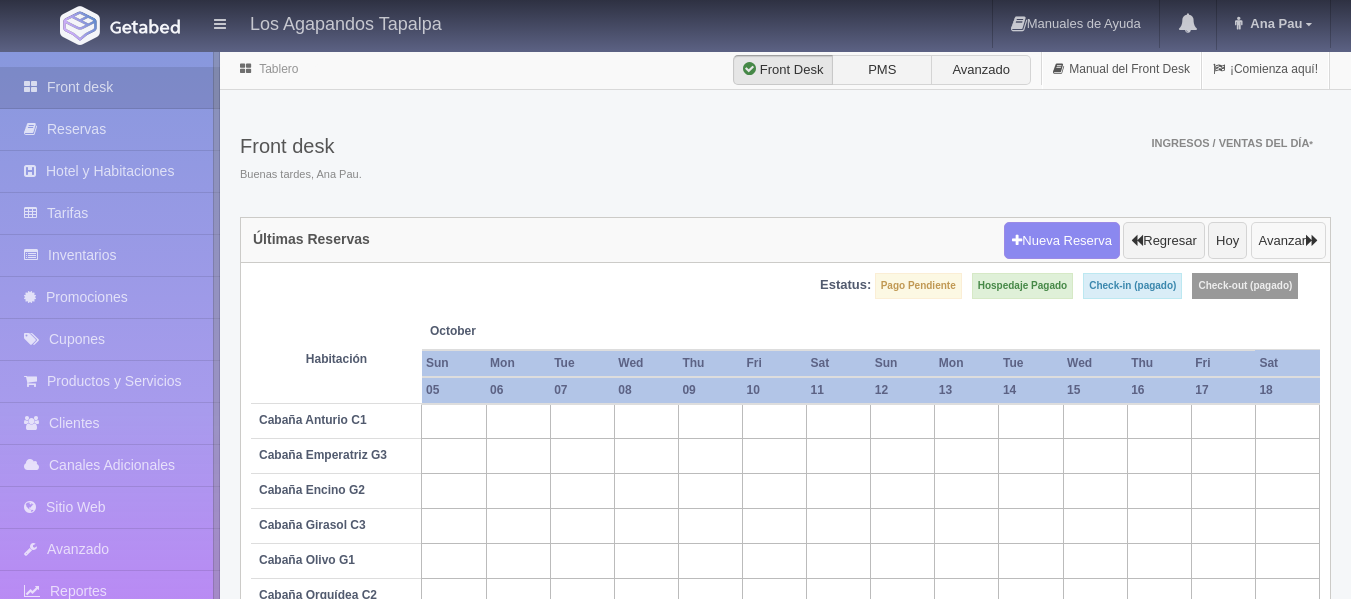 click at bounding box center [1312, 240] 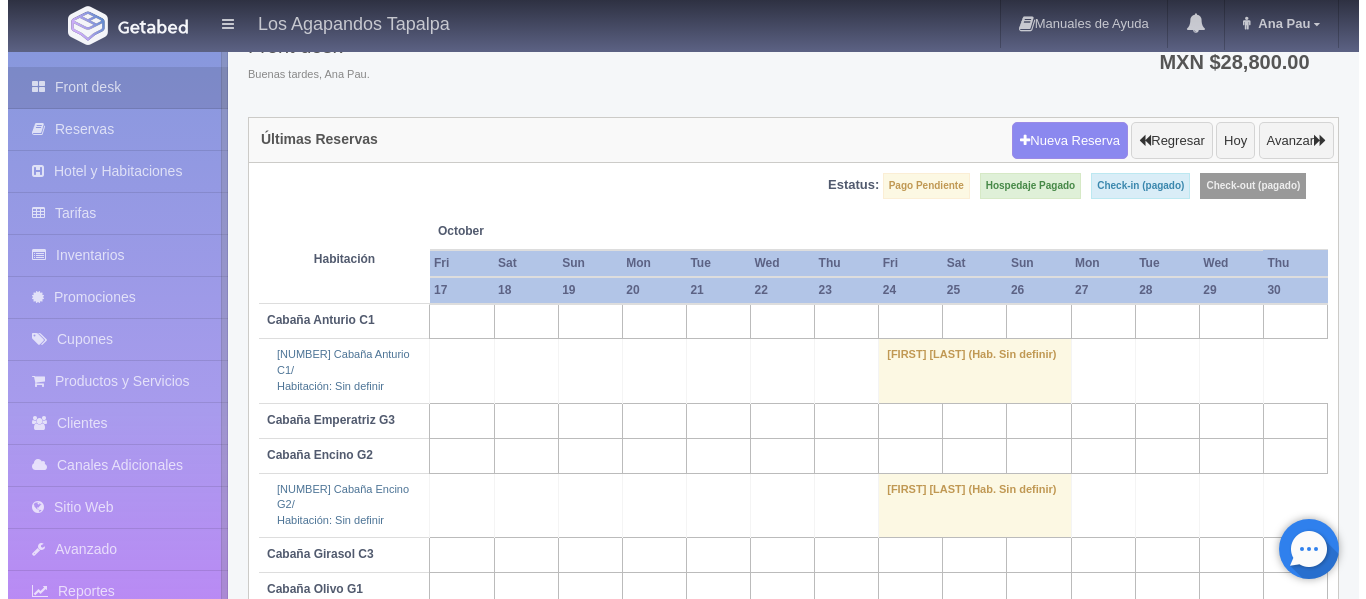 scroll, scrollTop: 154, scrollLeft: 0, axis: vertical 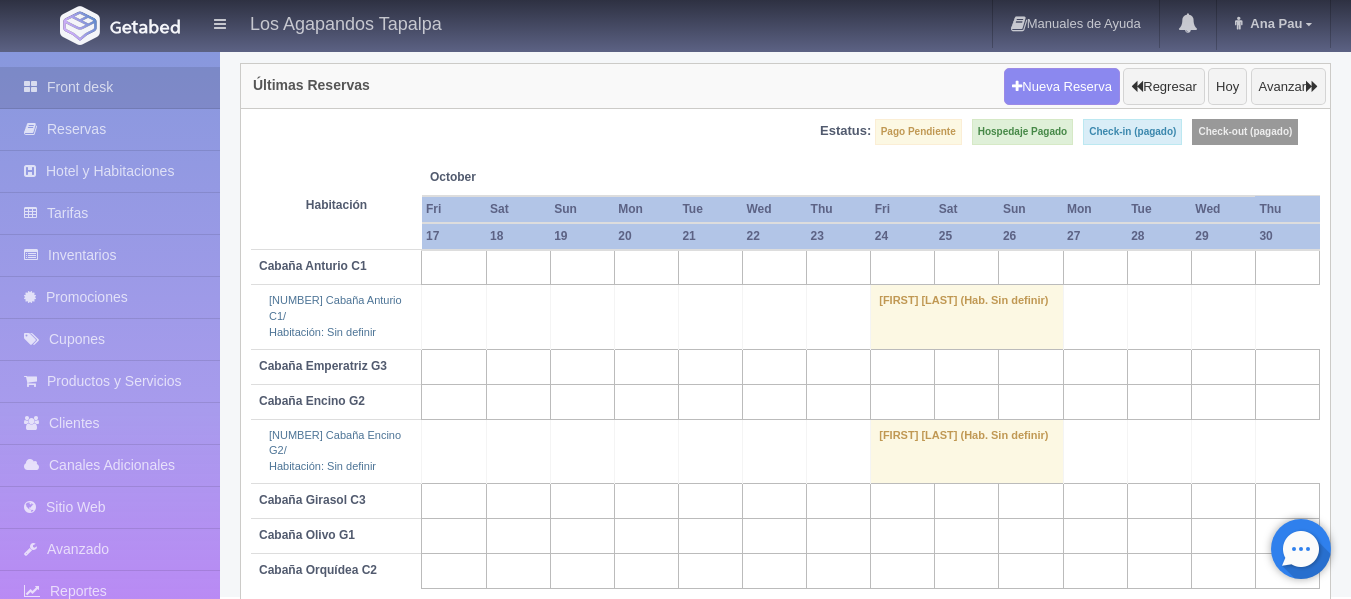 click at bounding box center (903, 535) 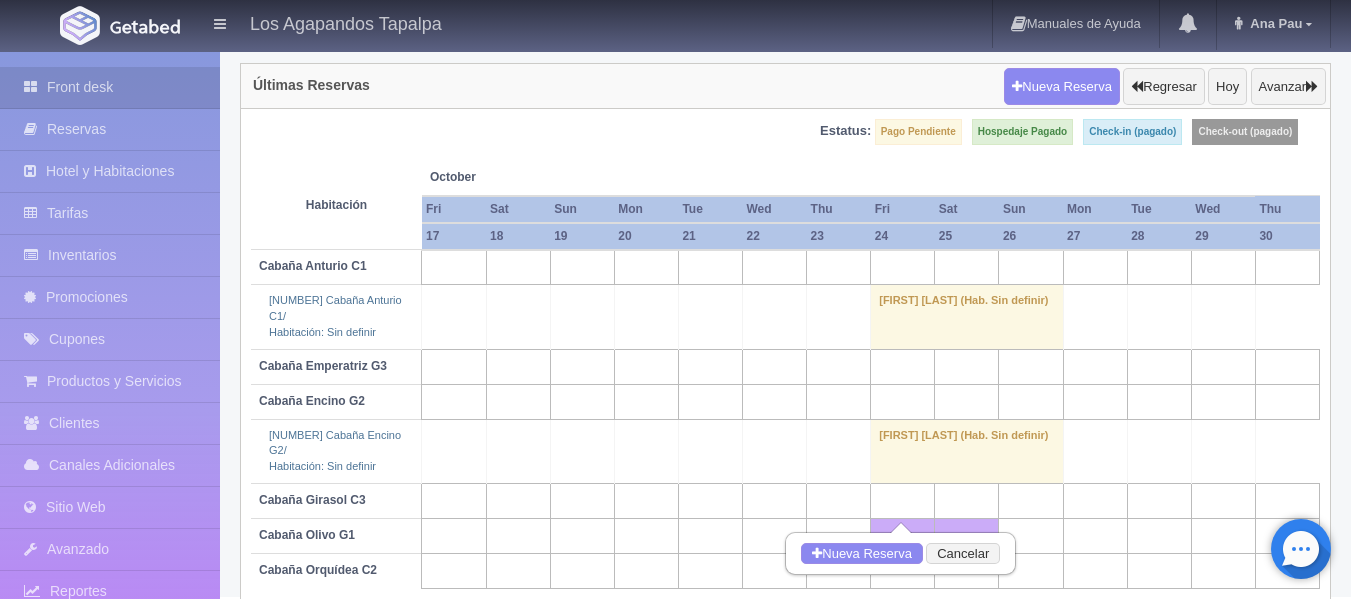 click at bounding box center [1031, 535] 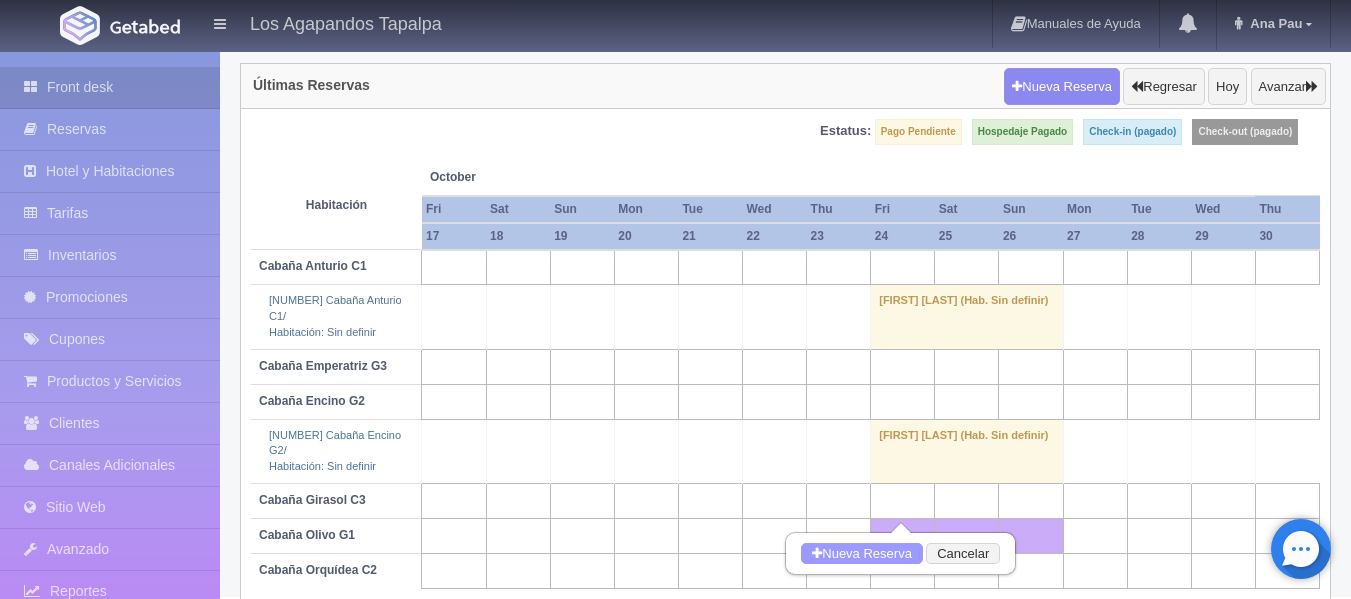 click on "Nueva Reserva" at bounding box center (862, 554) 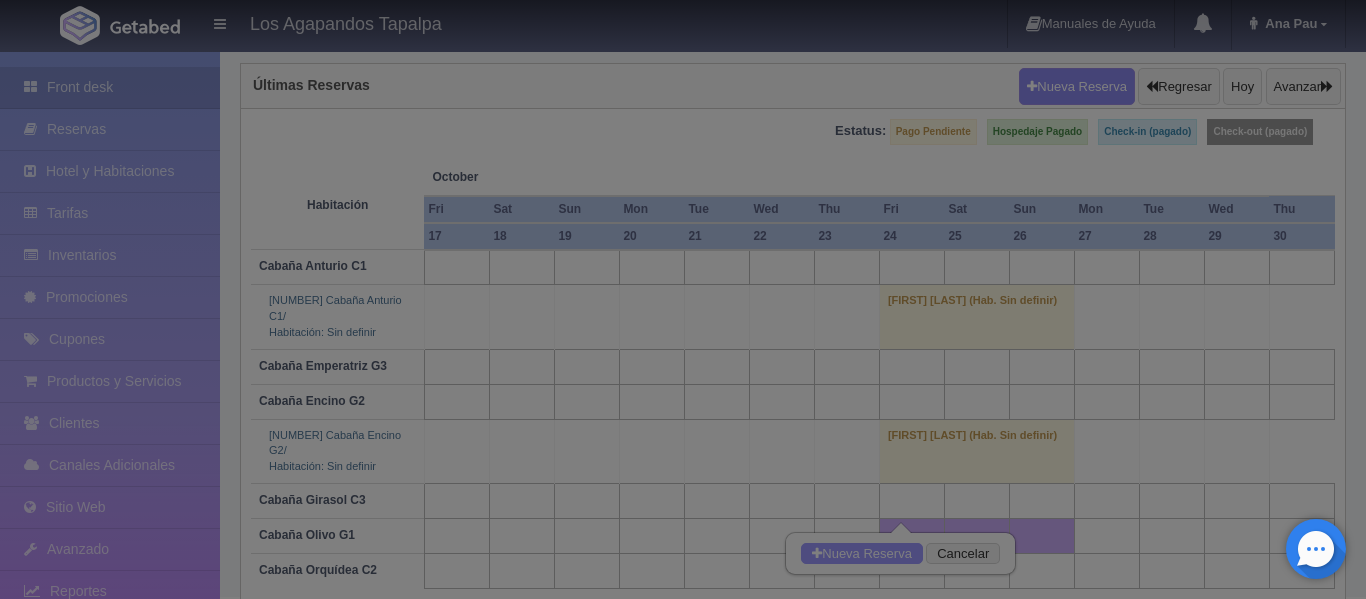 checkbox on "false" 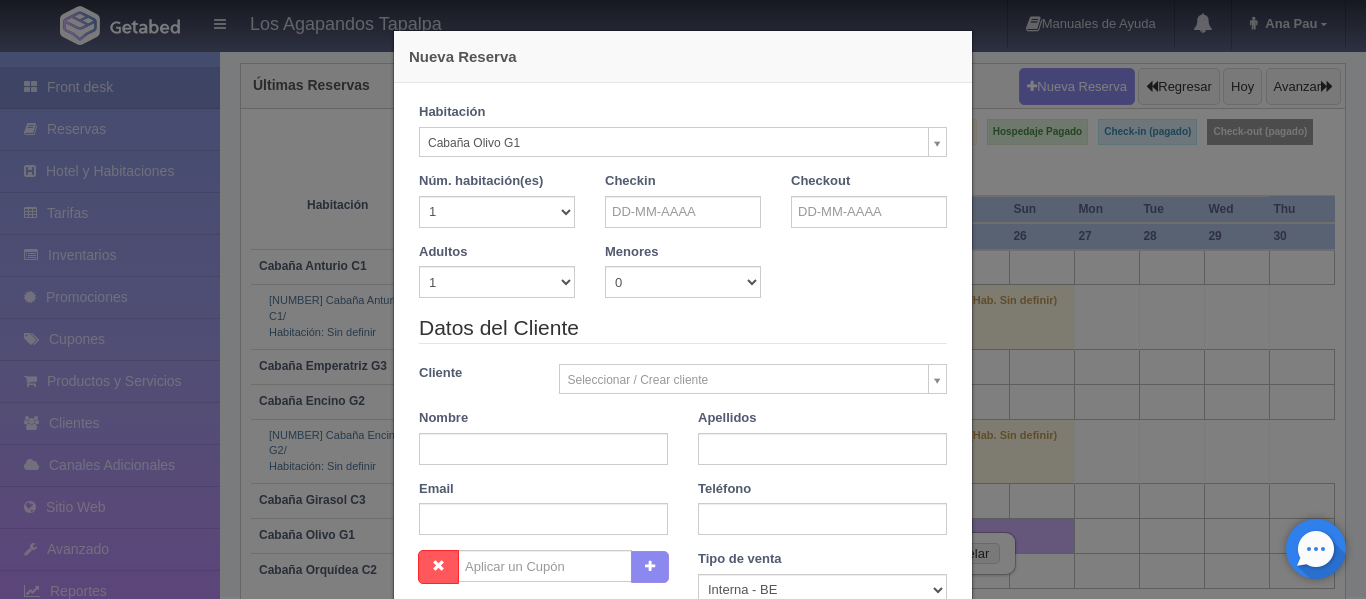 type on "24-10-2025" 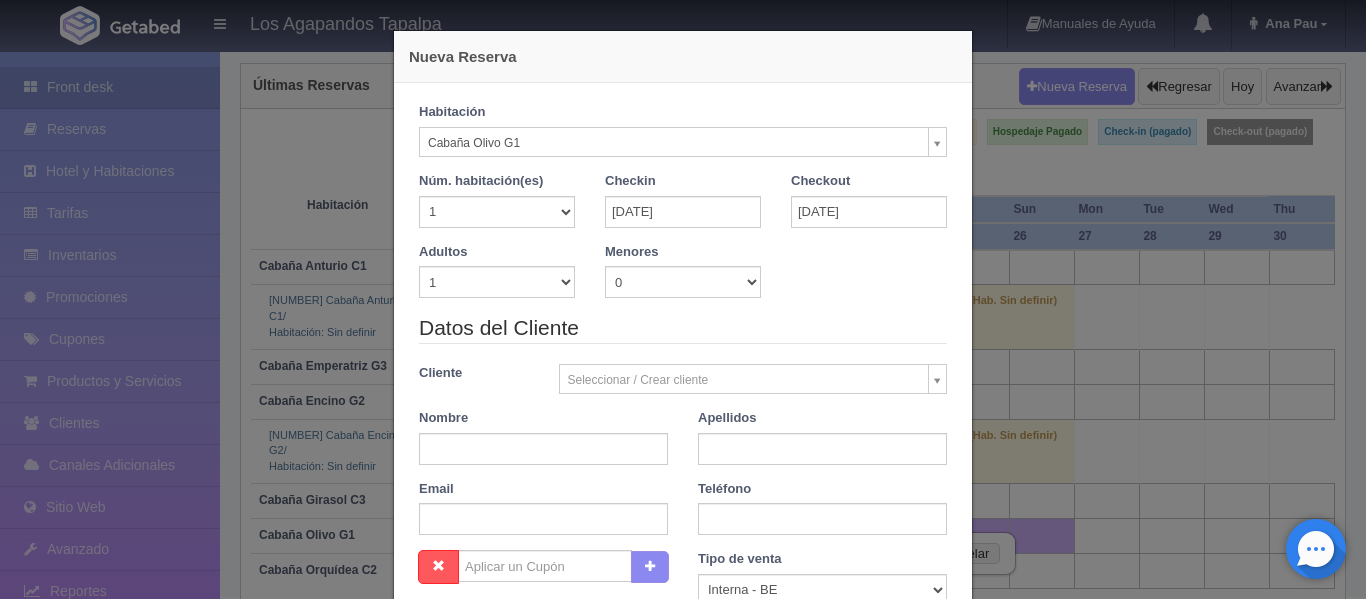 checkbox on "false" 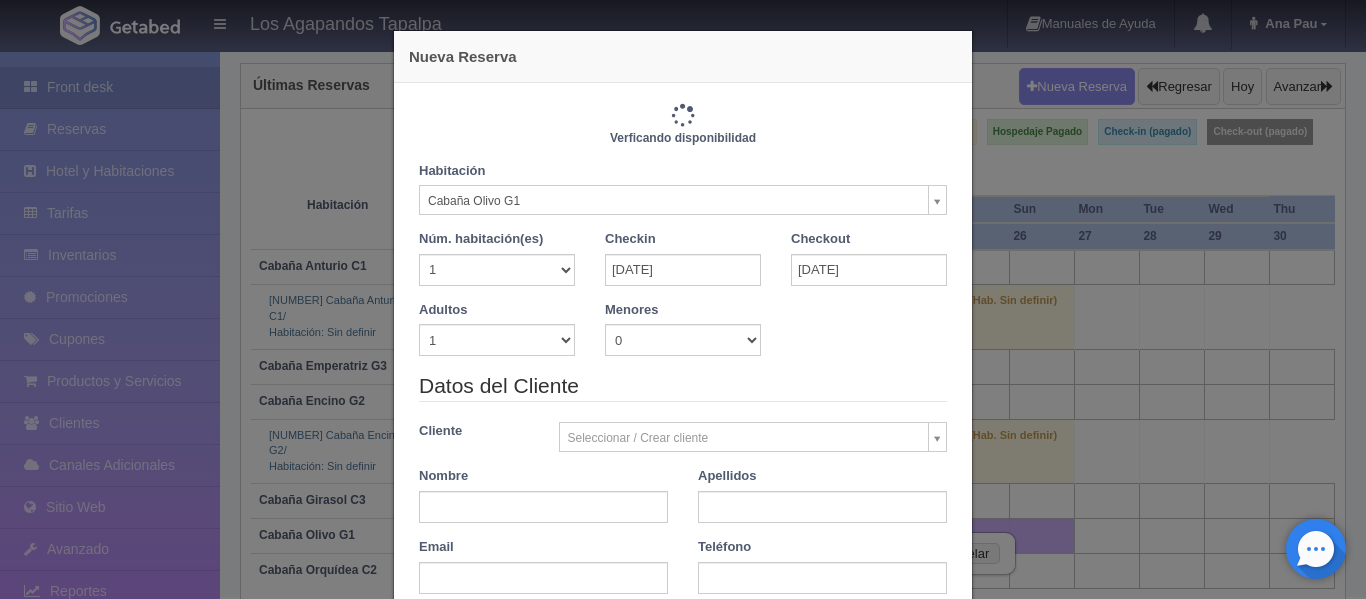 type on "8600.00" 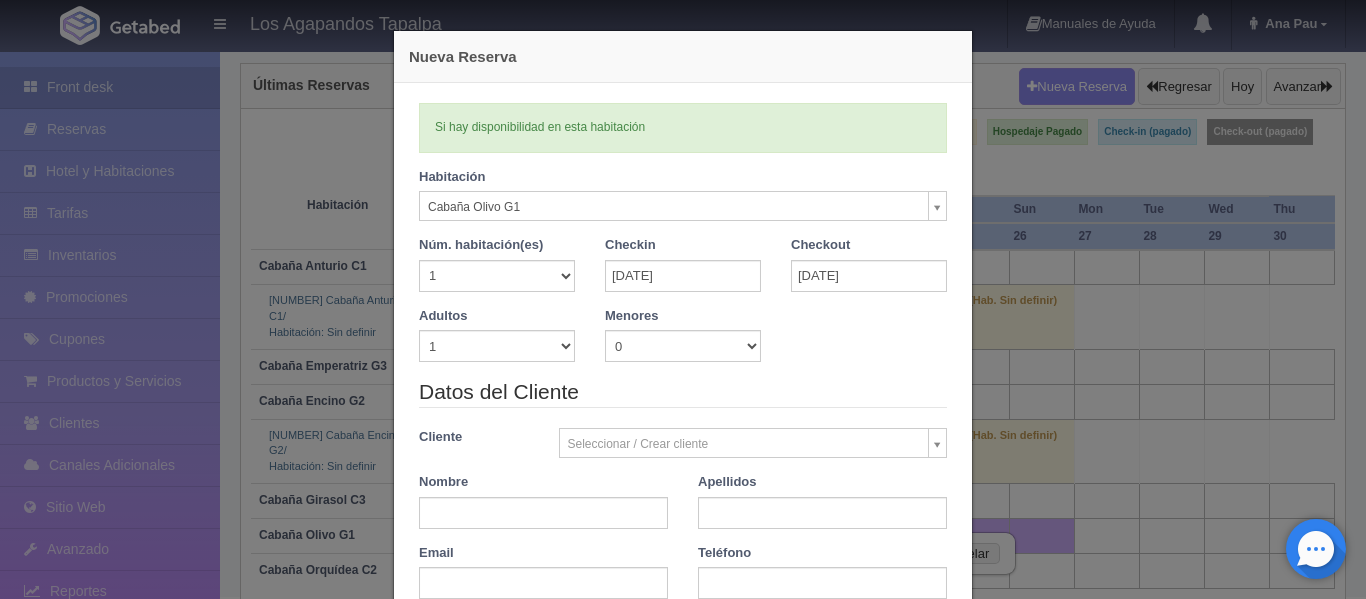 click on "Los Agapandos Tapalpa
Manuales de Ayuda
Actualizaciones recientes
Ana Pau
Mi Perfil
Salir / Log Out
Procesando...
Front desk
Reservas
Hotel y Habitaciones
Tarifas
Inventarios
Promociones
Cupones
Productos y Servicios
Clientes
Canales Adicionales
Facebook Fan Page" at bounding box center (683, 246) 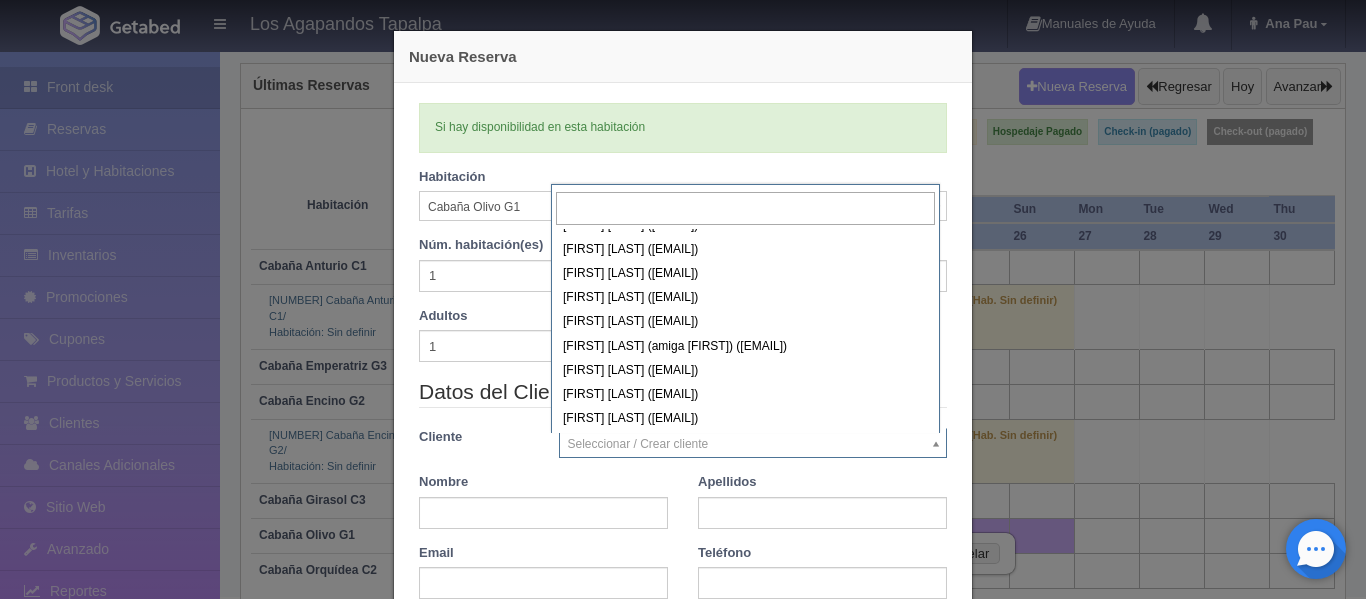 scroll, scrollTop: 351, scrollLeft: 0, axis: vertical 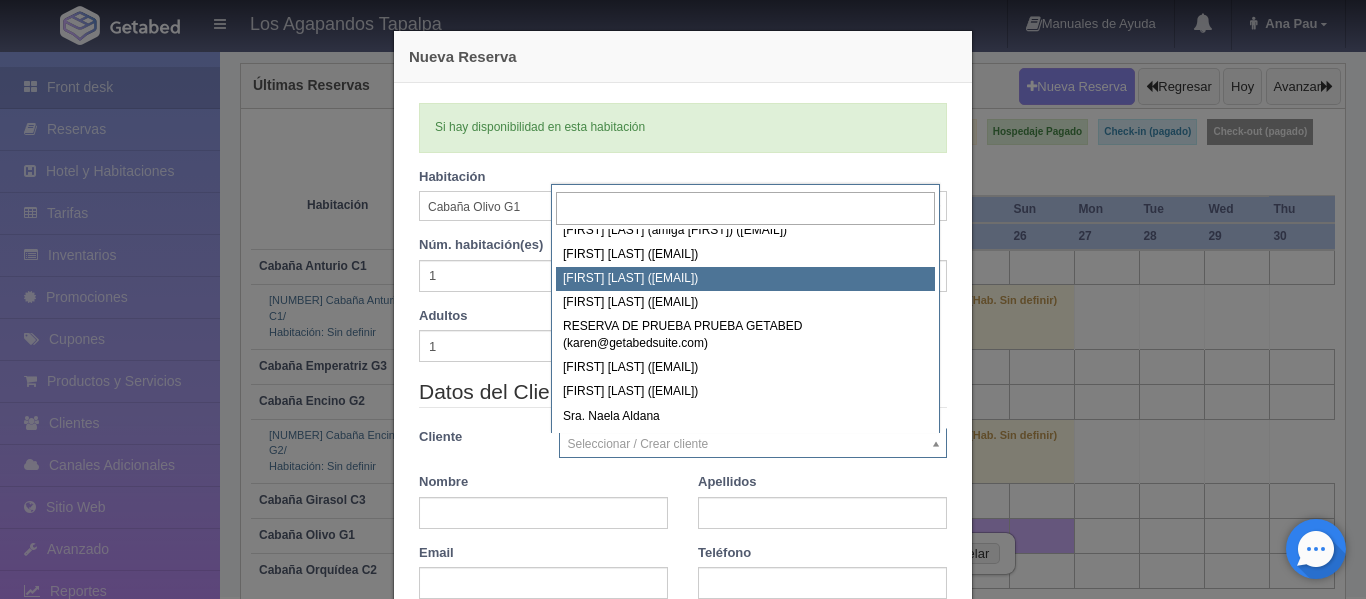 select on "243752" 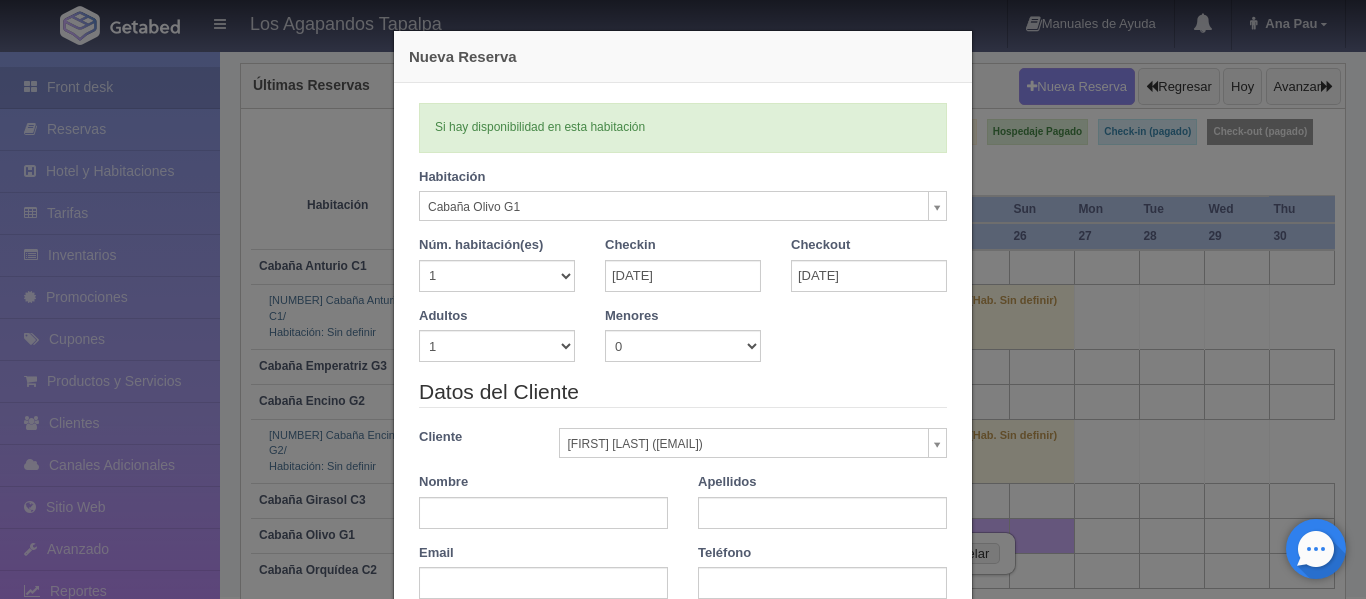 type on "Rafael" 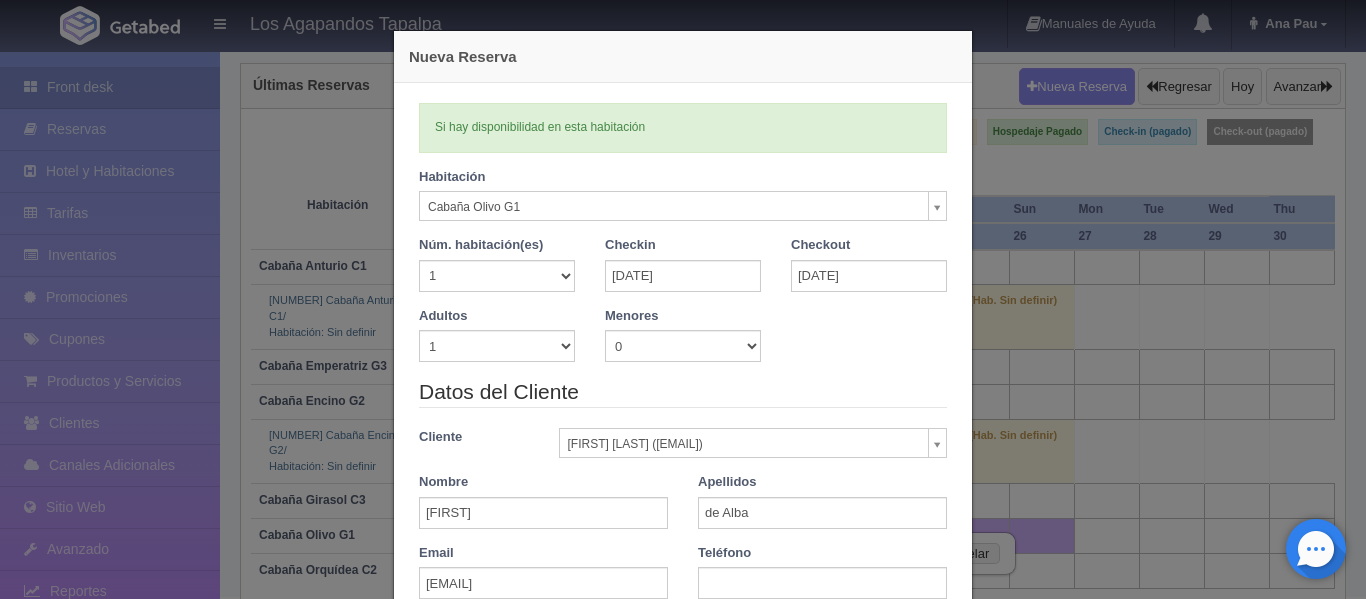 click on "Adultos
1
2
3
4
5
6
7
8
9
10
Menores
0
1
2
3
4
5
6
7
8
9
10
Edad menores
0
1
2
3
4
5
6
7
8
9
10
11
12
13
14
15
16
17
18" at bounding box center (683, 342) 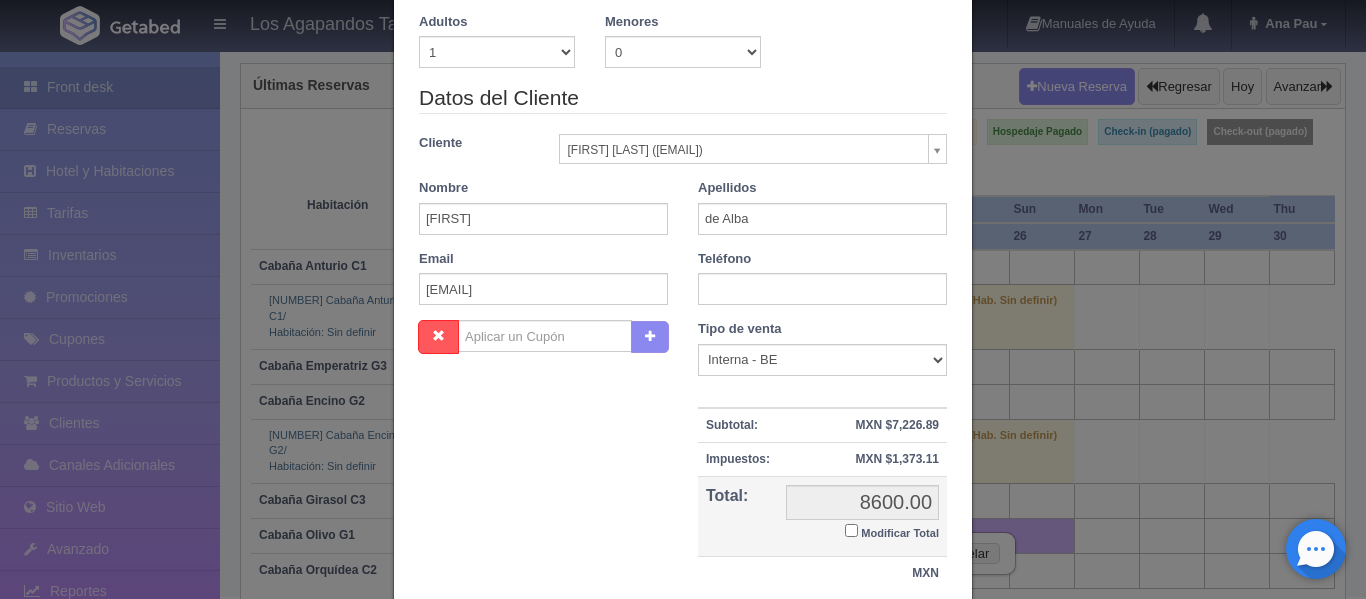 scroll, scrollTop: 300, scrollLeft: 0, axis: vertical 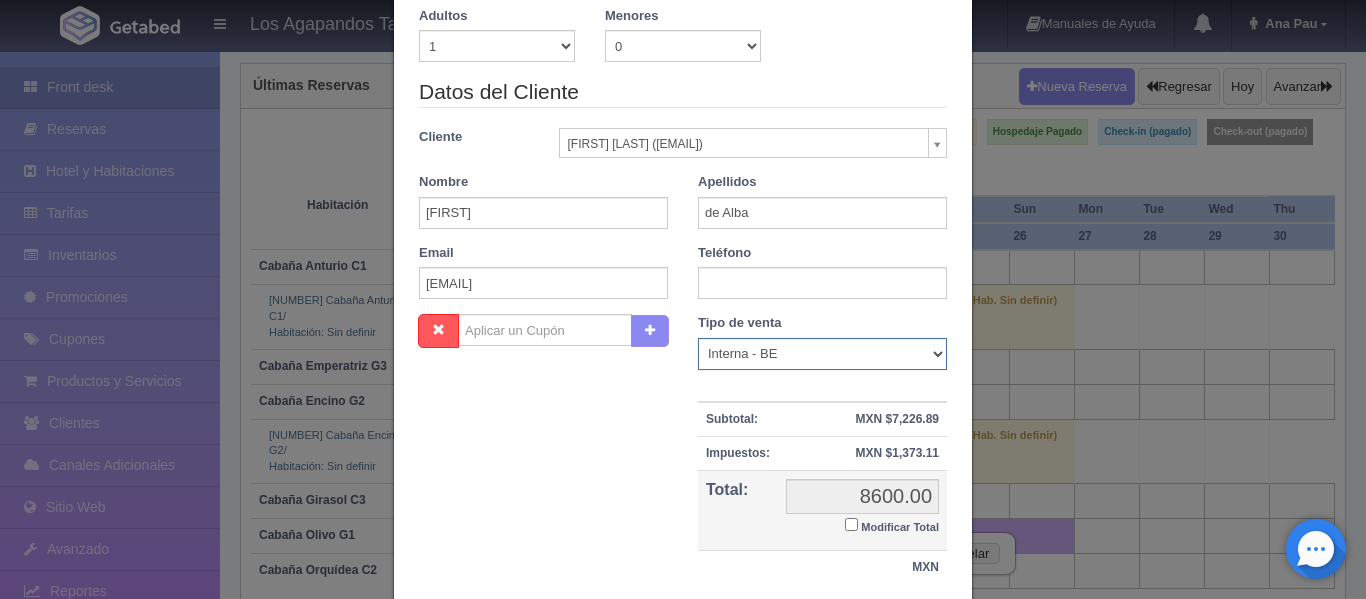 click on "Correo Electronico
Interna - BE
Llamada
OTA Externa
Otro
WALK IN" at bounding box center (822, 354) 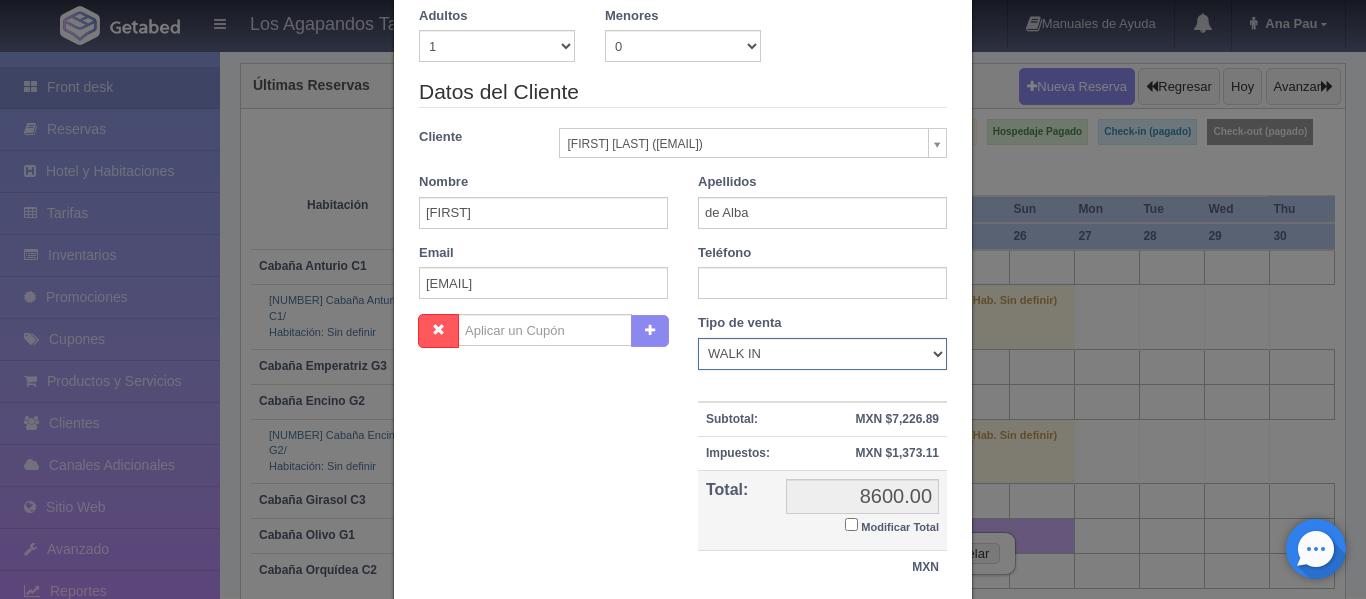 click on "Correo Electronico
Interna - BE
Llamada
OTA Externa
Otro
WALK IN" at bounding box center [822, 354] 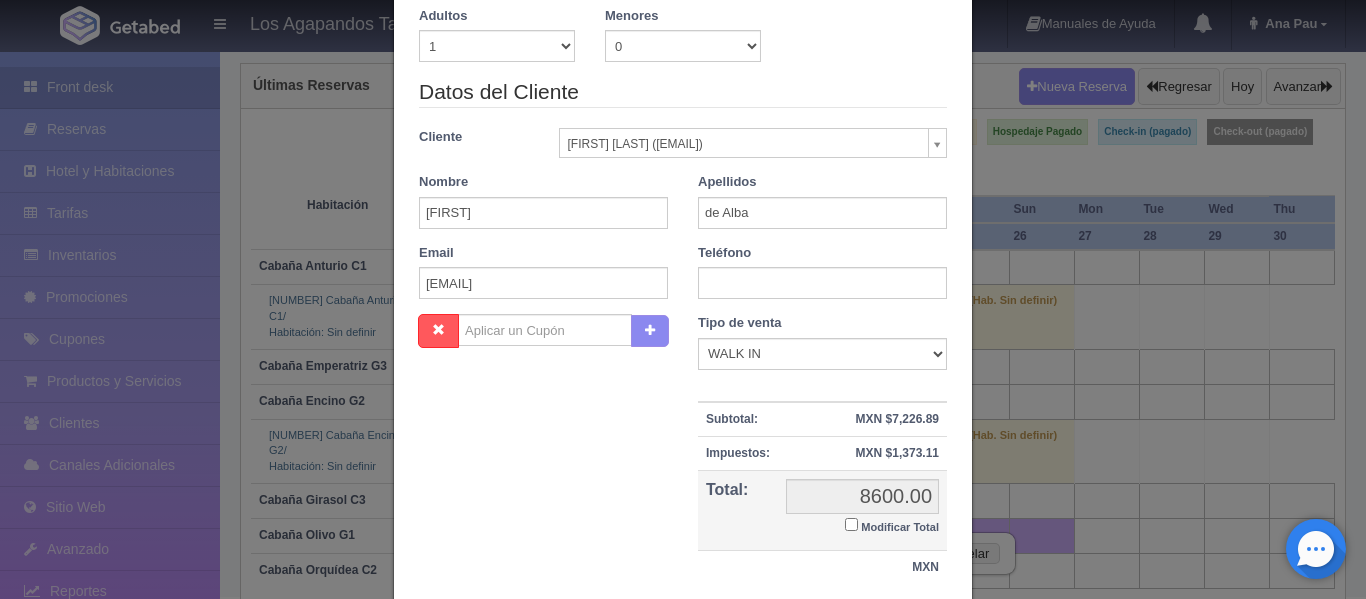 click on "Modificar Total" at bounding box center (851, 524) 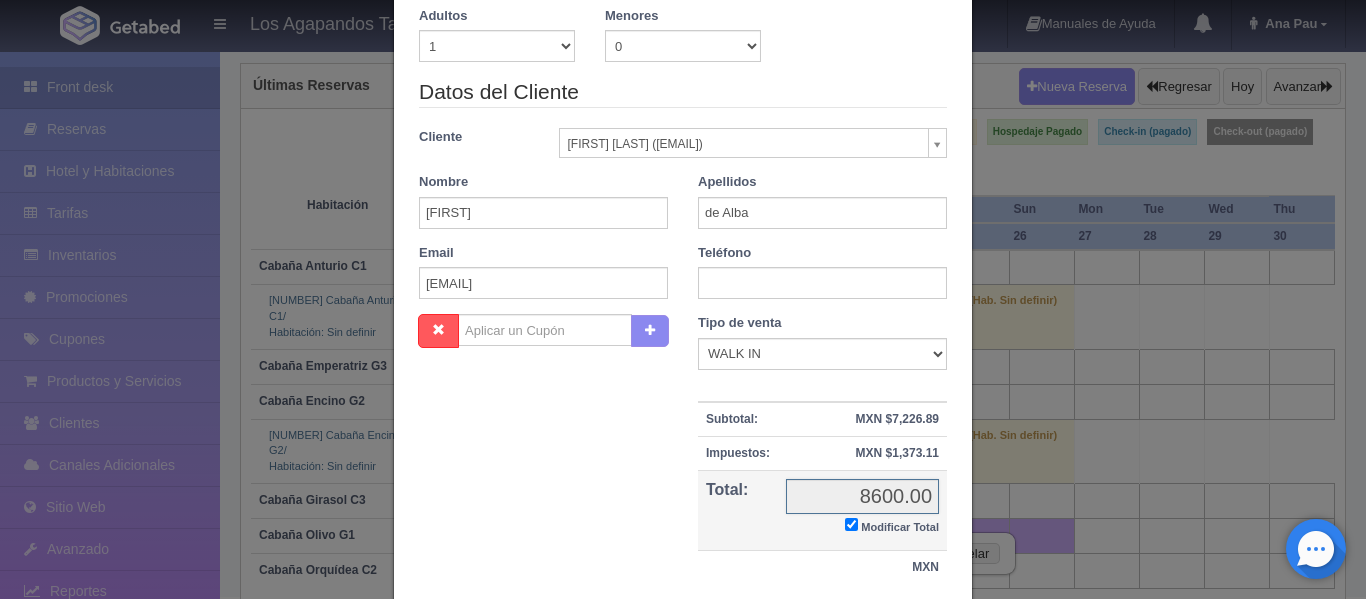 checkbox on "true" 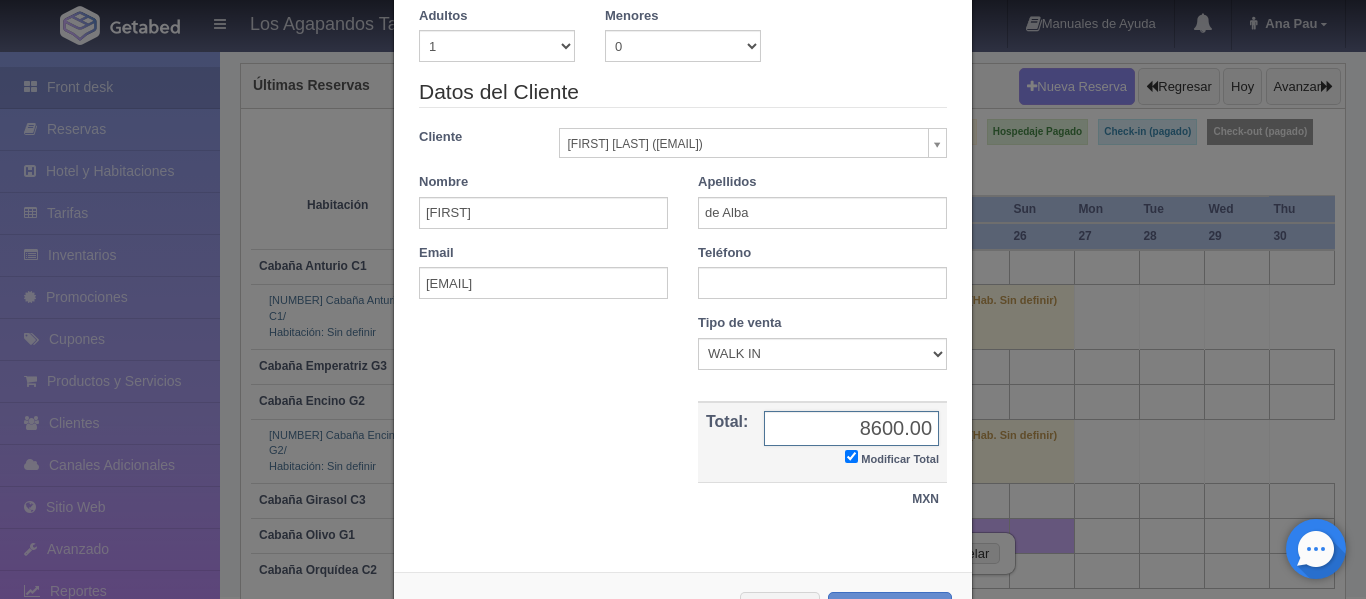 click on "8600.00" at bounding box center (851, 428) 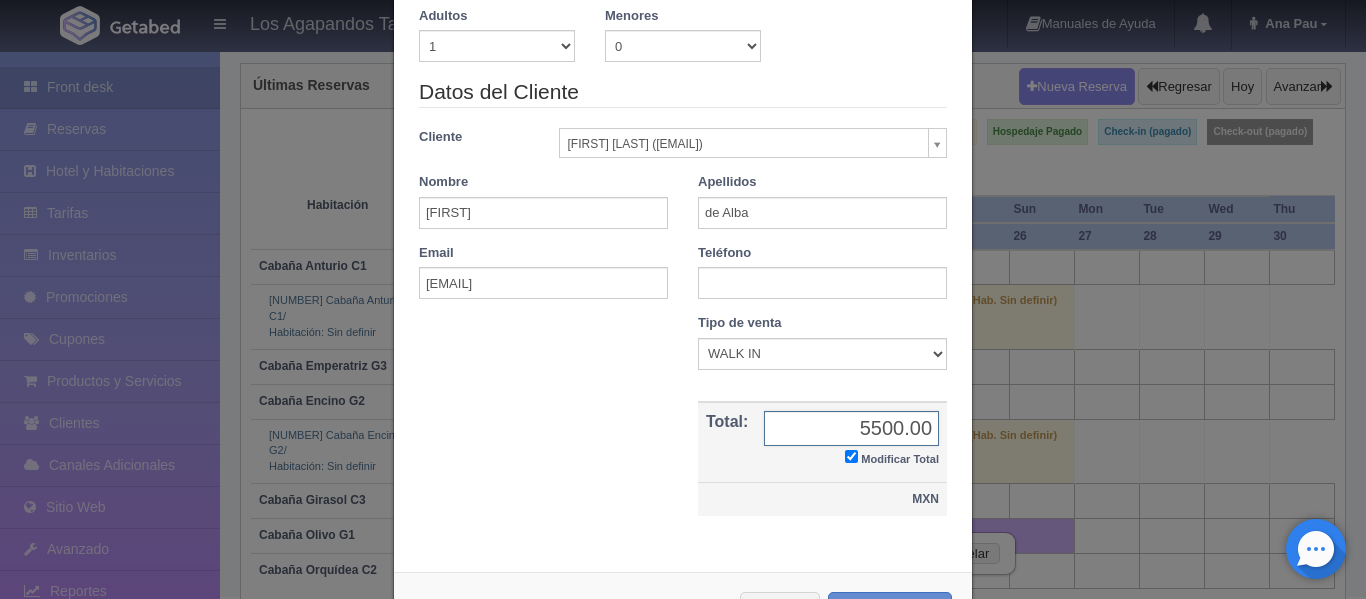 scroll, scrollTop: 376, scrollLeft: 0, axis: vertical 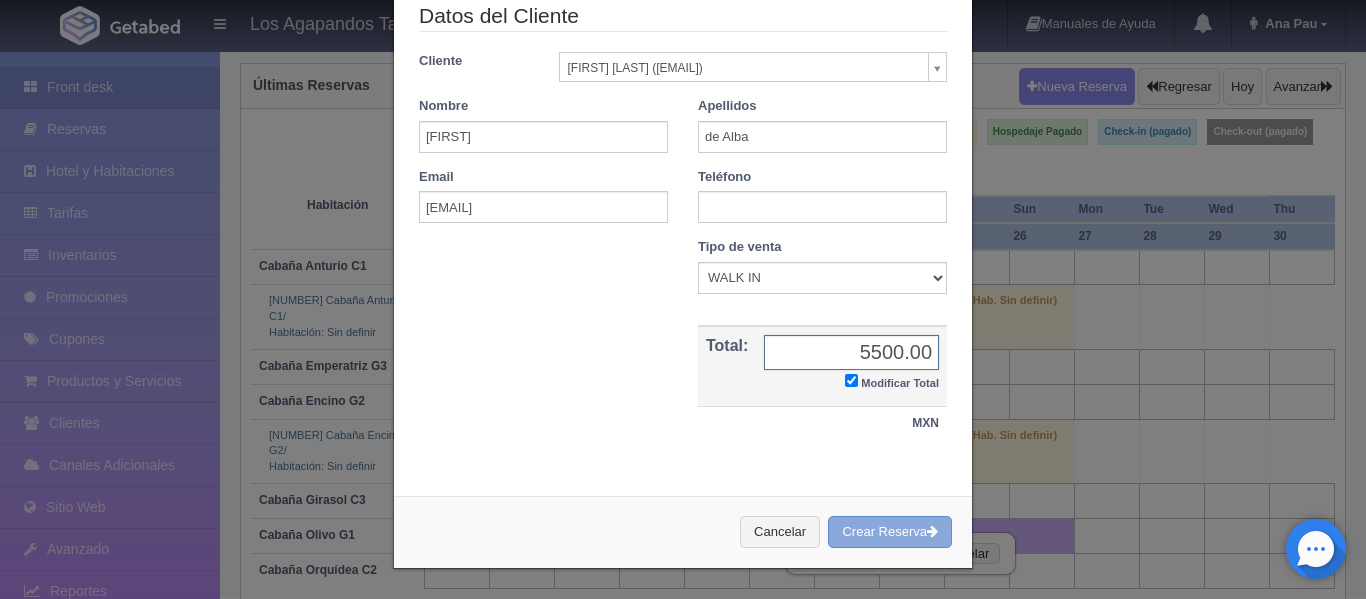 type on "5500.00" 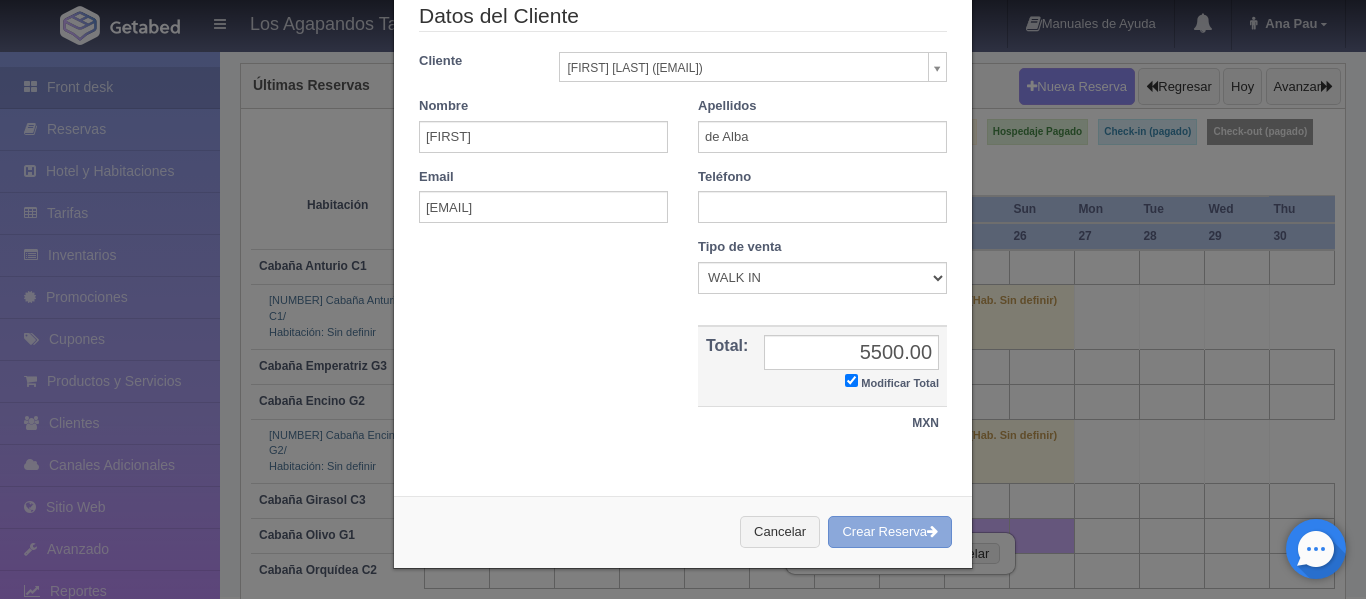 click on "Crear Reserva" at bounding box center (890, 532) 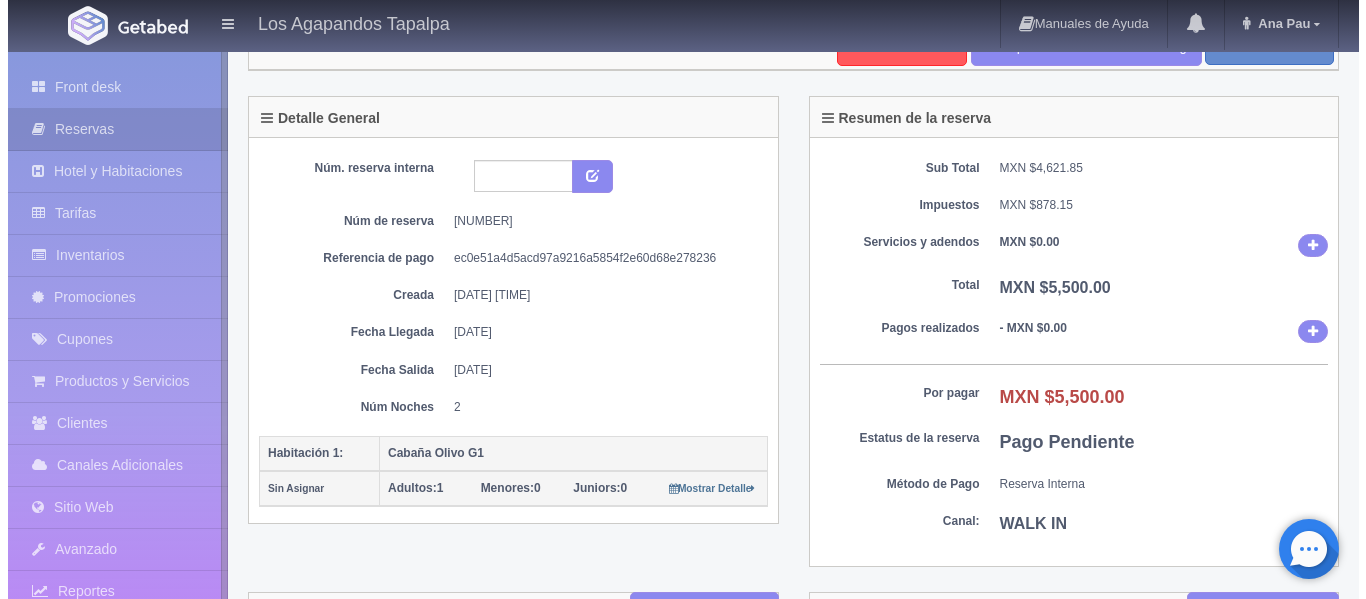 scroll, scrollTop: 300, scrollLeft: 0, axis: vertical 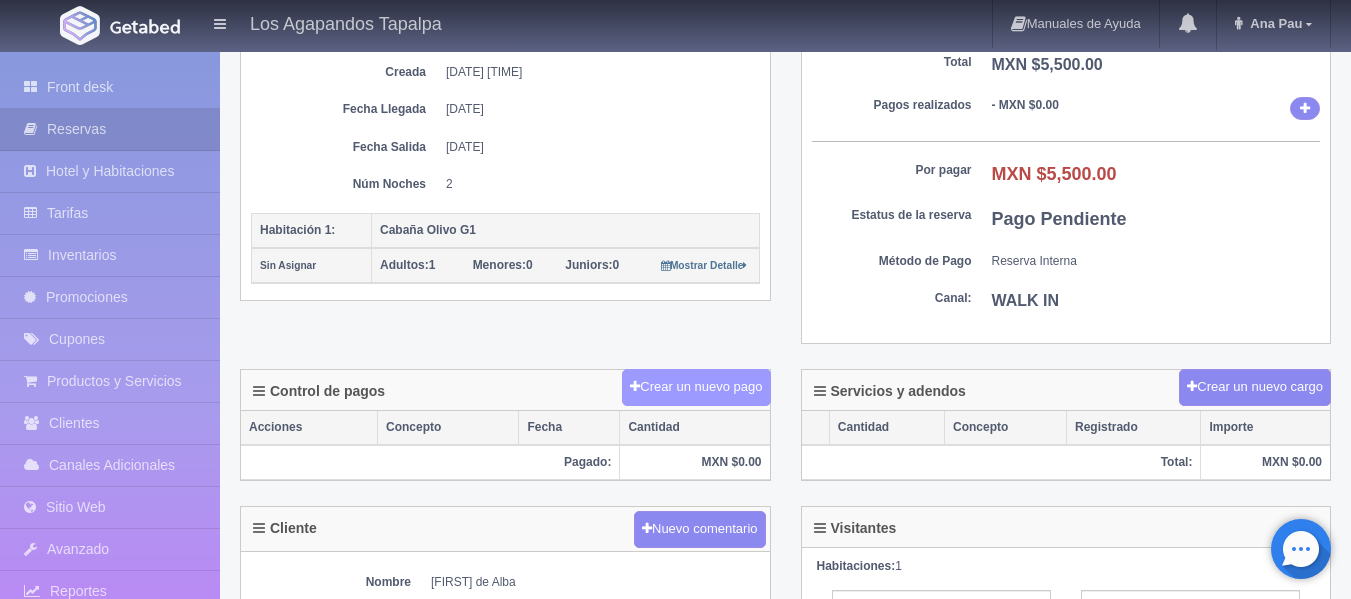 click on "Crear un nuevo pago" at bounding box center [696, 387] 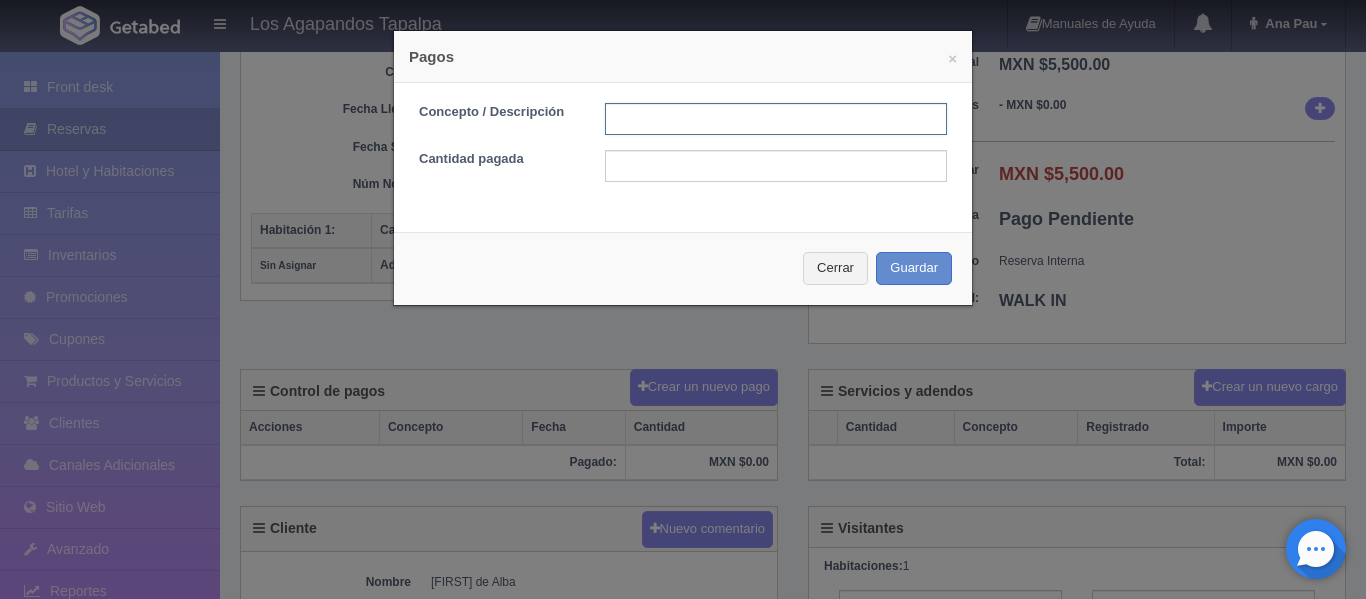 click at bounding box center [776, 119] 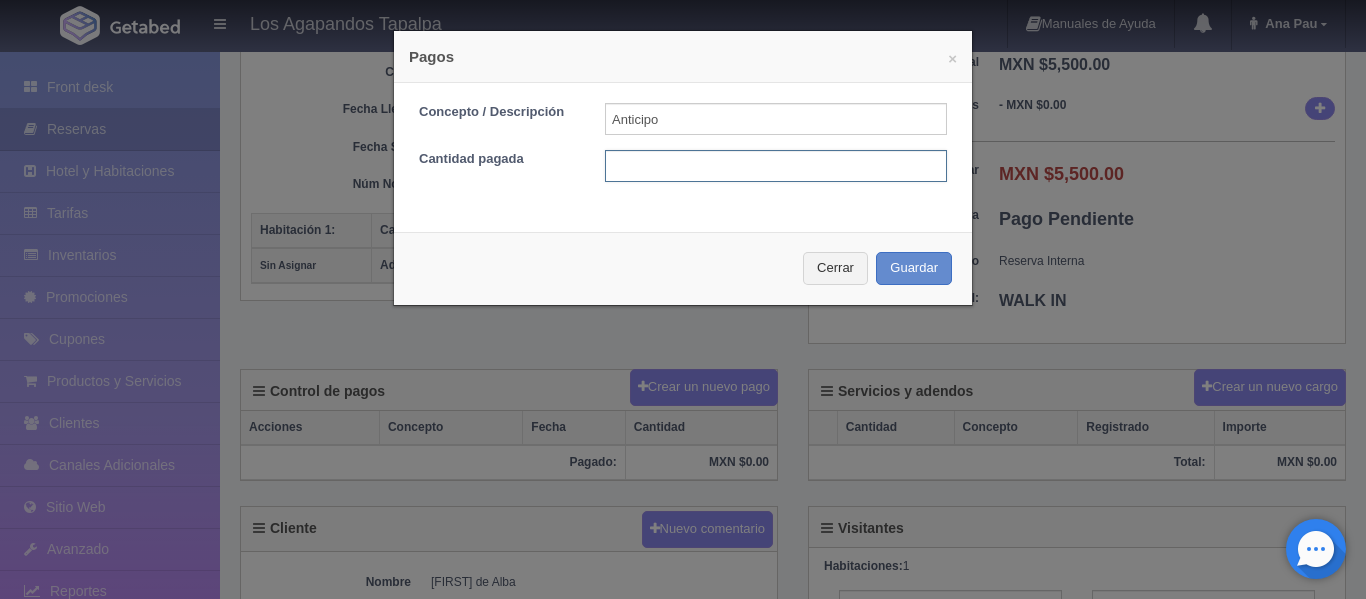 click at bounding box center (776, 166) 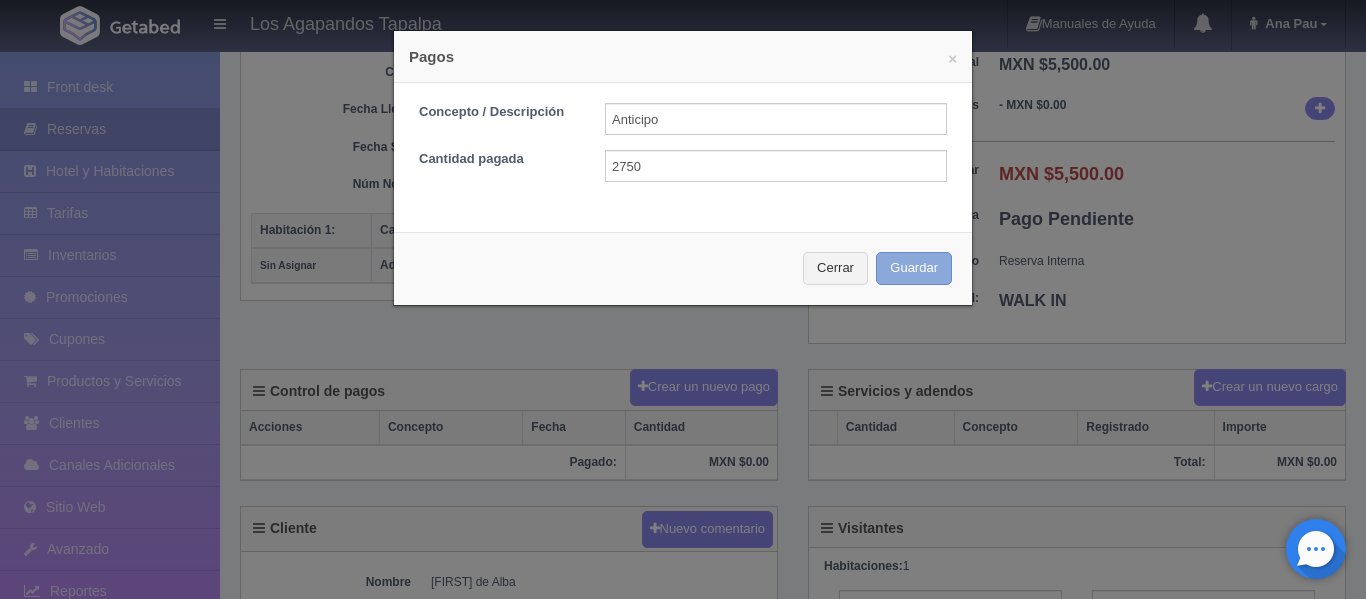 click on "Guardar" at bounding box center (914, 268) 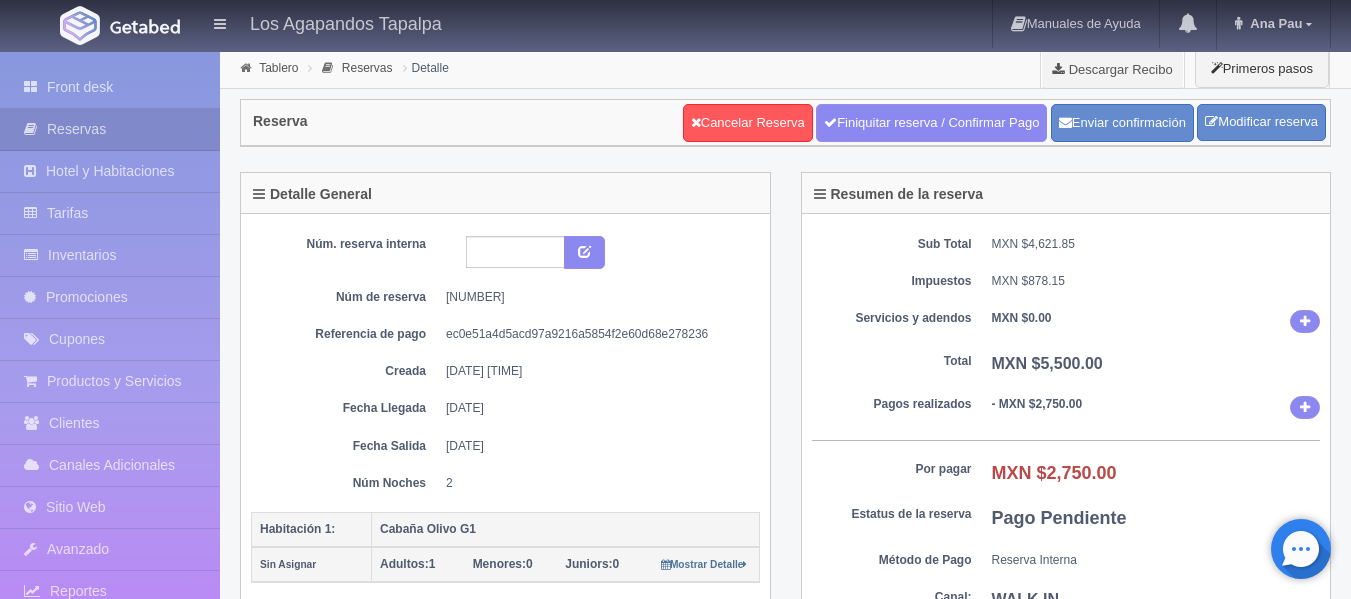 scroll, scrollTop: 0, scrollLeft: 0, axis: both 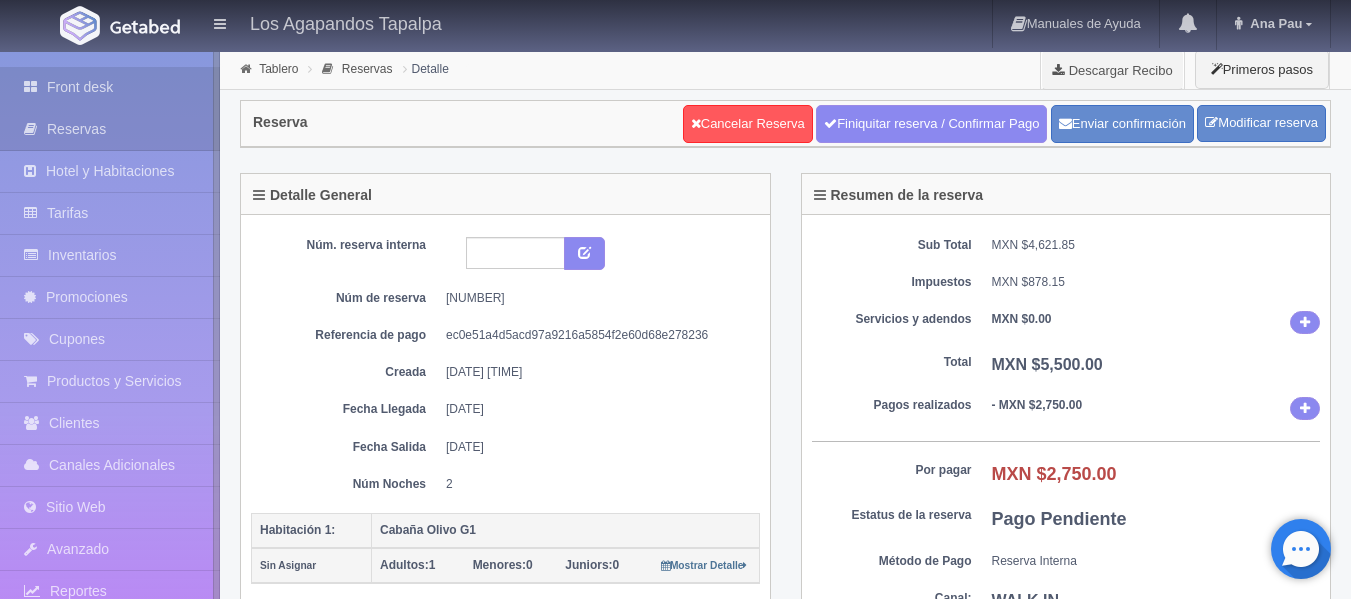click on "Front desk" at bounding box center [110, 87] 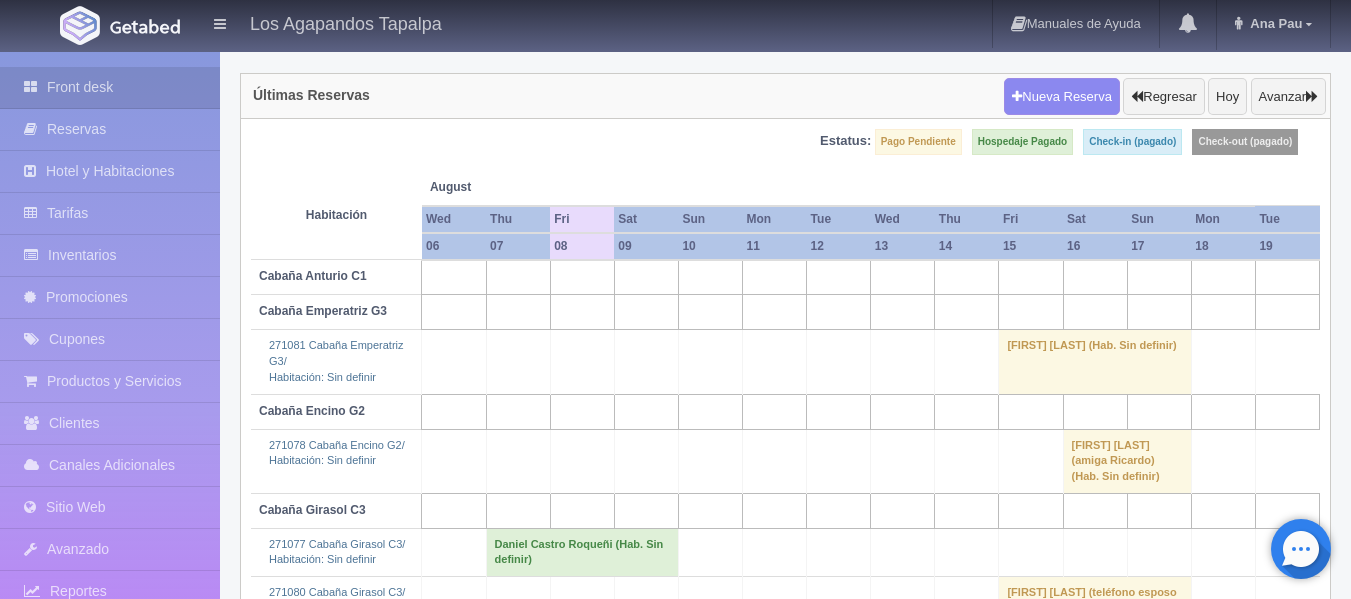 scroll, scrollTop: 200, scrollLeft: 0, axis: vertical 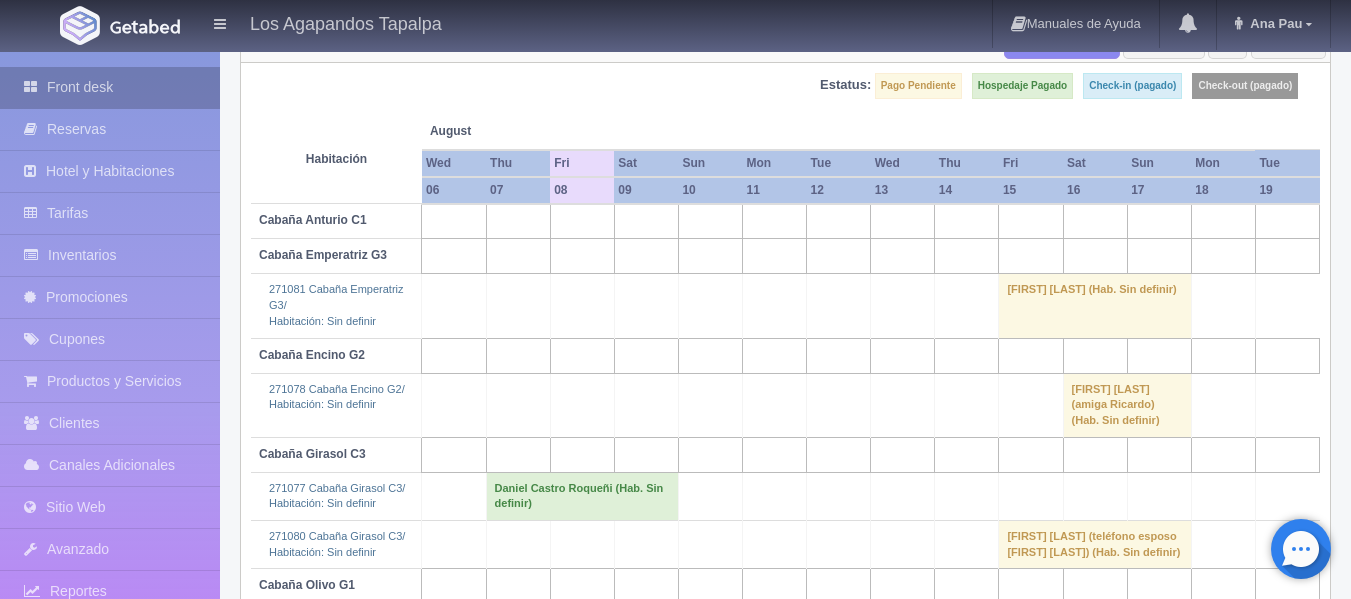 click on "Front desk" at bounding box center (110, 87) 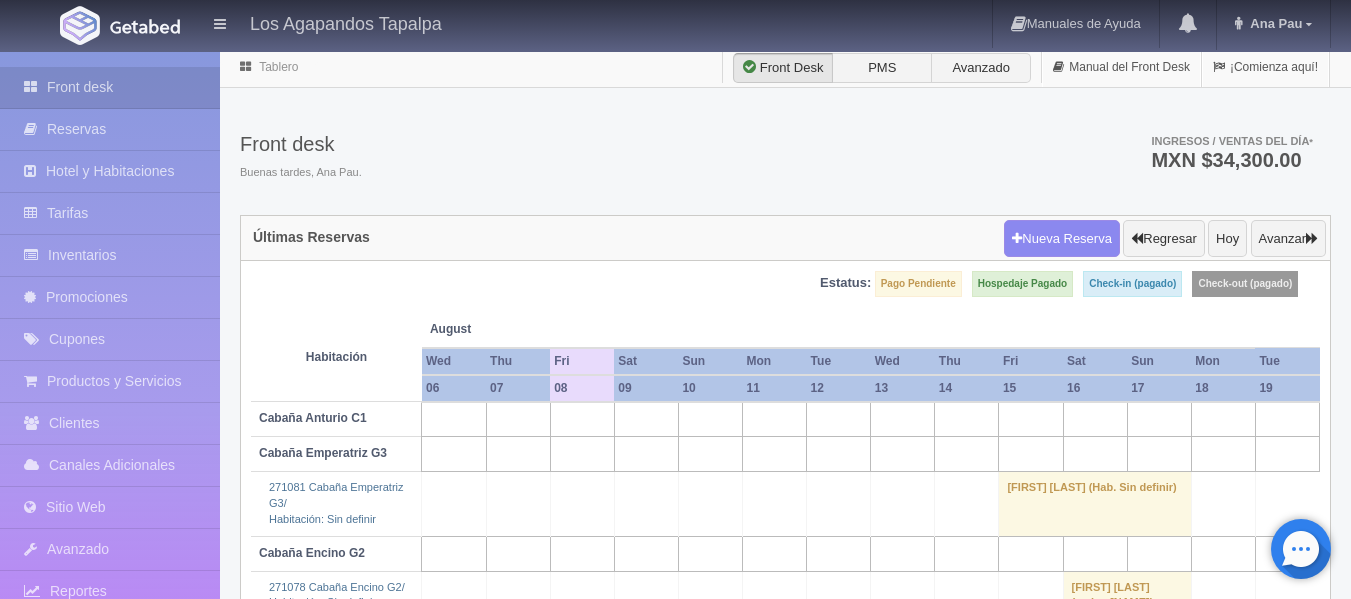 scroll, scrollTop: 0, scrollLeft: 0, axis: both 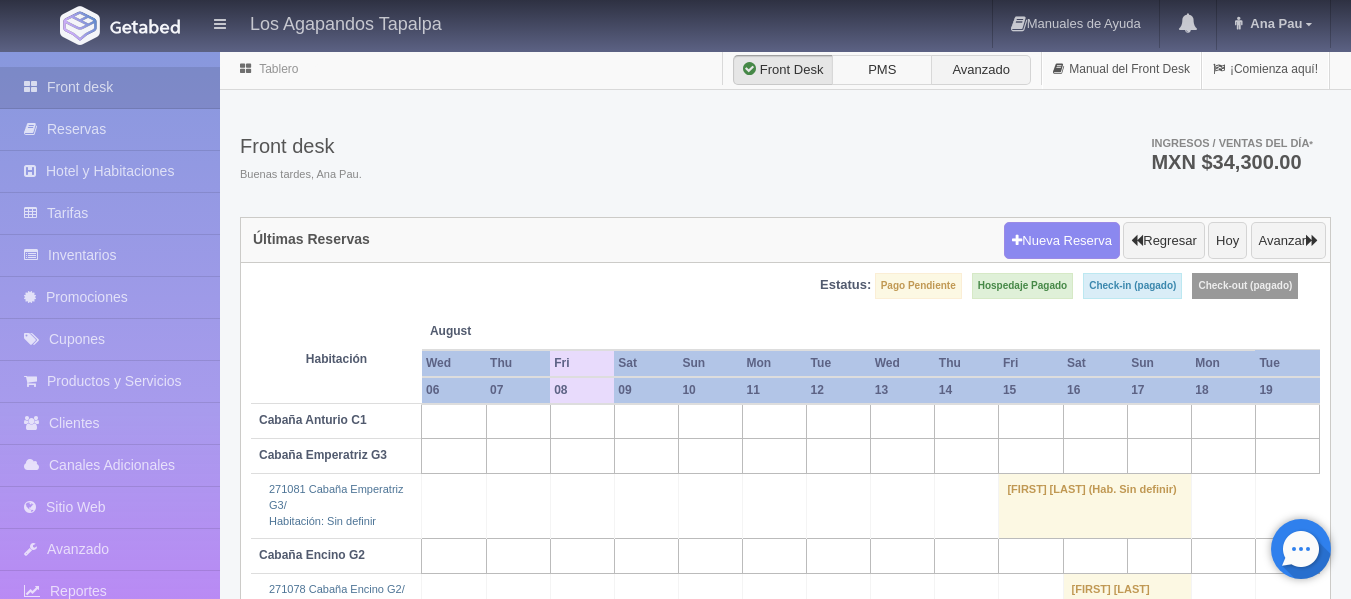 click on "PMS" at bounding box center (882, 70) 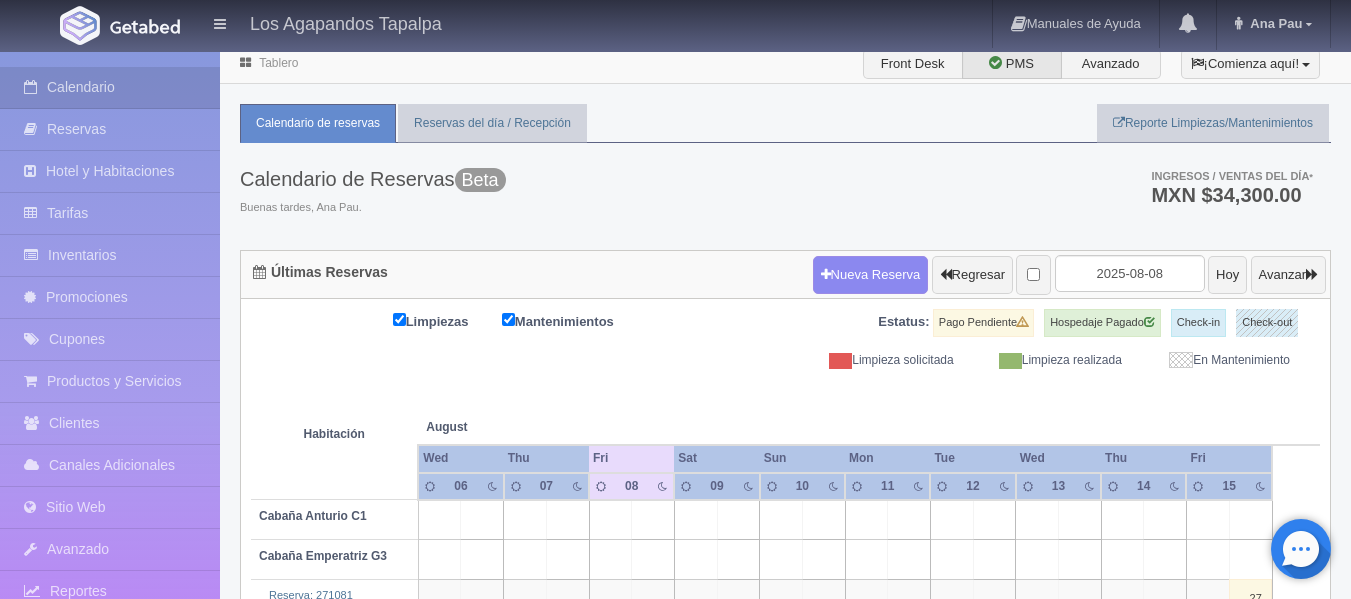 scroll, scrollTop: 0, scrollLeft: 0, axis: both 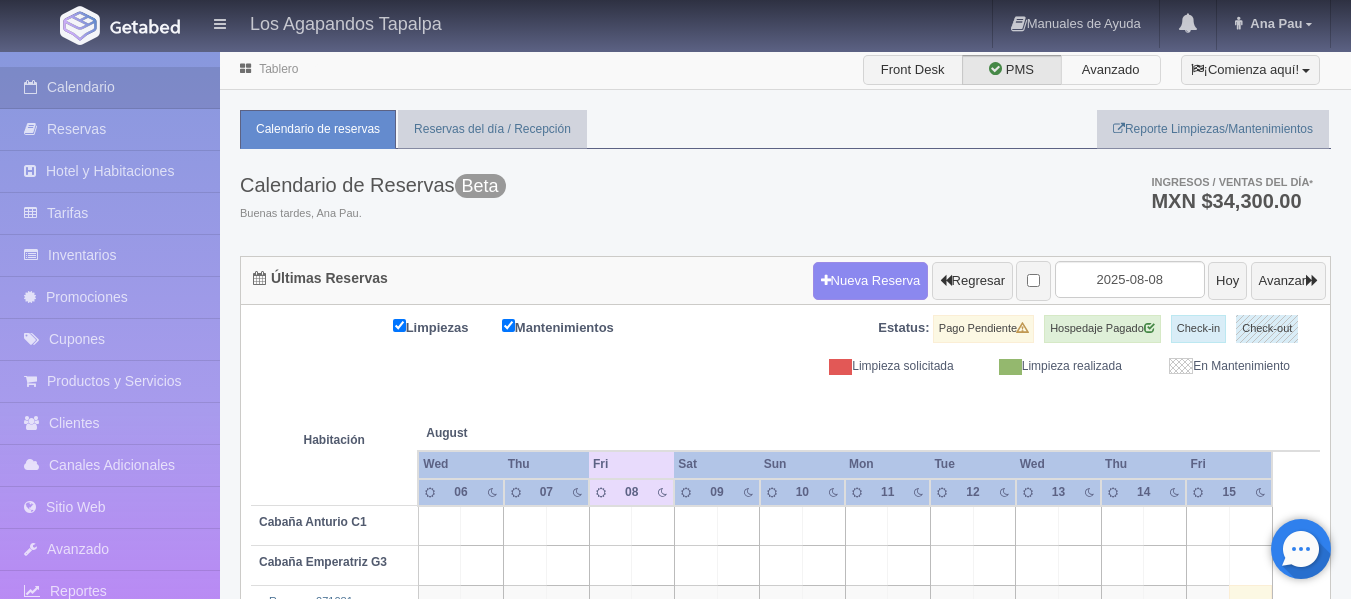 click on "Avanzado" at bounding box center (1111, 70) 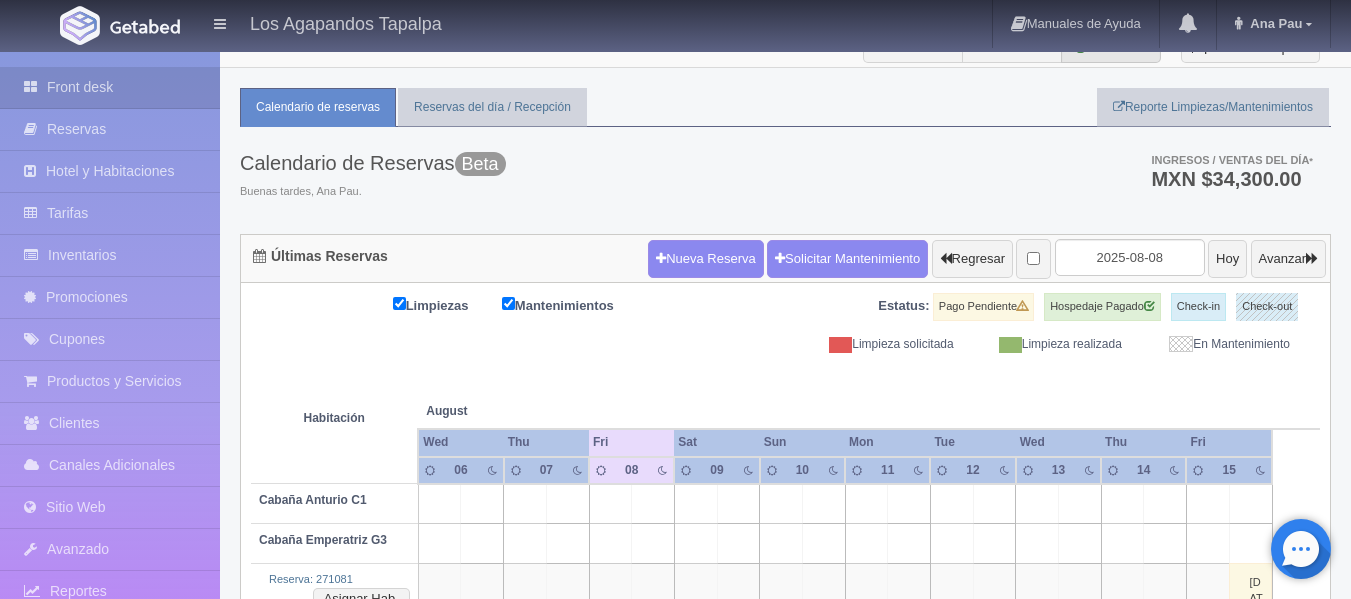 scroll, scrollTop: 0, scrollLeft: 0, axis: both 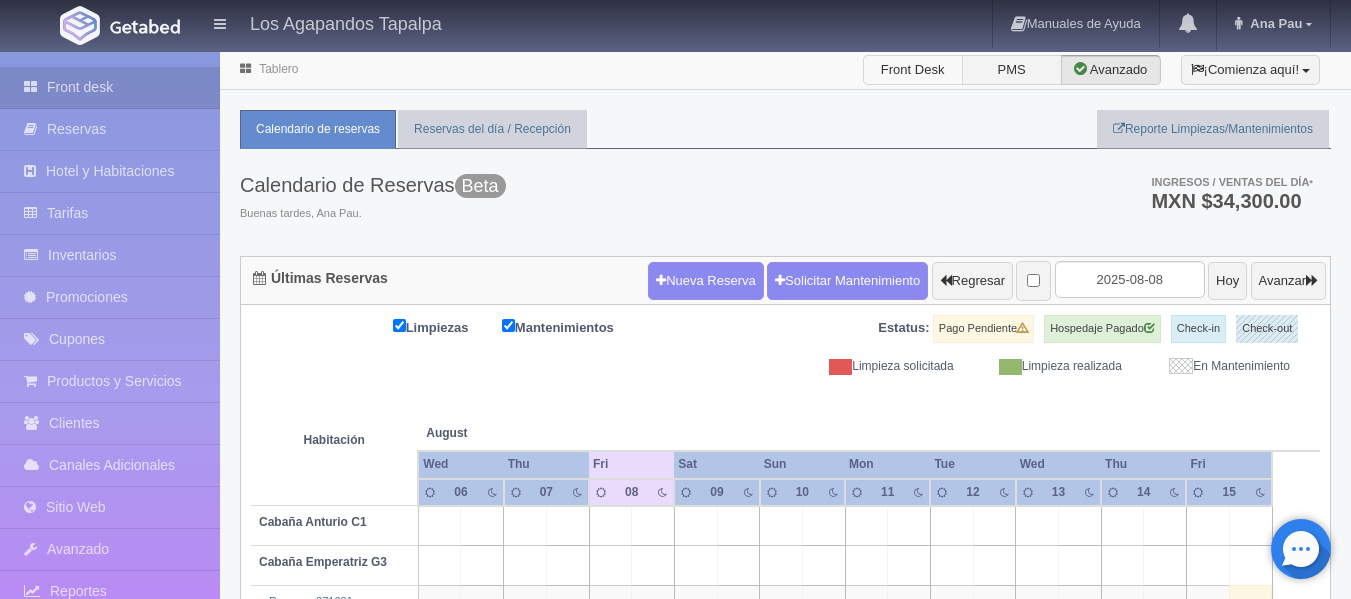 click on "Front Desk" at bounding box center [913, 70] 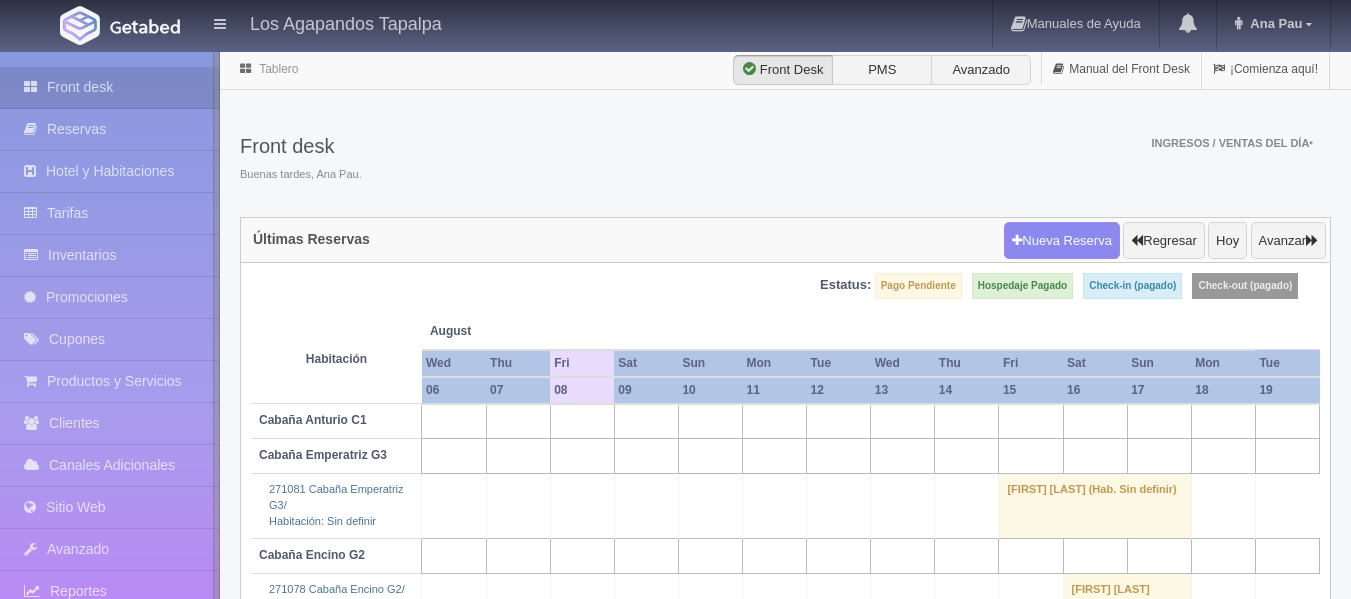 scroll, scrollTop: 0, scrollLeft: 0, axis: both 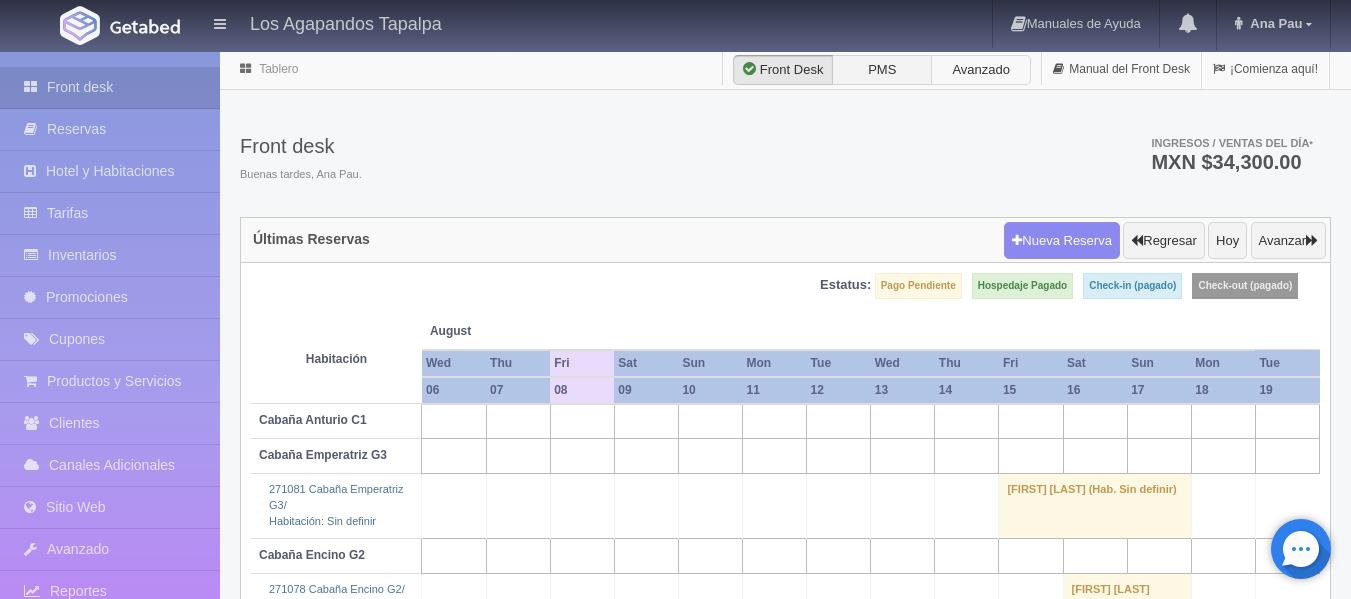 click on "Avanzado" at bounding box center [981, 70] 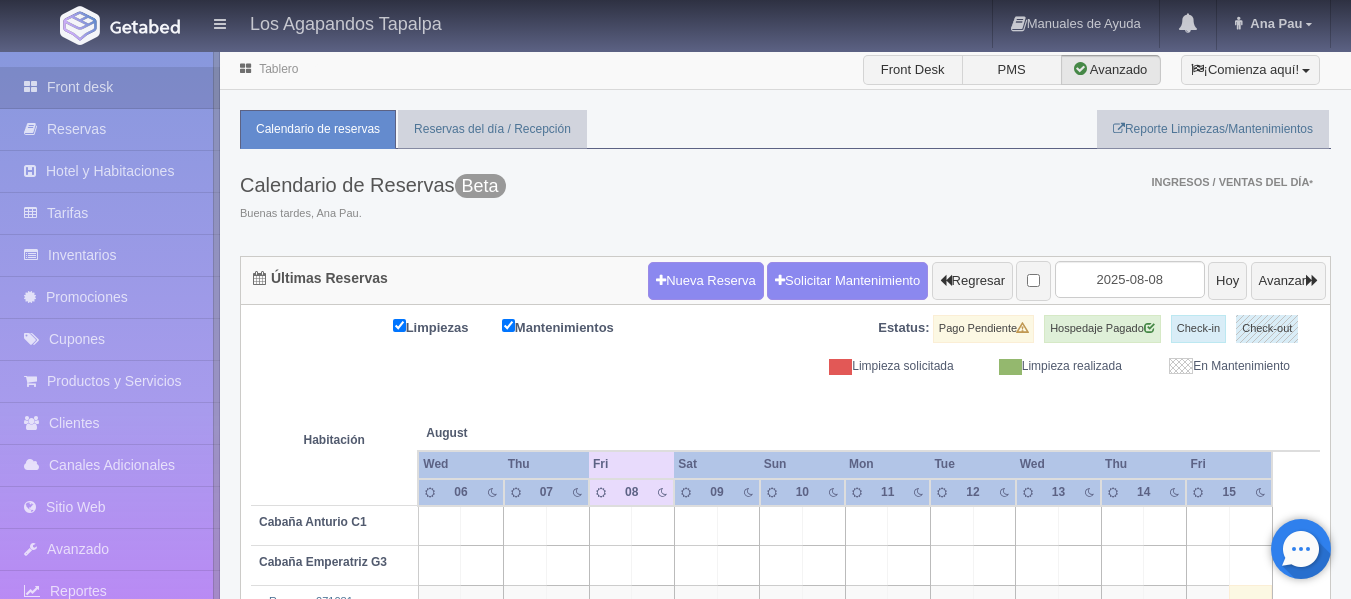 scroll, scrollTop: 0, scrollLeft: 0, axis: both 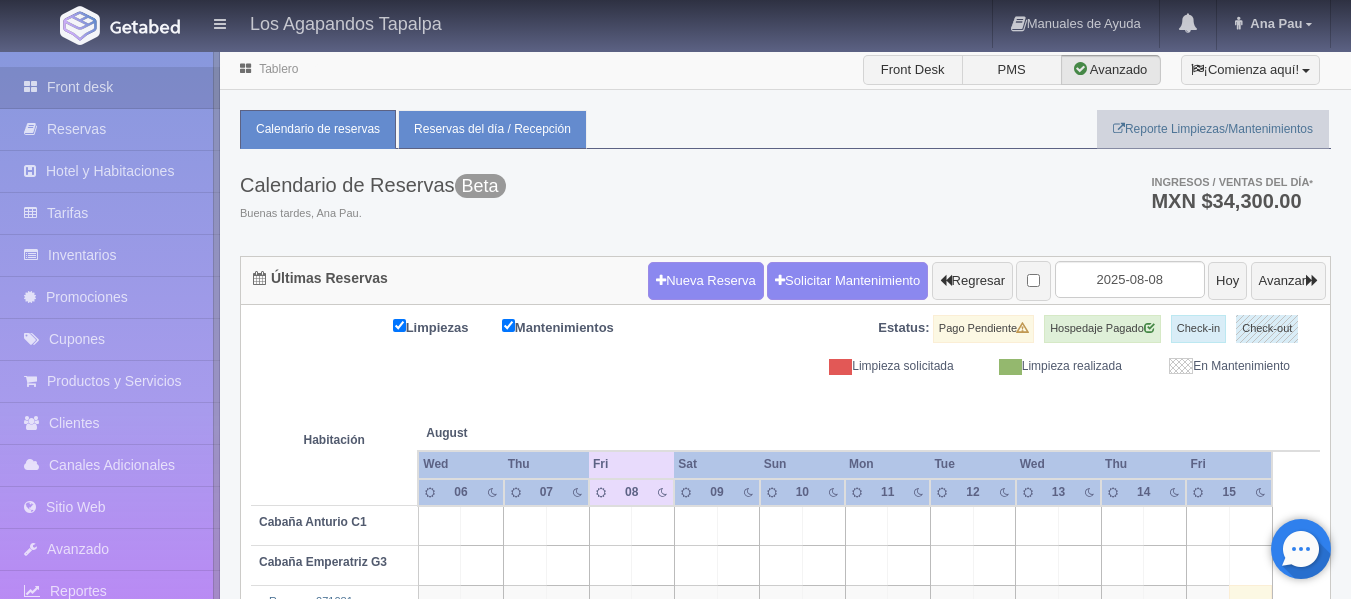 click on "Reservas del día / Recepción" at bounding box center (492, 129) 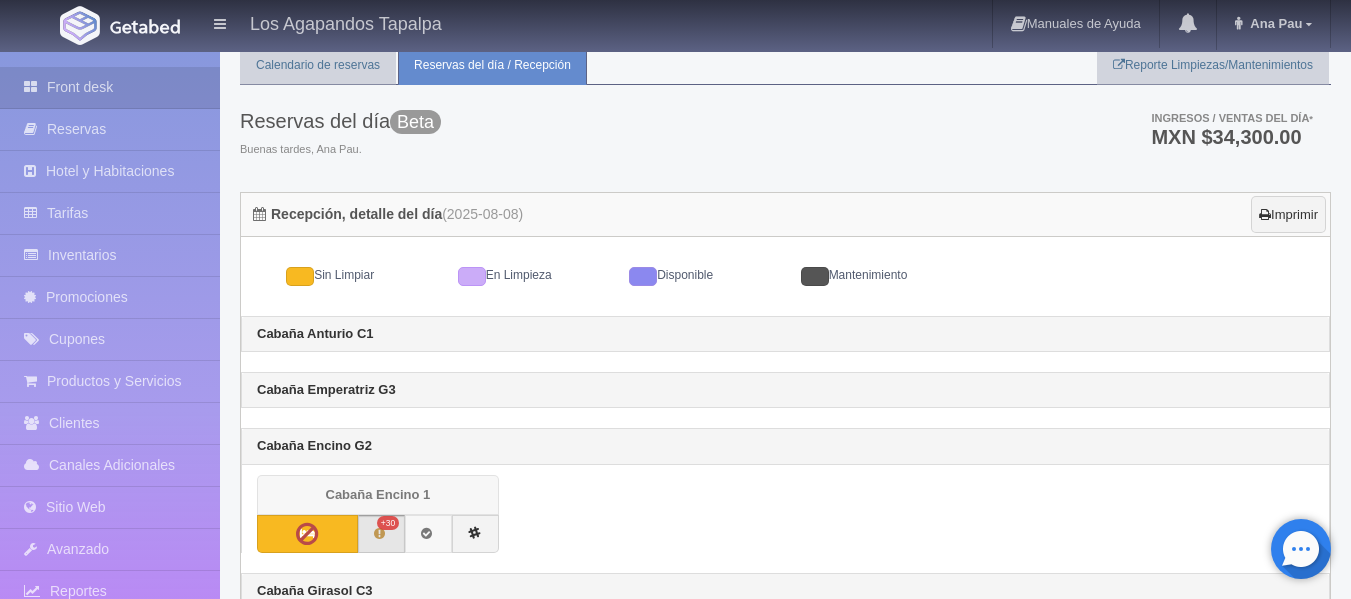 scroll, scrollTop: 0, scrollLeft: 0, axis: both 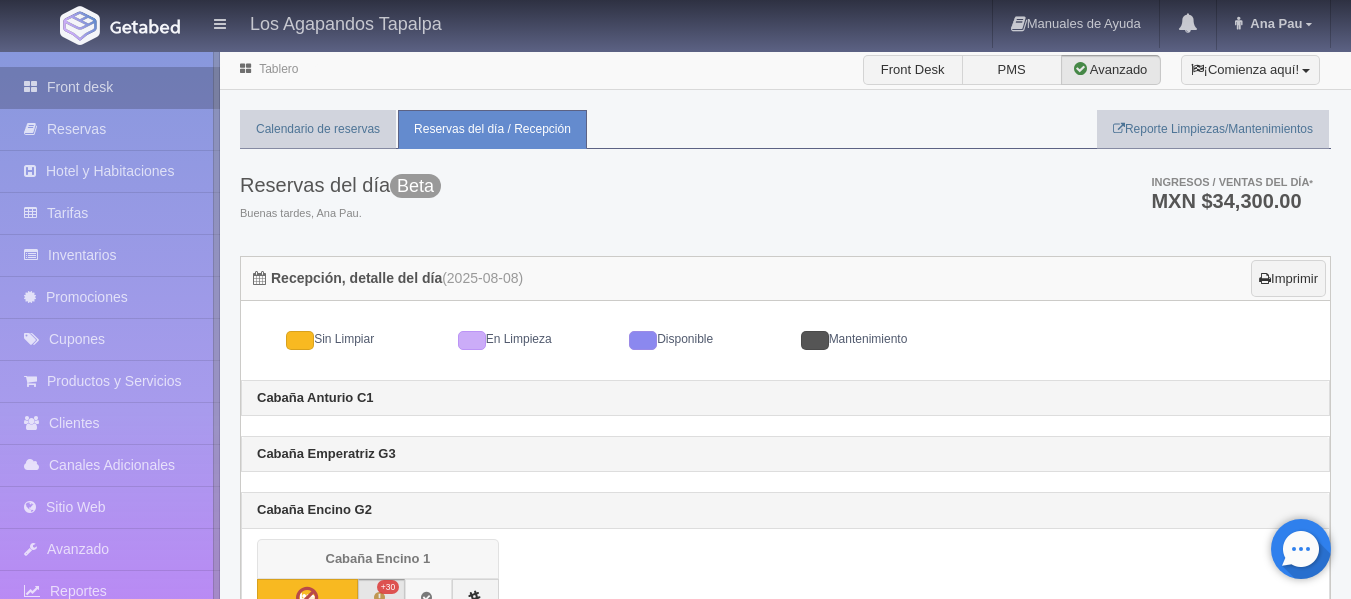 click at bounding box center (35, 87) 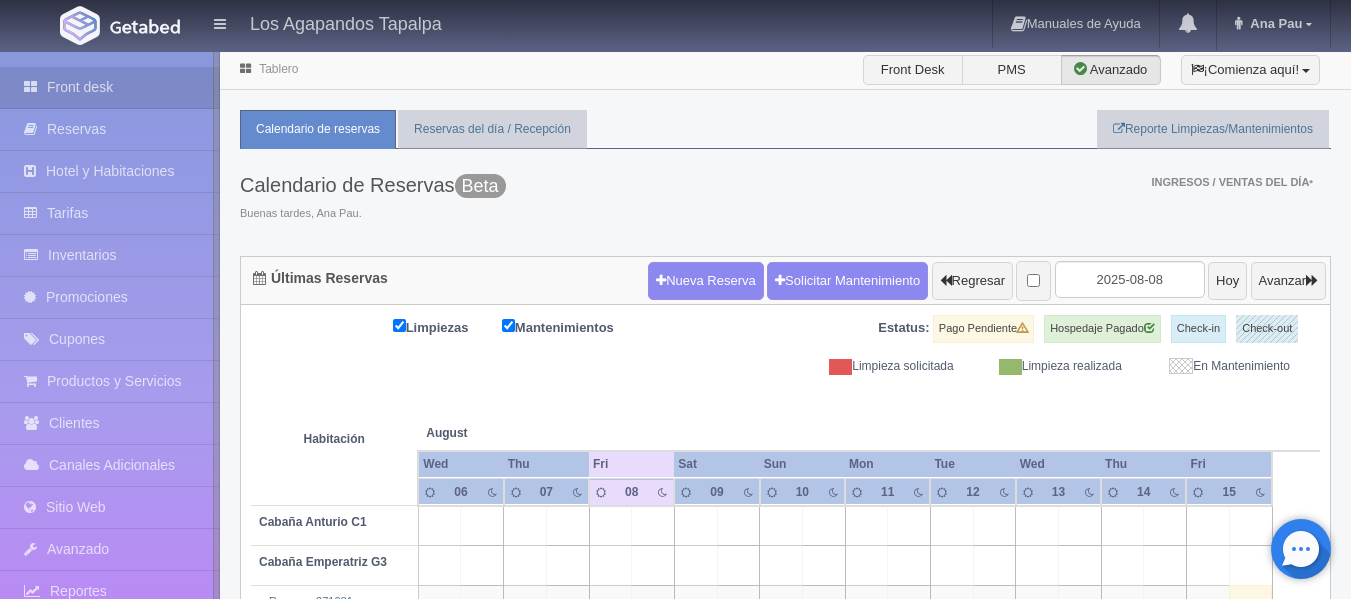 scroll, scrollTop: 0, scrollLeft: 0, axis: both 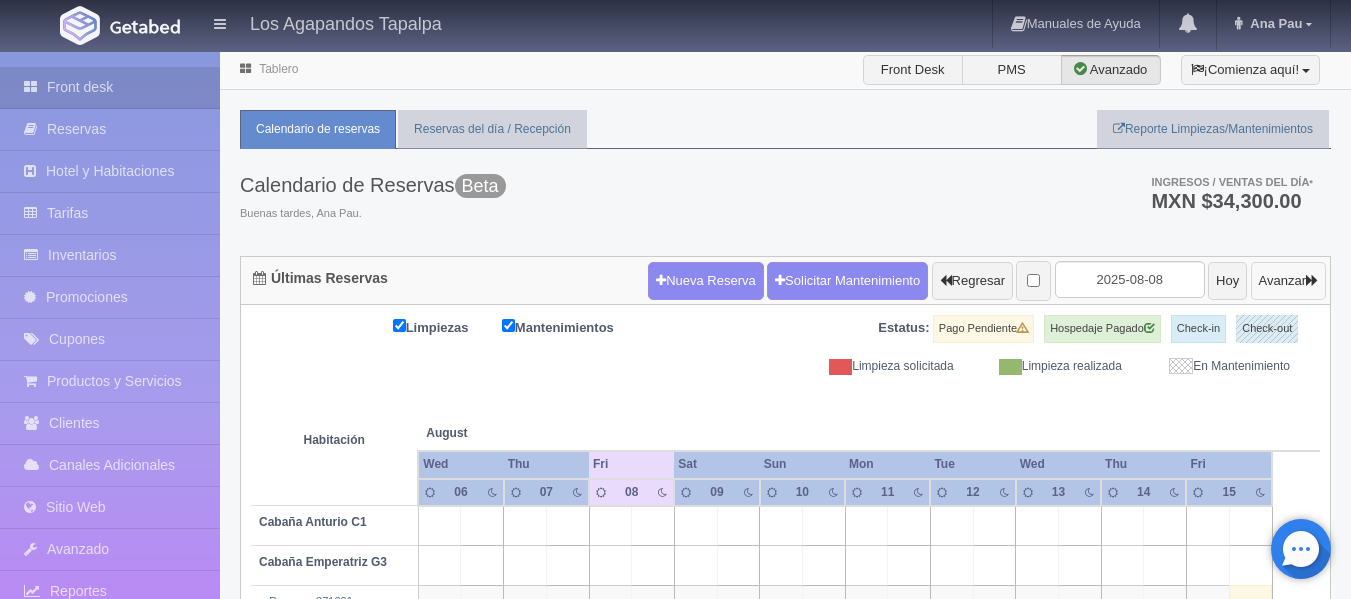 click on "Avanzar" at bounding box center (1288, 281) 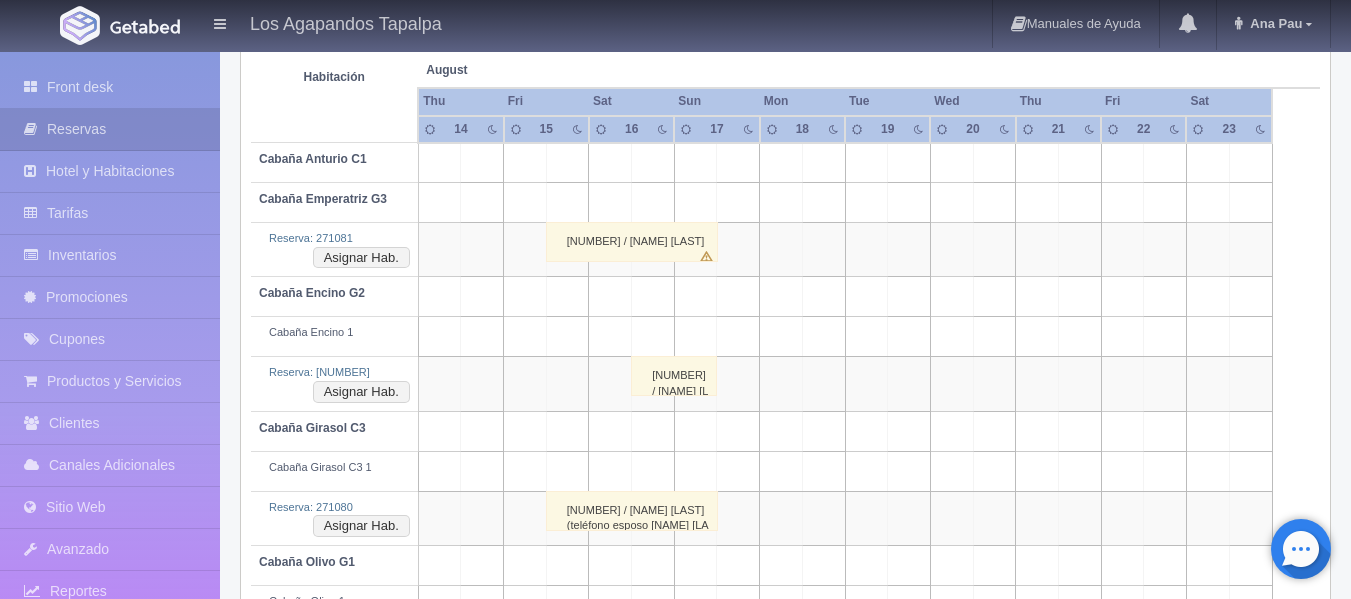 scroll, scrollTop: 0, scrollLeft: 0, axis: both 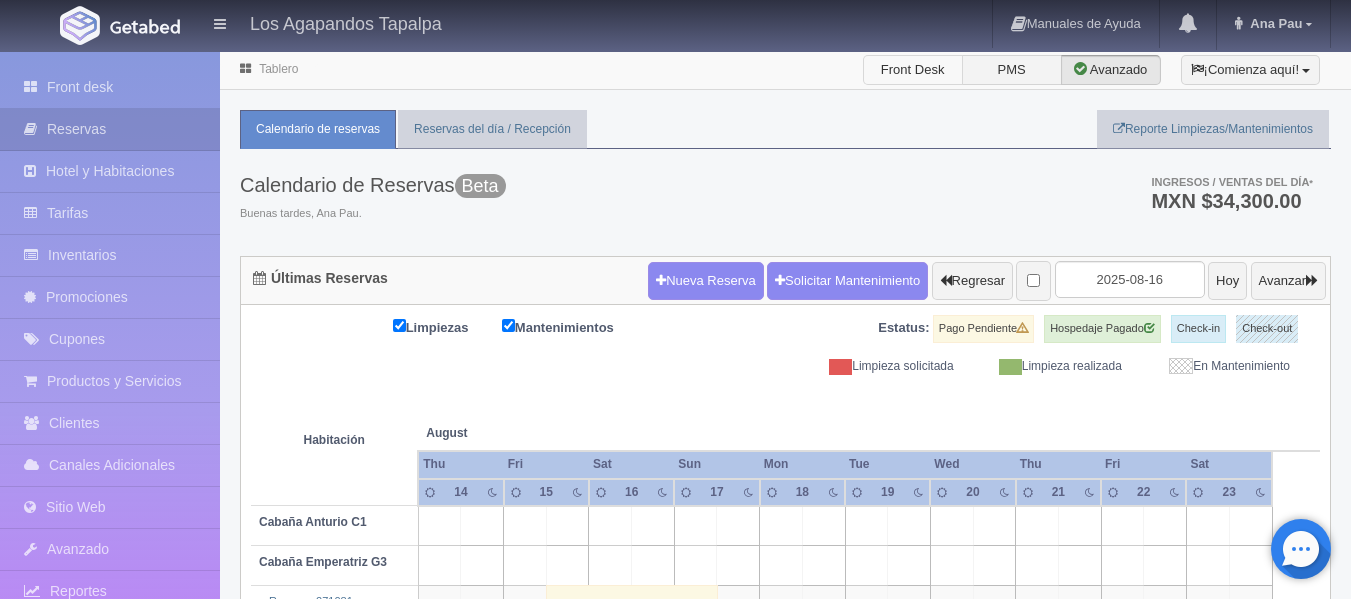 click on "Front Desk" at bounding box center (913, 70) 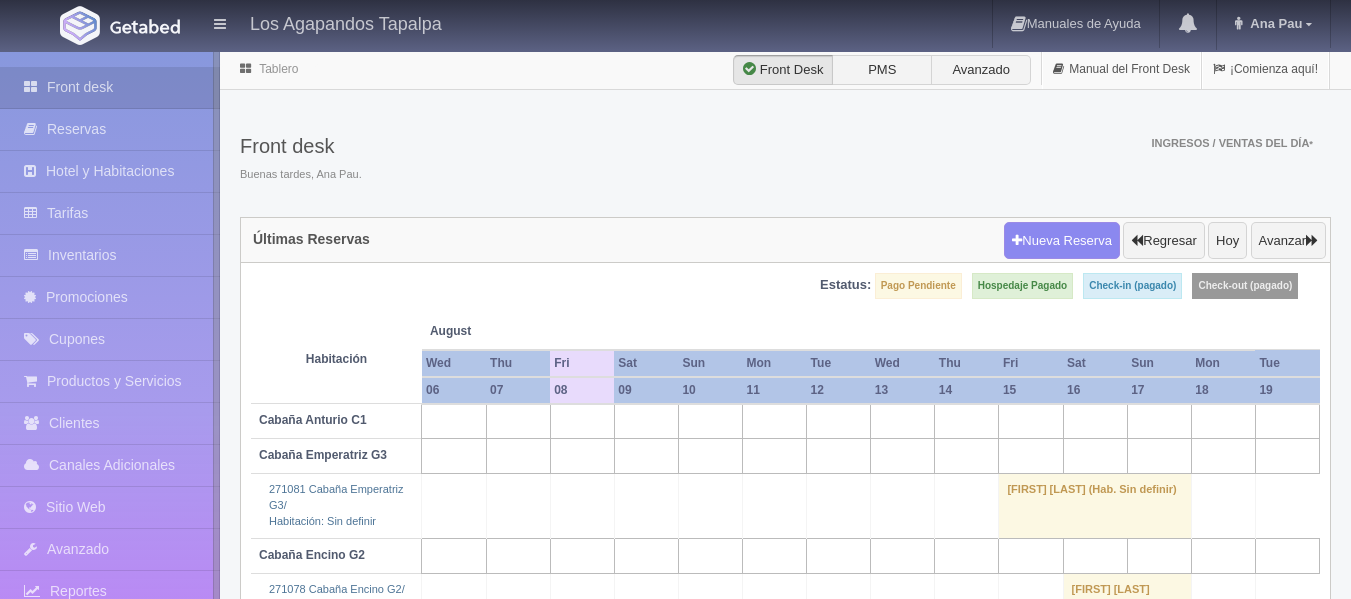 scroll, scrollTop: 0, scrollLeft: 0, axis: both 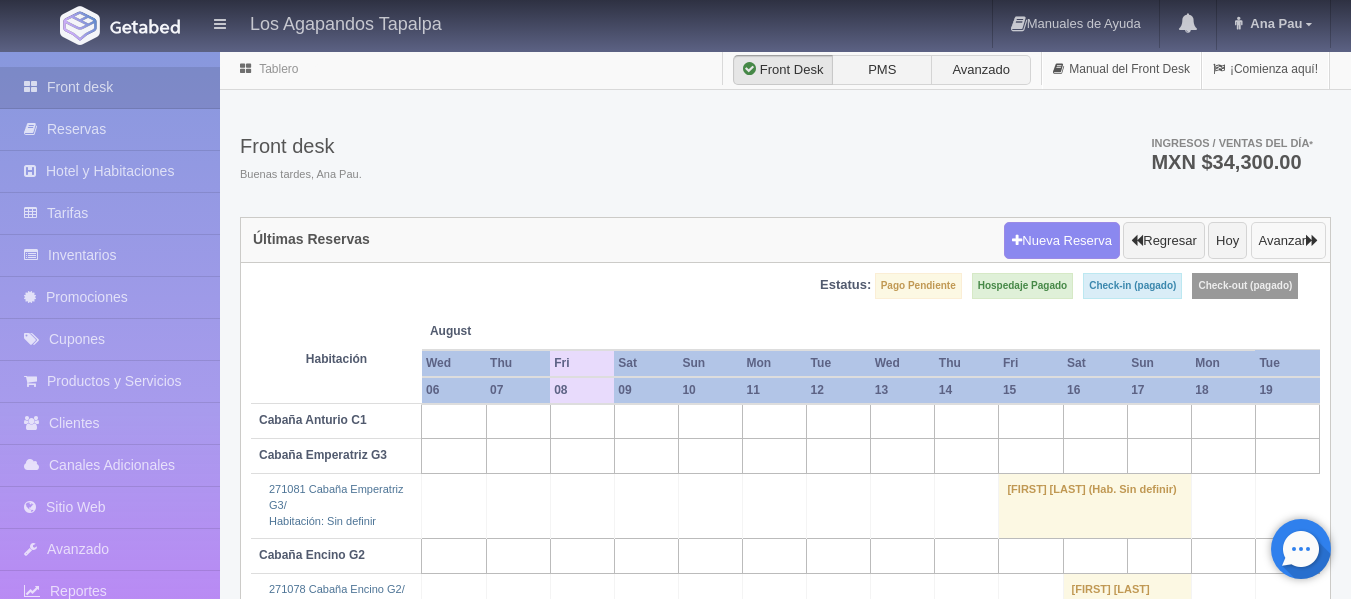 click on "Avanzar" at bounding box center [1288, 241] 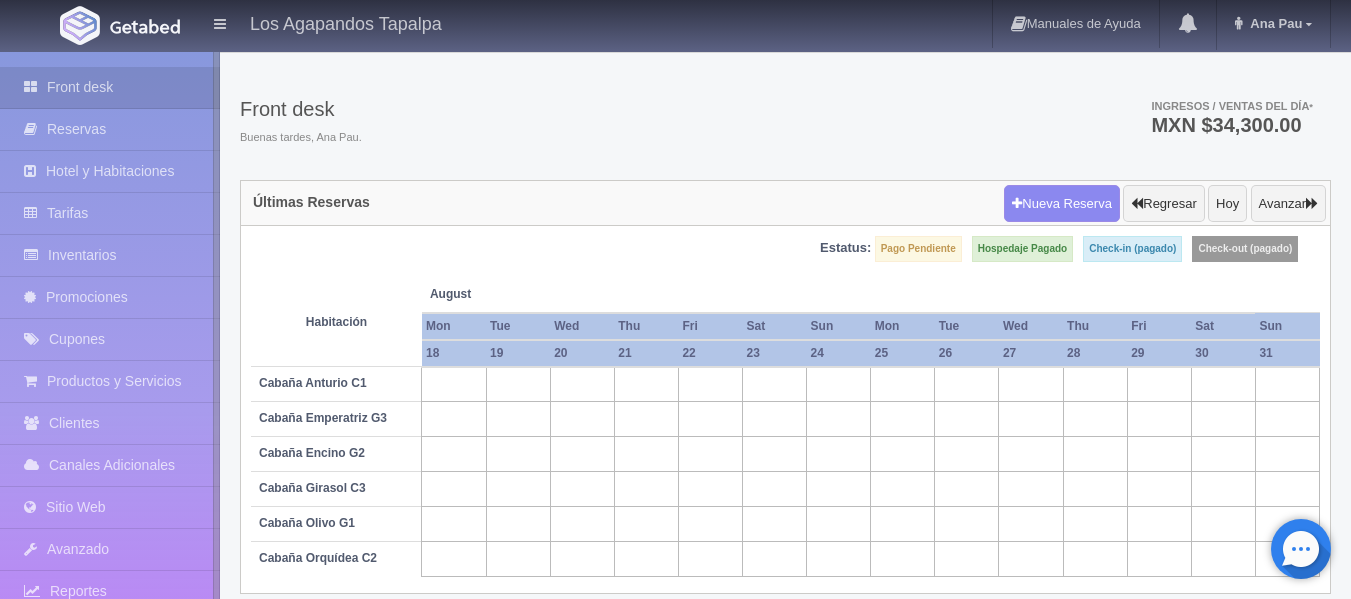 scroll, scrollTop: 57, scrollLeft: 0, axis: vertical 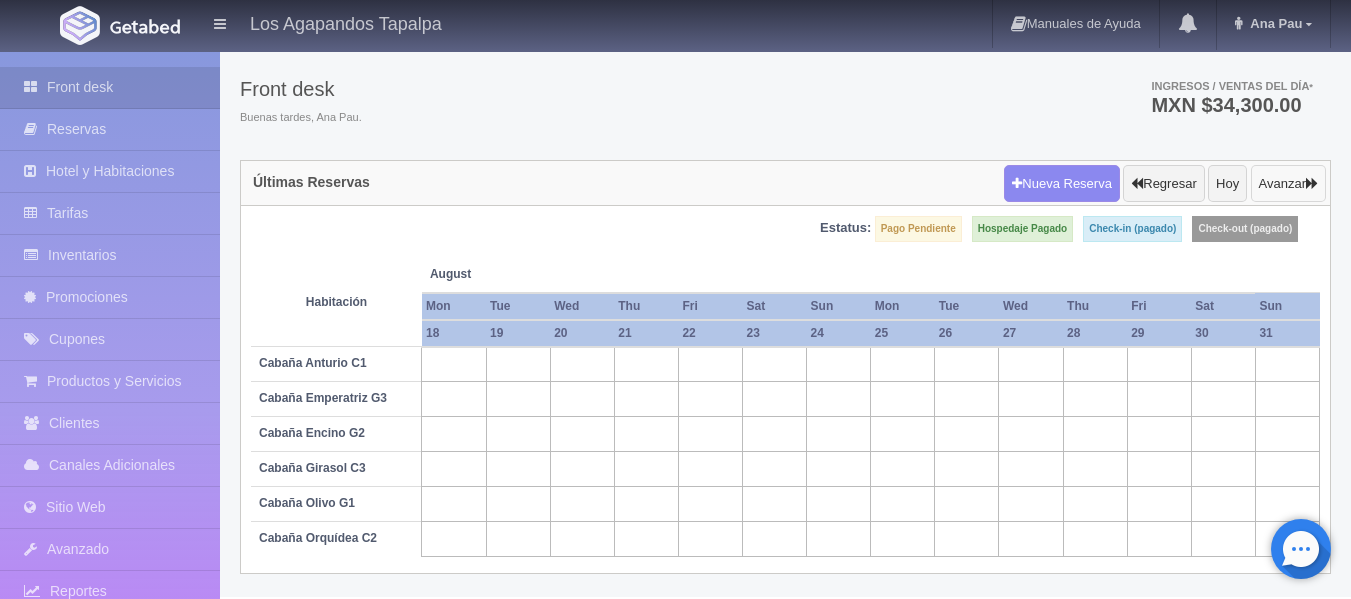 click on "Avanzar" at bounding box center [1288, 184] 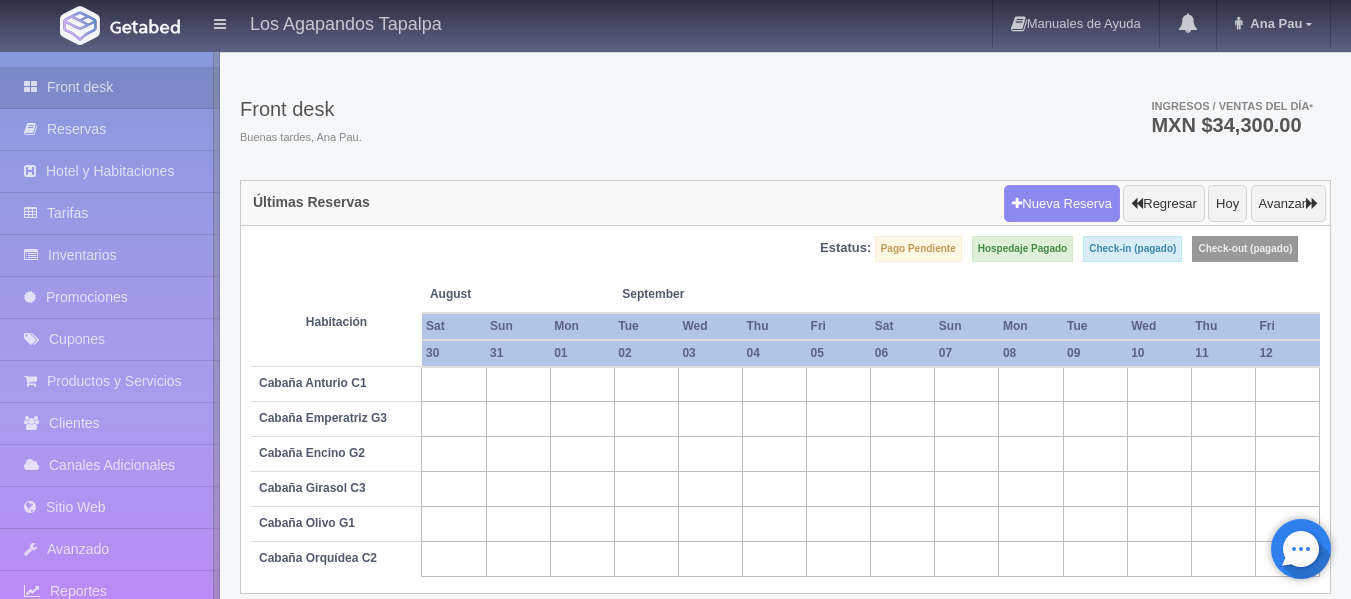 scroll, scrollTop: 57, scrollLeft: 0, axis: vertical 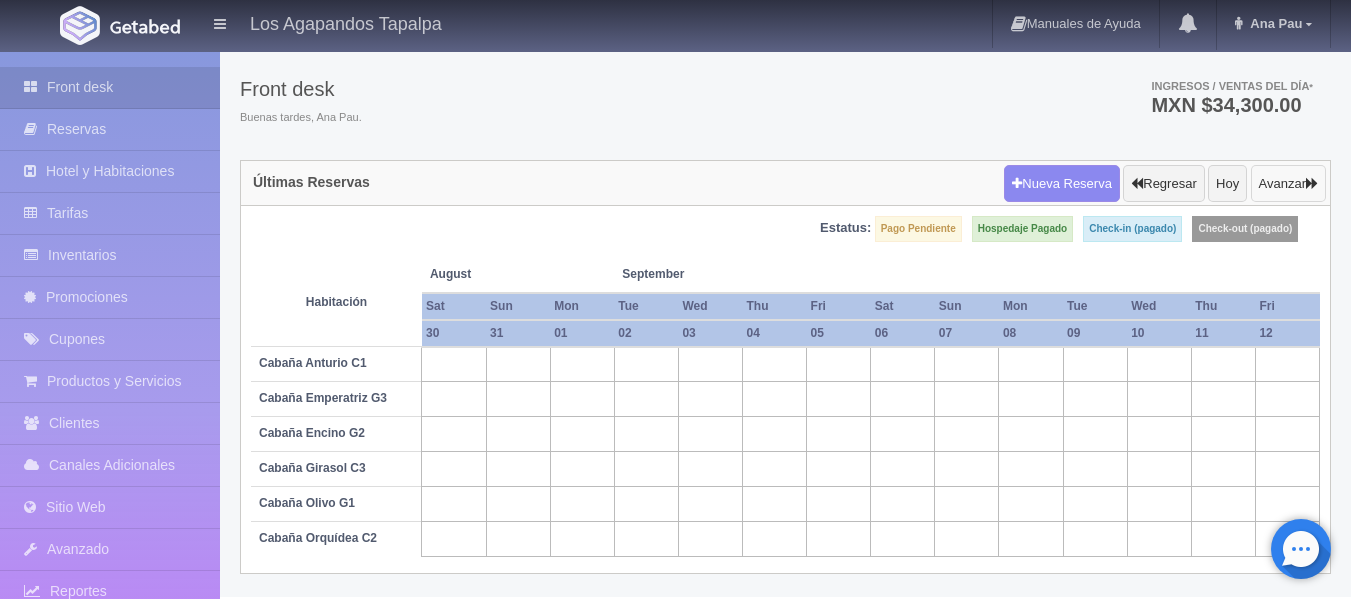 click on "Avanzar" at bounding box center (1288, 184) 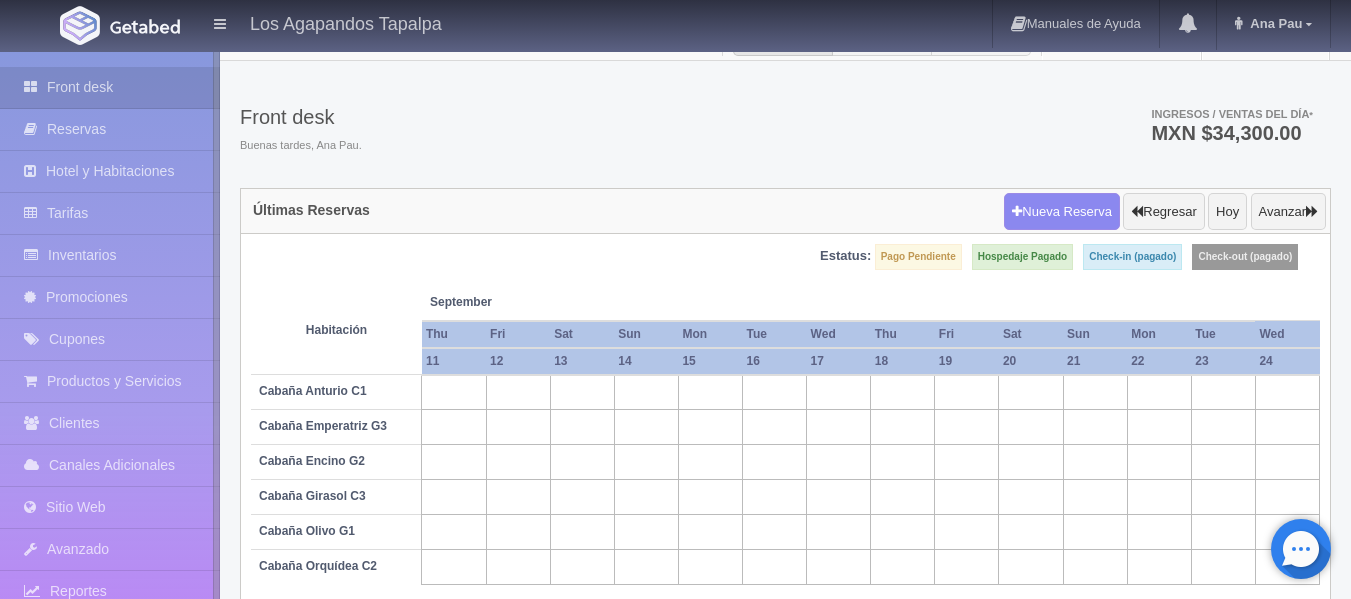 scroll, scrollTop: 57, scrollLeft: 0, axis: vertical 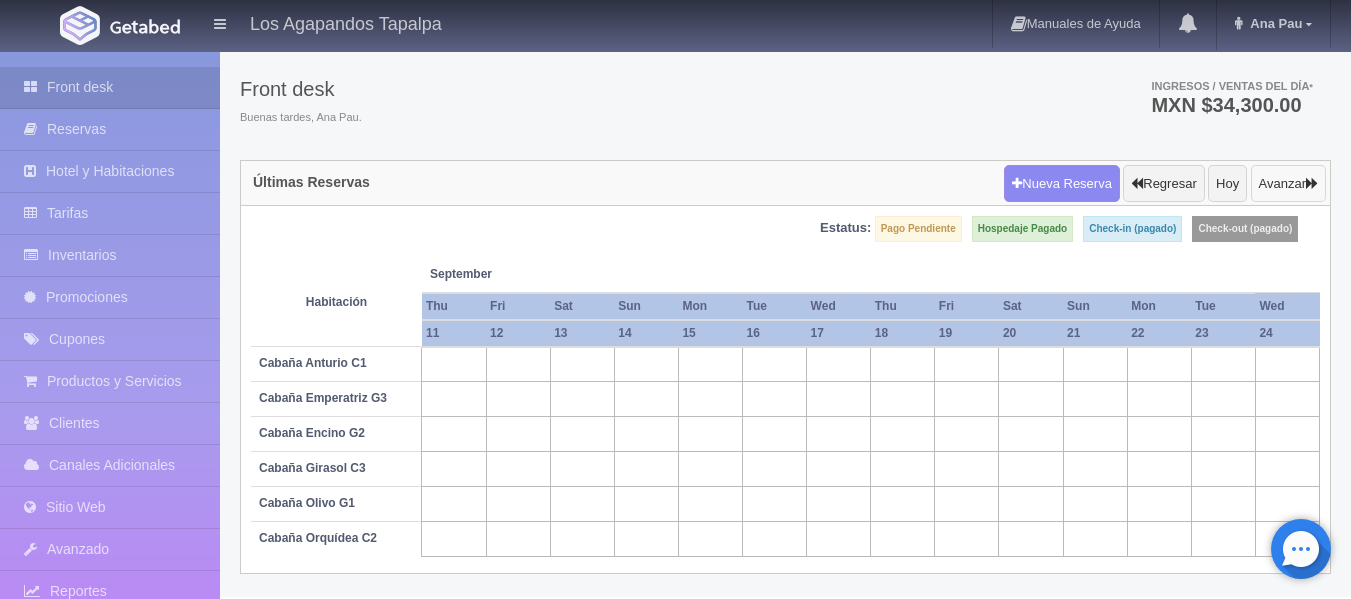 click on "Avanzar" at bounding box center (1288, 184) 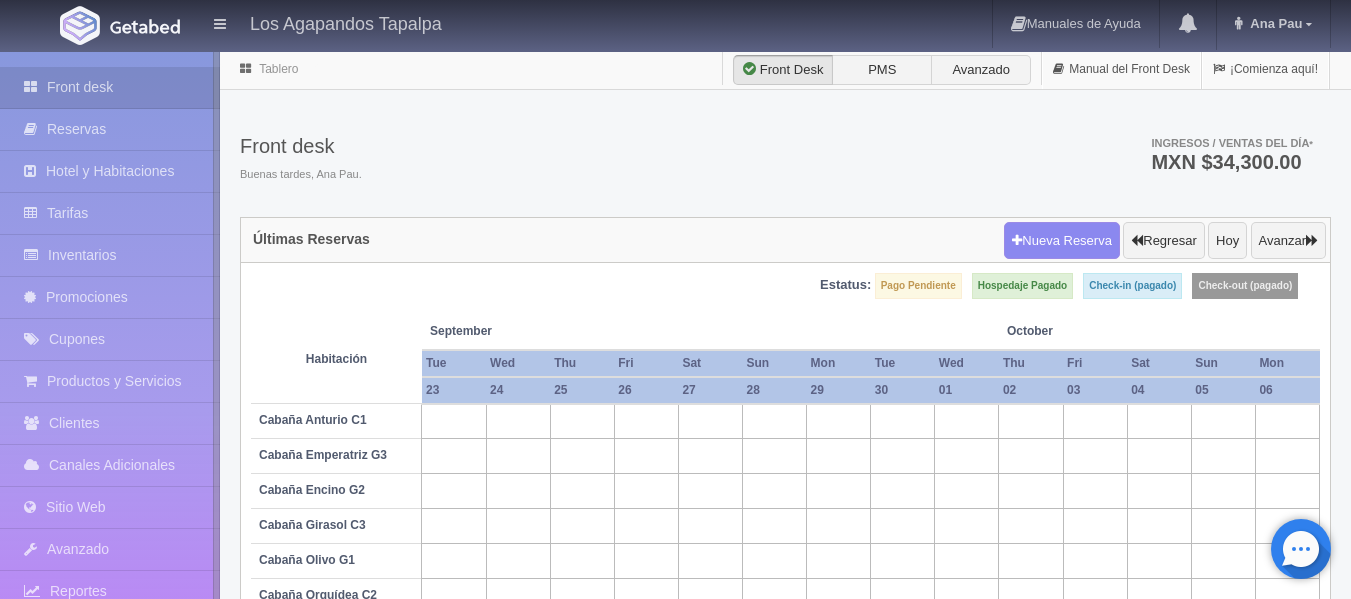 scroll, scrollTop: 57, scrollLeft: 0, axis: vertical 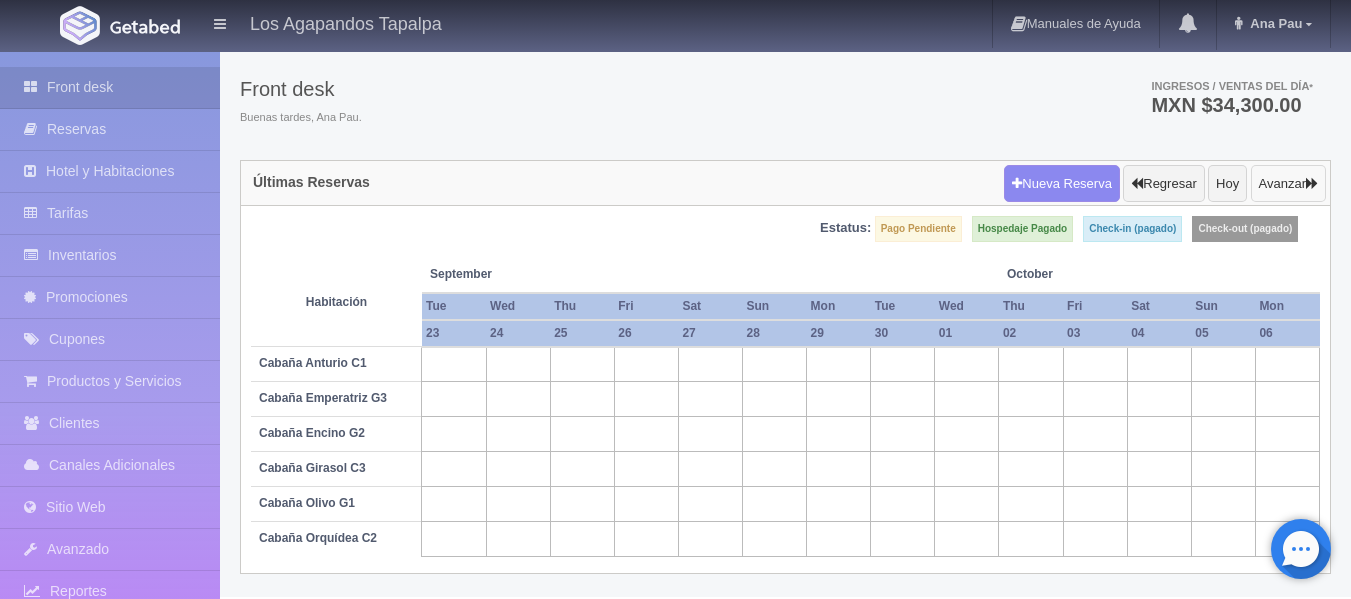 click on "Avanzar" at bounding box center (1288, 184) 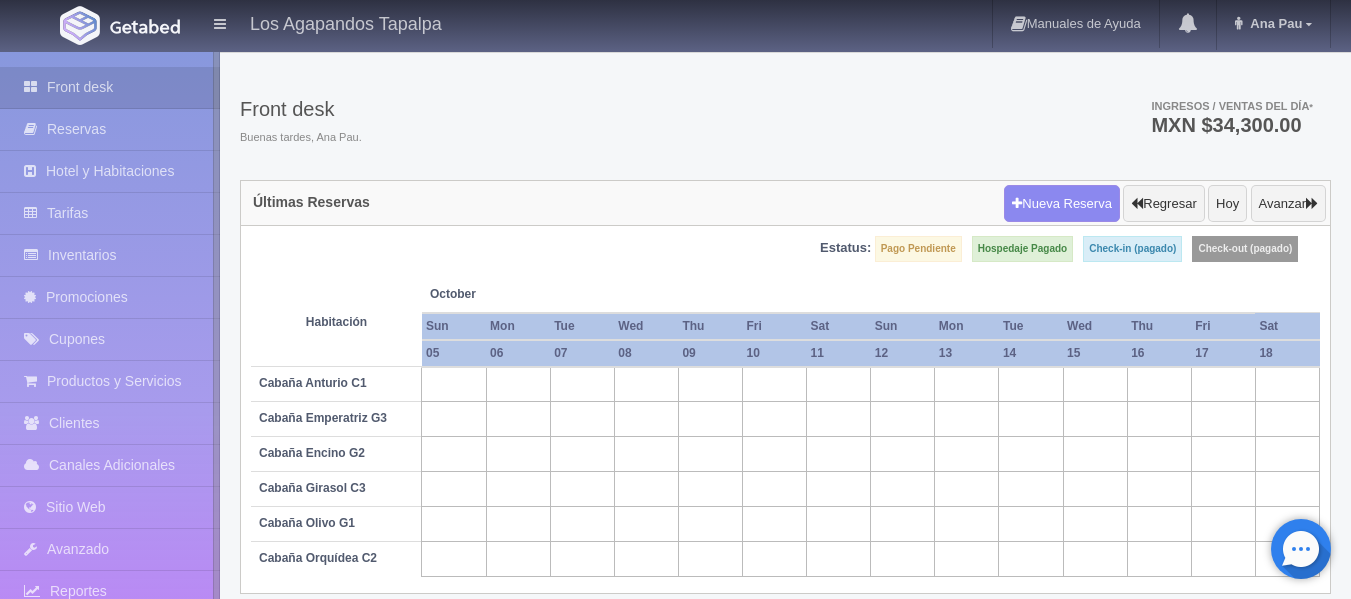 scroll, scrollTop: 57, scrollLeft: 0, axis: vertical 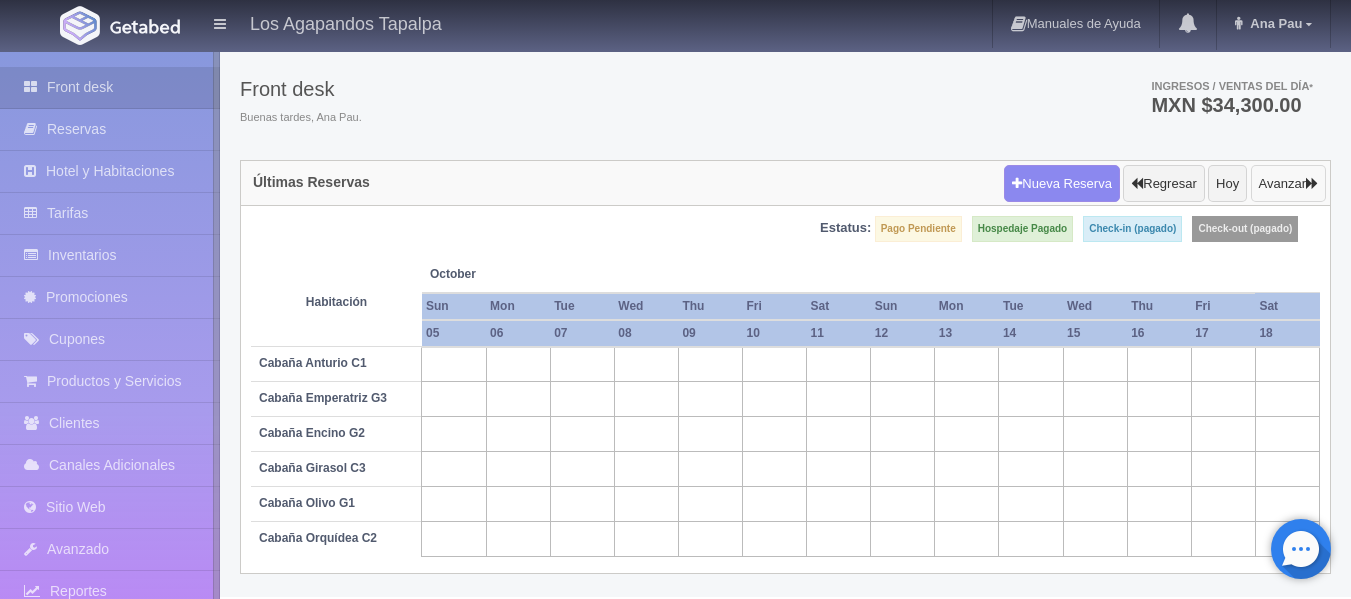 click on "Avanzar" at bounding box center (1288, 184) 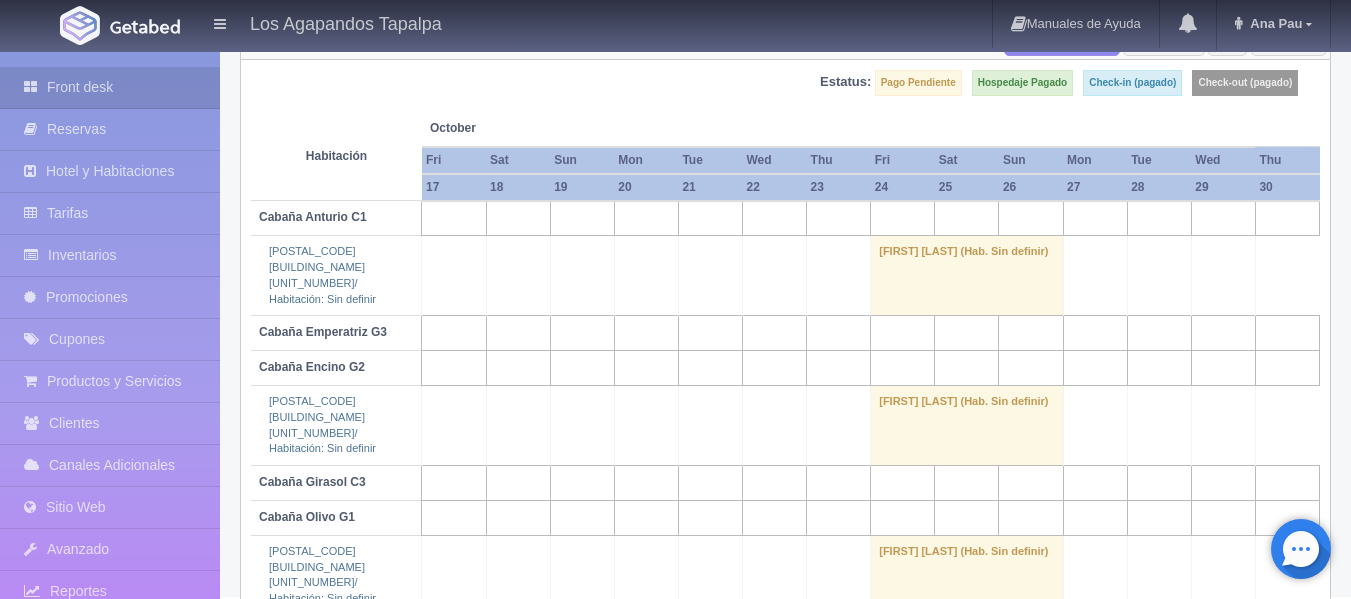 scroll, scrollTop: 3, scrollLeft: 0, axis: vertical 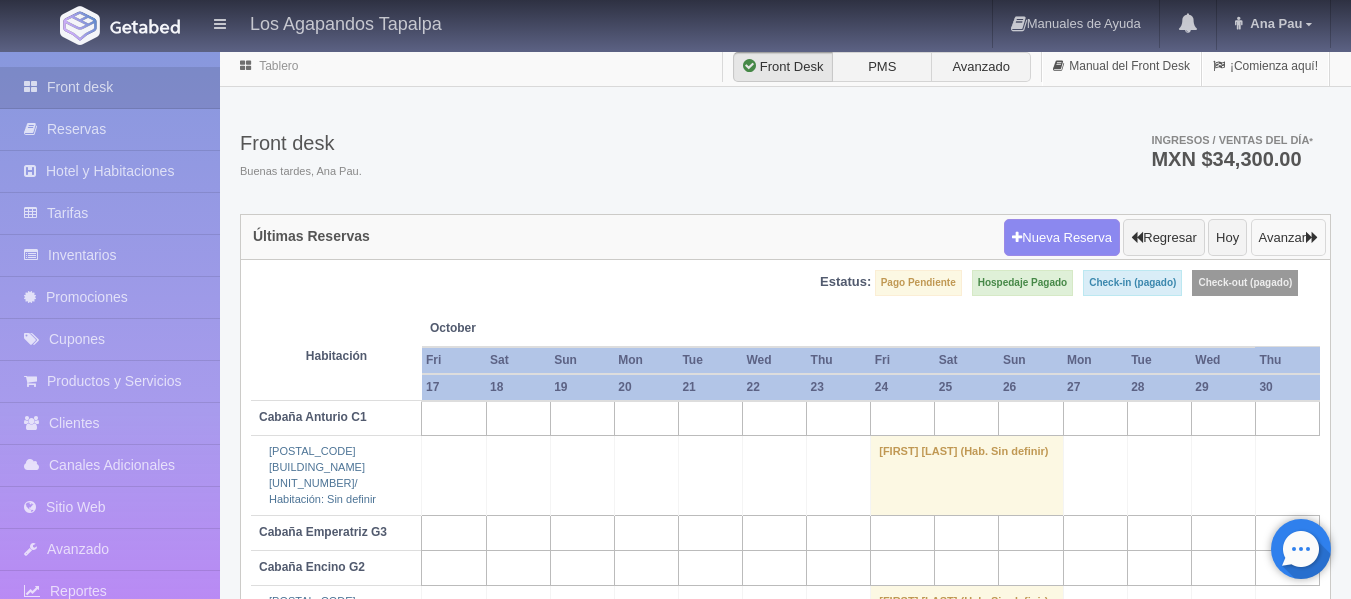 click on "Avanzar" at bounding box center (1288, 238) 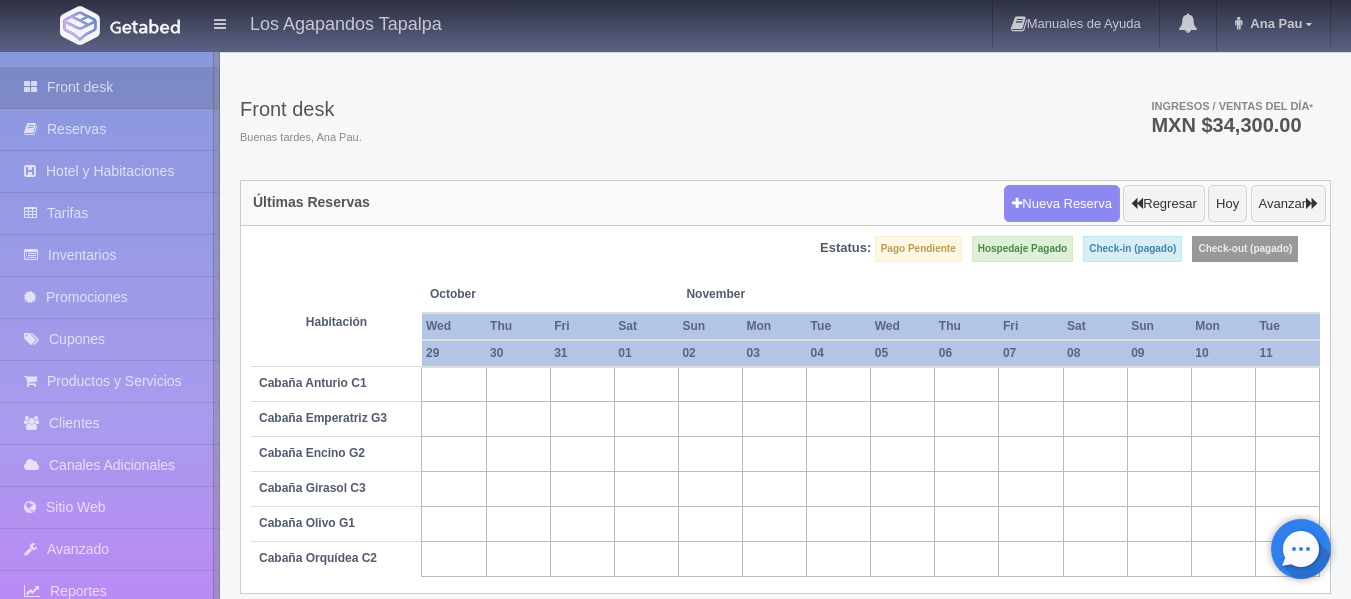 scroll, scrollTop: 57, scrollLeft: 0, axis: vertical 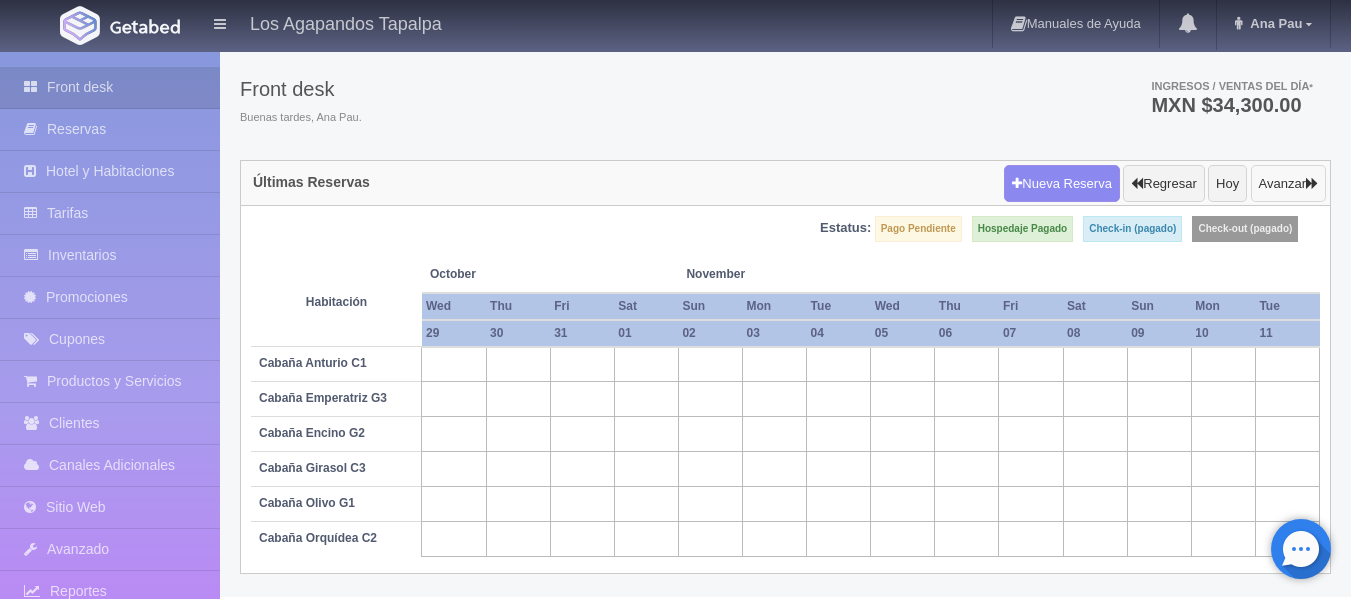 click on "Avanzar" at bounding box center [1288, 184] 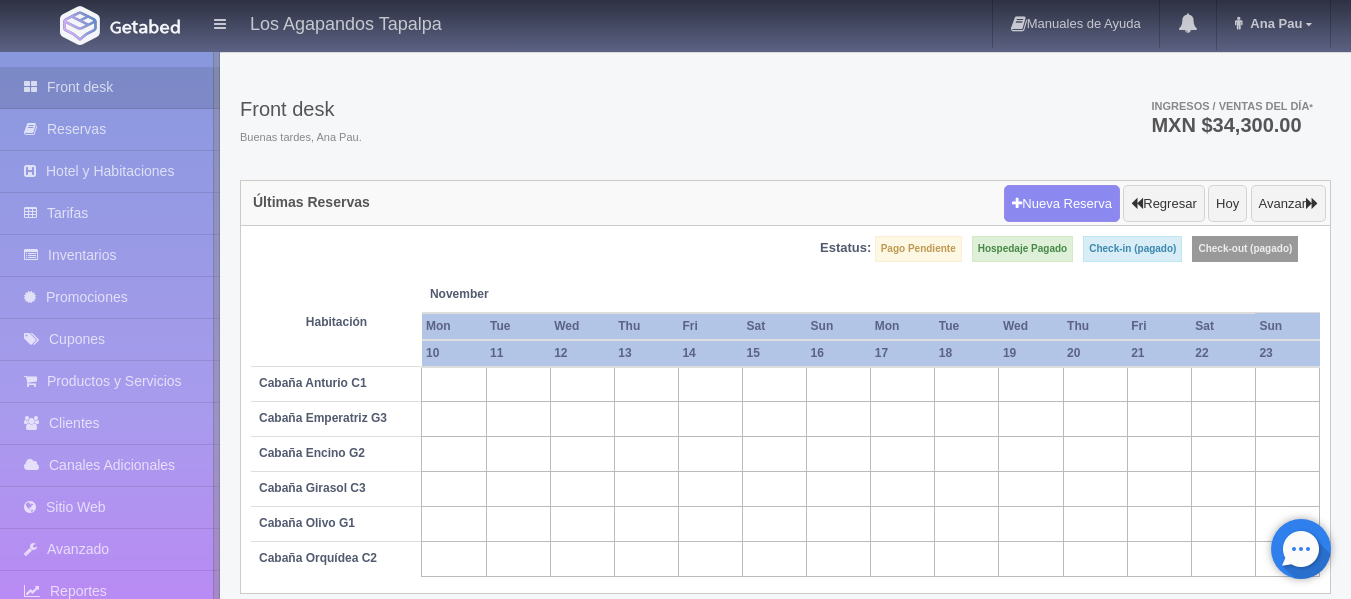 scroll, scrollTop: 57, scrollLeft: 0, axis: vertical 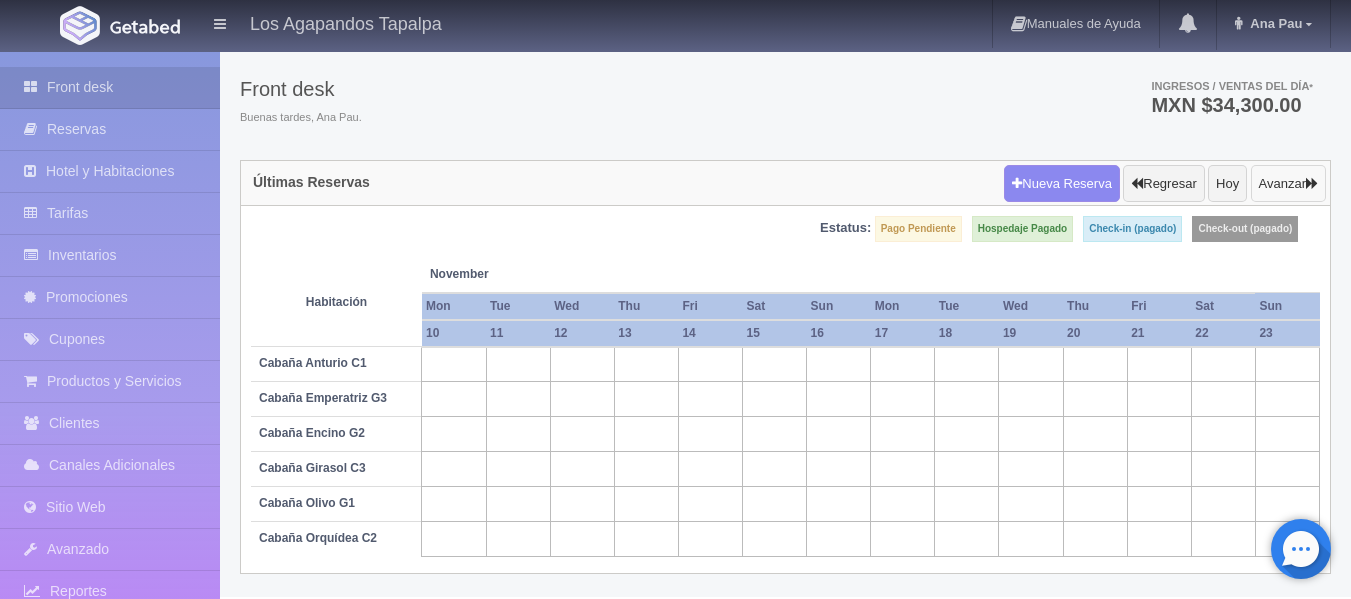 click on "Avanzar" at bounding box center (1288, 184) 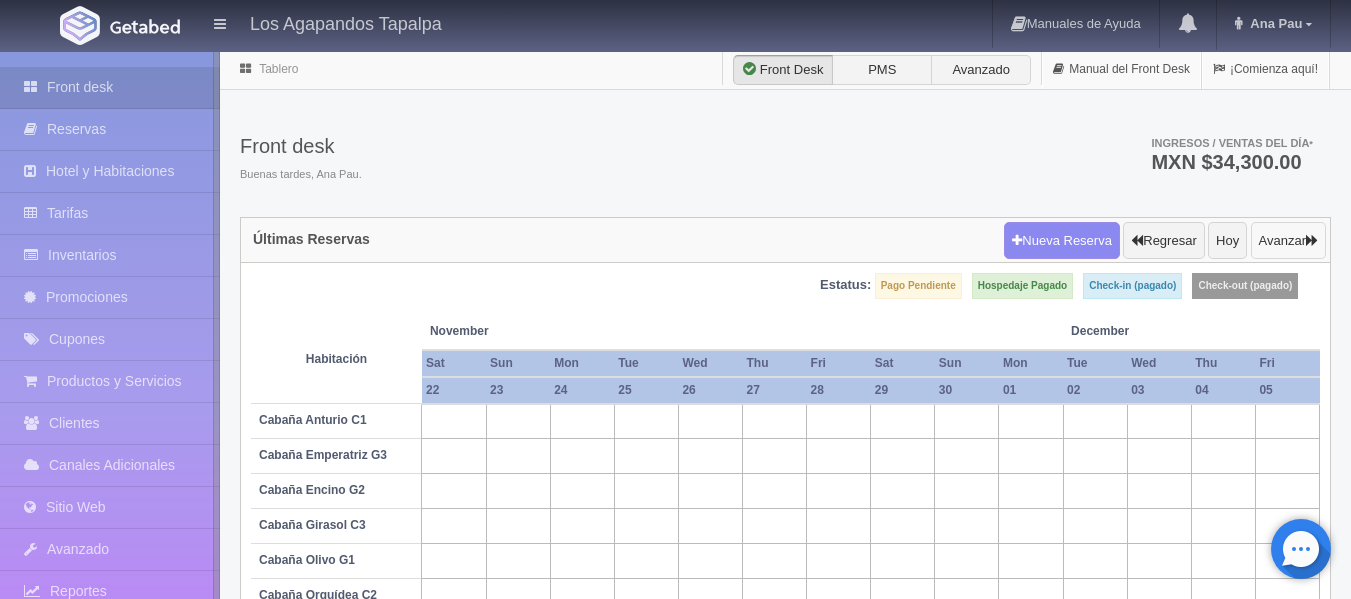 scroll, scrollTop: 57, scrollLeft: 0, axis: vertical 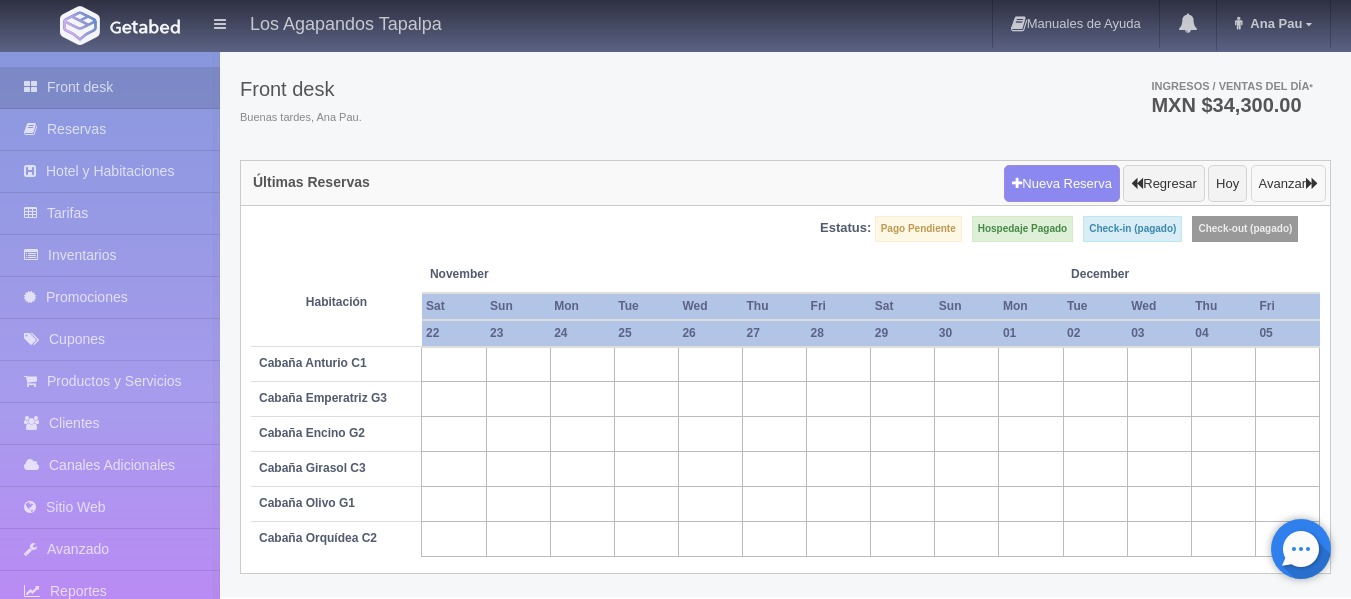 click on "Avanzar" at bounding box center (1288, 184) 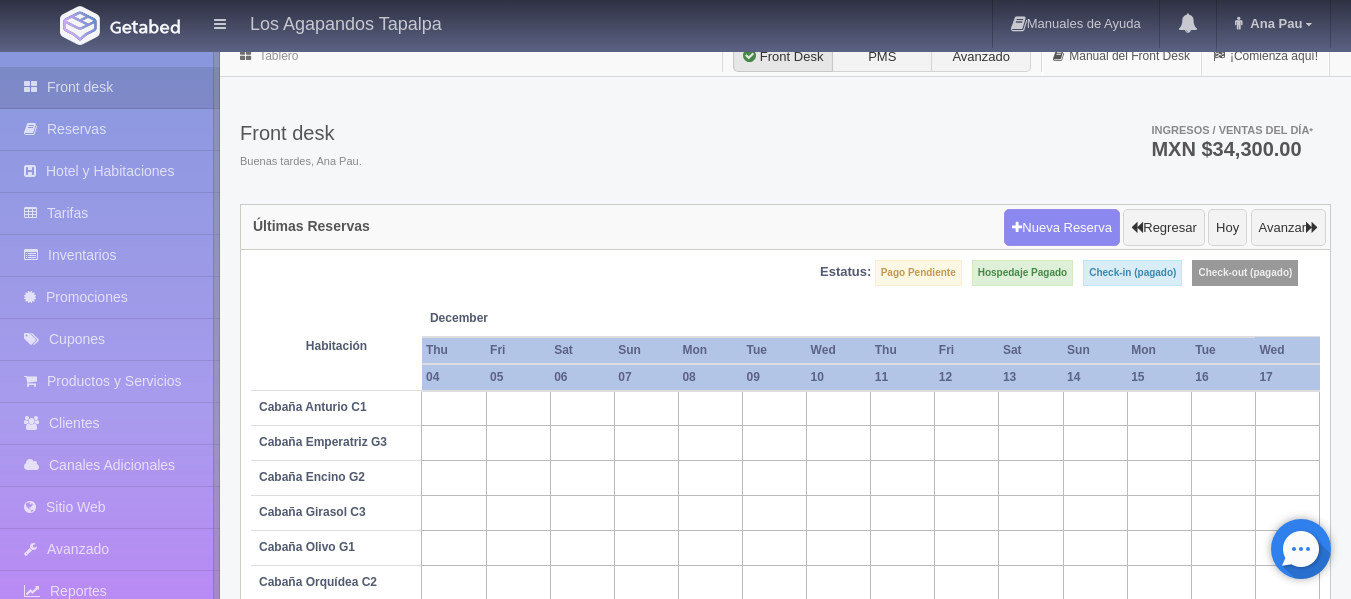 scroll, scrollTop: 57, scrollLeft: 0, axis: vertical 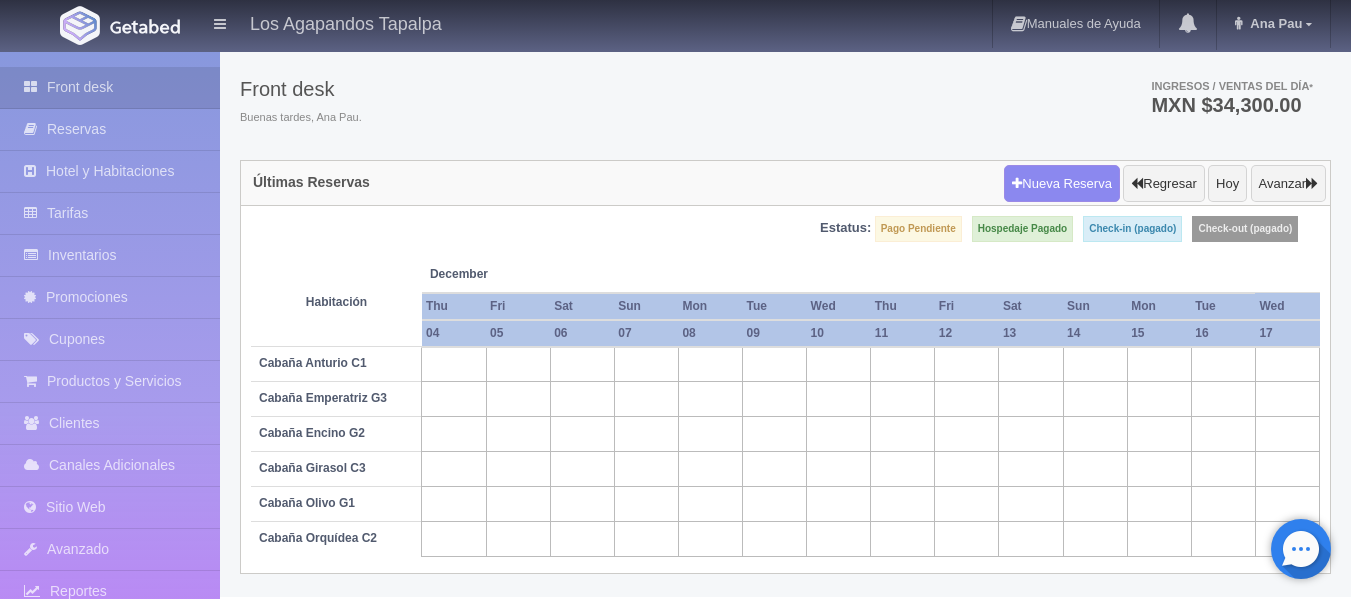 click on "Front desk
Buenas tardes, Ana Pau.
Ingresos / Ventas del día  *
MXN $34,300.00" at bounding box center [785, 106] 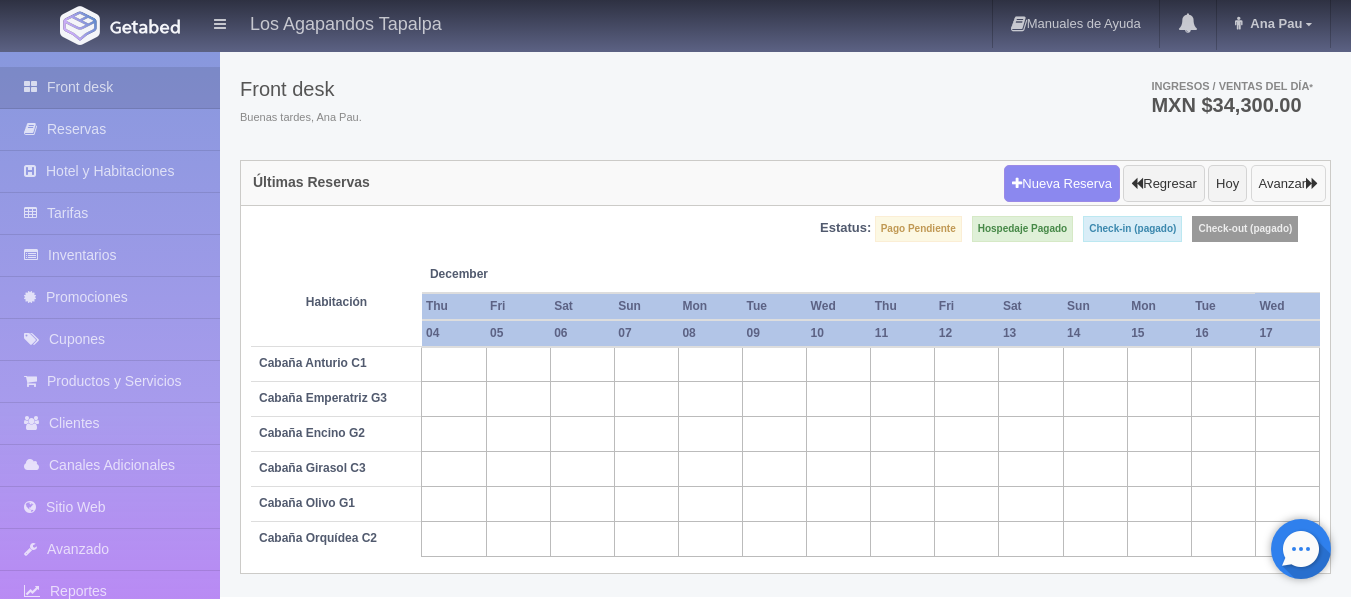 click on "Avanzar" at bounding box center (1288, 184) 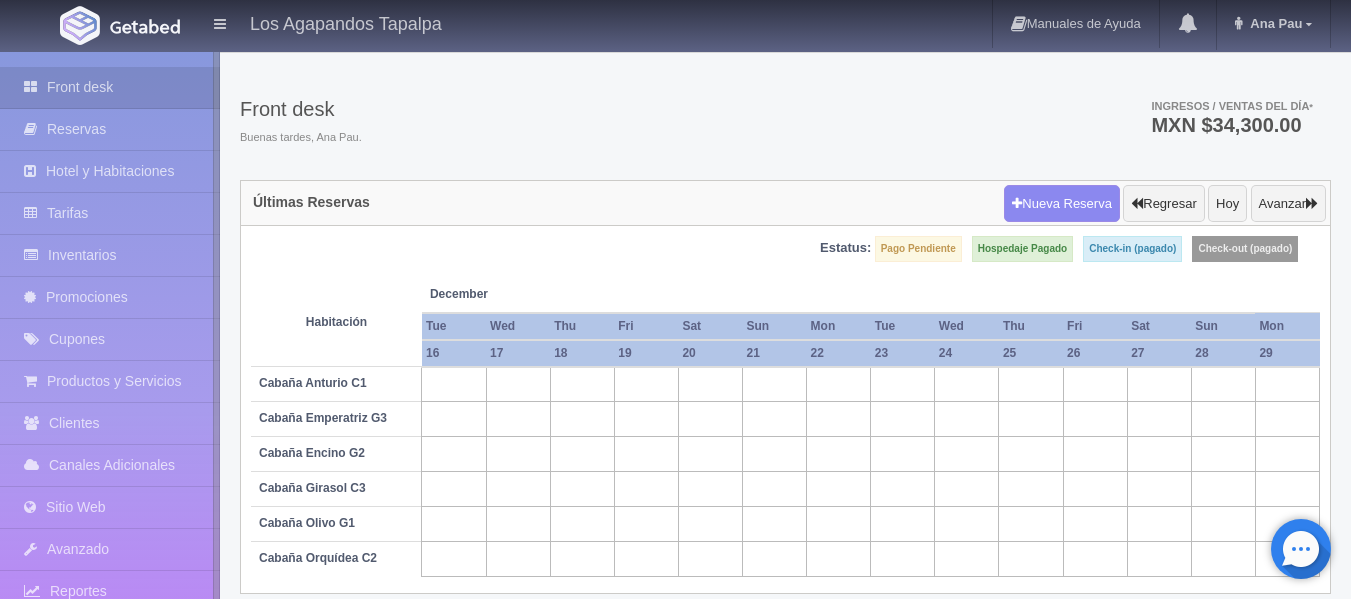 scroll, scrollTop: 57, scrollLeft: 0, axis: vertical 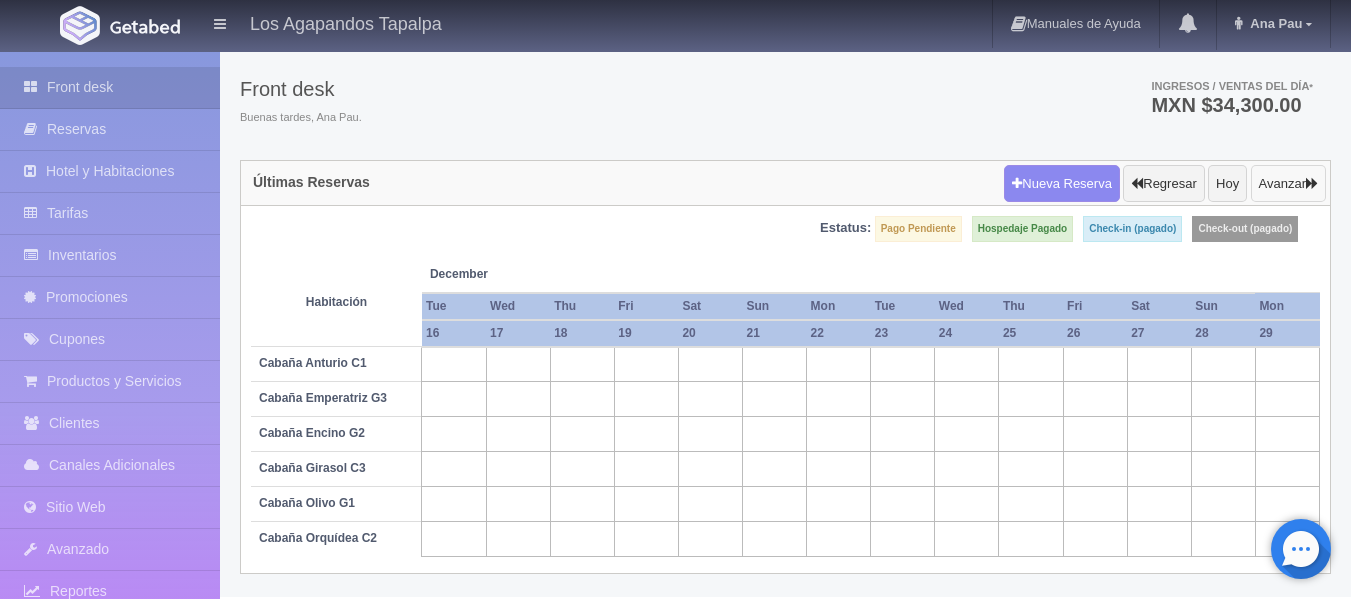 click on "Avanzar" at bounding box center (1288, 184) 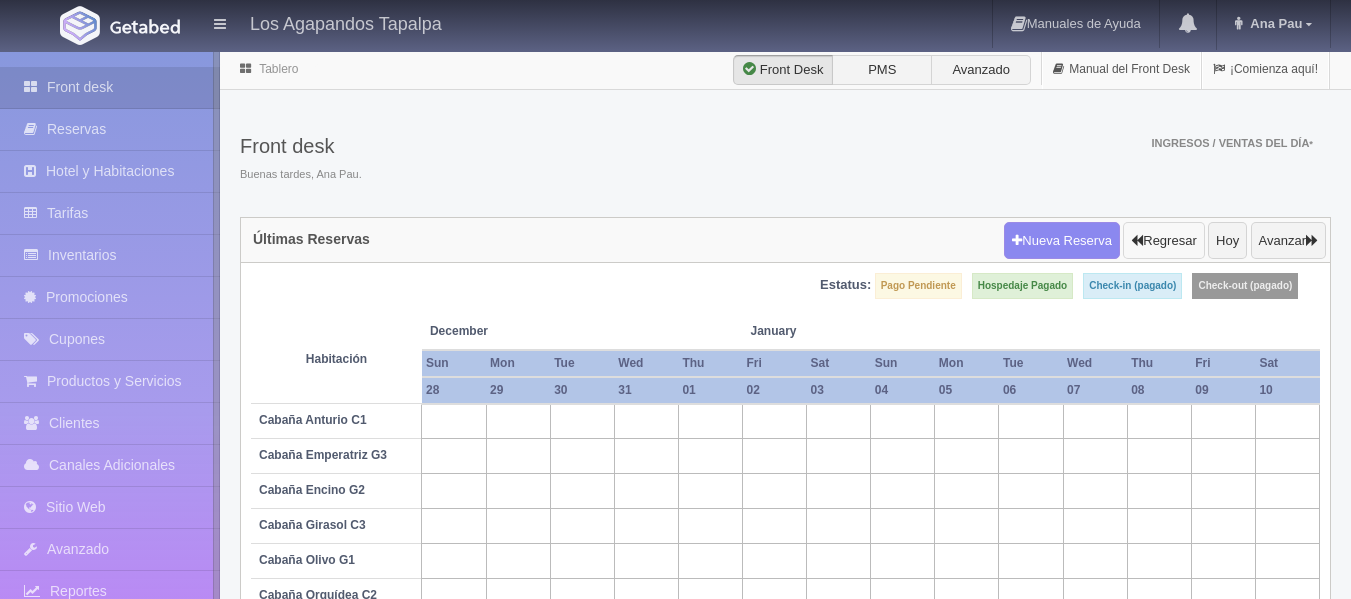 scroll, scrollTop: 0, scrollLeft: 0, axis: both 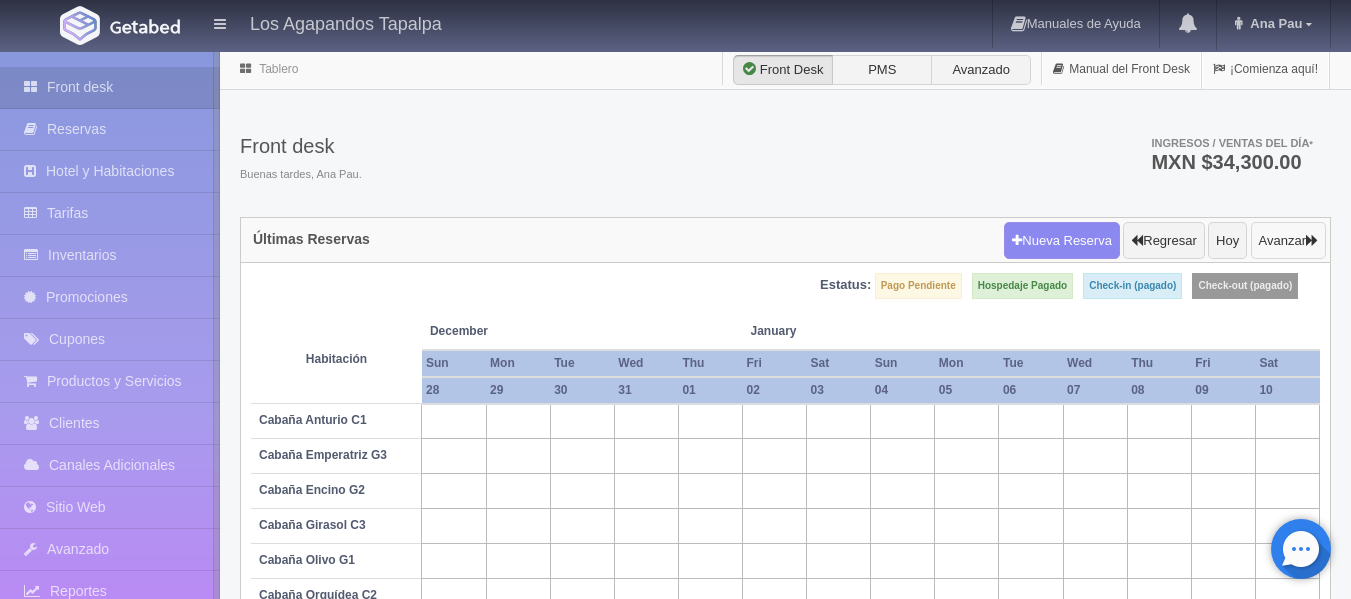 click on "Avanzar" at bounding box center (1288, 241) 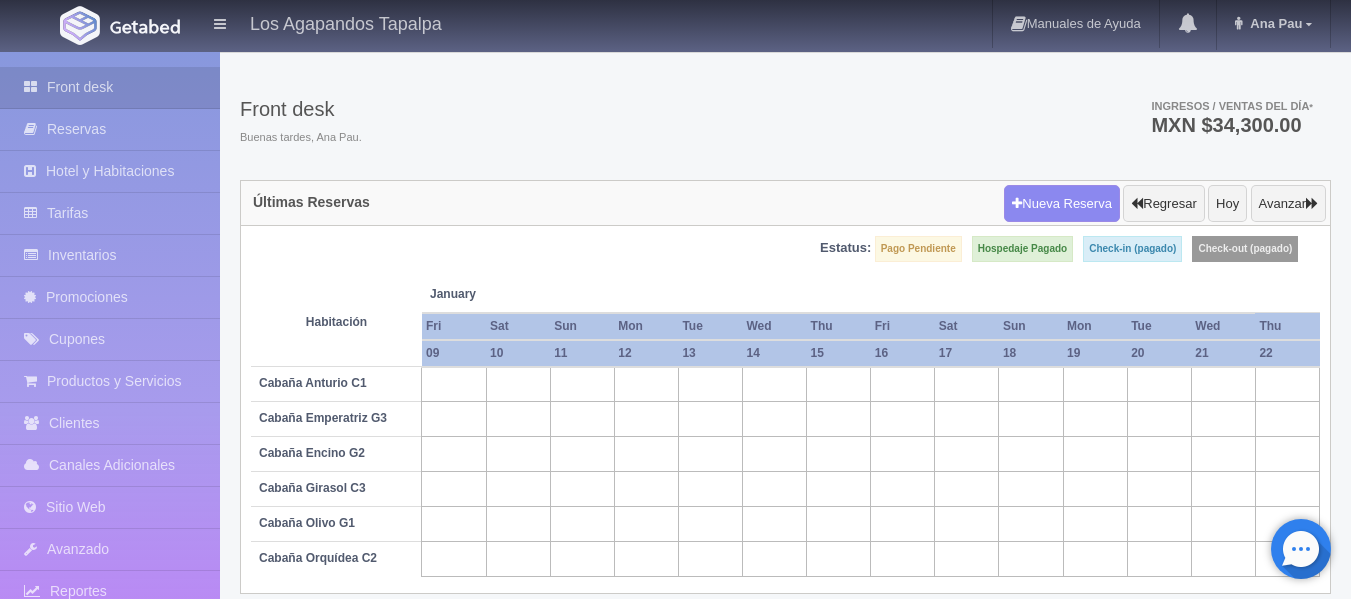 scroll, scrollTop: 57, scrollLeft: 0, axis: vertical 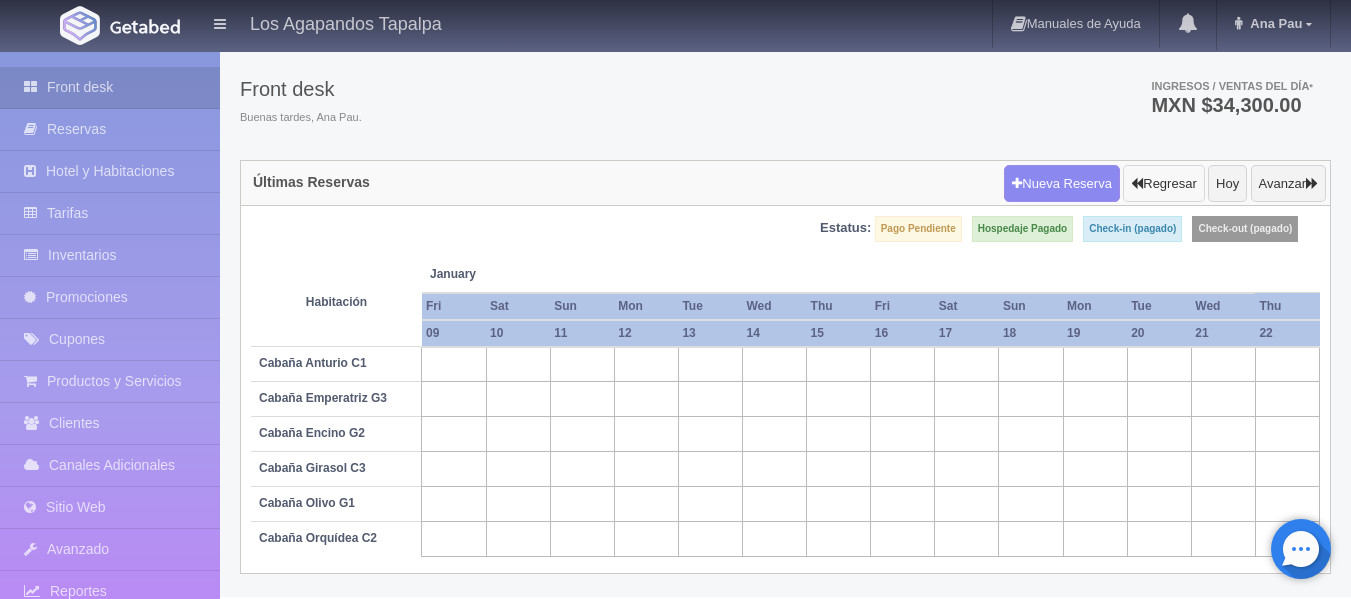 click on "Regresar" at bounding box center [1163, 184] 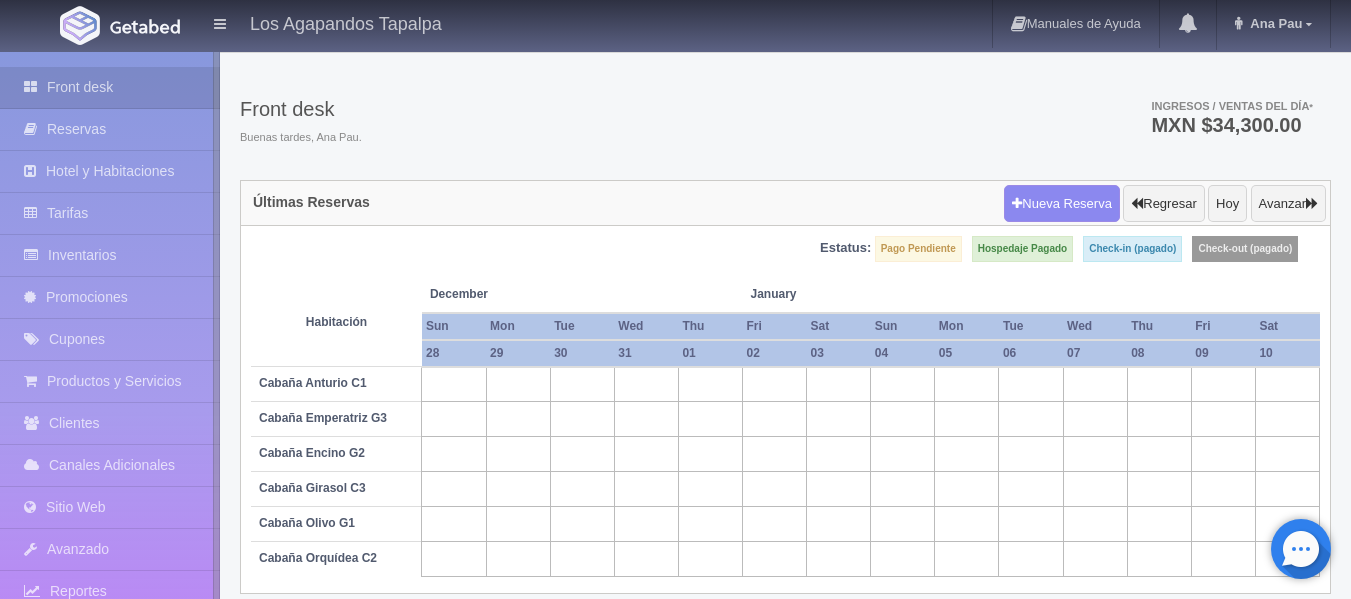 scroll, scrollTop: 57, scrollLeft: 0, axis: vertical 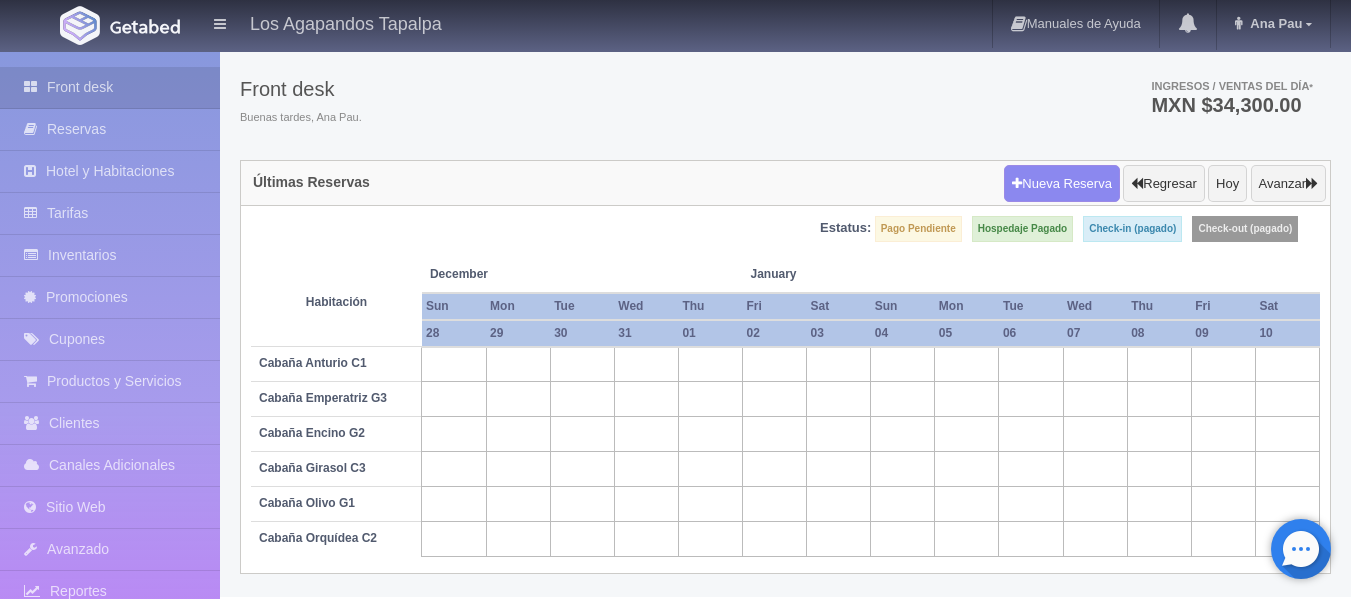 click at bounding box center [775, 539] 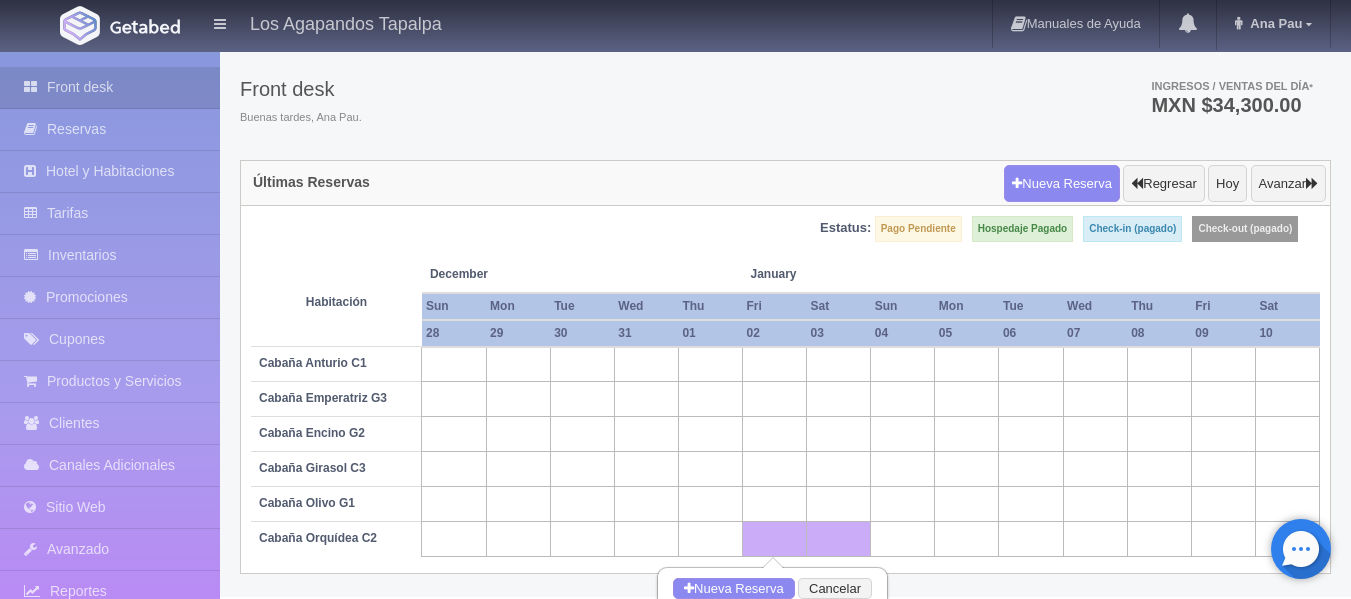 click at bounding box center (903, 539) 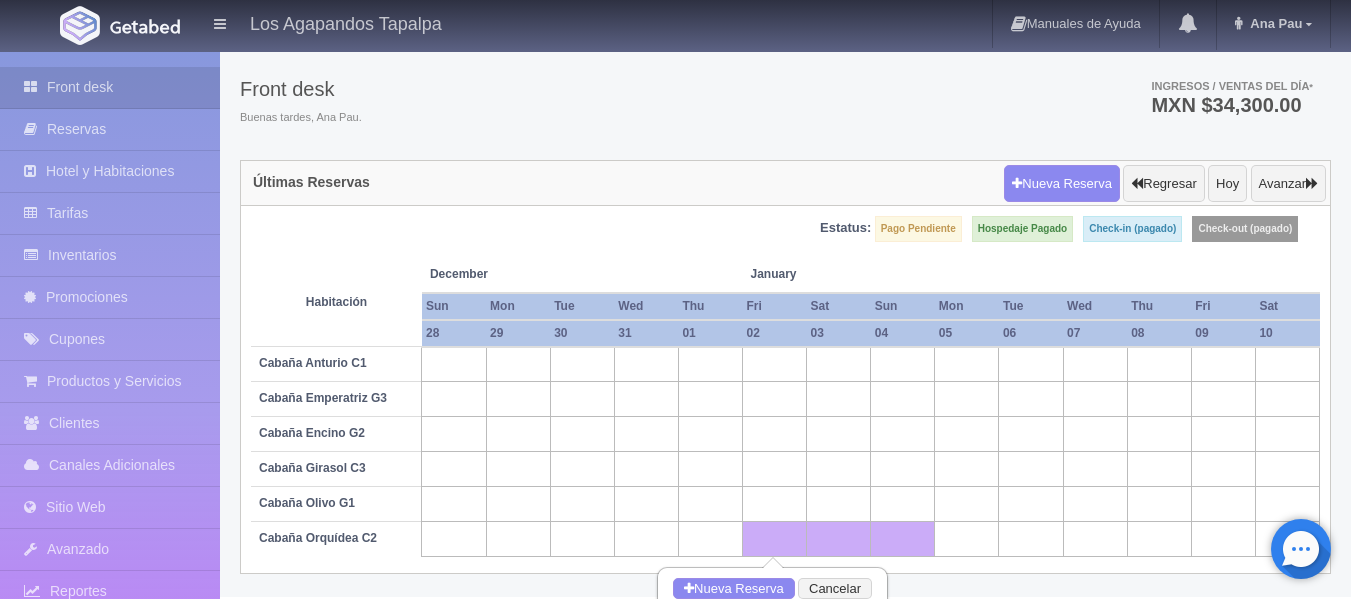 click at bounding box center (839, 539) 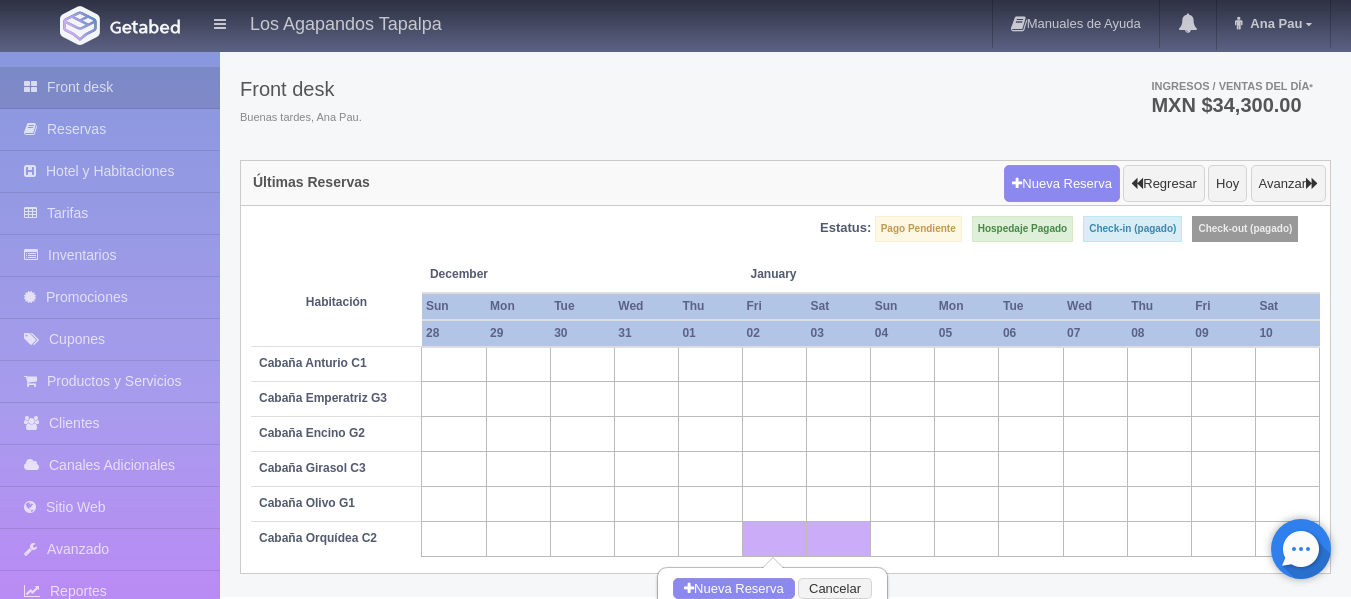 click at bounding box center [775, 539] 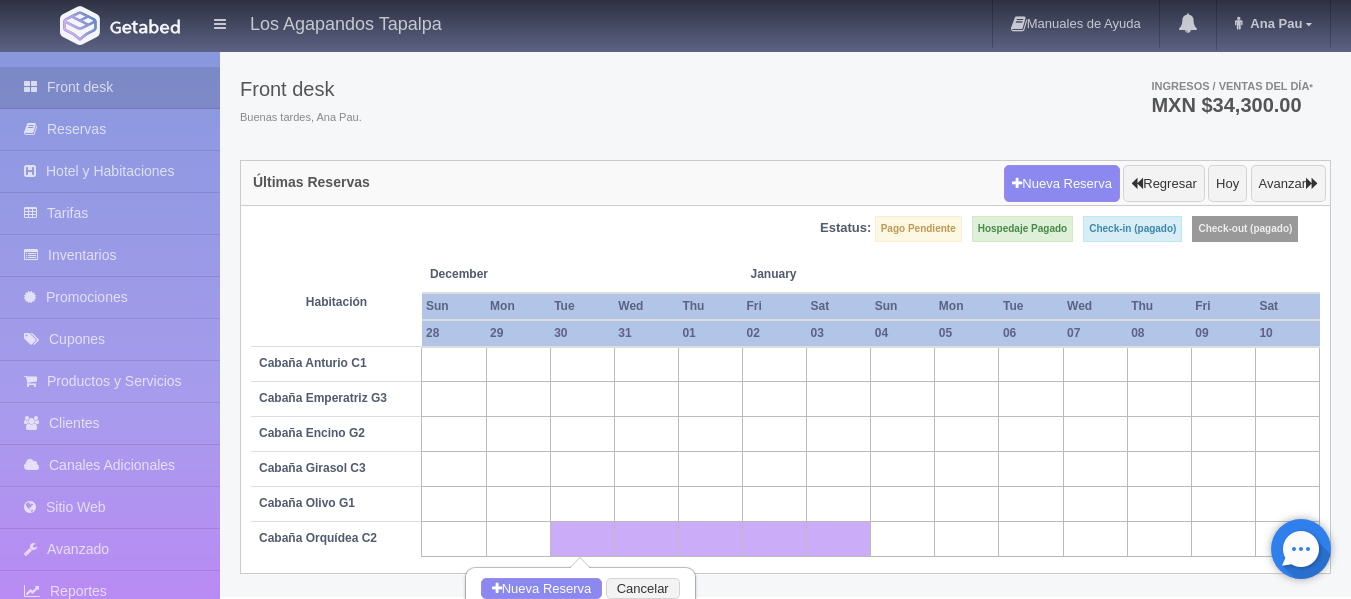 click at bounding box center [839, 539] 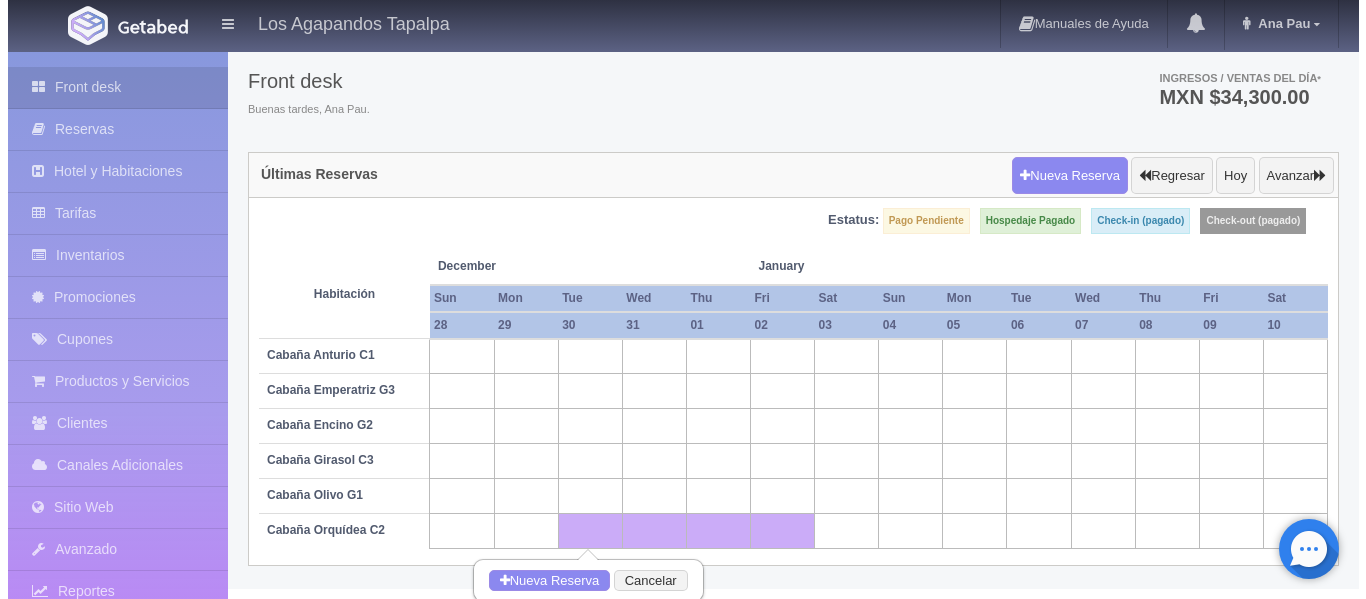 scroll, scrollTop: 68, scrollLeft: 0, axis: vertical 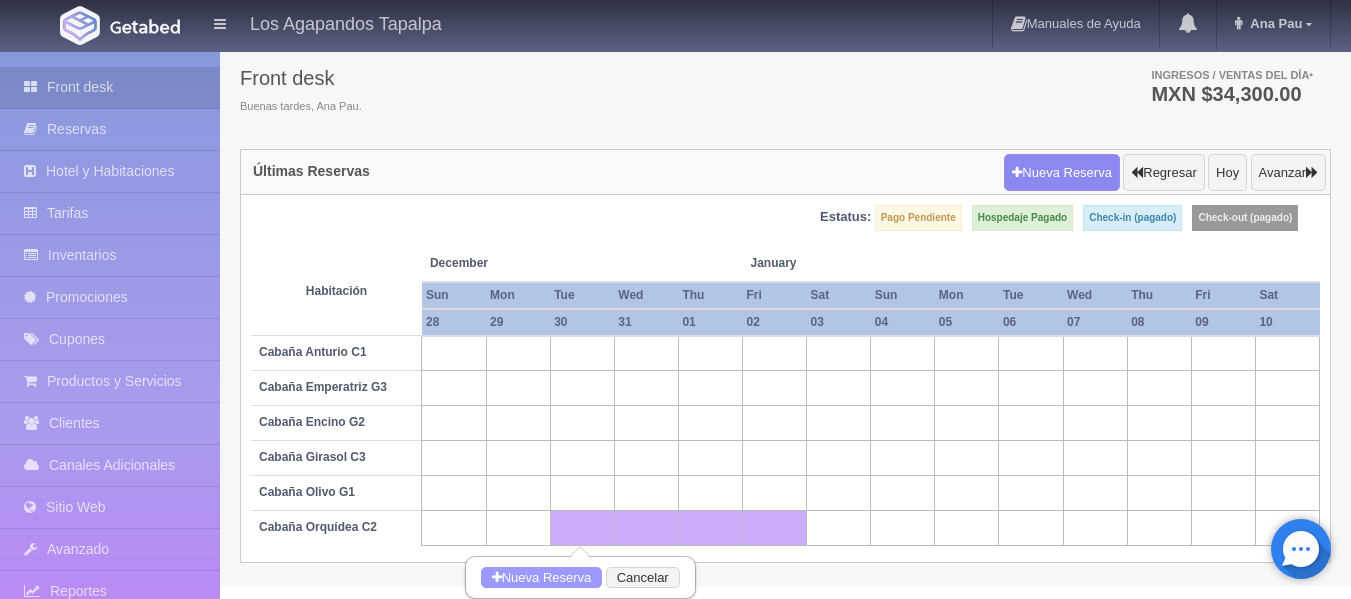 click on "Nueva Reserva" at bounding box center [542, 578] 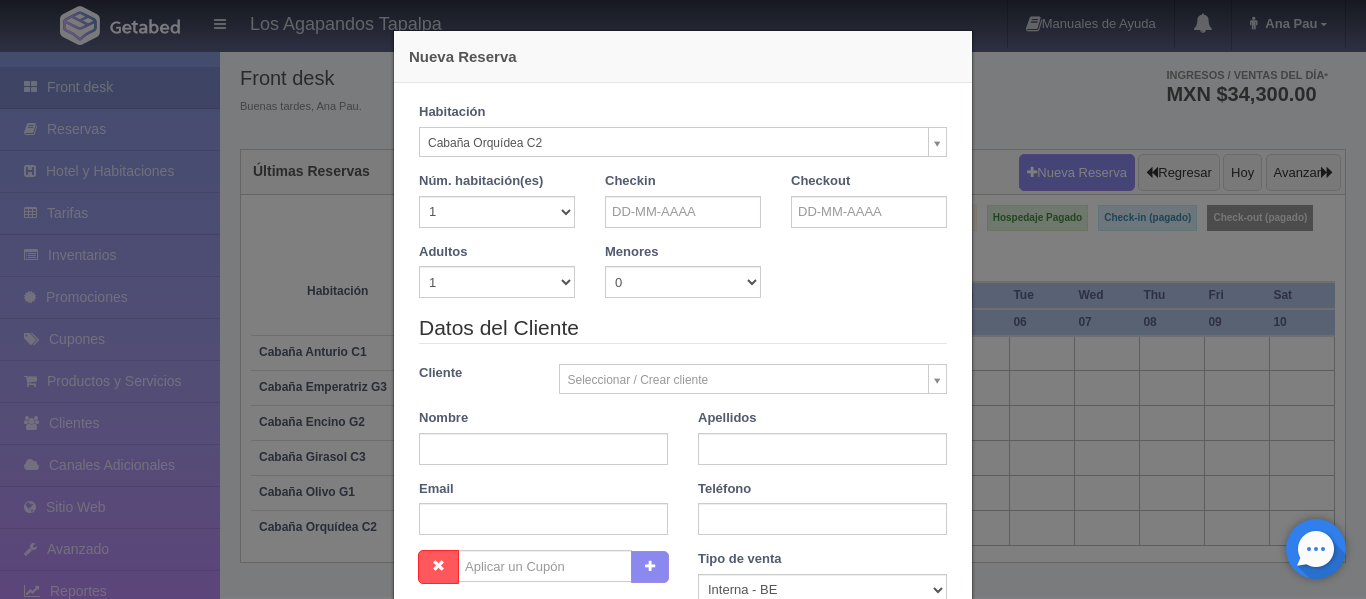 checkbox on "false" 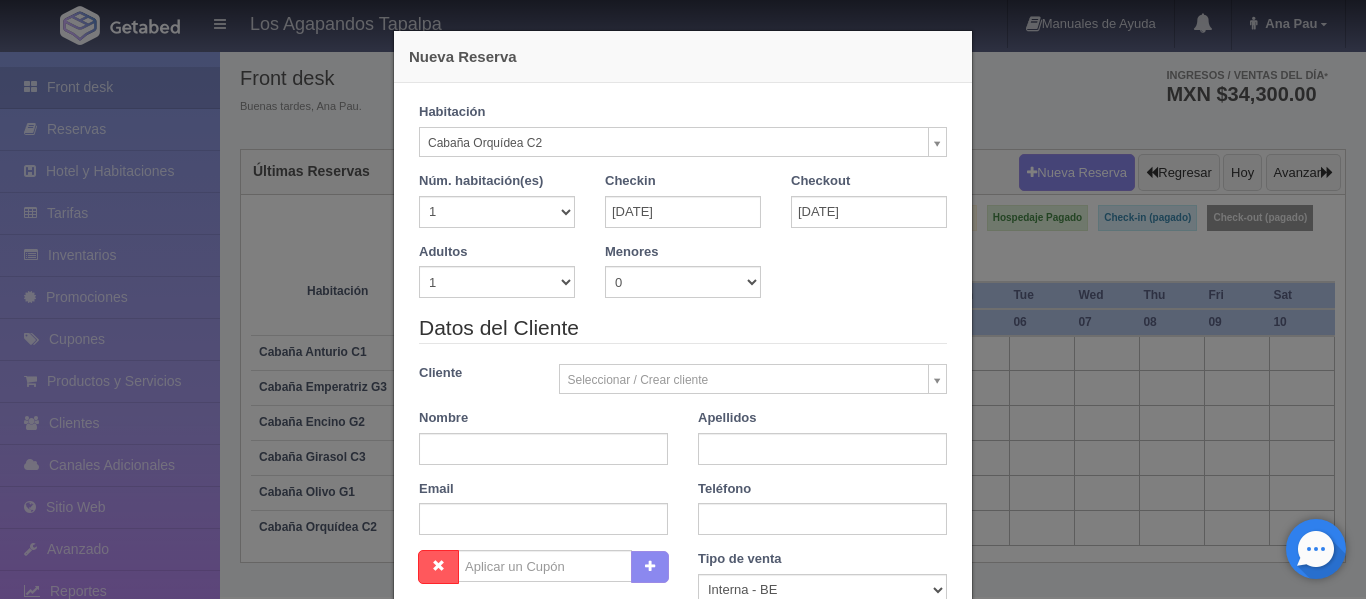 checkbox on "false" 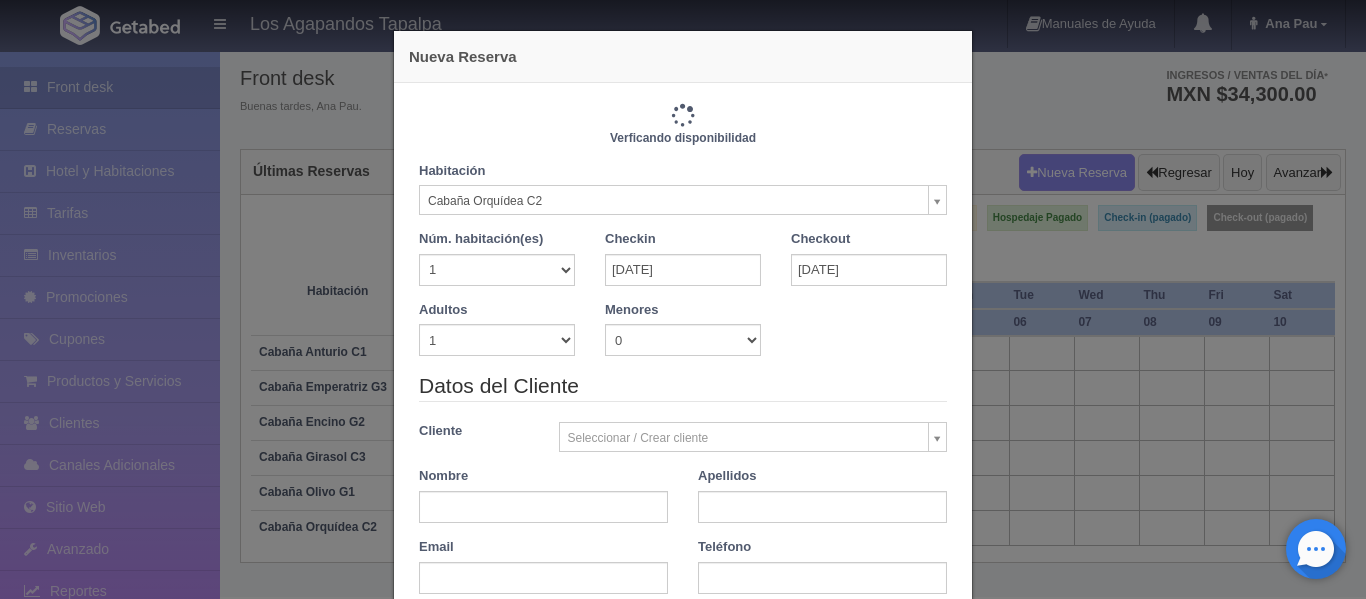 type on "11400.00" 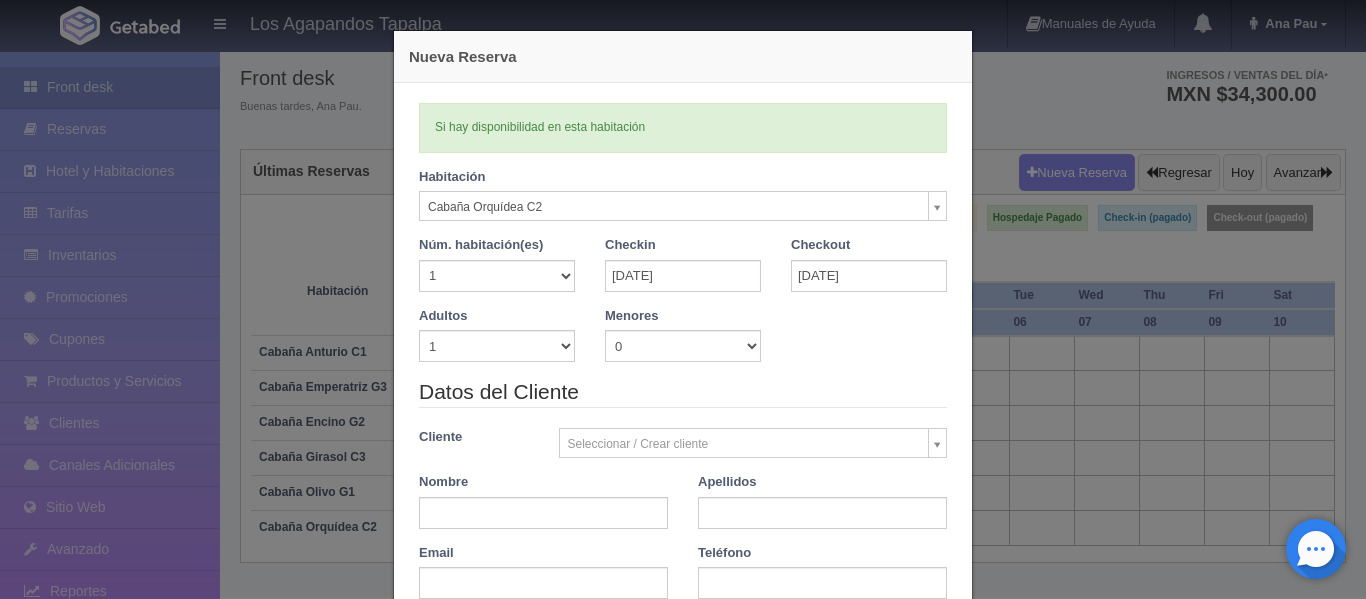 click on "Los Agapandos Tapalpa
Manuales de Ayuda
Actualizaciones recientes
Ana Pau
Mi Perfil
Salir / Log Out
Procesando...
Front desk
Reservas
Hotel y Habitaciones
Tarifas
Inventarios
Promociones
Cupones
Productos y Servicios
Clientes
Canales Adicionales
Facebook Fan Page" at bounding box center [683, 289] 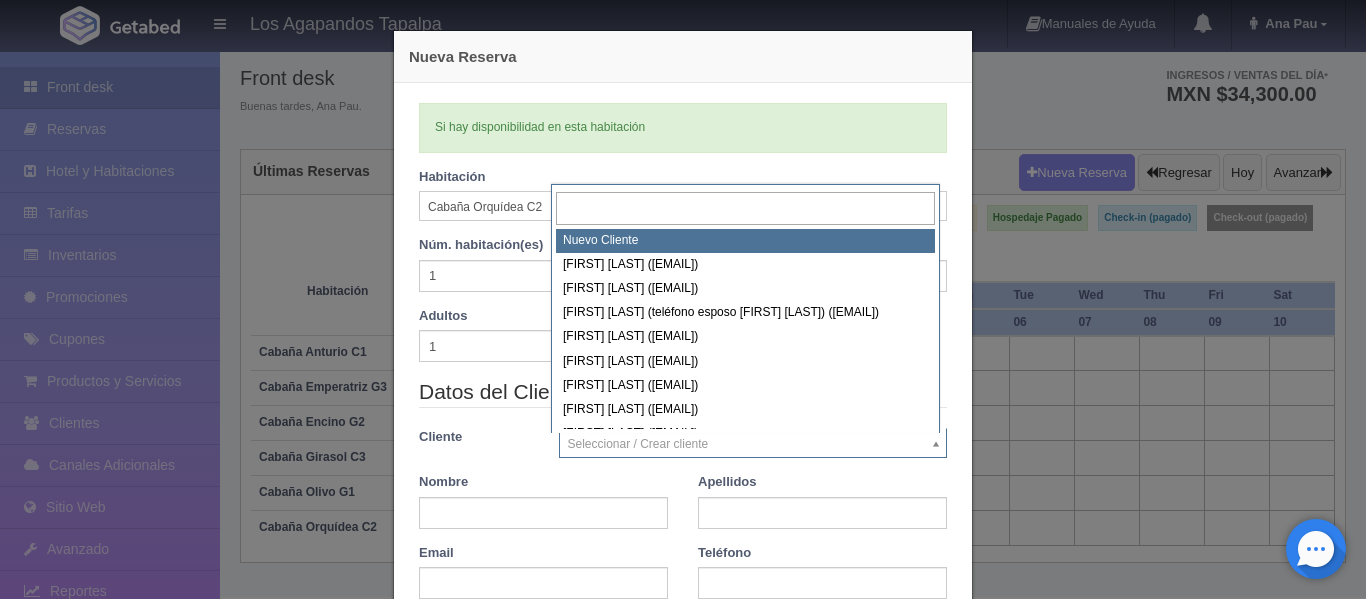 select on "-1" 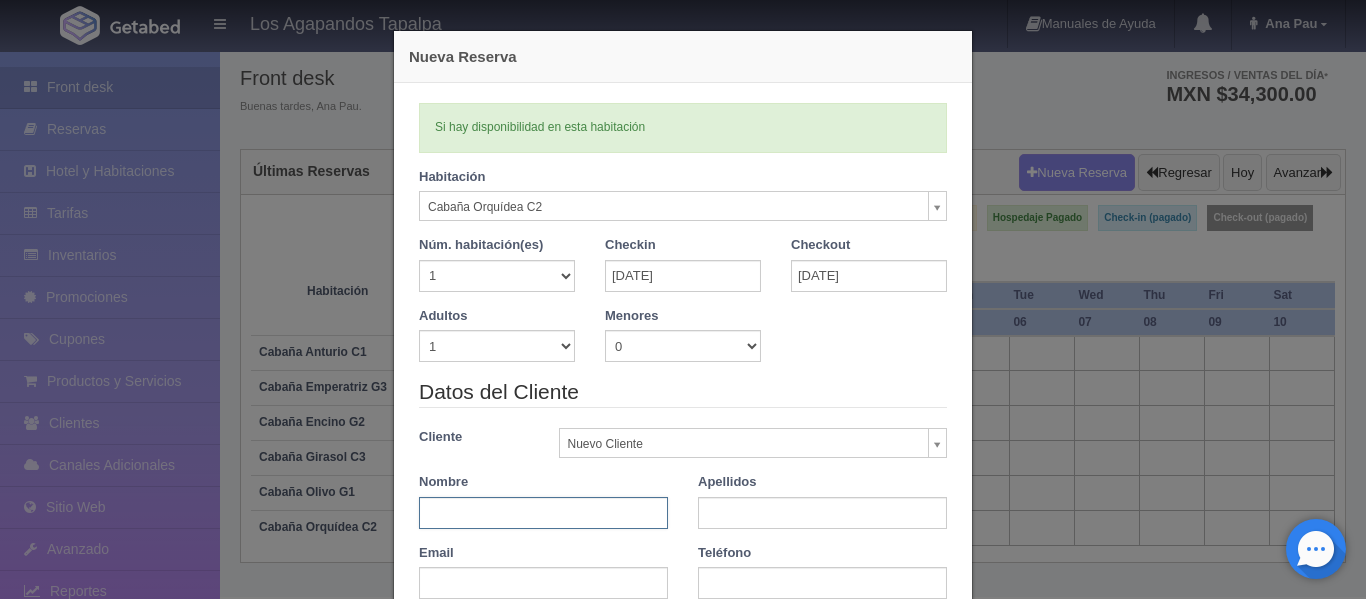 click at bounding box center (543, 513) 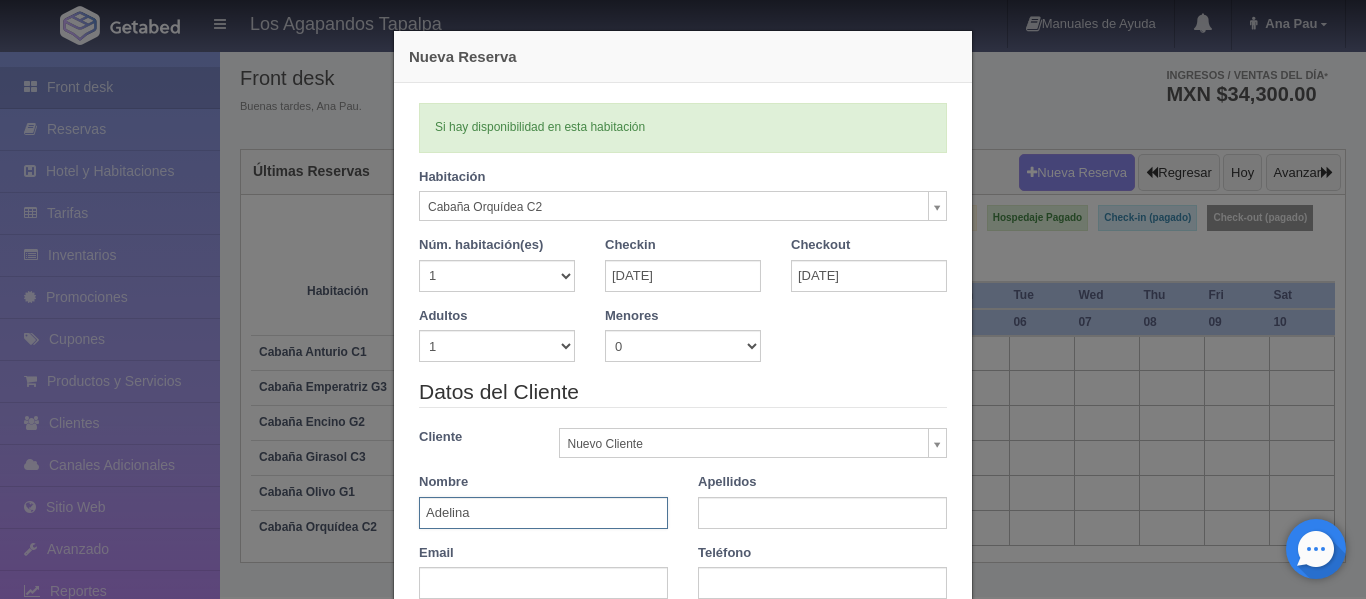 type on "Adelina" 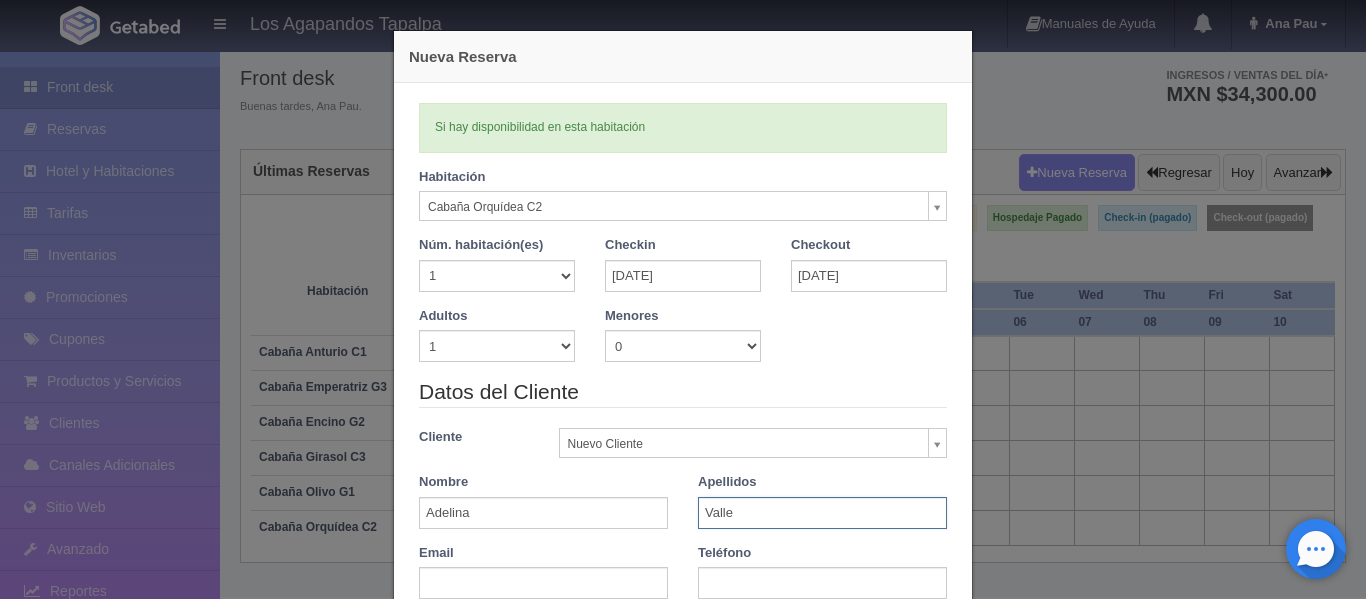 type on "Valle" 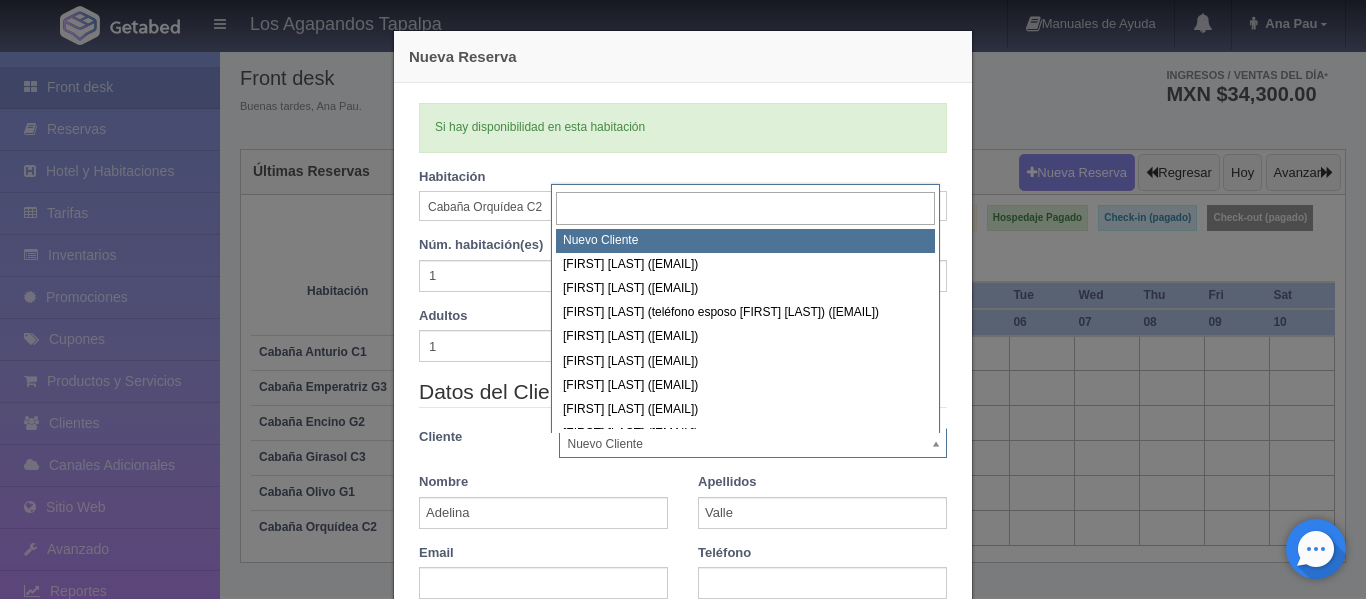 click on "Los Agapandos Tapalpa
Manuales de Ayuda
Actualizaciones recientes
Ana Pau
Mi Perfil
Salir / Log Out
Procesando...
Front desk
Reservas
Hotel y Habitaciones
Tarifas
Inventarios
Promociones
Cupones
Productos y Servicios
Clientes
Canales Adicionales
Facebook Fan Page" at bounding box center (683, 289) 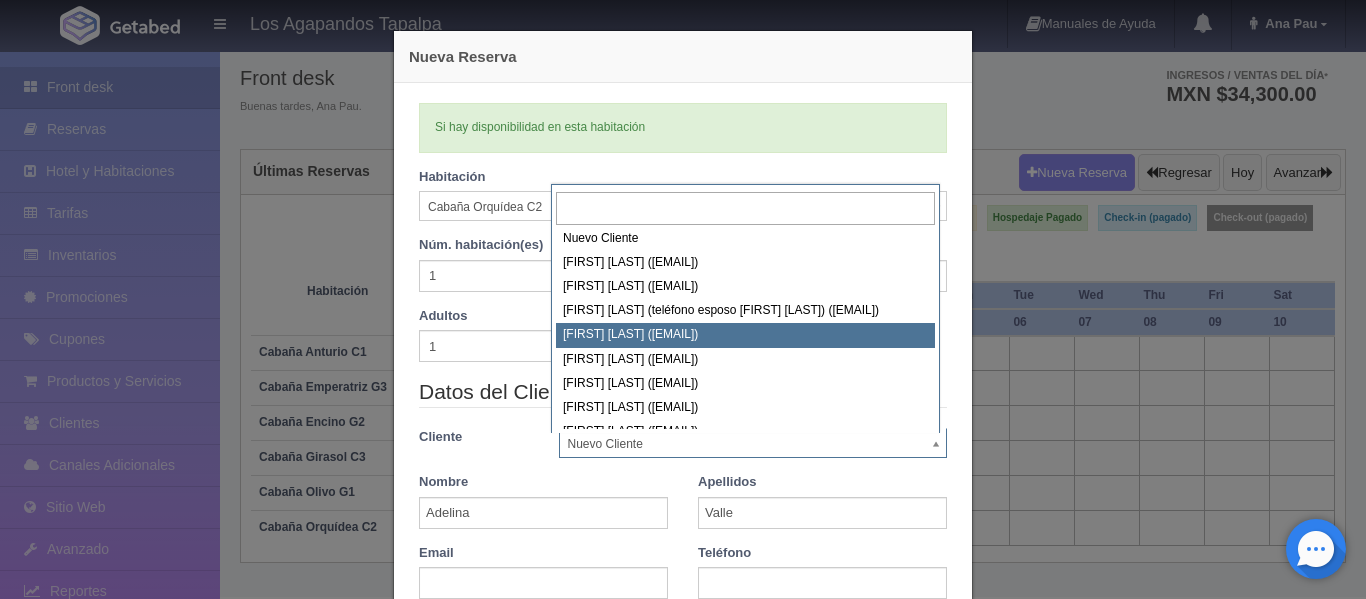 scroll, scrollTop: 0, scrollLeft: 0, axis: both 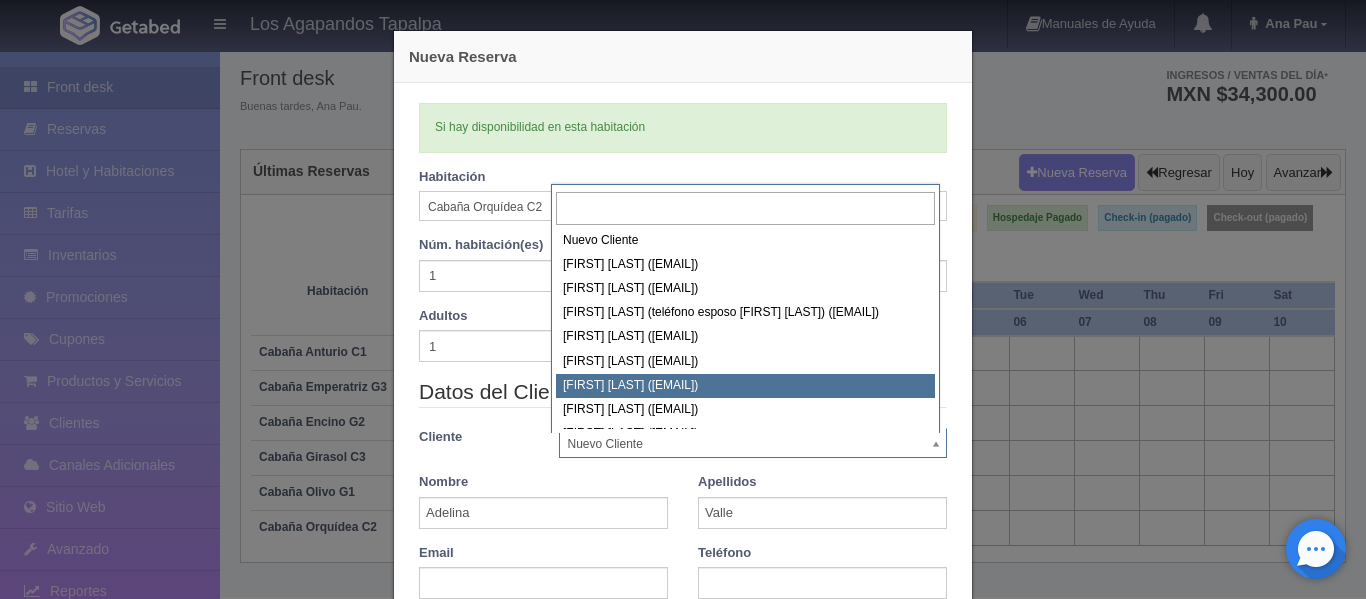 click on "Los Agapandos Tapalpa
Manuales de Ayuda
Actualizaciones recientes
Ana Pau
Mi Perfil
Salir / Log Out
Procesando...
Front desk
Reservas
Hotel y Habitaciones
Tarifas
Inventarios
Promociones
Cupones
Productos y Servicios
Clientes
Canales Adicionales
Facebook Fan Page" at bounding box center [683, 289] 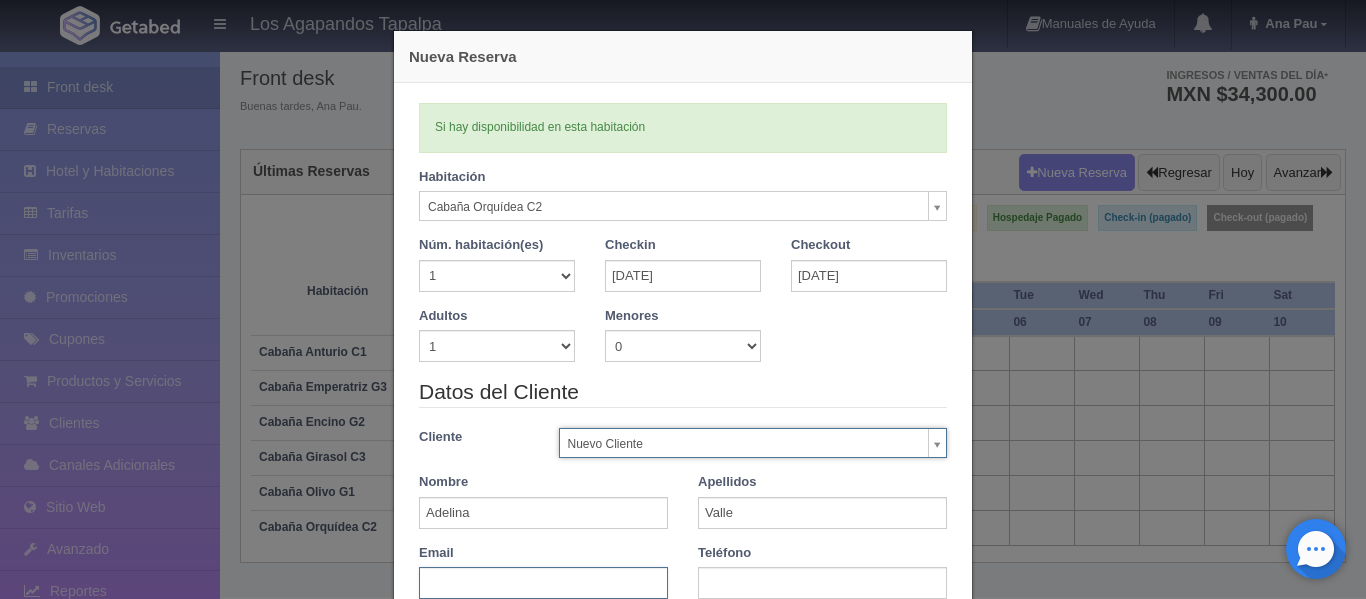 click at bounding box center (543, 583) 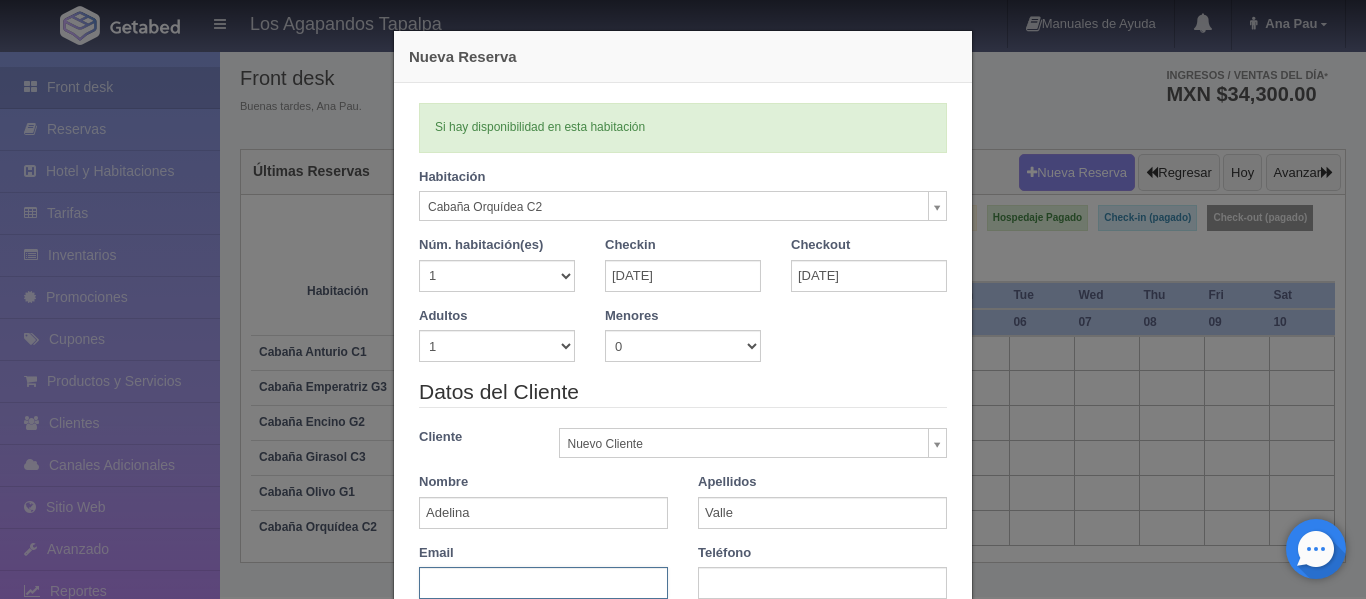 paste on "[EMAIL]" 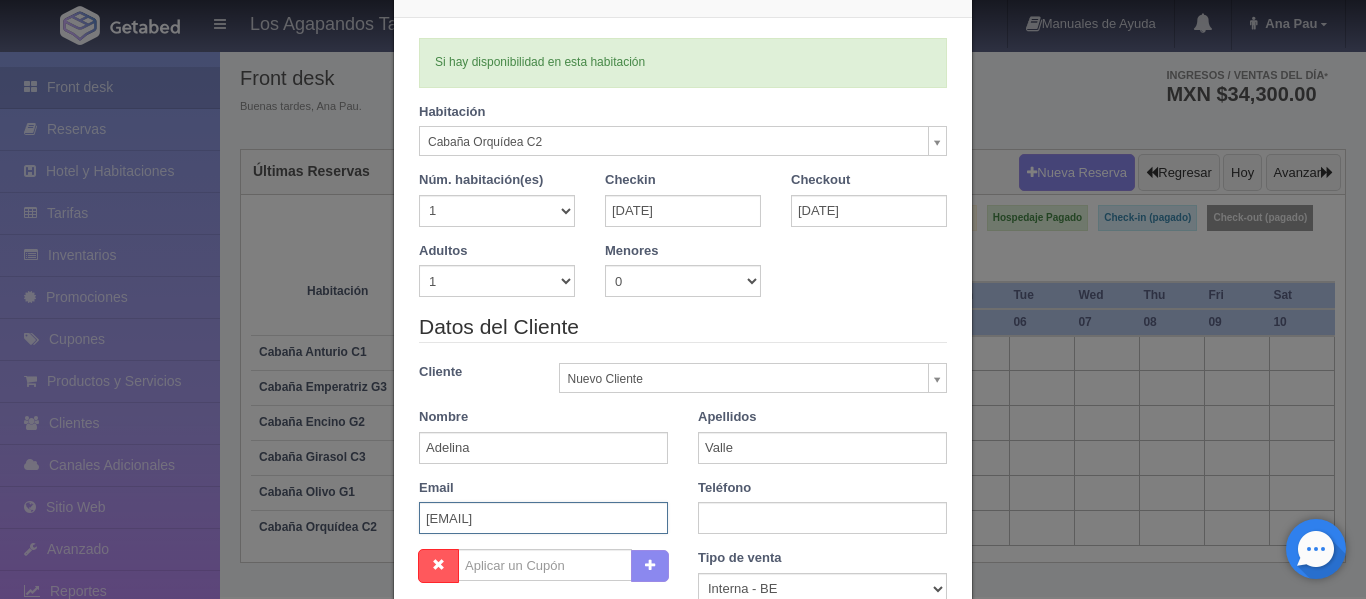 scroll, scrollTop: 200, scrollLeft: 0, axis: vertical 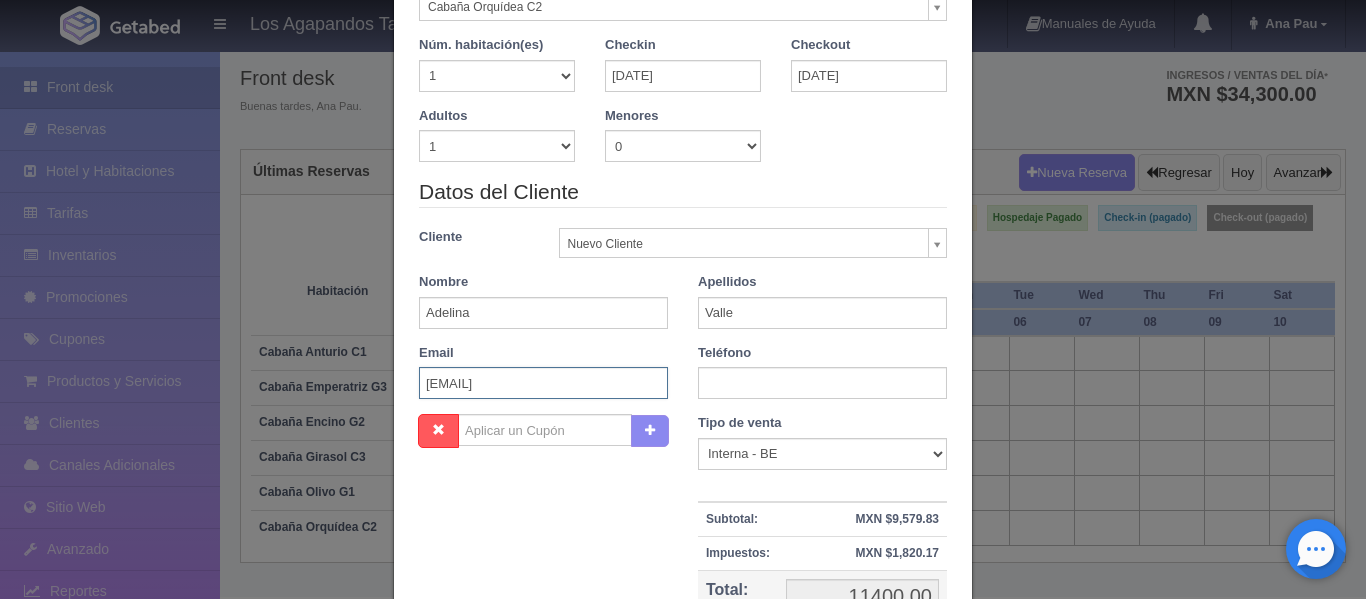 type on "[EMAIL]" 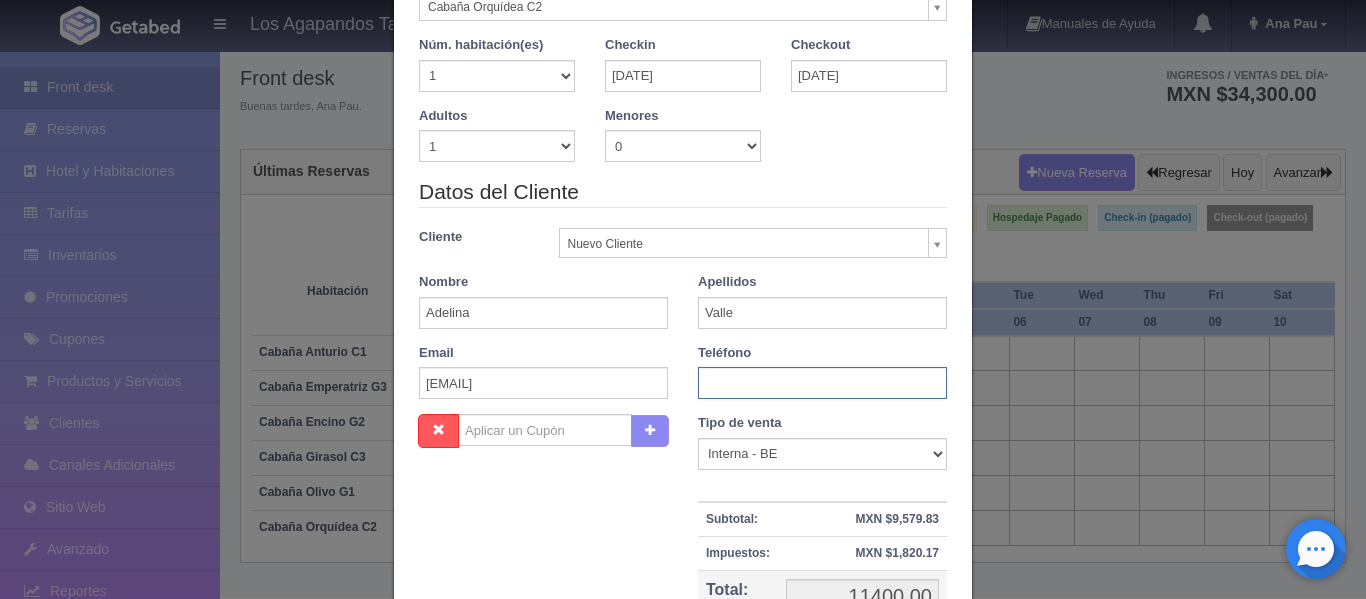 click at bounding box center (822, 383) 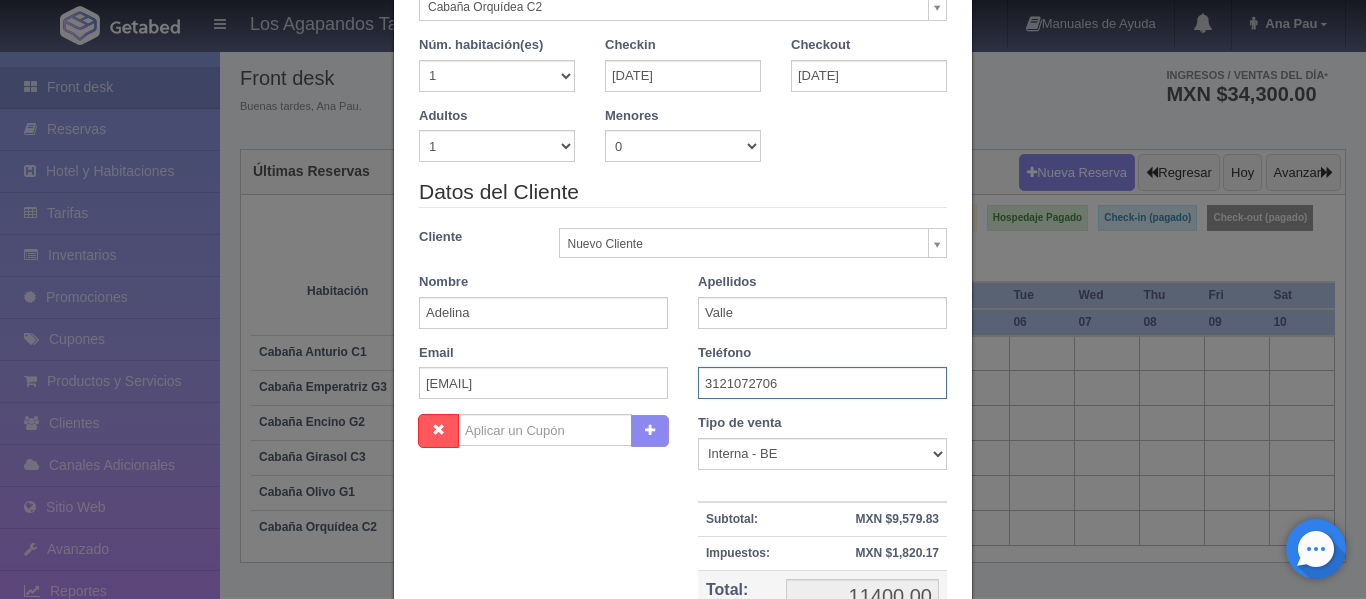 type on "3121072706" 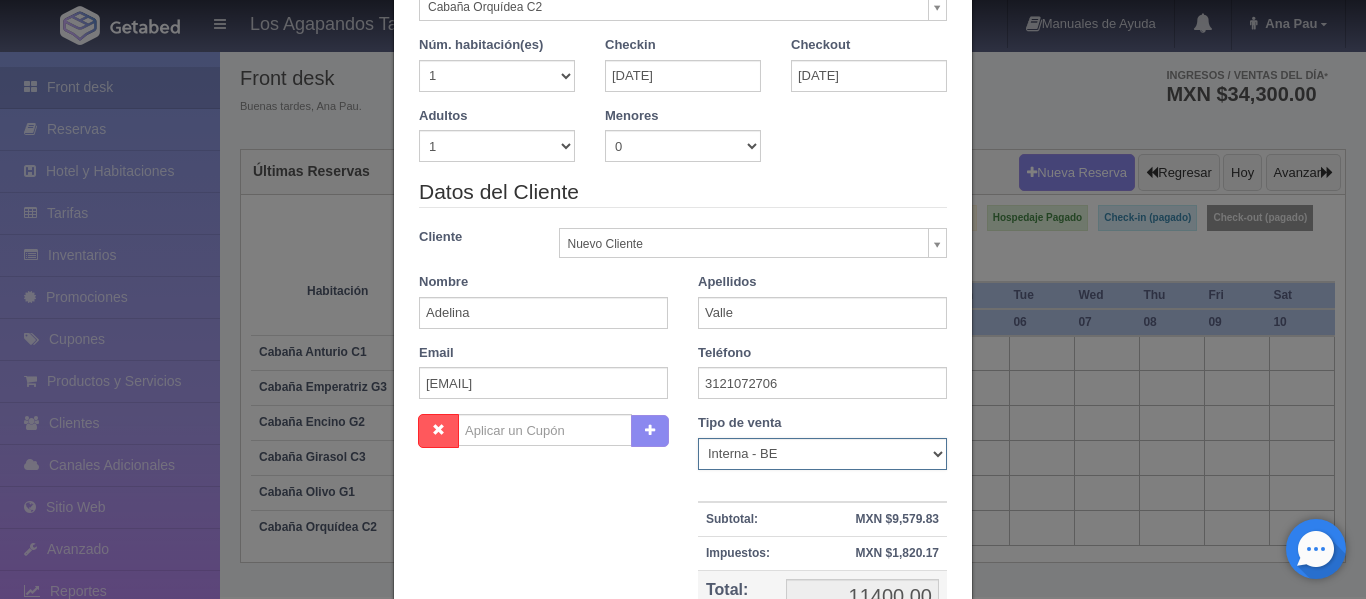 click on "Correo Electronico
Interna - BE
Llamada
OTA Externa
Otro
WALK IN" at bounding box center (822, 454) 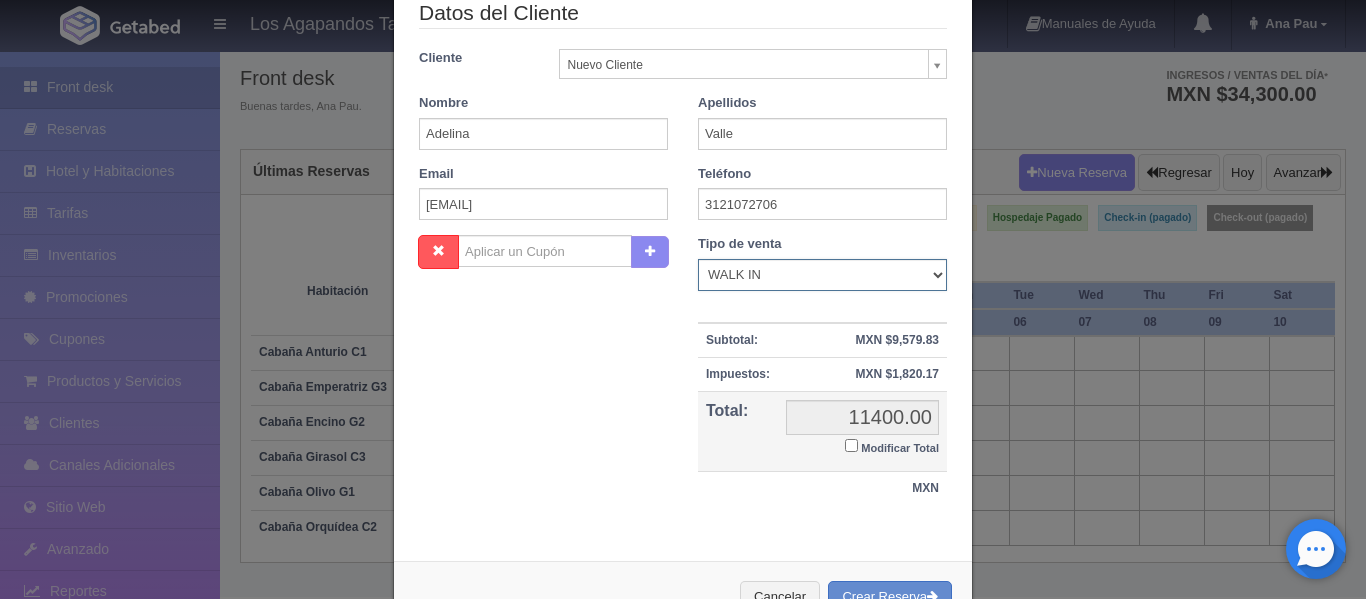 scroll, scrollTop: 400, scrollLeft: 0, axis: vertical 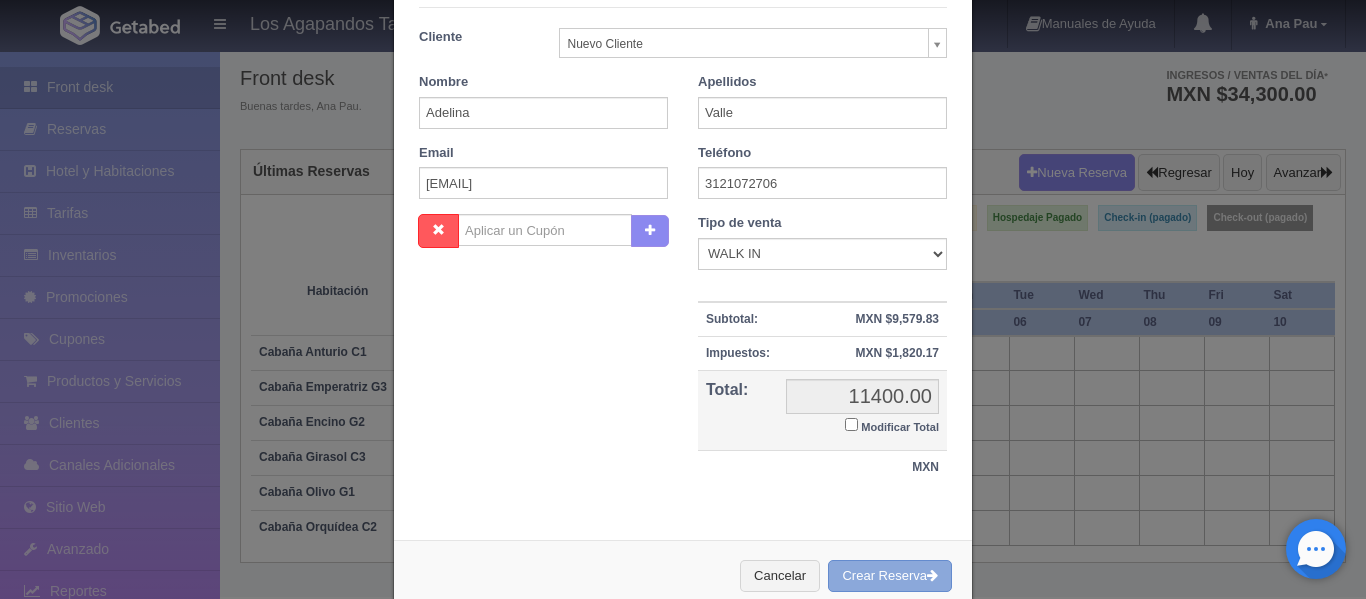 click on "Crear Reserva" at bounding box center (890, 576) 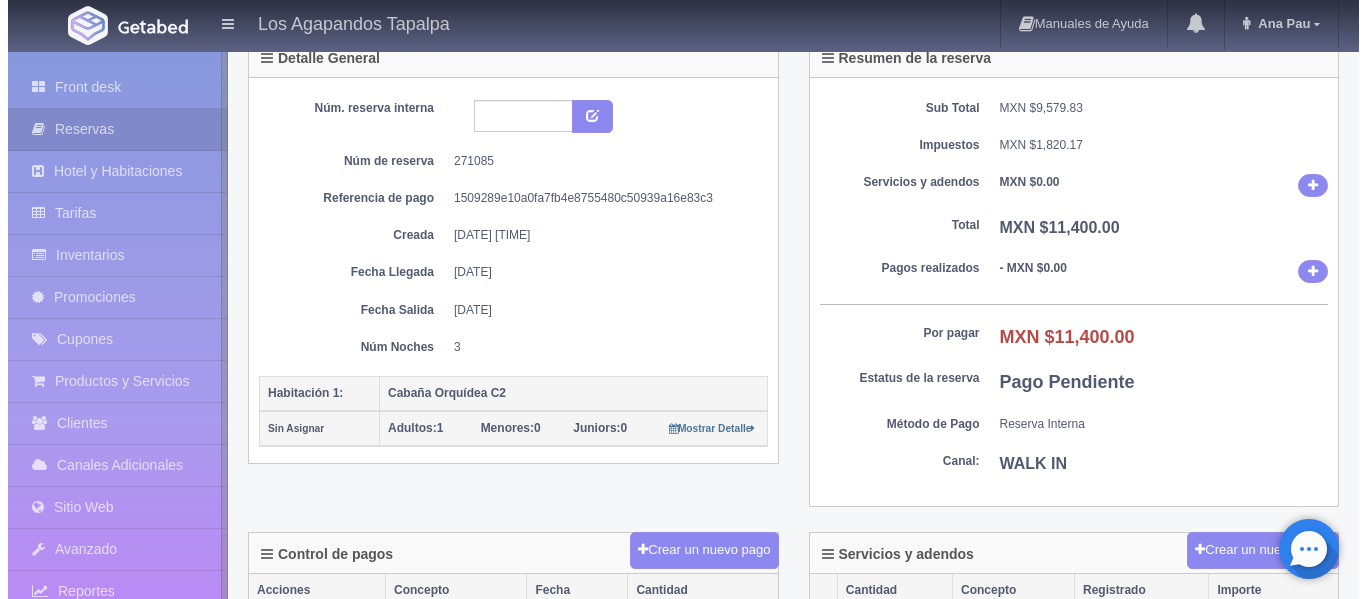 scroll, scrollTop: 300, scrollLeft: 0, axis: vertical 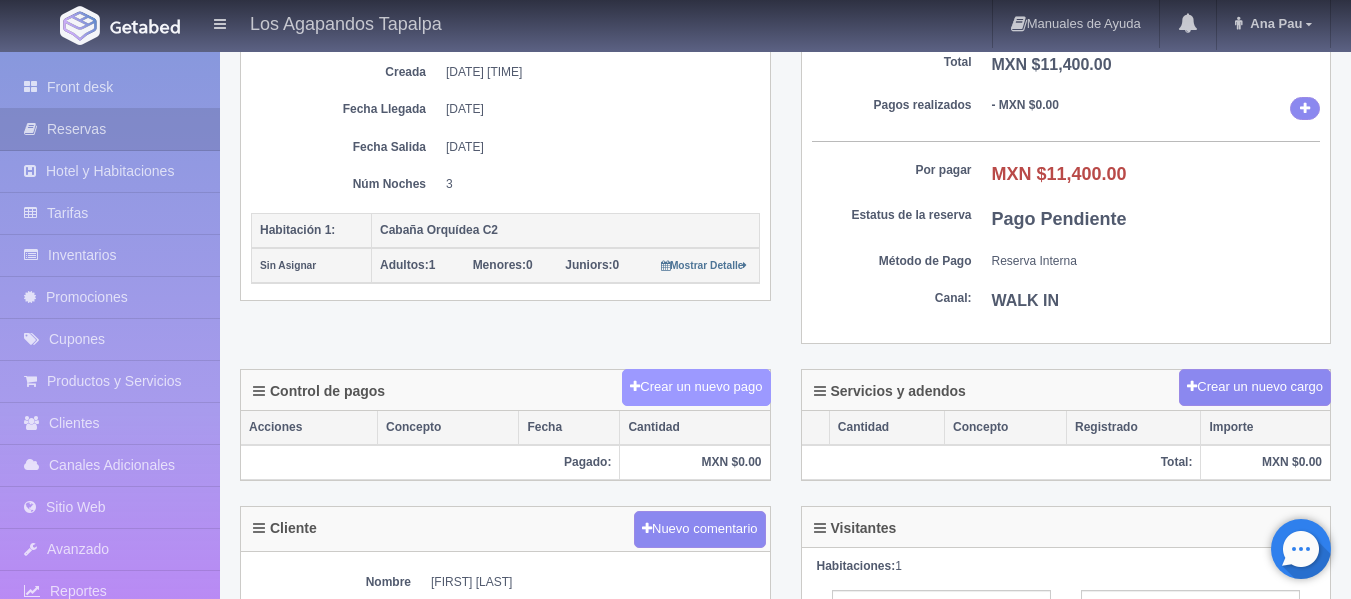 click on "Crear un nuevo pago" at bounding box center [696, 387] 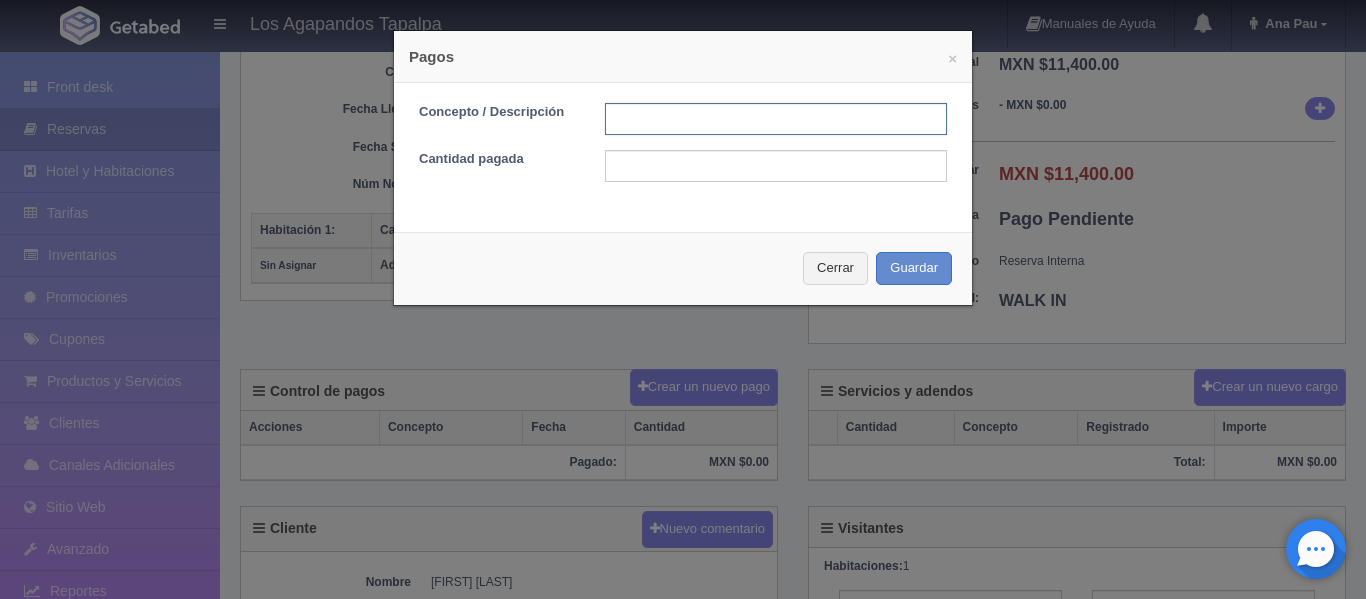 click at bounding box center (776, 119) 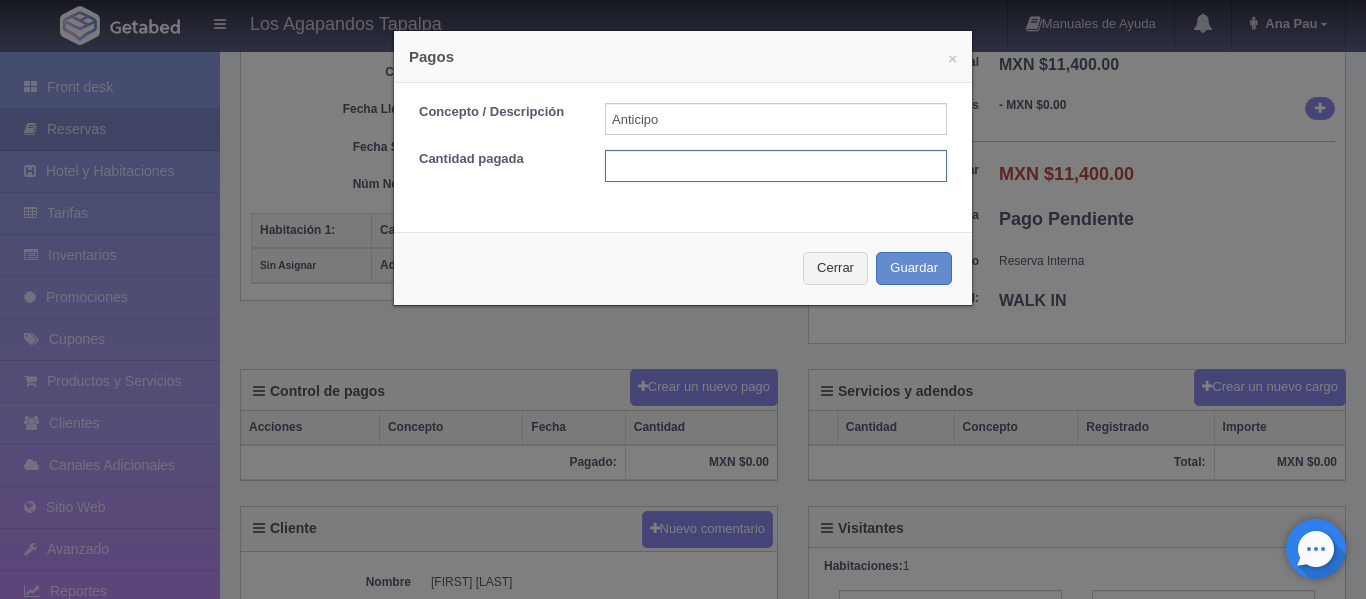 click at bounding box center [776, 166] 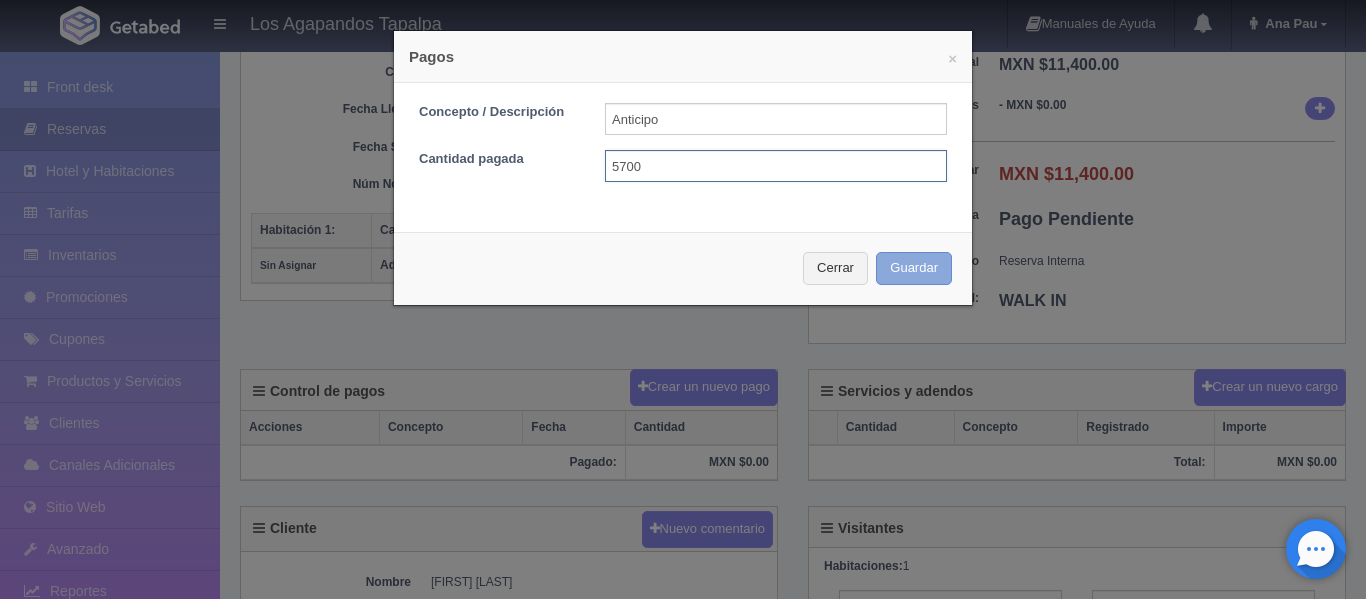type on "5700" 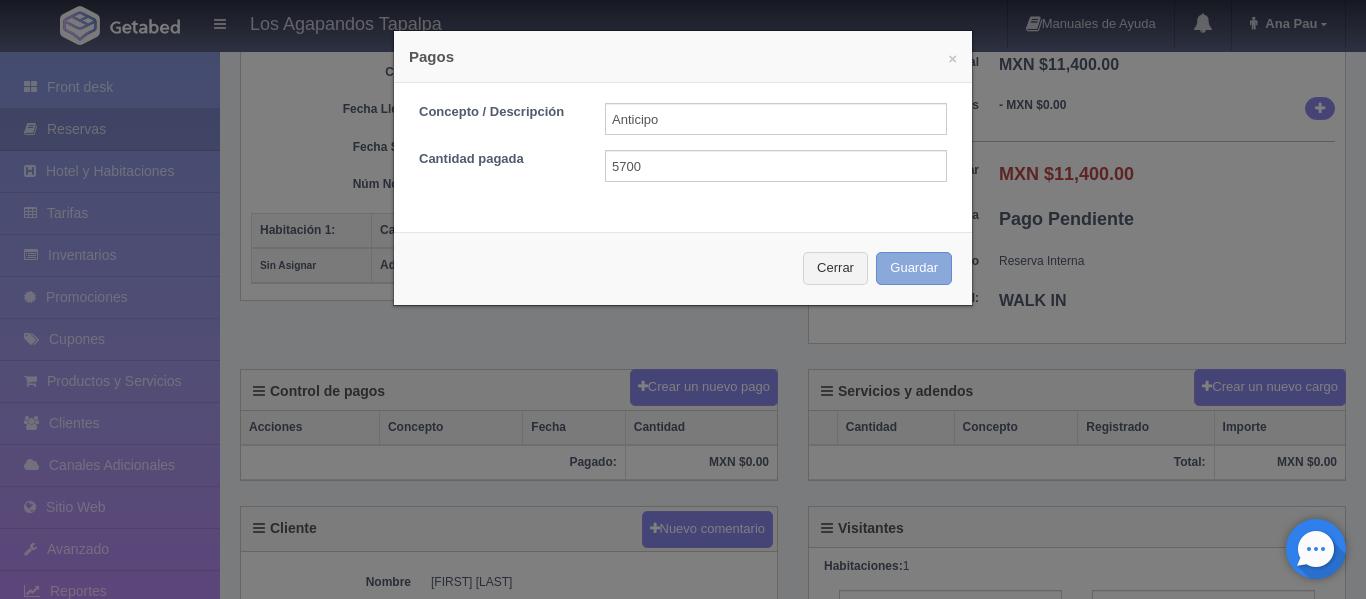click on "Guardar" at bounding box center (914, 268) 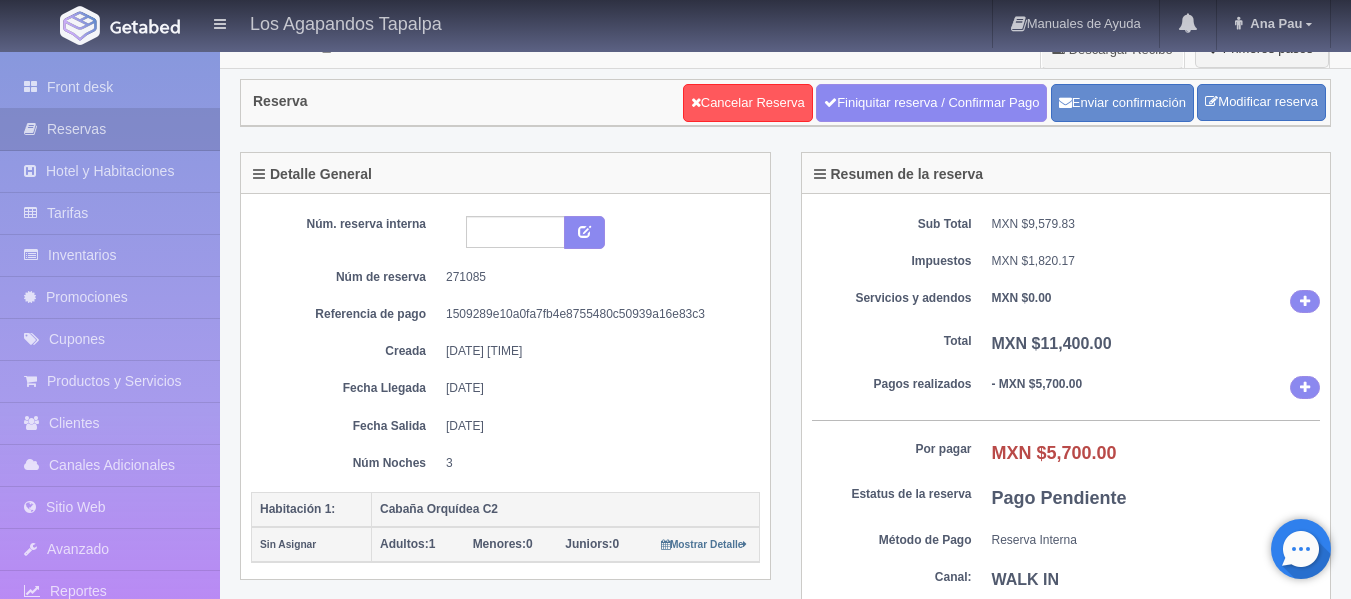 scroll, scrollTop: 0, scrollLeft: 0, axis: both 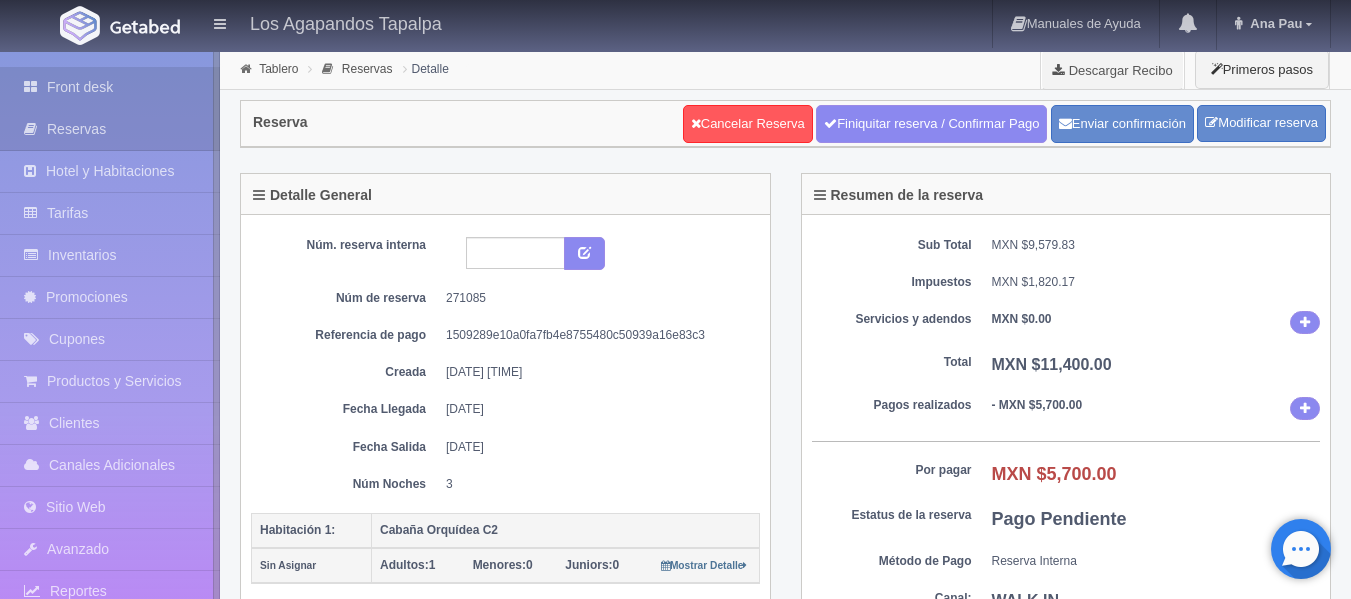 click on "Front desk" at bounding box center (110, 87) 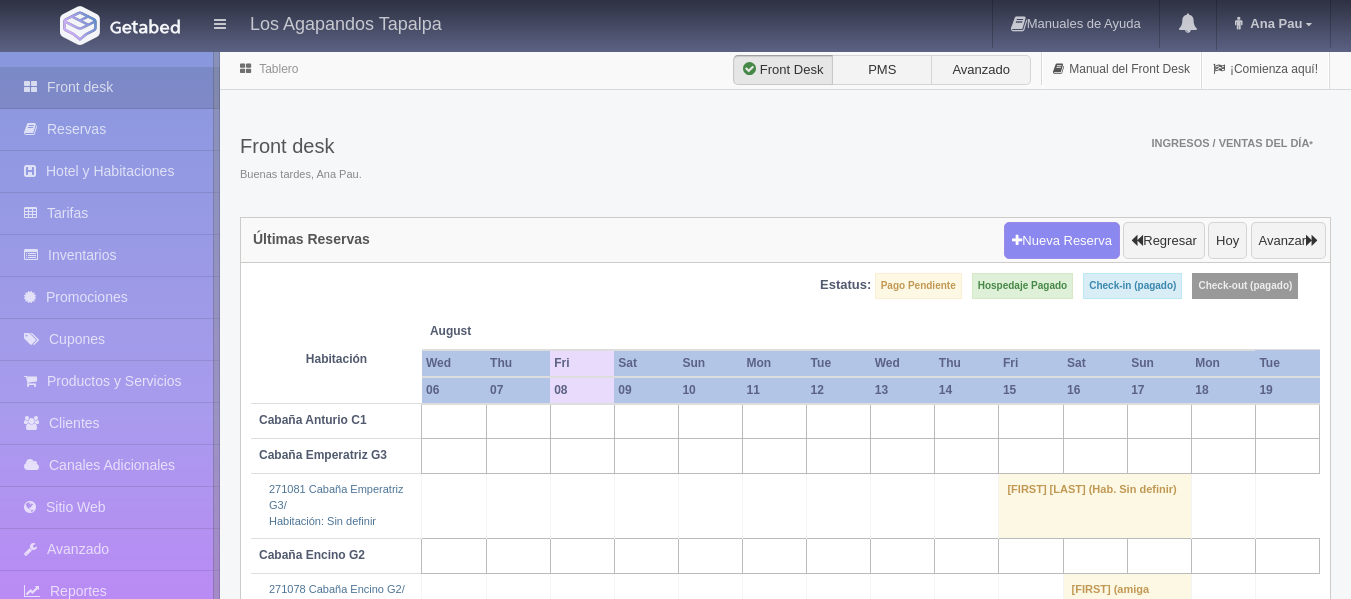 scroll, scrollTop: 0, scrollLeft: 0, axis: both 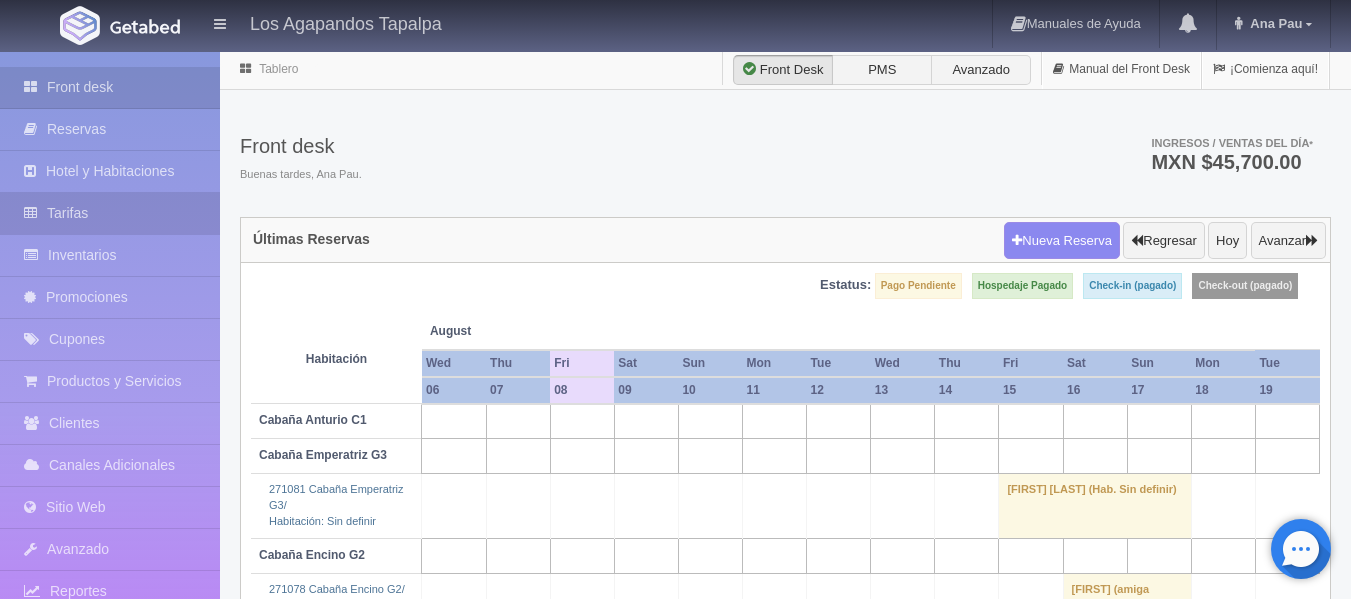 click on "Tarifas" at bounding box center (110, 213) 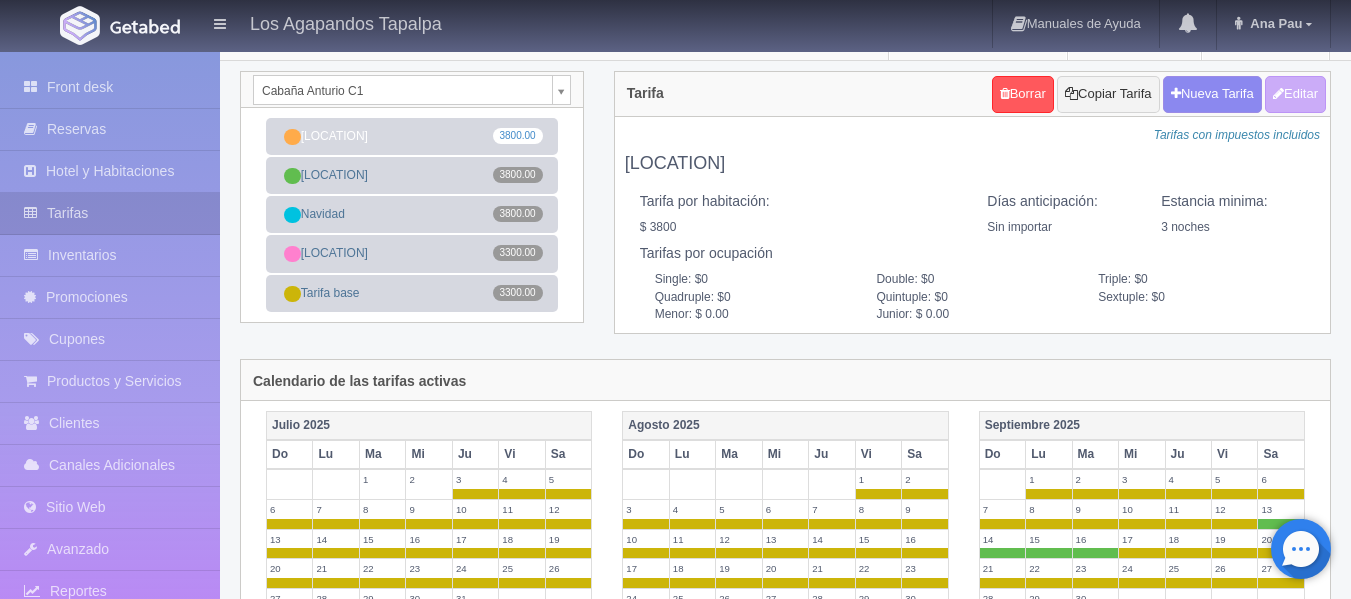 scroll, scrollTop: 0, scrollLeft: 0, axis: both 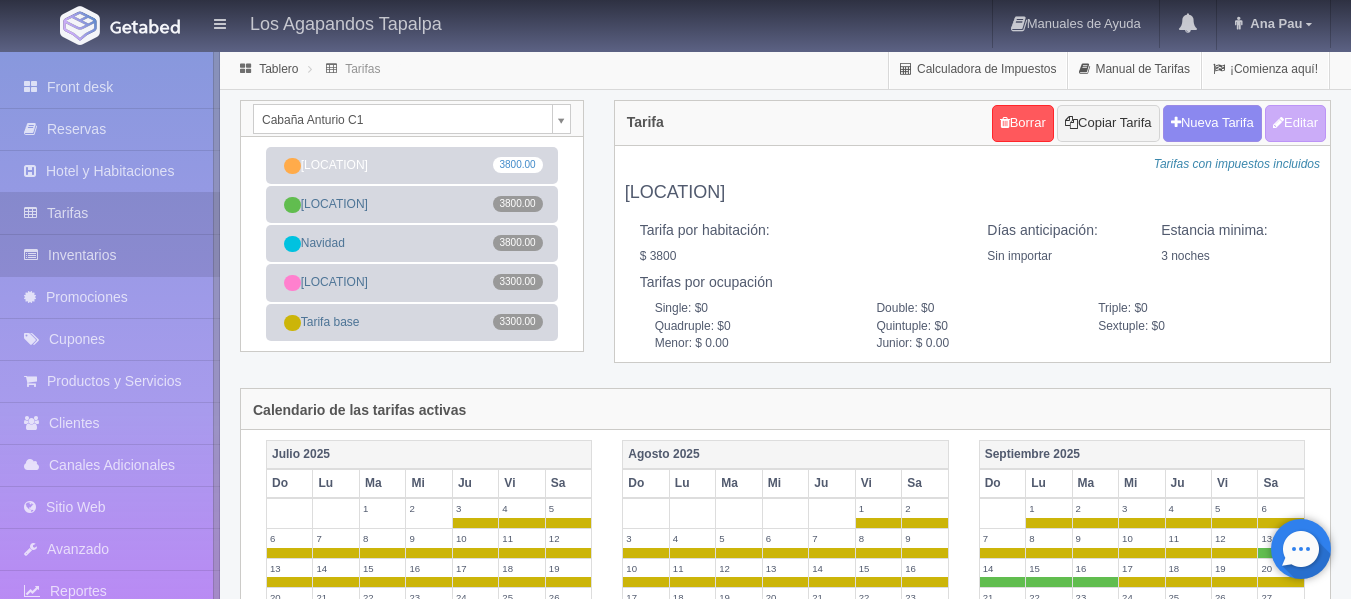 click on "Inventarios" at bounding box center (110, 255) 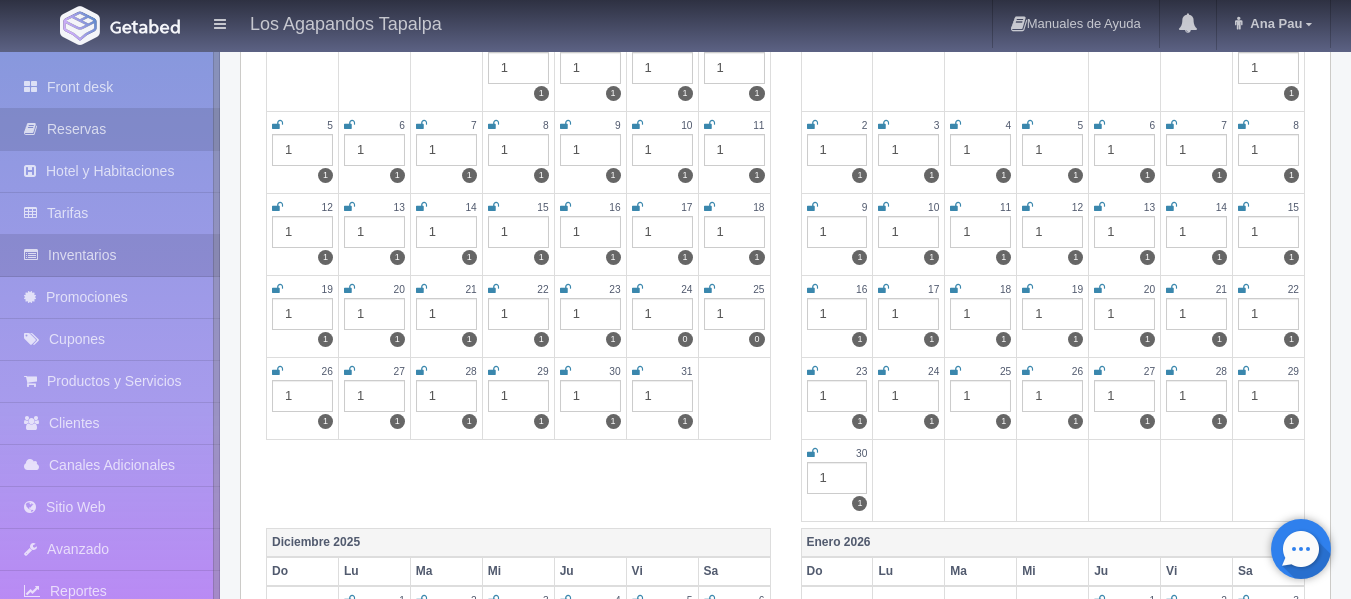 scroll, scrollTop: 800, scrollLeft: 0, axis: vertical 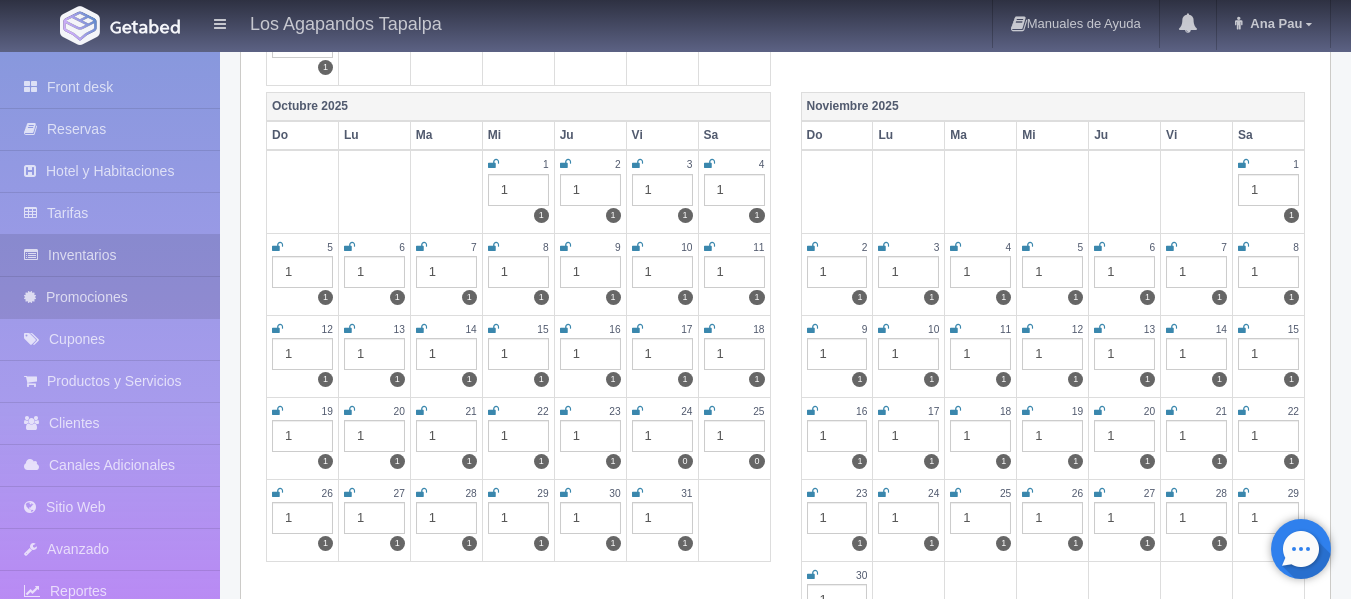 click on "Promociones" at bounding box center (110, 297) 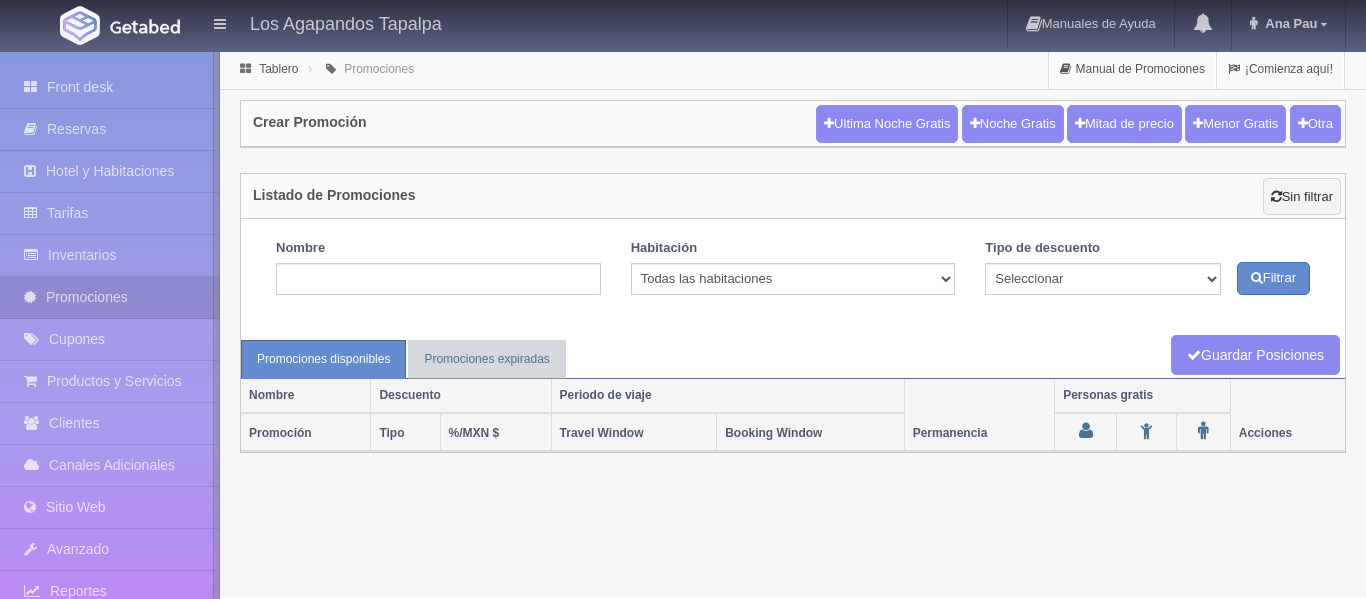 scroll, scrollTop: 0, scrollLeft: 0, axis: both 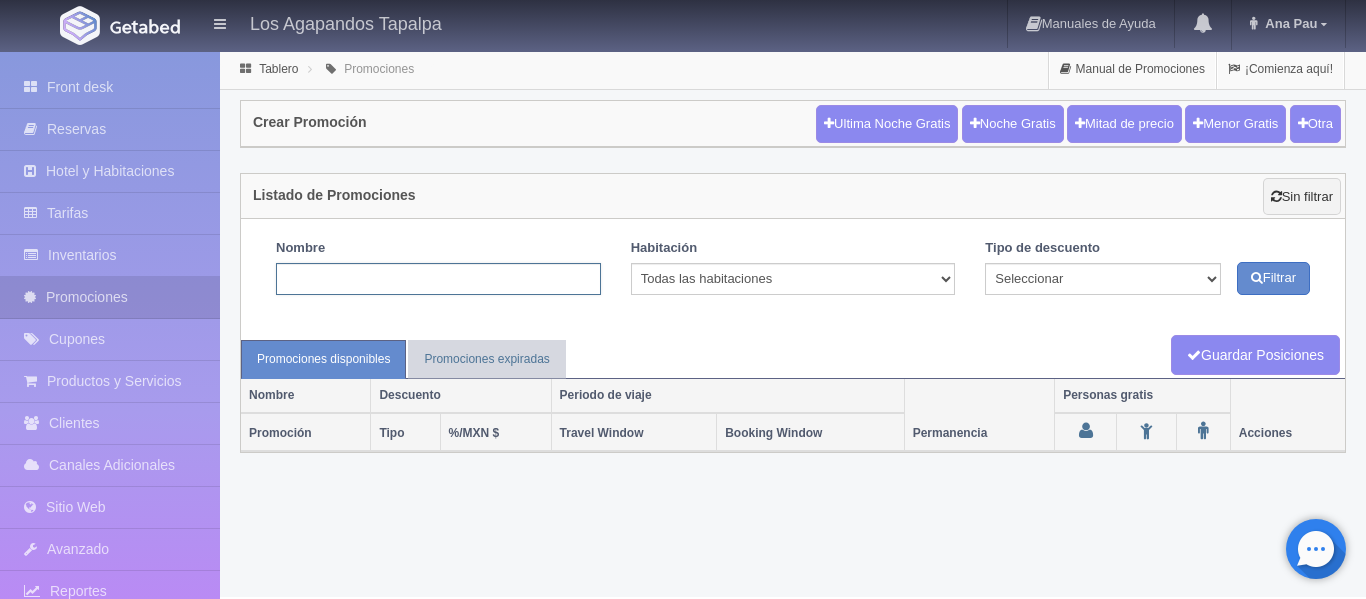click at bounding box center [438, 279] 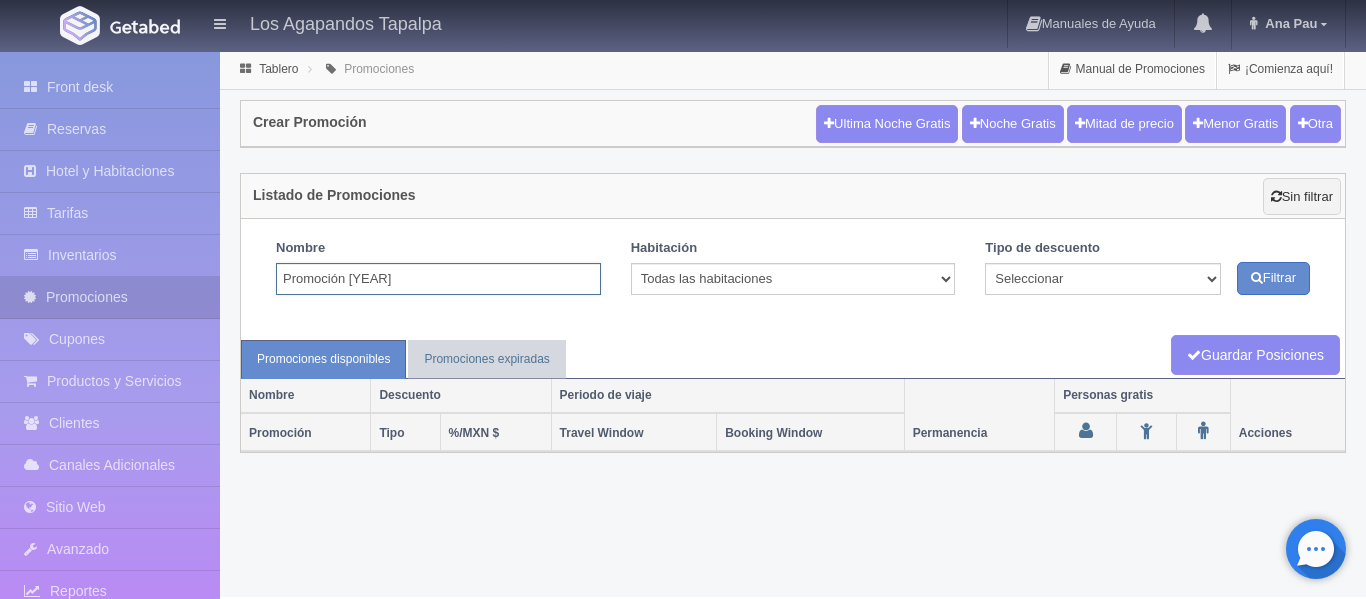 type on "Promoción [YEAR]" 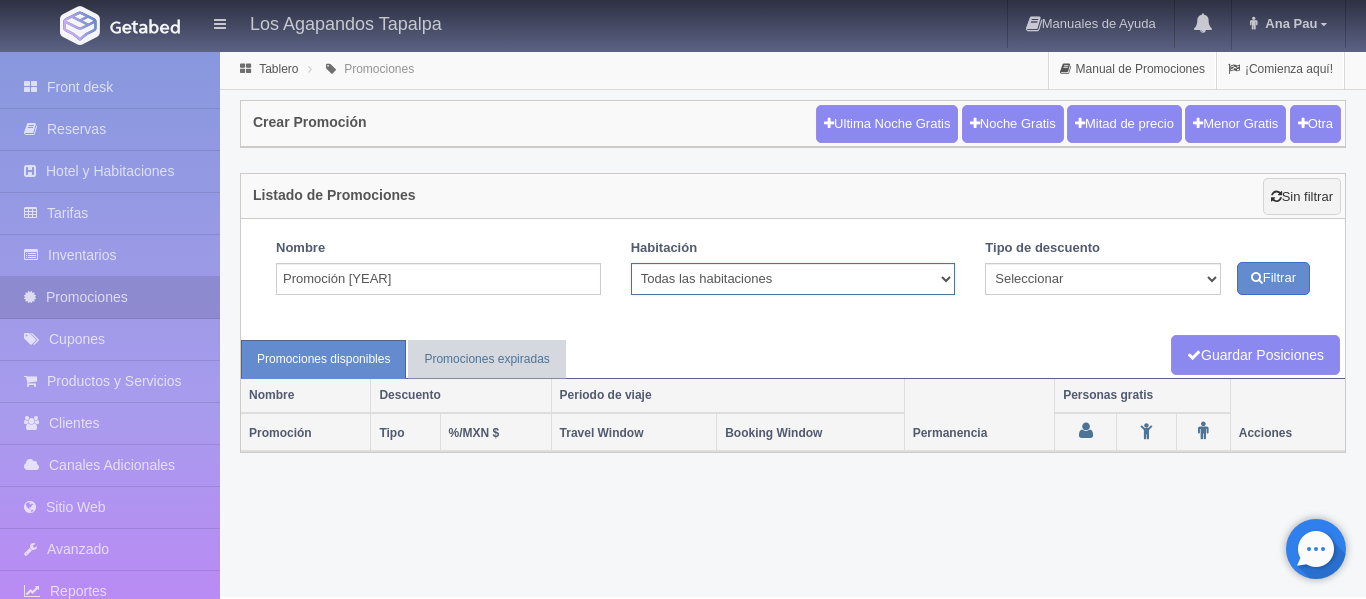 click on "Cualquiera
Todas las habitaciones
Cabaña Anturio C1
Cabaña Emperatriz G3
Cabaña Encino G2
Cabaña Girasol C3
Cabaña Olivo G1
Cabaña Orquídea C2" at bounding box center (793, 279) 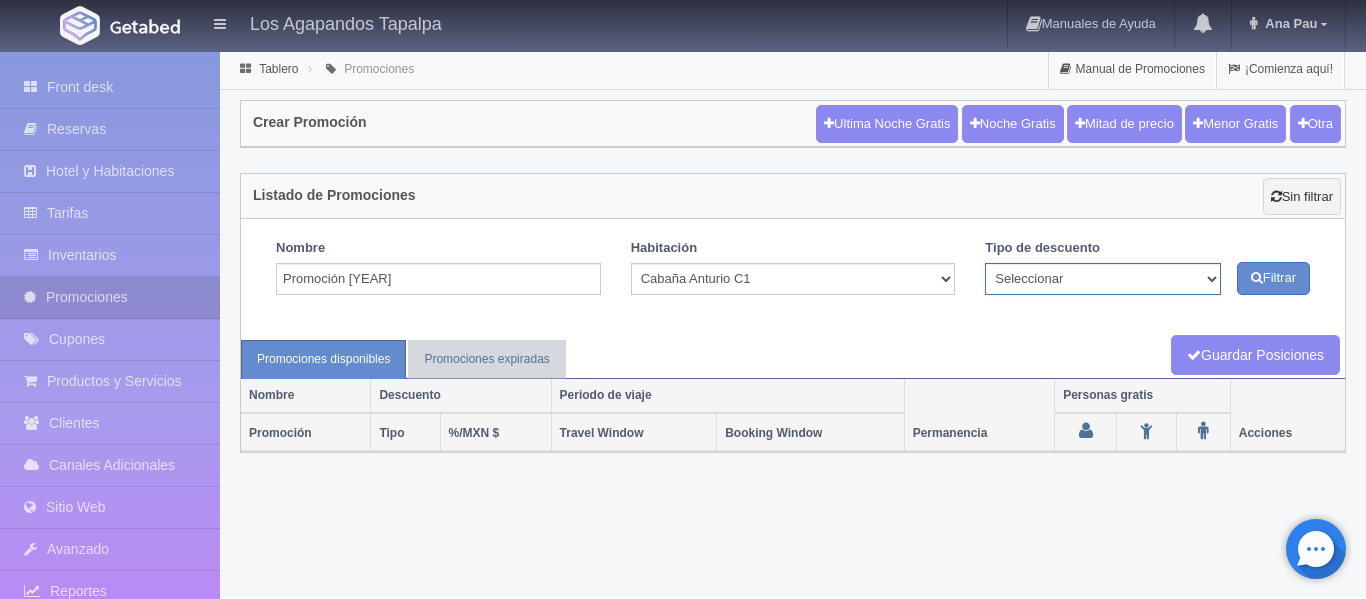 click on "Seleccionar
Noche gratis
Última Noche
General" at bounding box center [1103, 279] 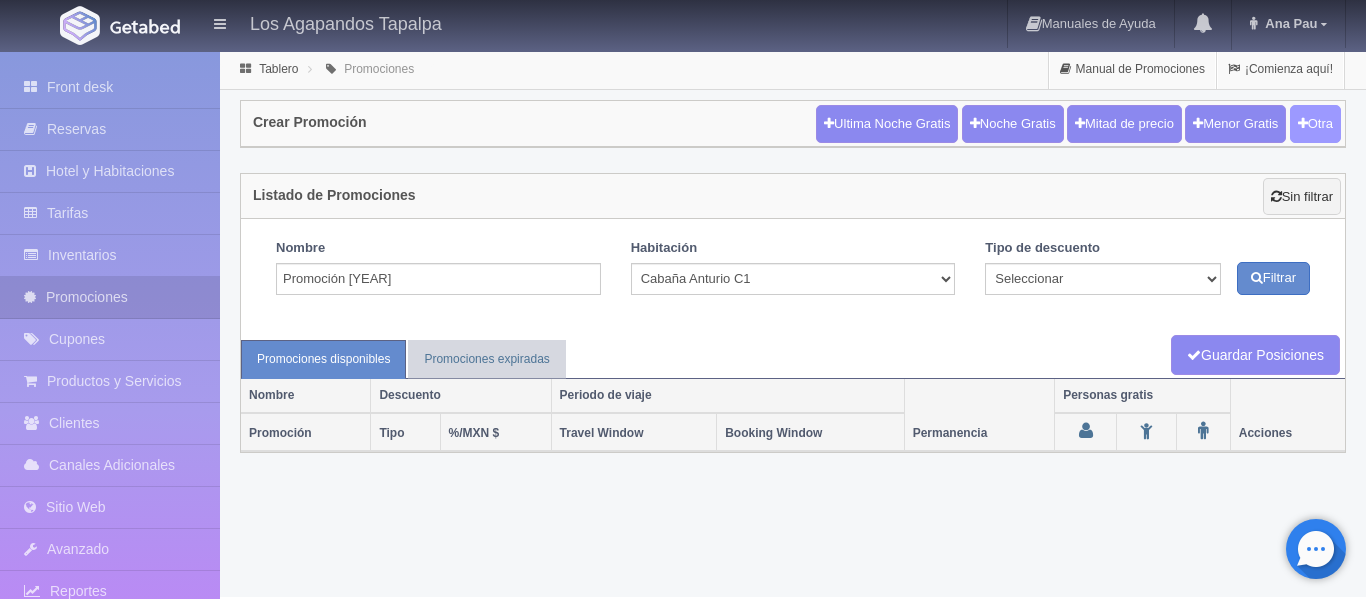 click on "Otra" at bounding box center [1315, 124] 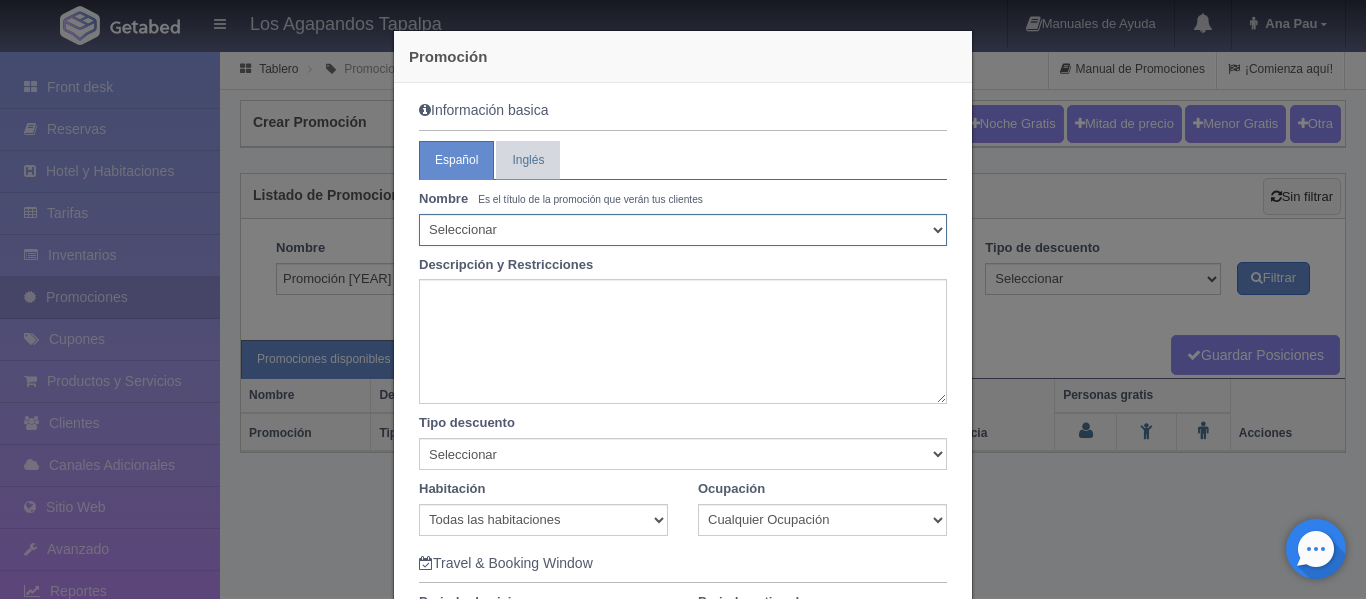 click on "Seleccionar 10% de descuento 15% de descuento 15% de descuento y 2 menores gratis 20% de descuento 20% de descuento y 2 menores gratis 25% de descuento 25% de descuento y 2 menores gratis 30% de descuento 30% de descuento y 2 menores gratis 30% de descuento más desayuno americano 32% de descuento 33% de descuento 34% de descuento 35% de descuento 35% de descuento y 2 menores gratis 36% de descuento 37% de descuento 38% de descuento 40% de descuento 40% de descuento y 2 menores gratis 40% de descuento y desayuno americano gratis 41% de descuento 42% de descuento 43% de descuento 44% de descuento 45% de descuento 45% de descuento y 2 menores gratis 46% de descuento 46% de descuento y un menores gratis 47% de descuento 48% de descuento 49% de descuento 50% de descuento 50% de descuento y 2 menores gratis 50% de descuento y desayuno continental 55% de descuento 55% de descuento y 2 menores gratis 57% de descuento 60% de descuento 60% de descuento y 2 menores gratis 65% de descuento 70% de descuento Acapulcazo" at bounding box center [683, 230] 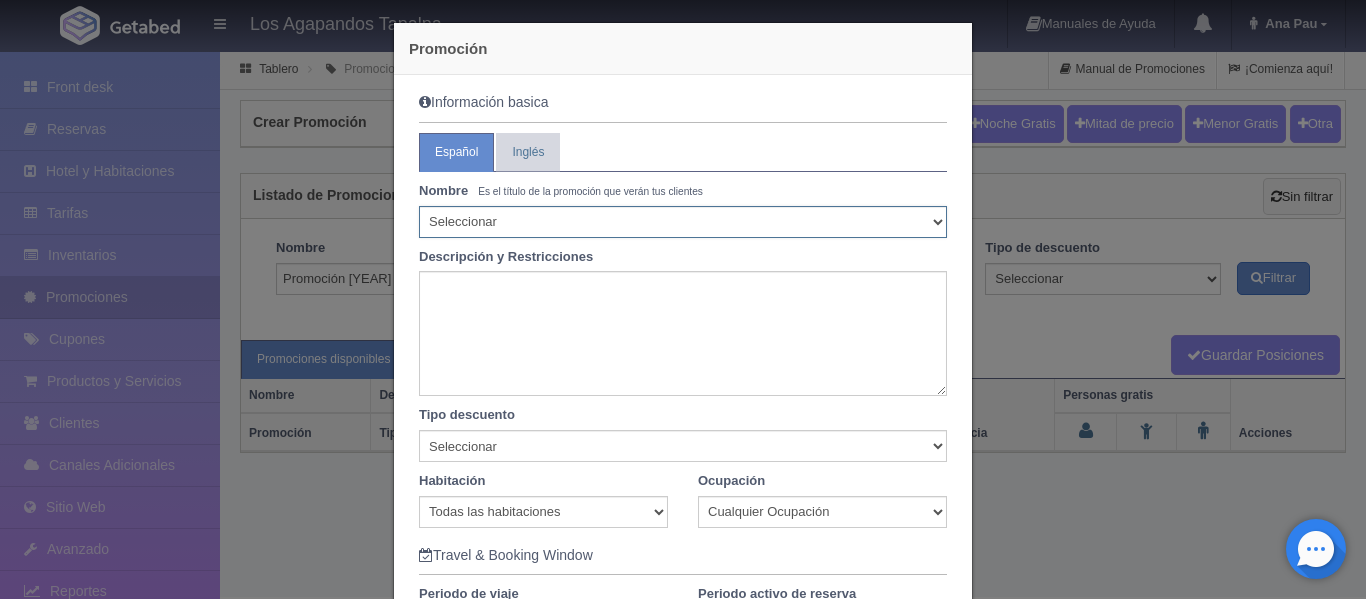 scroll, scrollTop: 0, scrollLeft: 0, axis: both 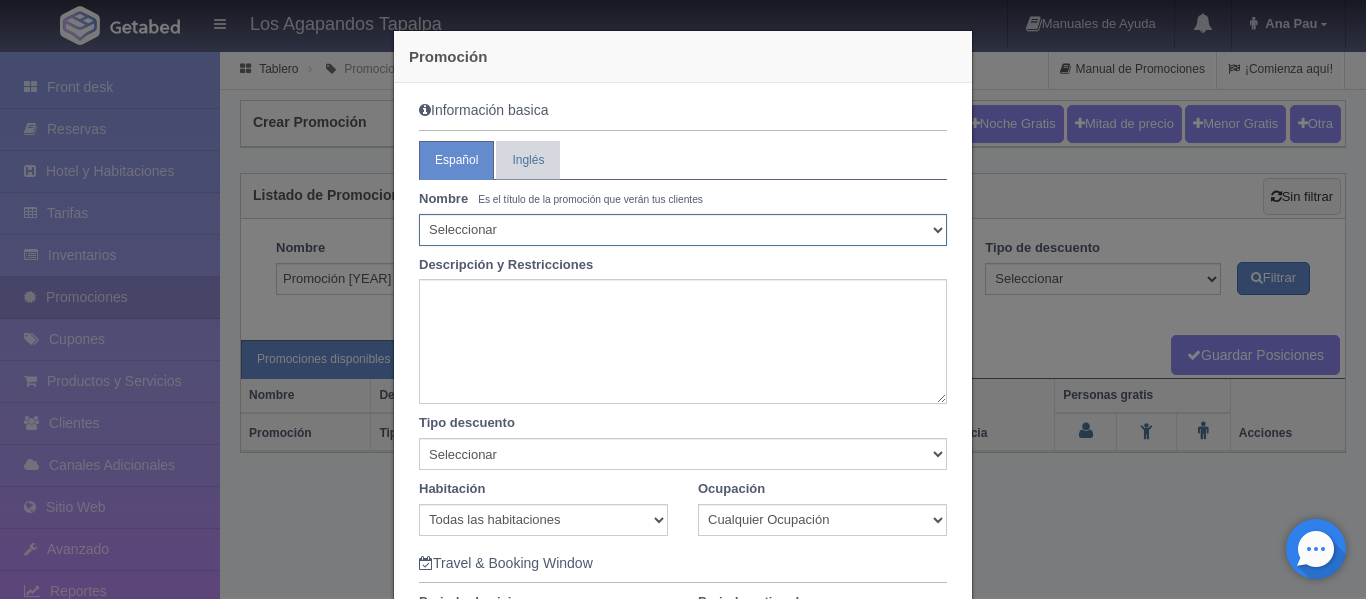 click on "Seleccionar 10% de descuento 15% de descuento 15% de descuento y 2 menores gratis 20% de descuento 20% de descuento y 2 menores gratis 25% de descuento 25% de descuento y 2 menores gratis 30% de descuento 30% de descuento y 2 menores gratis 30% de descuento más desayuno americano 32% de descuento 33% de descuento 34% de descuento 35% de descuento 35% de descuento y 2 menores gratis 36% de descuento 37% de descuento 38% de descuento 40% de descuento 40% de descuento y 2 menores gratis 40% de descuento y desayuno americano gratis 41% de descuento 42% de descuento 43% de descuento 44% de descuento 45% de descuento 45% de descuento y 2 menores gratis 46% de descuento 46% de descuento y un menores gratis 47% de descuento 48% de descuento 49% de descuento 50% de descuento 50% de descuento y 2 menores gratis 50% de descuento y desayuno continental 55% de descuento 55% de descuento y 2 menores gratis 57% de descuento 60% de descuento 60% de descuento y 2 menores gratis 65% de descuento 70% de descuento Acapulcazo" at bounding box center (683, 230) 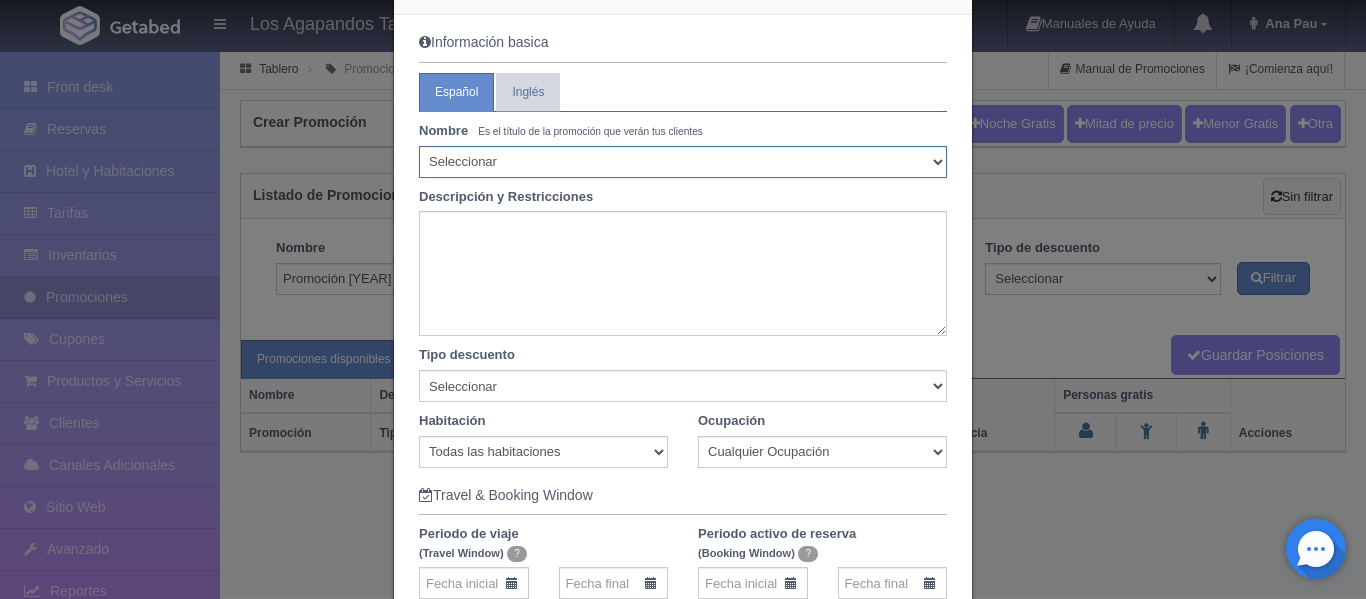 scroll, scrollTop: 100, scrollLeft: 0, axis: vertical 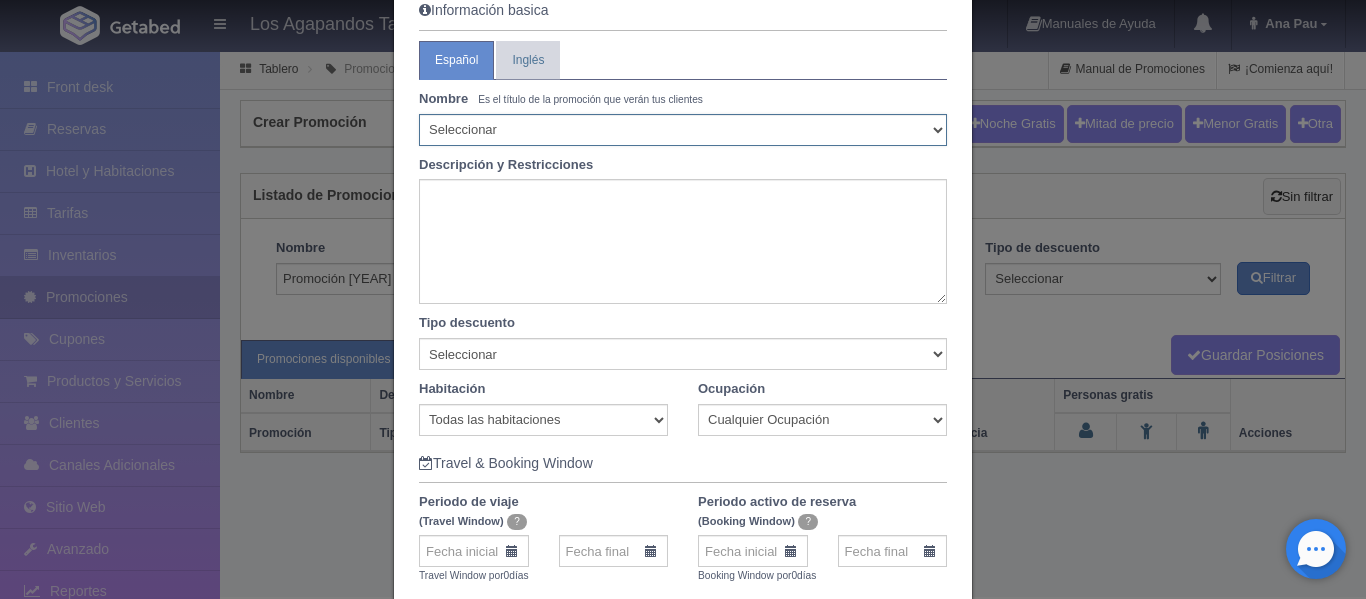 click on "Seleccionar 10% de descuento 15% de descuento 15% de descuento y 2 menores gratis 20% de descuento 20% de descuento y 2 menores gratis 25% de descuento 25% de descuento y 2 menores gratis 30% de descuento 30% de descuento y 2 menores gratis 30% de descuento más desayuno americano 32% de descuento 33% de descuento 34% de descuento 35% de descuento 35% de descuento y 2 menores gratis 36% de descuento 37% de descuento 38% de descuento 40% de descuento 40% de descuento y 2 menores gratis 40% de descuento y desayuno americano gratis 41% de descuento 42% de descuento 43% de descuento 44% de descuento 45% de descuento 45% de descuento y 2 menores gratis 46% de descuento 46% de descuento y un menores gratis 47% de descuento 48% de descuento 49% de descuento 50% de descuento 50% de descuento y 2 menores gratis 50% de descuento y desayuno continental 55% de descuento 55% de descuento y 2 menores gratis 57% de descuento 60% de descuento 60% de descuento y 2 menores gratis 65% de descuento 70% de descuento Acapulcazo" at bounding box center (683, 130) 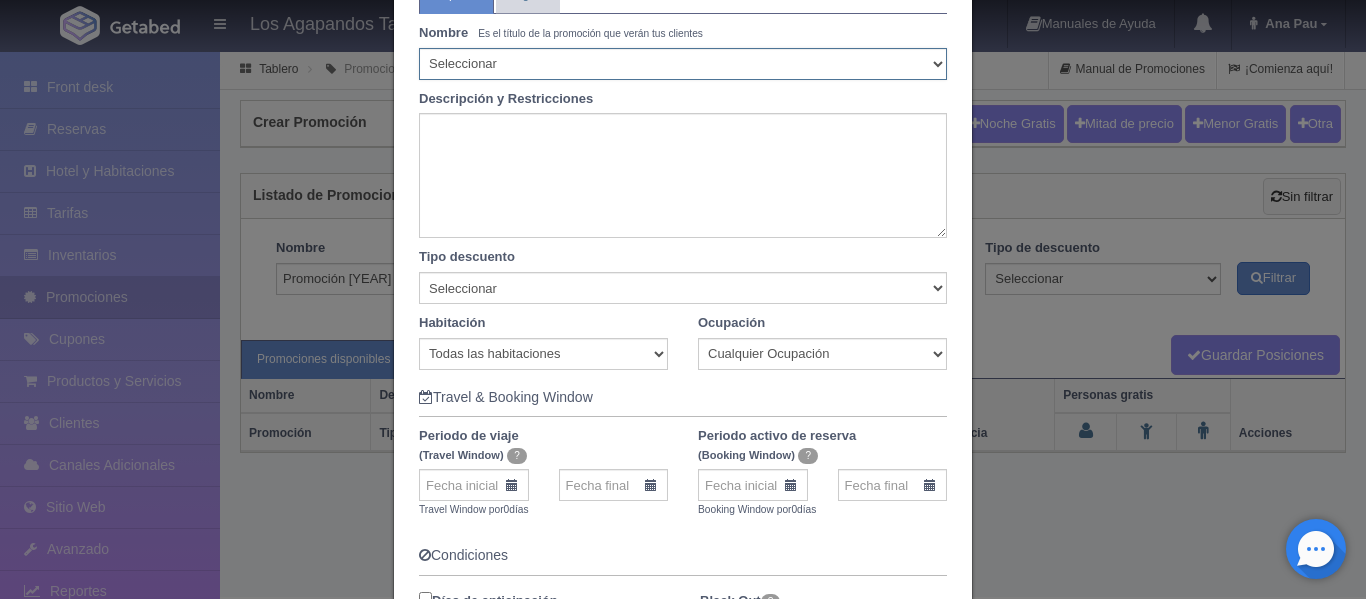 scroll, scrollTop: 200, scrollLeft: 0, axis: vertical 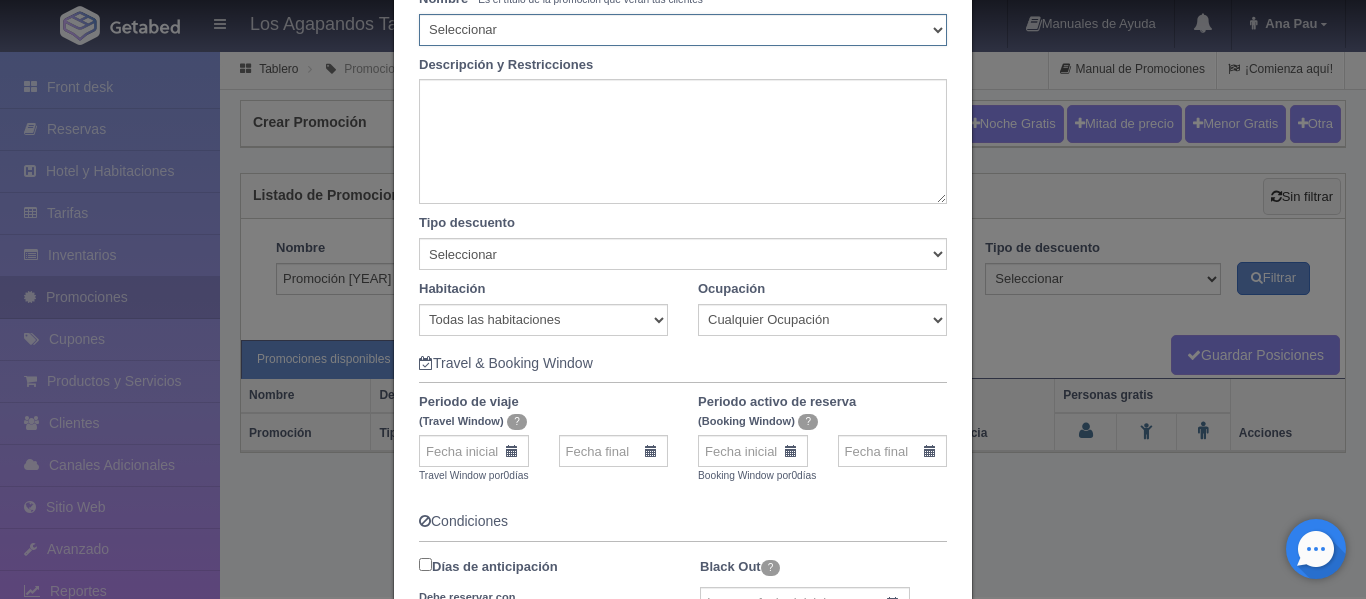 click on "Seleccionar 10% de descuento 15% de descuento 15% de descuento y 2 menores gratis 20% de descuento 20% de descuento y 2 menores gratis 25% de descuento 25% de descuento y 2 menores gratis 30% de descuento 30% de descuento y 2 menores gratis 30% de descuento más desayuno americano 32% de descuento 33% de descuento 34% de descuento 35% de descuento 35% de descuento y 2 menores gratis 36% de descuento 37% de descuento 38% de descuento 40% de descuento 40% de descuento y 2 menores gratis 40% de descuento y desayuno americano gratis 41% de descuento 42% de descuento 43% de descuento 44% de descuento 45% de descuento 45% de descuento y 2 menores gratis 46% de descuento 46% de descuento y un menores gratis 47% de descuento 48% de descuento 49% de descuento 50% de descuento 50% de descuento y 2 menores gratis 50% de descuento y desayuno continental 55% de descuento 55% de descuento y 2 menores gratis 57% de descuento 60% de descuento 60% de descuento y 2 menores gratis 65% de descuento 70% de descuento Acapulcazo" at bounding box center [683, 30] 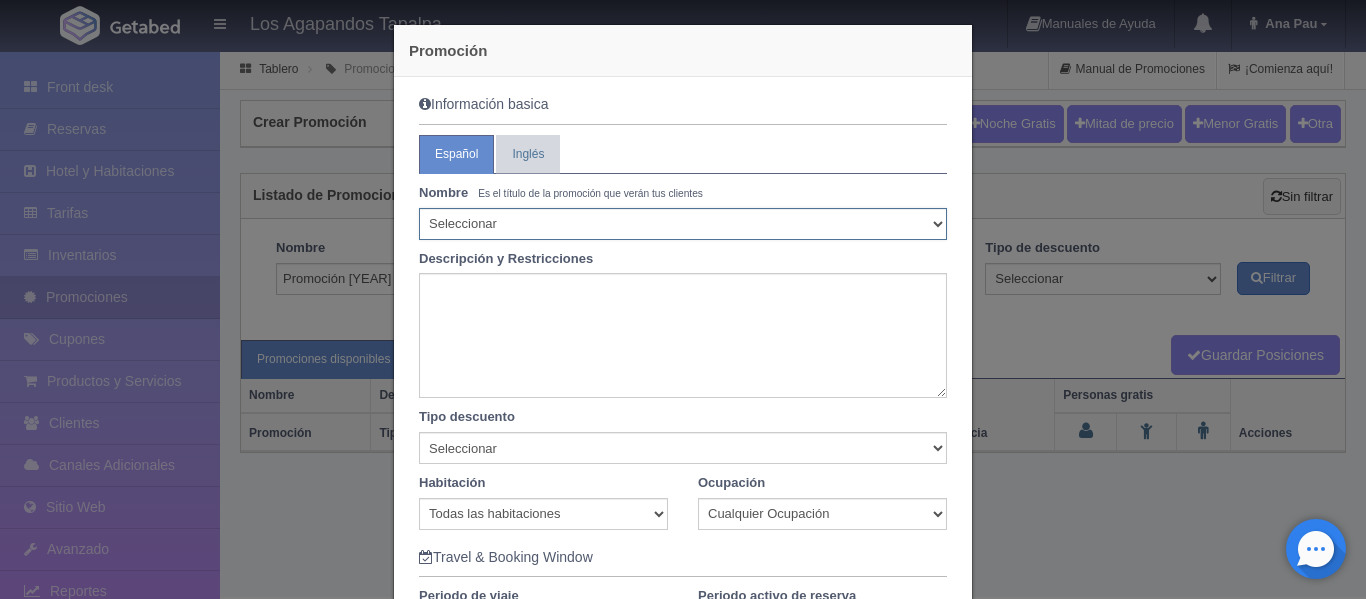 scroll, scrollTop: 0, scrollLeft: 0, axis: both 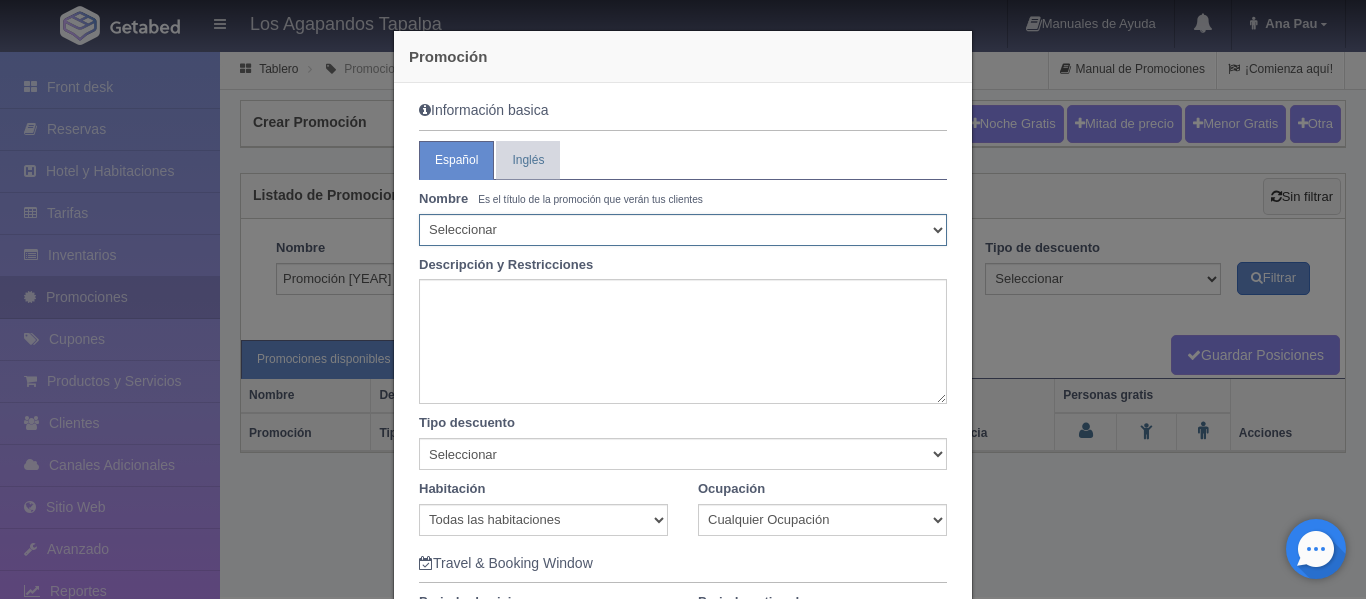 click on "Seleccionar 10% de descuento 15% de descuento 15% de descuento y 2 menores gratis 20% de descuento 20% de descuento y 2 menores gratis 25% de descuento 25% de descuento y 2 menores gratis 30% de descuento 30% de descuento y 2 menores gratis 30% de descuento más desayuno americano 32% de descuento 33% de descuento 34% de descuento 35% de descuento 35% de descuento y 2 menores gratis 36% de descuento 37% de descuento 38% de descuento 40% de descuento 40% de descuento y 2 menores gratis 40% de descuento y desayuno americano gratis 41% de descuento 42% de descuento 43% de descuento 44% de descuento 45% de descuento 45% de descuento y 2 menores gratis 46% de descuento 46% de descuento y un menores gratis 47% de descuento 48% de descuento 49% de descuento 50% de descuento 50% de descuento y 2 menores gratis 50% de descuento y desayuno continental 55% de descuento 55% de descuento y 2 menores gratis 57% de descuento 60% de descuento 60% de descuento y 2 menores gratis 65% de descuento 70% de descuento Acapulcazo" at bounding box center [683, 230] 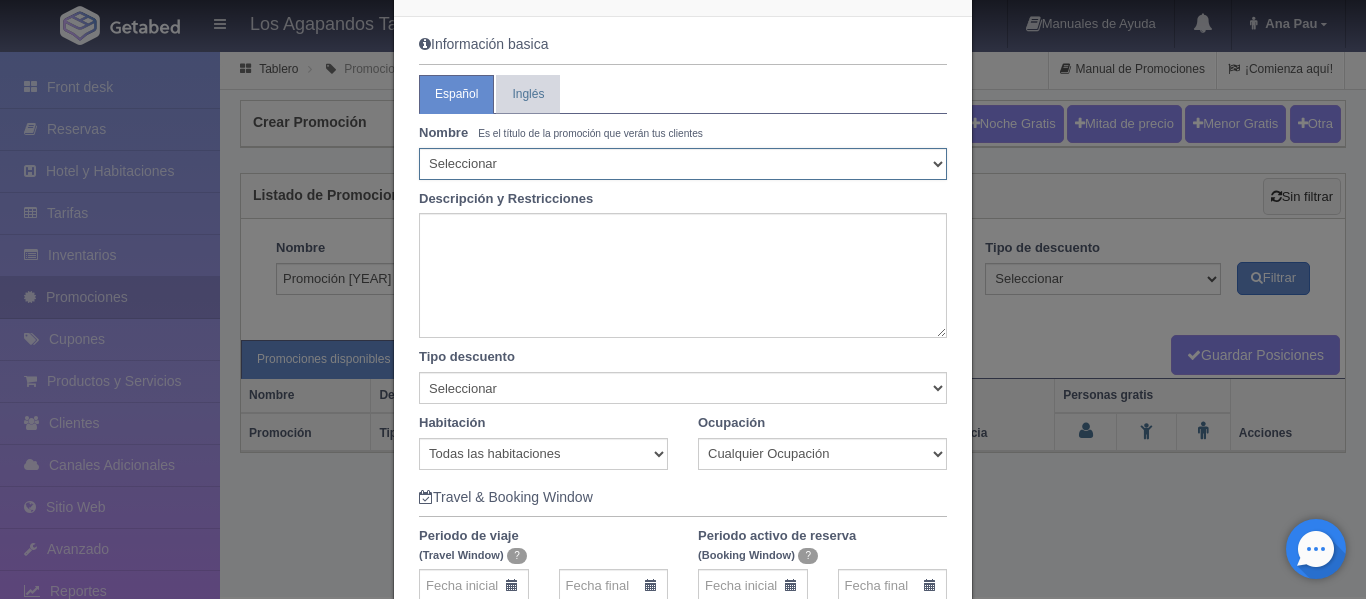 scroll, scrollTop: 100, scrollLeft: 0, axis: vertical 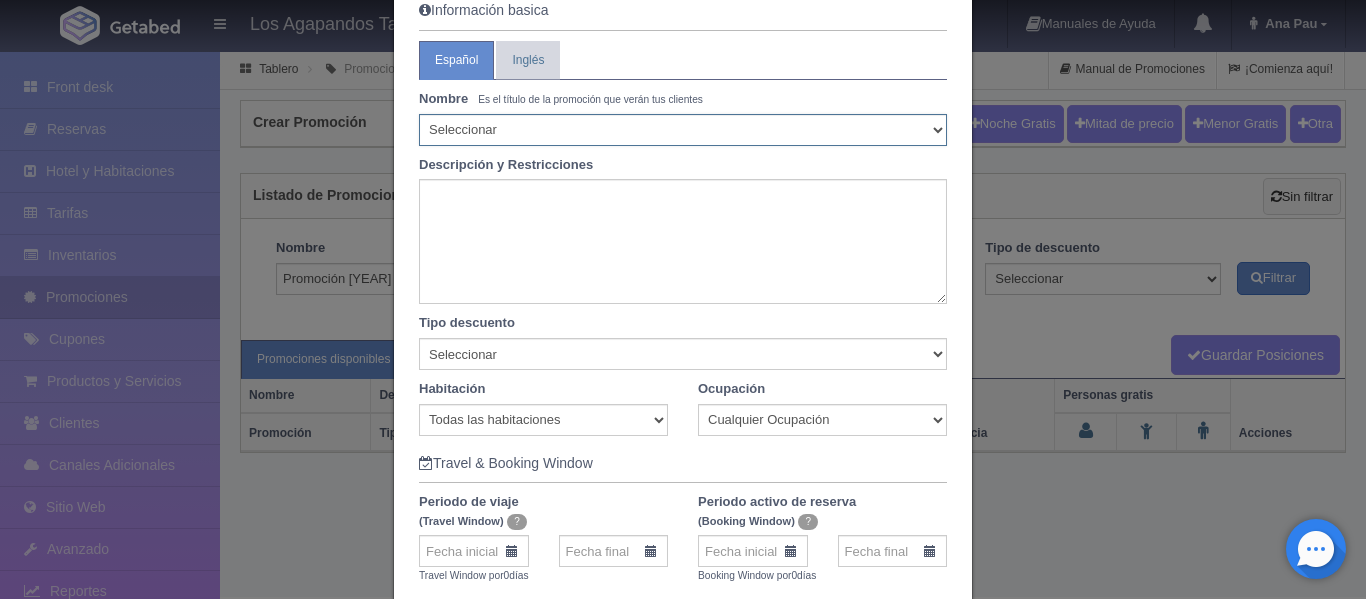 click on "Seleccionar 10% de descuento 15% de descuento 15% de descuento y 2 menores gratis 20% de descuento 20% de descuento y 2 menores gratis 25% de descuento 25% de descuento y 2 menores gratis 30% de descuento 30% de descuento y 2 menores gratis 30% de descuento más desayuno americano 32% de descuento 33% de descuento 34% de descuento 35% de descuento 35% de descuento y 2 menores gratis 36% de descuento 37% de descuento 38% de descuento 40% de descuento 40% de descuento y 2 menores gratis 40% de descuento y desayuno americano gratis 41% de descuento 42% de descuento 43% de descuento 44% de descuento 45% de descuento 45% de descuento y 2 menores gratis 46% de descuento 46% de descuento y un menores gratis 47% de descuento 48% de descuento 49% de descuento 50% de descuento 50% de descuento y 2 menores gratis 50% de descuento y desayuno continental 55% de descuento 55% de descuento y 2 menores gratis 57% de descuento 60% de descuento 60% de descuento y 2 menores gratis 65% de descuento 70% de descuento Acapulcazo" at bounding box center [683, 130] 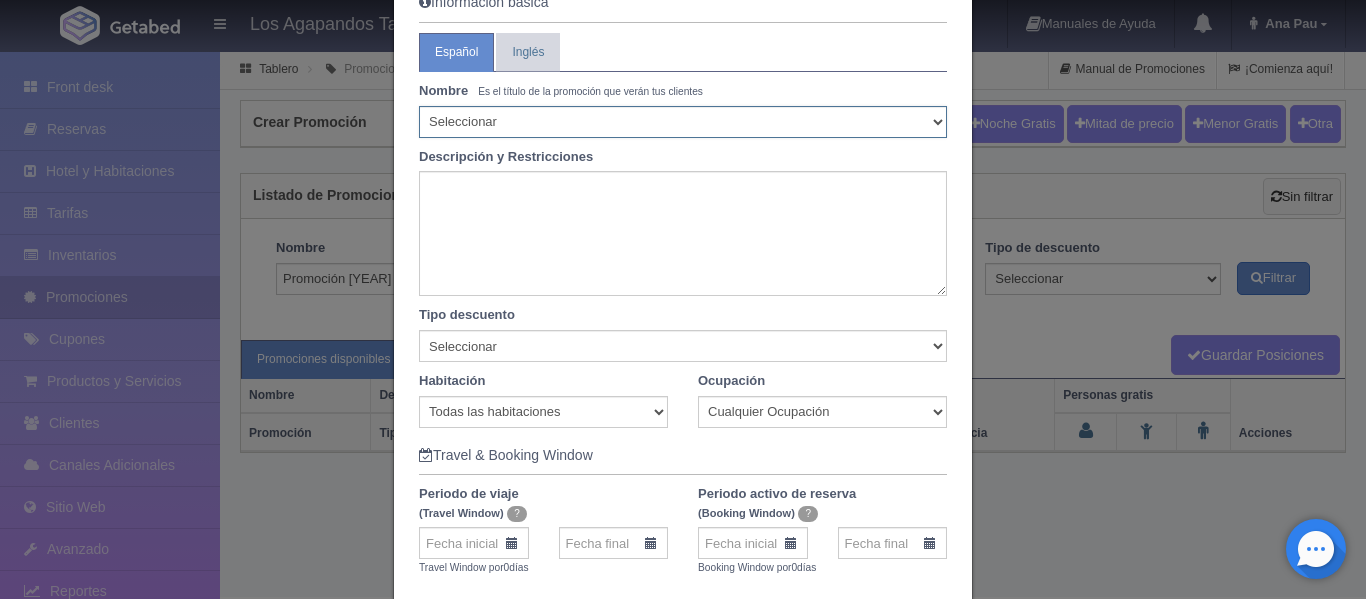 scroll, scrollTop: 100, scrollLeft: 0, axis: vertical 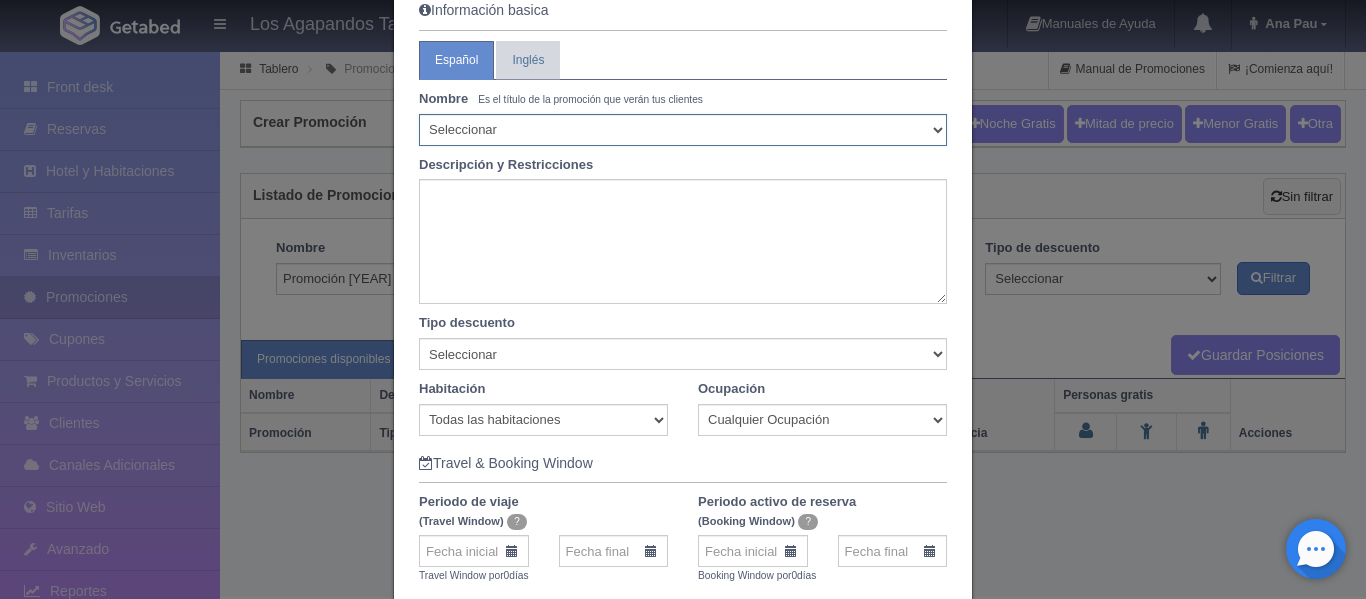 click on "Seleccionar 10% de descuento 15% de descuento 15% de descuento y 2 menores gratis 20% de descuento 20% de descuento y 2 menores gratis 25% de descuento 25% de descuento y 2 menores gratis 30% de descuento 30% de descuento y 2 menores gratis 30% de descuento más desayuno americano 32% de descuento 33% de descuento 34% de descuento 35% de descuento 35% de descuento y 2 menores gratis 36% de descuento 37% de descuento 38% de descuento 40% de descuento 40% de descuento y 2 menores gratis 40% de descuento y desayuno americano gratis 41% de descuento 42% de descuento 43% de descuento 44% de descuento 45% de descuento 45% de descuento y 2 menores gratis 46% de descuento 46% de descuento y un menores gratis 47% de descuento 48% de descuento 49% de descuento 50% de descuento 50% de descuento y 2 menores gratis 50% de descuento y desayuno continental 55% de descuento 55% de descuento y 2 menores gratis 57% de descuento 60% de descuento 60% de descuento y 2 menores gratis 65% de descuento 70% de descuento Acapulcazo" at bounding box center (683, 130) 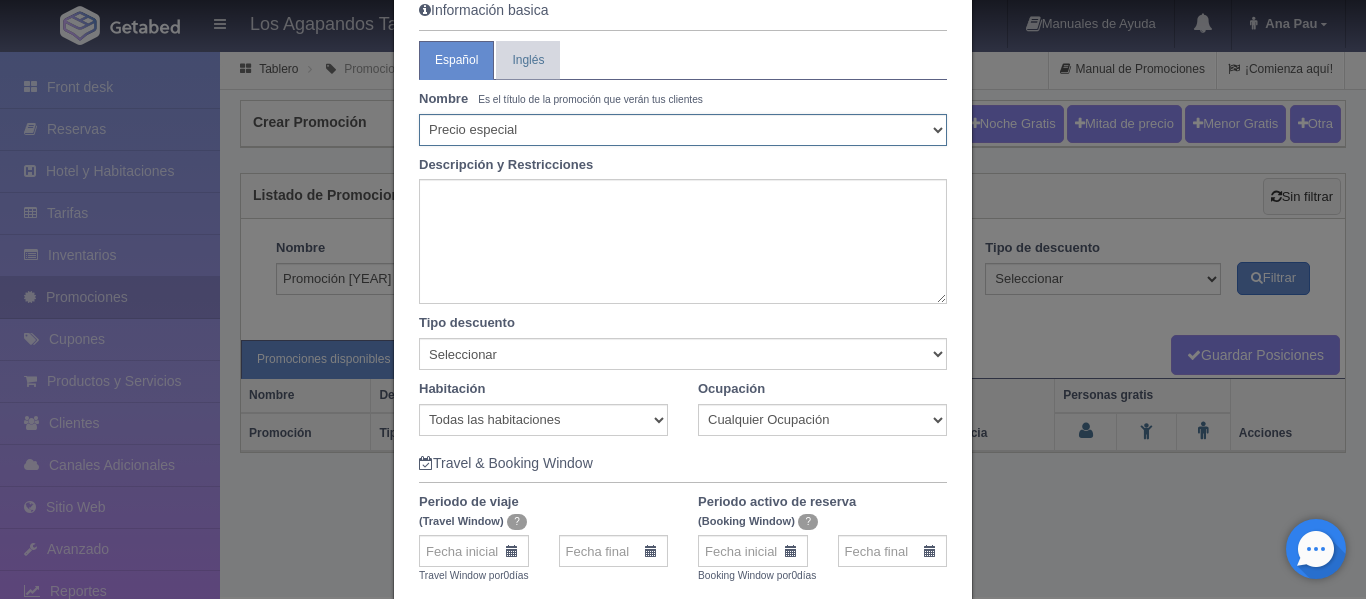 click on "Seleccionar 10% de descuento 15% de descuento 15% de descuento y 2 menores gratis 20% de descuento 20% de descuento y 2 menores gratis 25% de descuento 25% de descuento y 2 menores gratis 30% de descuento 30% de descuento y 2 menores gratis 30% de descuento más desayuno americano 32% de descuento 33% de descuento 34% de descuento 35% de descuento 35% de descuento y 2 menores gratis 36% de descuento 37% de descuento 38% de descuento 40% de descuento 40% de descuento y 2 menores gratis 40% de descuento y desayuno americano gratis 41% de descuento 42% de descuento 43% de descuento 44% de descuento 45% de descuento 45% de descuento y 2 menores gratis 46% de descuento 46% de descuento y un menores gratis 47% de descuento 48% de descuento 49% de descuento 50% de descuento 50% de descuento y 2 menores gratis 50% de descuento y desayuno continental 55% de descuento 55% de descuento y 2 menores gratis 57% de descuento 60% de descuento 60% de descuento y 2 menores gratis 65% de descuento 70% de descuento Acapulcazo" at bounding box center [683, 130] 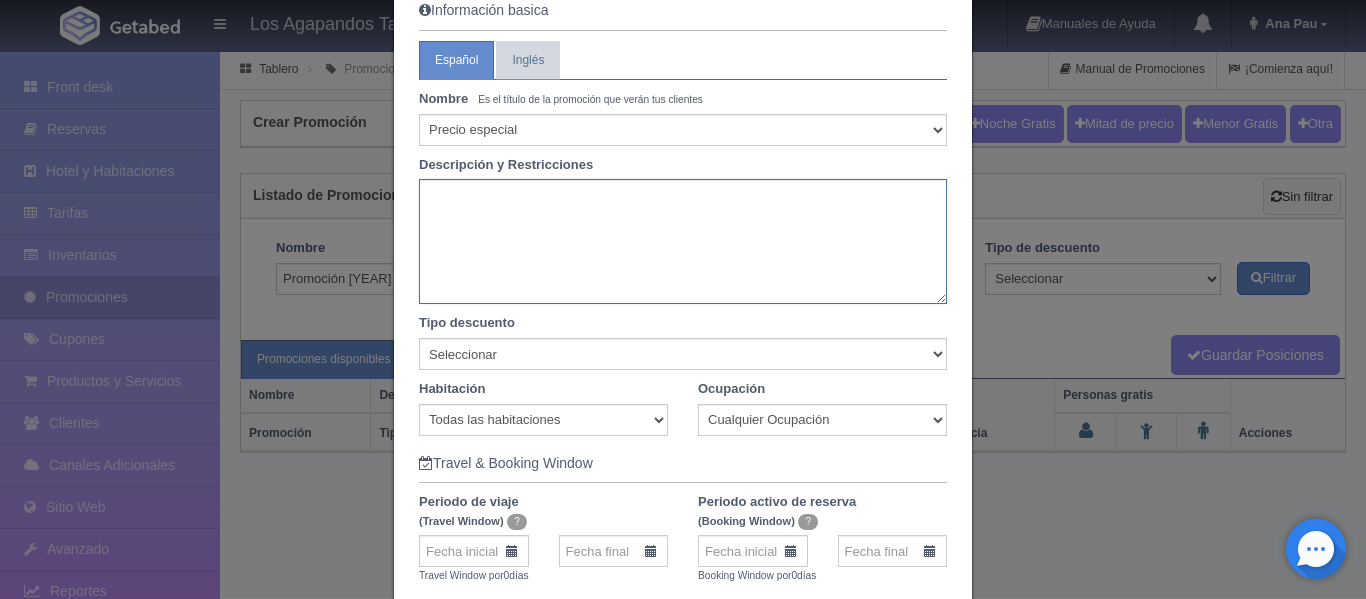 click at bounding box center (683, 241) 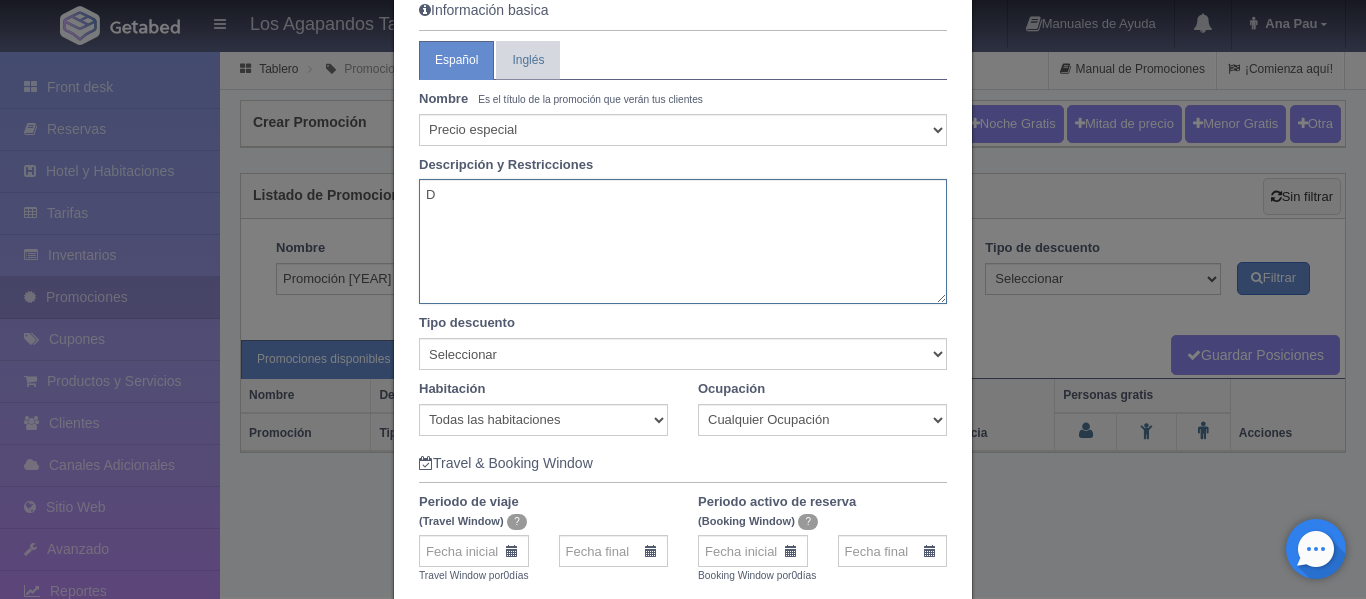 type on "D" 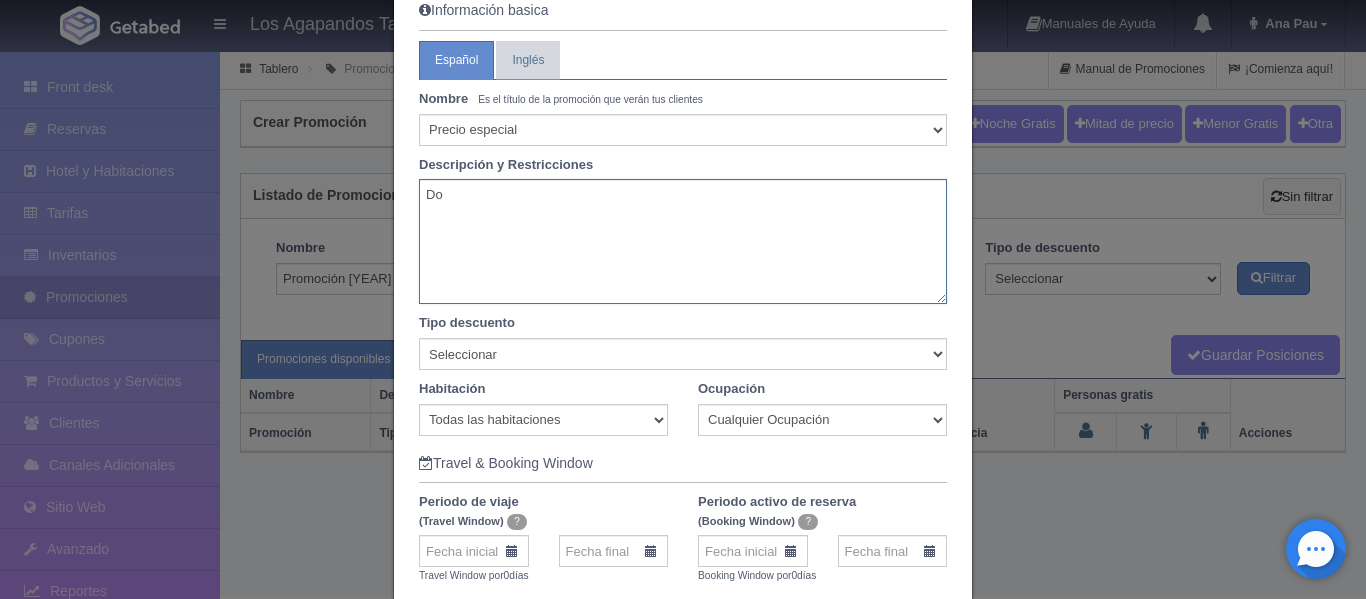 type on "D" 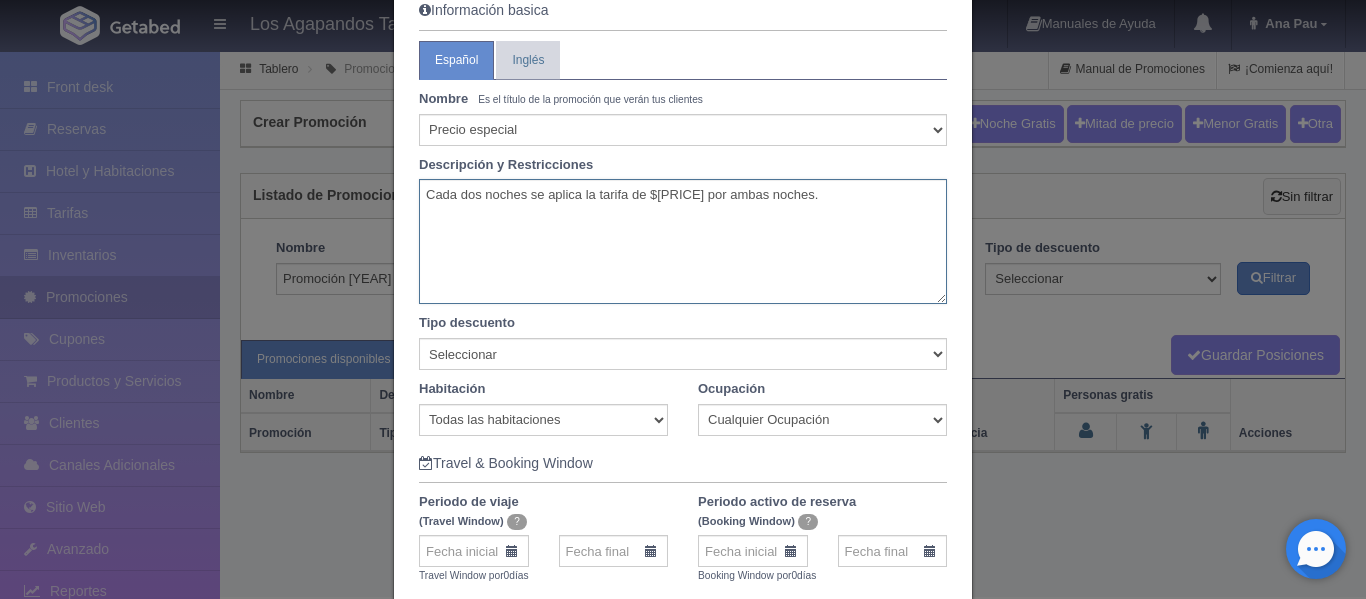 scroll, scrollTop: 200, scrollLeft: 0, axis: vertical 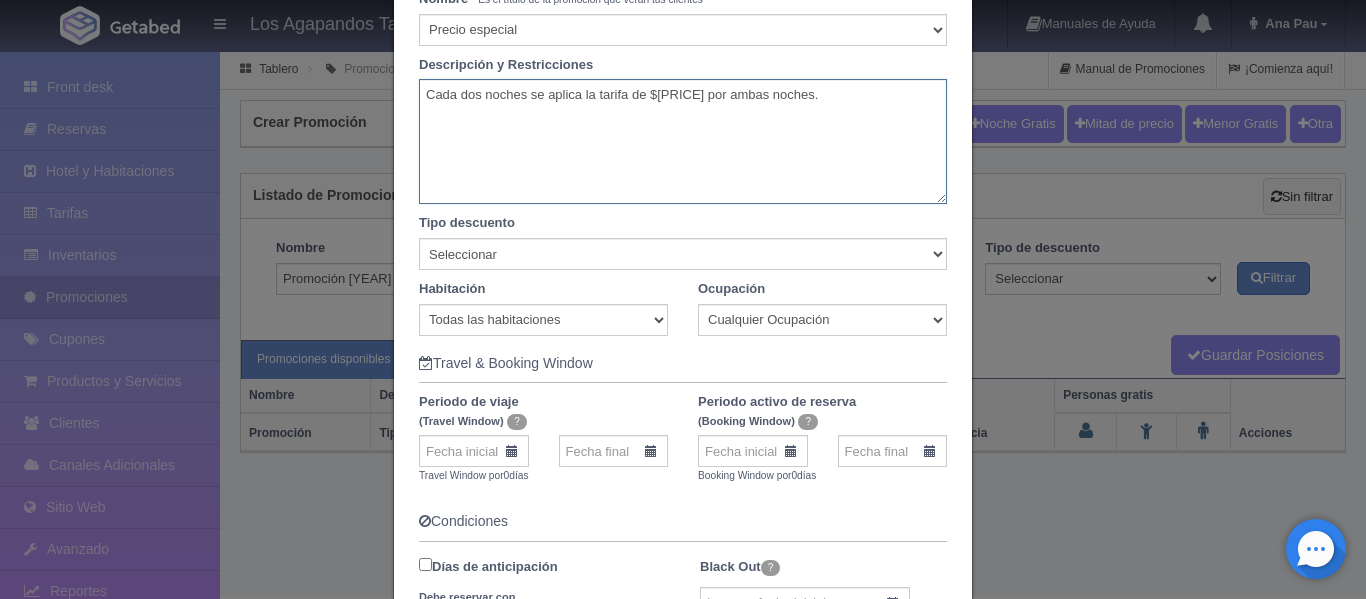 type on "Cada dos noches se aplica la tarifa de $4,500 por ambas noches." 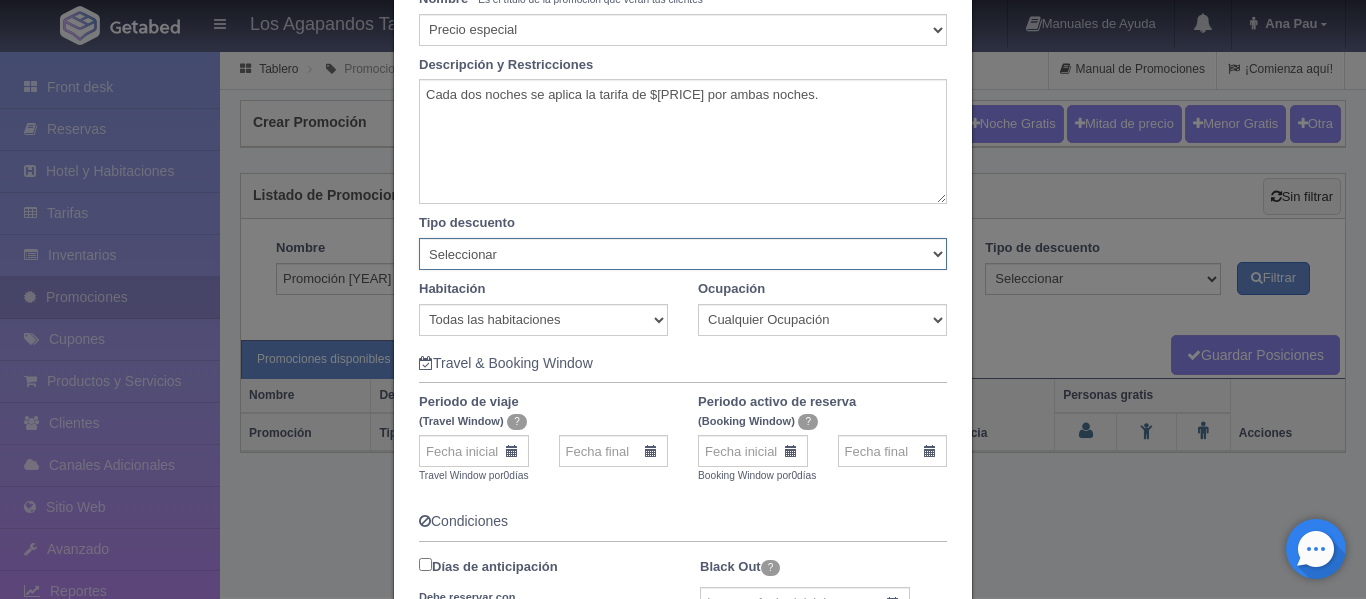 click on "Seleccionar
Noche gratis
Última Noche
General" at bounding box center [683, 254] 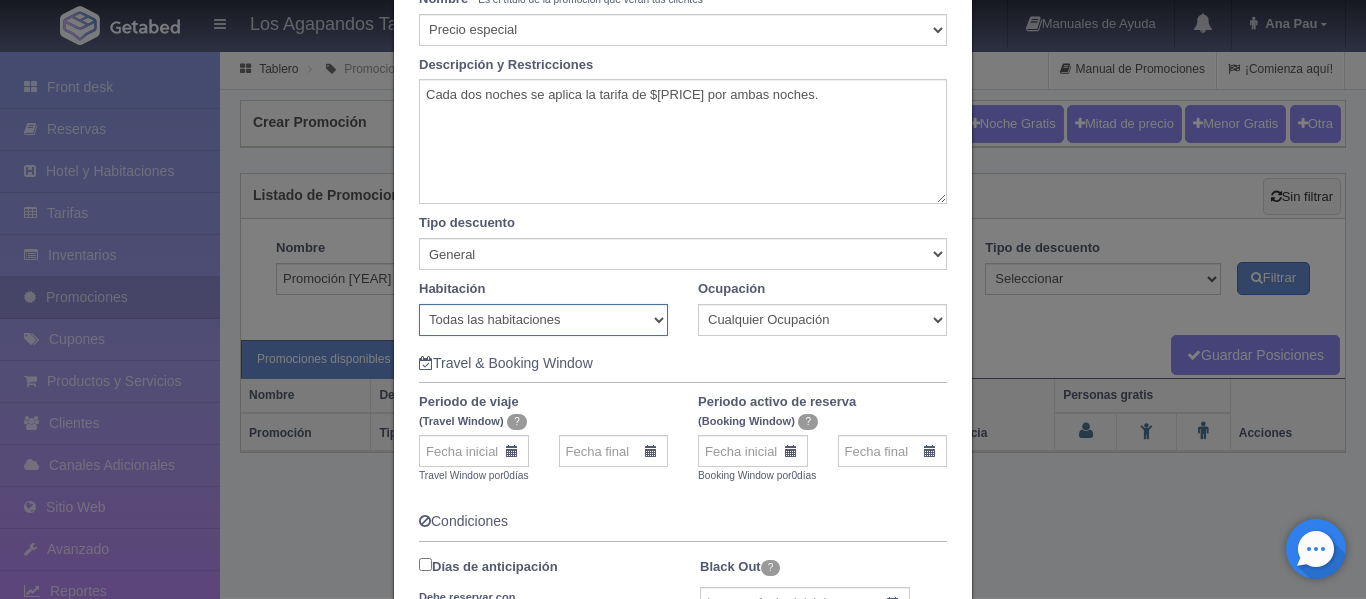 click on "Todas las habitaciones
Cabaña Anturio C1
Cabaña Emperatriz G3
Cabaña Encino G2
Cabaña Girasol C3
Cabaña Olivo G1
Cabaña Orquídea C2" at bounding box center (543, 320) 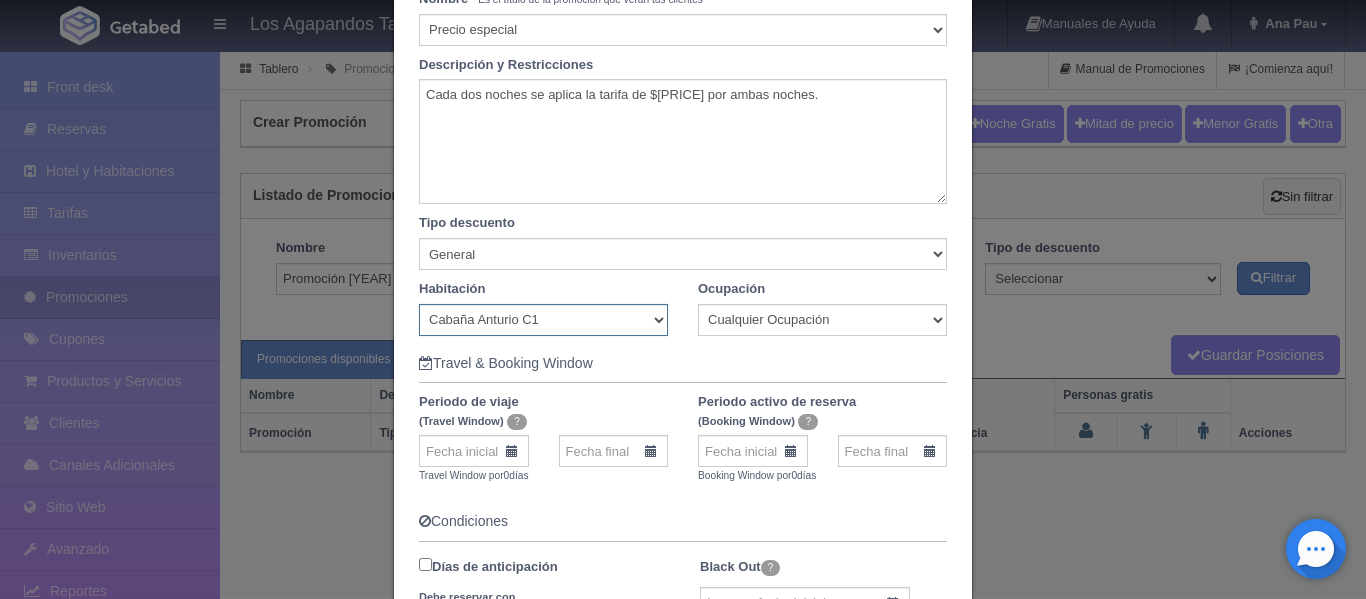 click on "Todas las habitaciones
Cabaña Anturio C1
Cabaña Emperatriz G3
Cabaña Encino G2
Cabaña Girasol C3
Cabaña Olivo G1
Cabaña Orquídea C2" at bounding box center (543, 320) 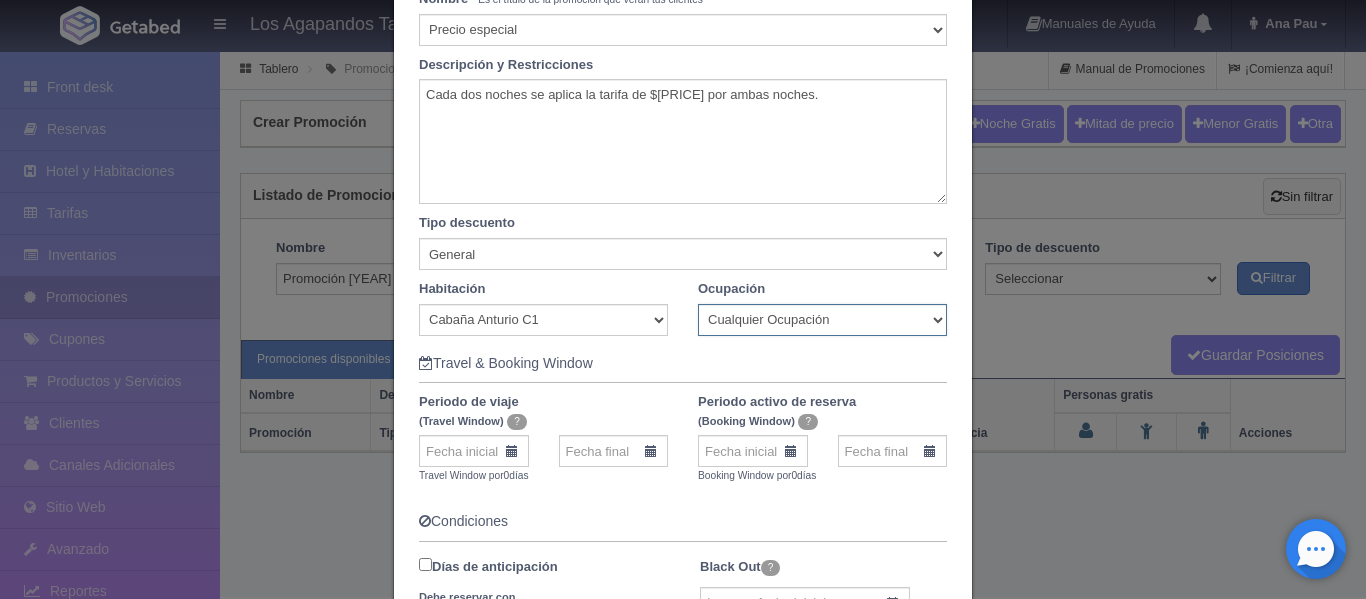 click on "Cualquier Ocupación 1 Adulto(s) 2 Adulto(s) 3 Adulto(s) 4 Adulto(s) 5 Adulto(s) 6 Adulto(s) 1 Adulto(s) / 1 Menor(es) 1 Adulto(s) / 2 Menor(es) 1 Adulto(s) / 3 Menor(es) 1 Adulto(s) / 4 Menor(es) 1 Adulto(s) / 5 Menor(es) 2 Adulto(s) / 1 Menor(es) 2 Adulto(s) / 2 Menor(es) 2 Adulto(s) / 3 Menor(es) 2 Adulto(s) / 4 Menor(es) 3 Adulto(s) / 1 Menor(es) 3 Adulto(s) / 2 Menor(es) 3 Adulto(s) / 3 Menor(es) 4 Adulto(s) / 1 Menor(es) 4 Adulto(s) / 2 Menor(es) 5 Adulto(s) / 1 Menor(es)" at bounding box center [822, 320] 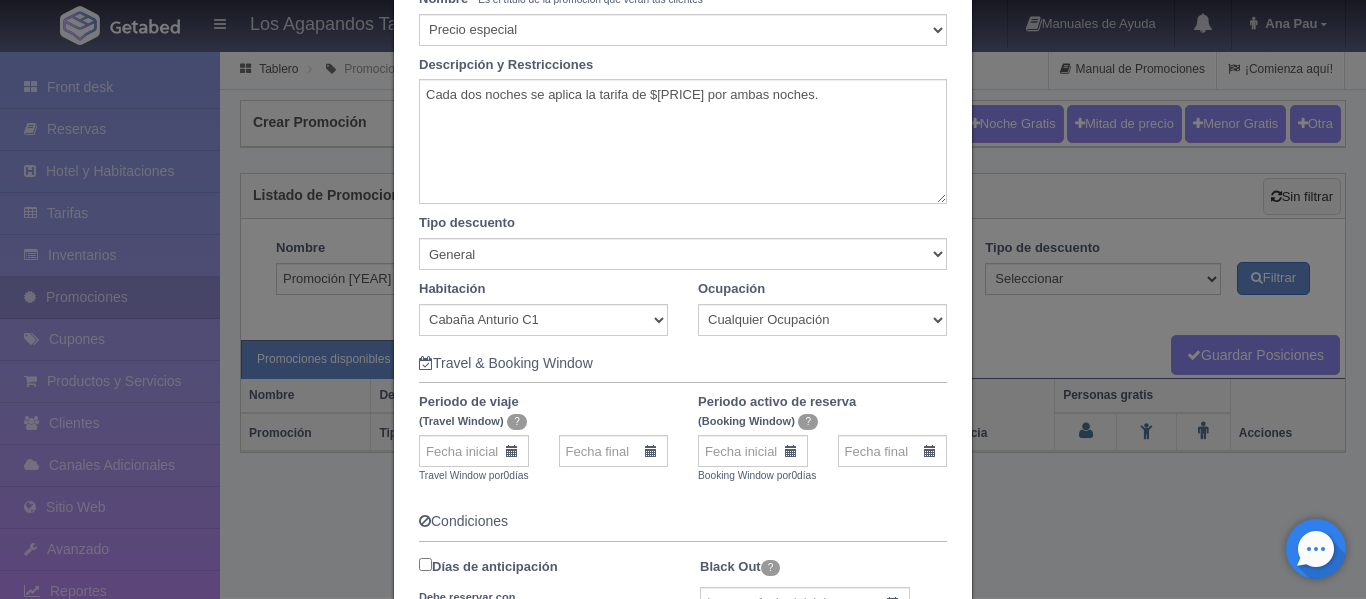 click on "Información basica
Español
Inglés
Nombre     Es el título de la promoción que verán tus clientes
Seleccionar 10% de descuento 15% de descuento 15% de descuento y 2 menores gratis 20% de descuento 20% de descuento y 2 menores gratis 25% de descuento 25% de descuento y 2 menores gratis 30% de descuento 30% de descuento y 2 menores gratis 30% de descuento más desayuno americano 32% de descuento 33% de descuento 34% de descuento 35% de descuento 35% de descuento y 2 menores gratis 36% de descuento 37% de descuento 38% de descuento 40% de descuento 40% de descuento y 2 menores gratis 40% de descuento y desayuno americano gratis 41% de descuento 42% de descuento 43% de descuento 44% de descuento 45% de descuento 45% de descuento y 2 menores gratis" at bounding box center (683, 573) 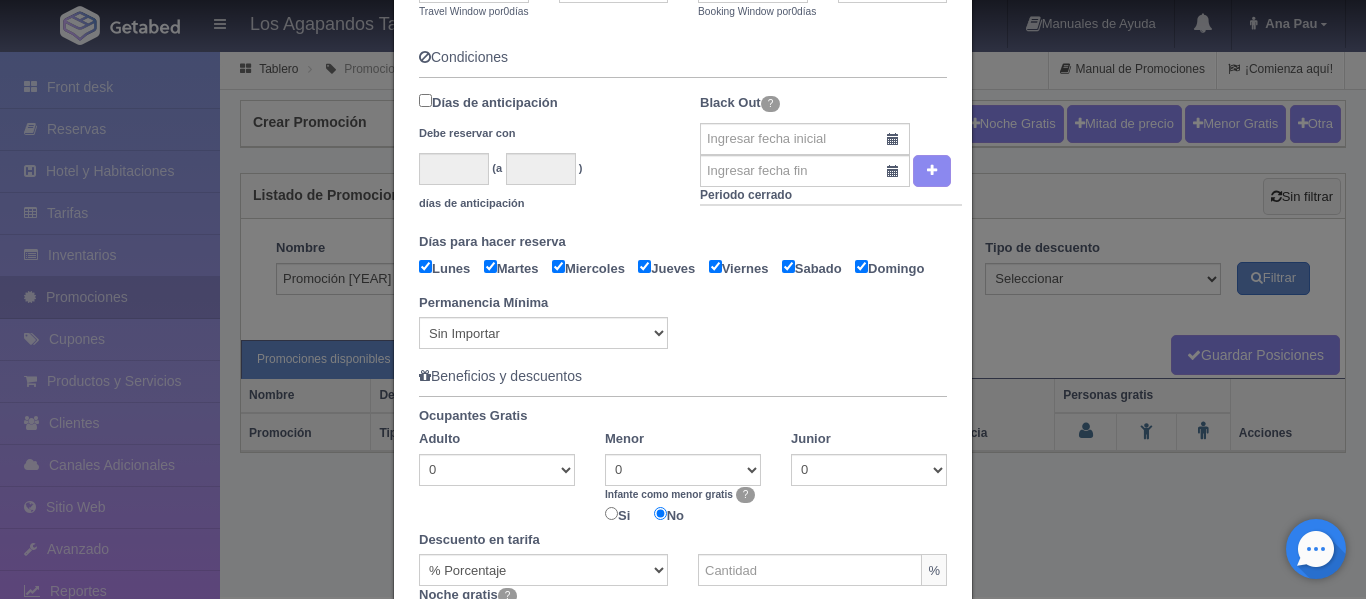 scroll, scrollTop: 700, scrollLeft: 0, axis: vertical 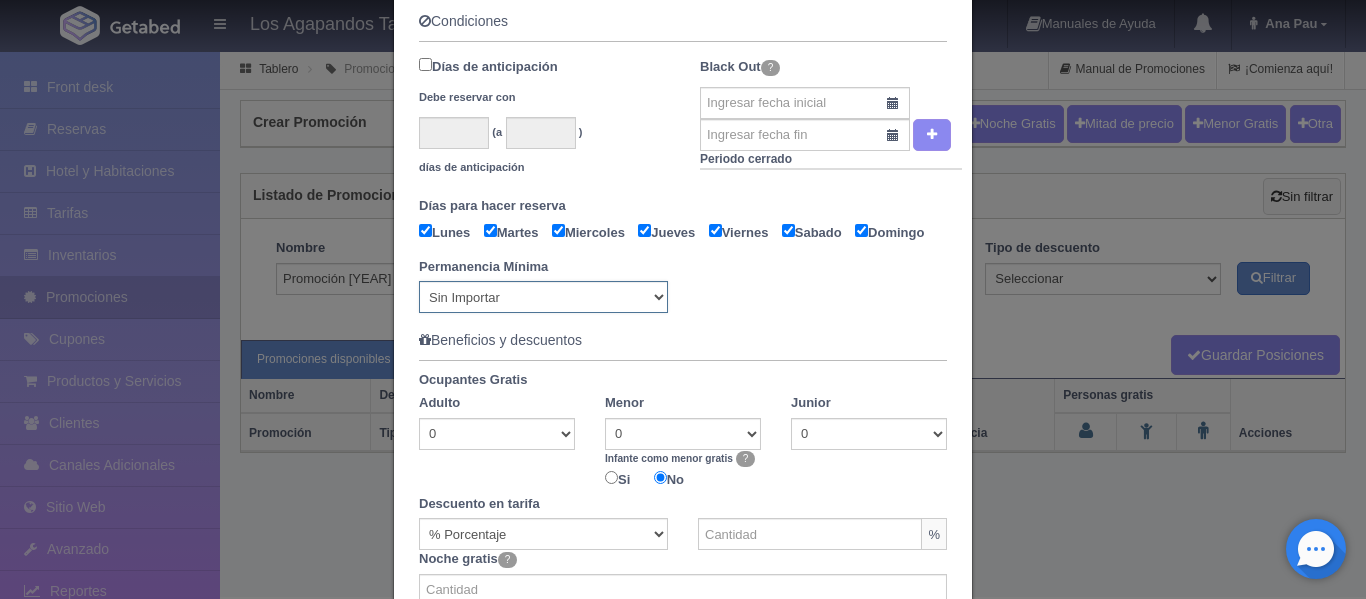 click on "Sin Importar
1
2
3
4
5
6
7
8
9
10
11
12
13
14
15
16
17
18
19
20
21
22
23
24
25
26
27
28
29
30" at bounding box center [543, 297] 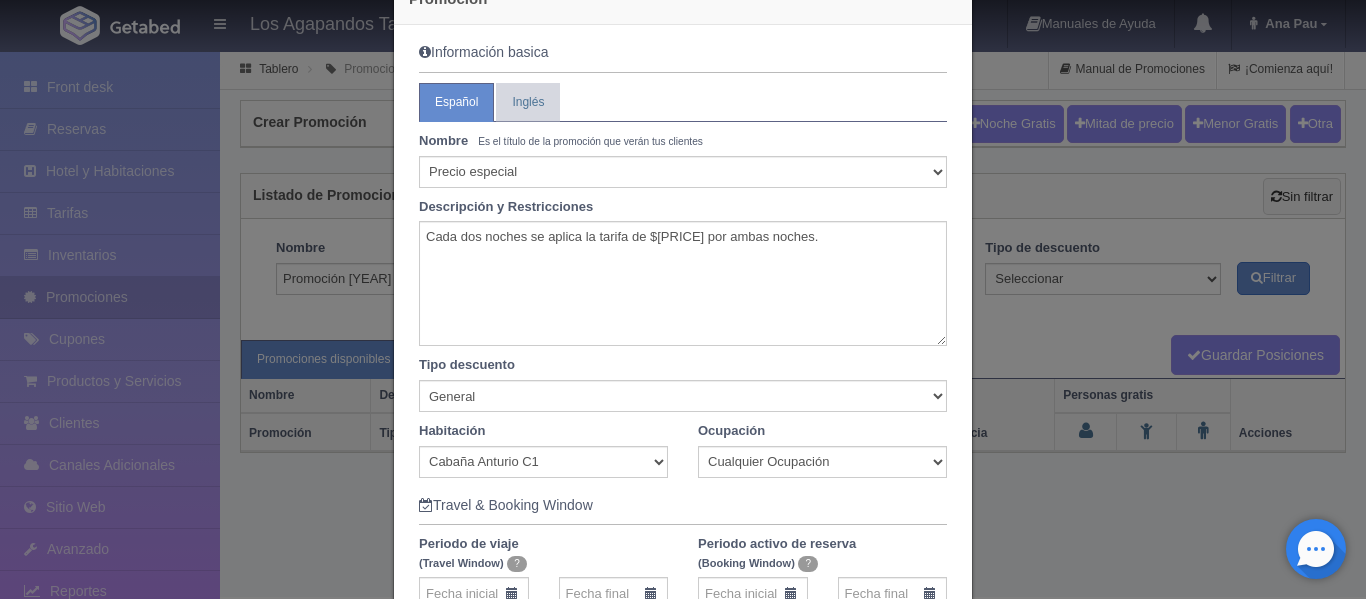 scroll, scrollTop: 0, scrollLeft: 0, axis: both 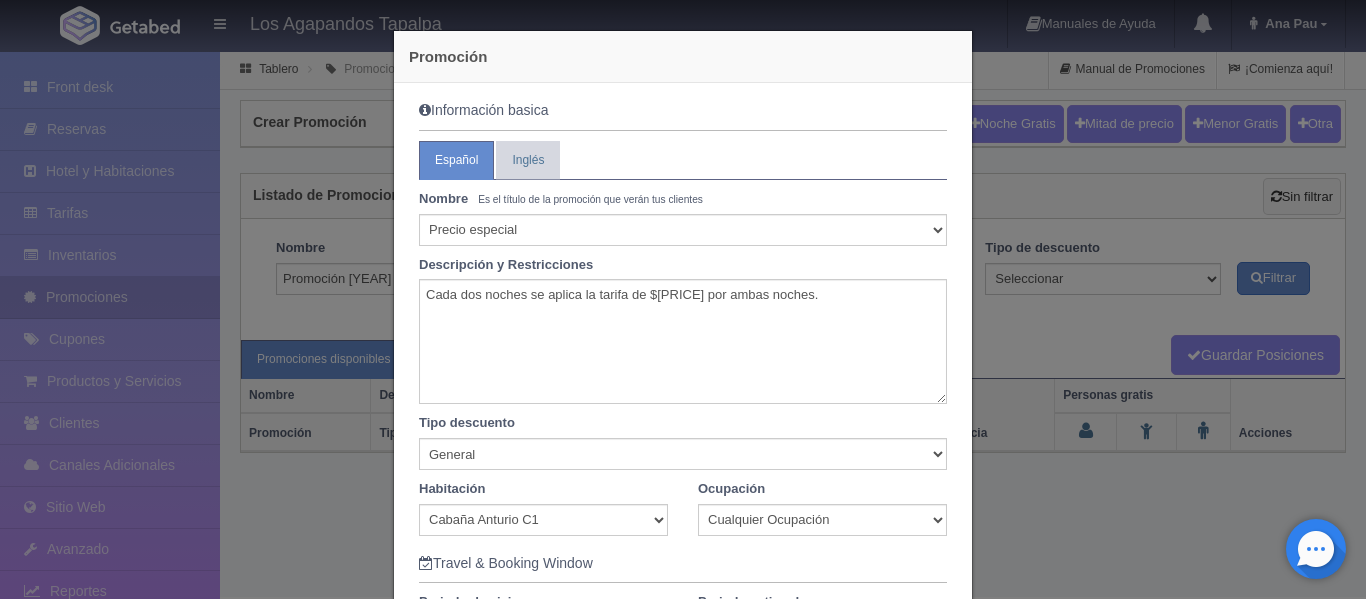 click on "Promoción
Información basica
Español
Inglés
Nombre     Es el título de la promoción que verán tus clientes
Seleccionar 10% de descuento 15% de descuento 15% de descuento y 2 menores gratis 20% de descuento 20% de descuento y 2 menores gratis 25% de descuento 25% de descuento y 2 menores gratis 30% de descuento 30% de descuento y 2 menores gratis 30% de descuento más desayuno americano 32% de descuento 33% de descuento 34% de descuento 35% de descuento 35% de descuento y 2 menores gratis 36% de descuento 37% de descuento 38% de descuento 40% de descuento 40% de descuento y 2 menores gratis 40% de descuento y desayuno americano gratis 41% de descuento 42% de descuento 43% de descuento 44% de descuento Pascua" at bounding box center (683, 299) 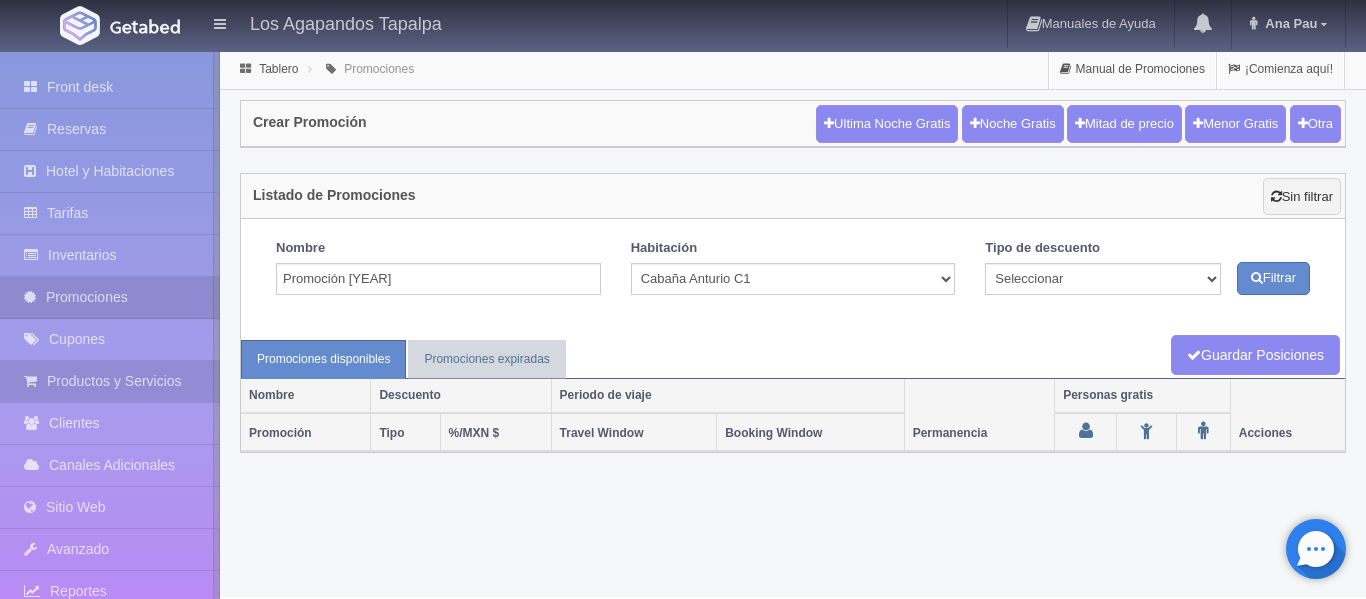 click on "Productos y Servicios" at bounding box center [110, 381] 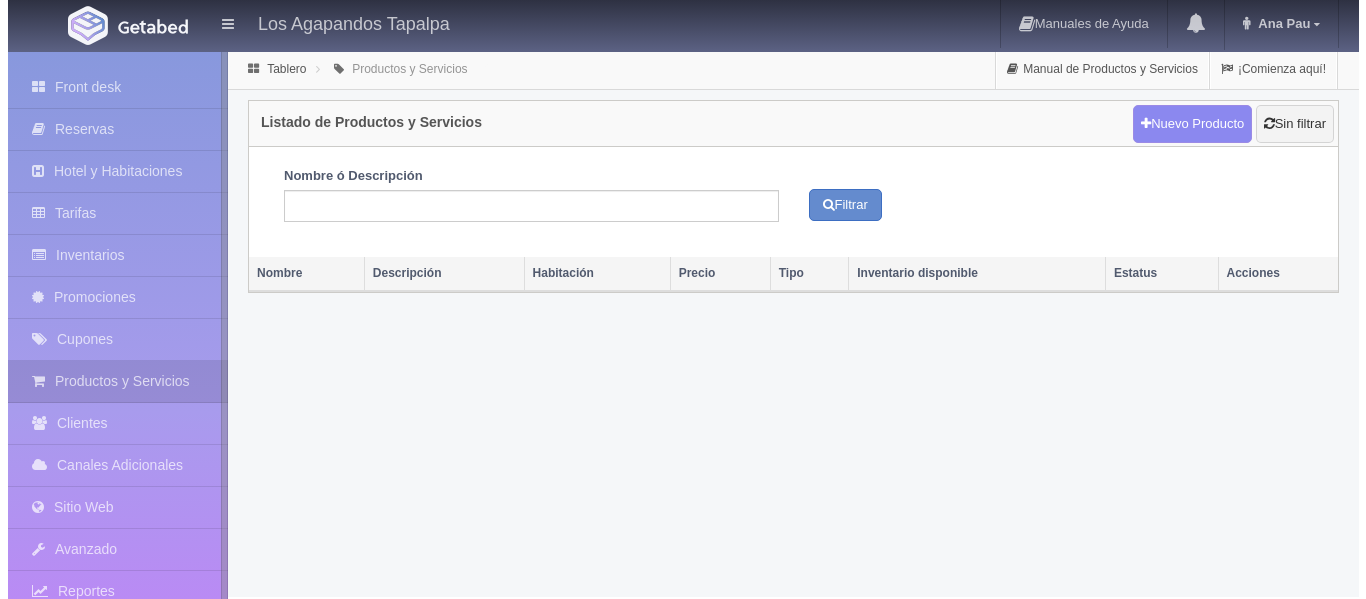 scroll, scrollTop: 0, scrollLeft: 0, axis: both 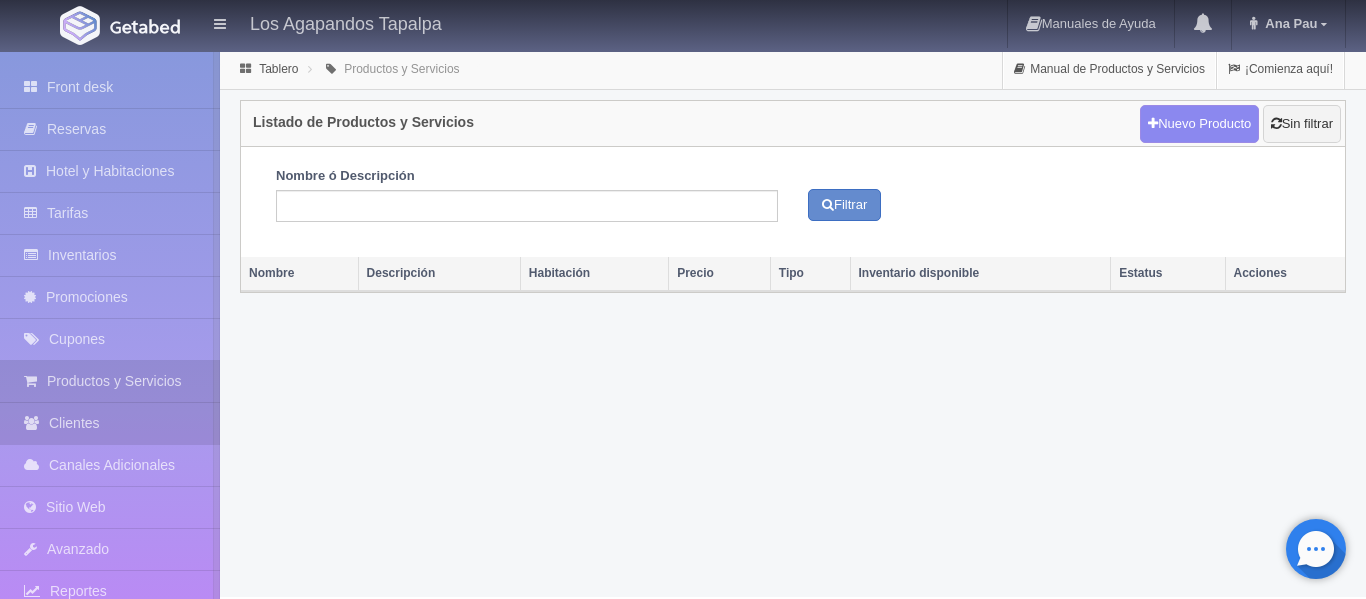 click on "Clientes" at bounding box center (110, 423) 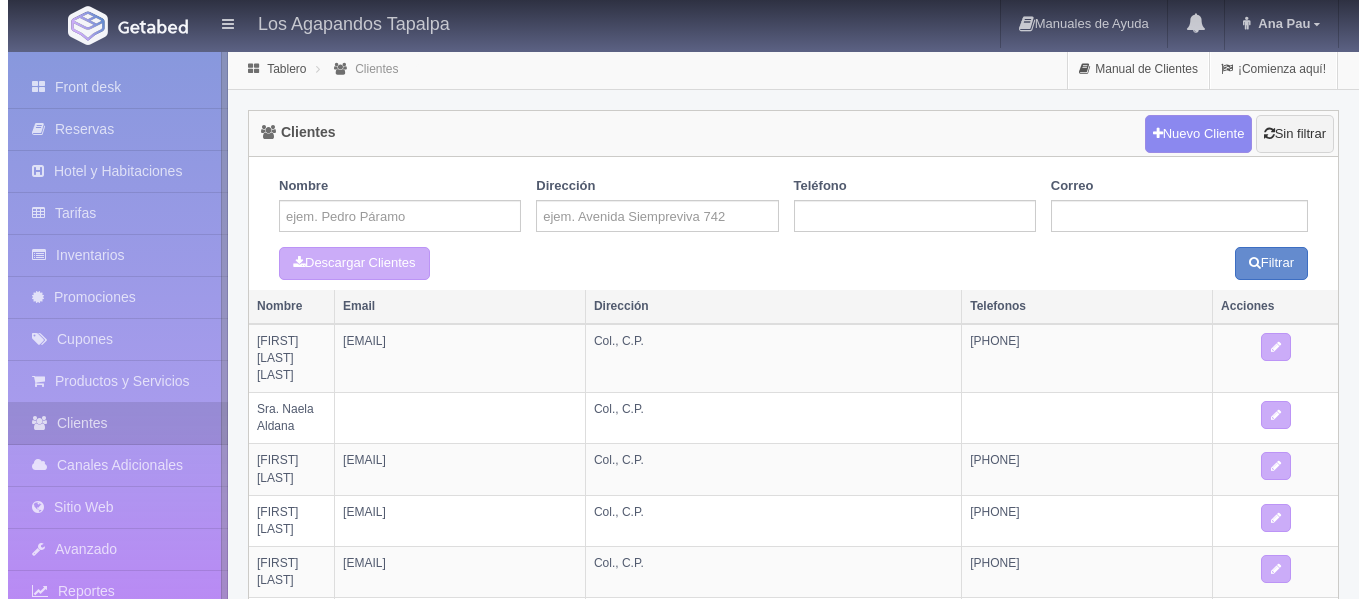 scroll, scrollTop: 0, scrollLeft: 0, axis: both 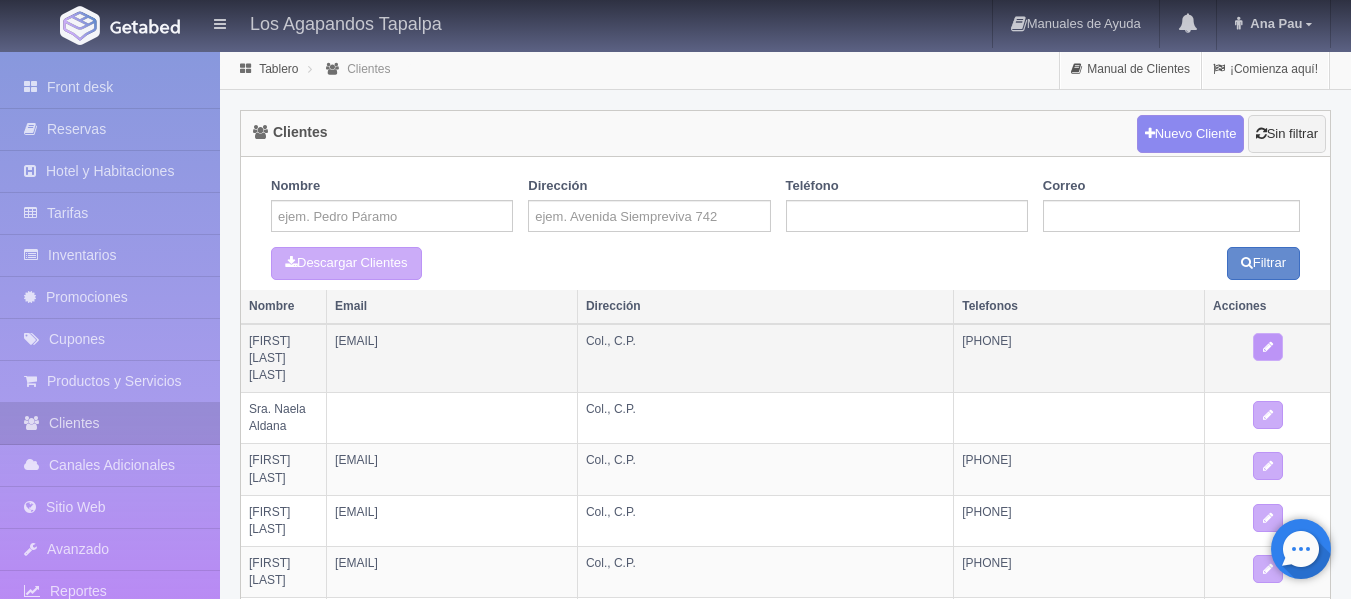 click at bounding box center [1268, 347] 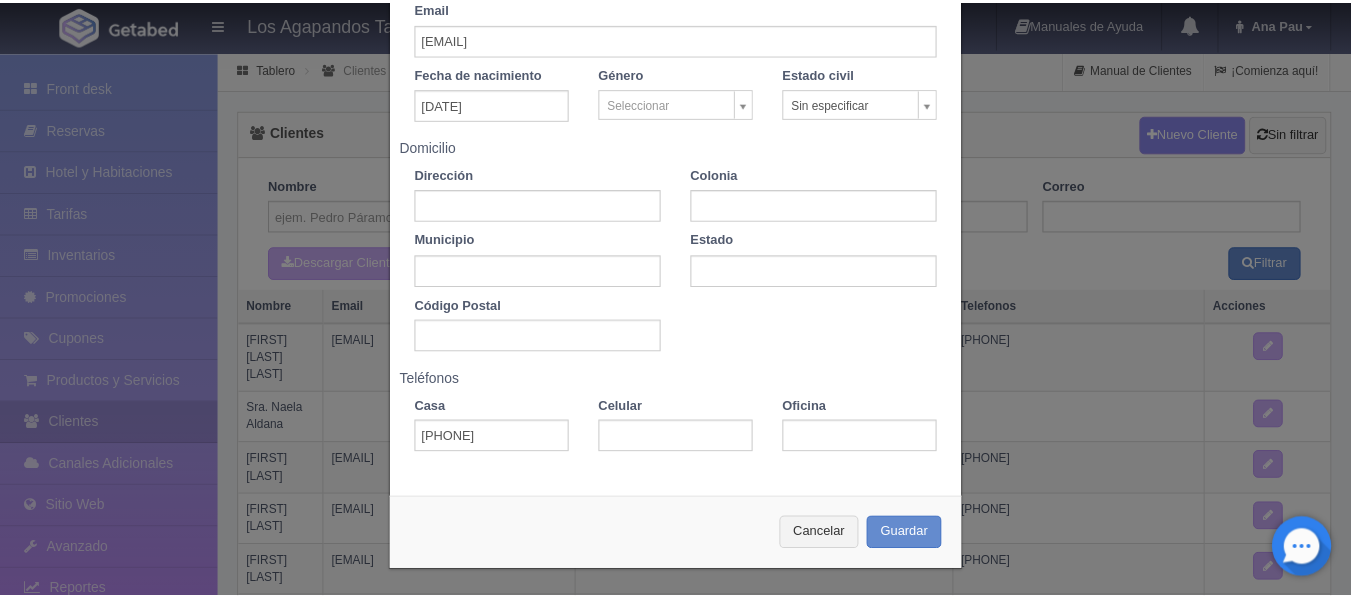 scroll, scrollTop: 173, scrollLeft: 0, axis: vertical 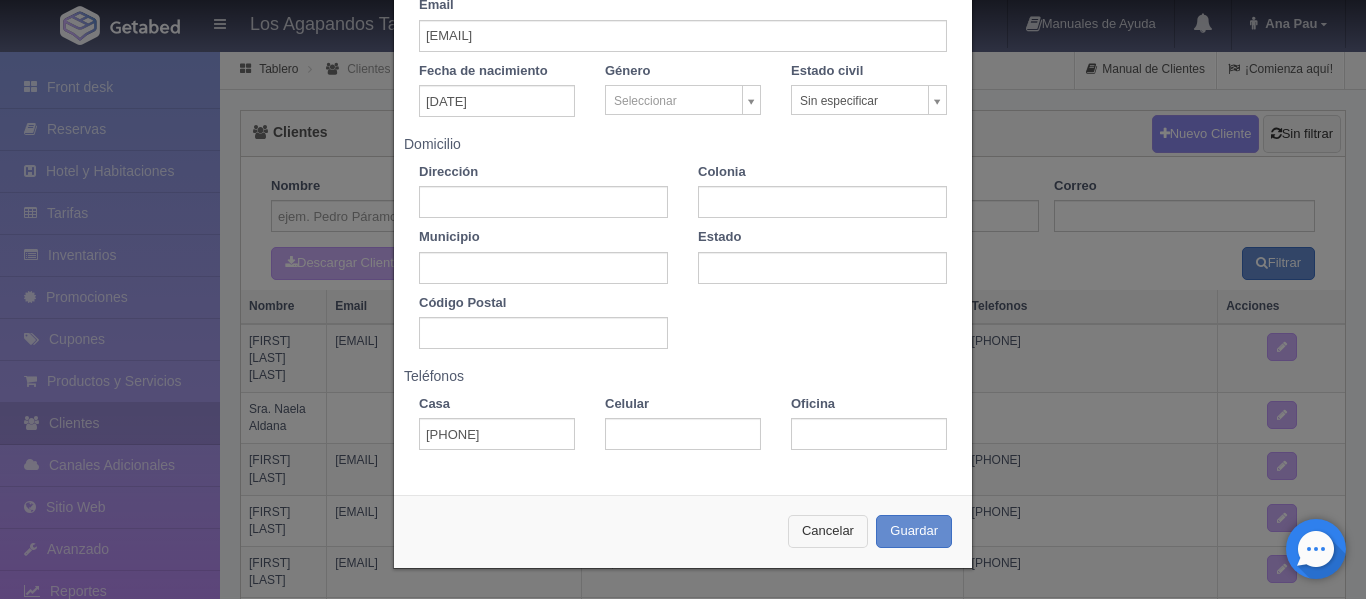 click on "Cancelar" at bounding box center [828, 531] 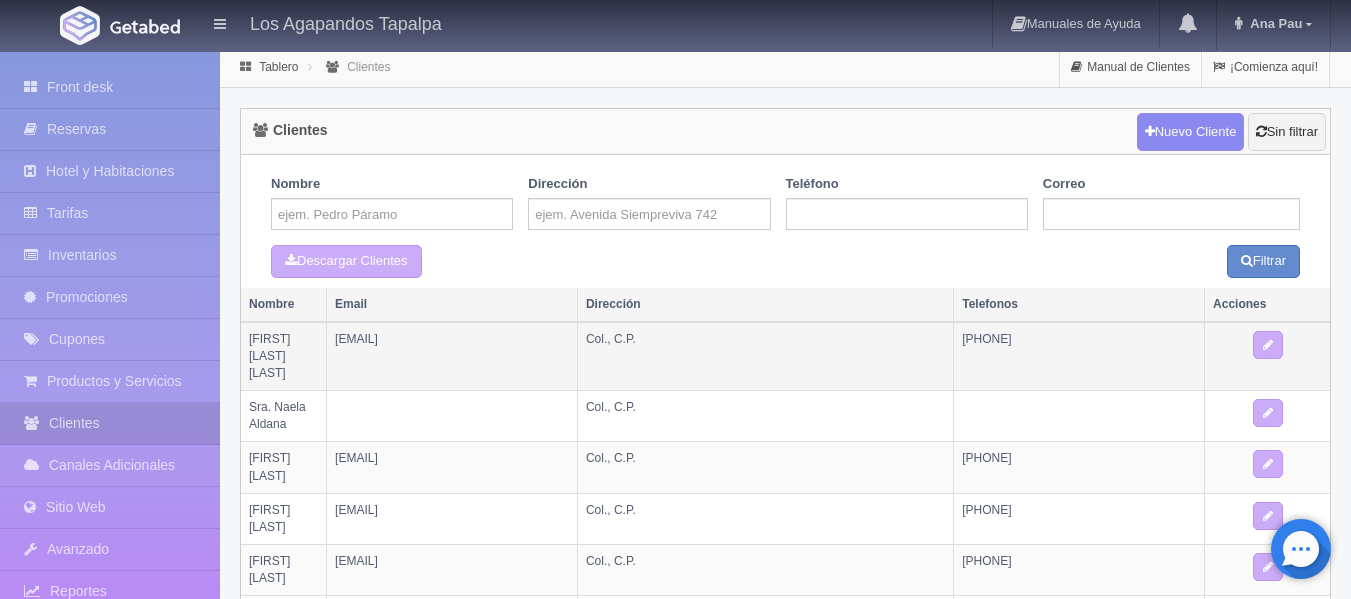 scroll, scrollTop: 0, scrollLeft: 0, axis: both 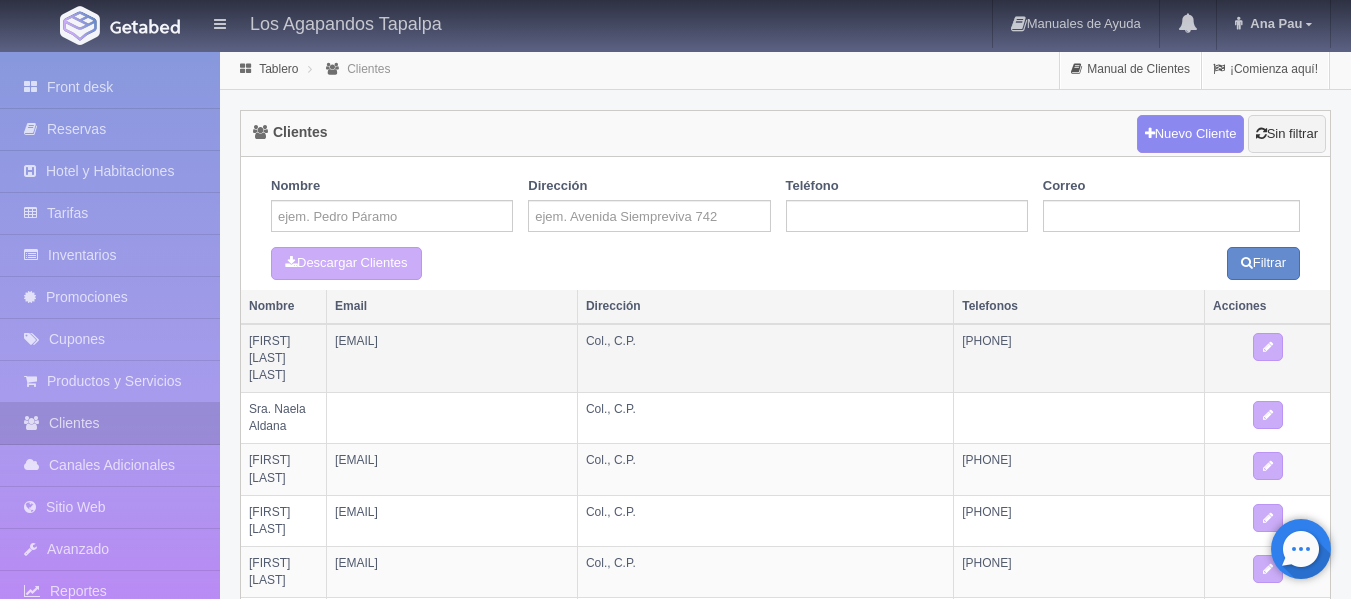 click on "[EMAIL]" at bounding box center (452, 358) 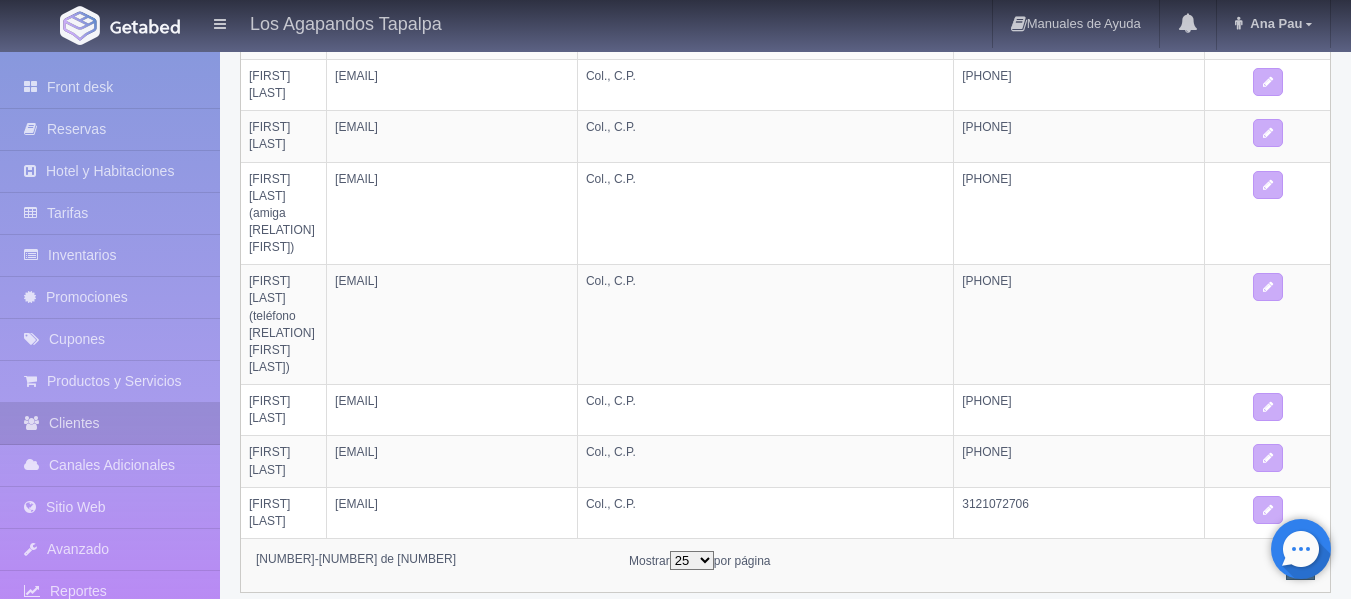 scroll, scrollTop: 1088, scrollLeft: 0, axis: vertical 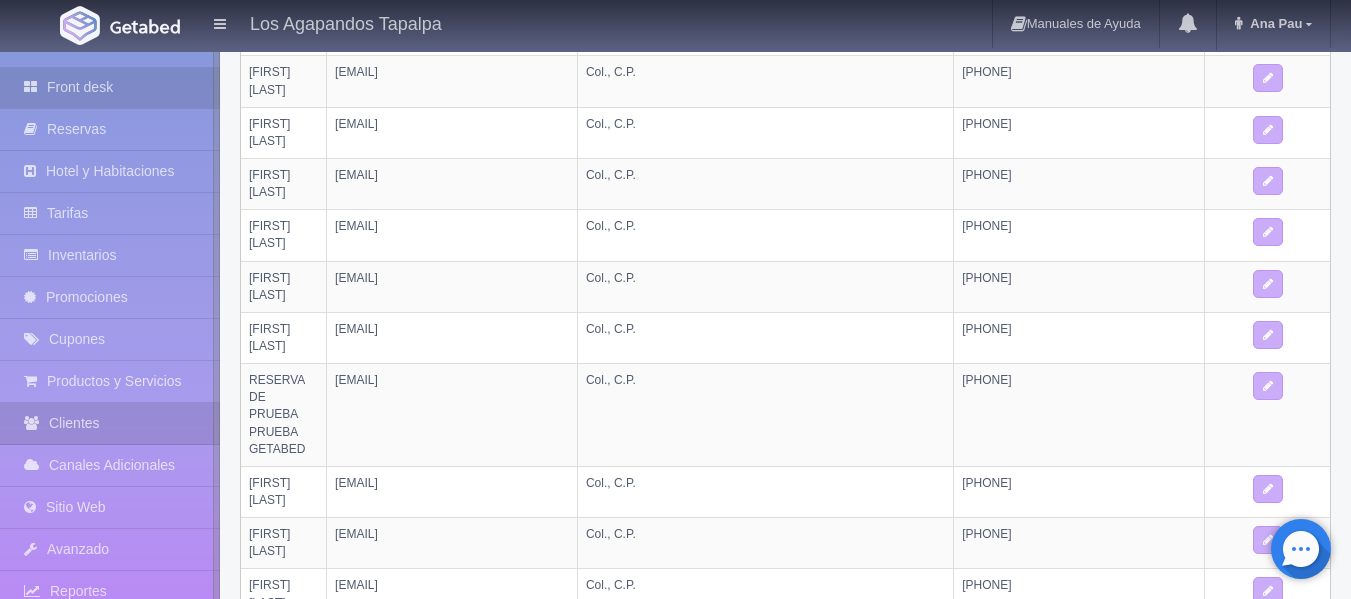 click on "Front desk" at bounding box center (110, 87) 